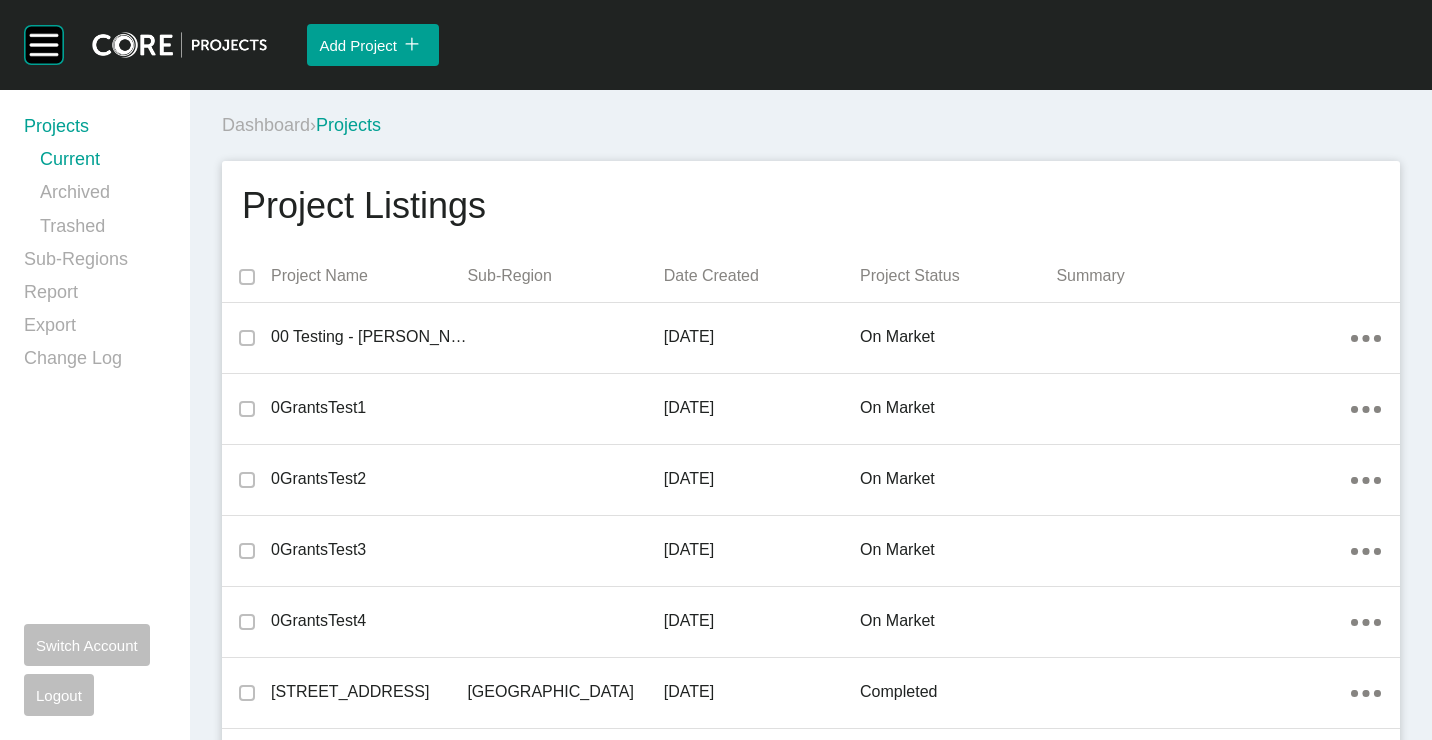 scroll, scrollTop: 0, scrollLeft: 0, axis: both 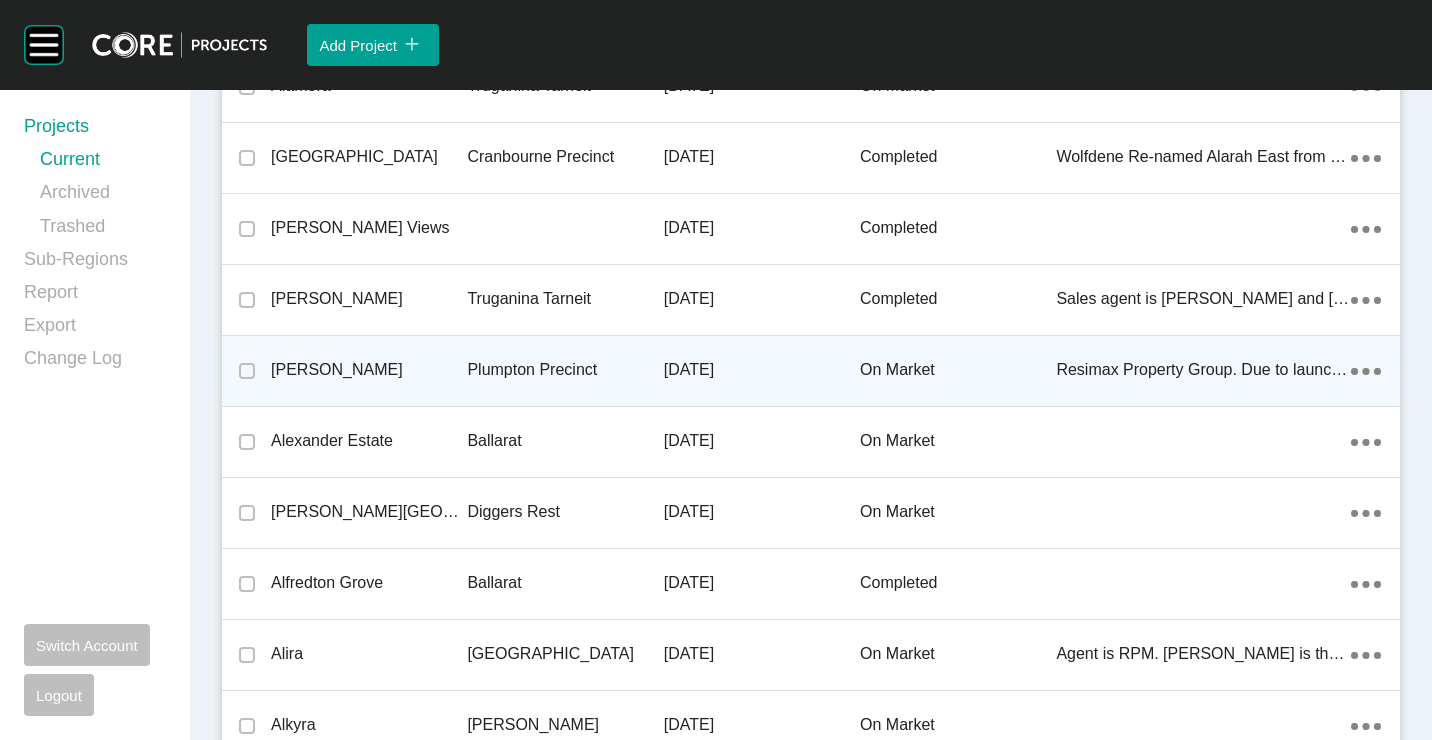 click on "Plumpton Precinct" at bounding box center (565, 370) 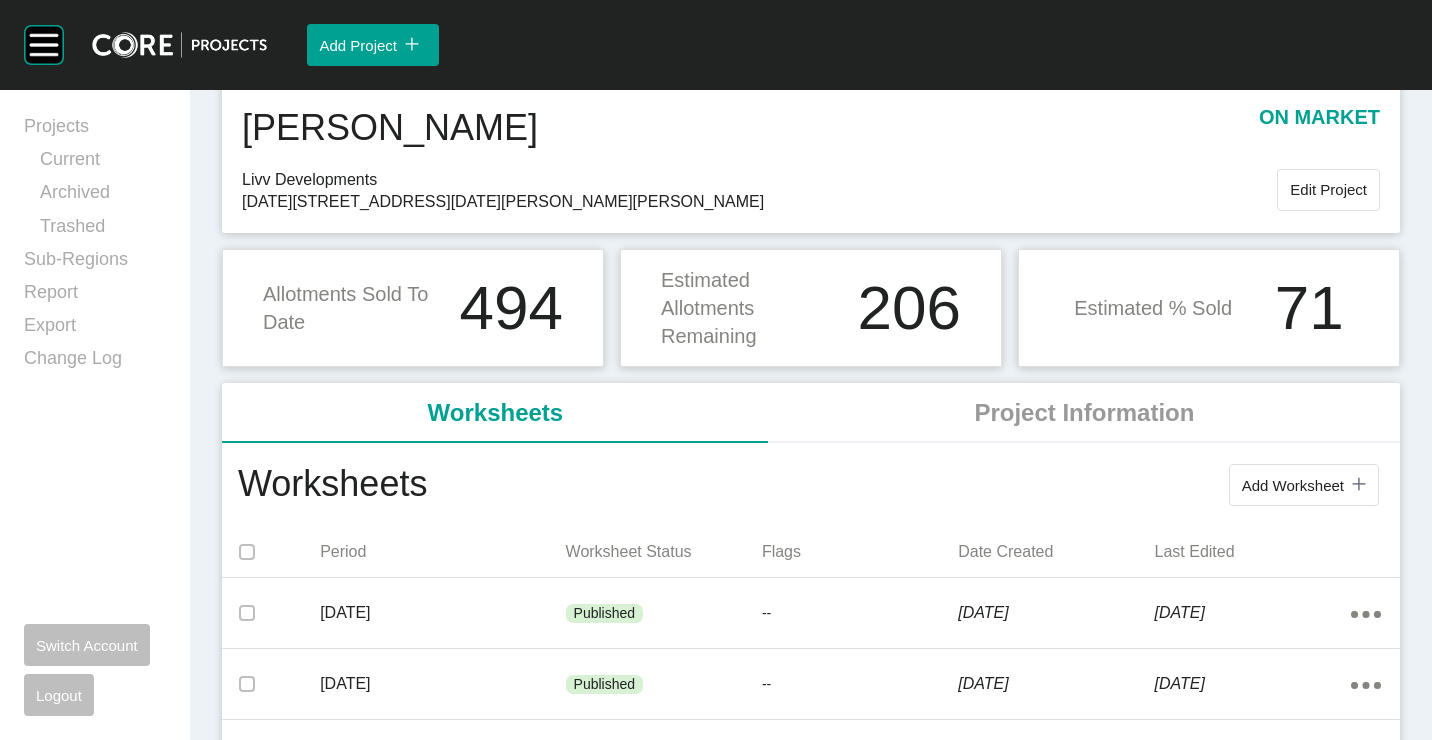 scroll, scrollTop: 100, scrollLeft: 0, axis: vertical 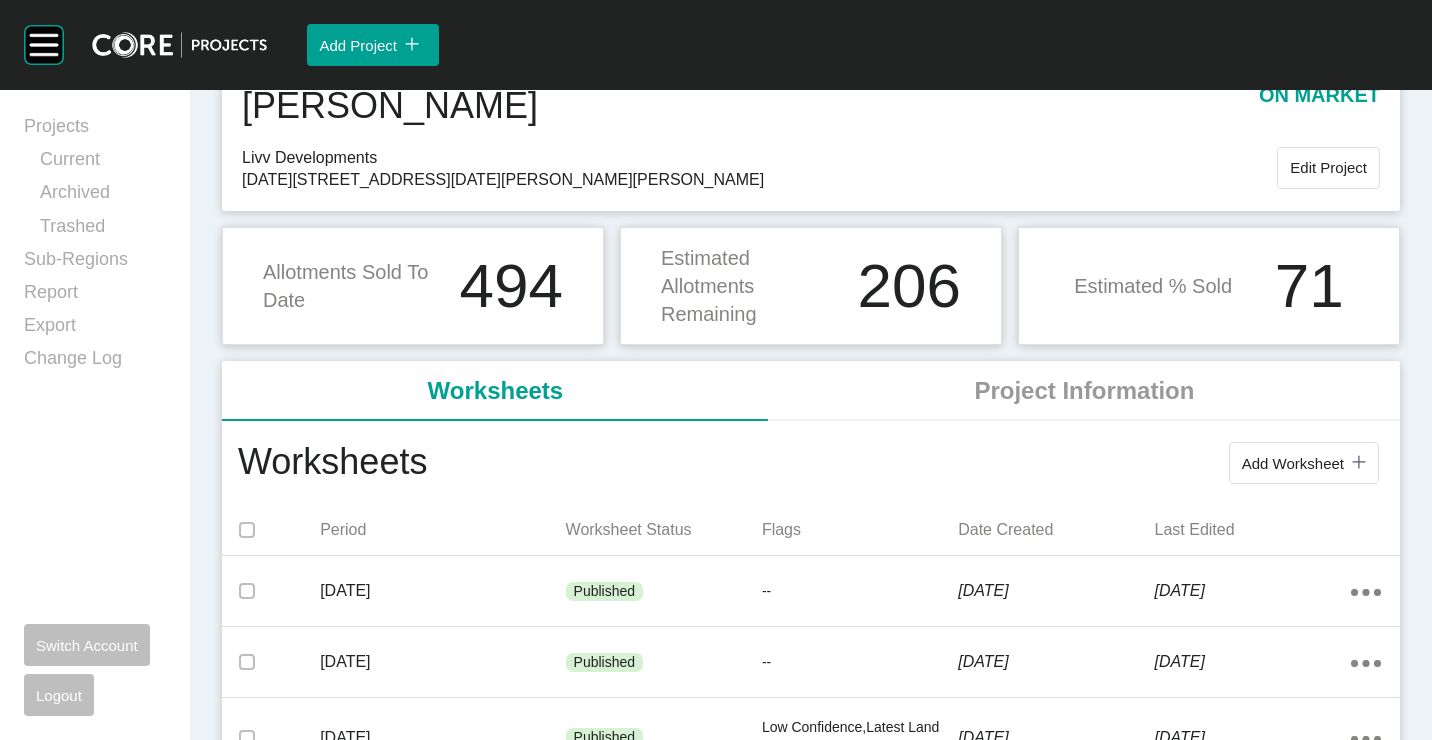 drag, startPoint x: 1259, startPoint y: 465, endPoint x: 1229, endPoint y: 444, distance: 36.619667 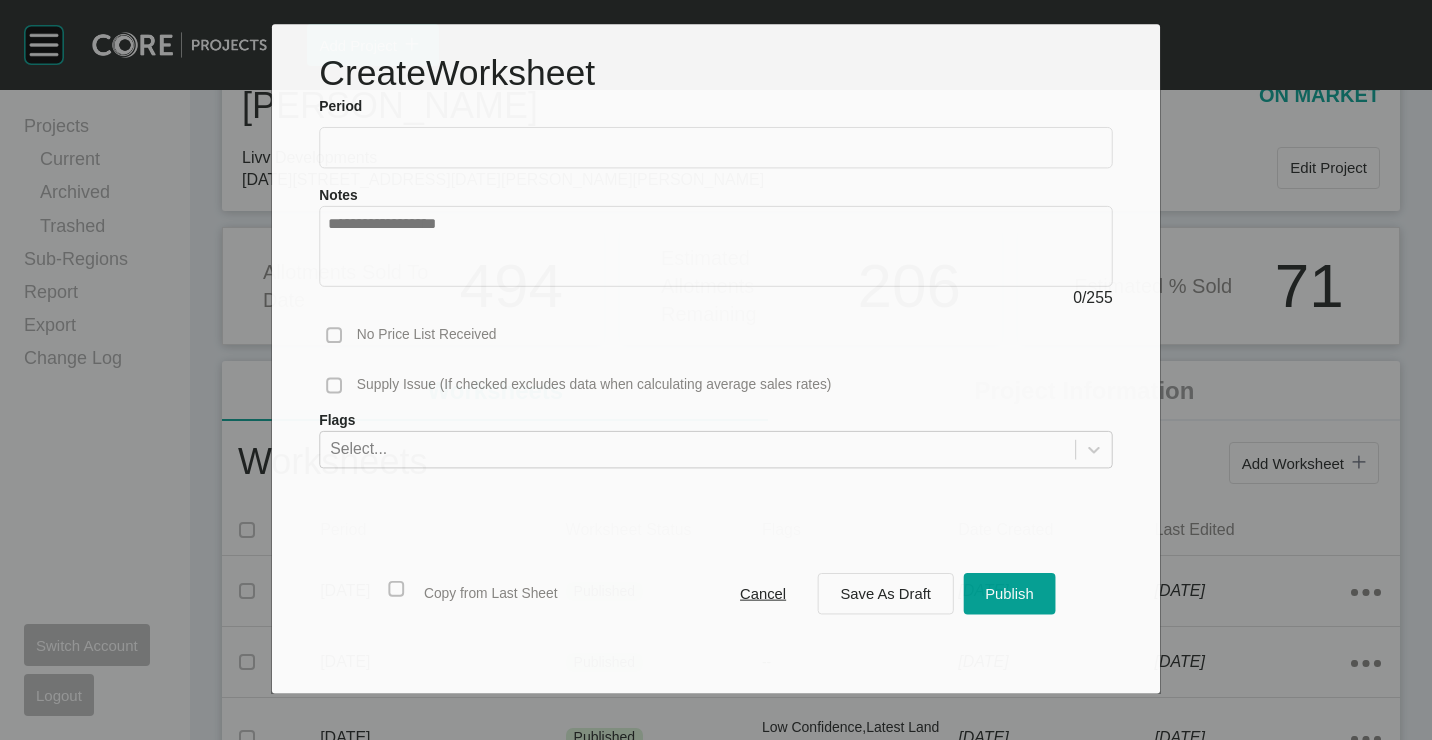 click at bounding box center [716, 147] 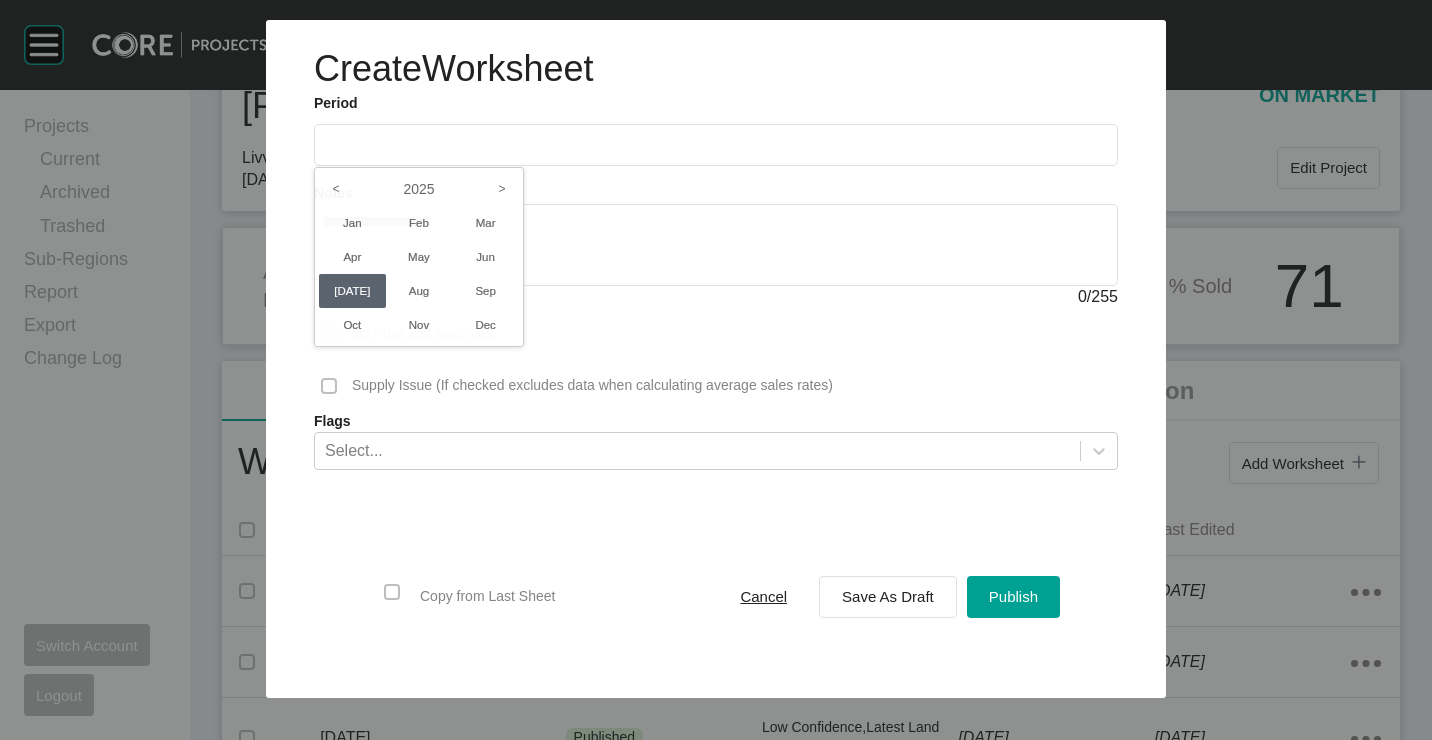 drag, startPoint x: 498, startPoint y: 259, endPoint x: 659, endPoint y: 411, distance: 221.4159 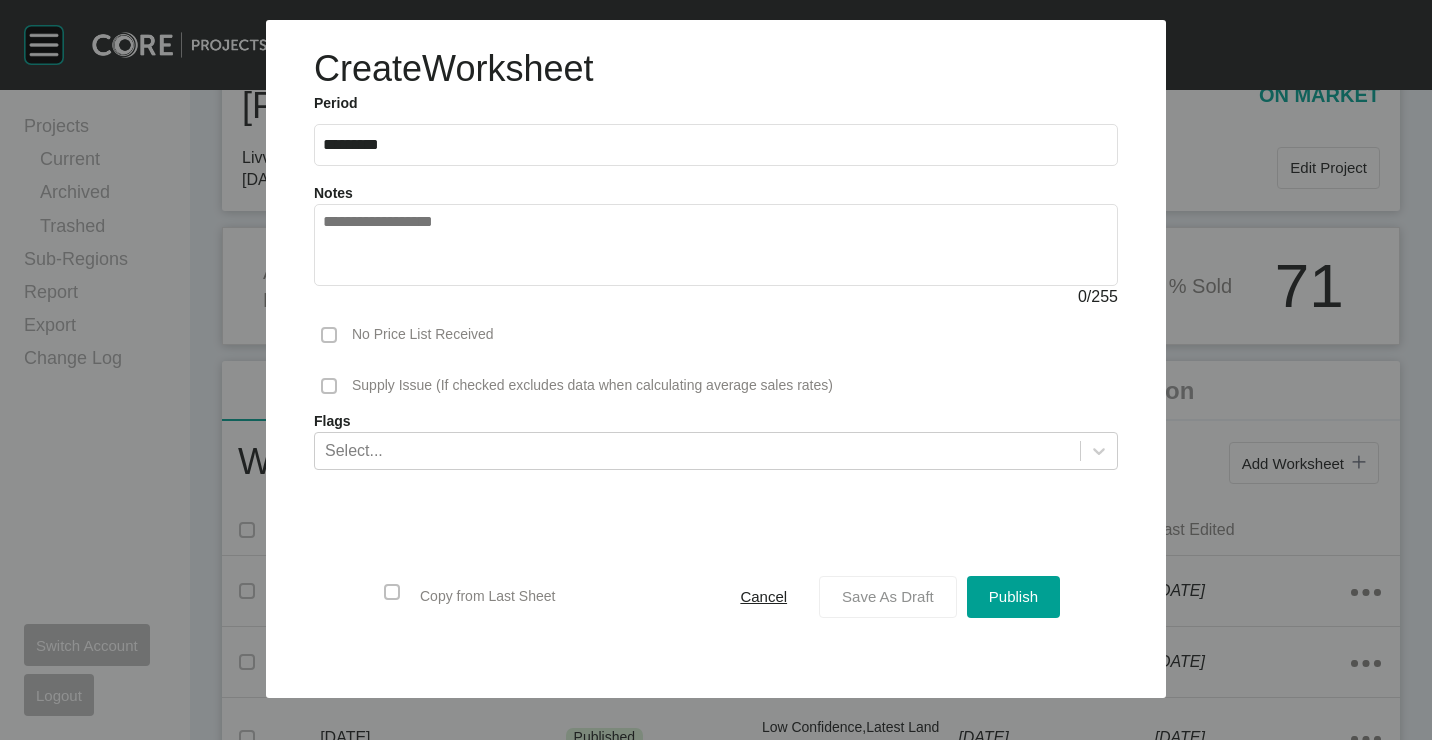 click on "Save As Draft" at bounding box center [888, 596] 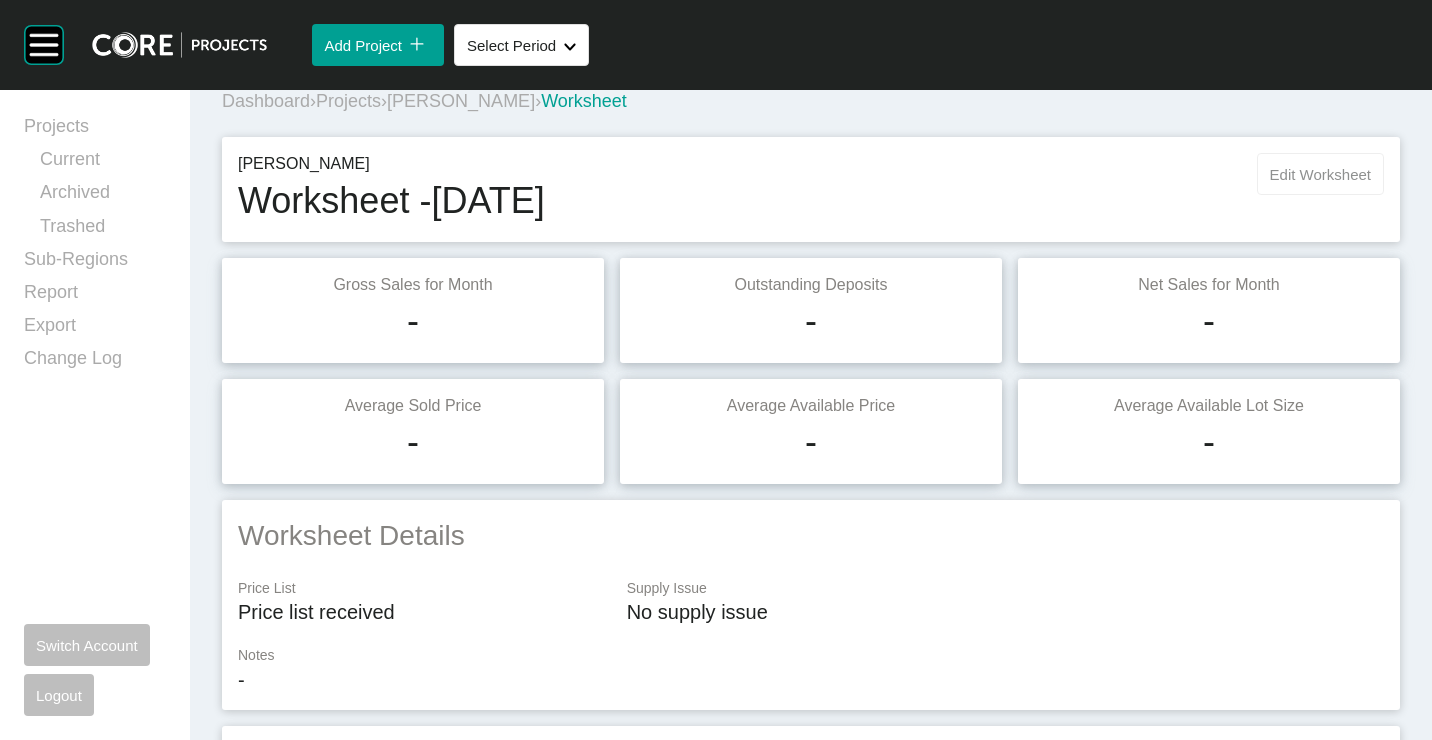 scroll, scrollTop: 0, scrollLeft: 0, axis: both 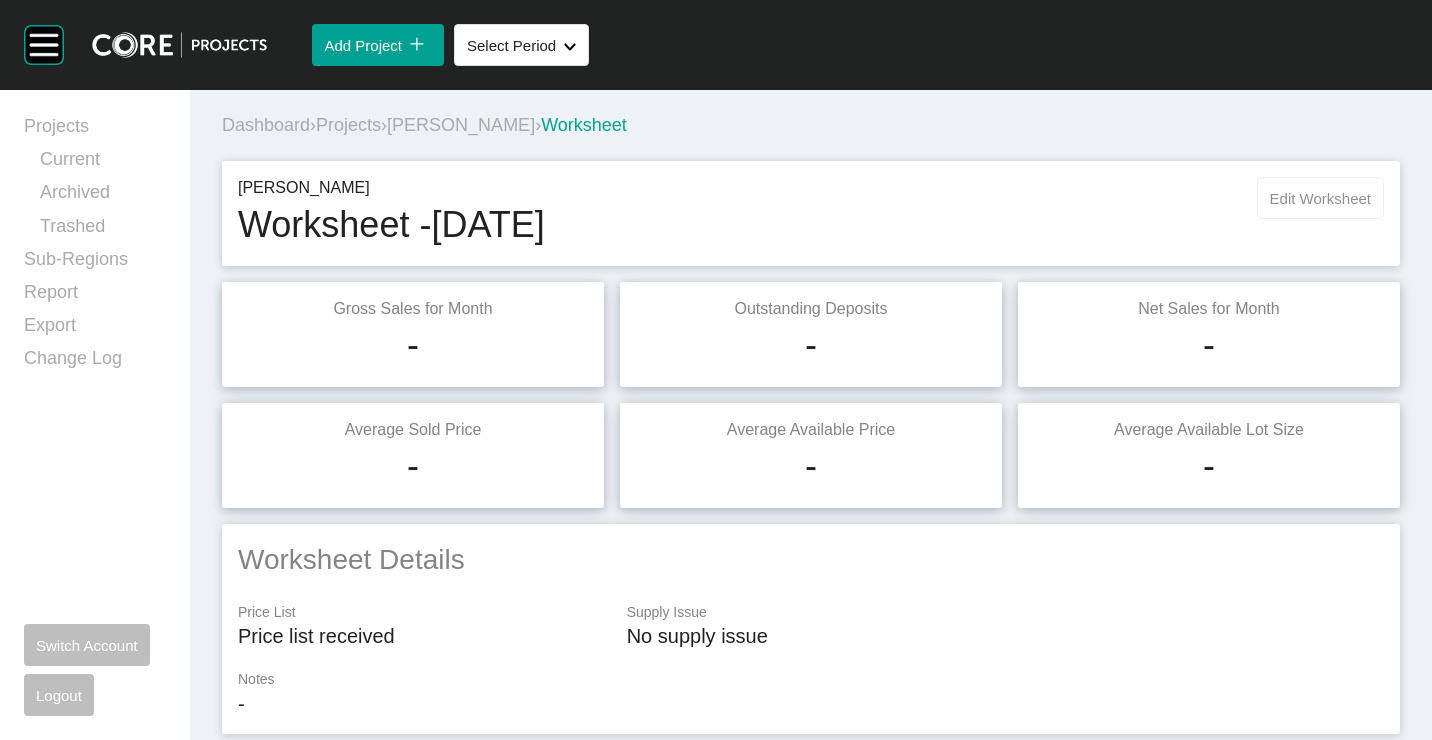 click on "Edit Worksheet" at bounding box center (1320, 198) 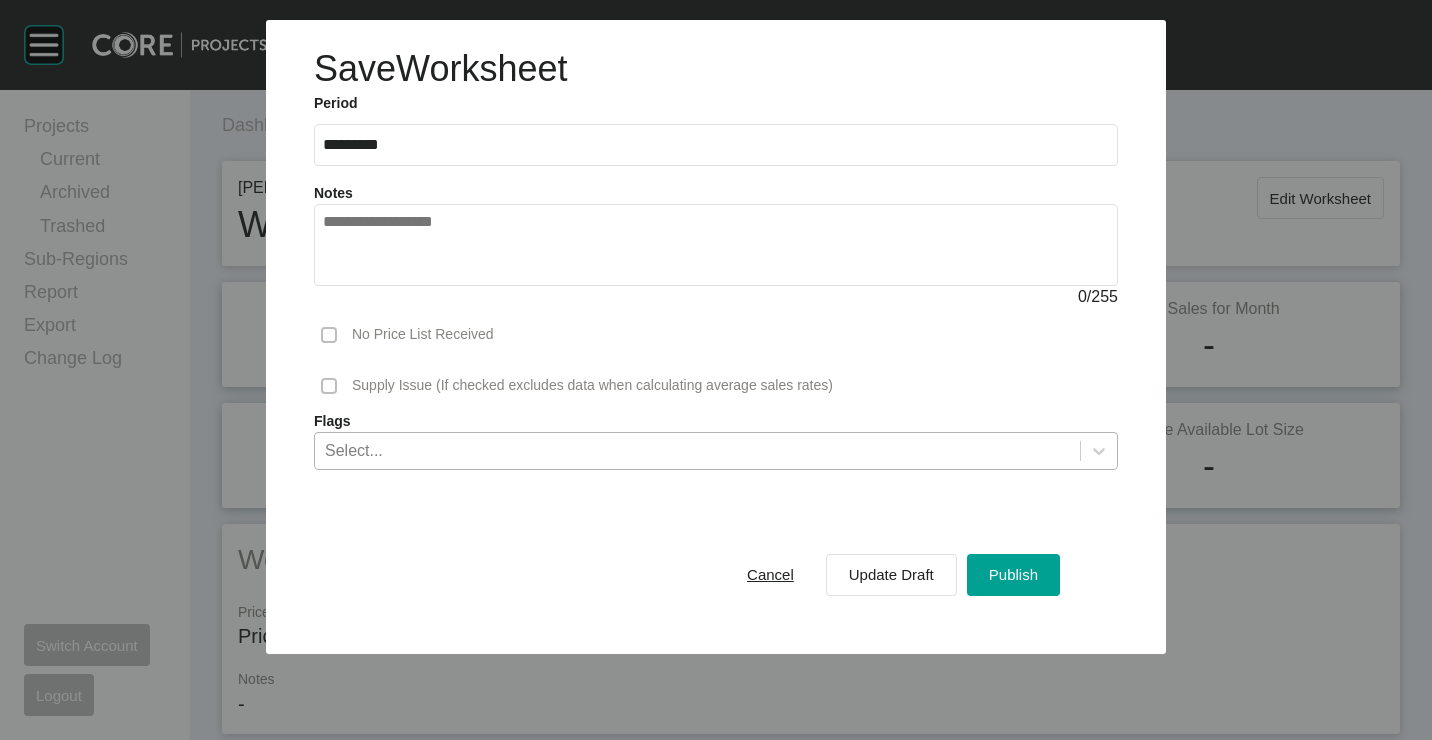 click on "Flags" at bounding box center (716, 422) 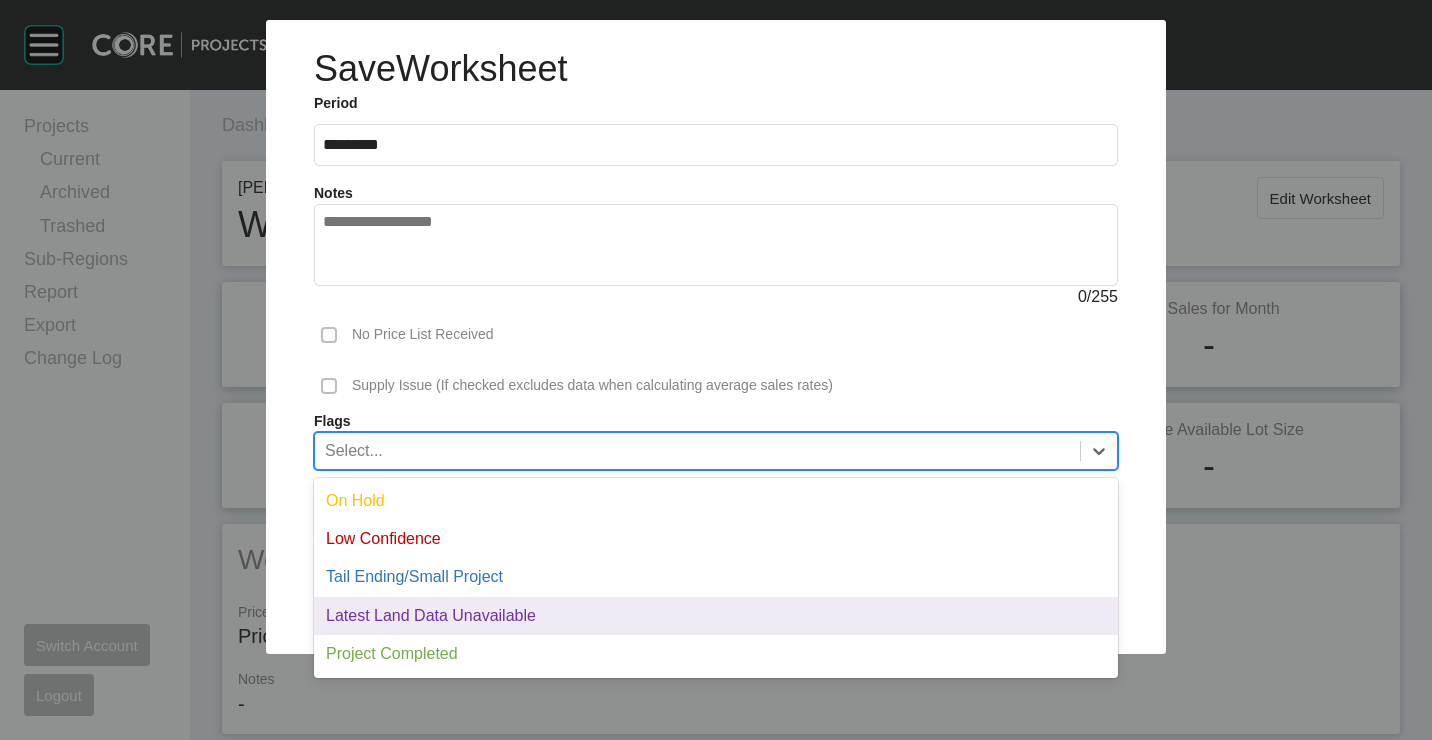 drag, startPoint x: 475, startPoint y: 607, endPoint x: 623, endPoint y: 625, distance: 149.09058 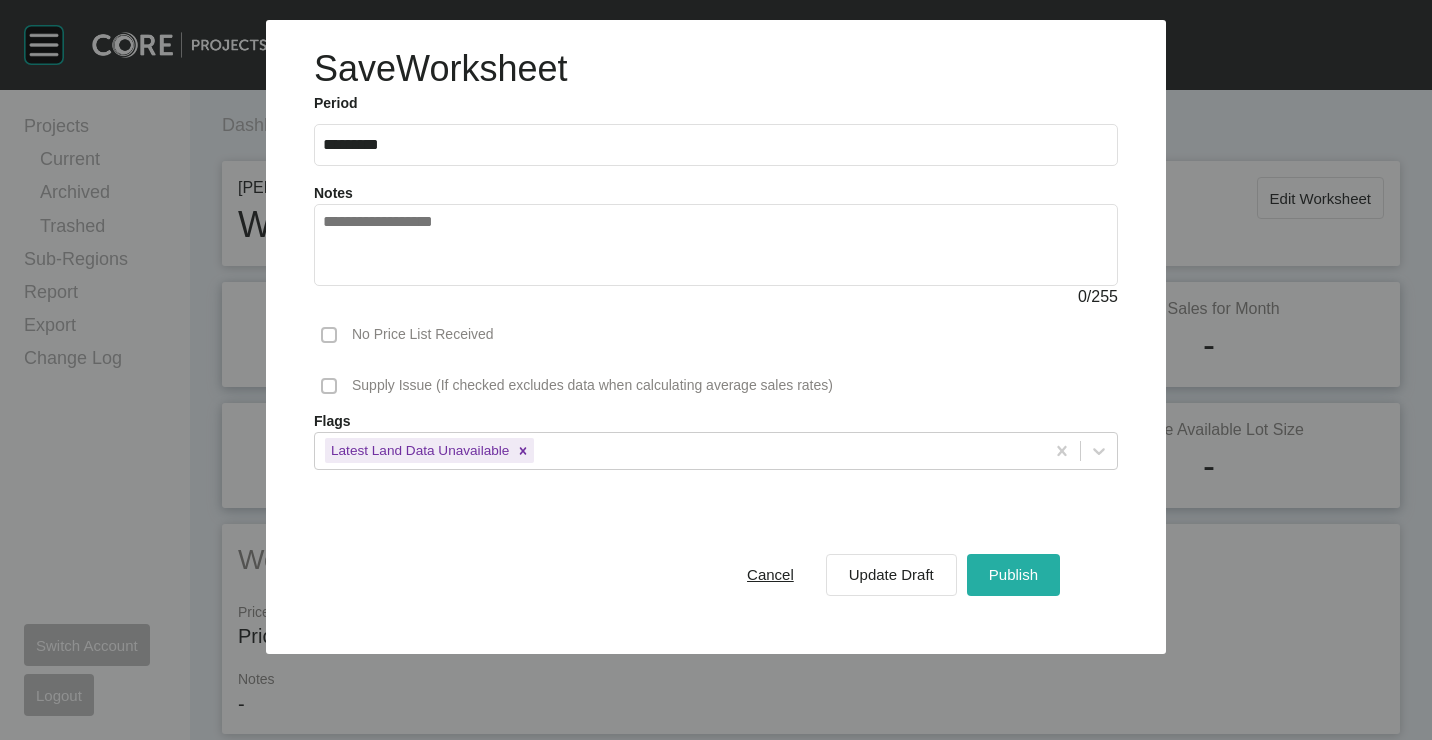 click on "Publish" at bounding box center [1013, 574] 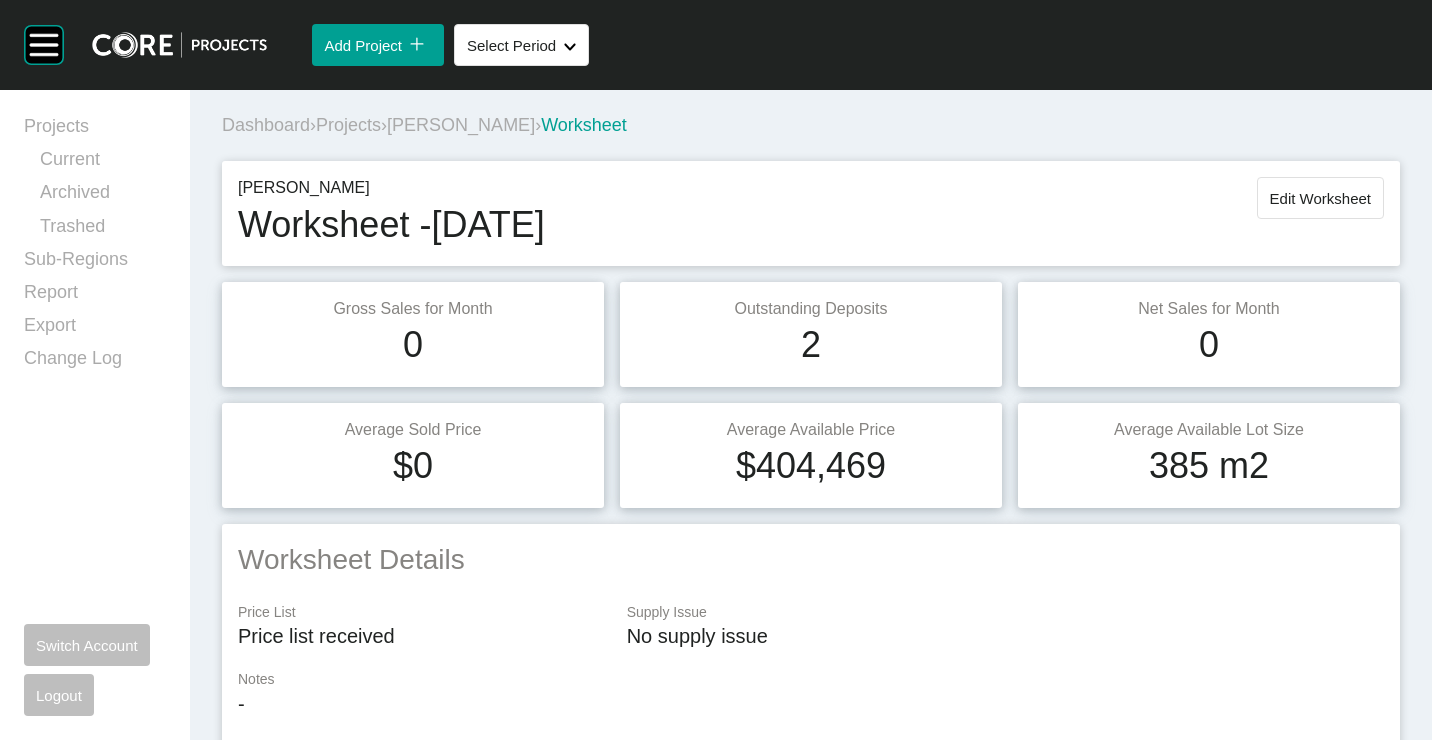 click on "Projects" at bounding box center (348, 125) 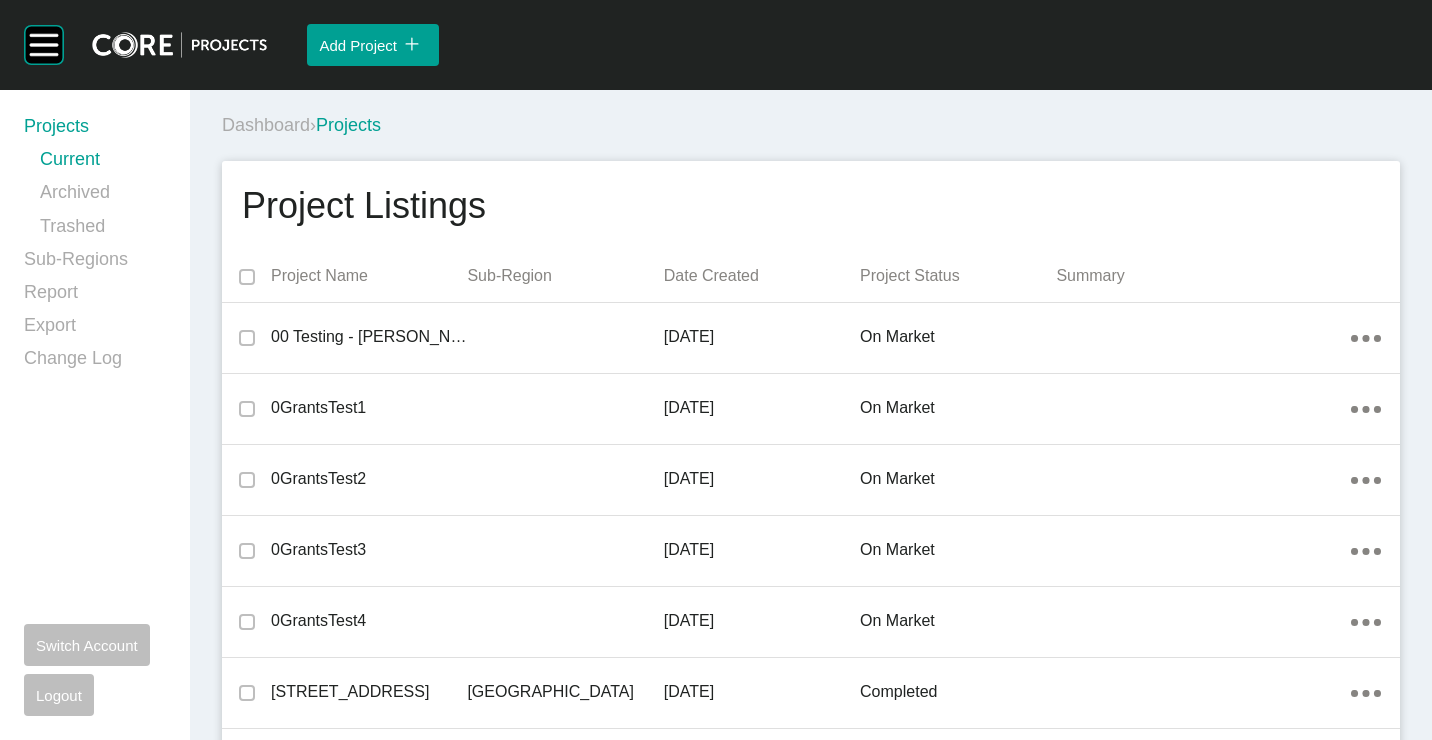scroll, scrollTop: 4582, scrollLeft: 0, axis: vertical 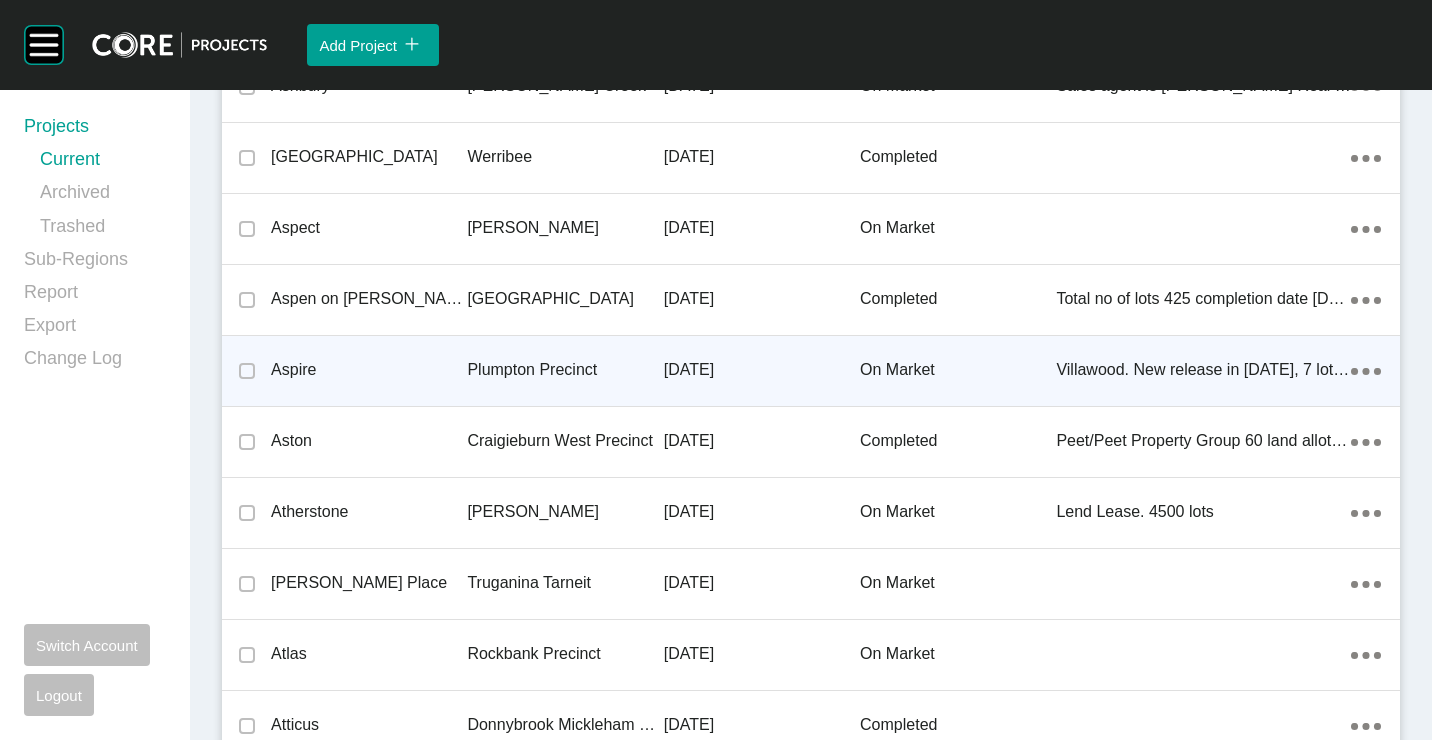 click on "Plumpton Precinct" at bounding box center [565, 370] 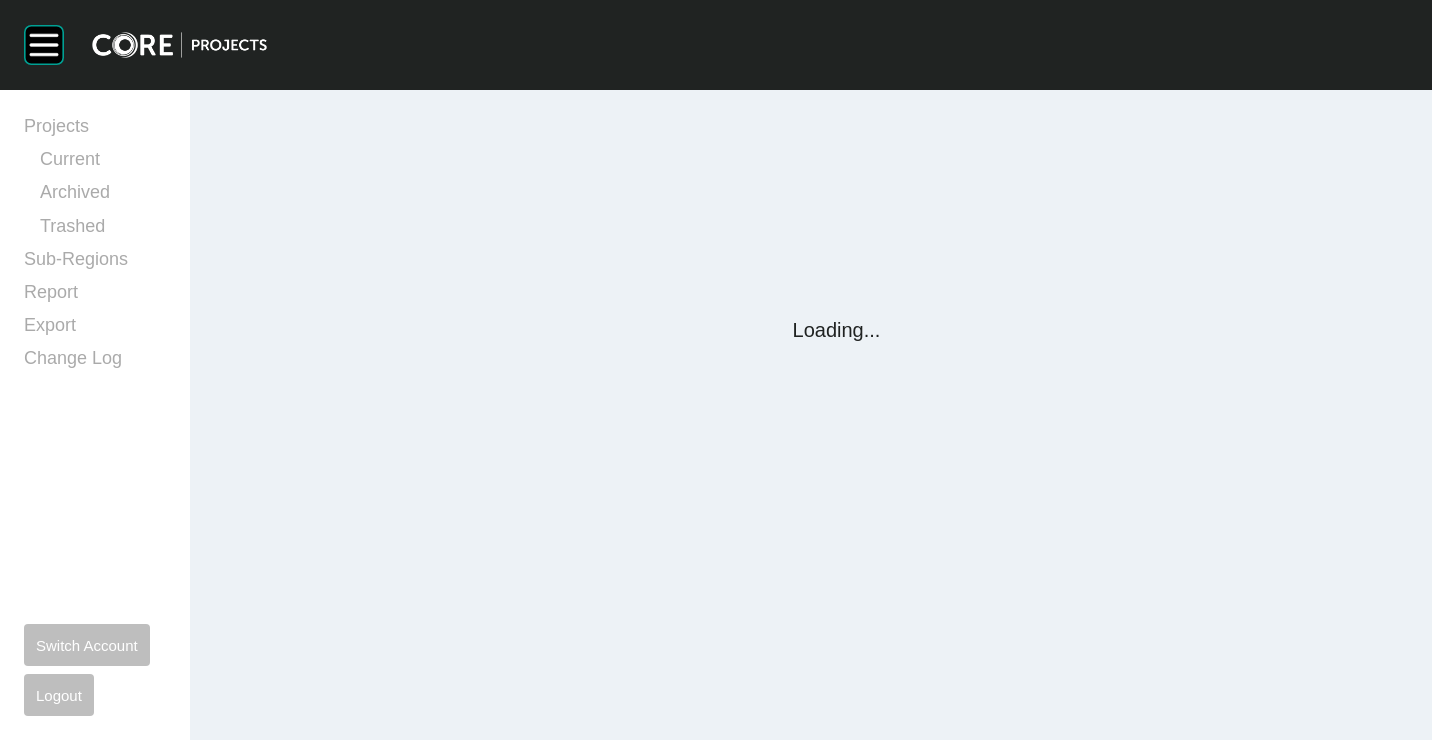 scroll, scrollTop: 0, scrollLeft: 0, axis: both 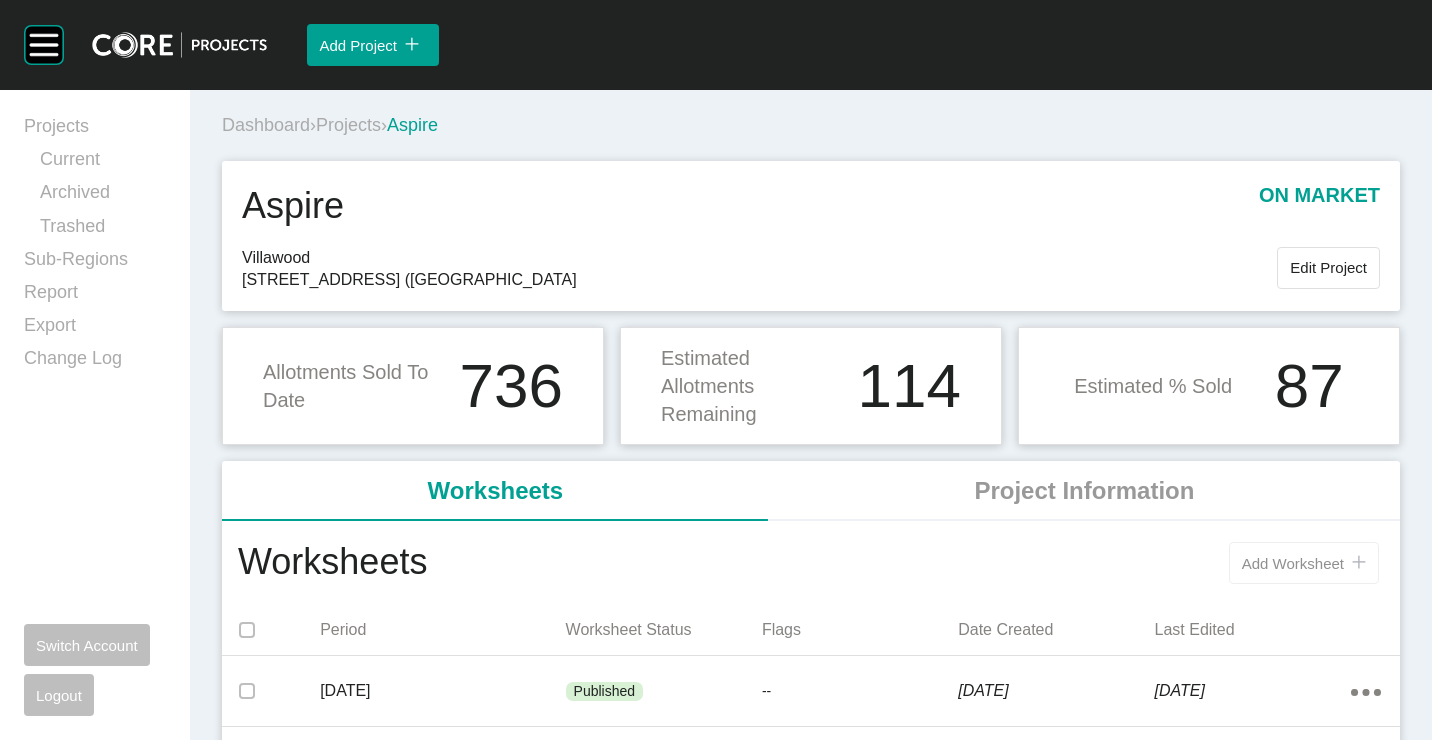 click on "Add Worksheet icon/tick copy 11 Created with Sketch." at bounding box center (1304, 563) 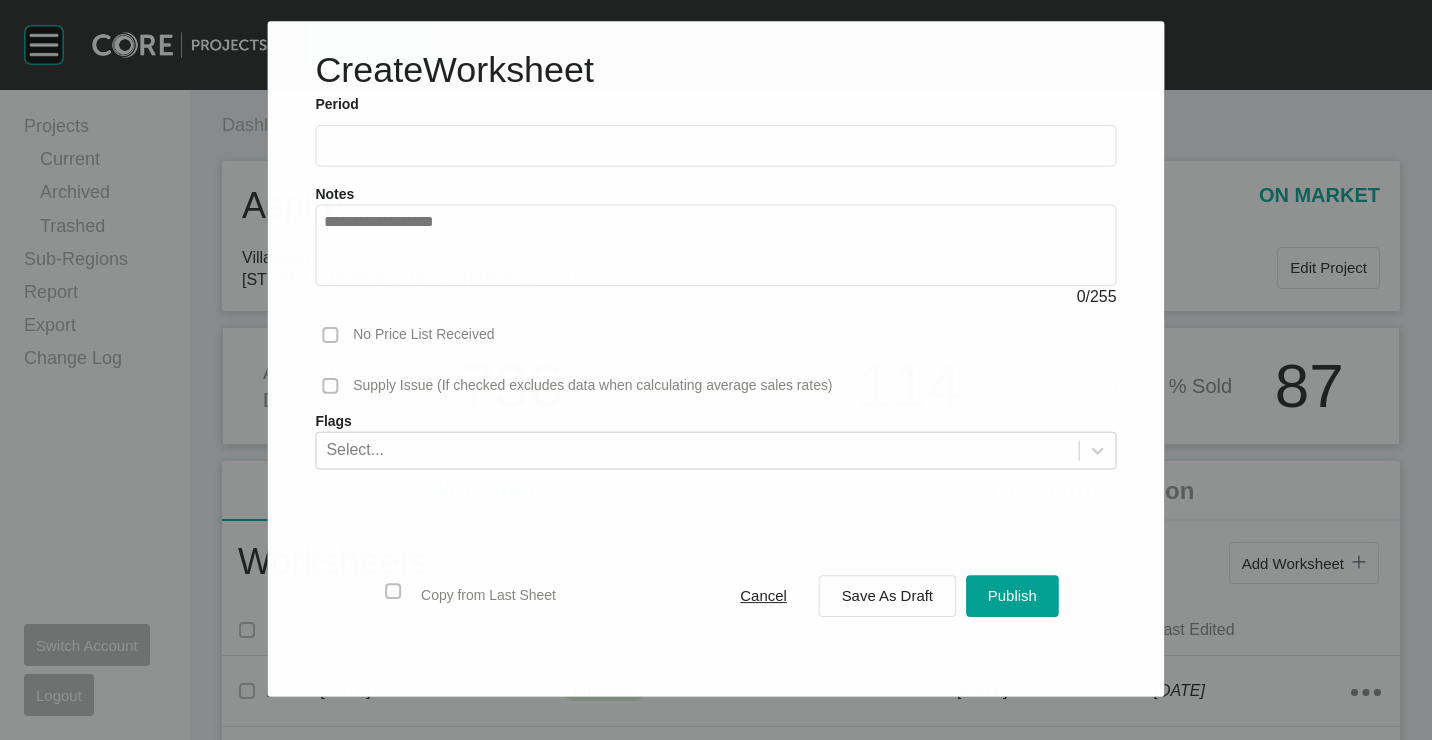 click at bounding box center [715, 145] 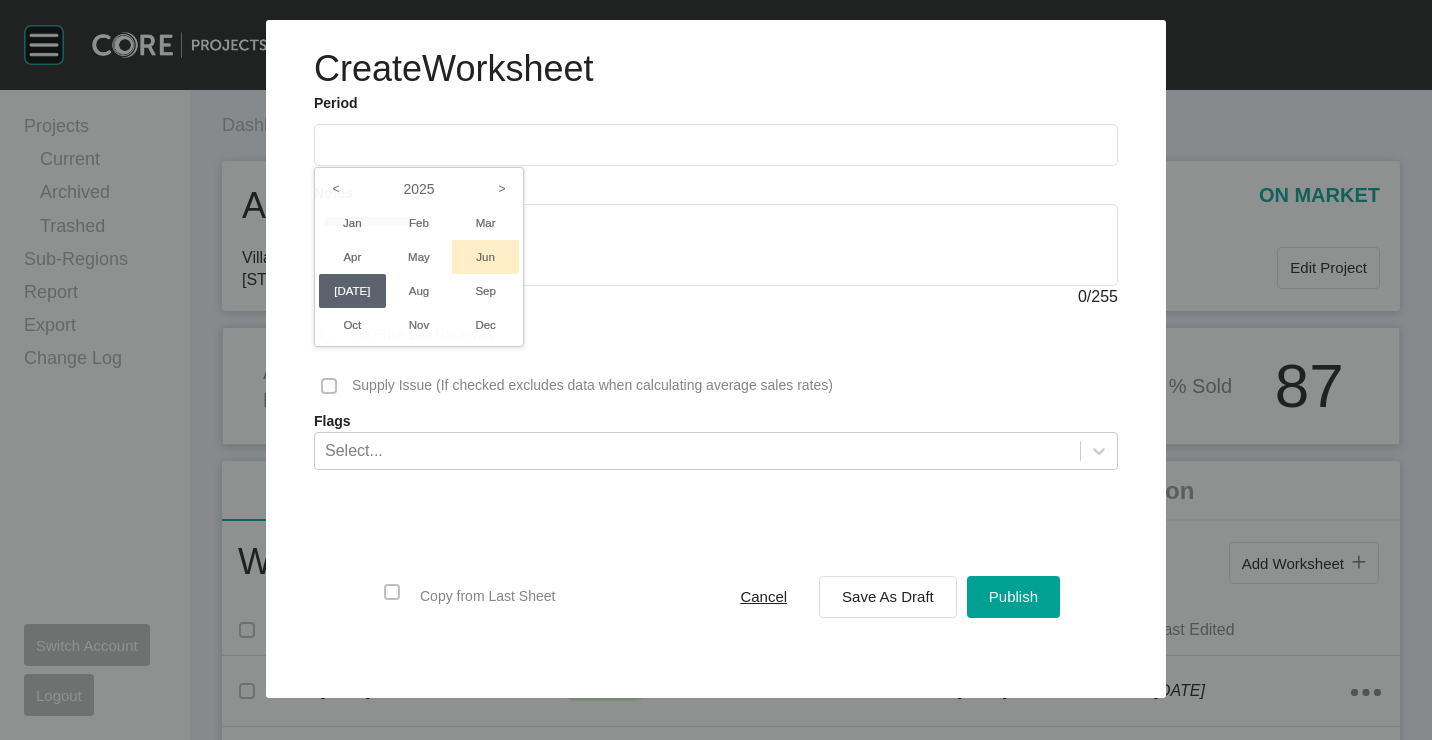 click on "Jun" at bounding box center (485, 257) 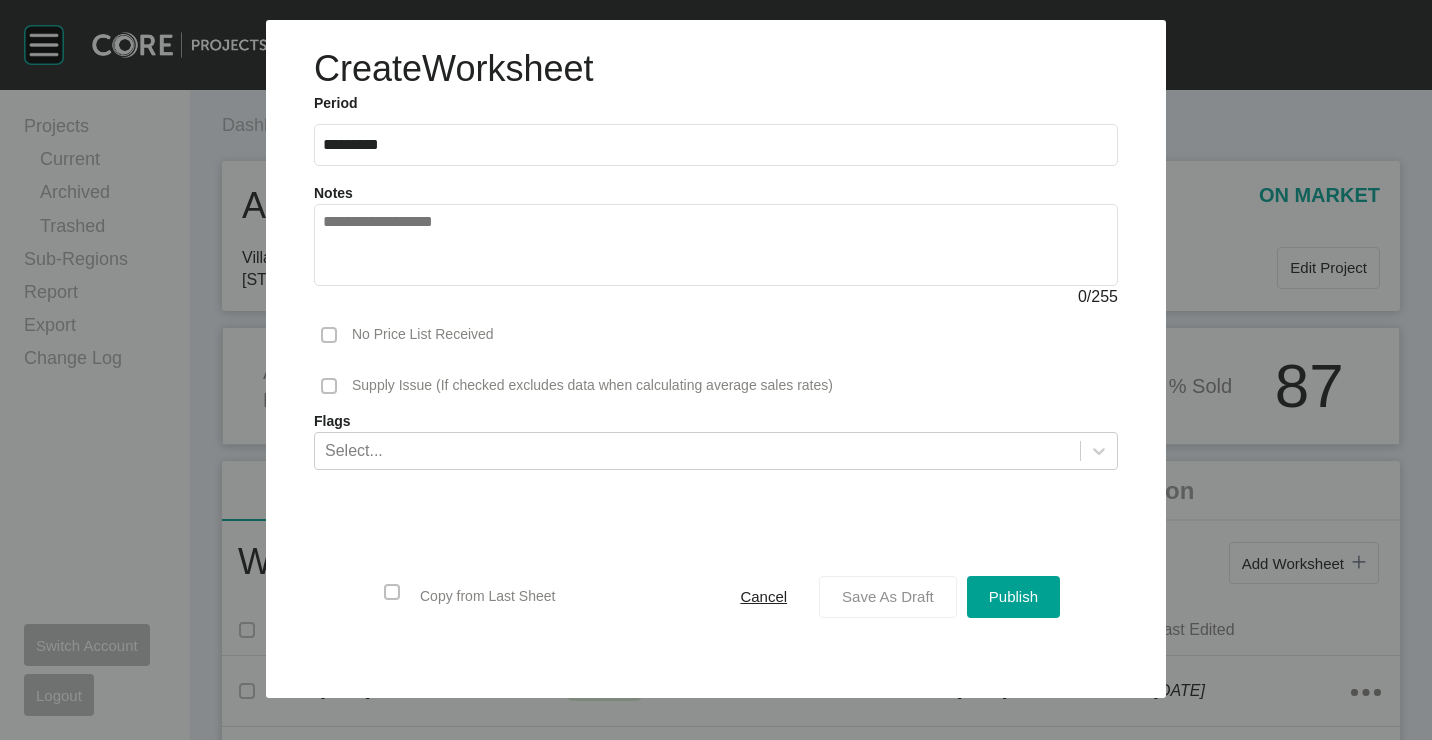 click on "Save As Draft" at bounding box center [888, 596] 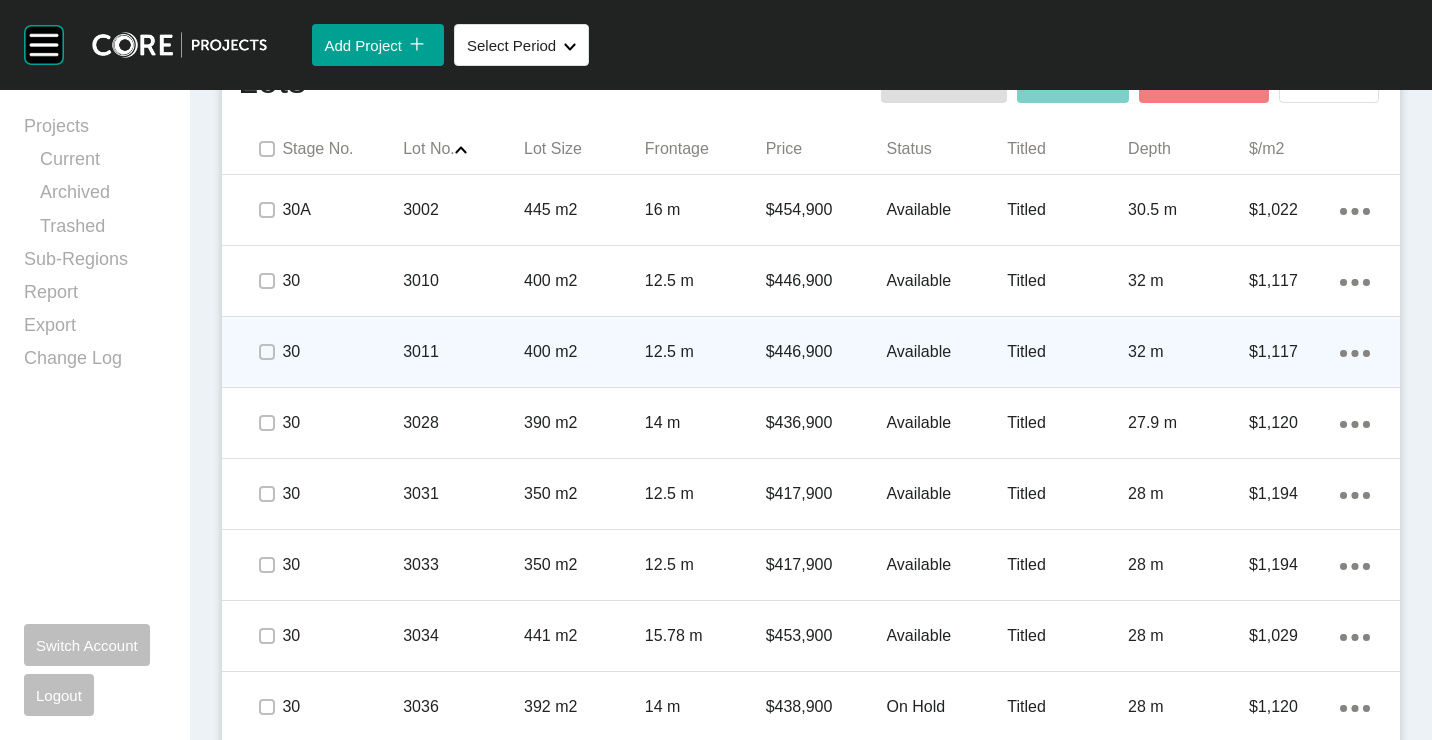 scroll, scrollTop: 1300, scrollLeft: 0, axis: vertical 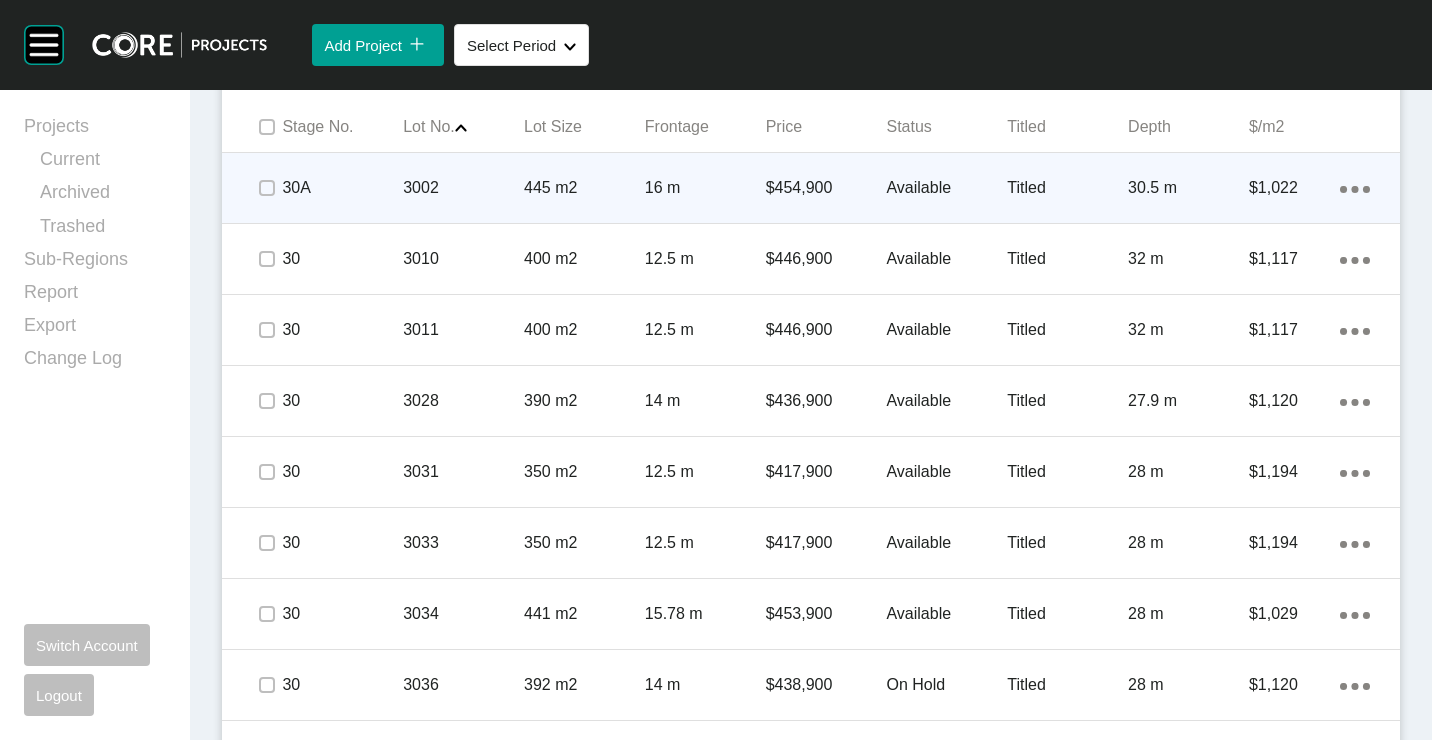 click on "445 m2" at bounding box center [584, 188] 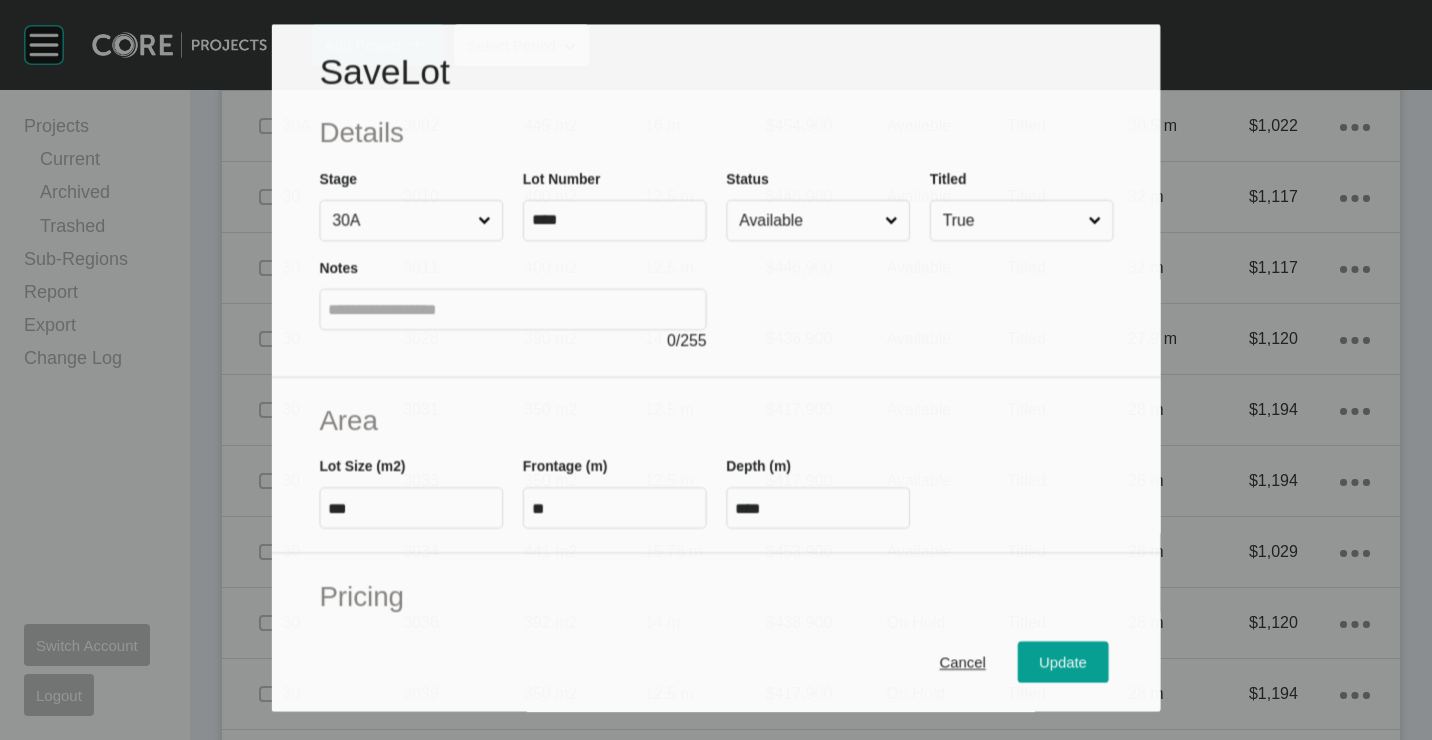 scroll, scrollTop: 480, scrollLeft: 0, axis: vertical 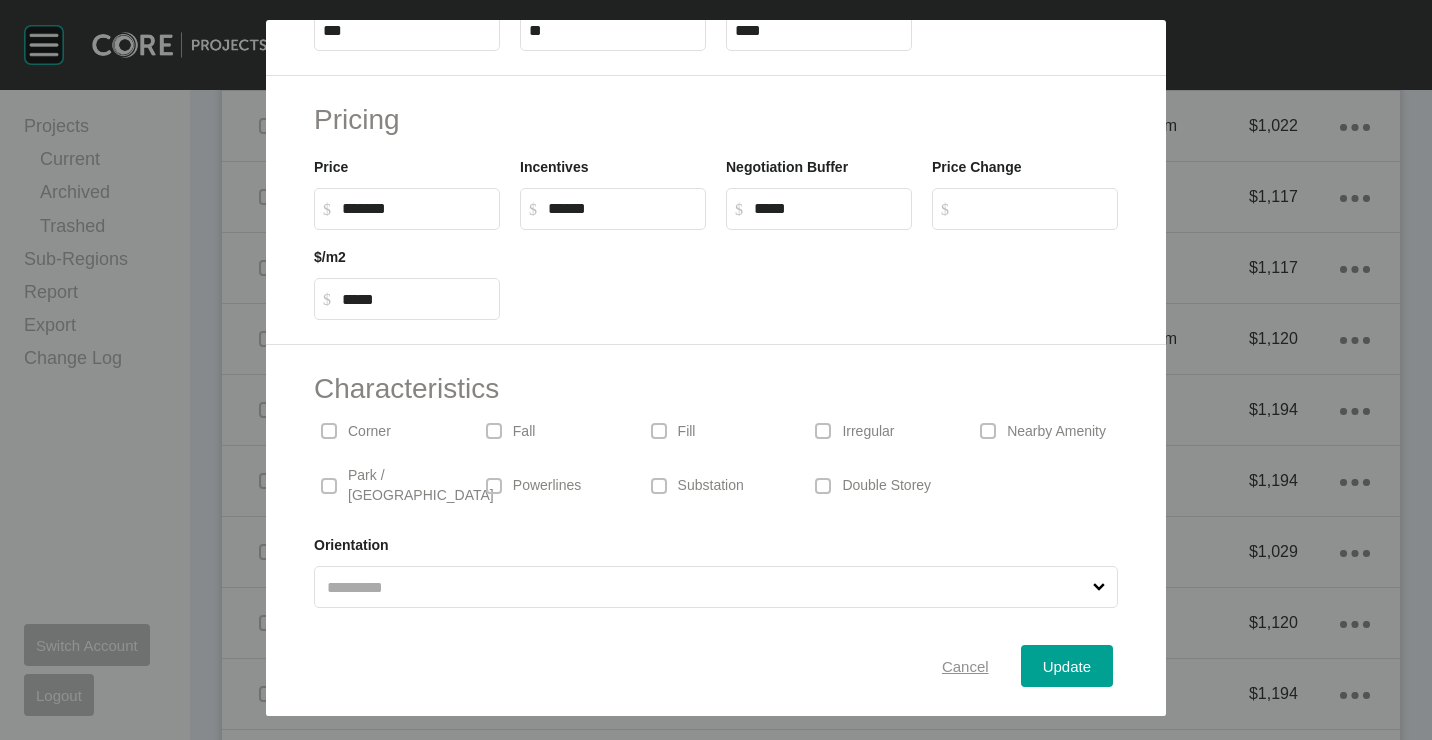 click on "Cancel" at bounding box center (965, 665) 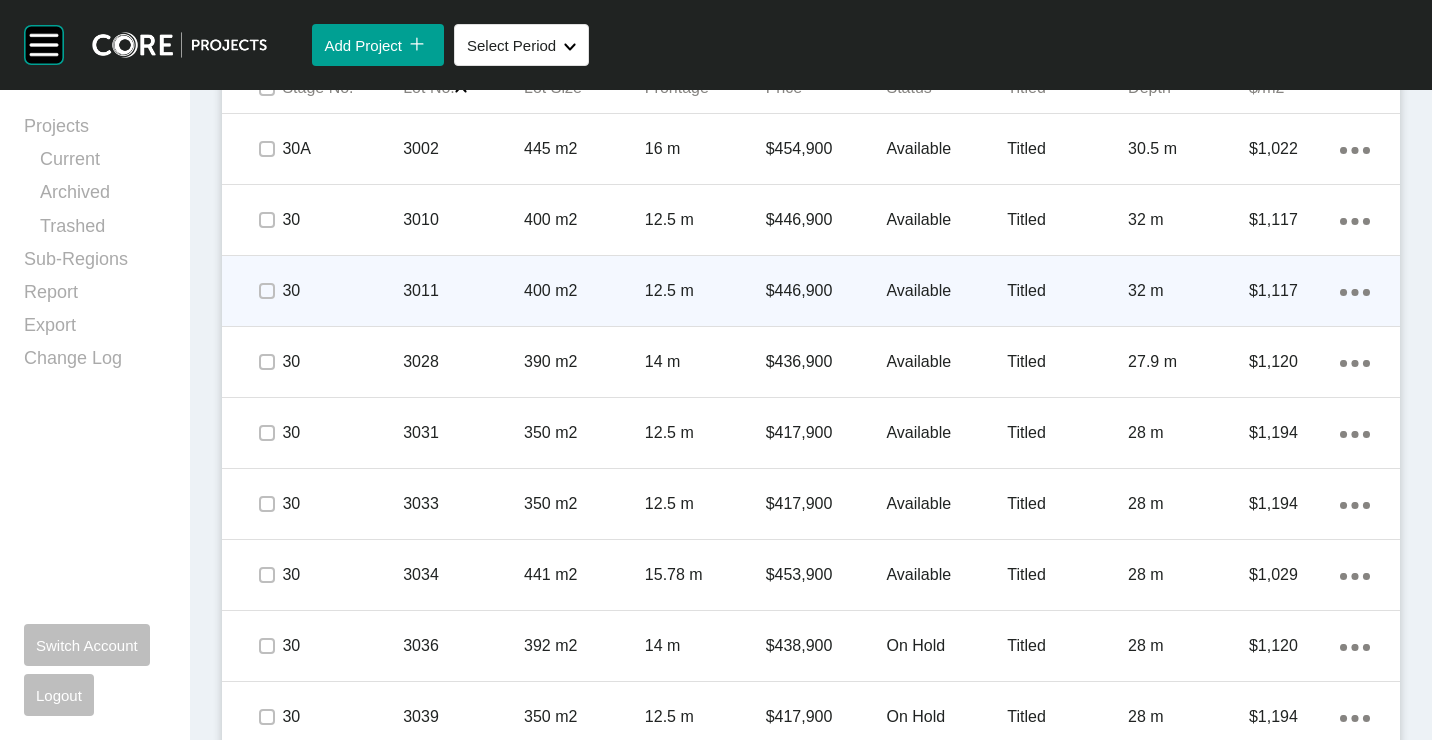 scroll, scrollTop: 1300, scrollLeft: 0, axis: vertical 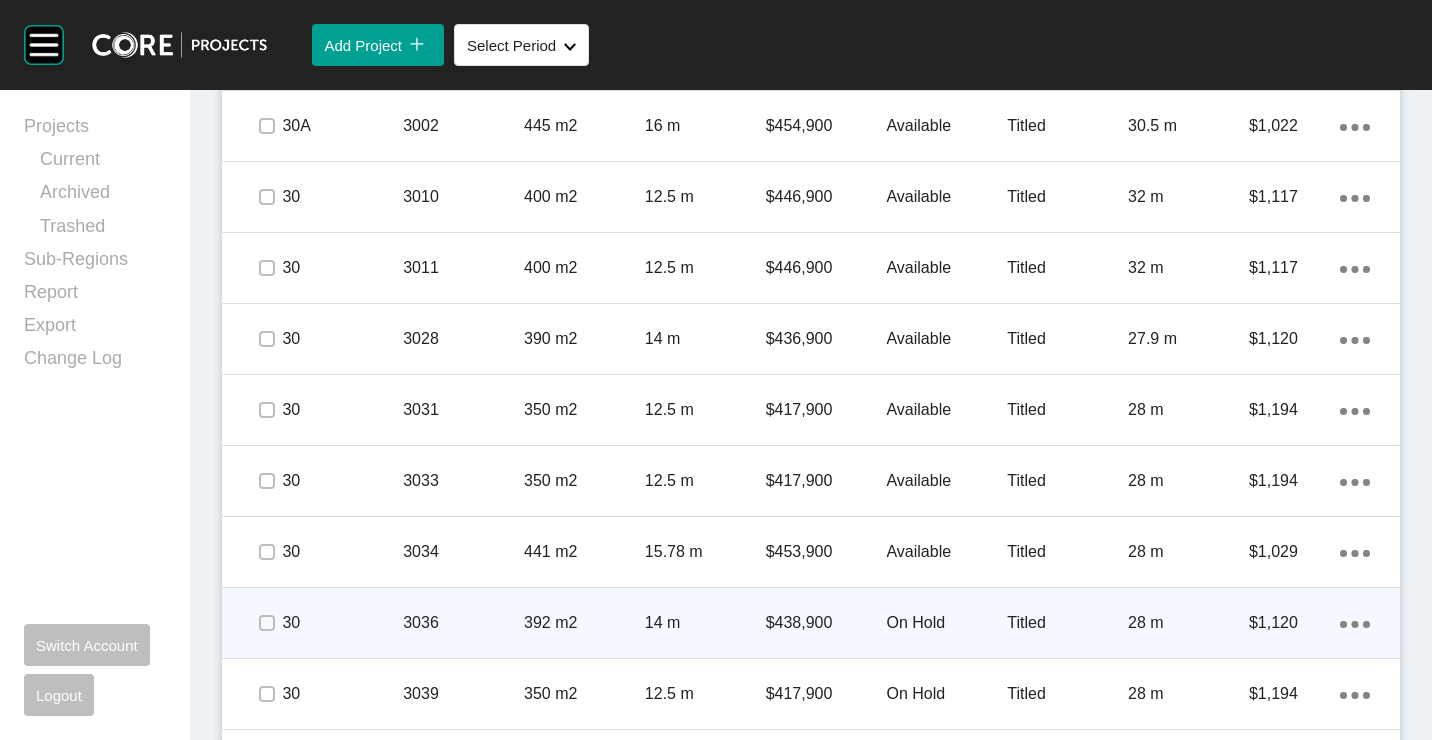 click on "Action Menu Dots Copy 6 Created with Sketch." 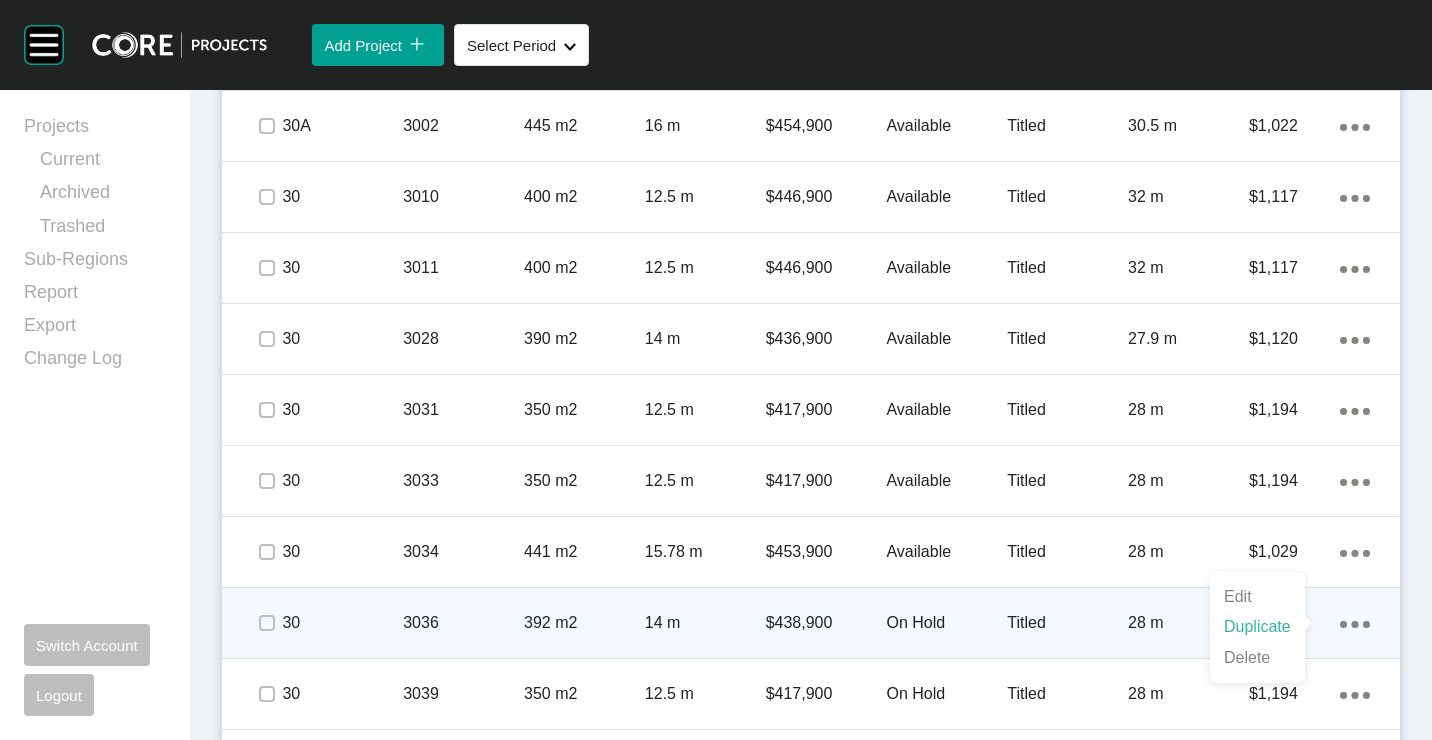 click on "Duplicate" at bounding box center [1257, 627] 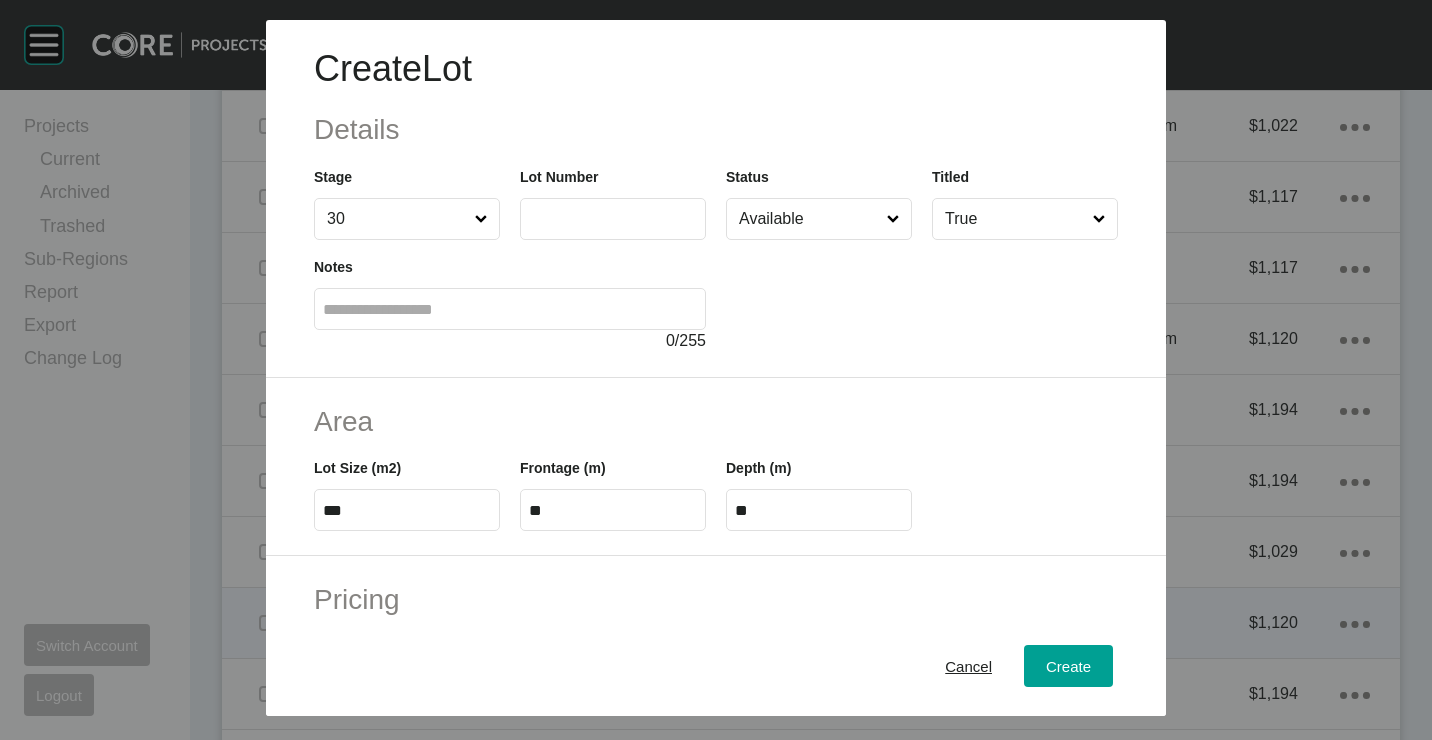 click at bounding box center [613, 218] 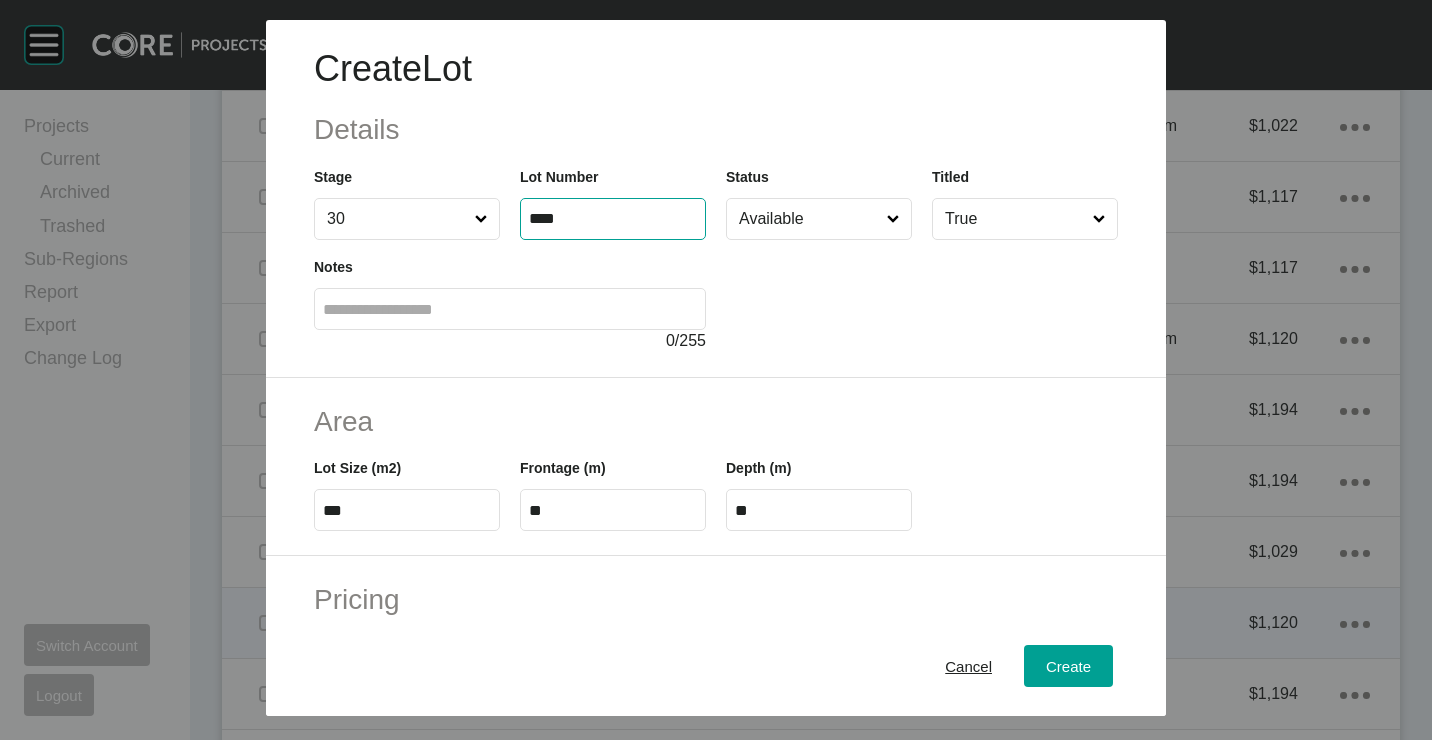 type on "****" 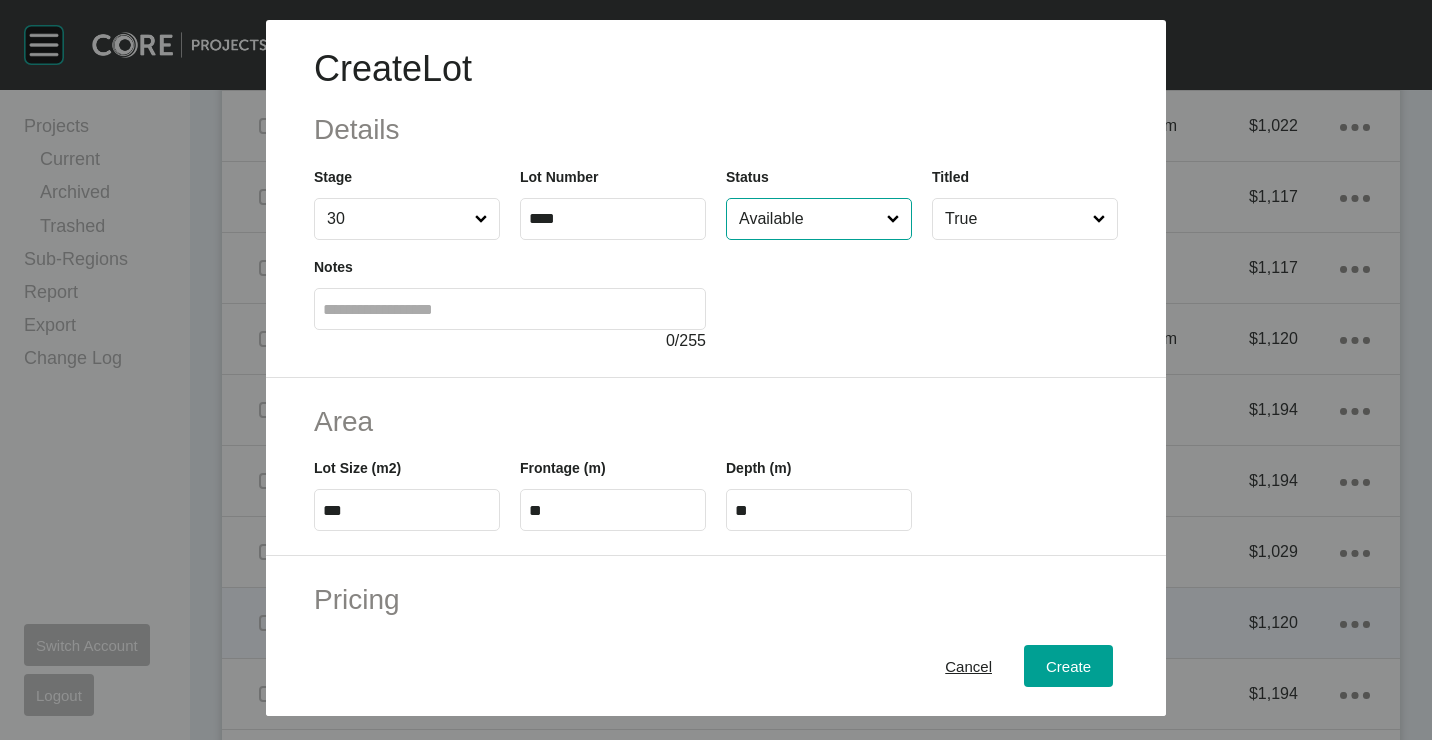 type on "*" 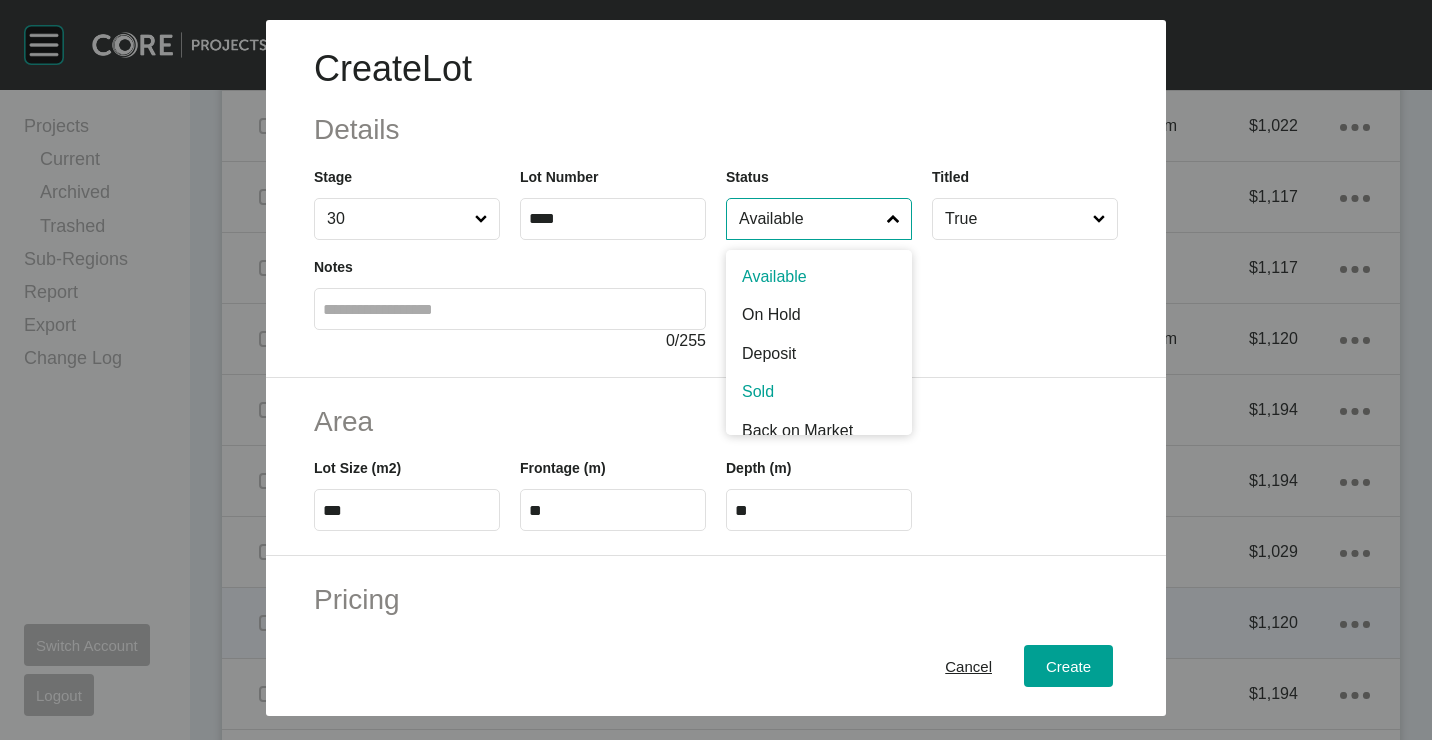 scroll, scrollTop: 15, scrollLeft: 0, axis: vertical 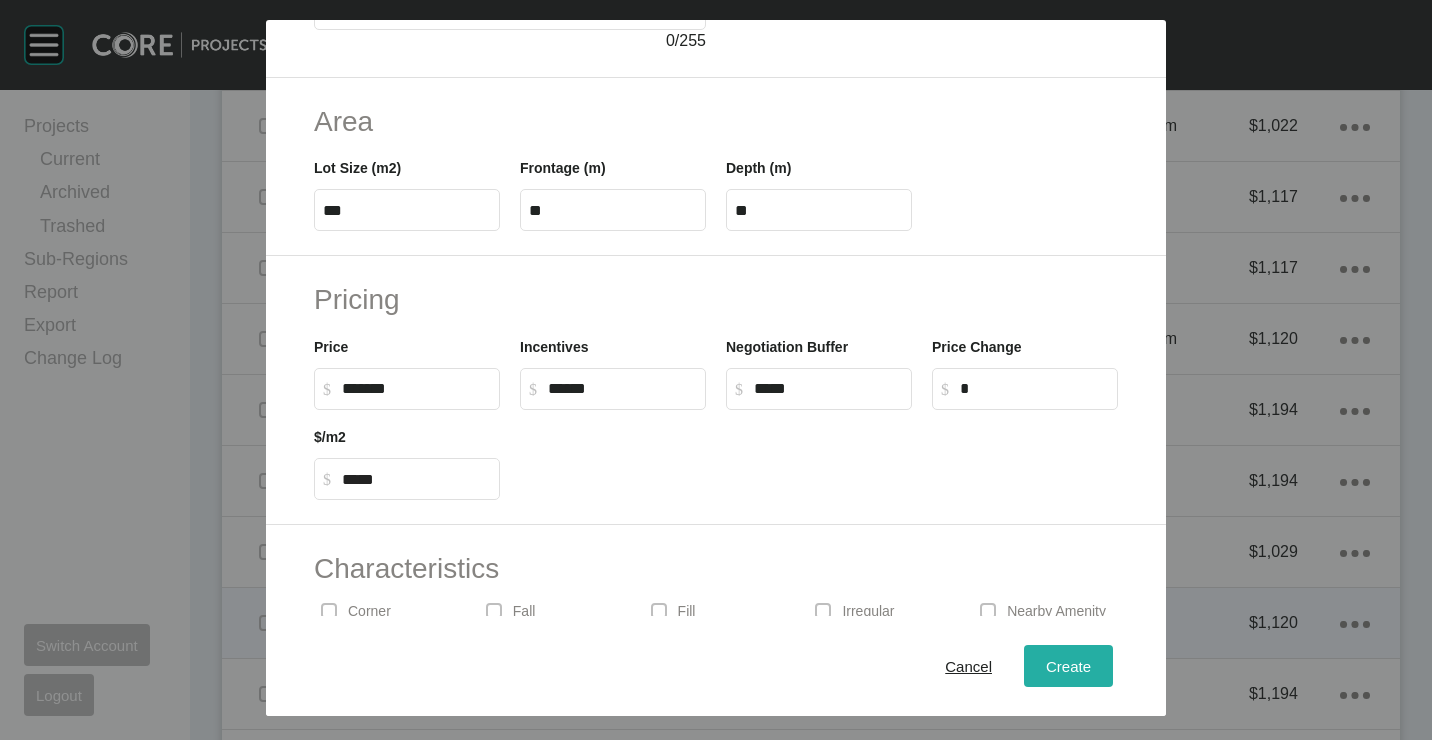 click on "Create" at bounding box center [1068, 665] 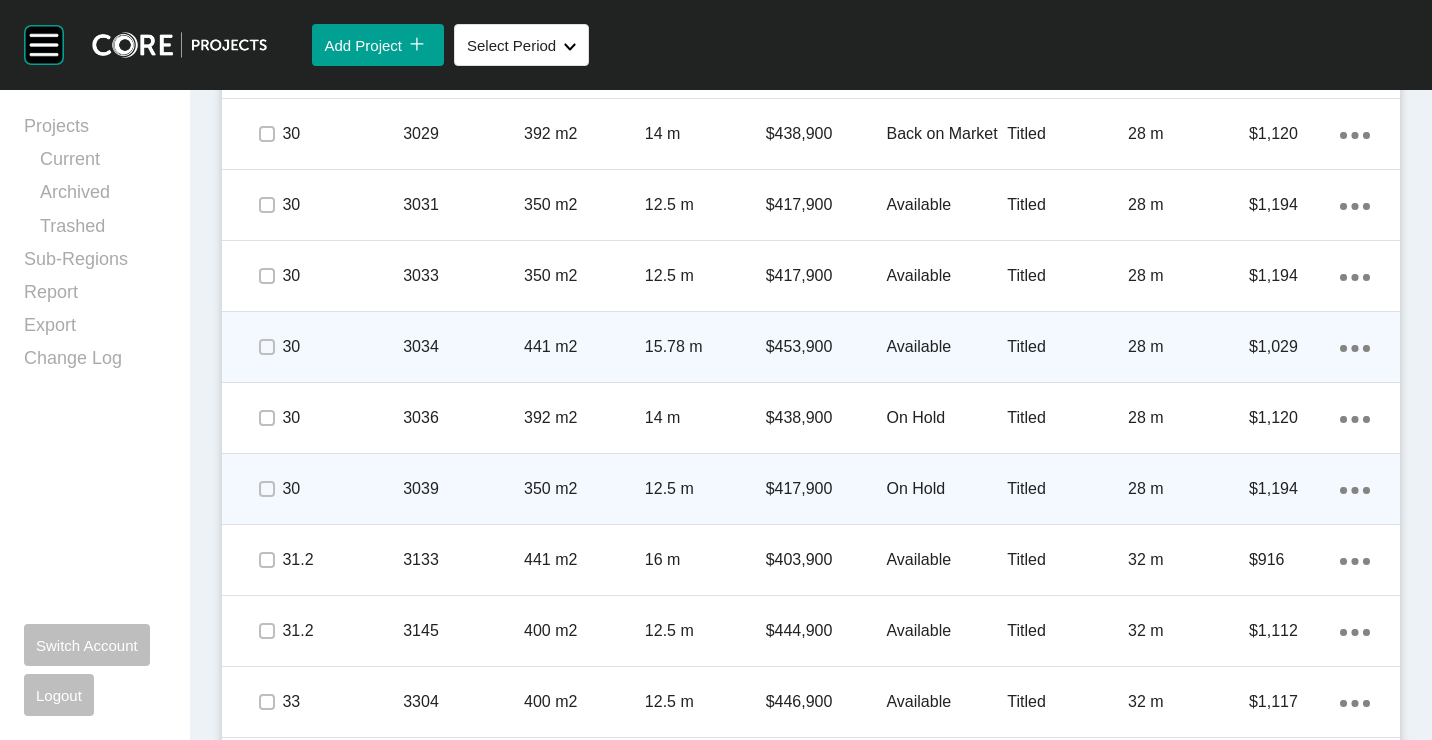 scroll, scrollTop: 1662, scrollLeft: 0, axis: vertical 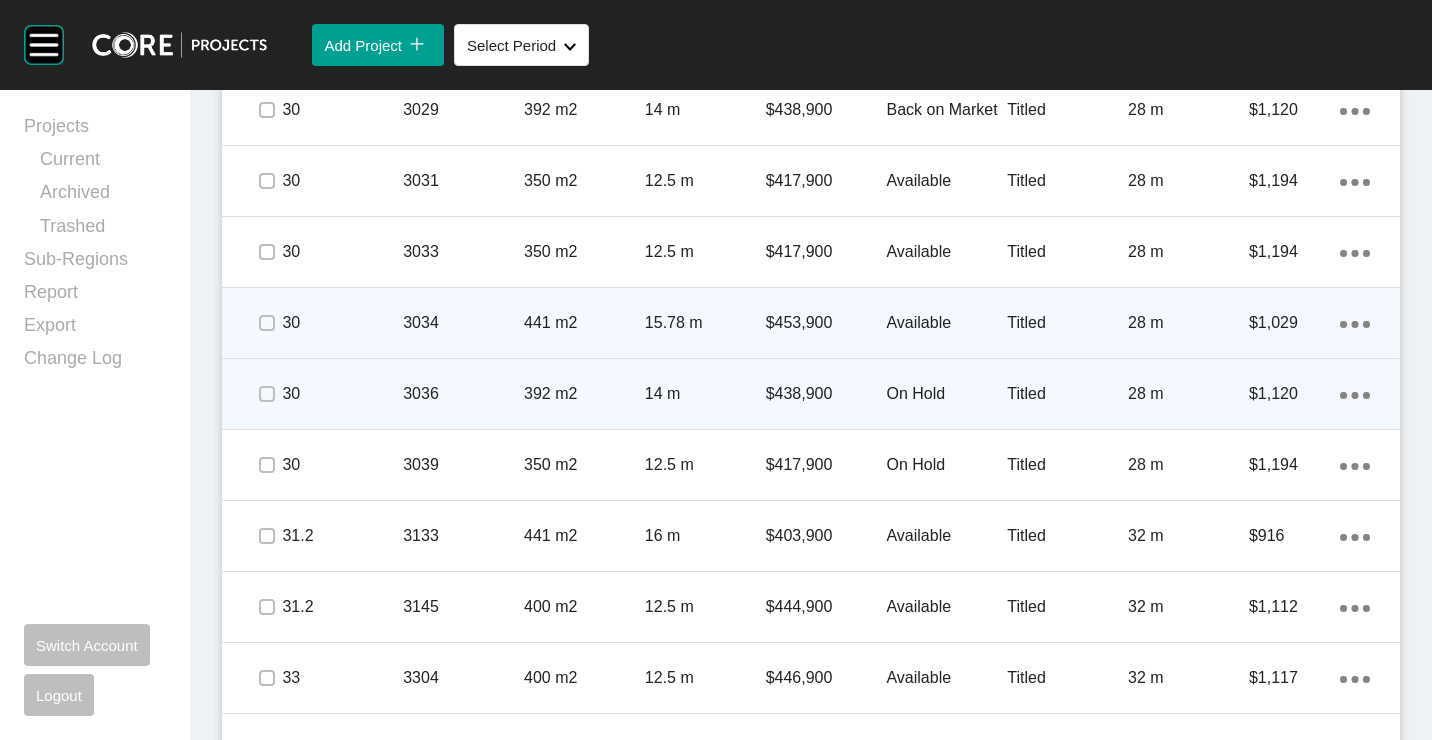 click on "392 m2" at bounding box center [584, 394] 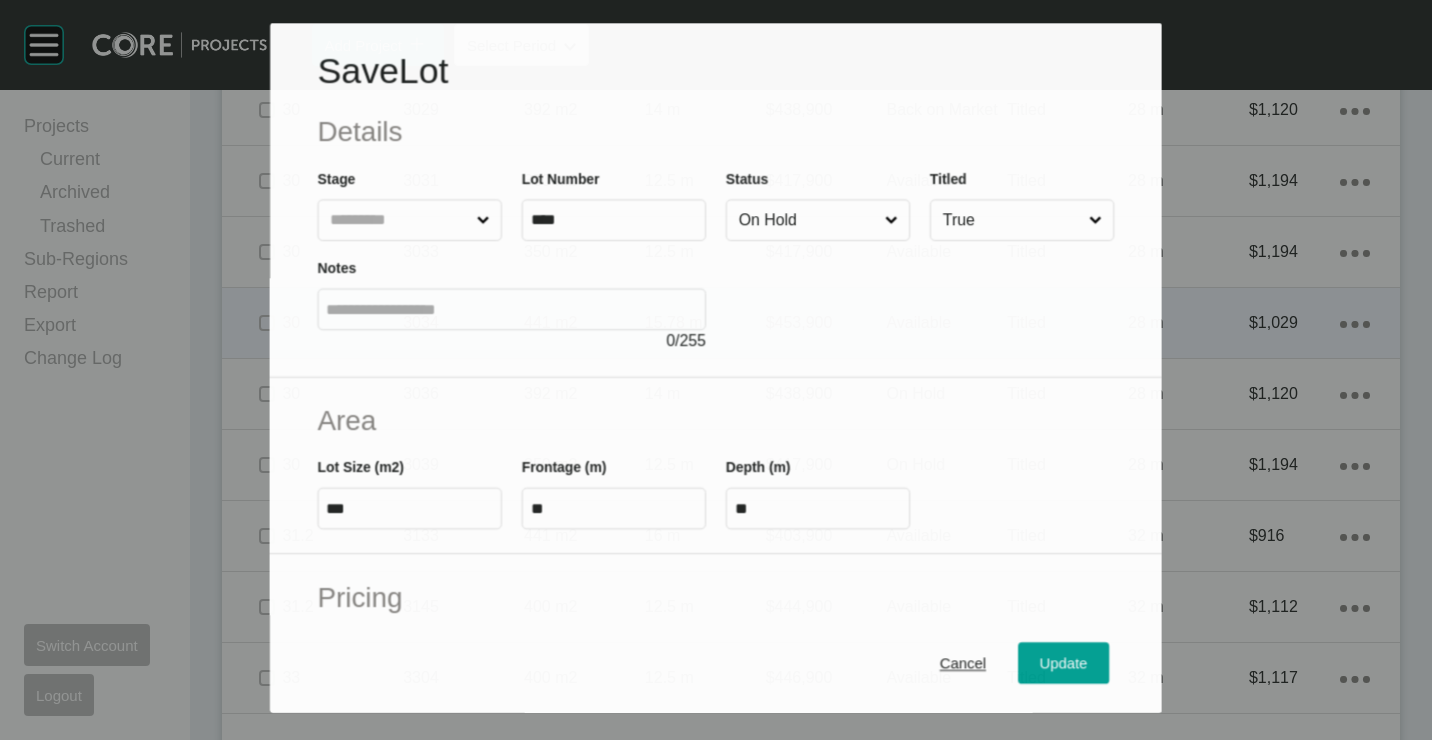 click on "On Hold" at bounding box center [808, 220] 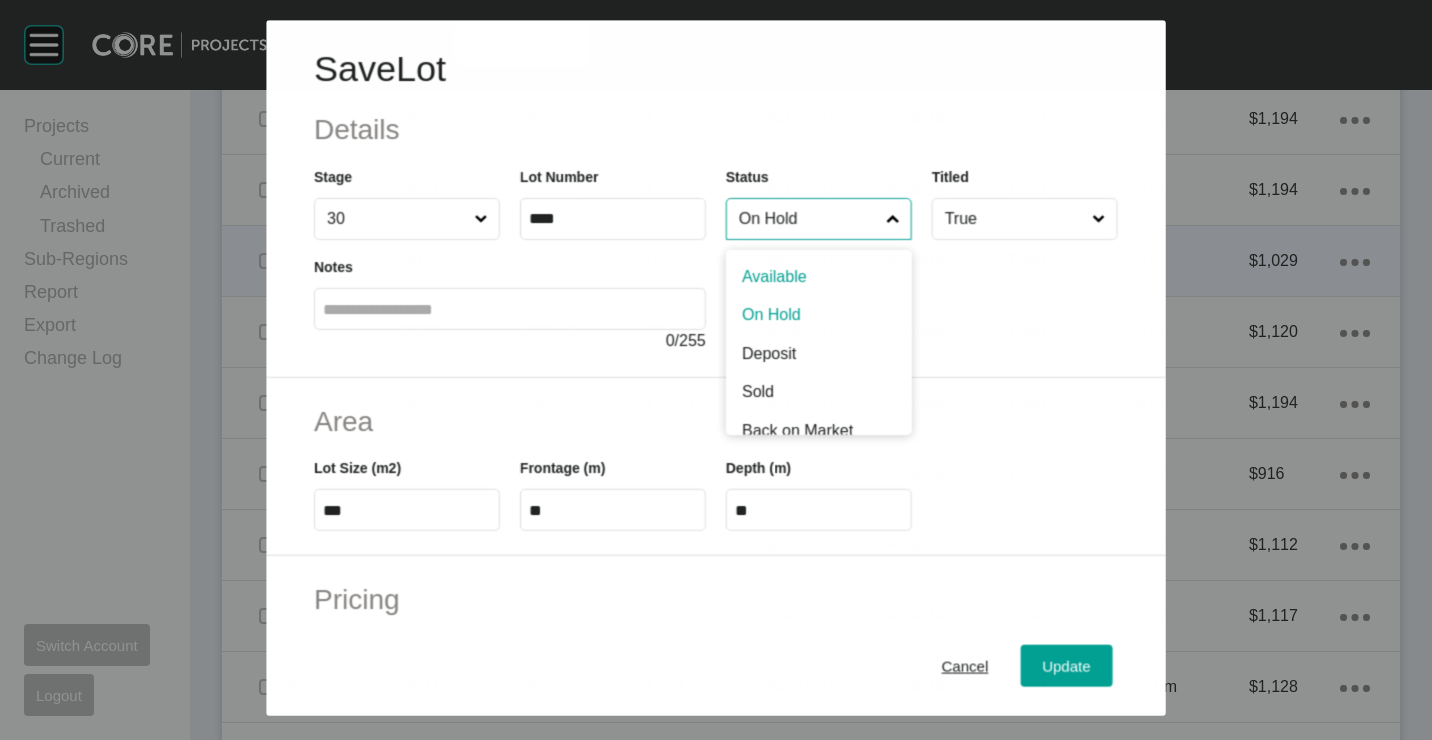 scroll, scrollTop: 1600, scrollLeft: 0, axis: vertical 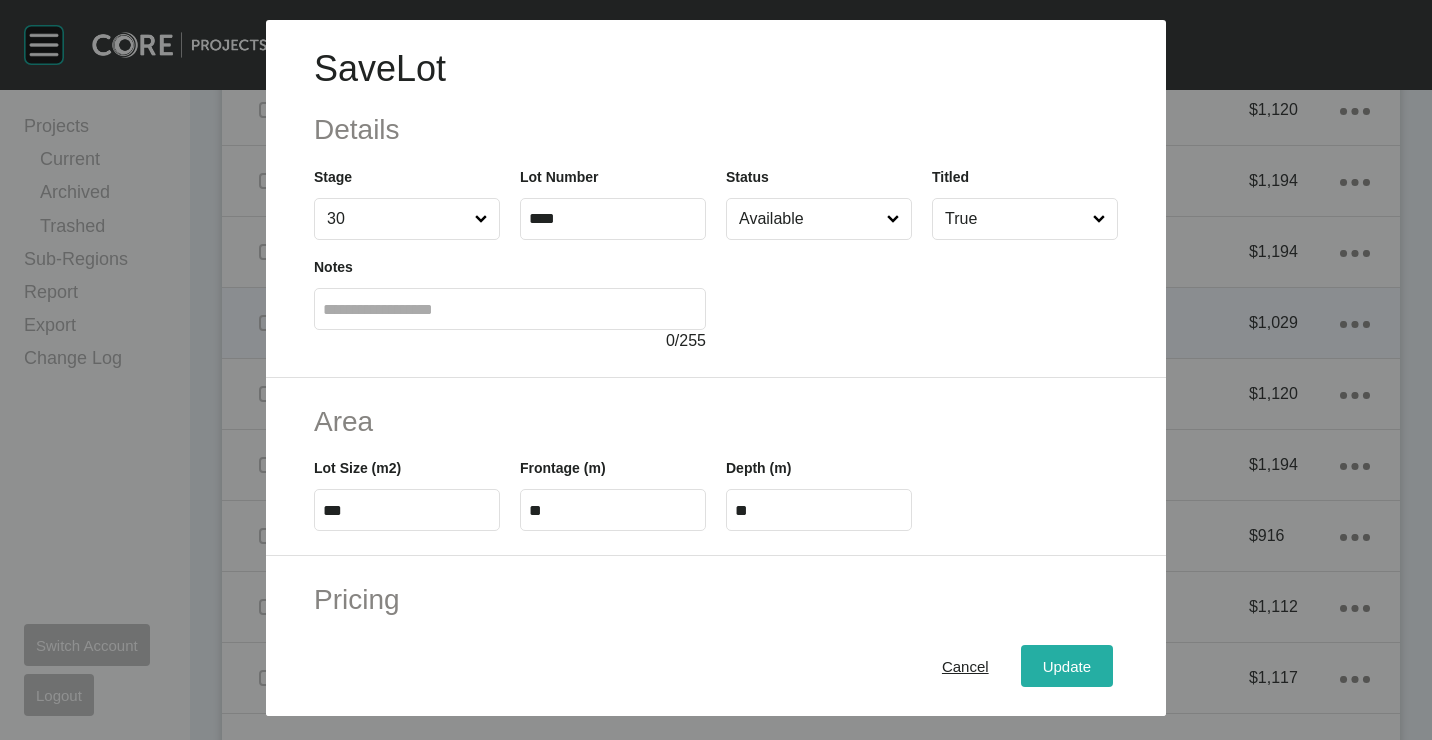 click on "Update" at bounding box center (1067, 665) 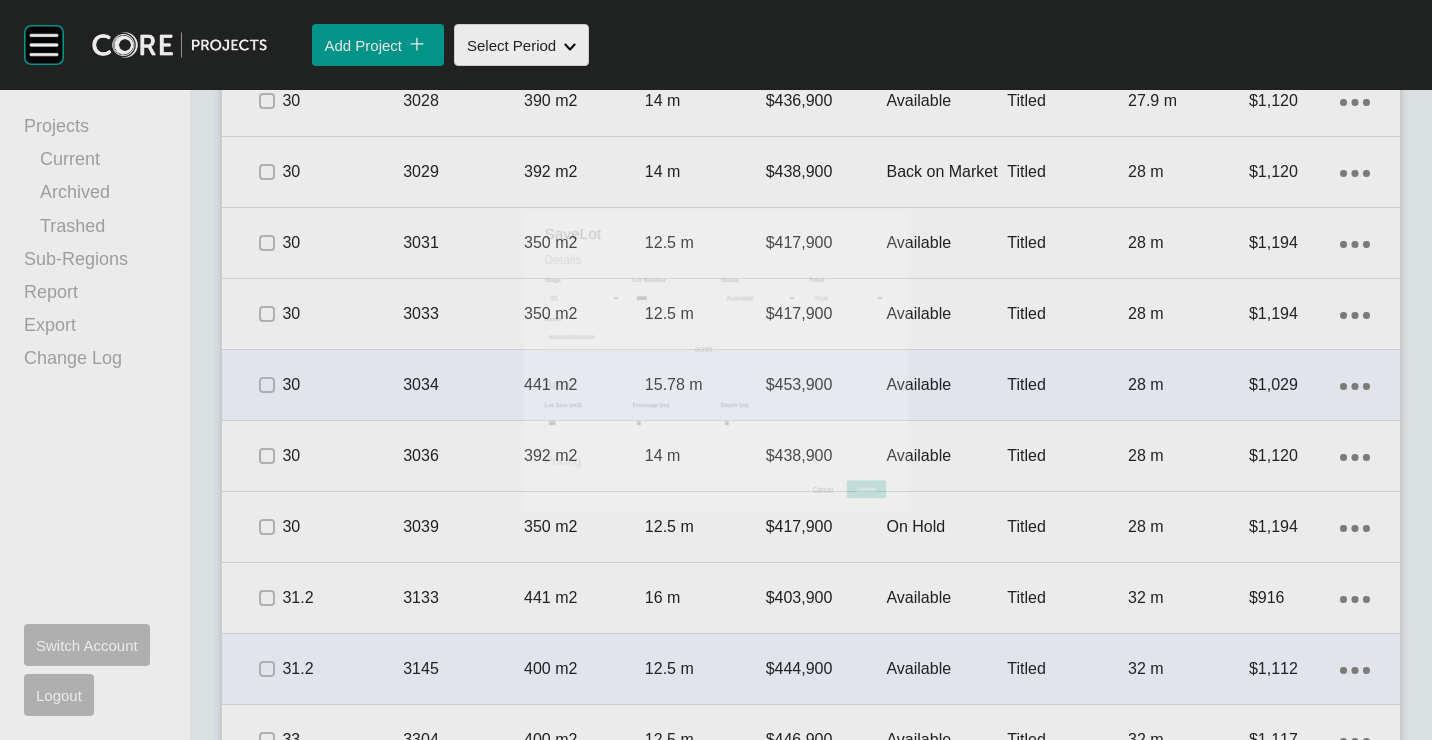 scroll, scrollTop: 1662, scrollLeft: 0, axis: vertical 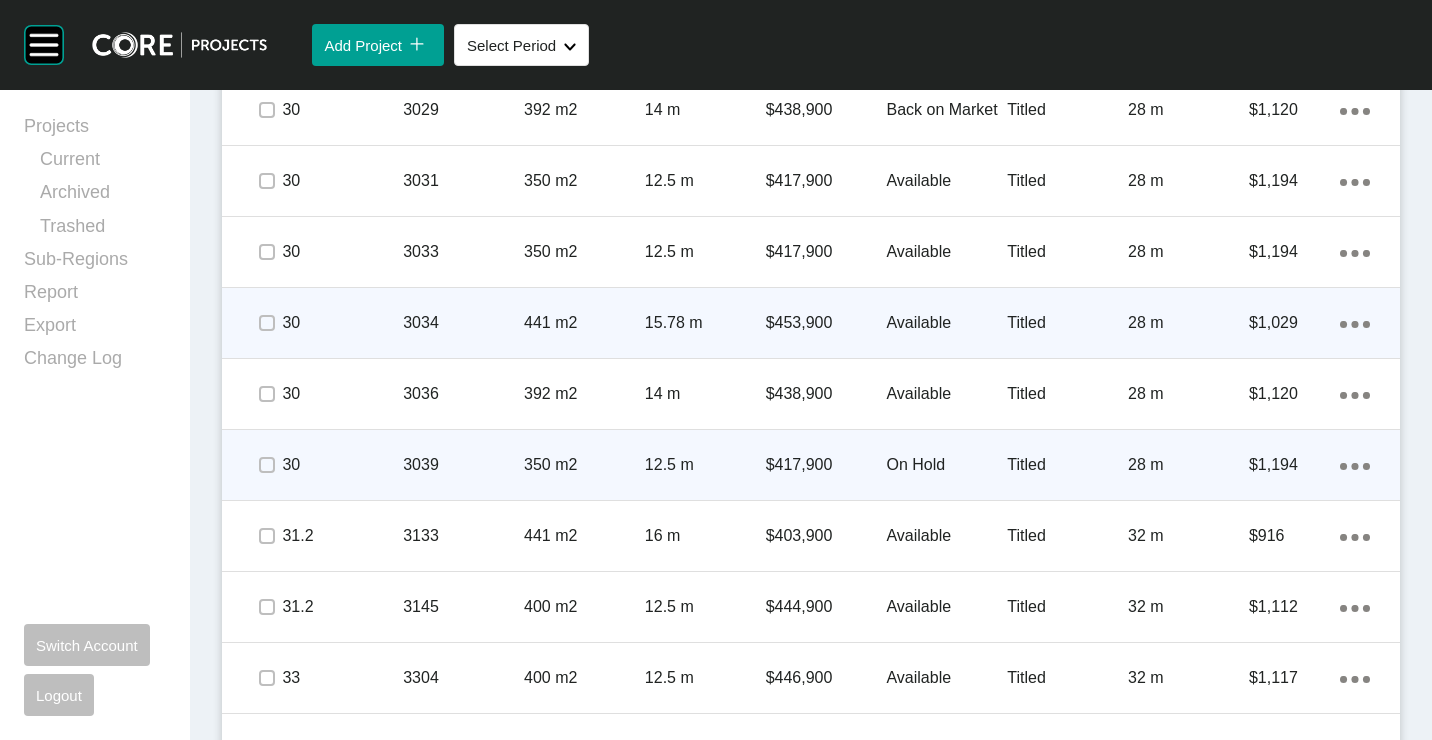 click on "3039" at bounding box center (463, 465) 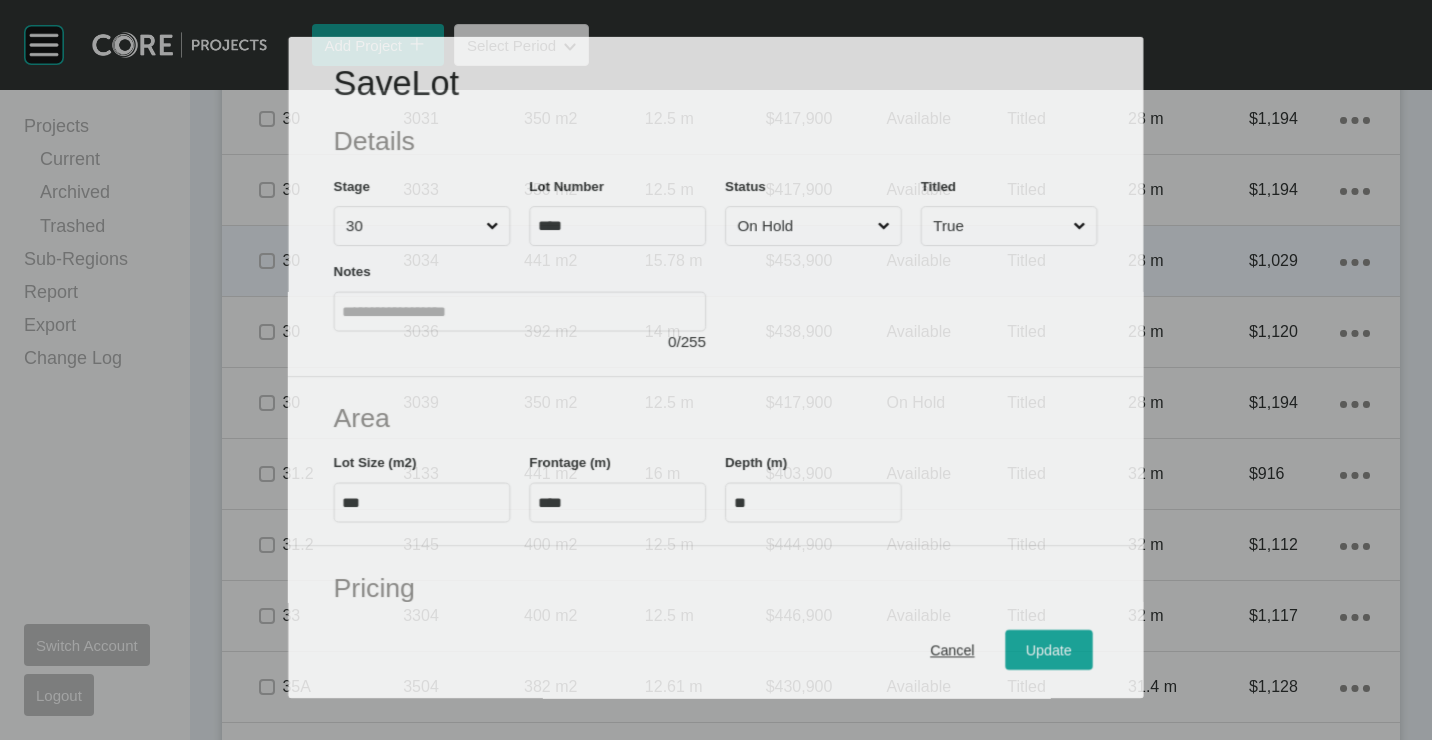 scroll, scrollTop: 1600, scrollLeft: 0, axis: vertical 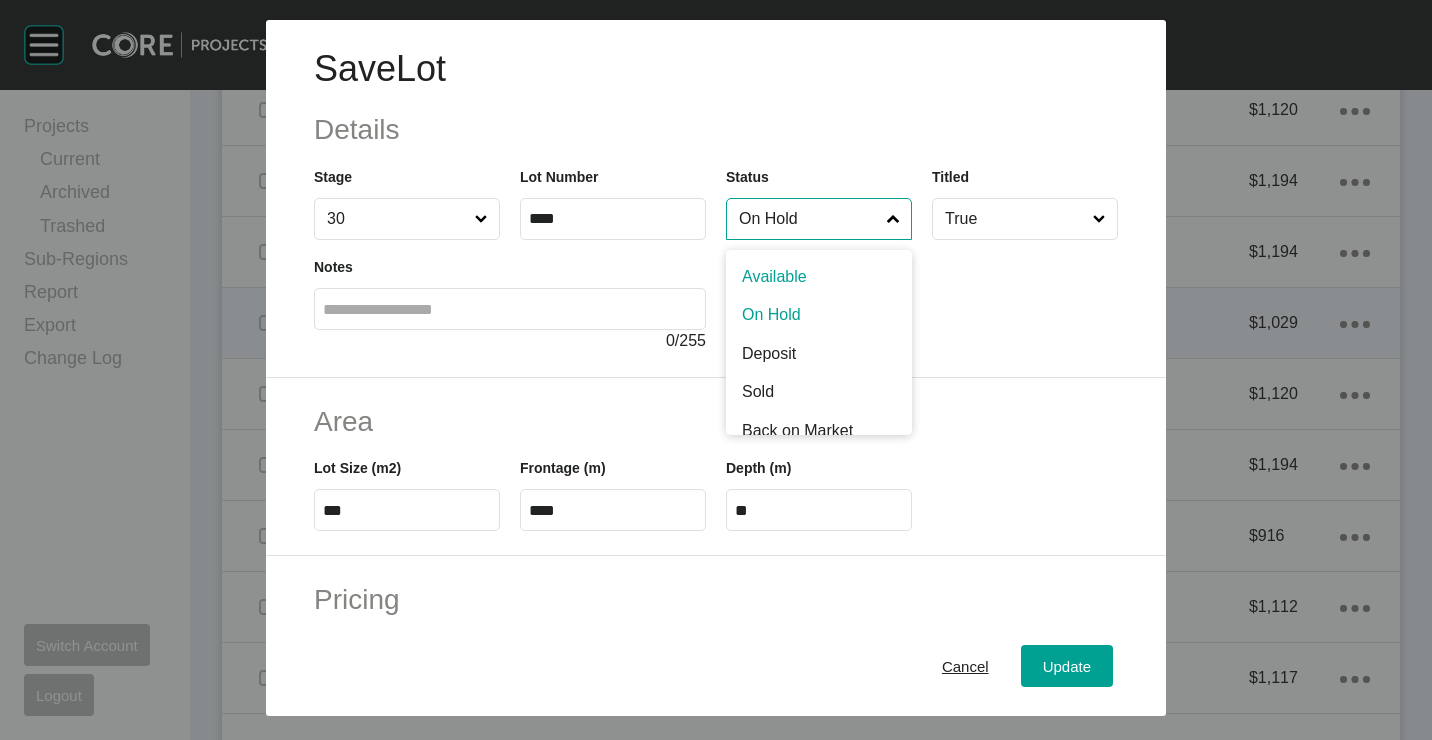 drag, startPoint x: 826, startPoint y: 222, endPoint x: 798, endPoint y: 249, distance: 38.8973 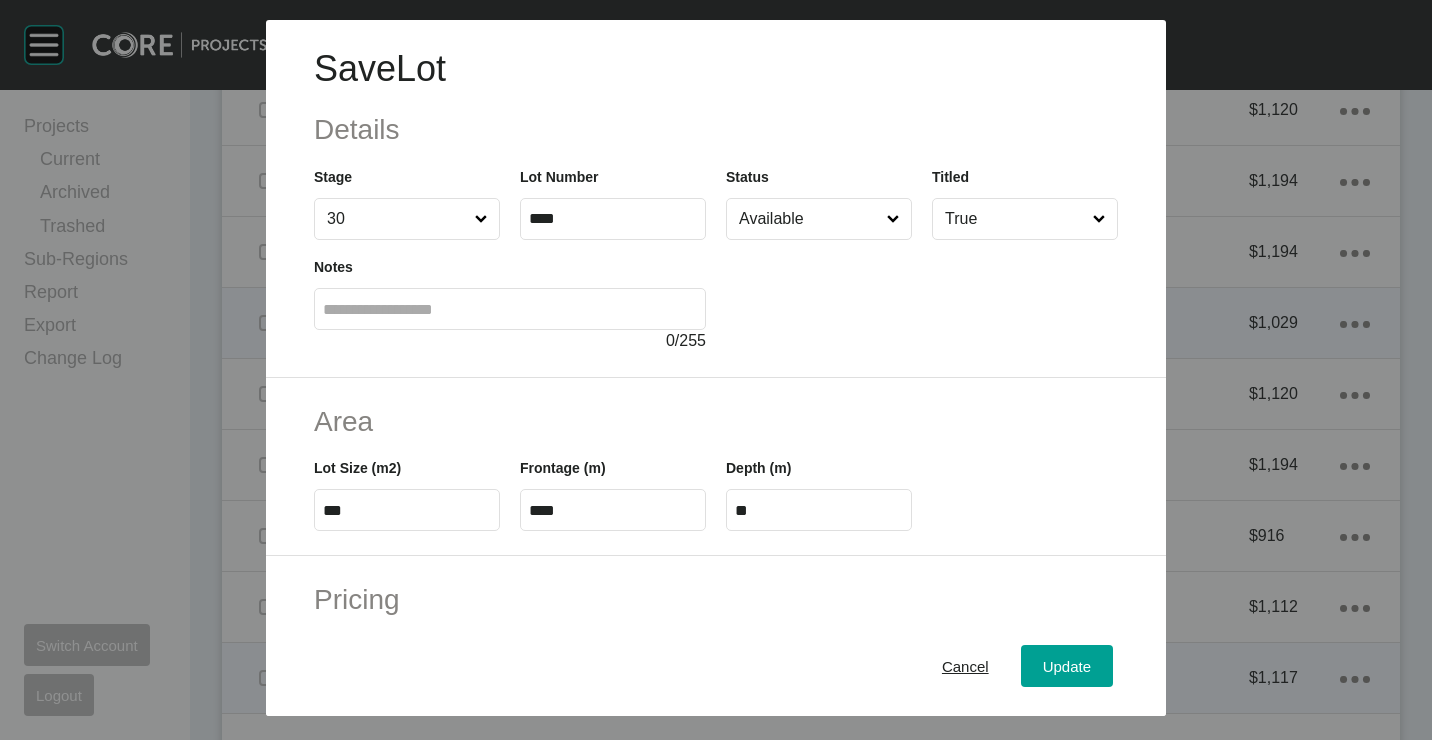 click on "Cancel" at bounding box center (965, 665) 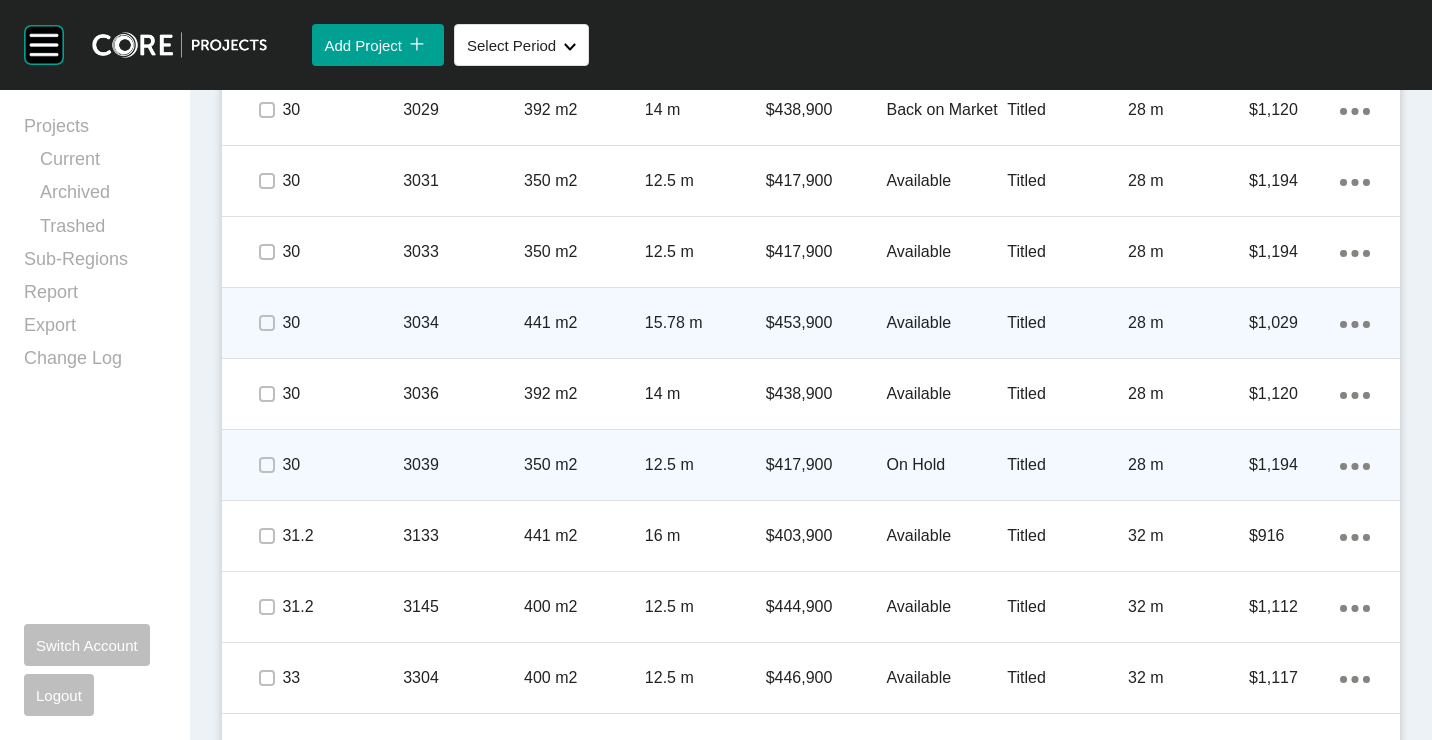 click on "3039" at bounding box center [463, 465] 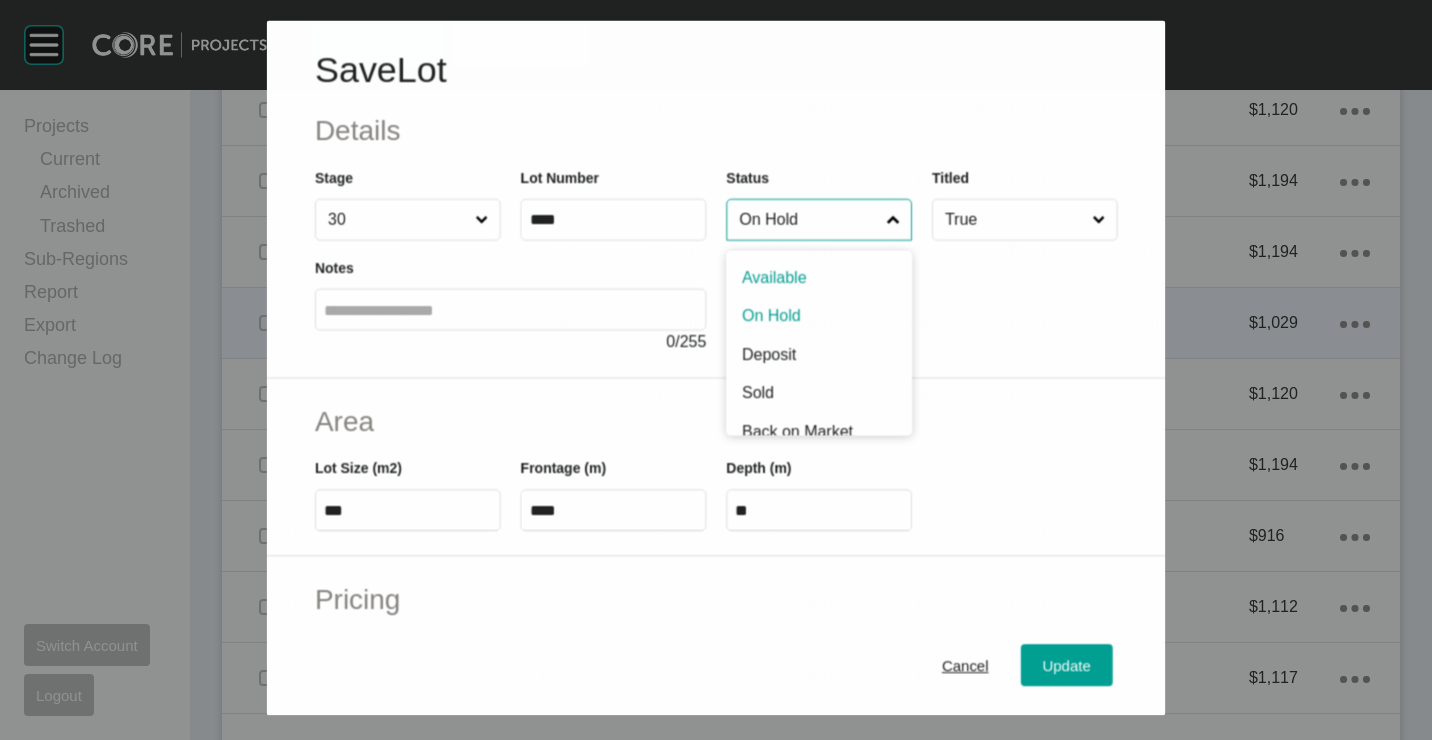 click on "On Hold" at bounding box center (808, 219) 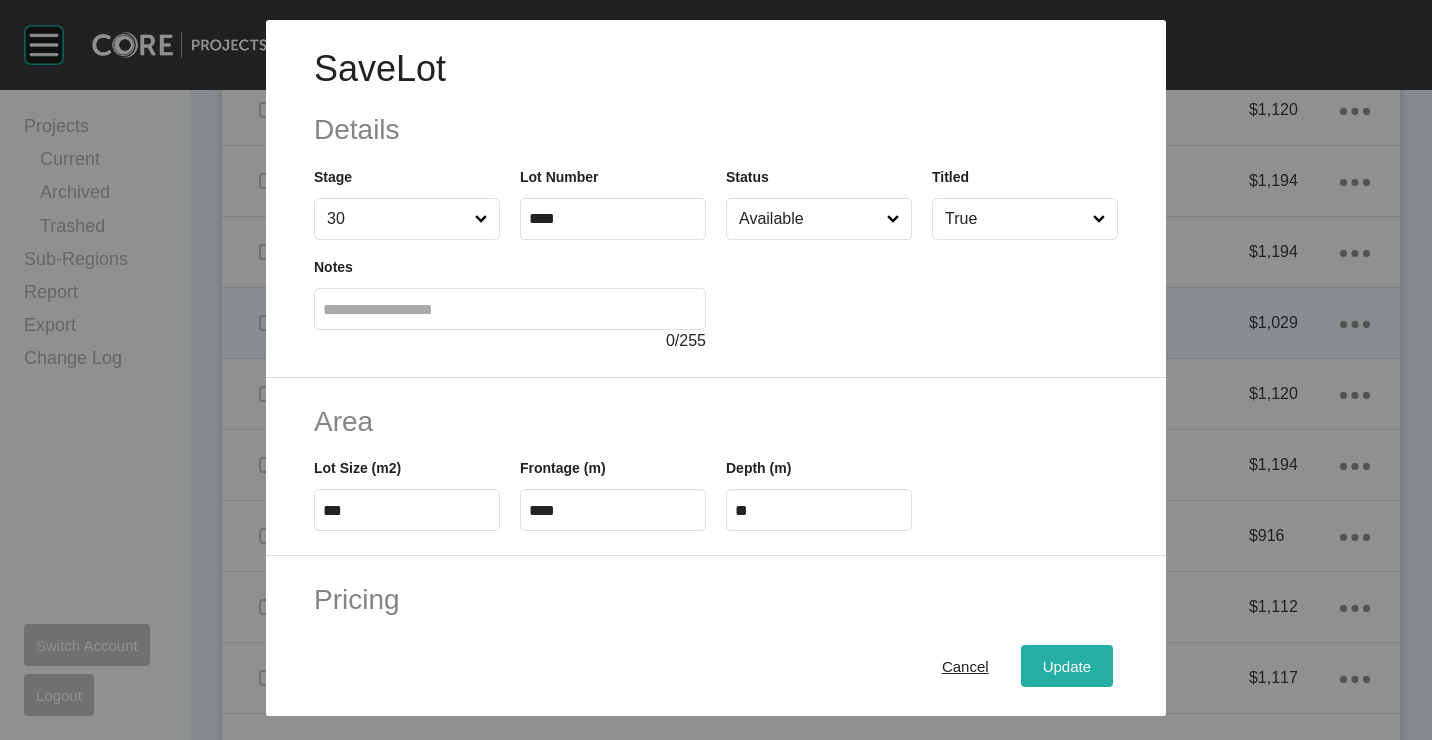 click on "Update" at bounding box center (1067, 665) 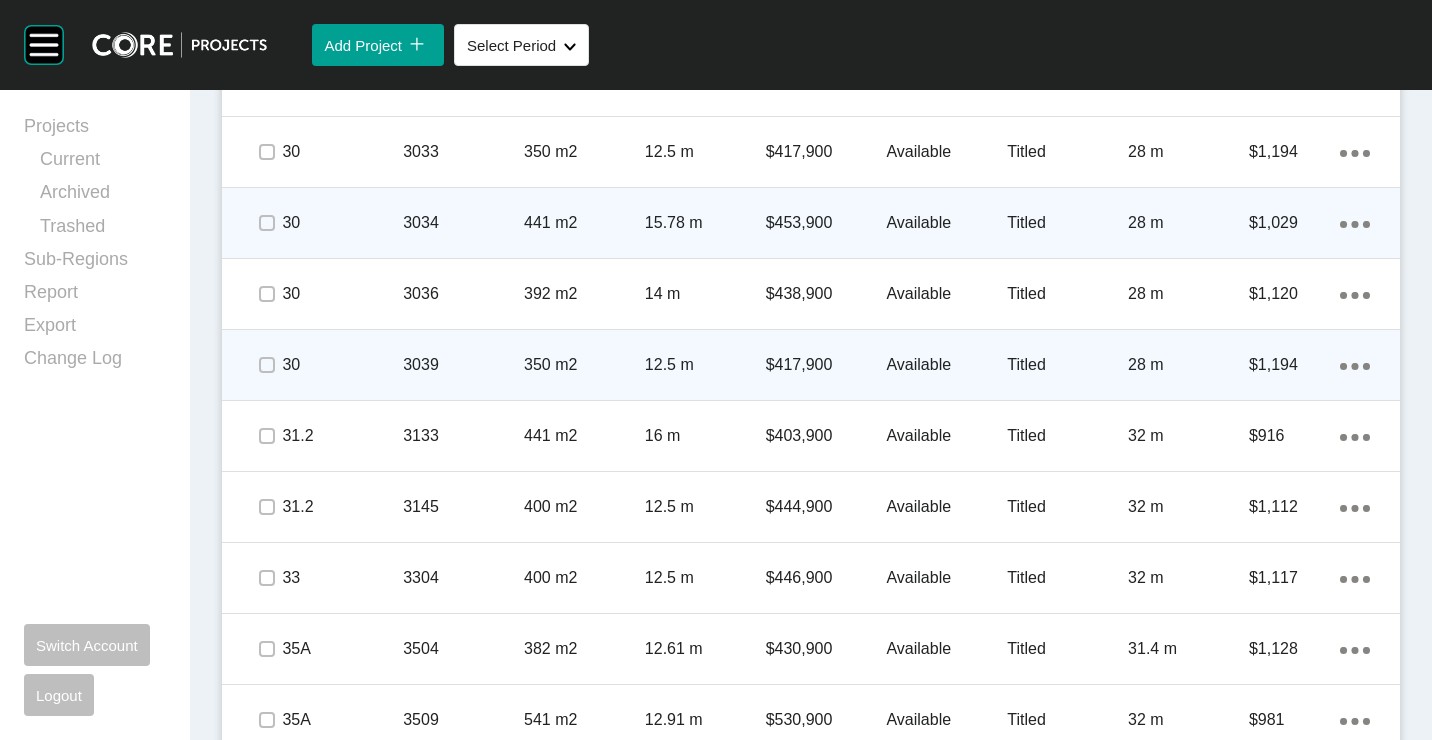 scroll, scrollTop: 2062, scrollLeft: 0, axis: vertical 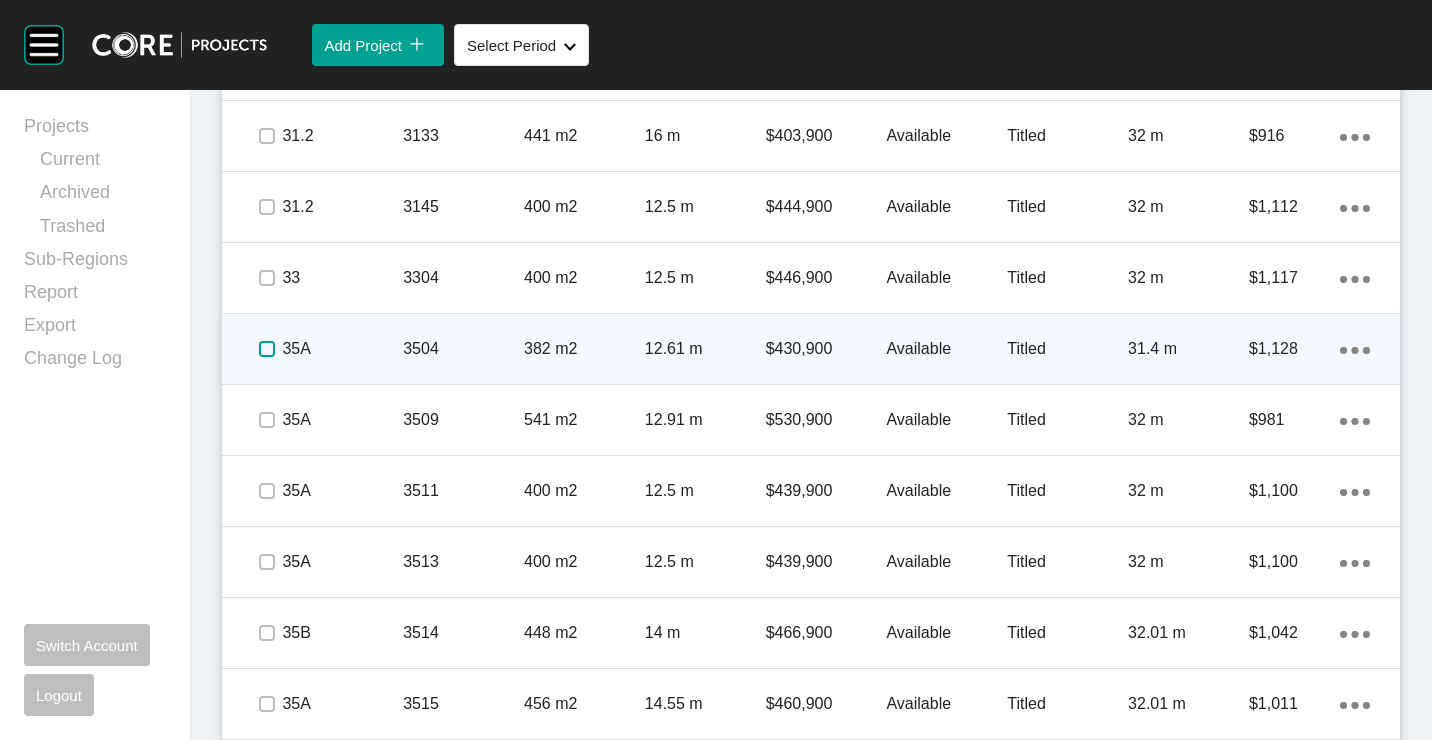 click at bounding box center (267, 349) 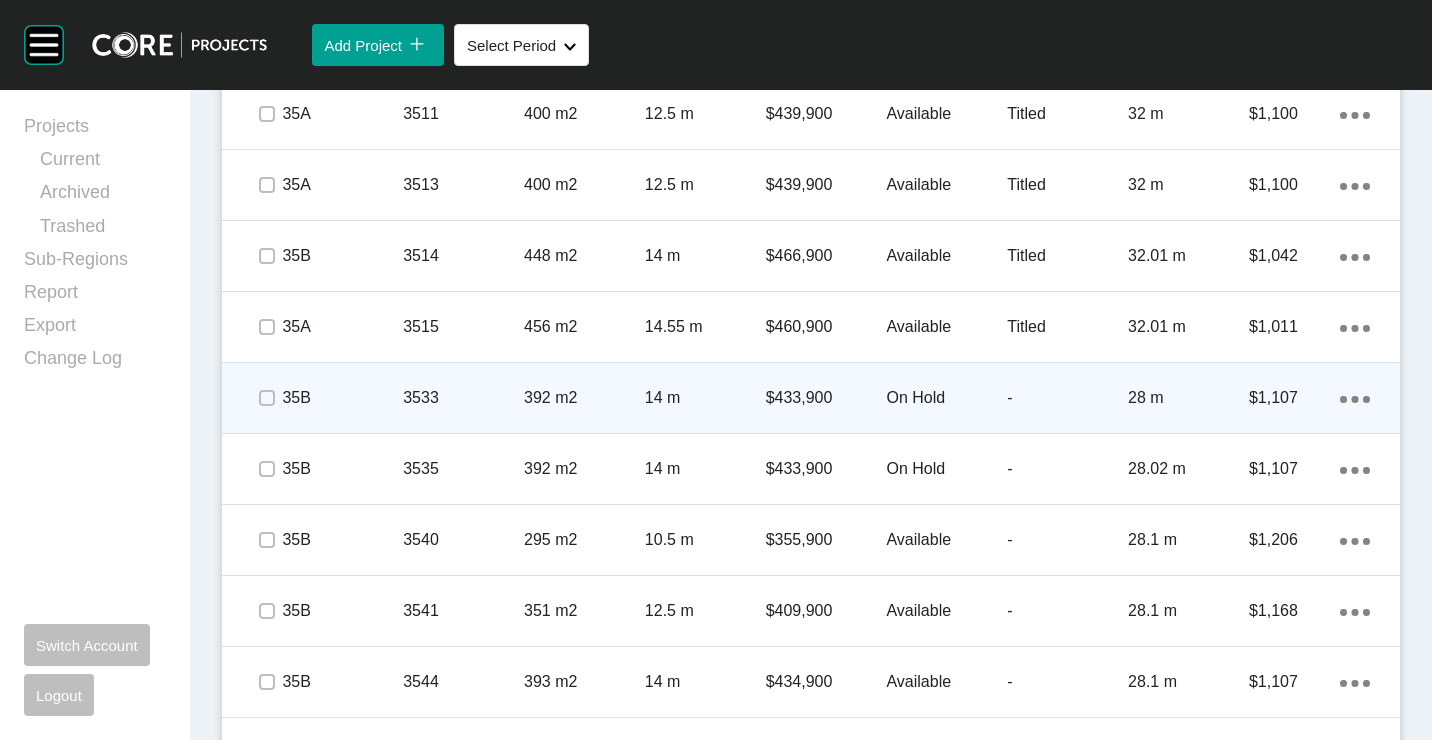 scroll, scrollTop: 2462, scrollLeft: 0, axis: vertical 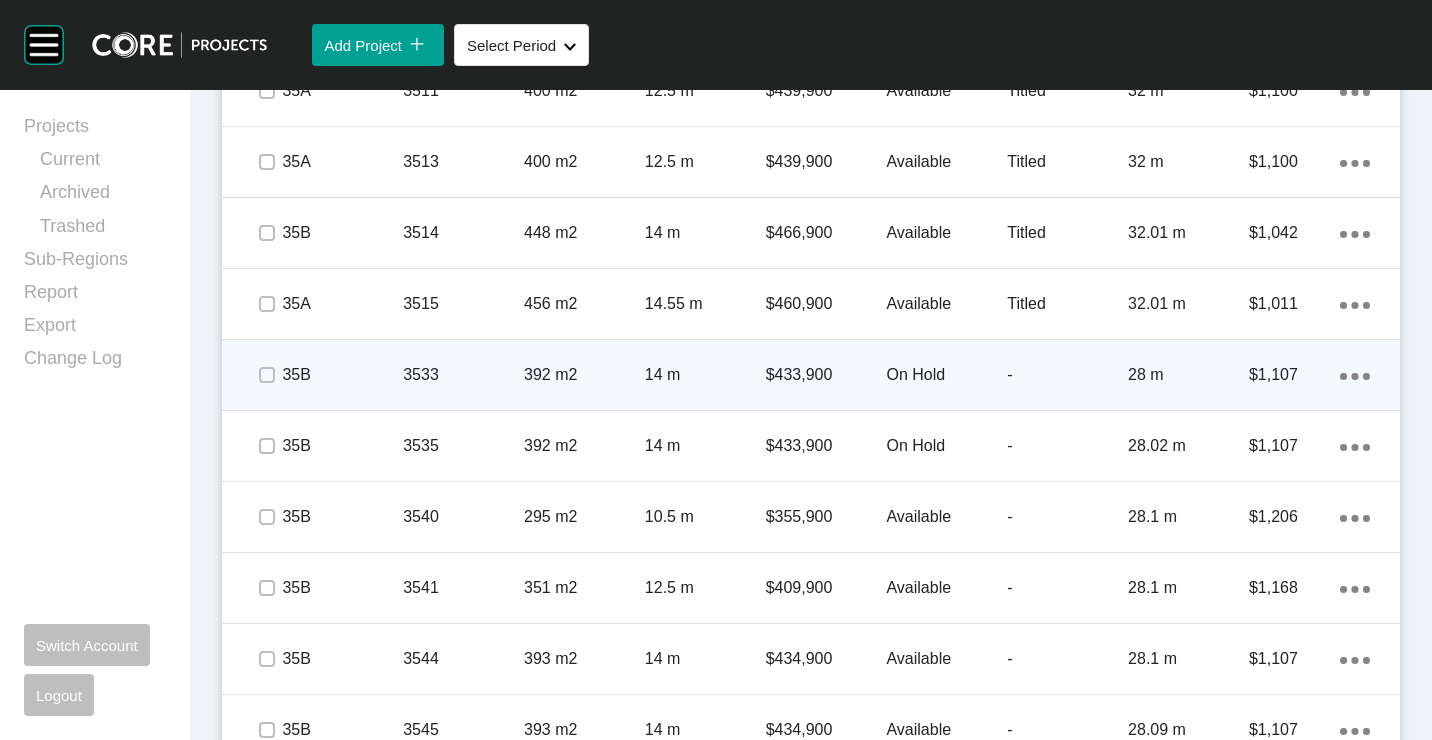 click on "3533" at bounding box center [463, 375] 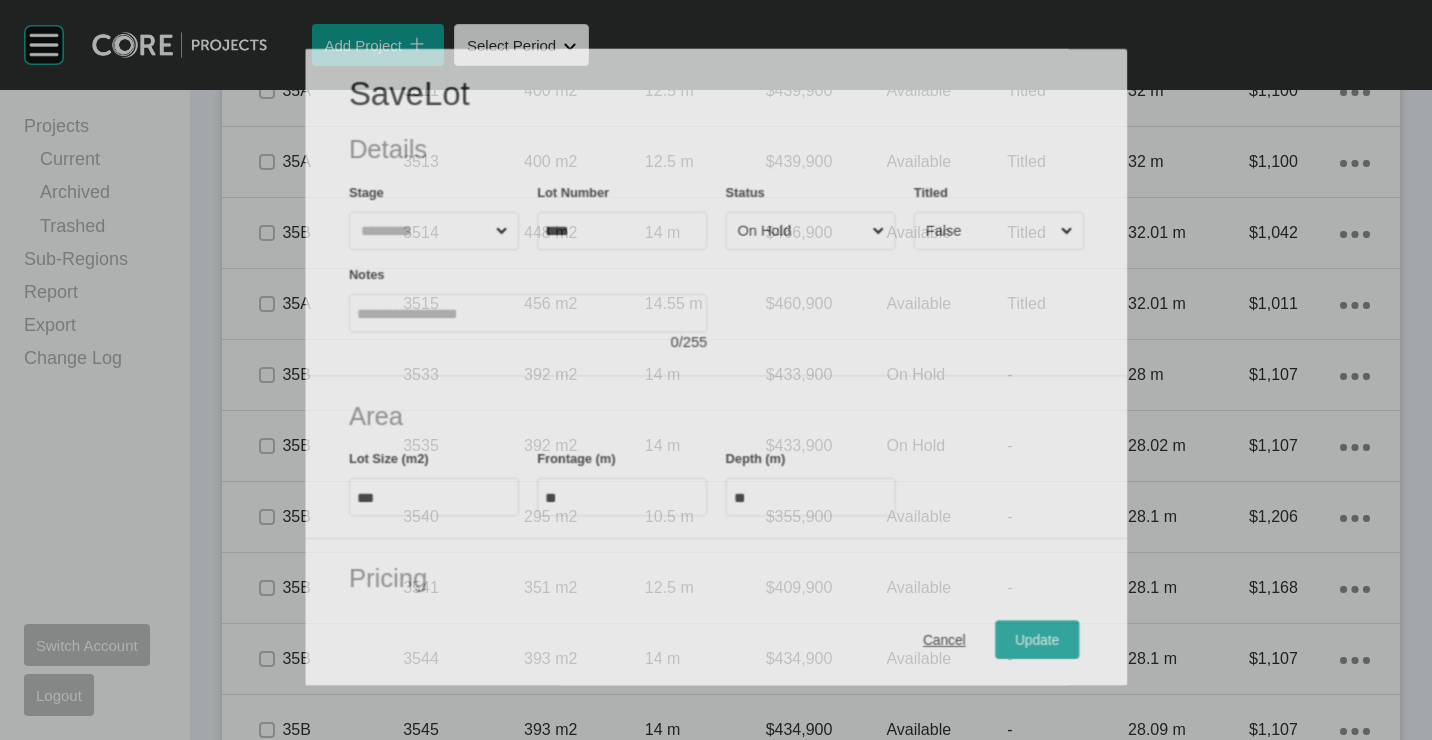 scroll, scrollTop: 2400, scrollLeft: 0, axis: vertical 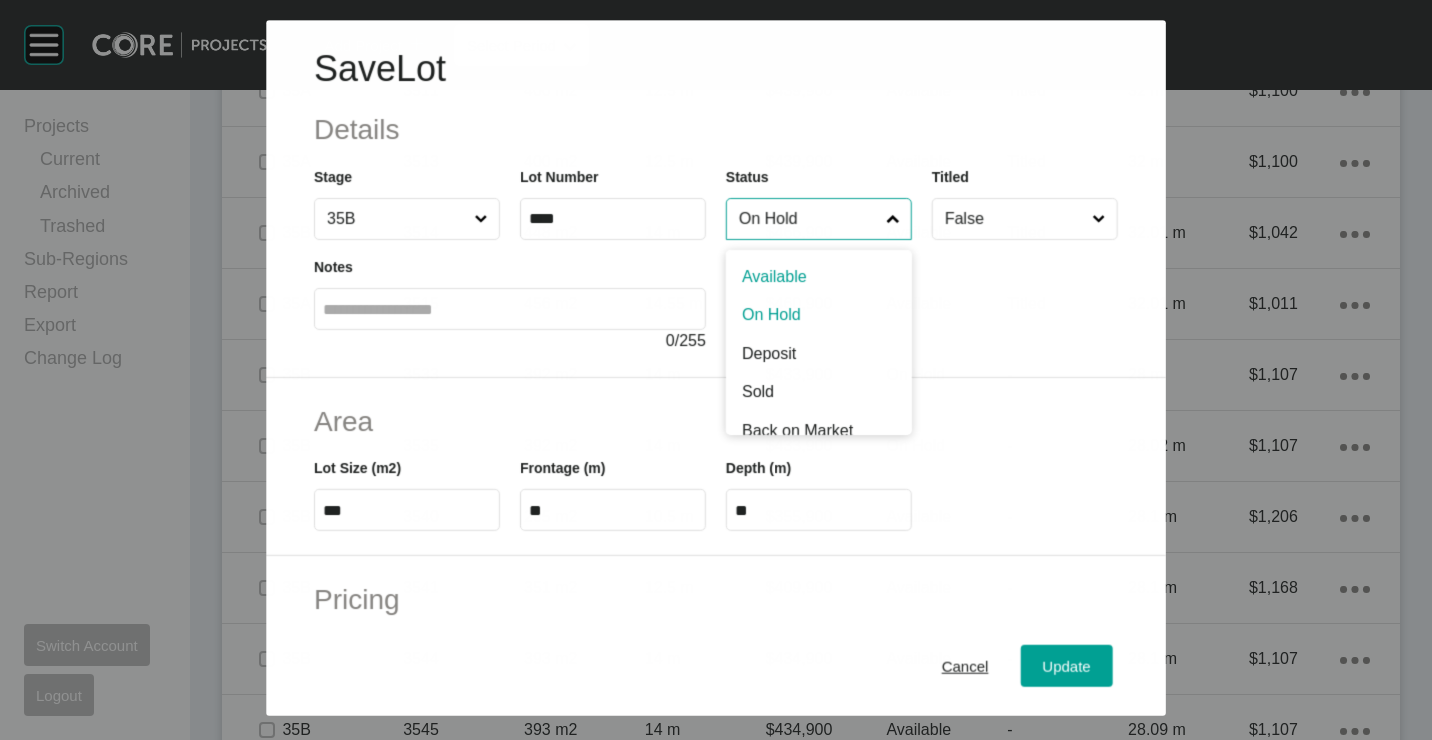 click on "On Hold" at bounding box center [808, 219] 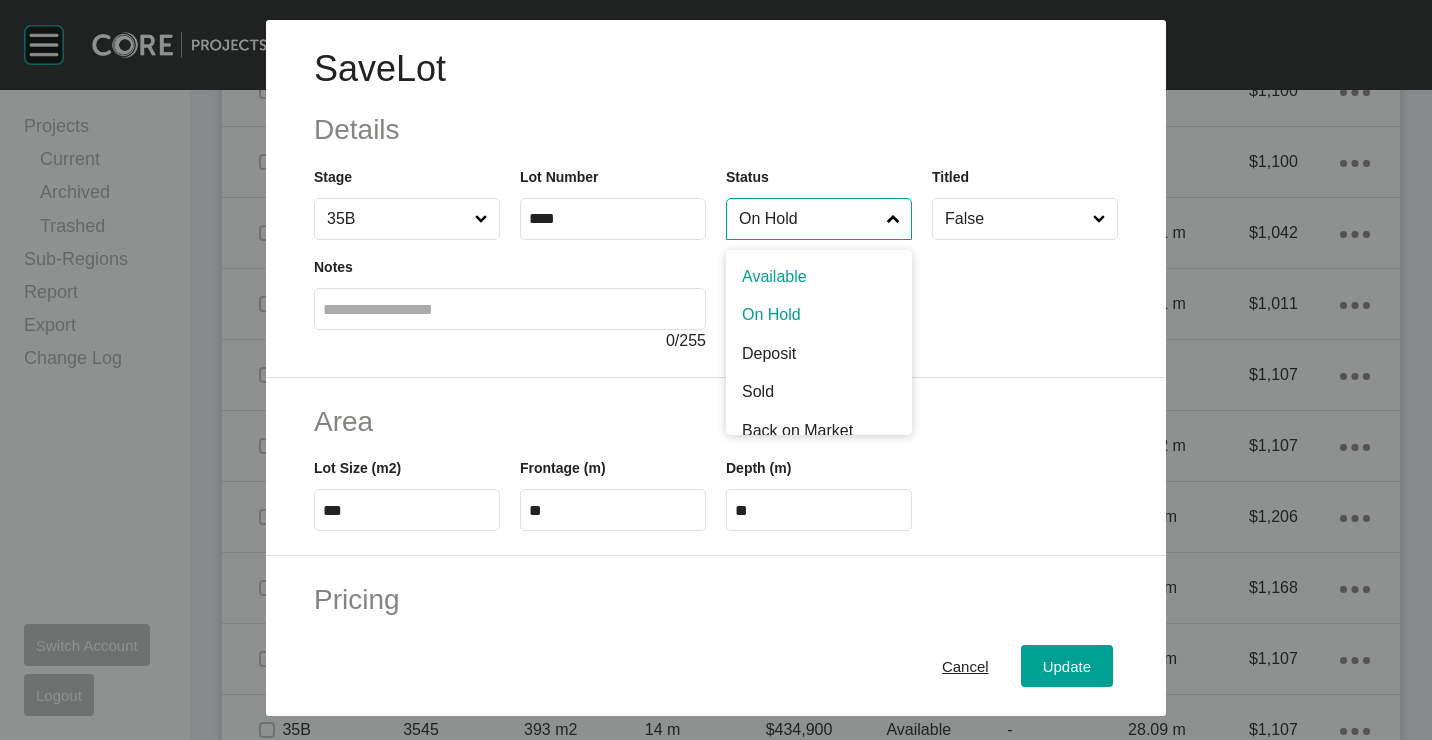 drag, startPoint x: 755, startPoint y: 271, endPoint x: 820, endPoint y: 330, distance: 87.78383 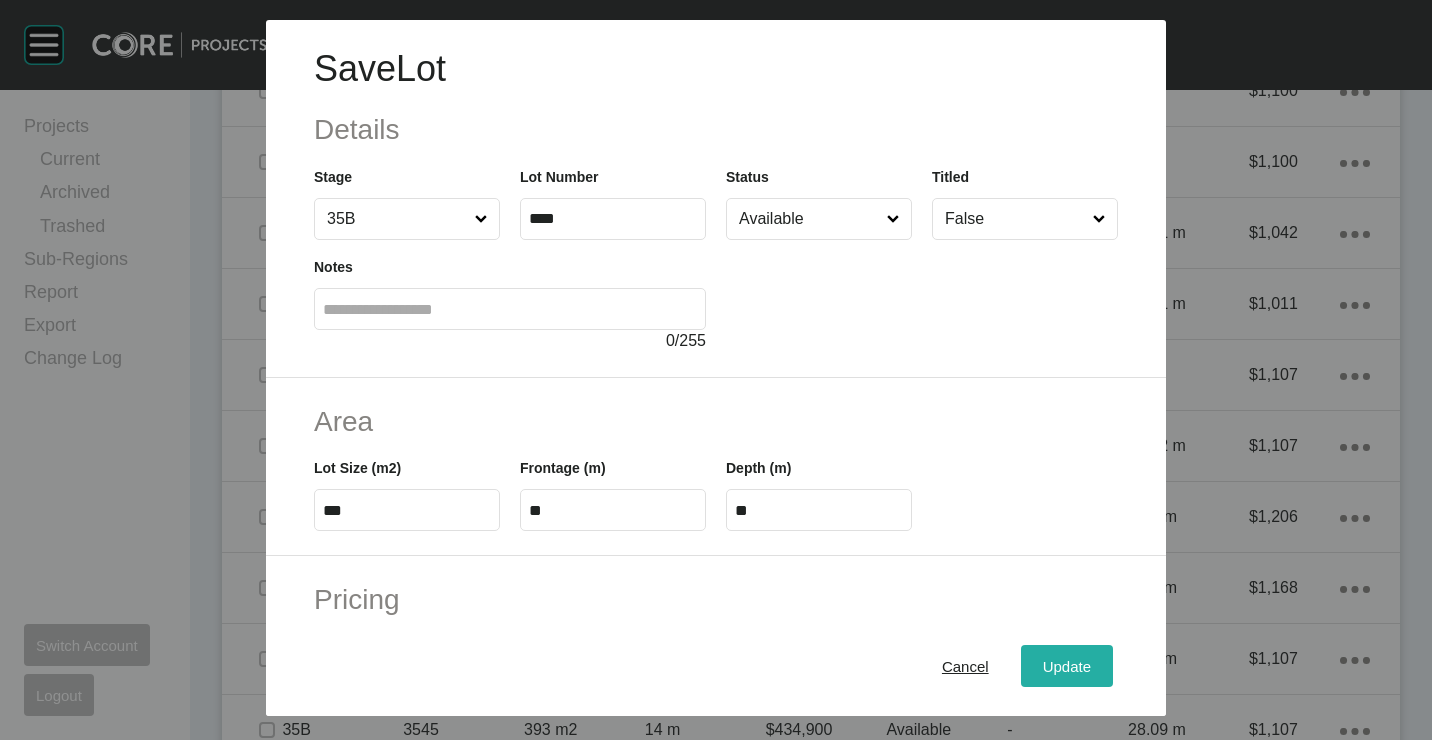 click on "Update" at bounding box center [1067, 665] 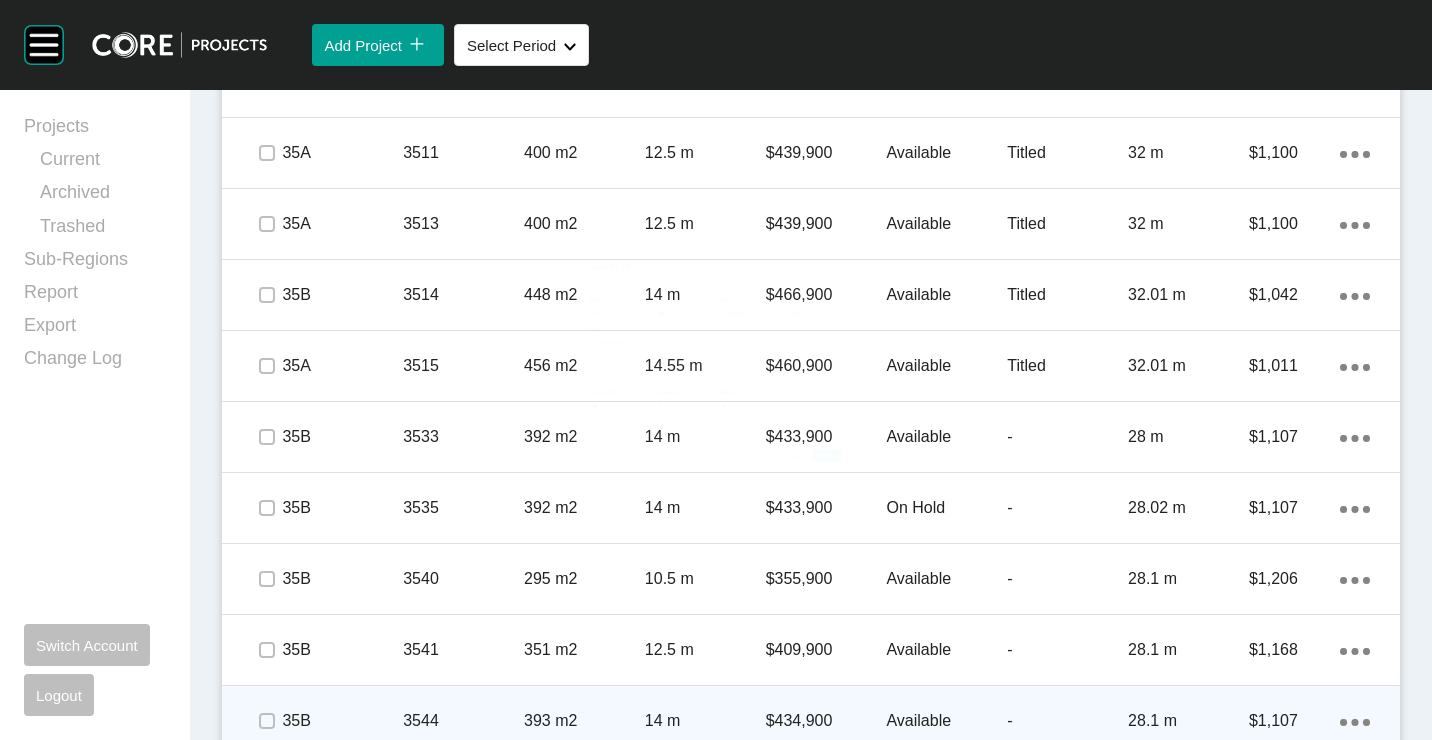 scroll, scrollTop: 2462, scrollLeft: 0, axis: vertical 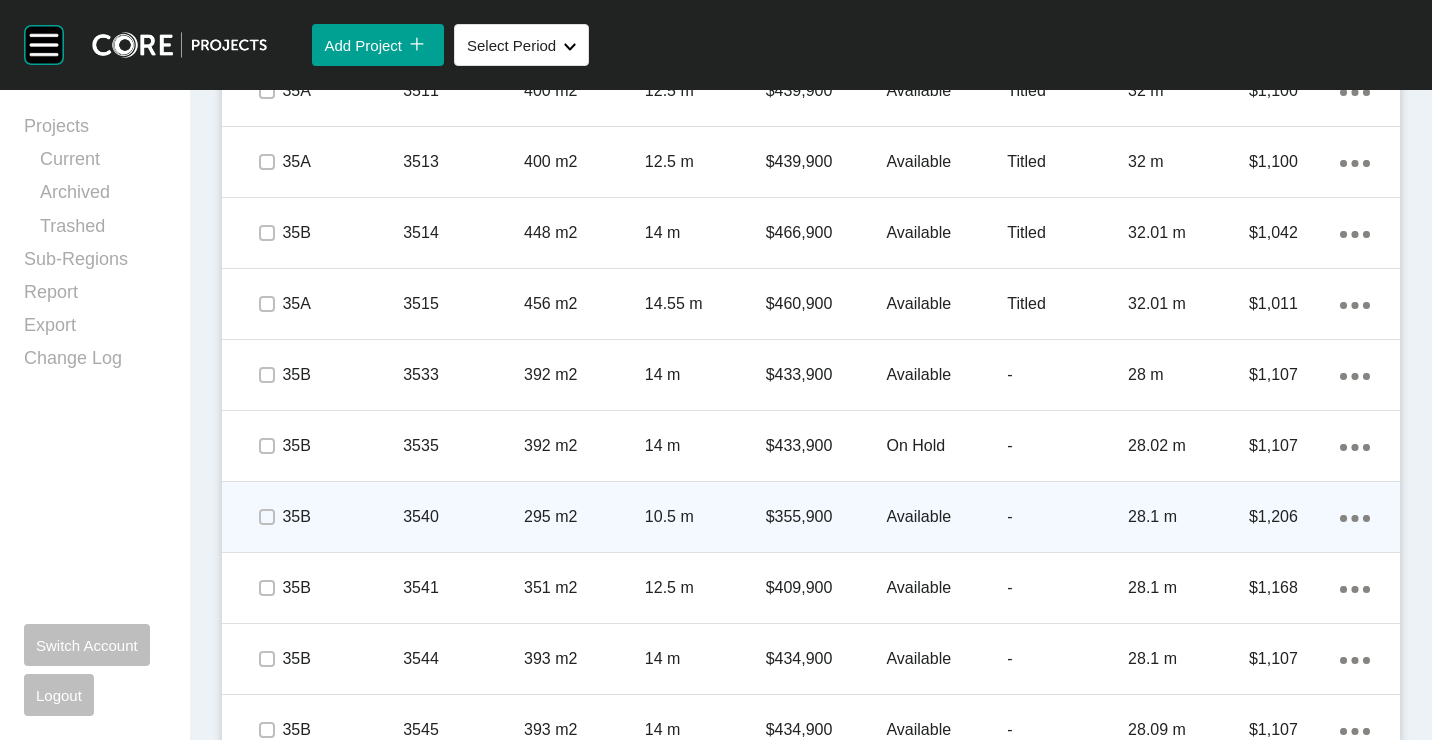 click on "3540" at bounding box center [463, 517] 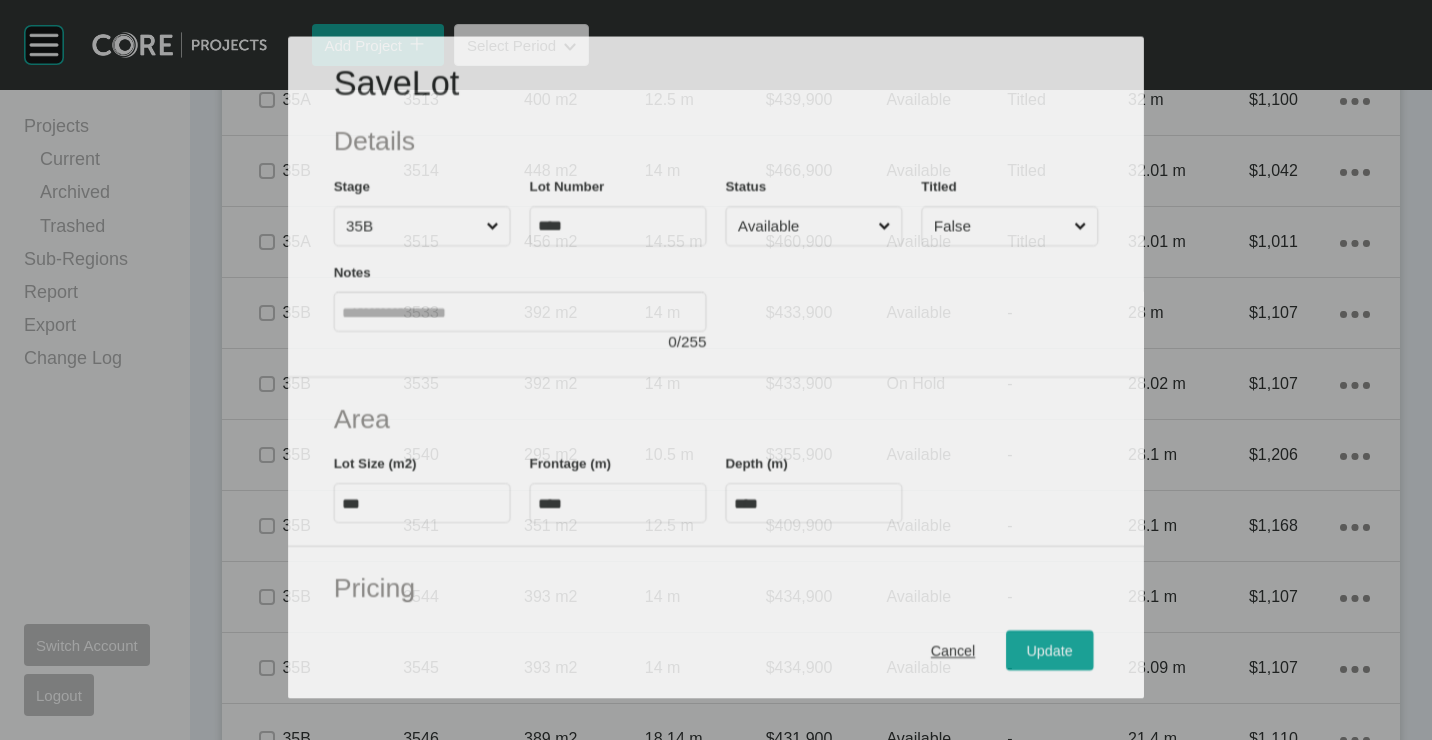 scroll, scrollTop: 2400, scrollLeft: 0, axis: vertical 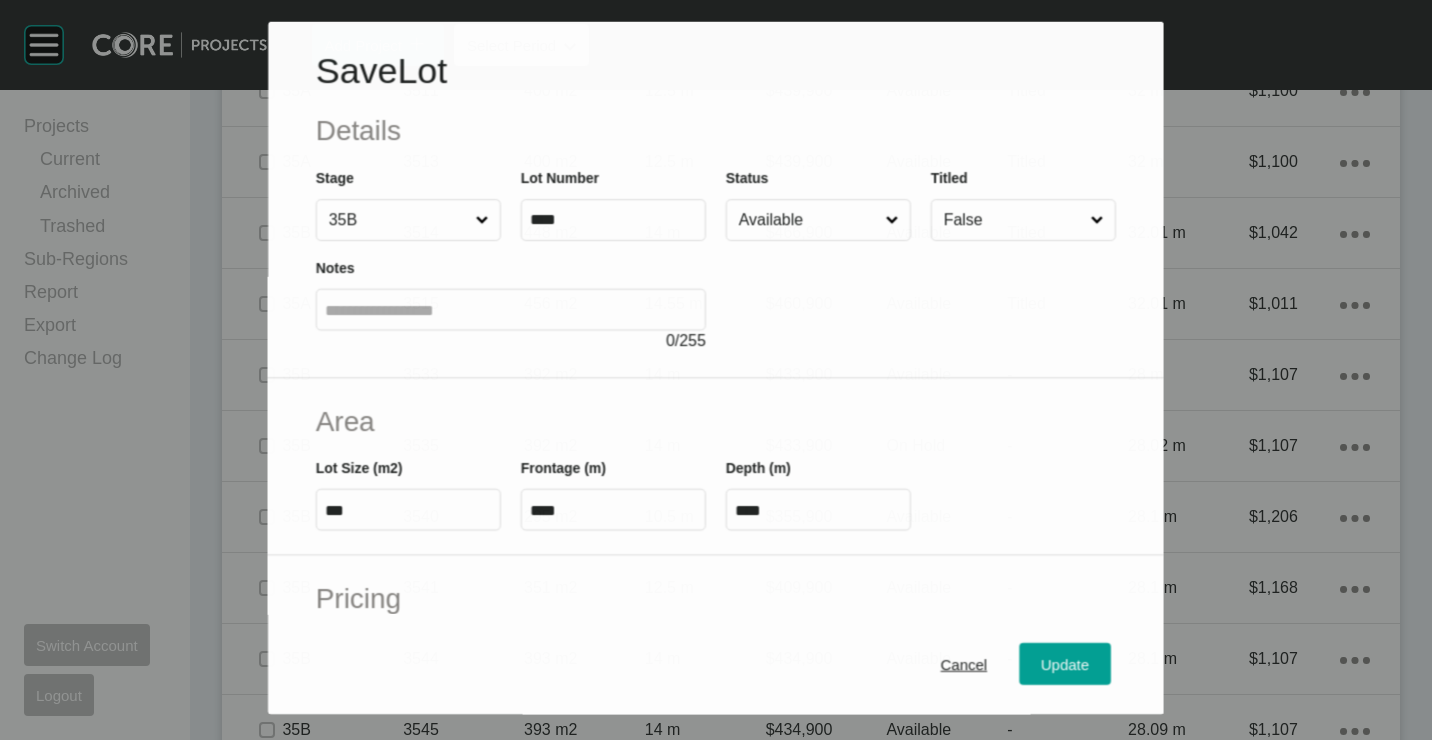 click on "Available" at bounding box center (808, 220) 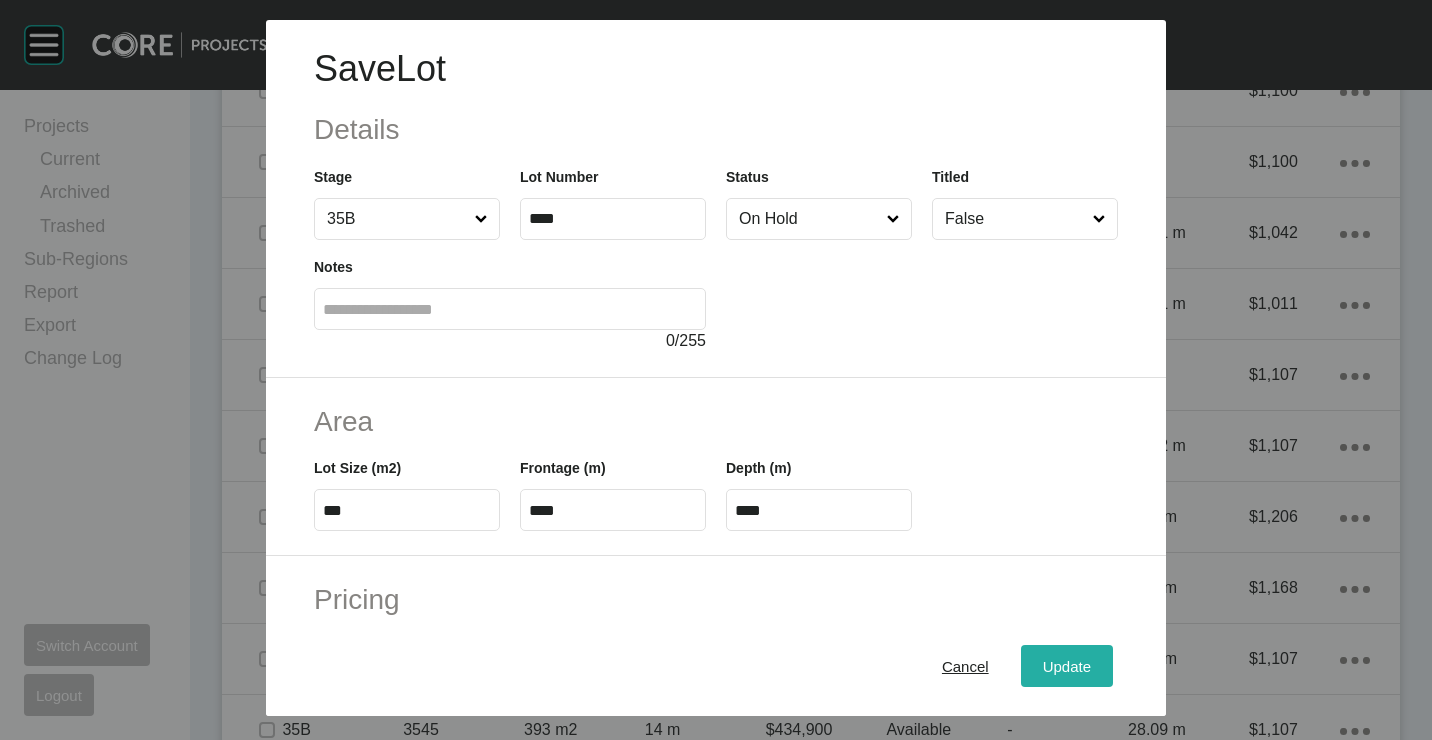 click on "Update" at bounding box center (1067, 665) 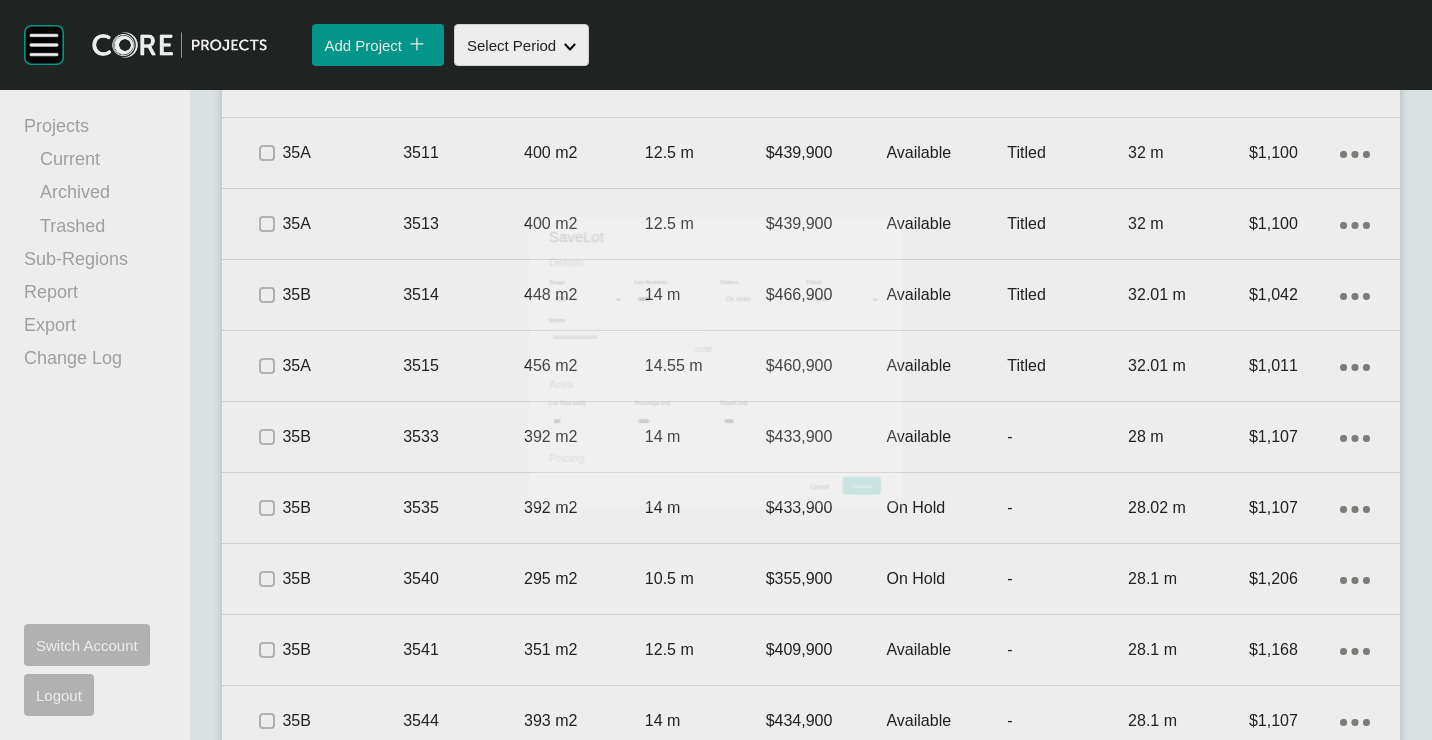 scroll, scrollTop: 2462, scrollLeft: 0, axis: vertical 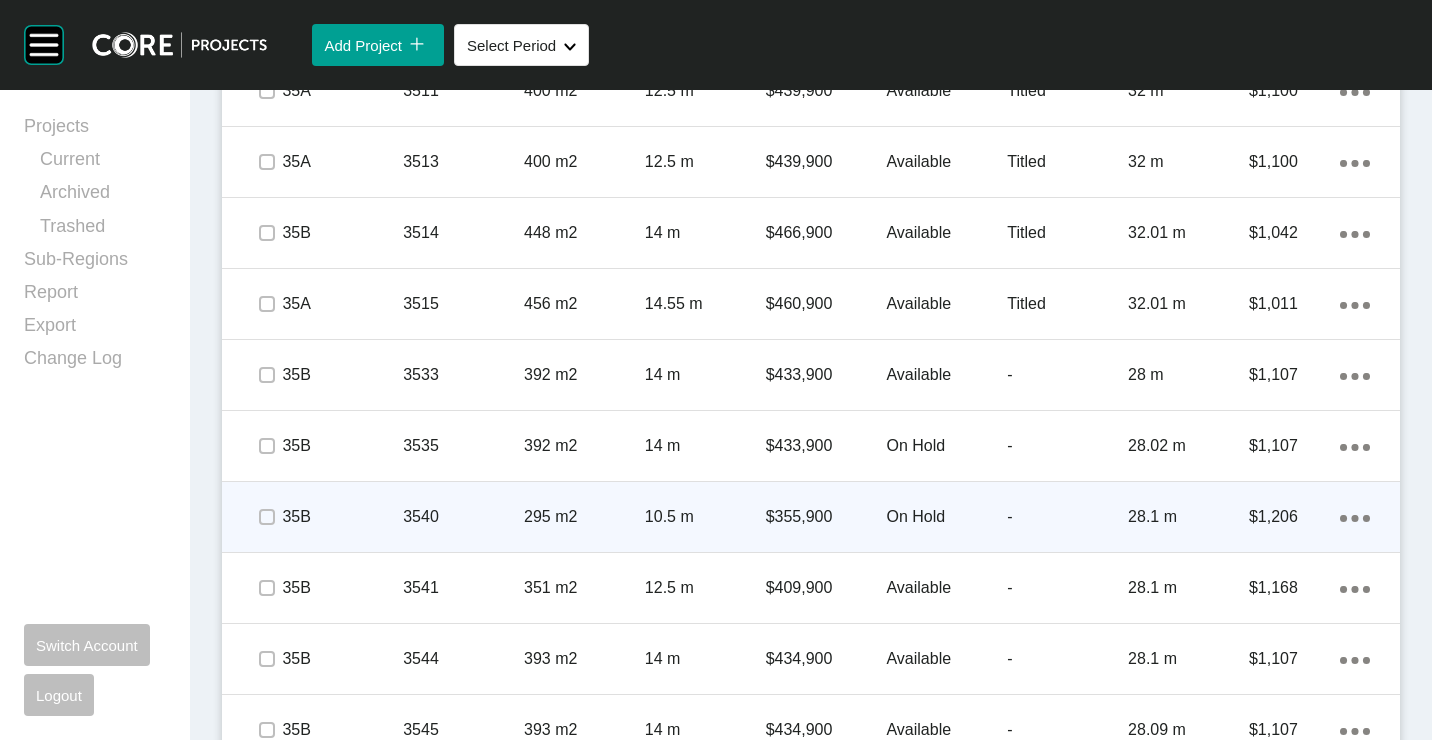 click on "295 m2" at bounding box center [584, 517] 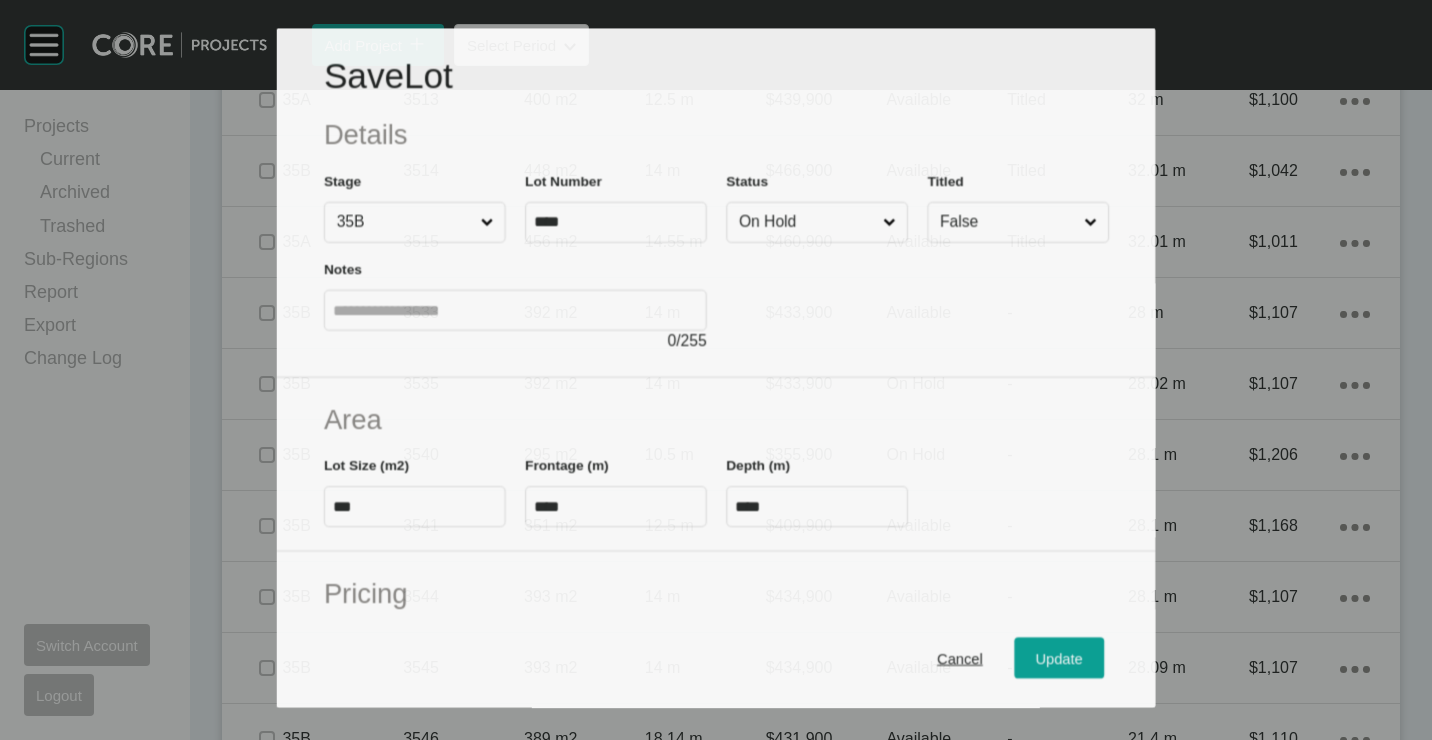 scroll, scrollTop: 2400, scrollLeft: 0, axis: vertical 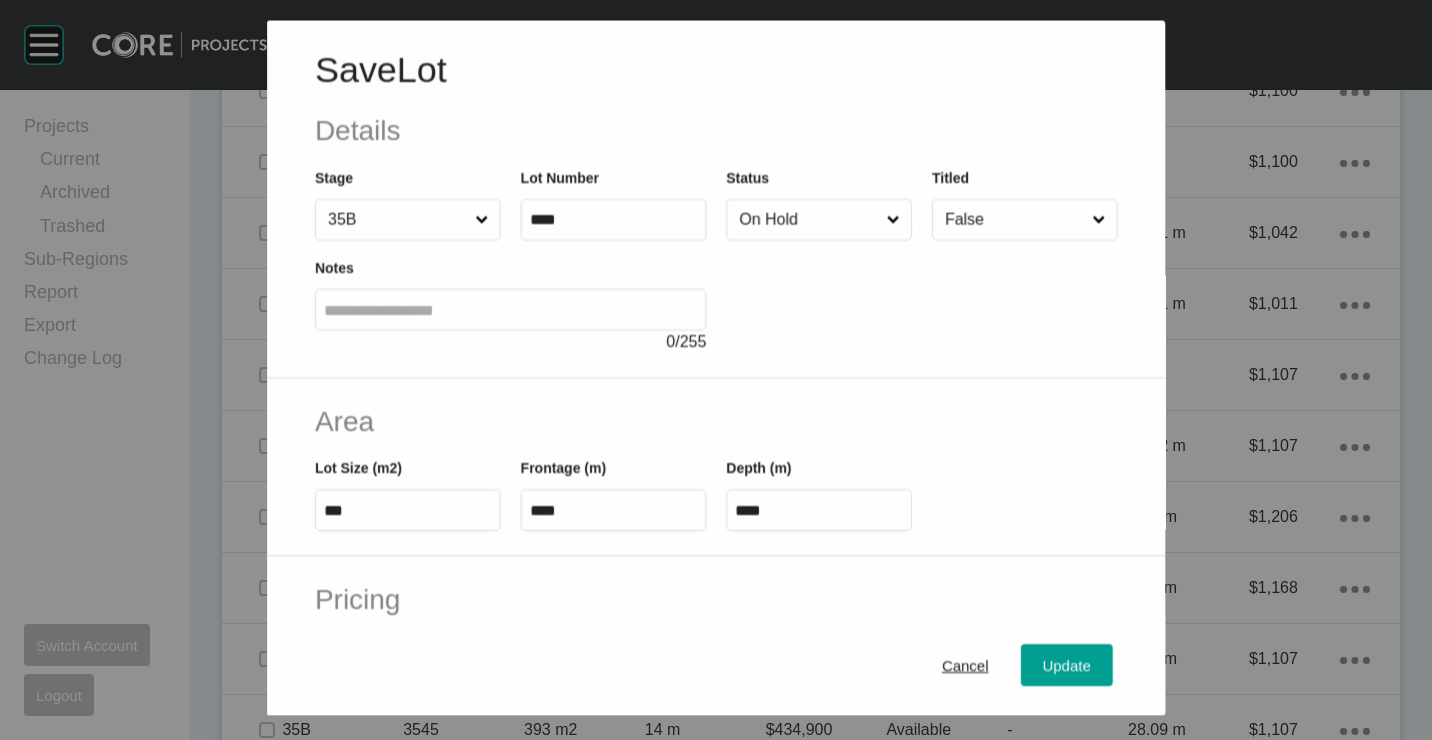 drag, startPoint x: 808, startPoint y: 219, endPoint x: 778, endPoint y: 245, distance: 39.698868 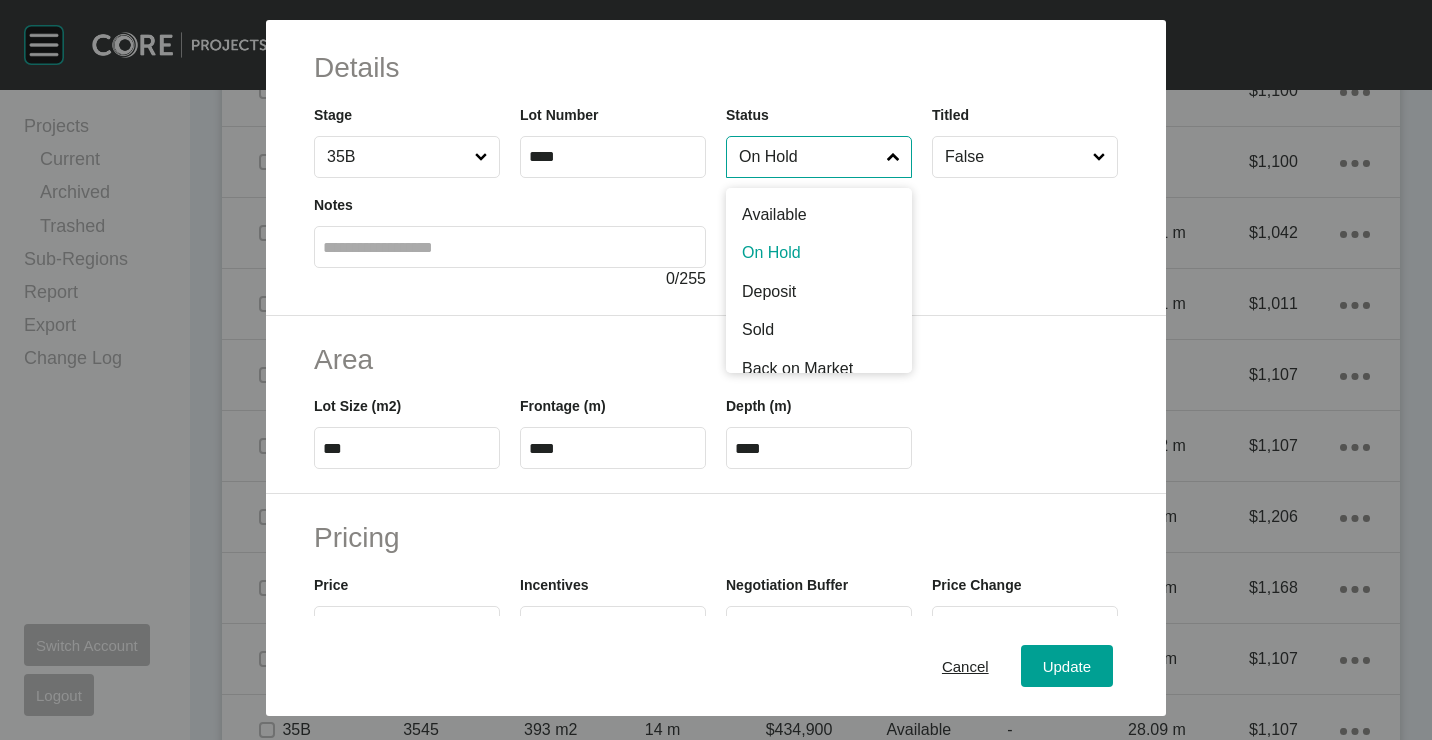 scroll, scrollTop: 100, scrollLeft: 0, axis: vertical 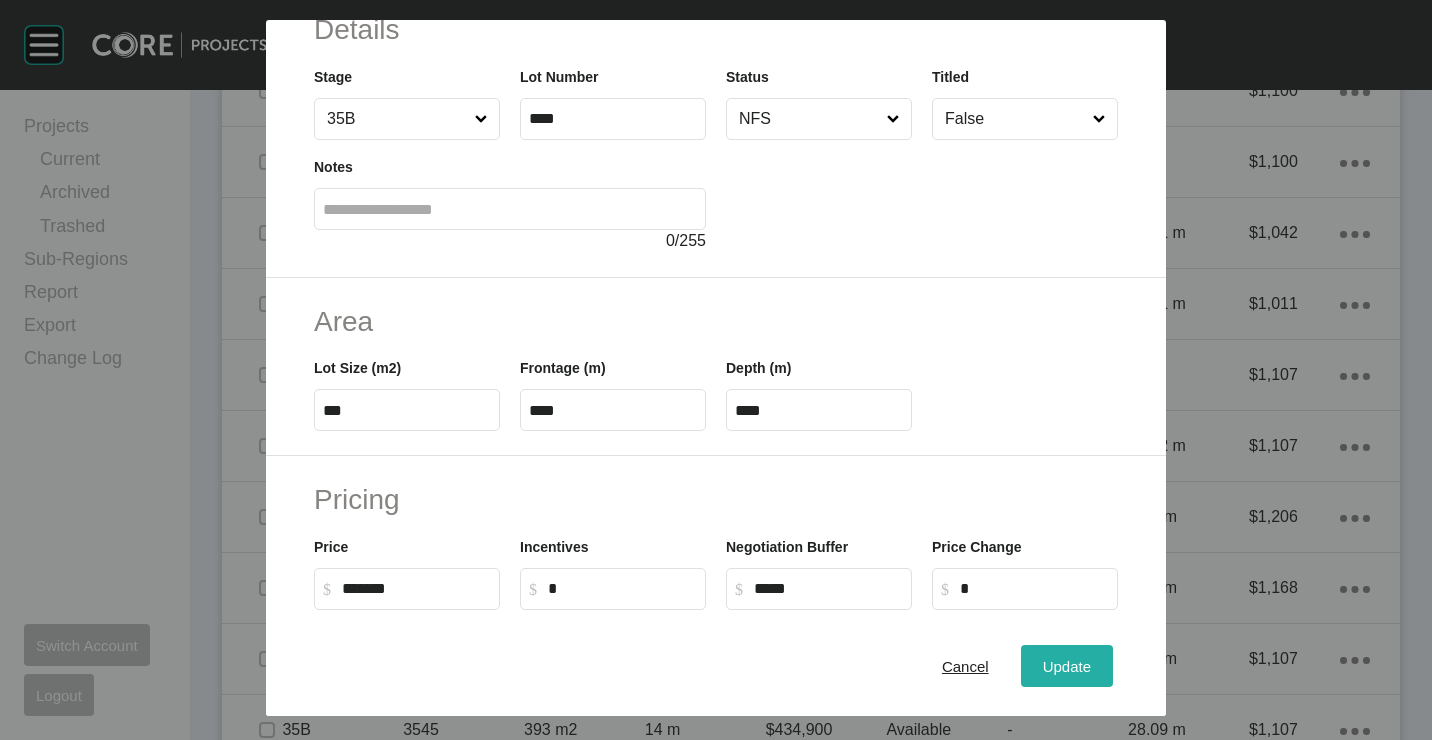 click on "Update" at bounding box center (1067, 665) 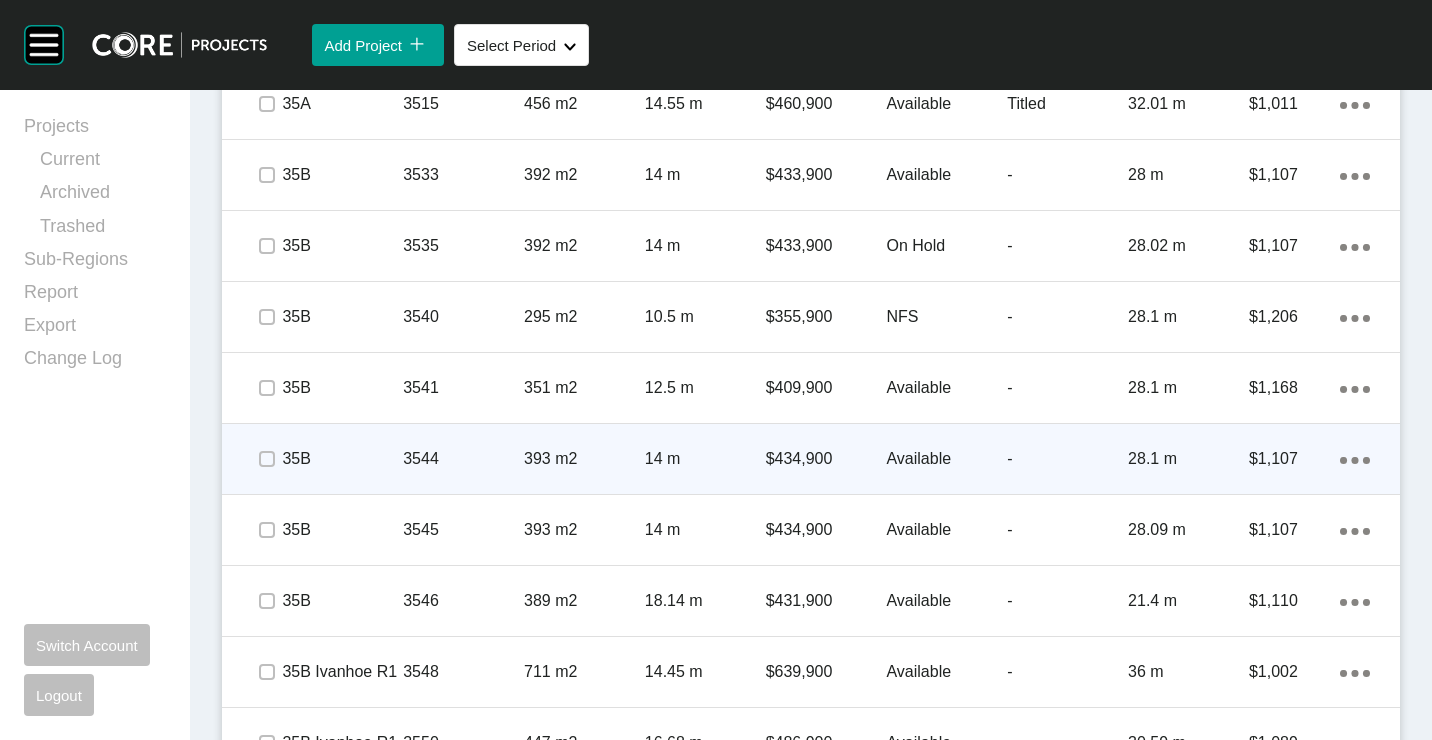 scroll, scrollTop: 2862, scrollLeft: 0, axis: vertical 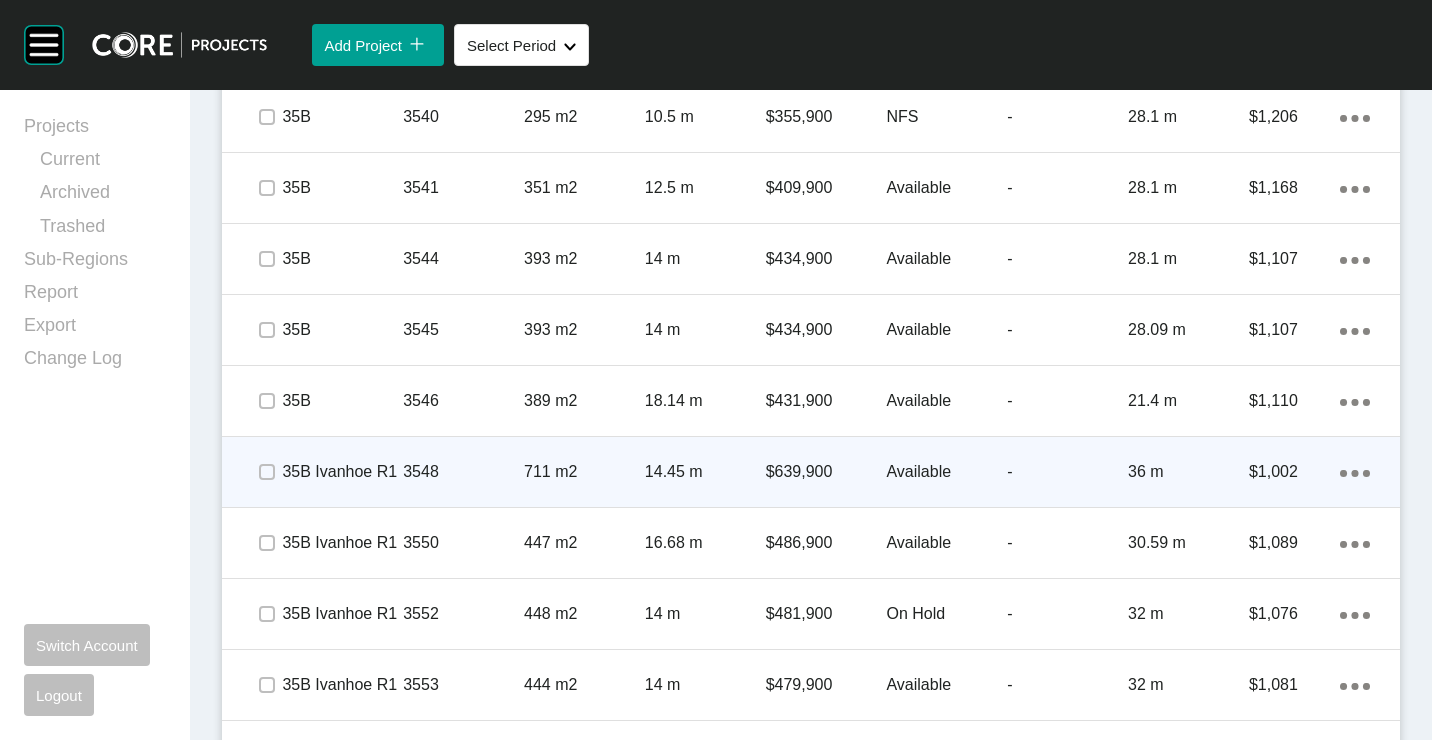 click on "Action Menu Dots Copy 6 Created with Sketch." 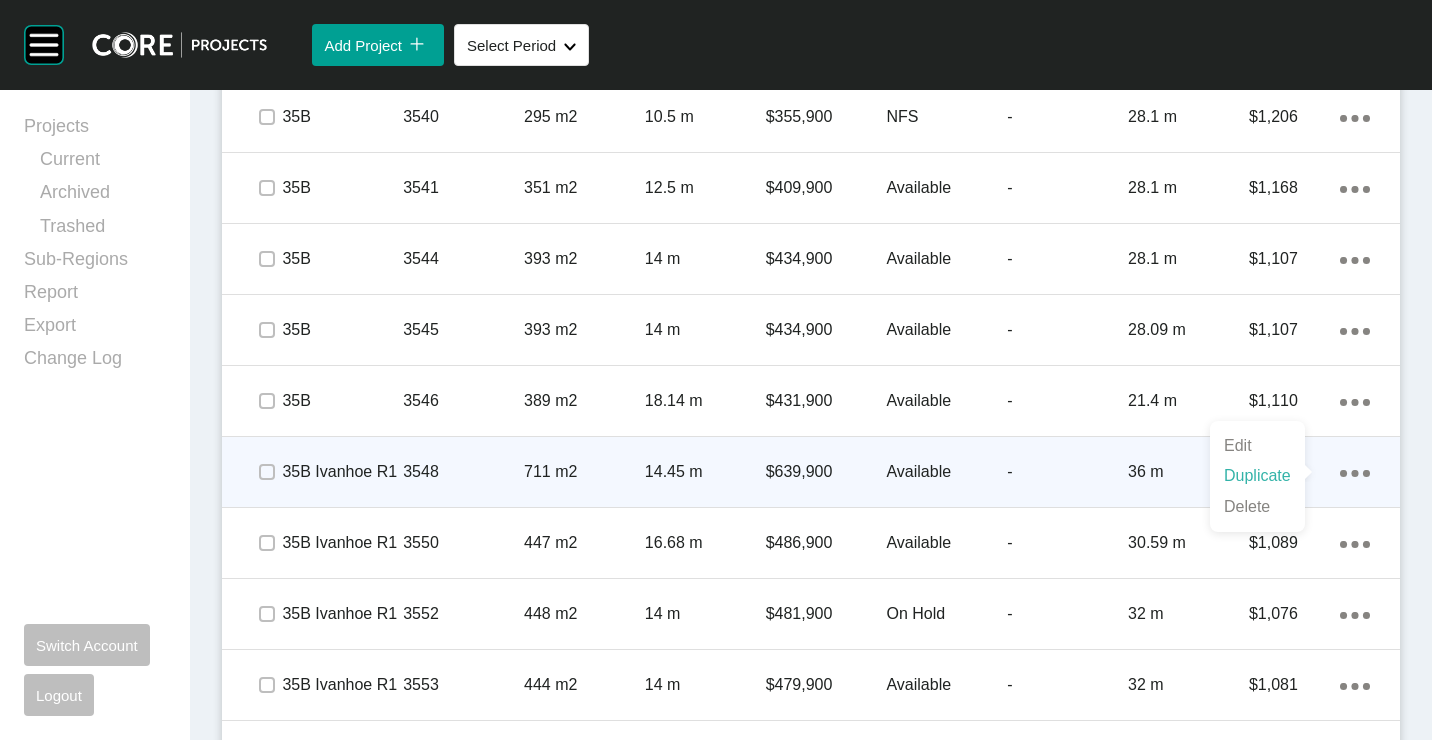 click on "Duplicate" at bounding box center [1257, 476] 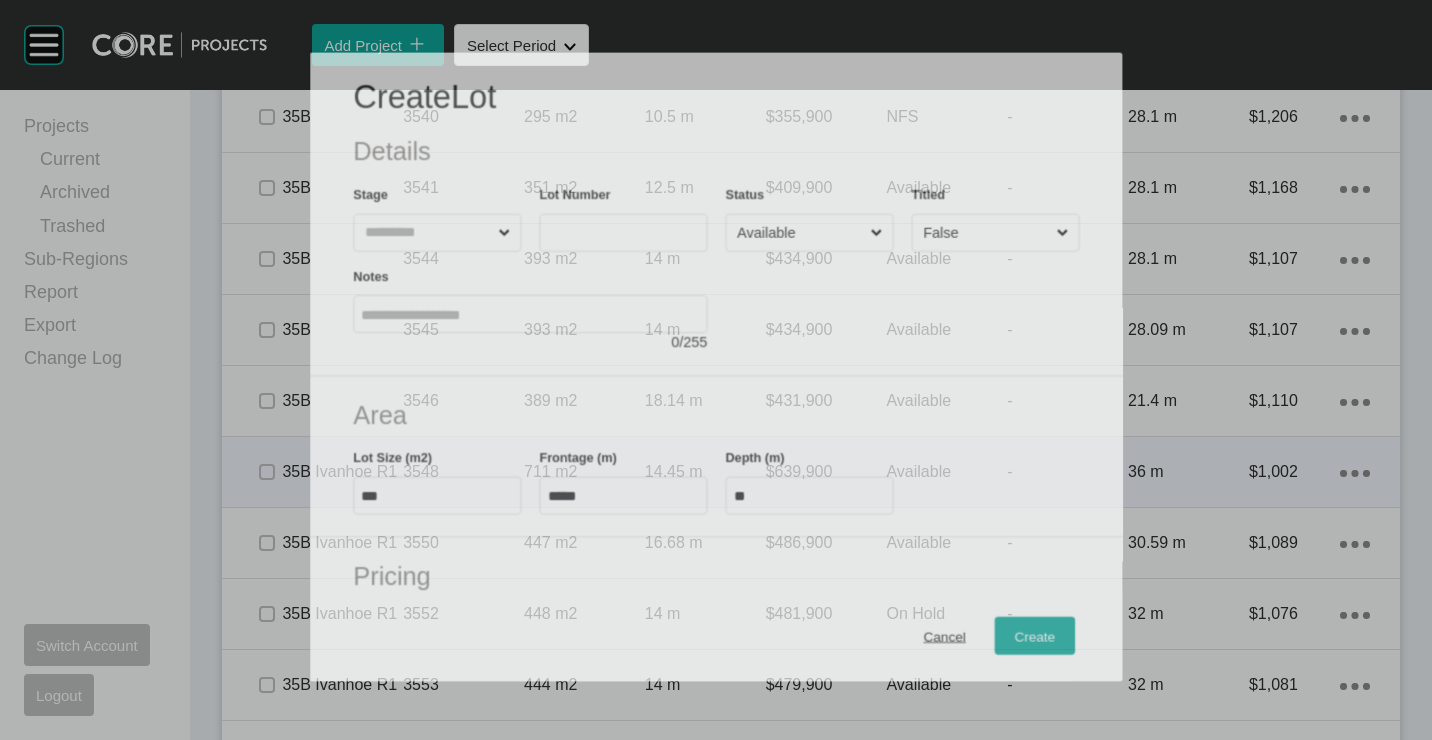 scroll, scrollTop: 2800, scrollLeft: 0, axis: vertical 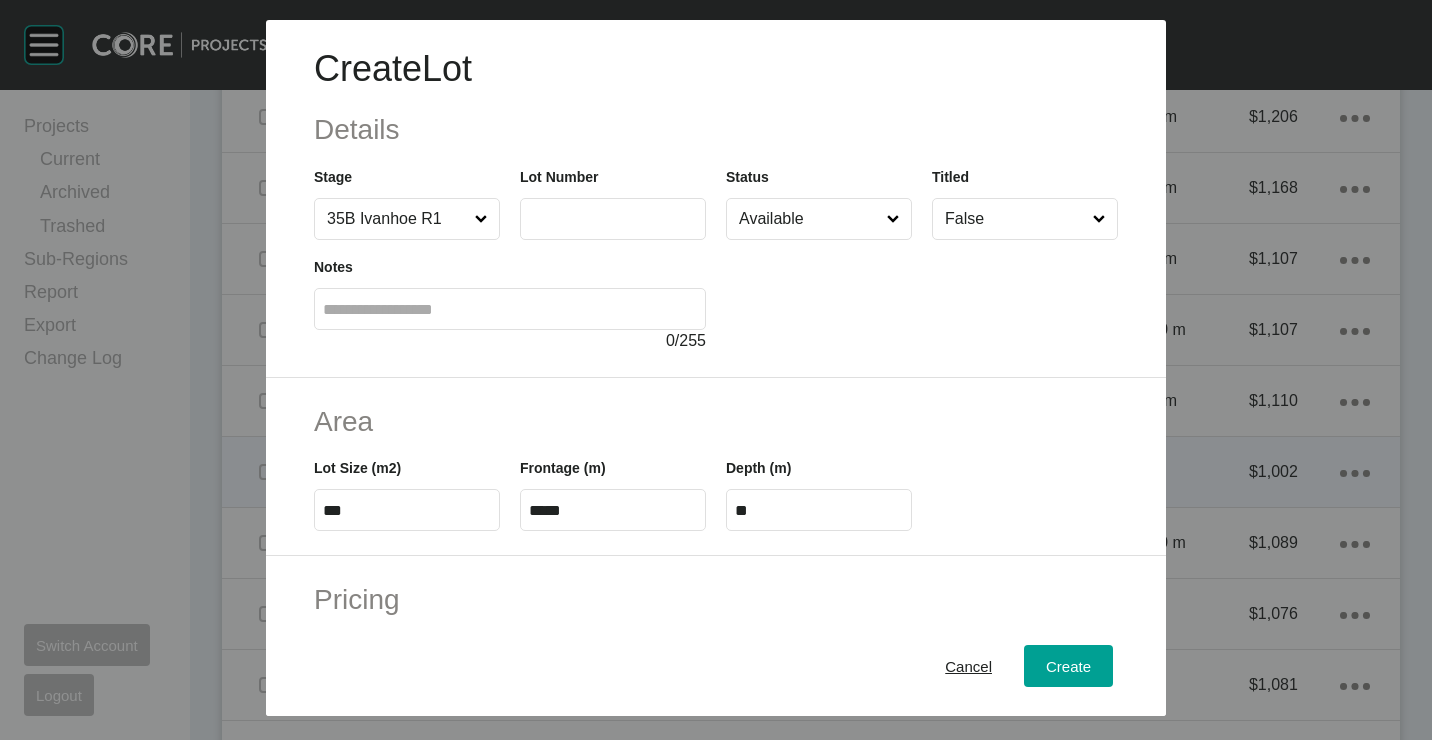 click on "Notes 0 / 255" at bounding box center [510, 296] 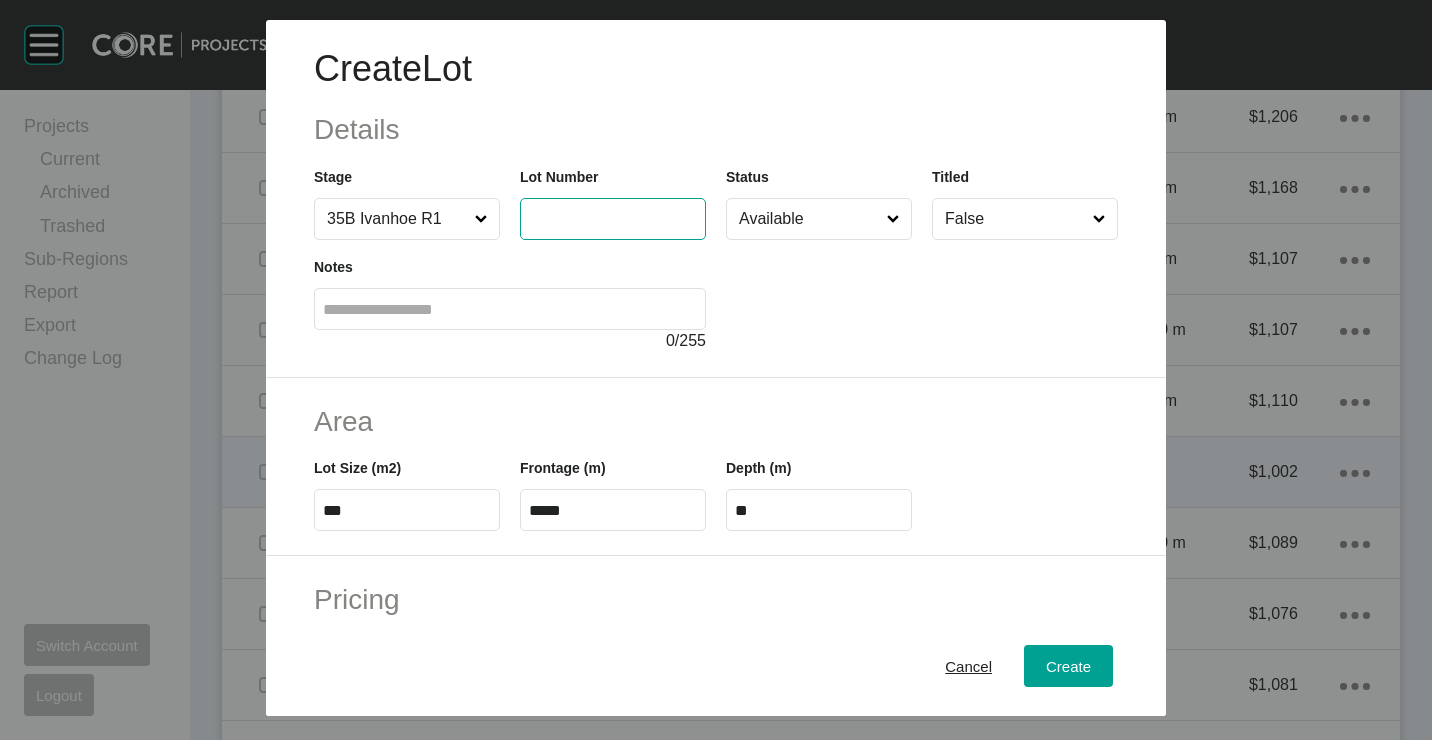 click at bounding box center (613, 218) 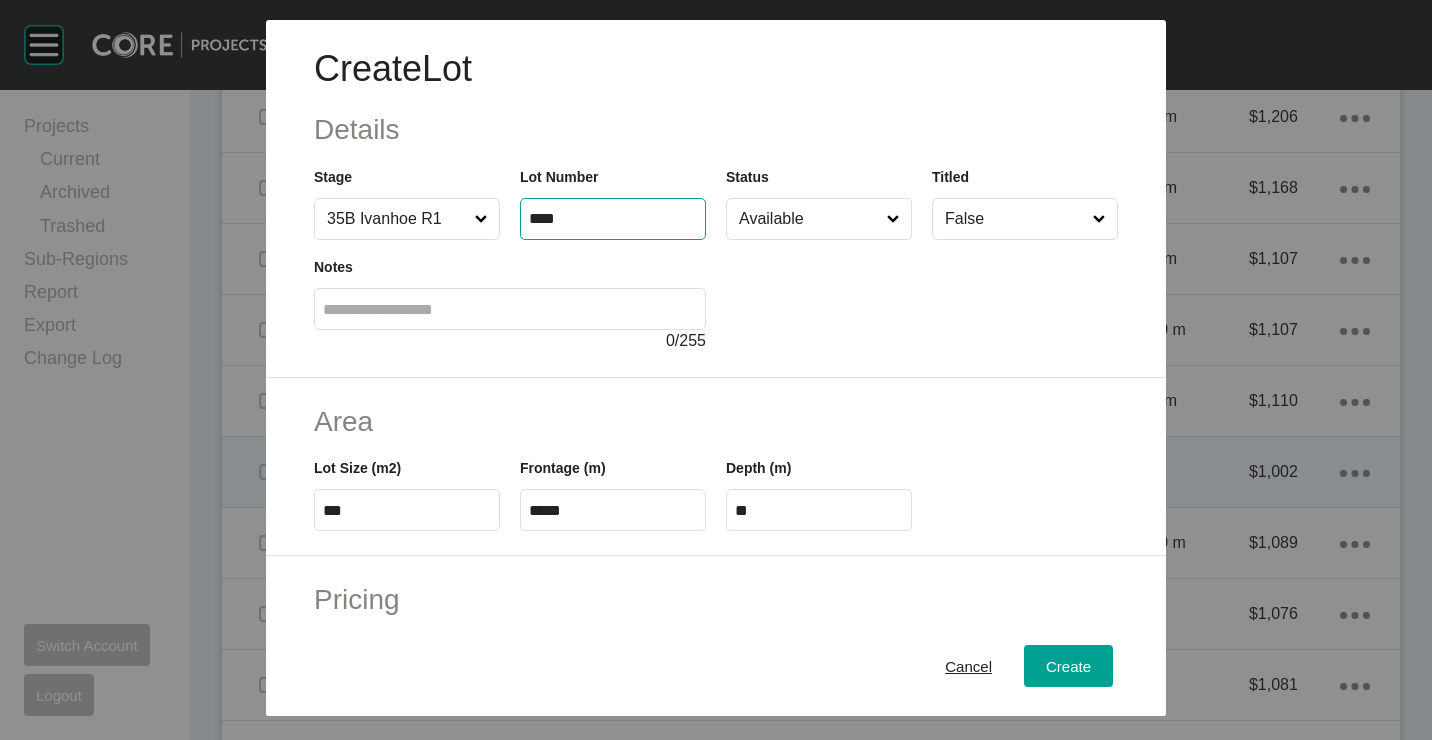 type on "****" 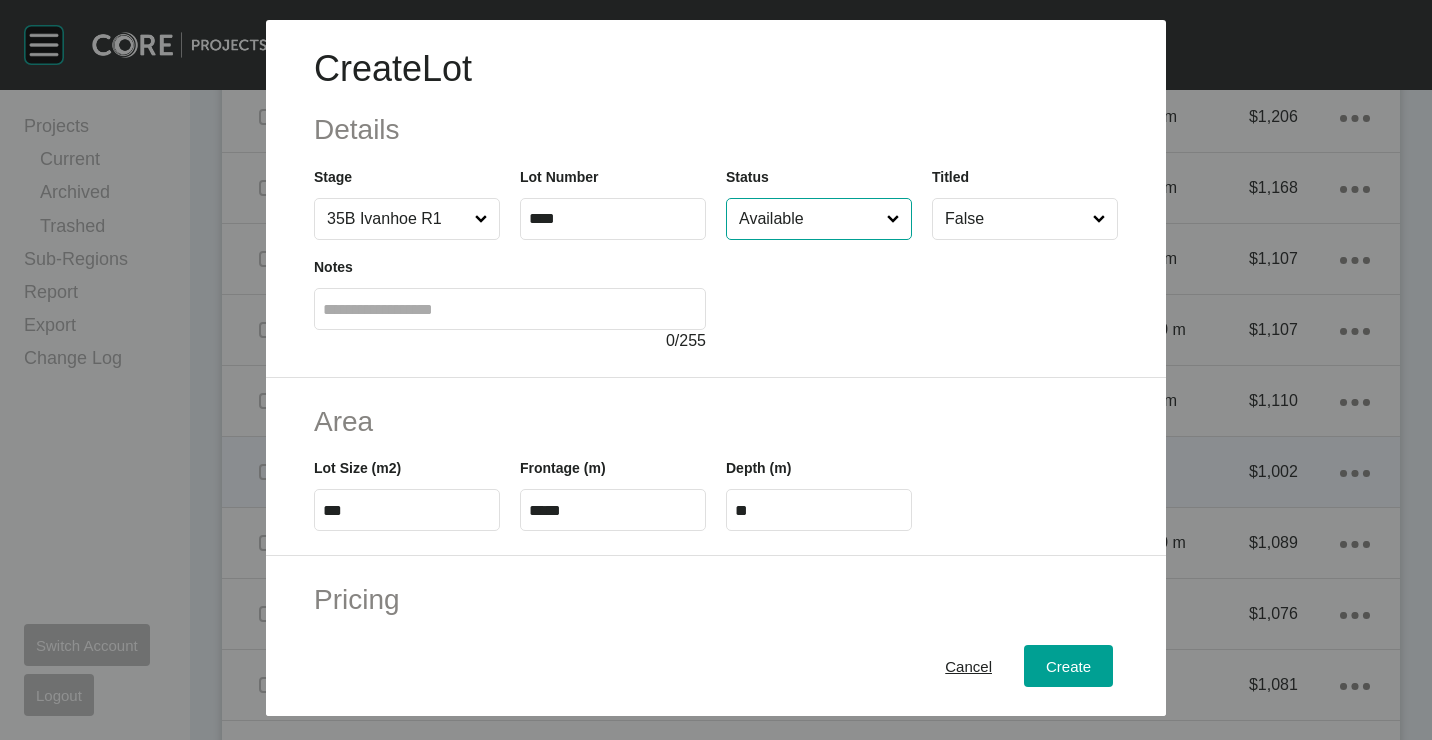 type on "*******" 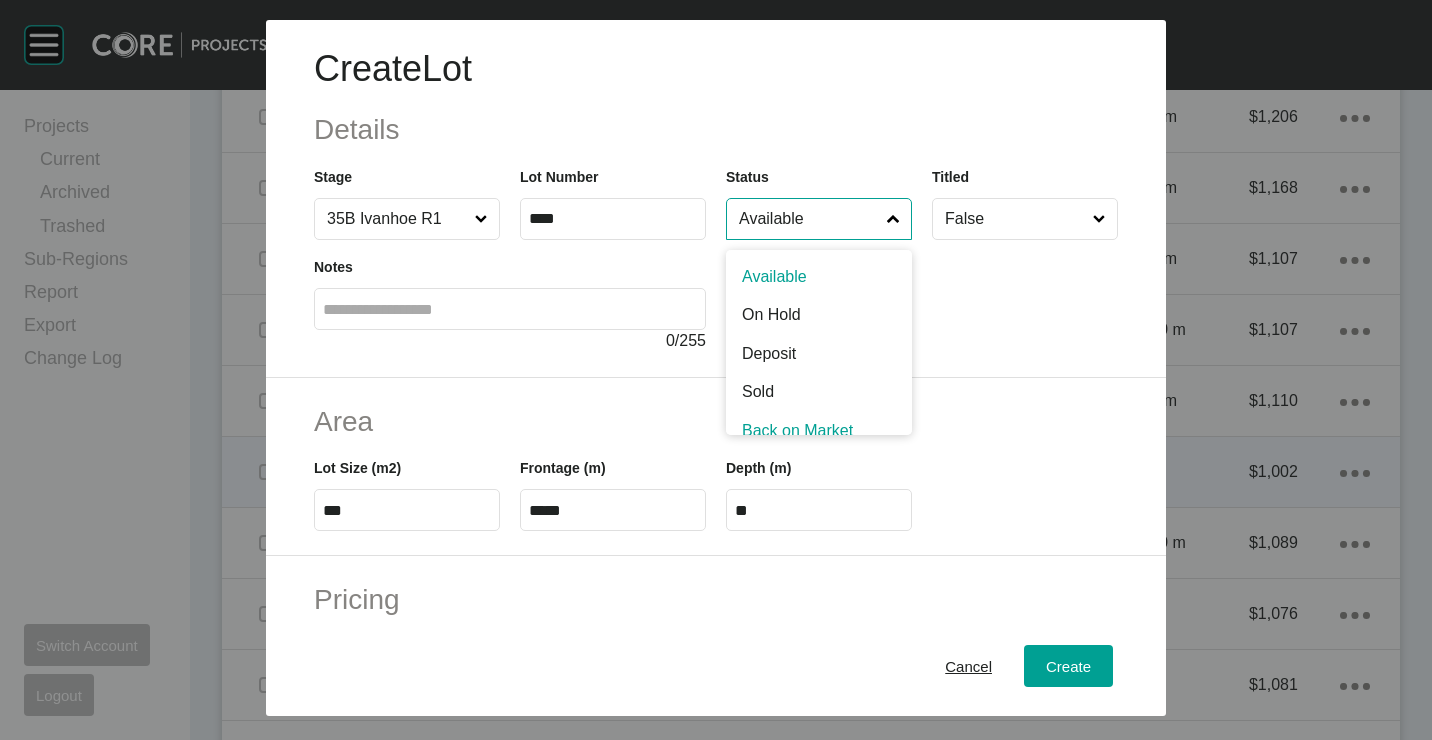scroll, scrollTop: 15, scrollLeft: 0, axis: vertical 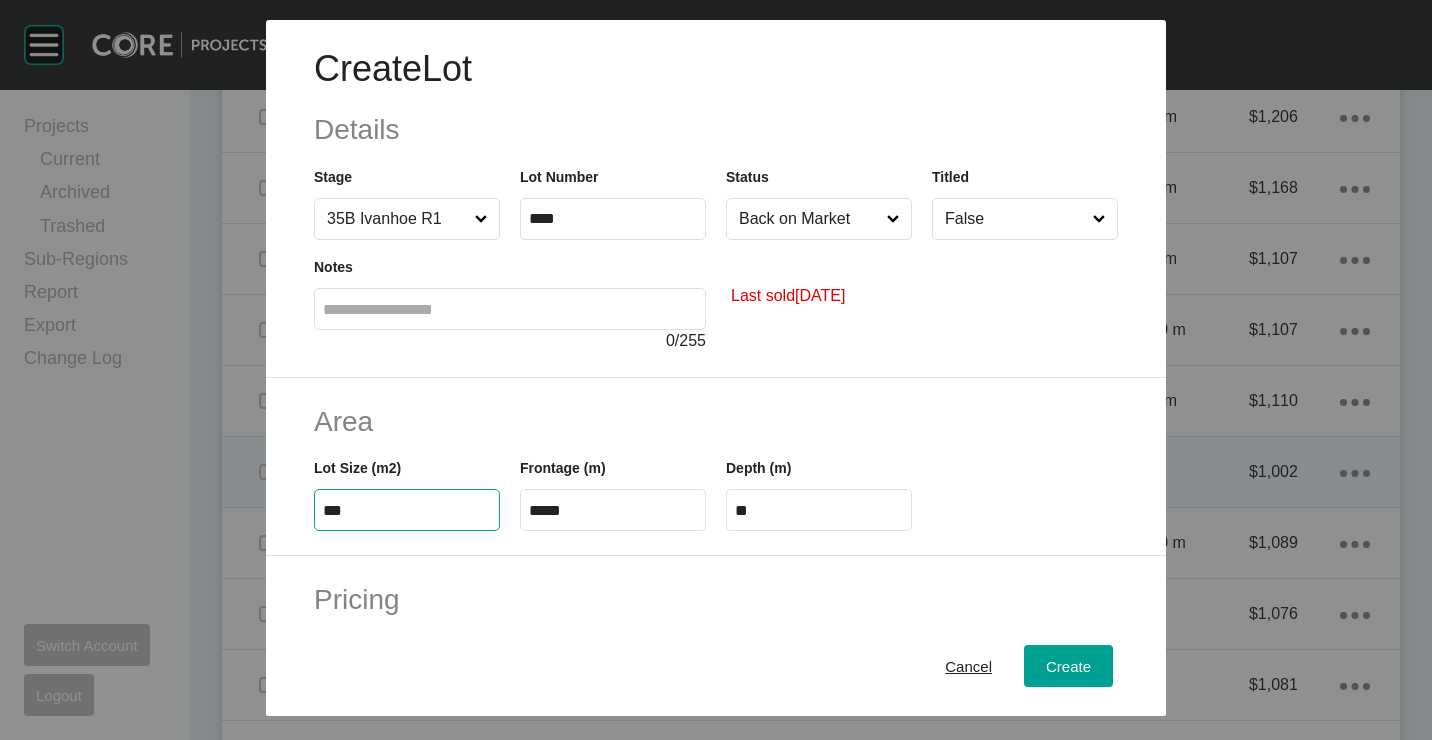 type on "***" 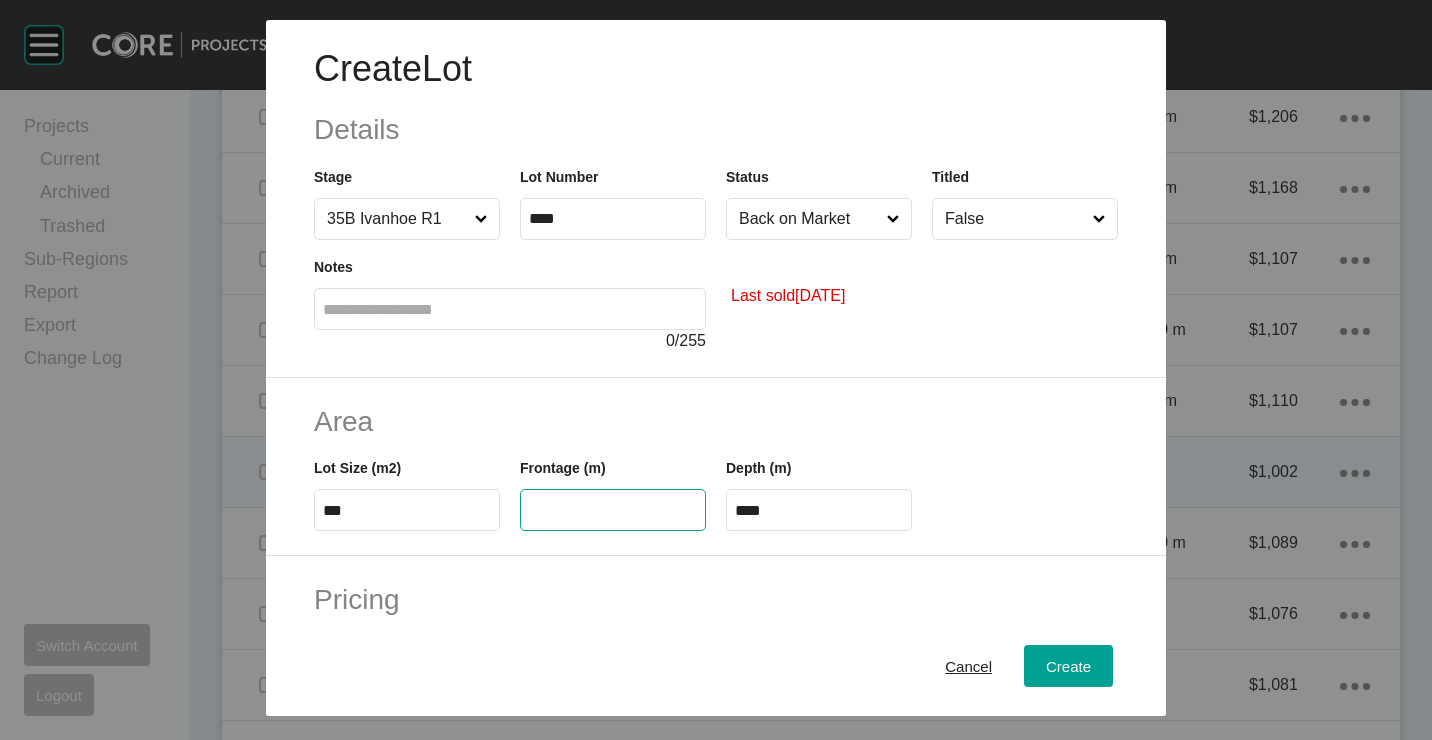 type 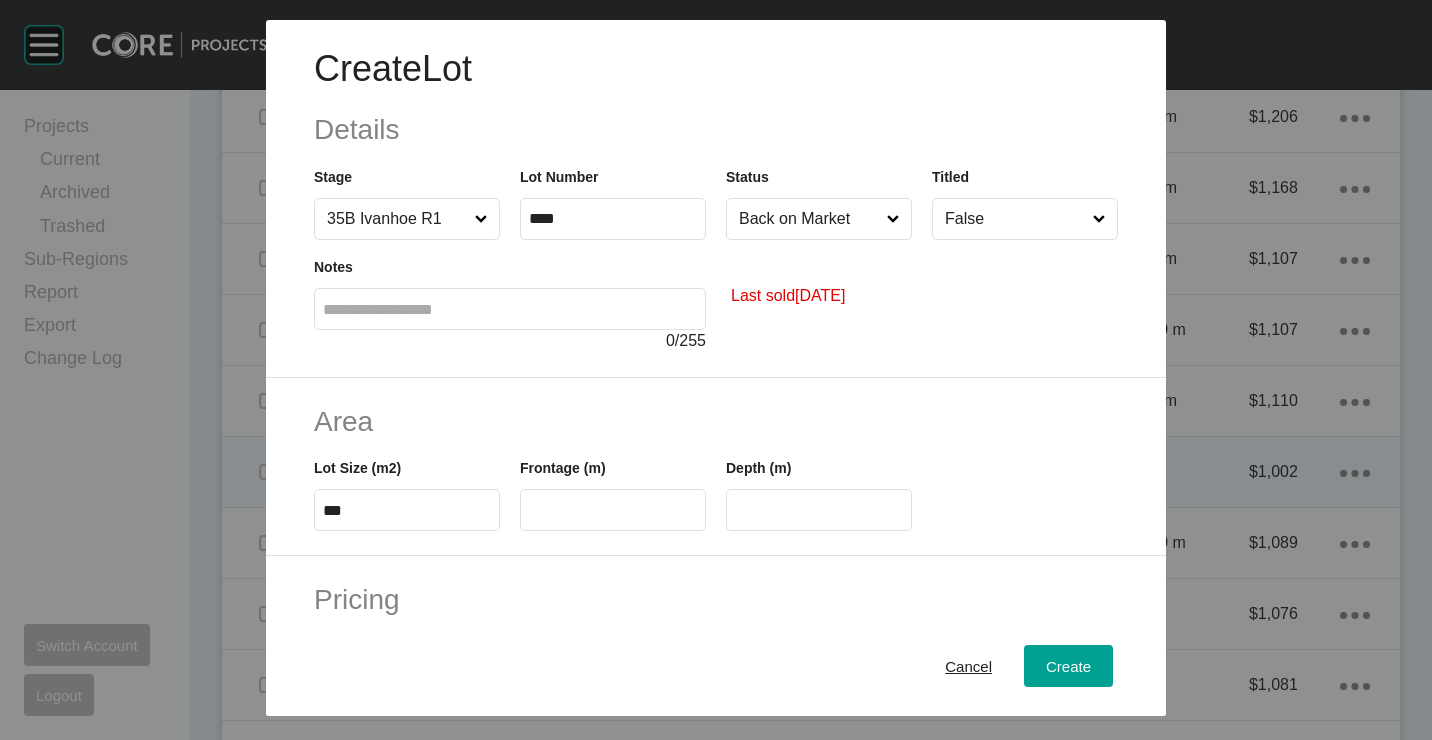 type on "*" 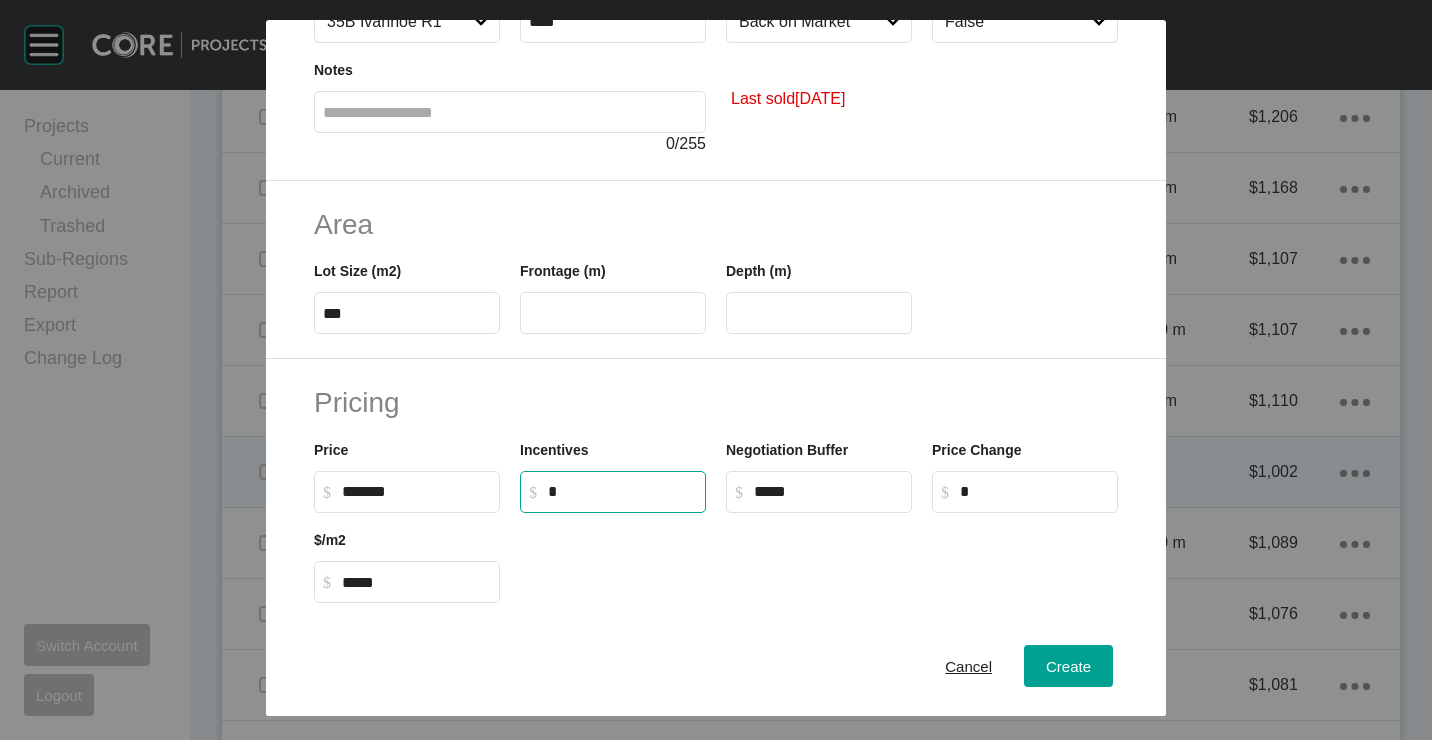 scroll, scrollTop: 300, scrollLeft: 0, axis: vertical 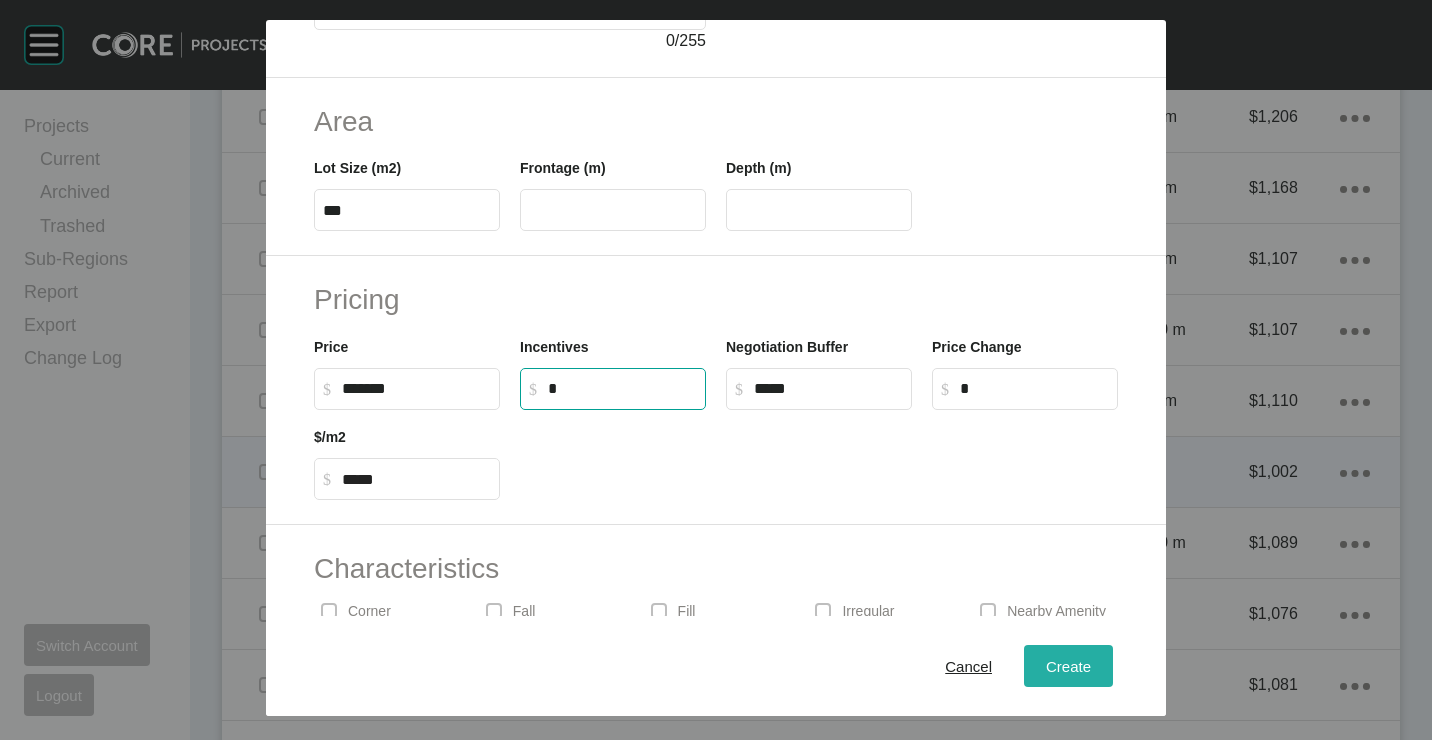 click on "Create" at bounding box center (1068, 665) 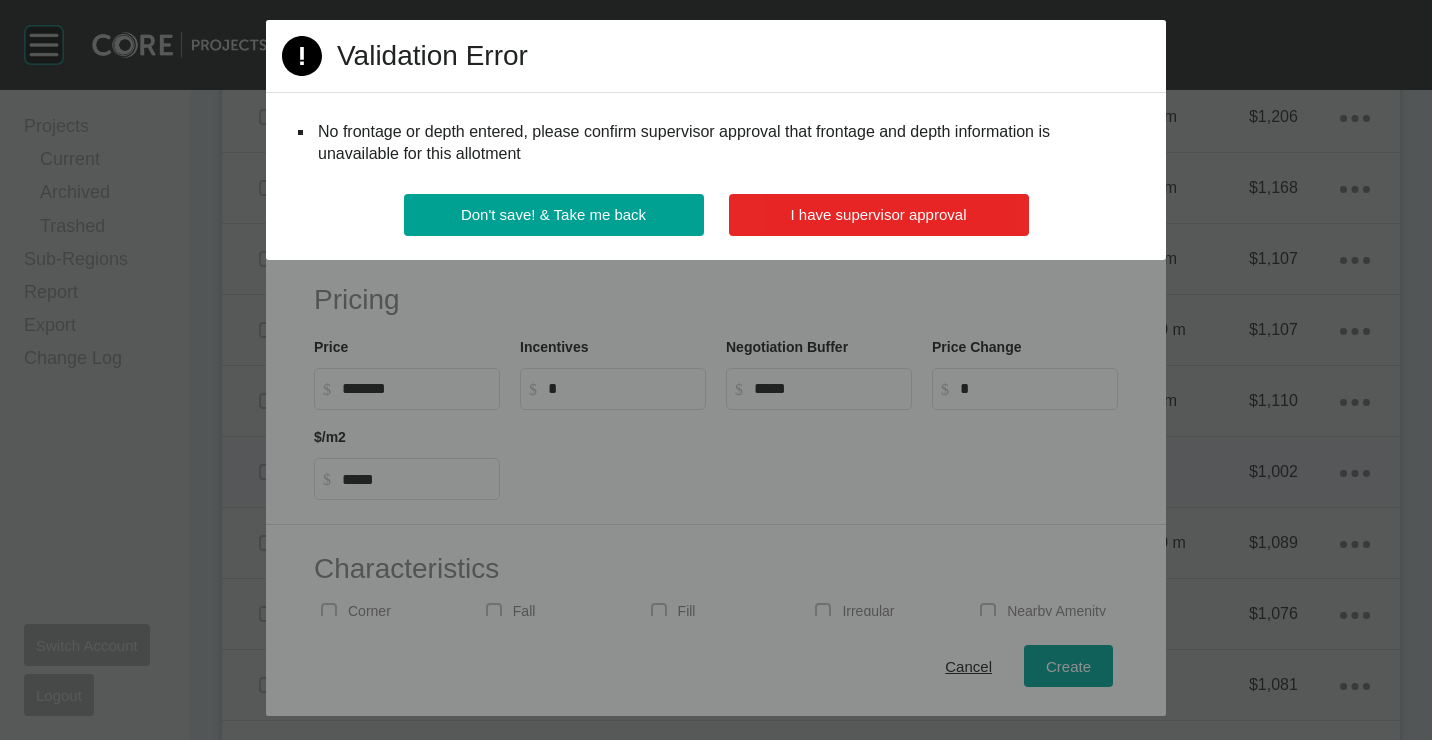 click on "I have supervisor approval" at bounding box center (879, 215) 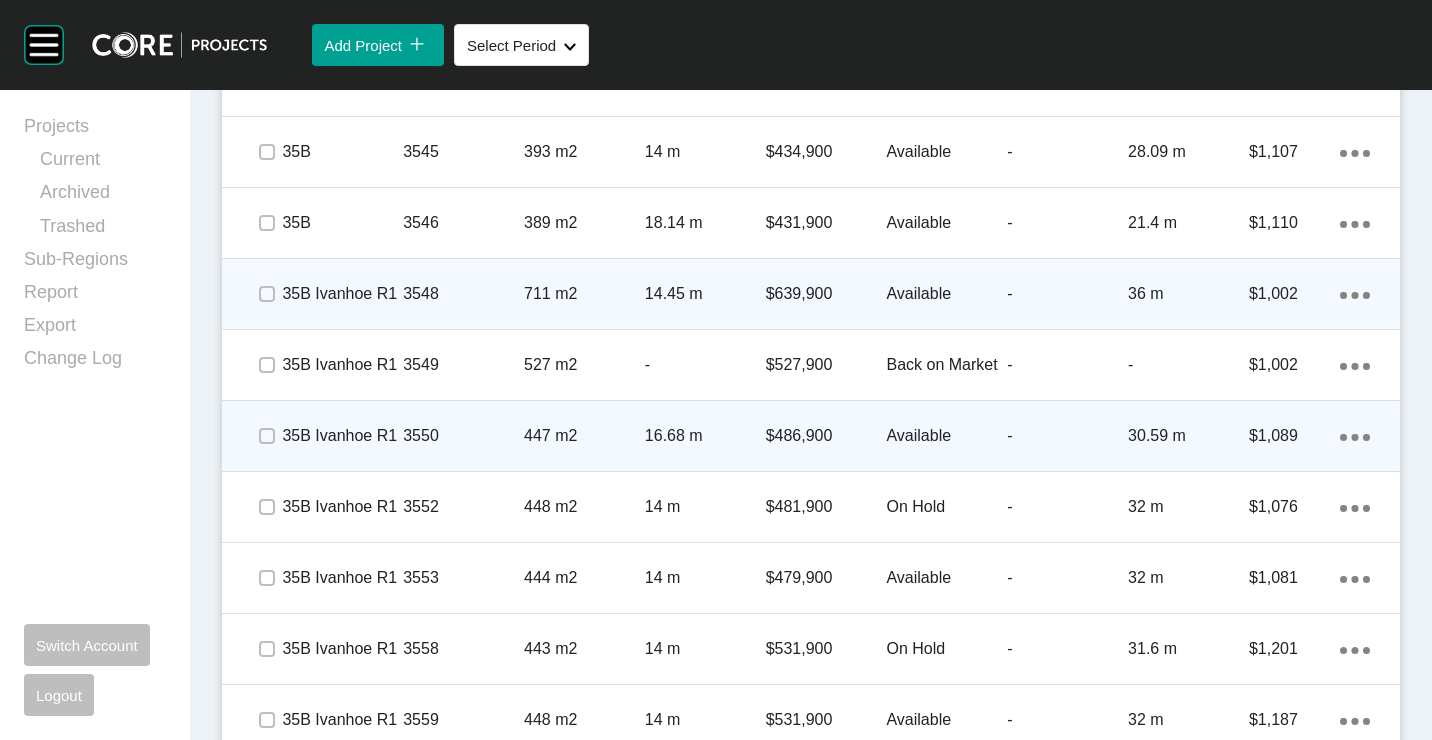 scroll, scrollTop: 3062, scrollLeft: 0, axis: vertical 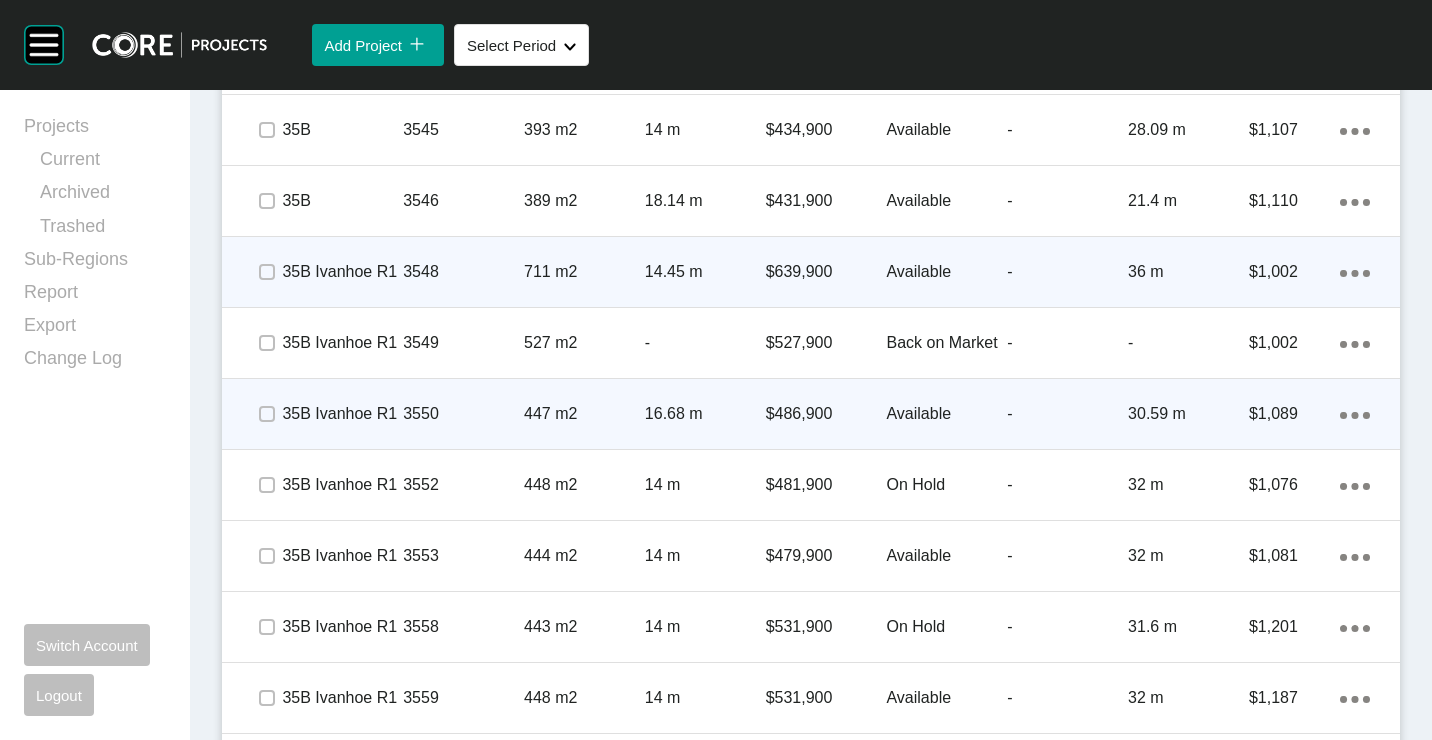 click on "Action Menu Dots Copy 6 Created with Sketch." 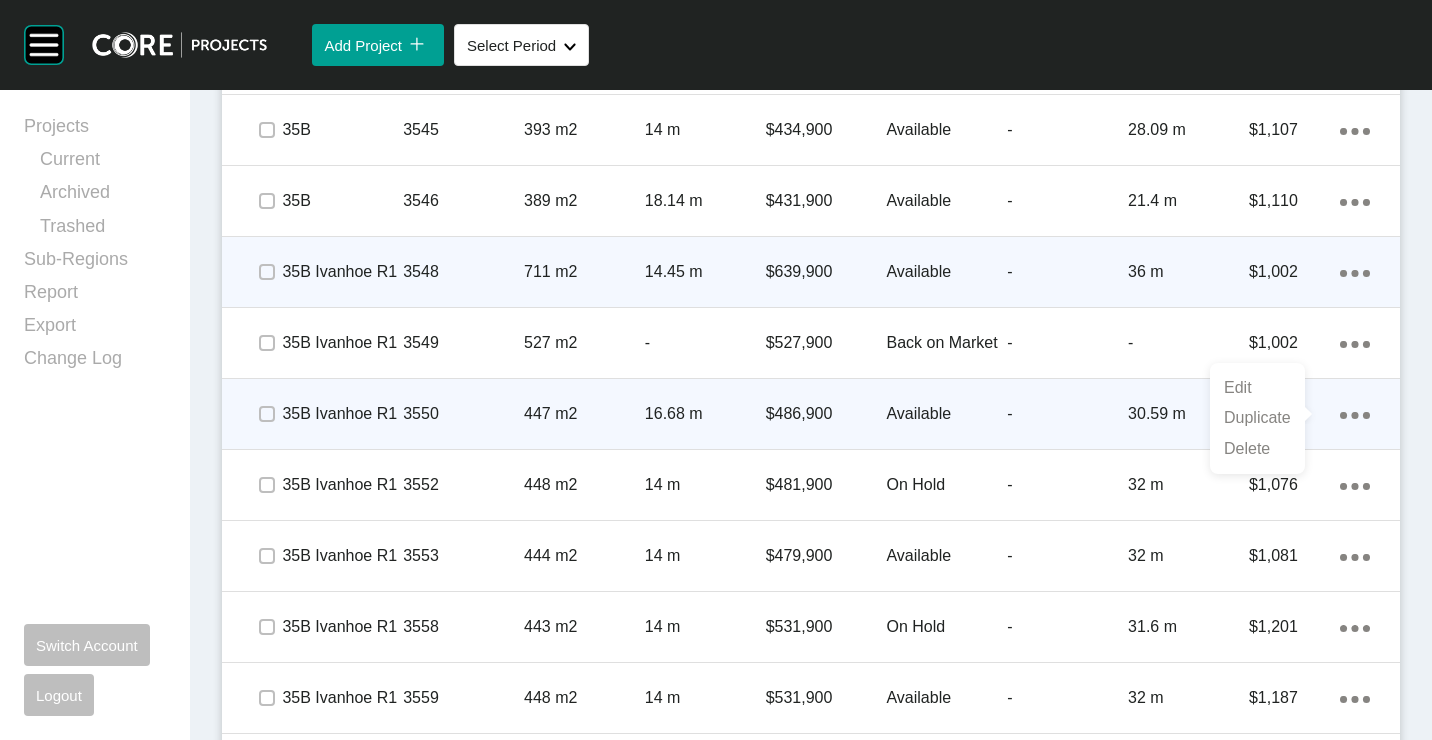 drag, startPoint x: 1270, startPoint y: 418, endPoint x: 1223, endPoint y: 414, distance: 47.169907 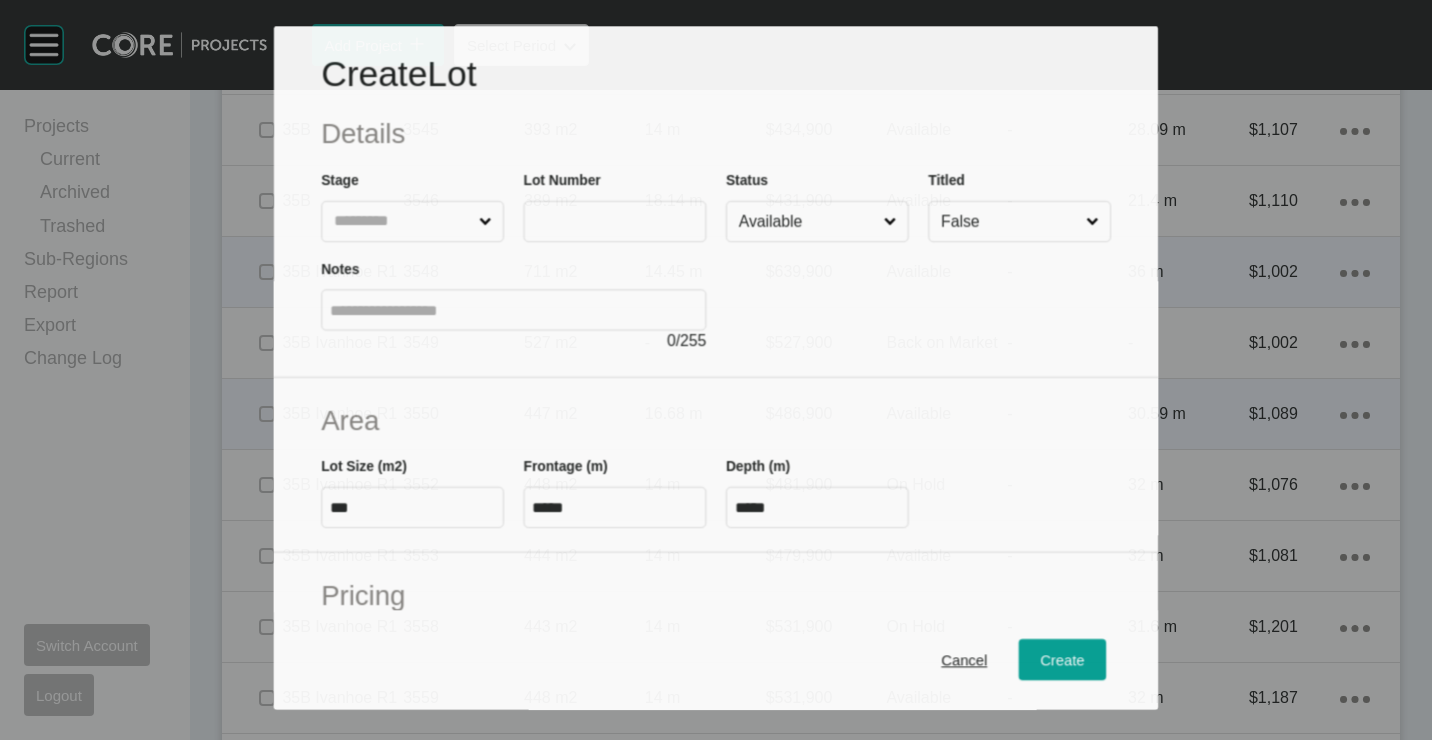 scroll, scrollTop: 3000, scrollLeft: 0, axis: vertical 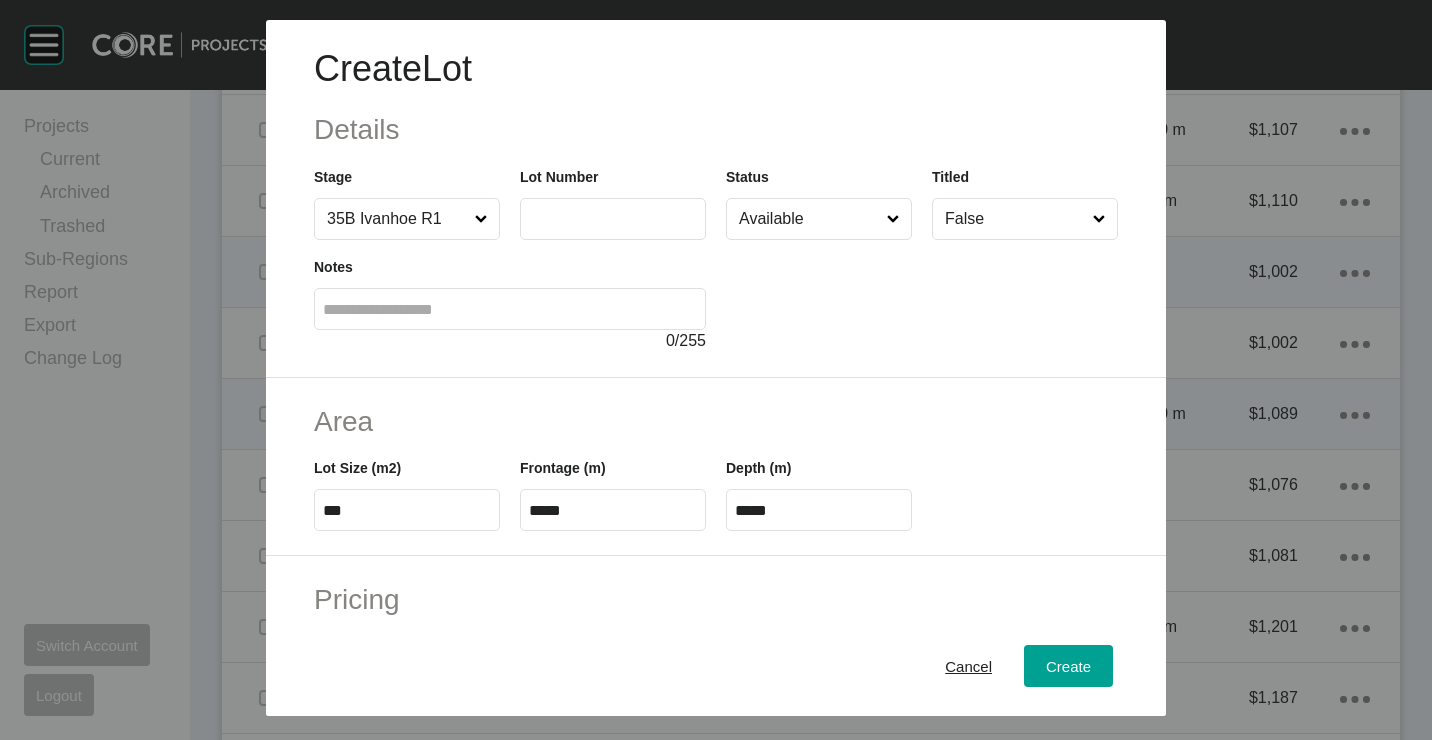 click at bounding box center [613, 219] 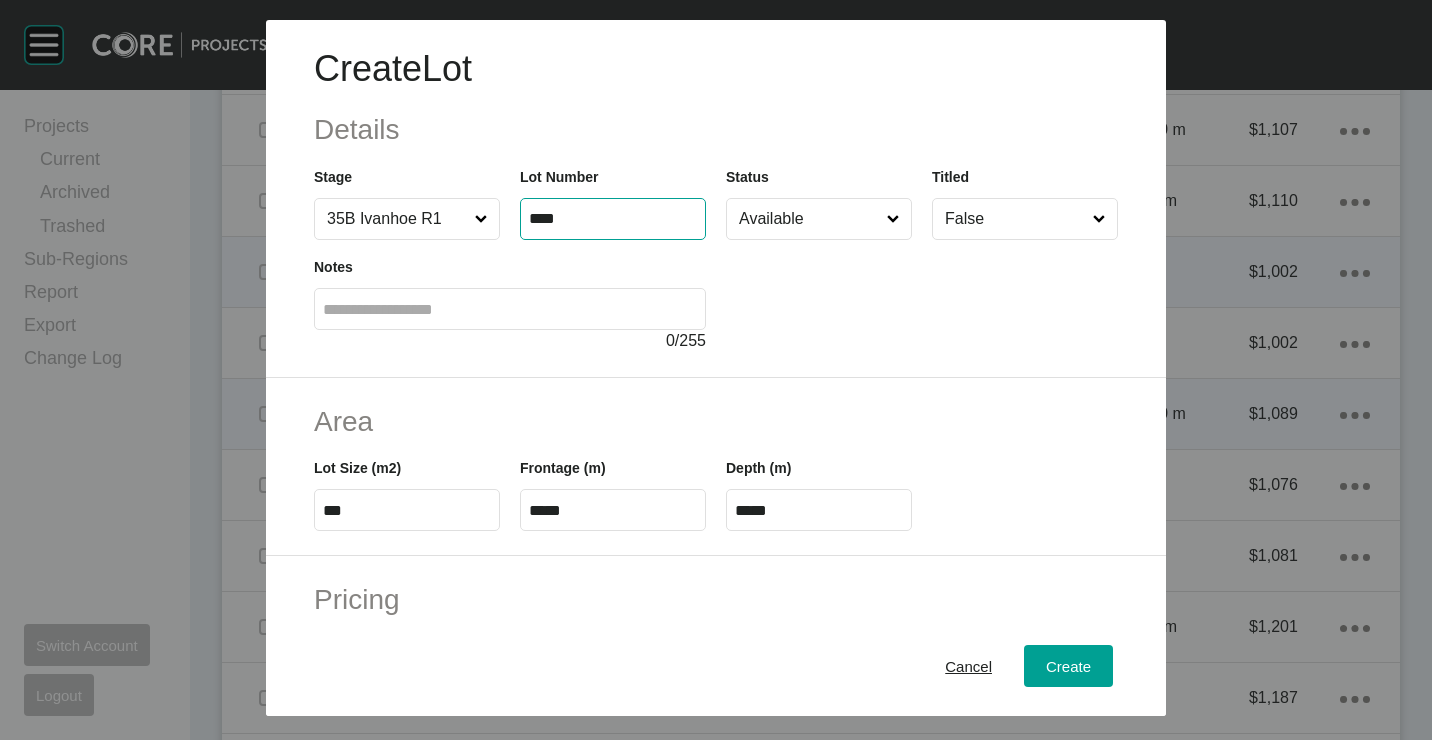 type on "****" 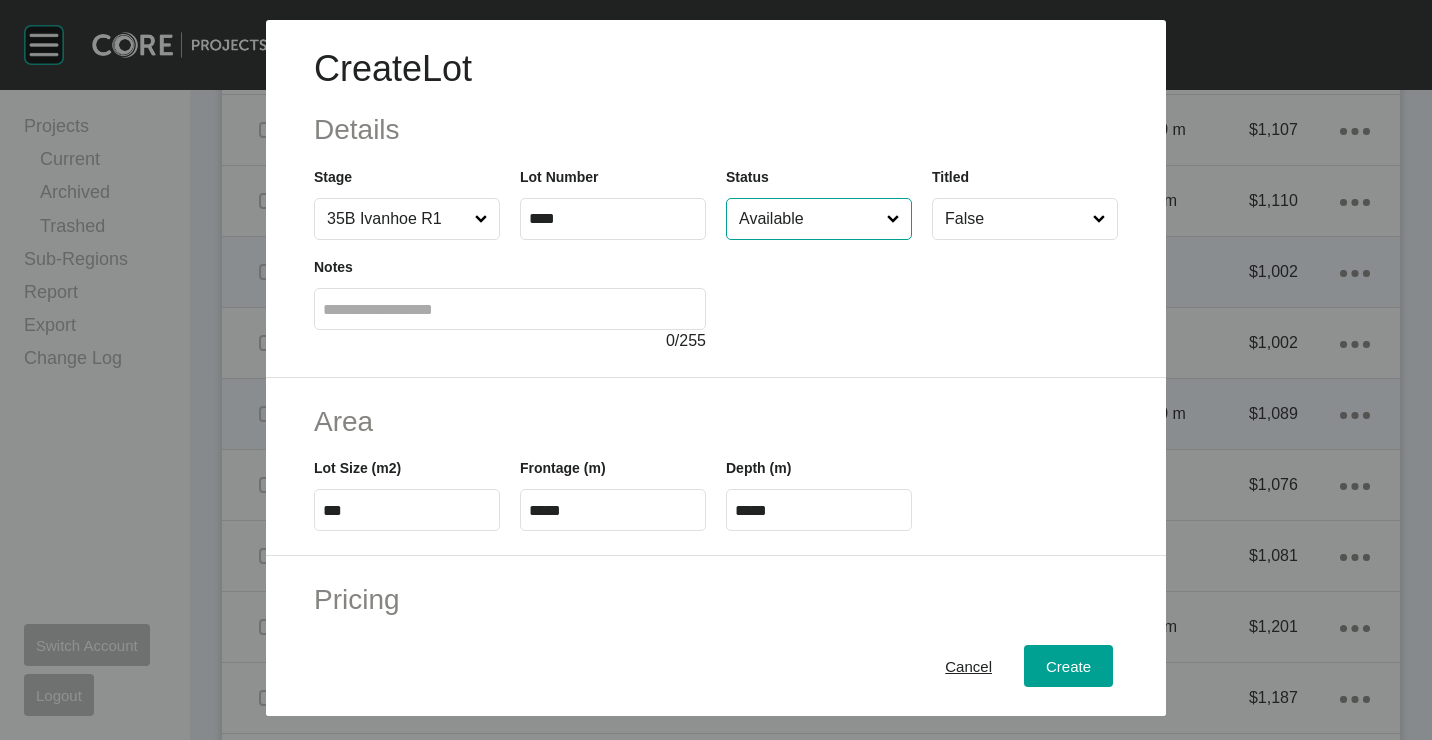 type on "******" 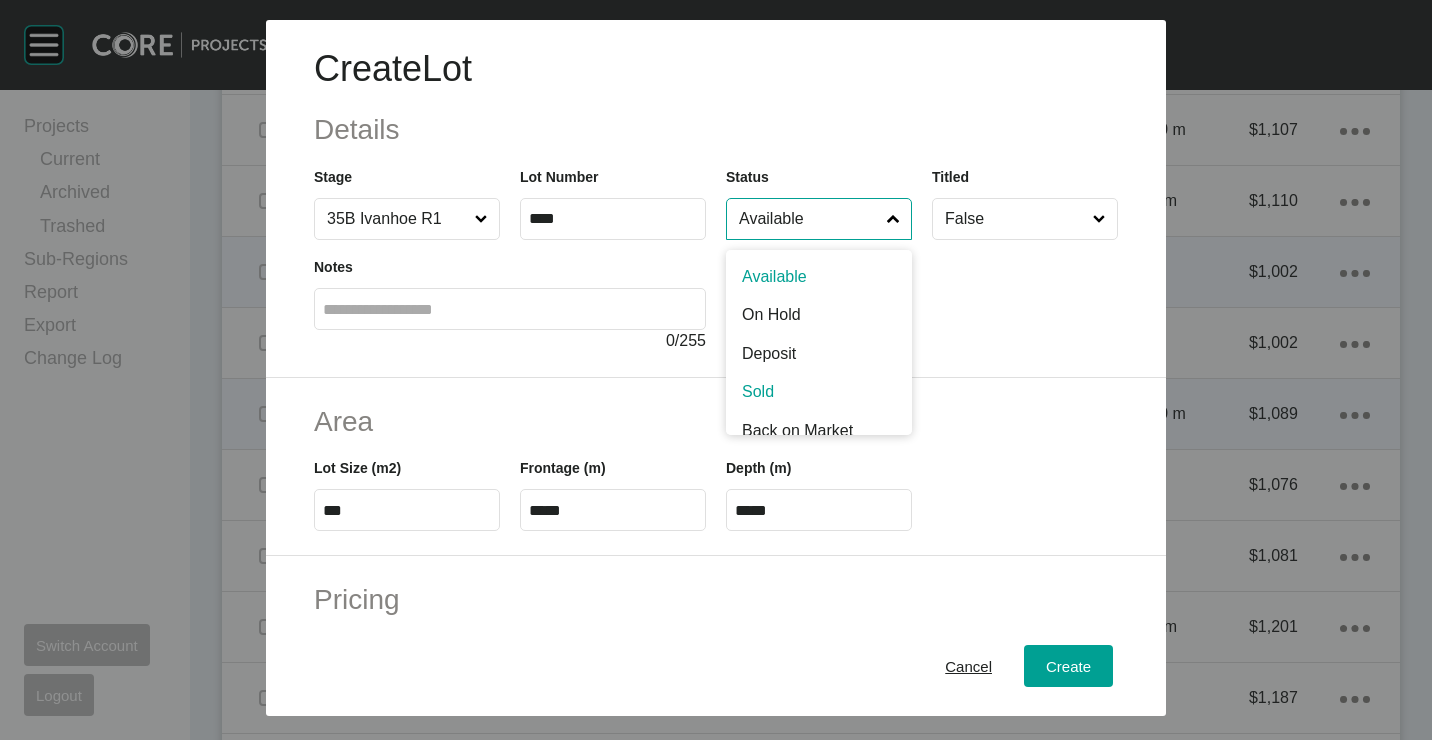 scroll, scrollTop: 15, scrollLeft: 0, axis: vertical 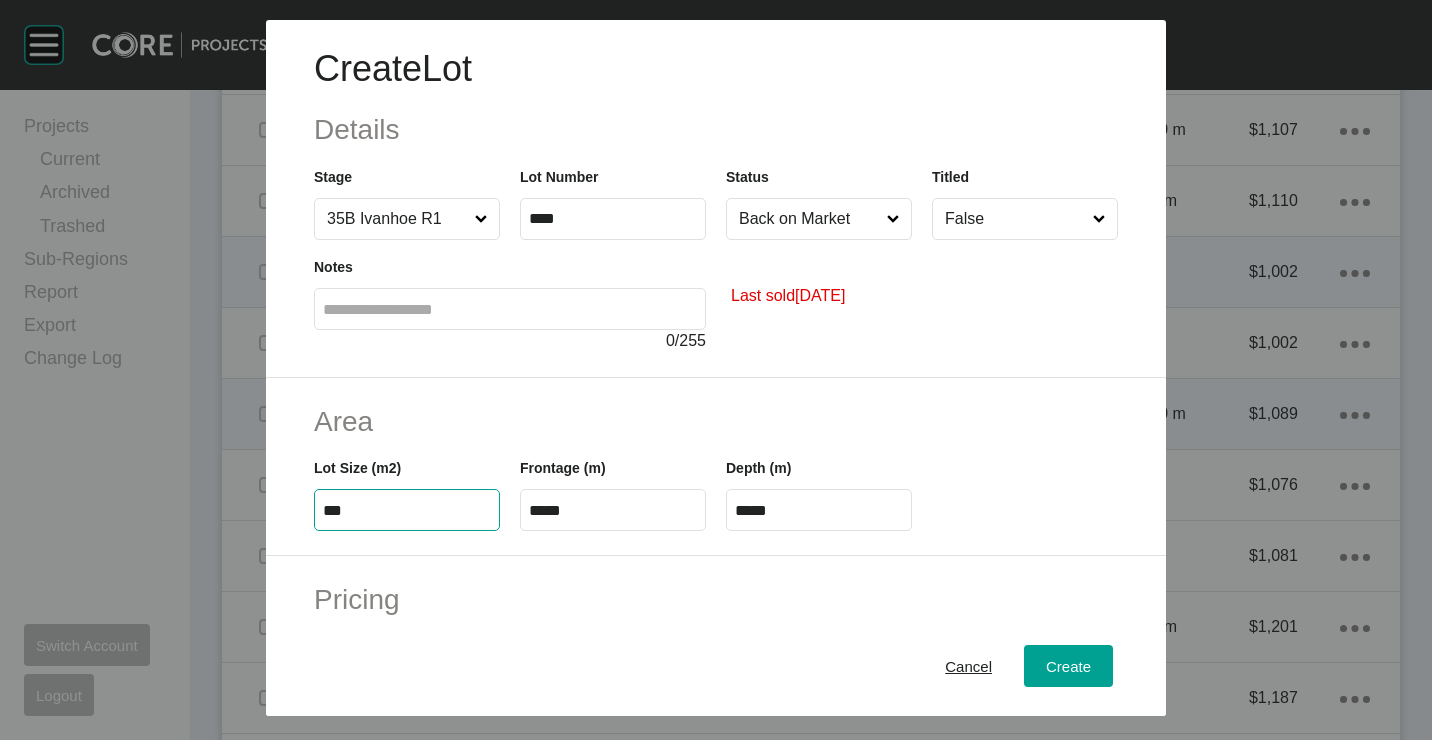 type on "***" 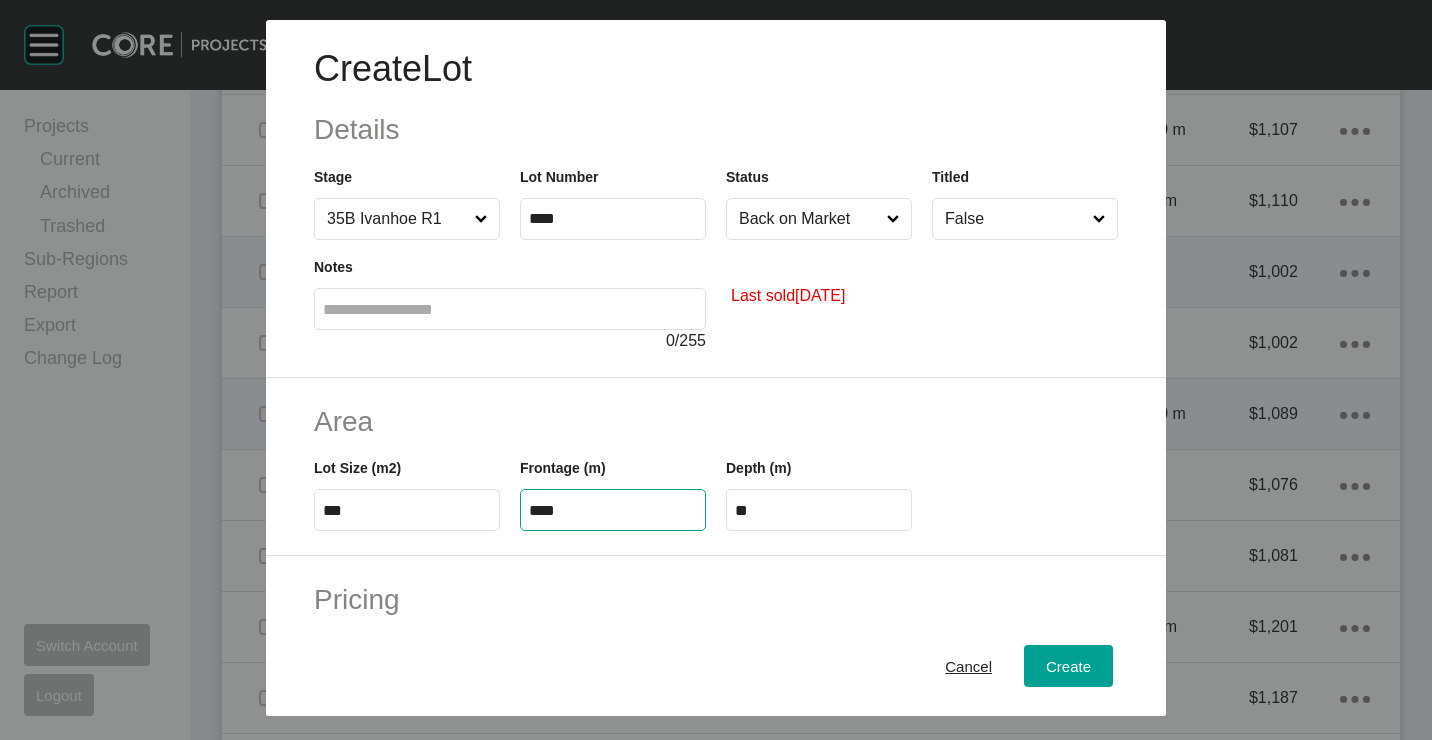 type on "****" 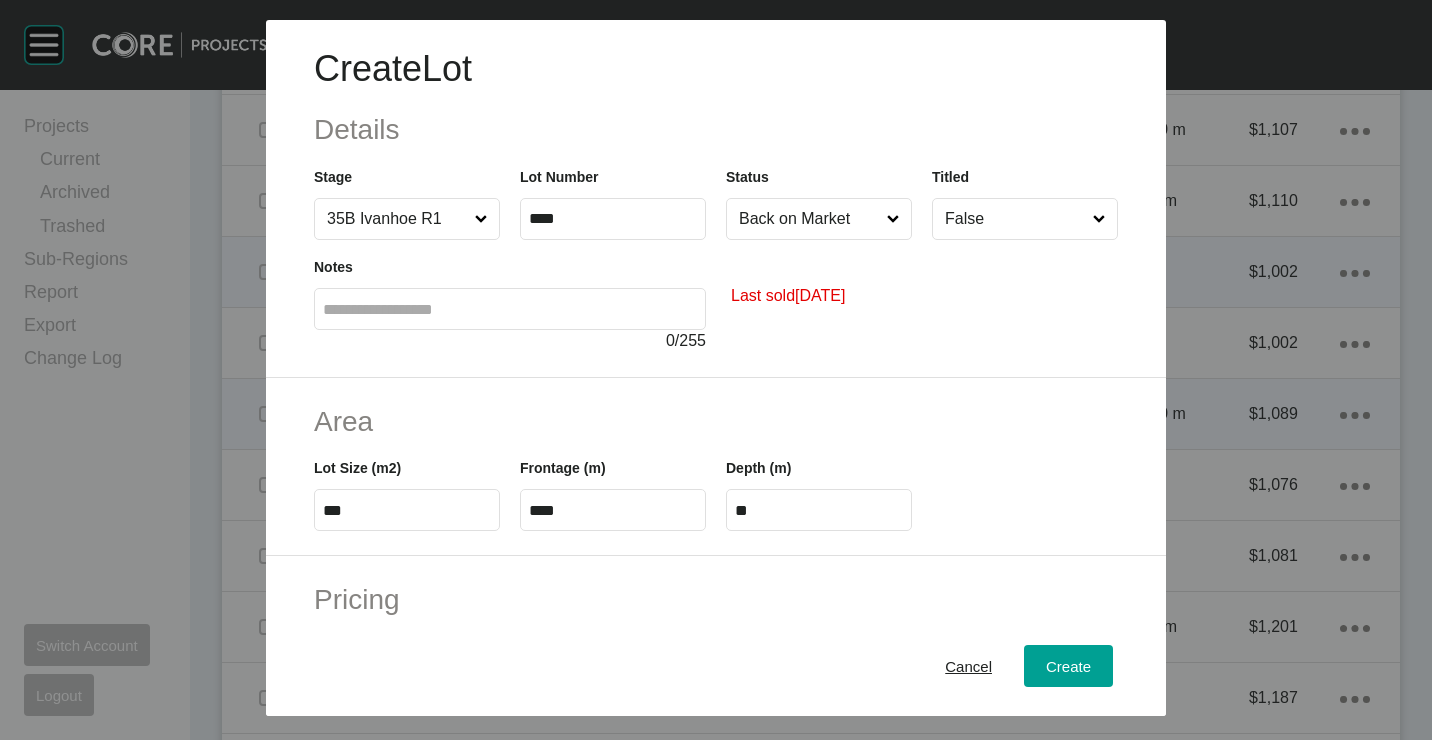type on "*" 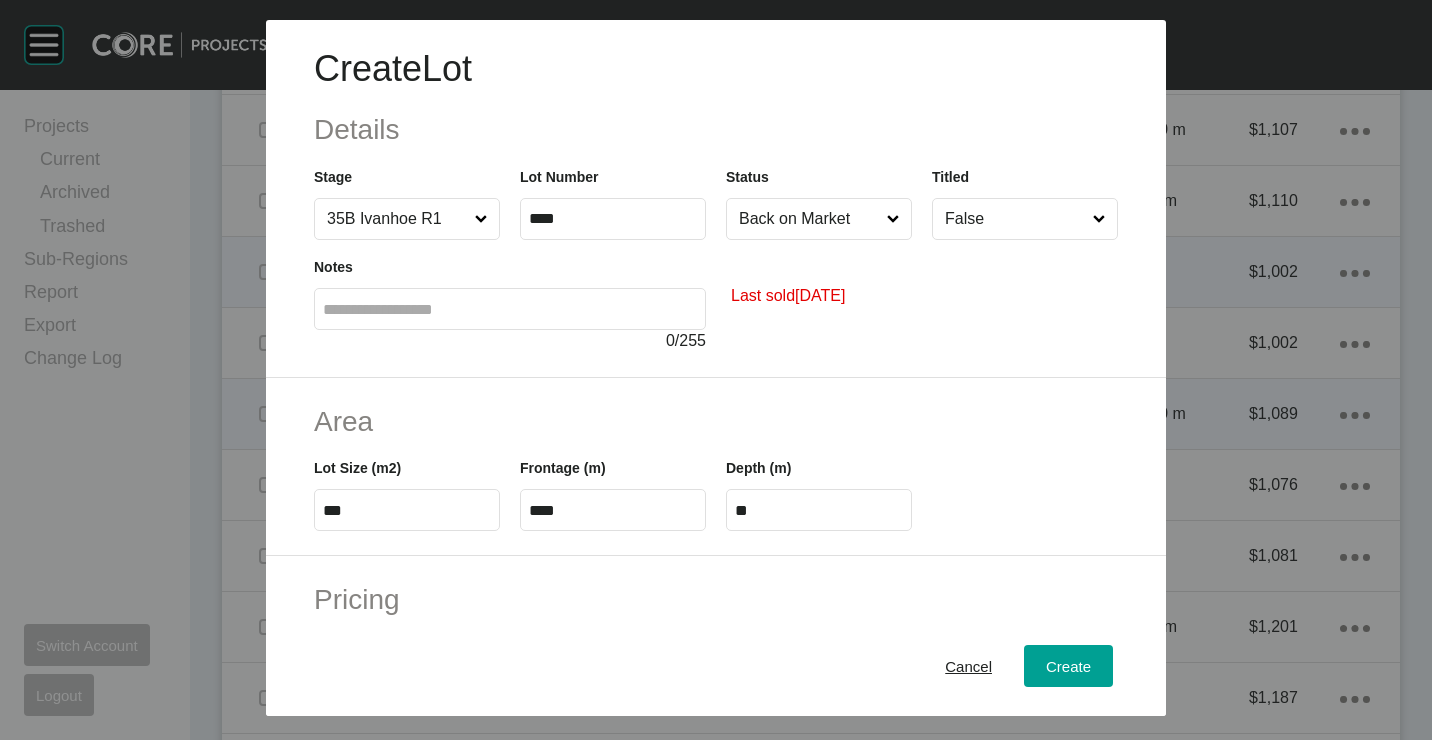 type on "*******" 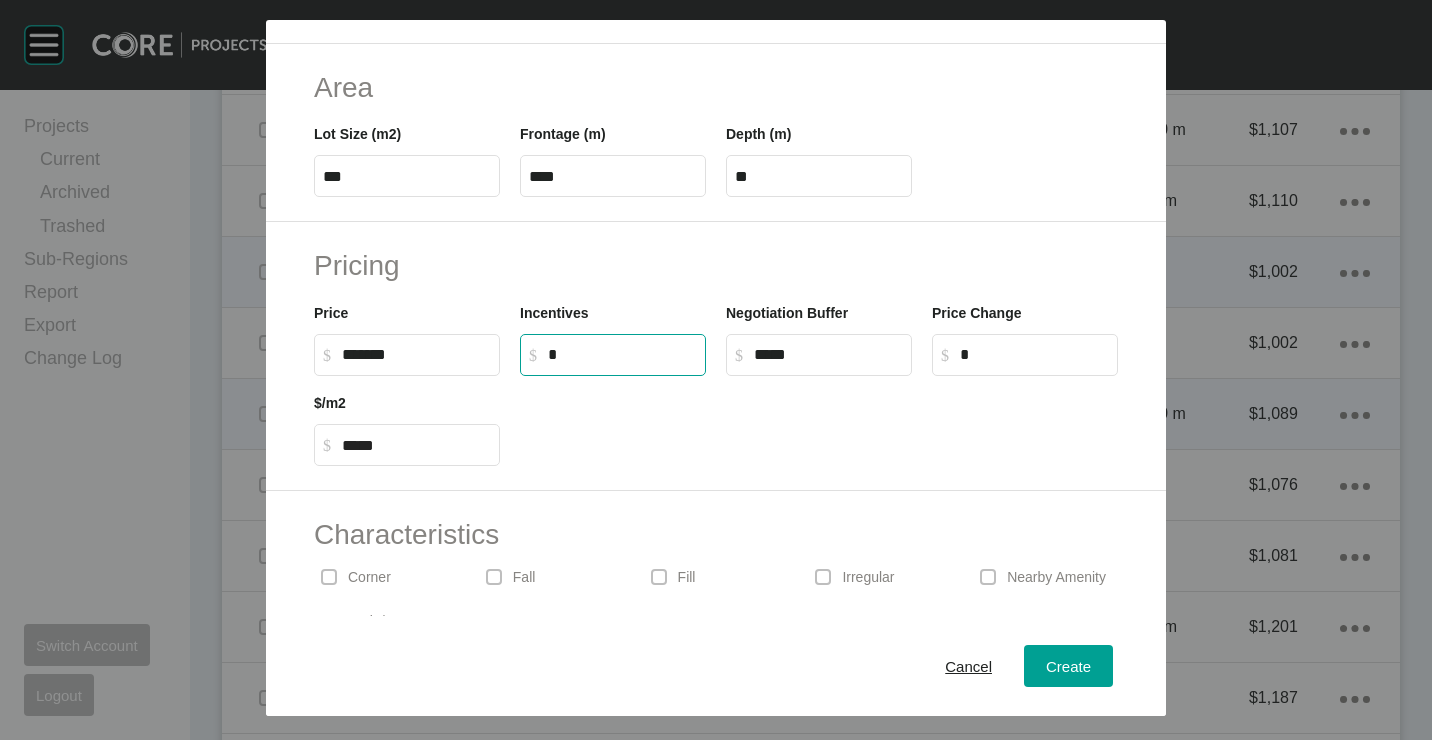 scroll, scrollTop: 480, scrollLeft: 0, axis: vertical 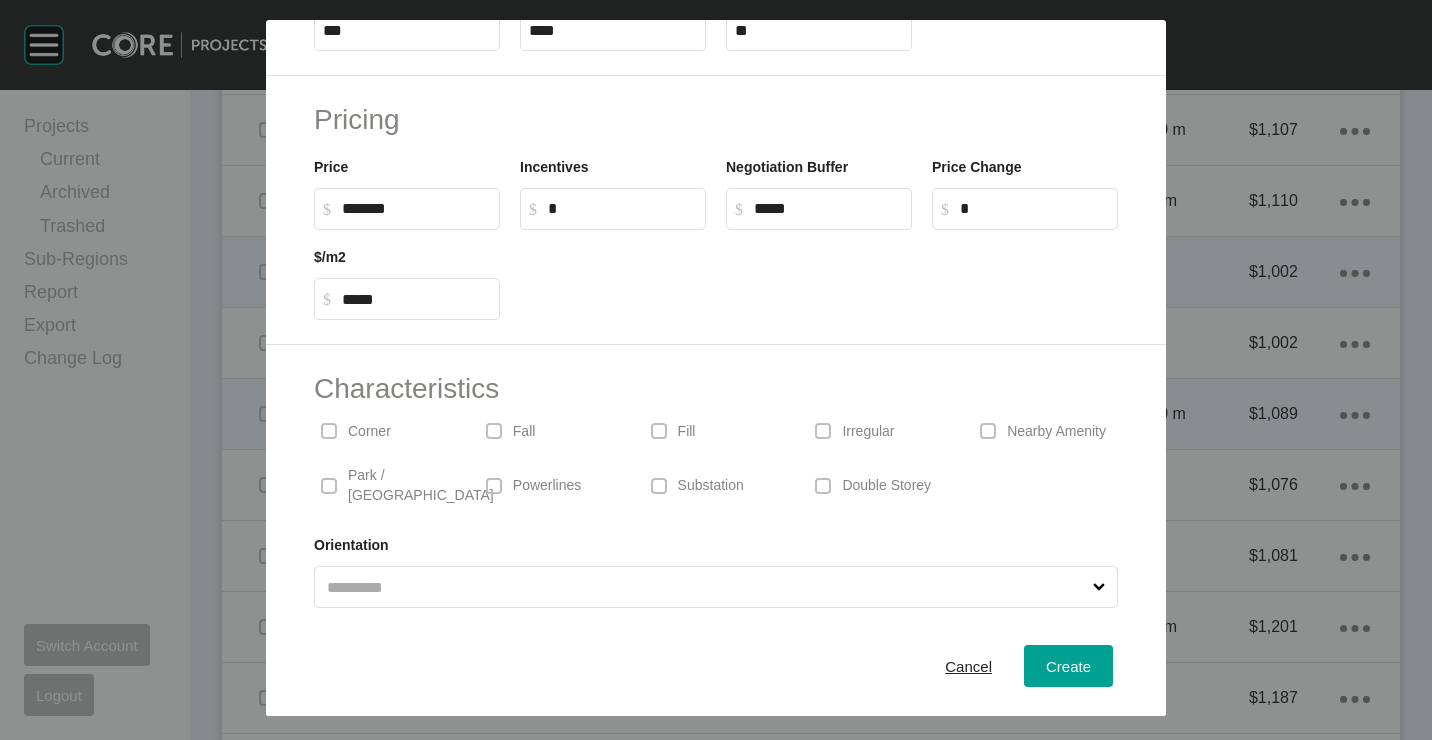 click on "Corner" at bounding box center [386, 431] 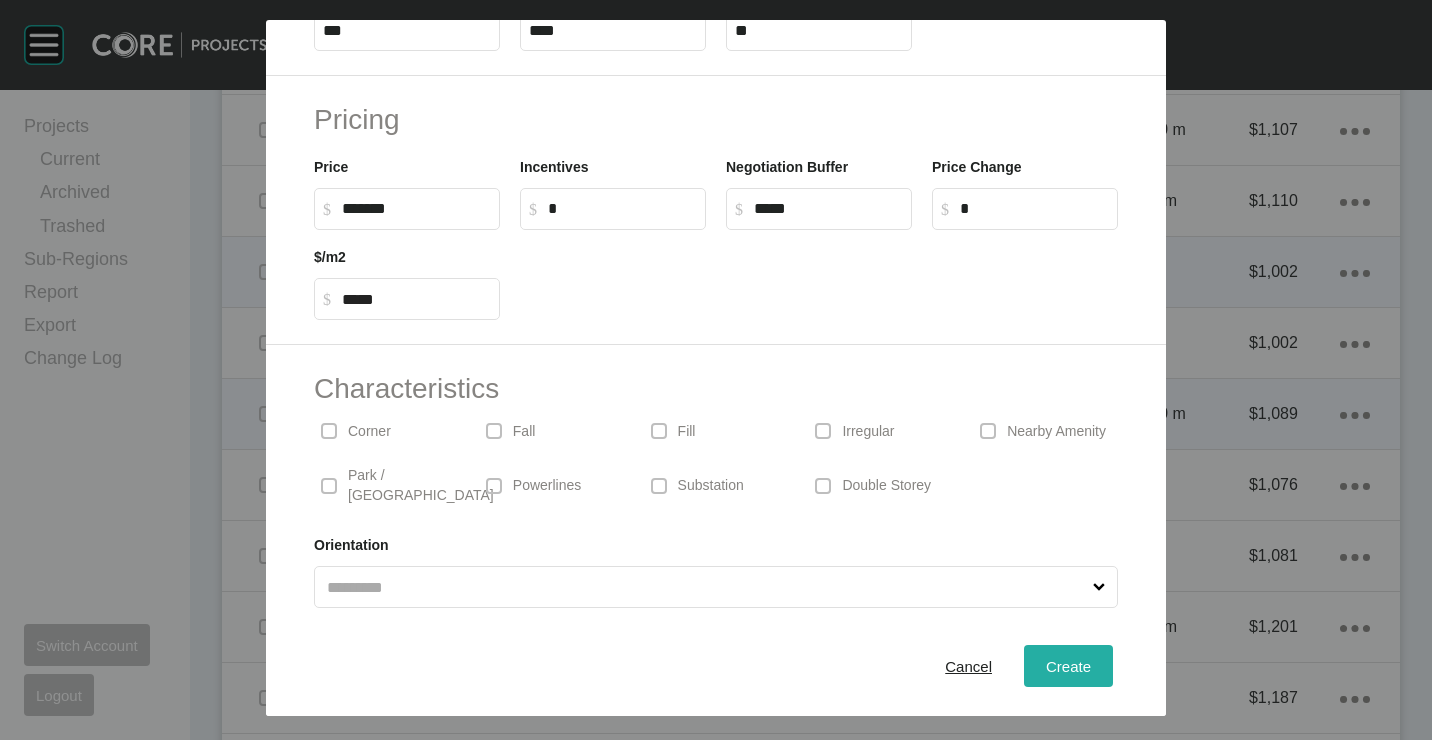 click on "Create" at bounding box center [1068, 665] 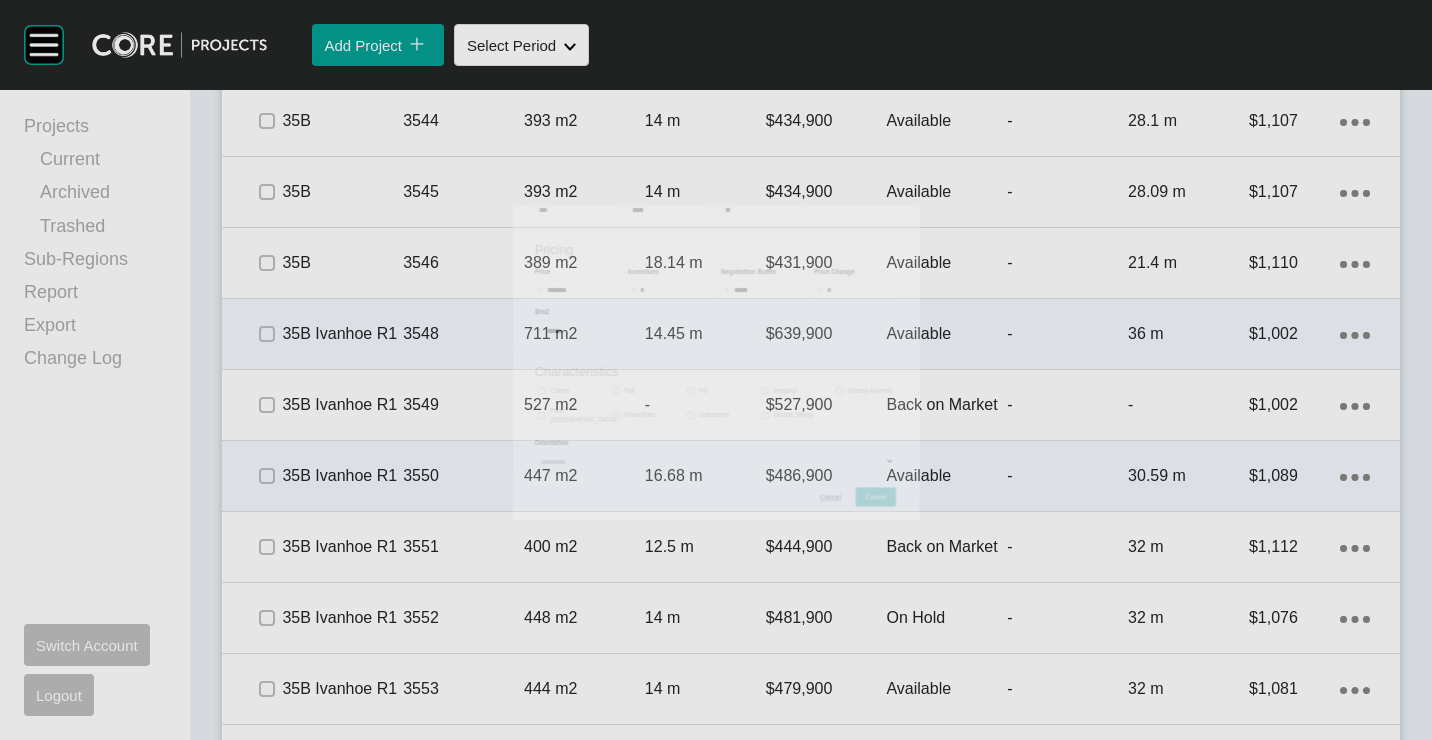 scroll, scrollTop: 3062, scrollLeft: 0, axis: vertical 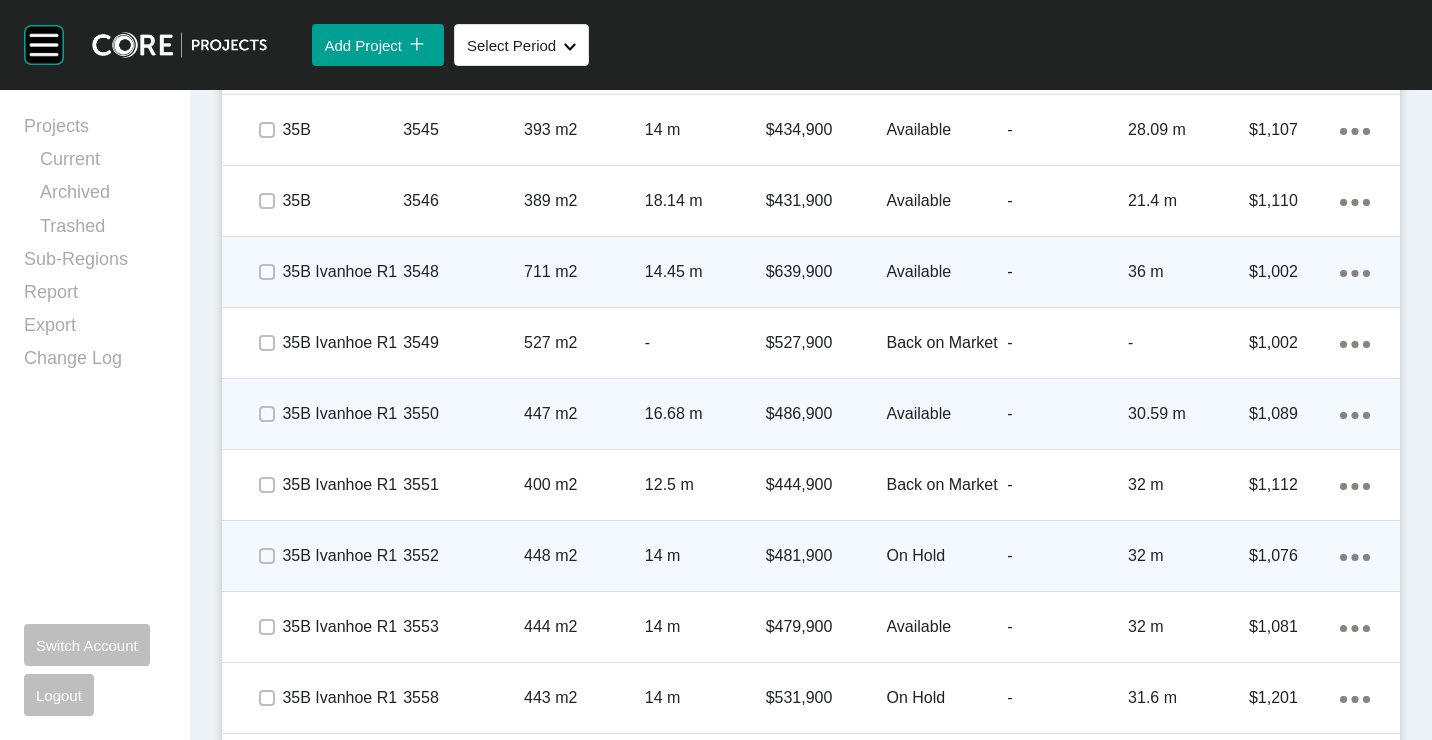 click on "3552" at bounding box center [463, 556] 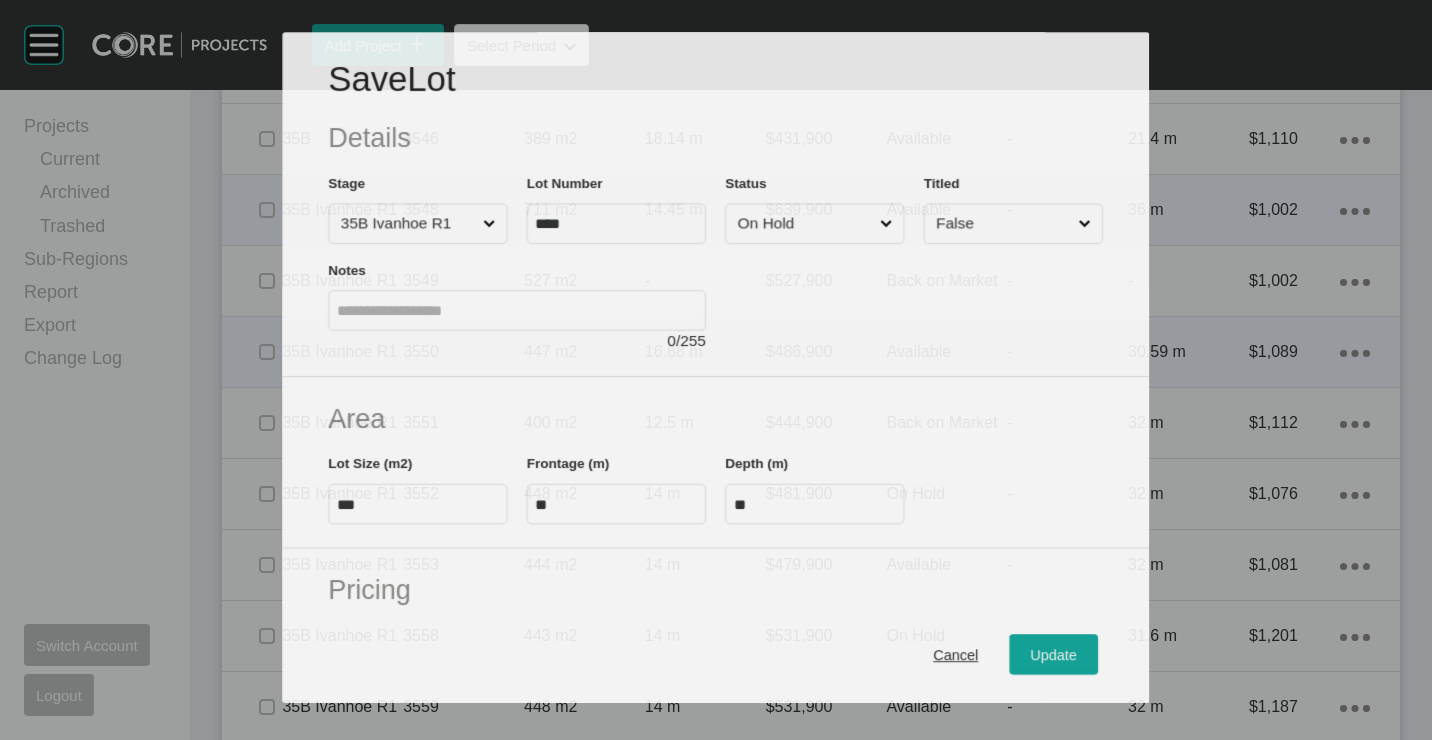 scroll, scrollTop: 3000, scrollLeft: 0, axis: vertical 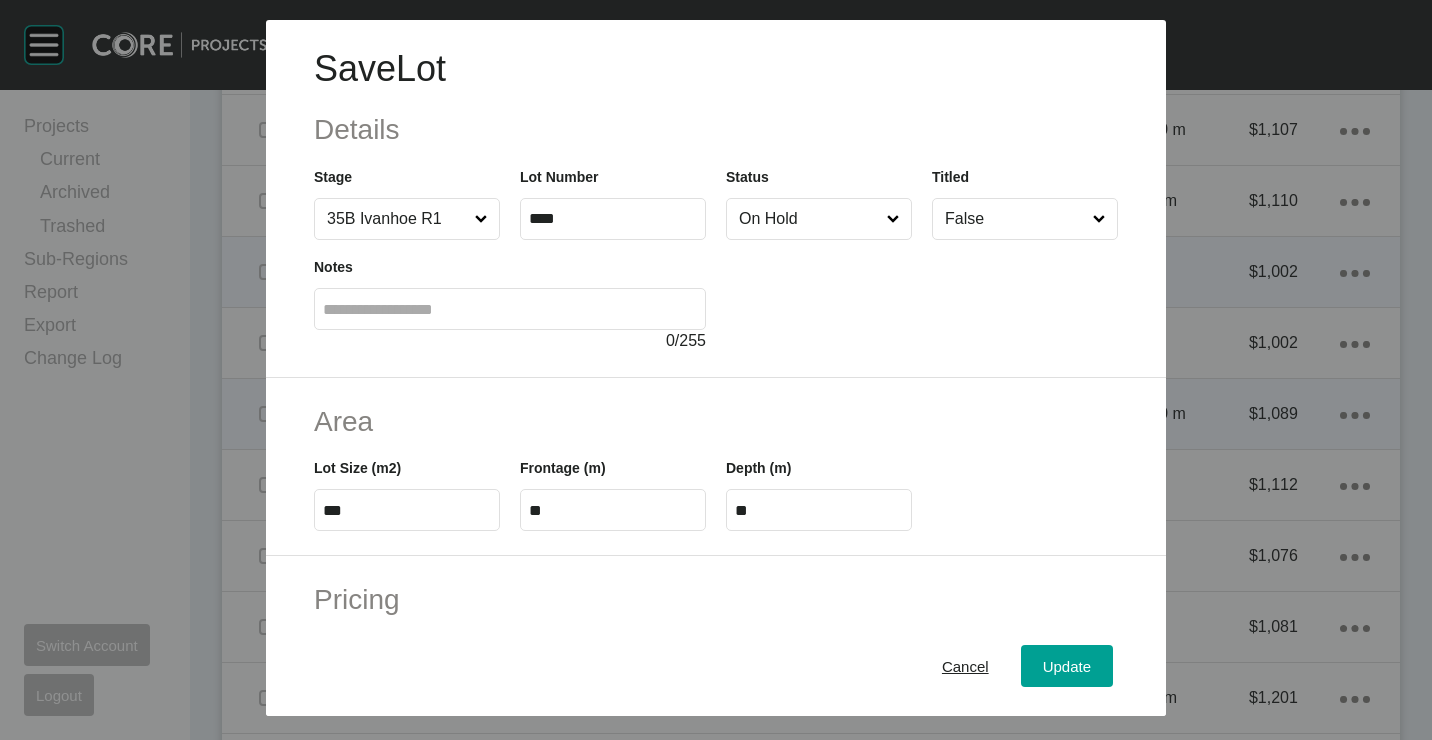 click at bounding box center [922, 296] 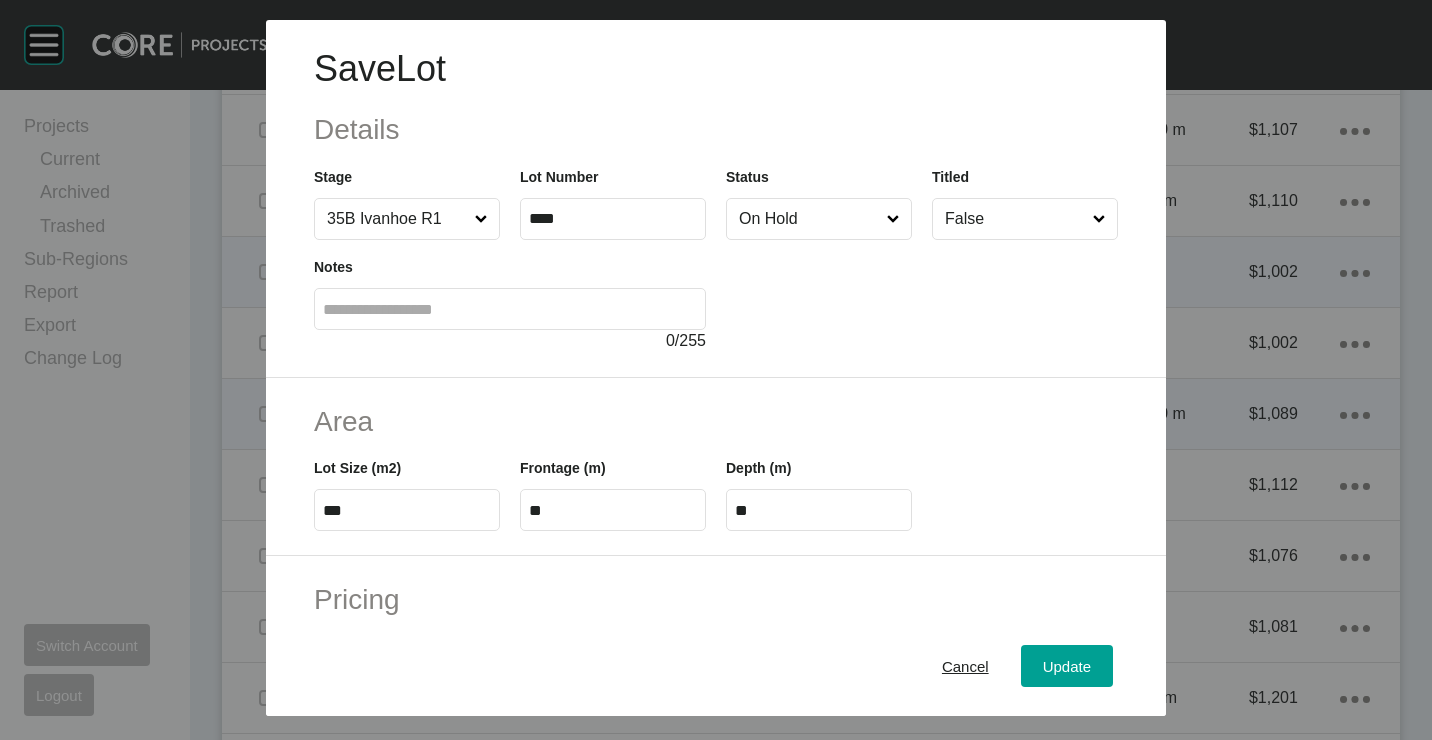 click on "On Hold" at bounding box center [809, 219] 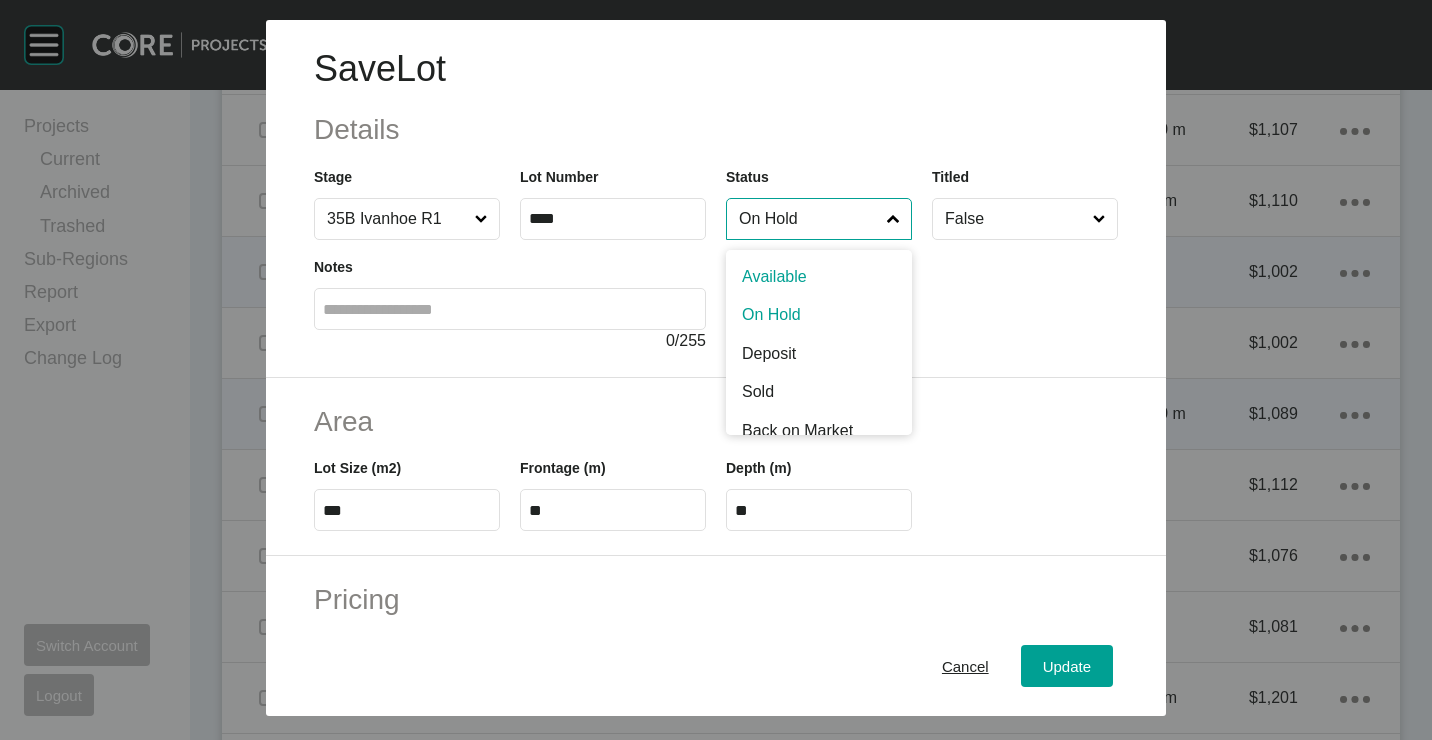 drag, startPoint x: 783, startPoint y: 283, endPoint x: 920, endPoint y: 381, distance: 168.44287 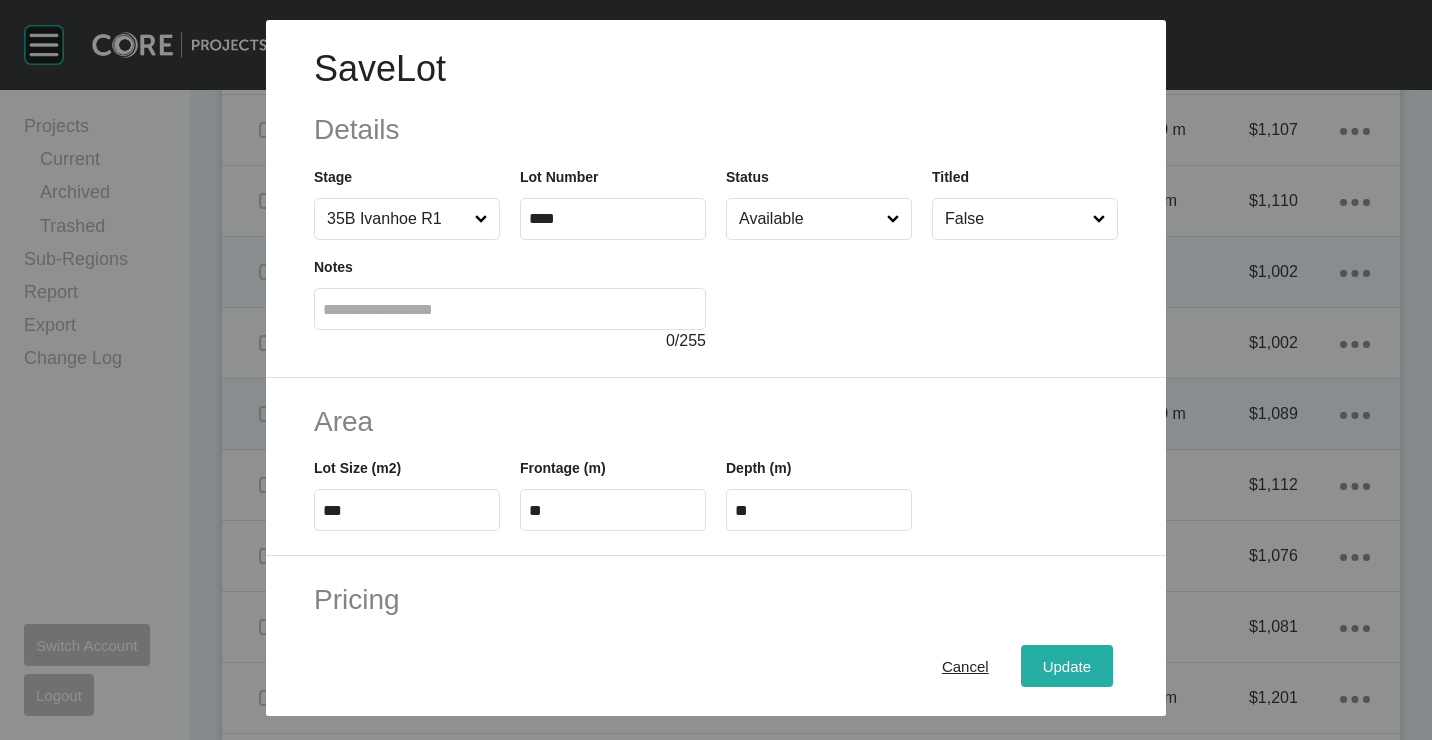click on "Update" at bounding box center (1067, 665) 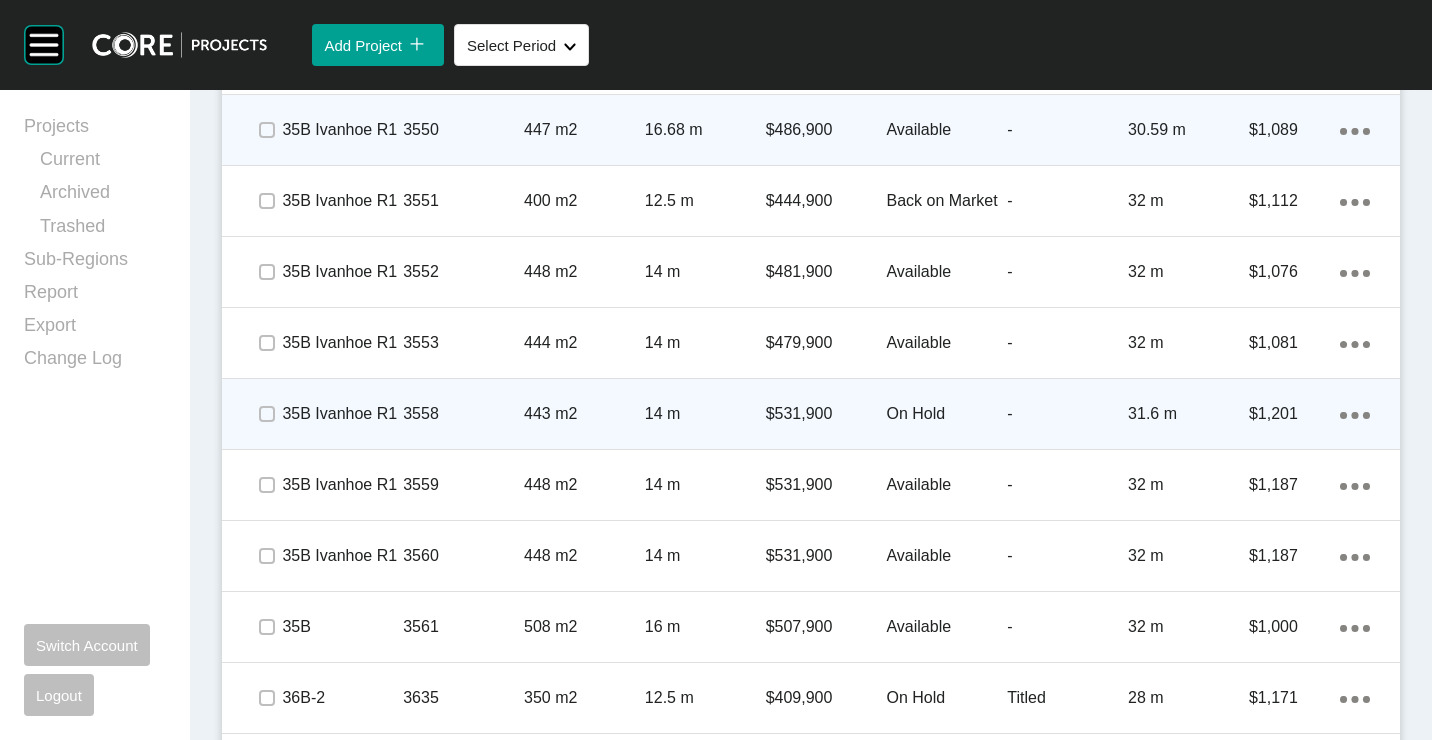 scroll, scrollTop: 3362, scrollLeft: 0, axis: vertical 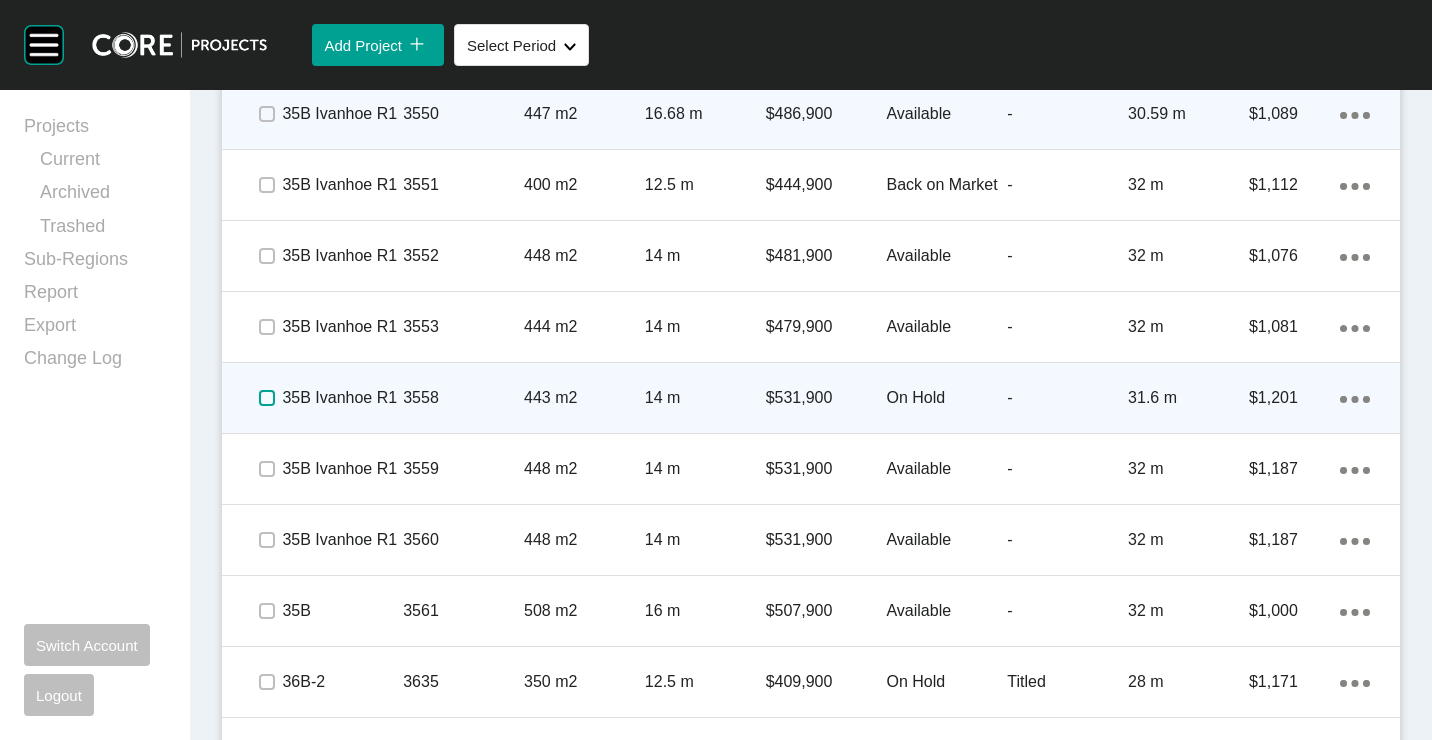 click at bounding box center (267, 398) 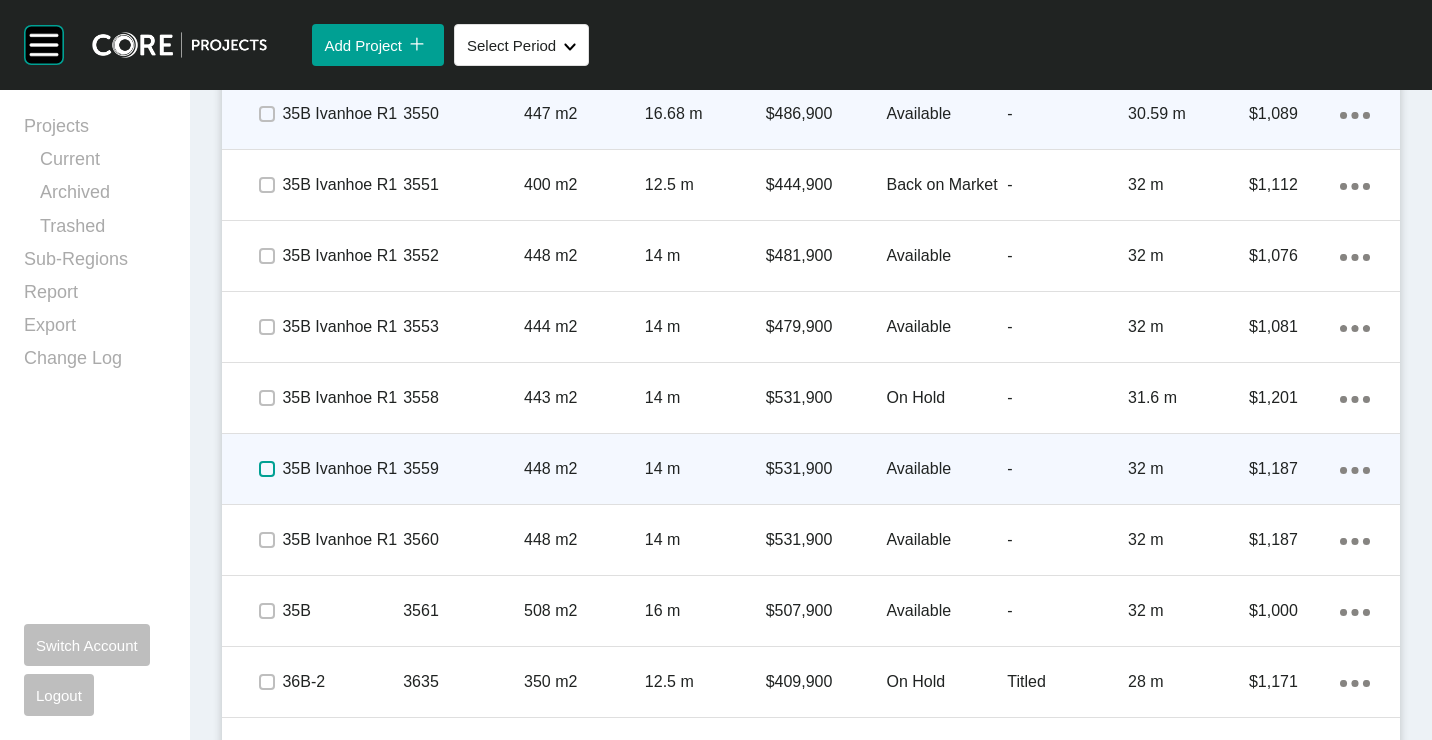 click at bounding box center (267, 469) 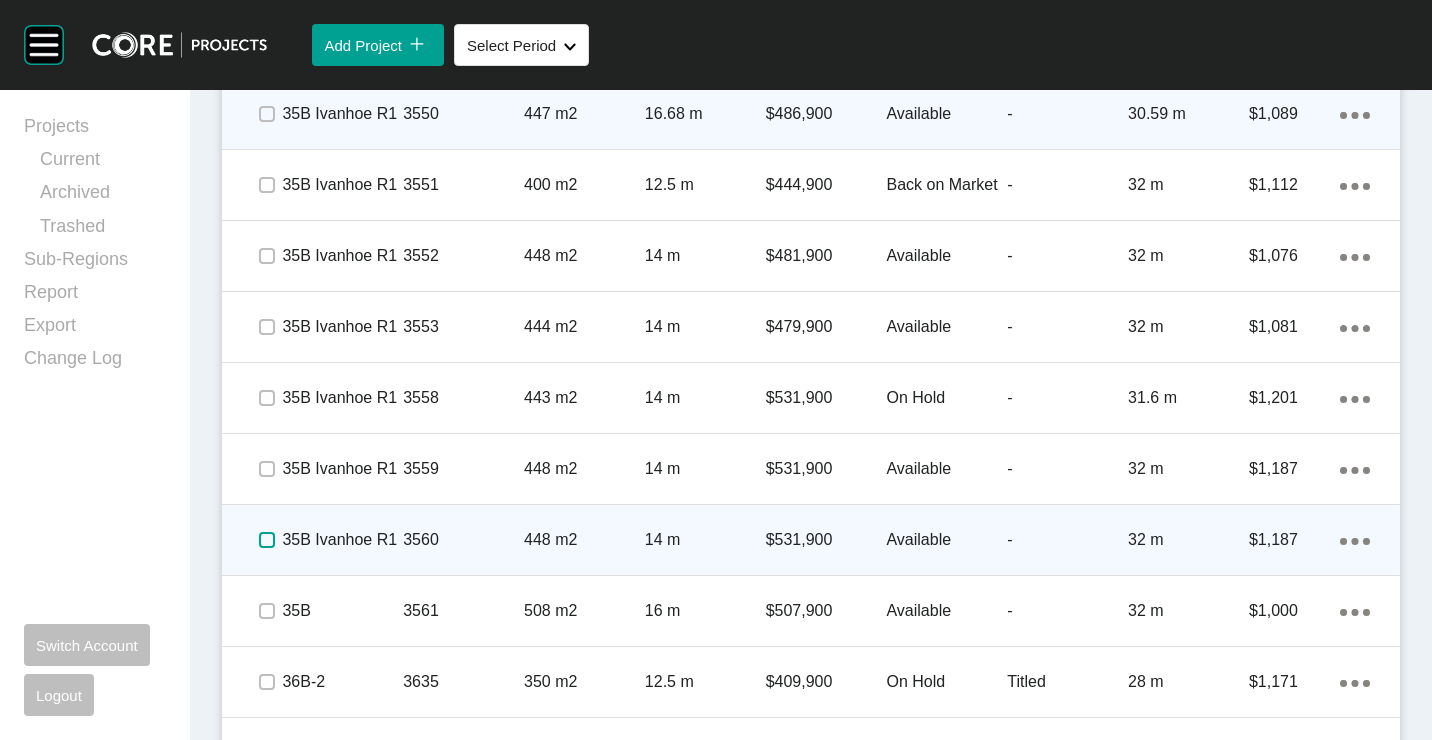 click at bounding box center (267, 540) 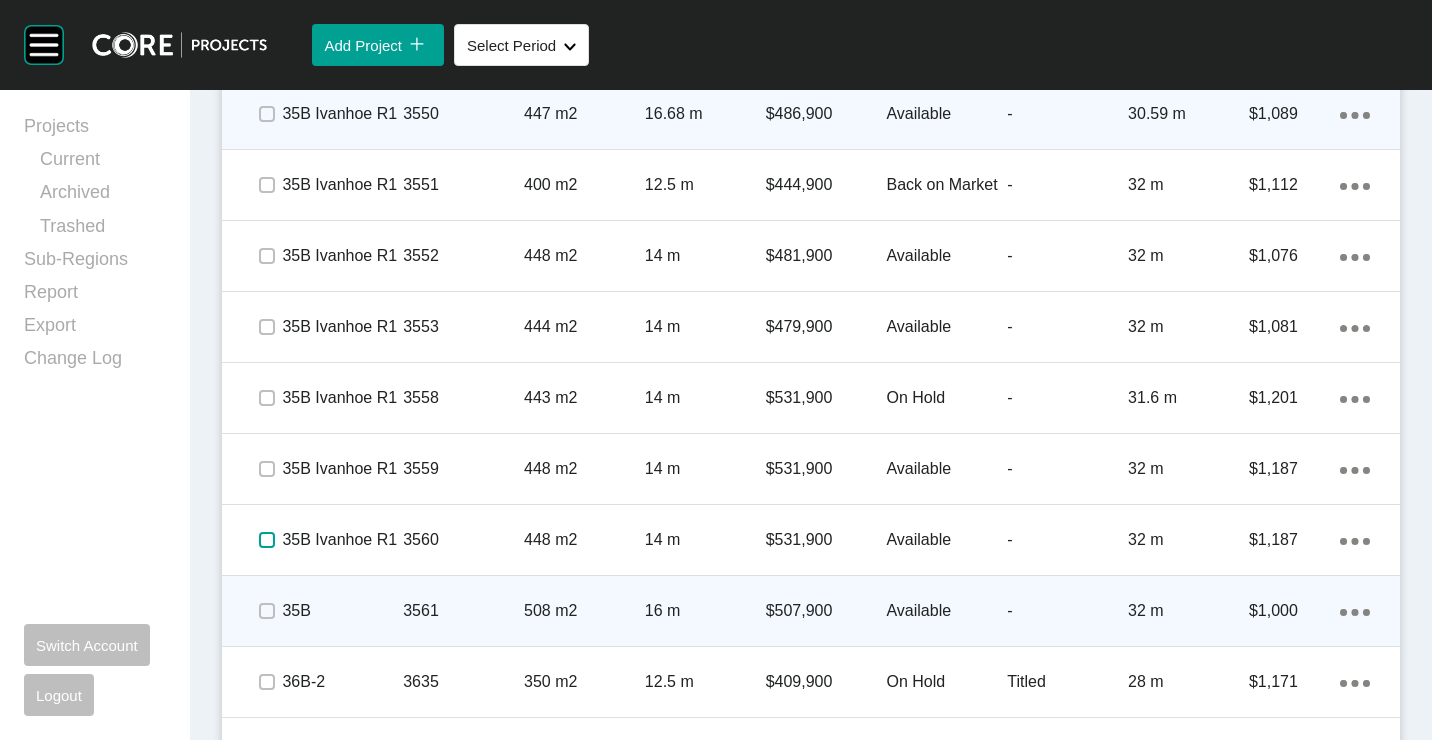 scroll, scrollTop: 3419, scrollLeft: 0, axis: vertical 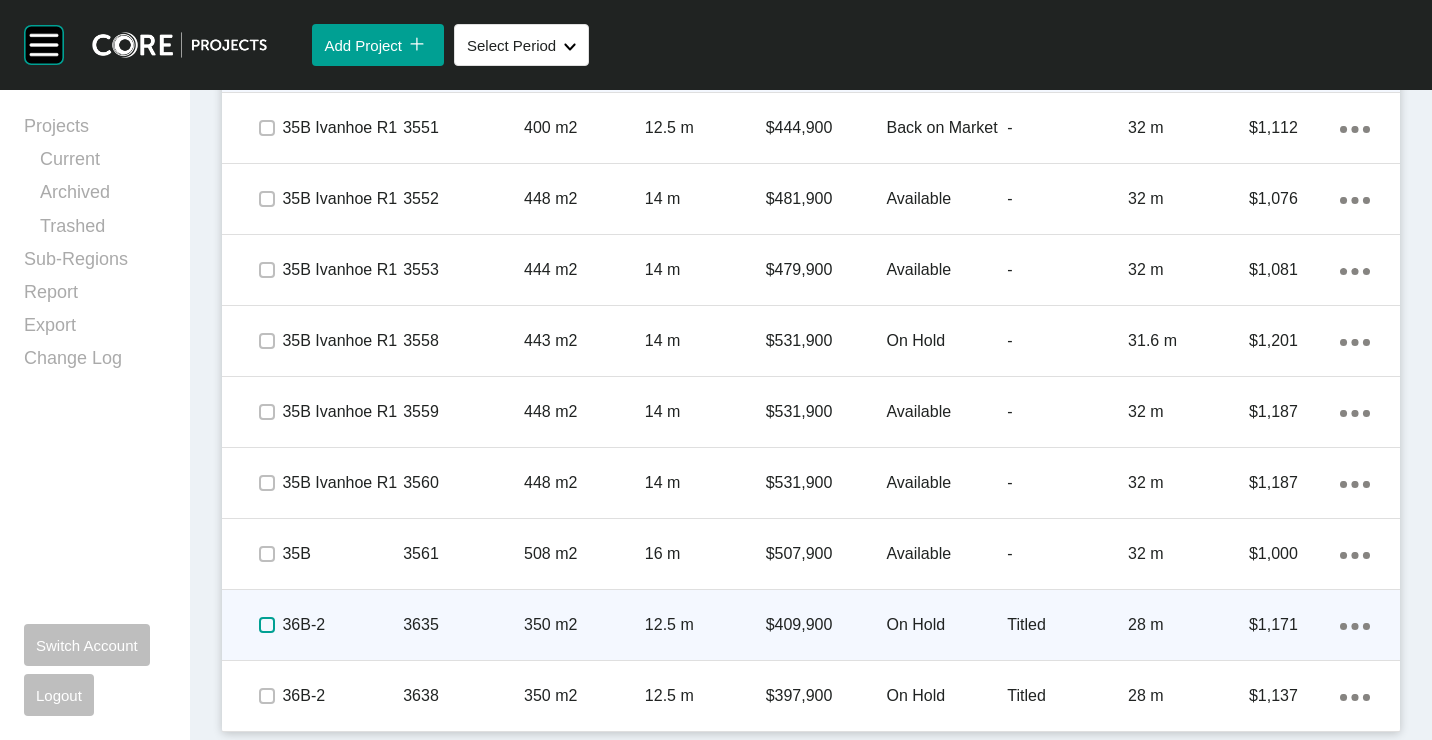 drag, startPoint x: 260, startPoint y: 626, endPoint x: 269, endPoint y: 672, distance: 46.872166 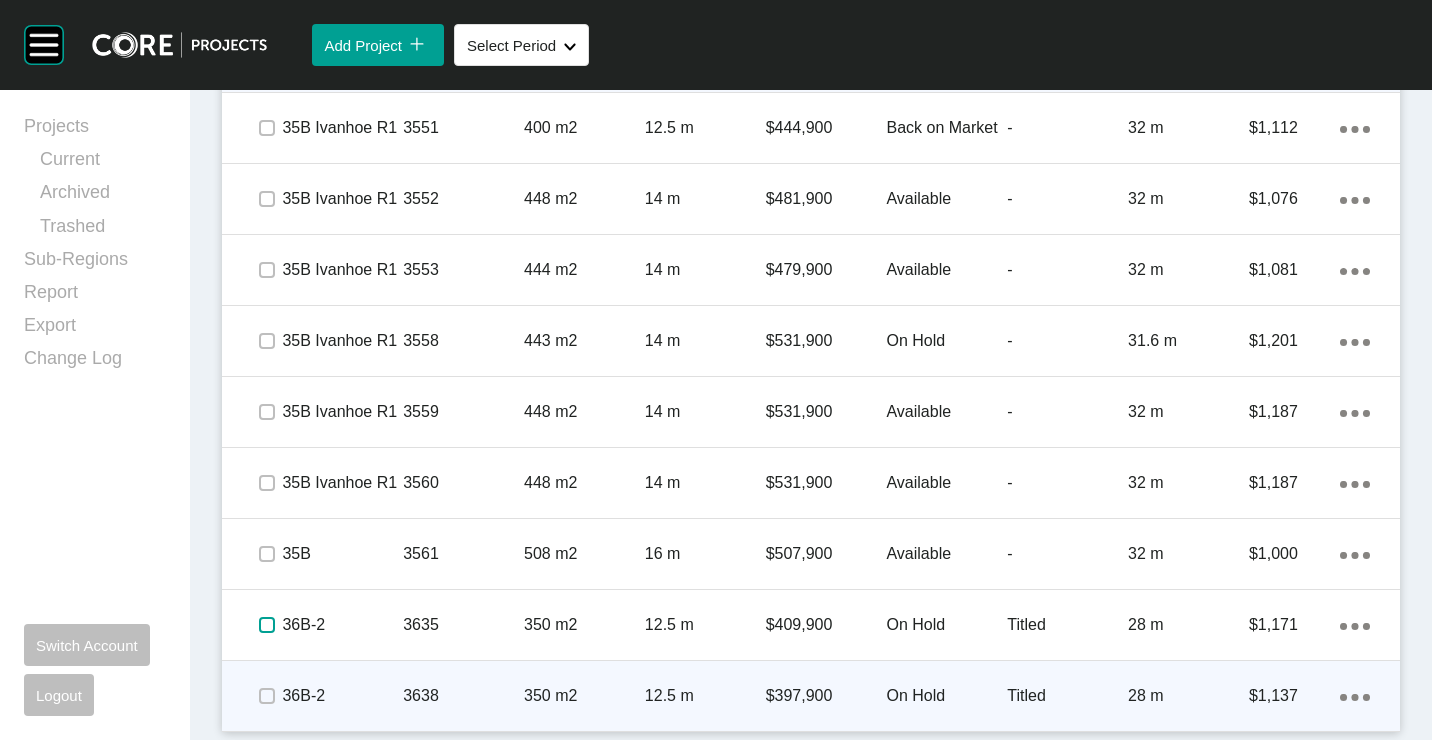 click at bounding box center (267, 625) 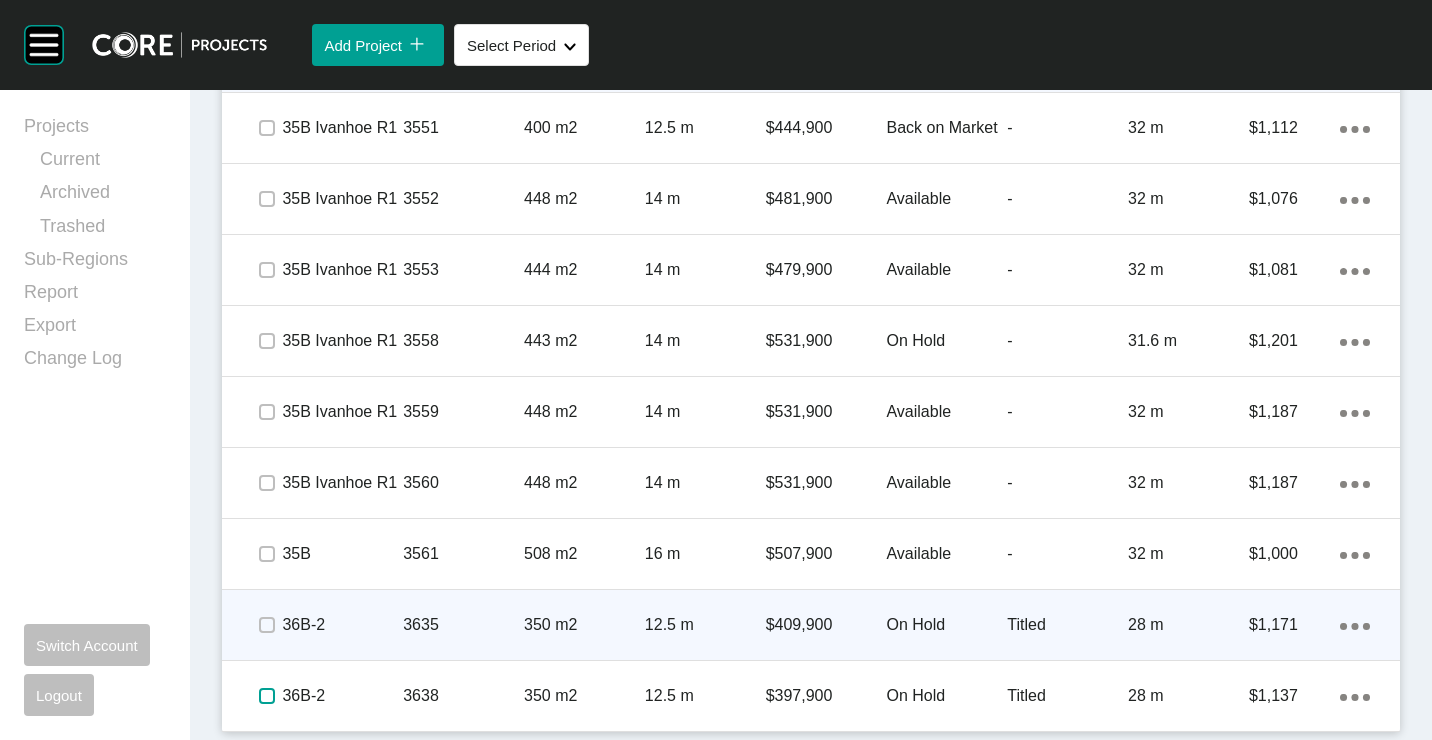 drag, startPoint x: 265, startPoint y: 704, endPoint x: 275, endPoint y: 642, distance: 62.801273 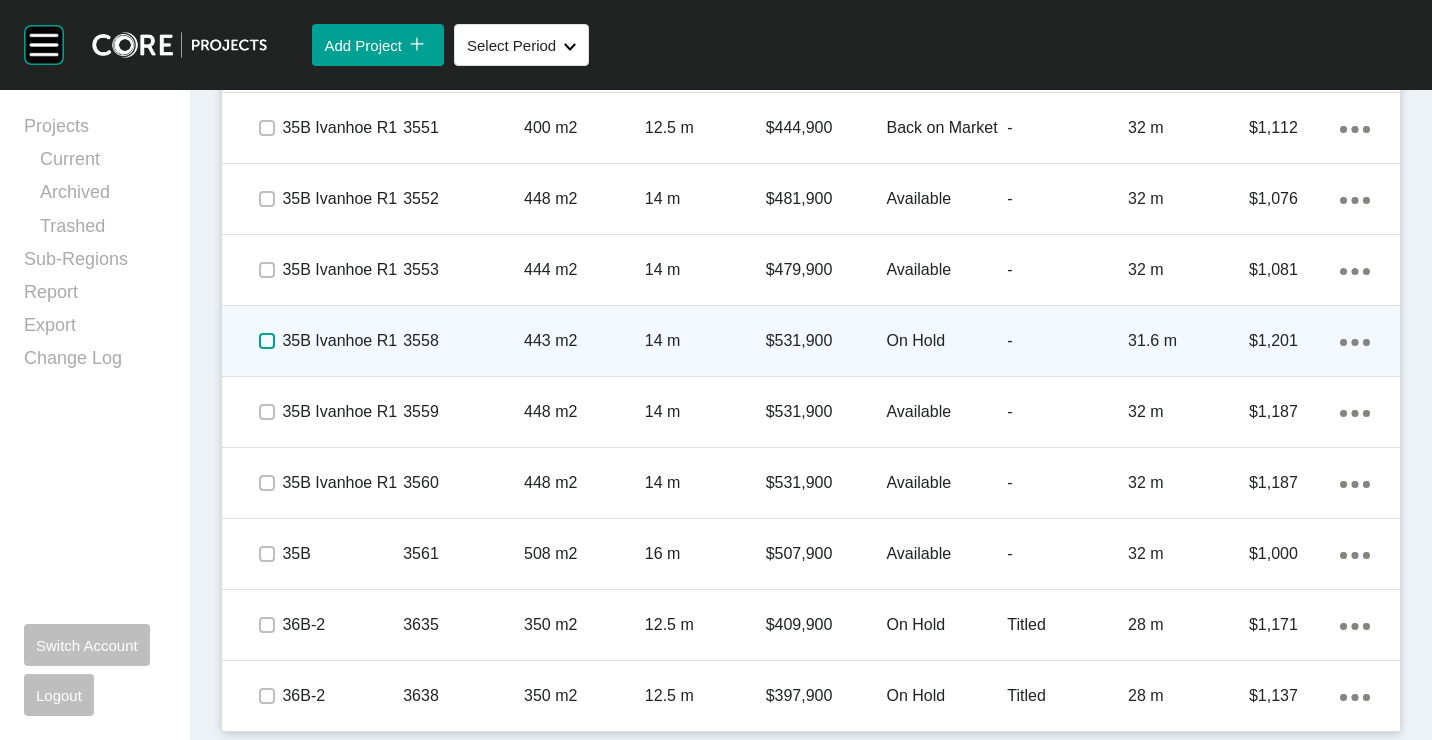 click at bounding box center (267, 341) 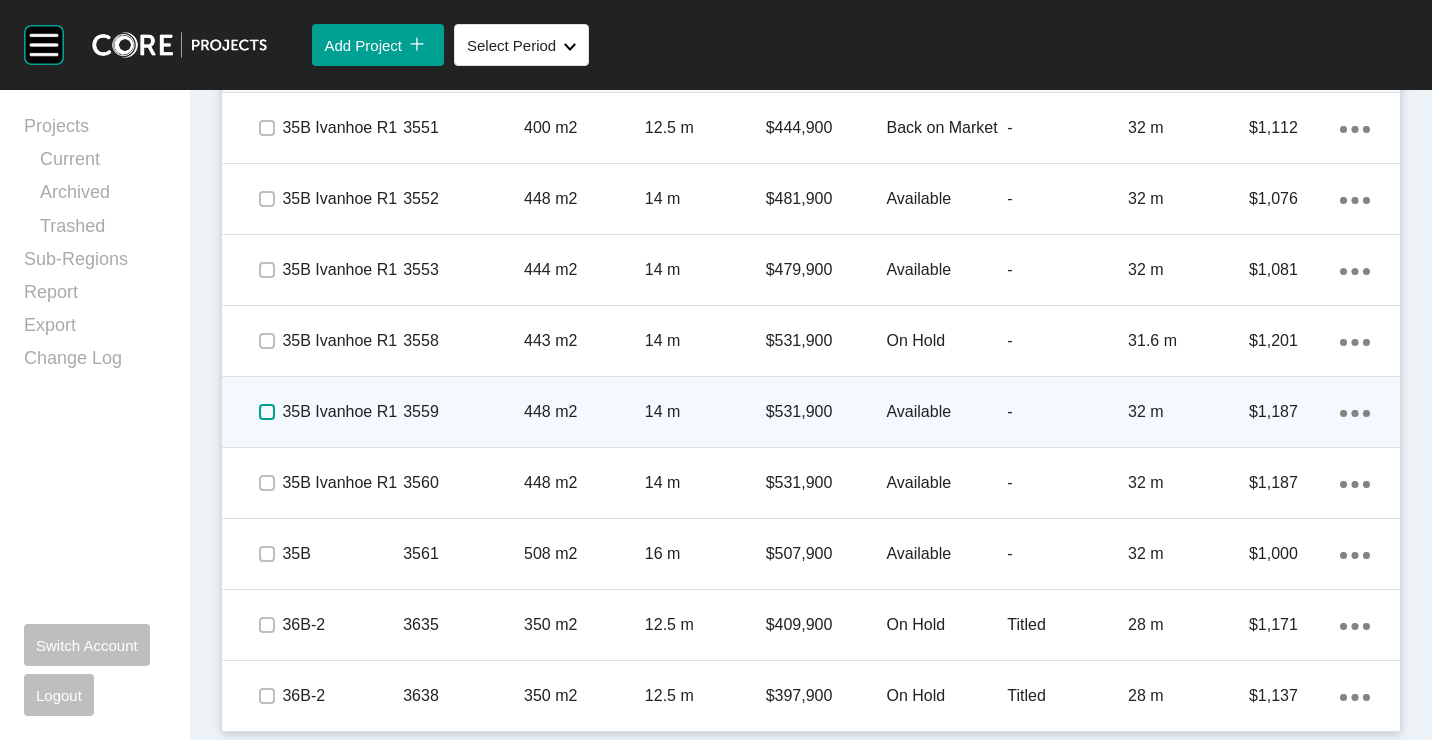 click at bounding box center (267, 412) 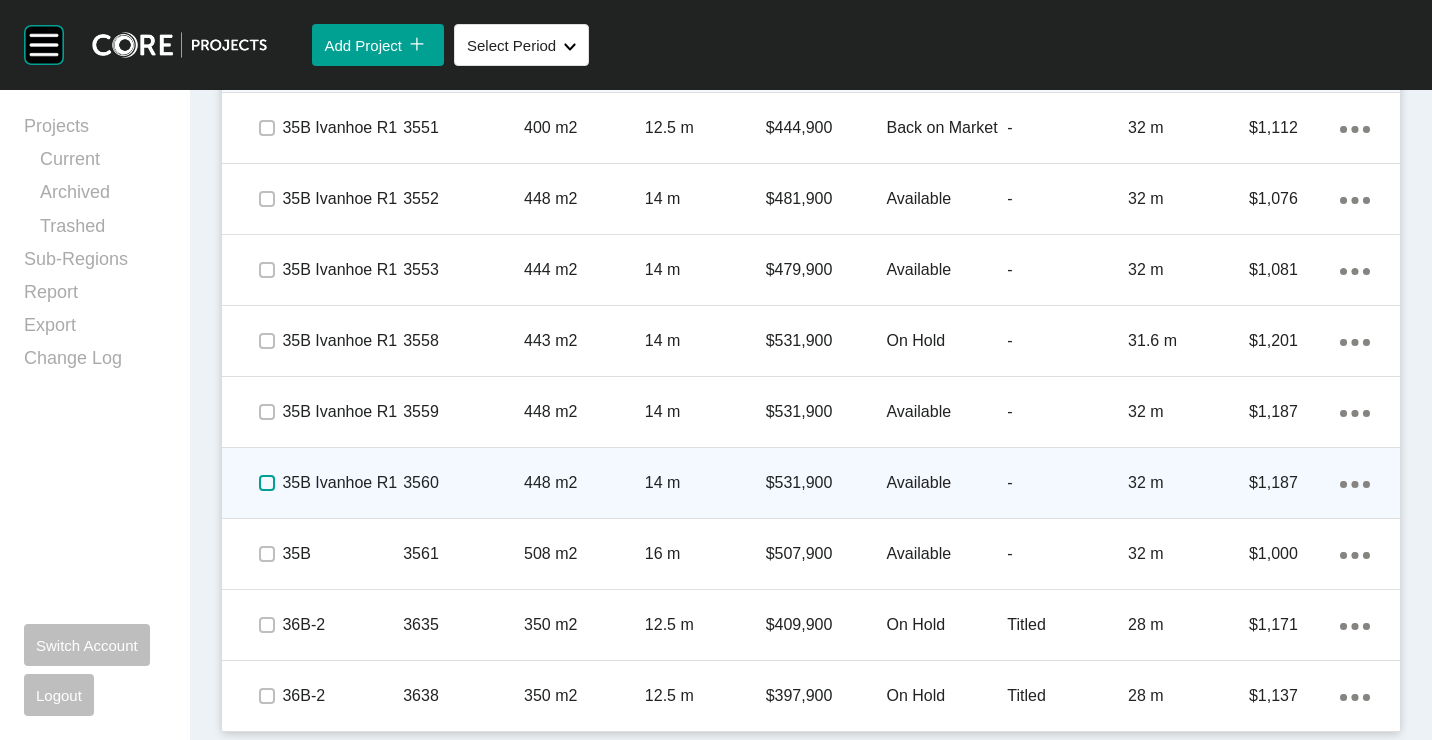 click at bounding box center [267, 483] 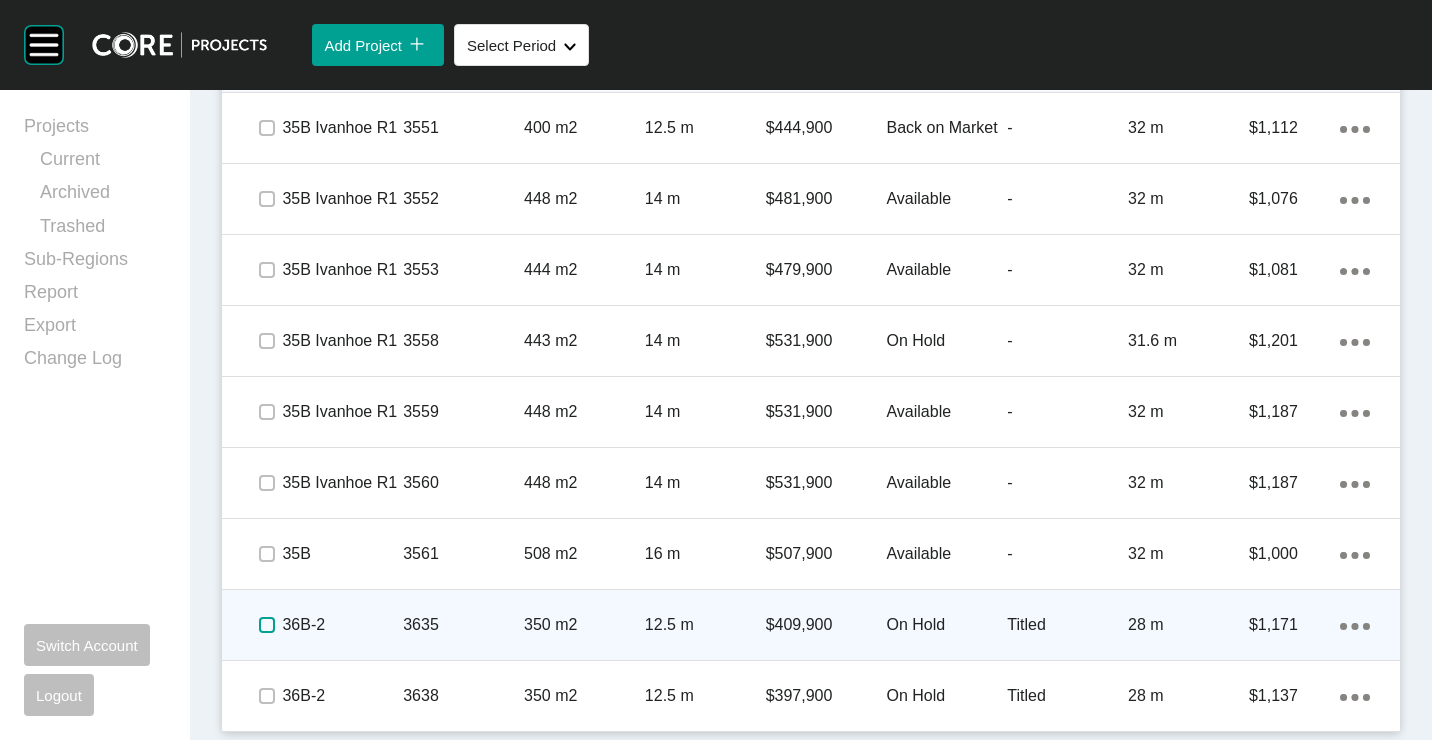 drag, startPoint x: 266, startPoint y: 621, endPoint x: 261, endPoint y: 644, distance: 23.537205 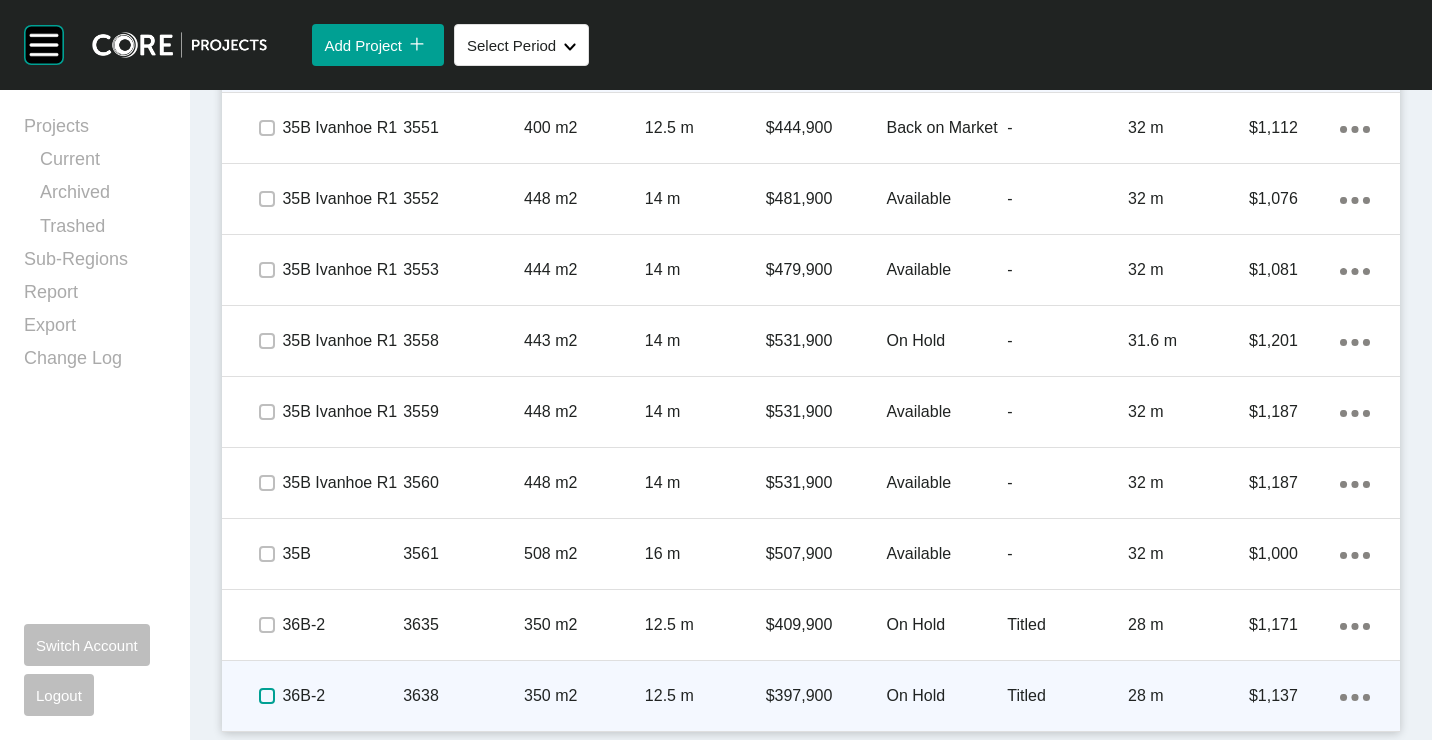 click at bounding box center (267, 696) 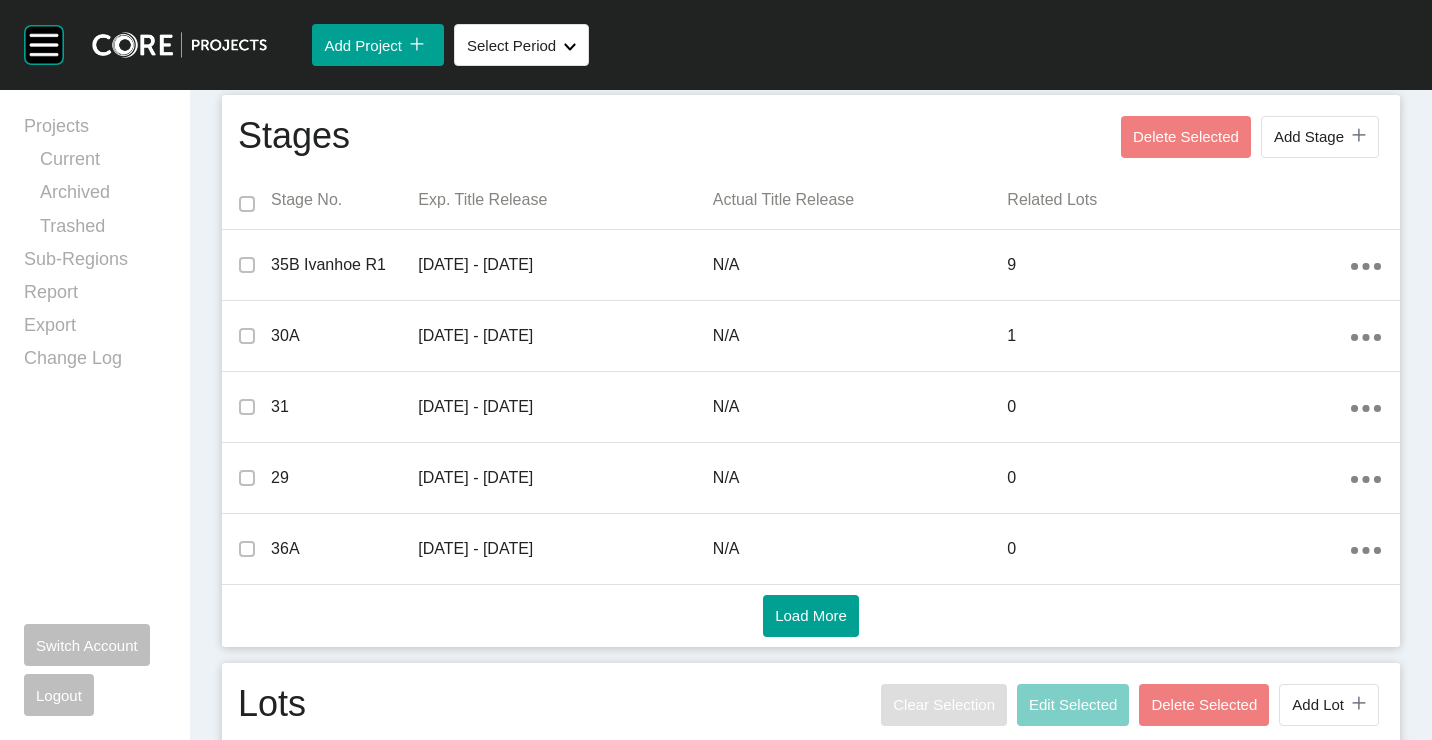 scroll, scrollTop: 1100, scrollLeft: 0, axis: vertical 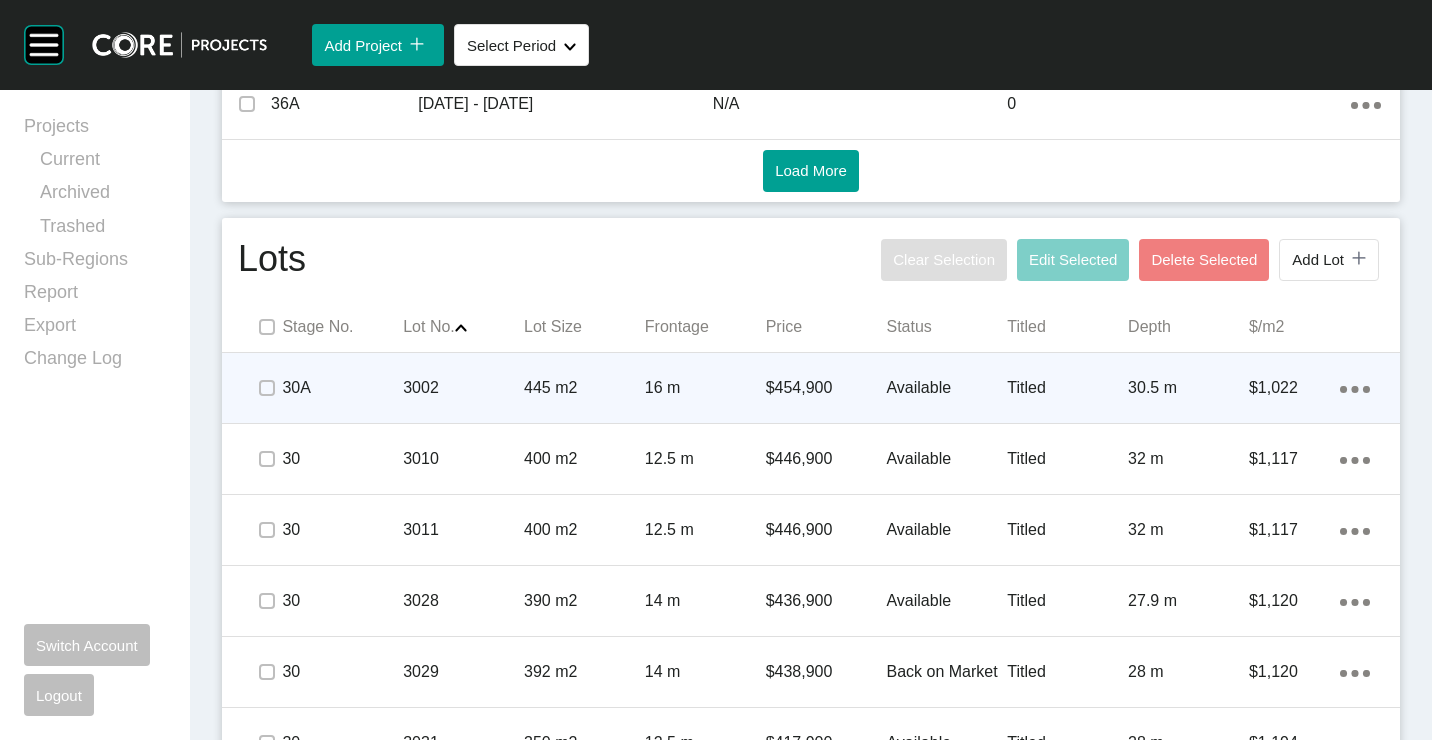 click on "445 m2" at bounding box center [584, 388] 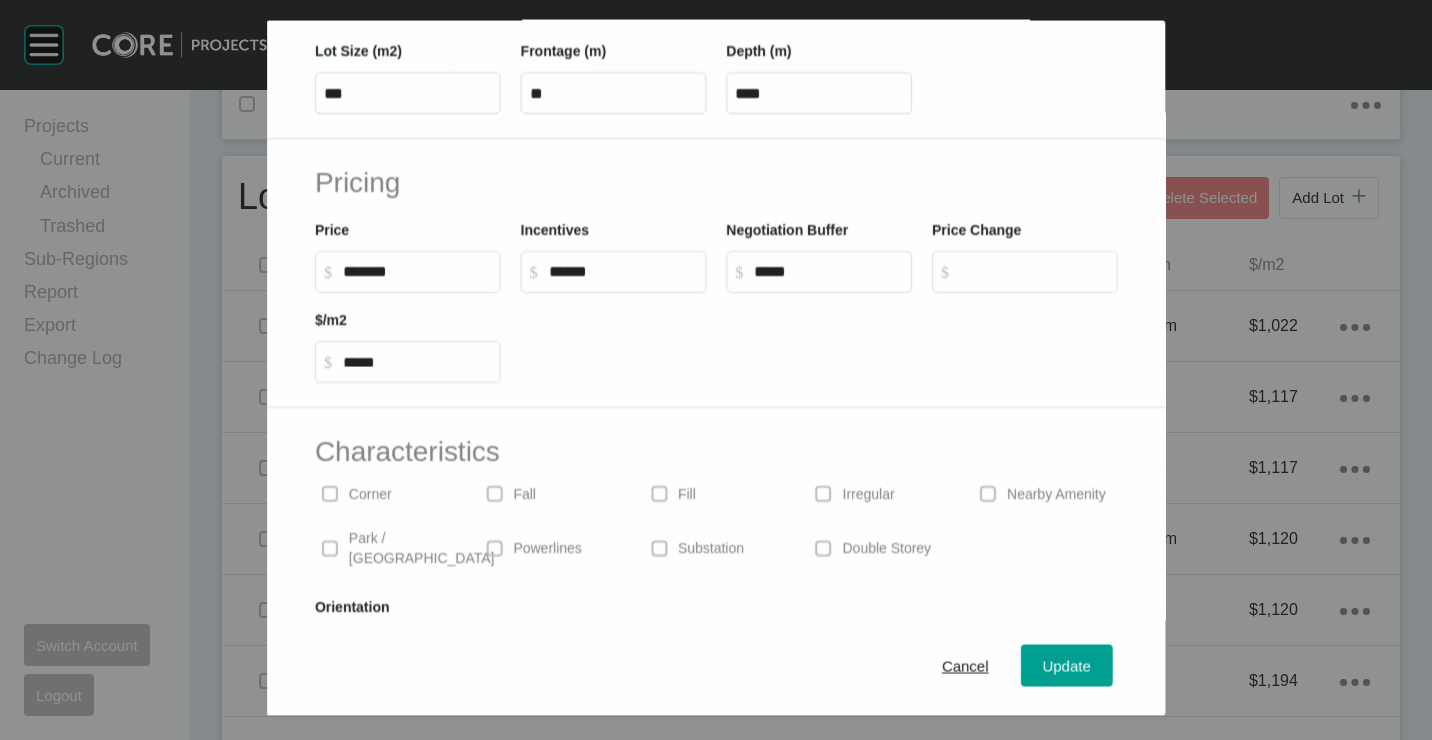 scroll, scrollTop: 480, scrollLeft: 0, axis: vertical 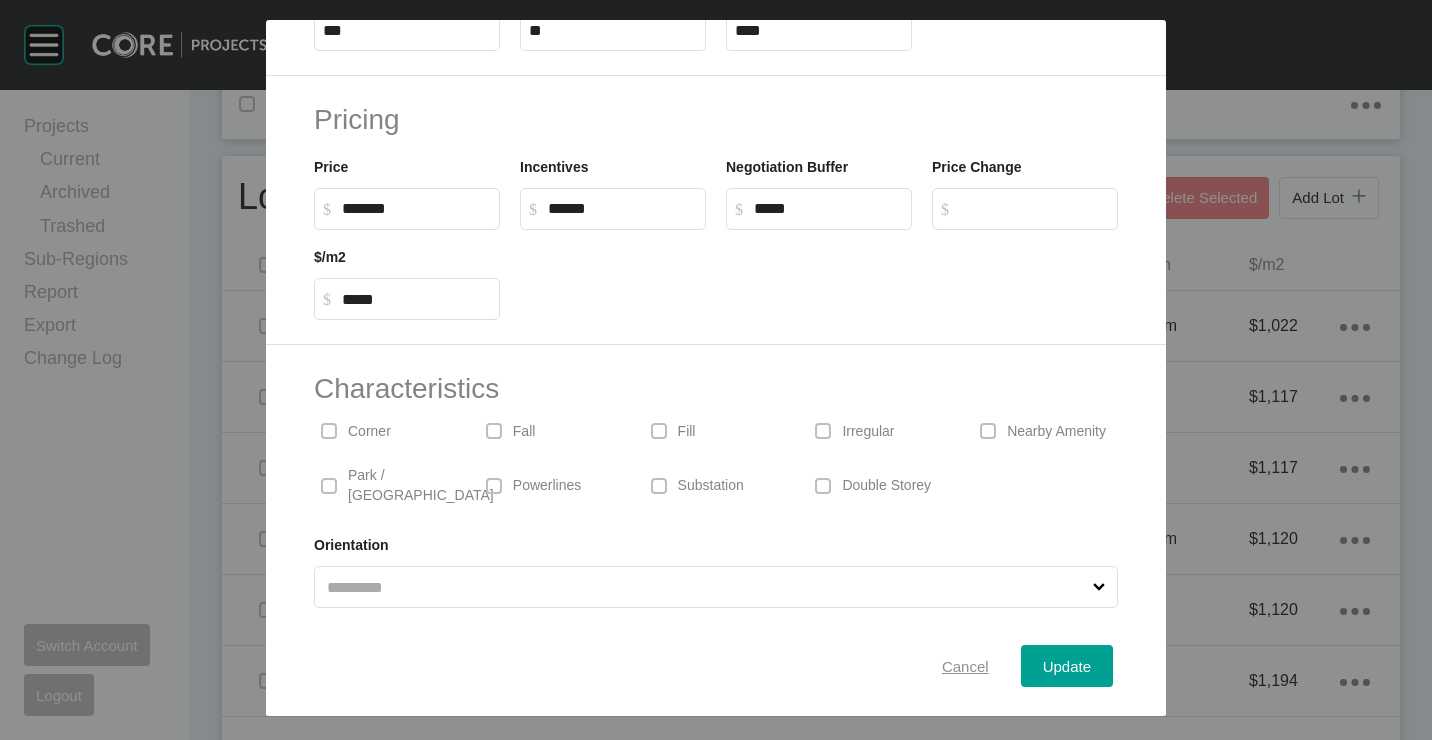 click on "Cancel" at bounding box center [965, 665] 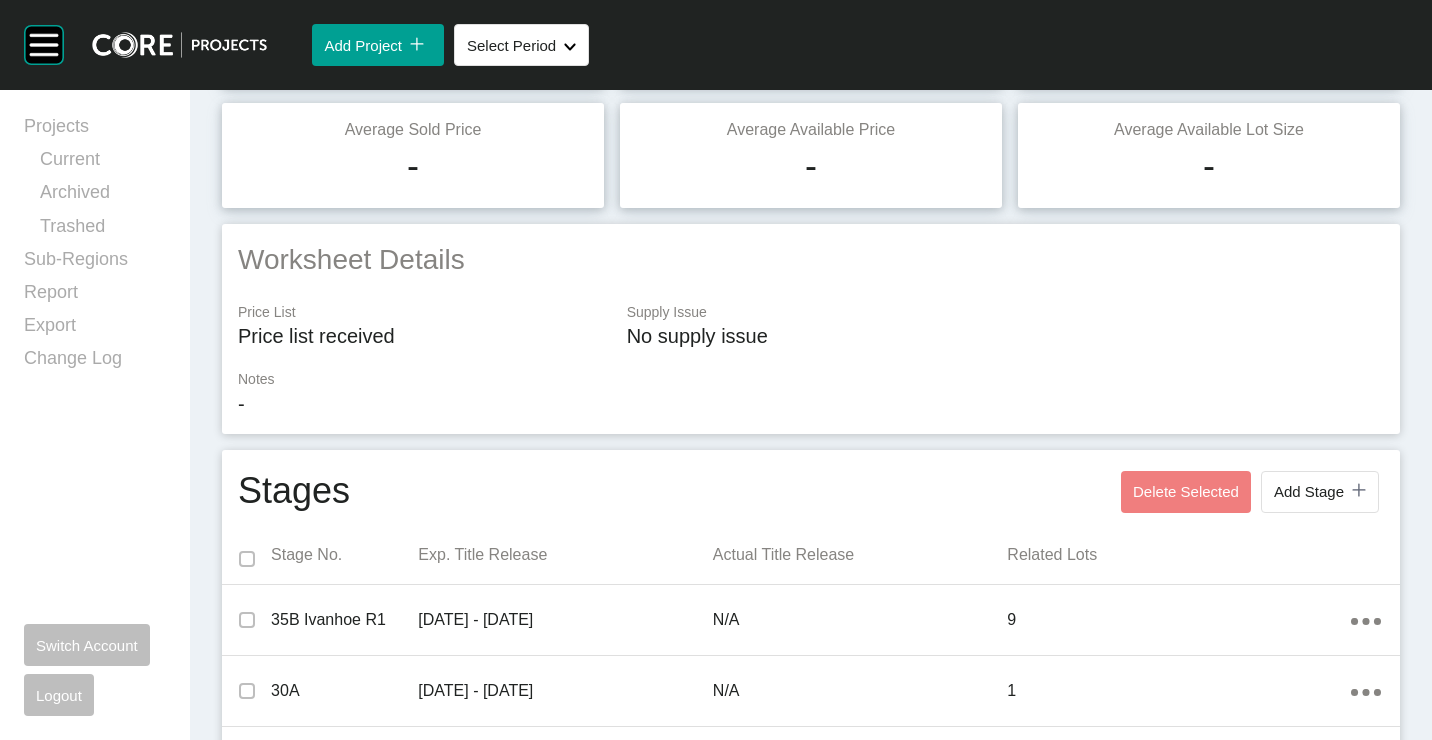 scroll, scrollTop: 0, scrollLeft: 0, axis: both 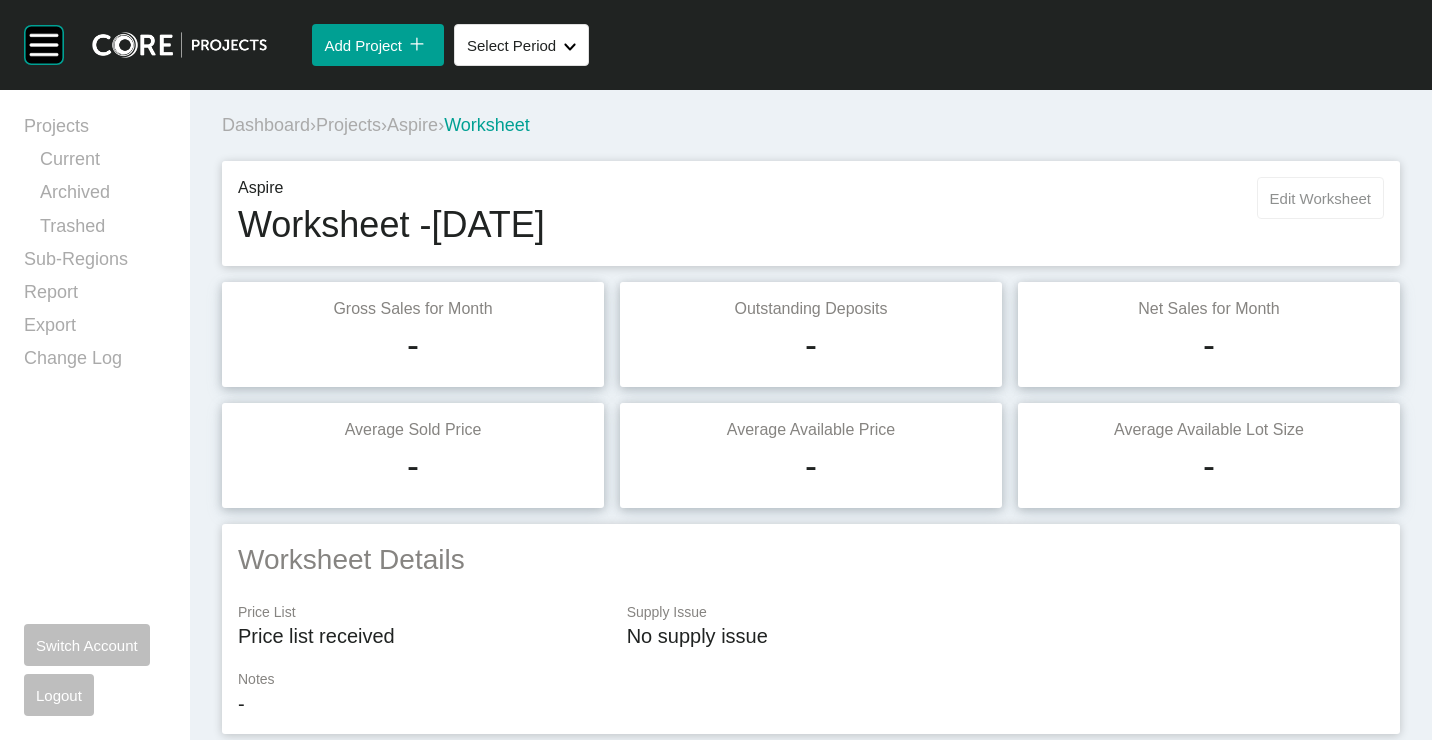 click on "Edit Worksheet" at bounding box center [1320, 198] 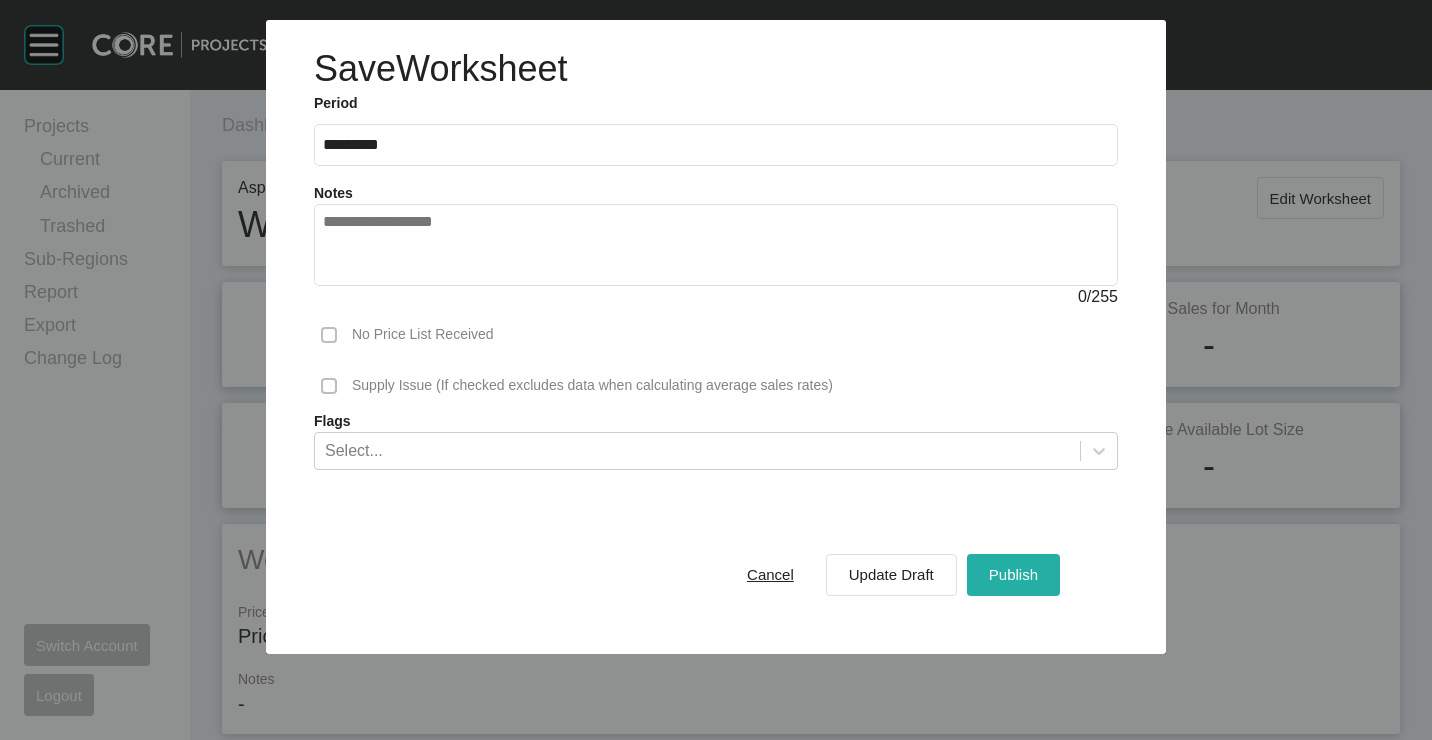click on "Publish" at bounding box center (1013, 574) 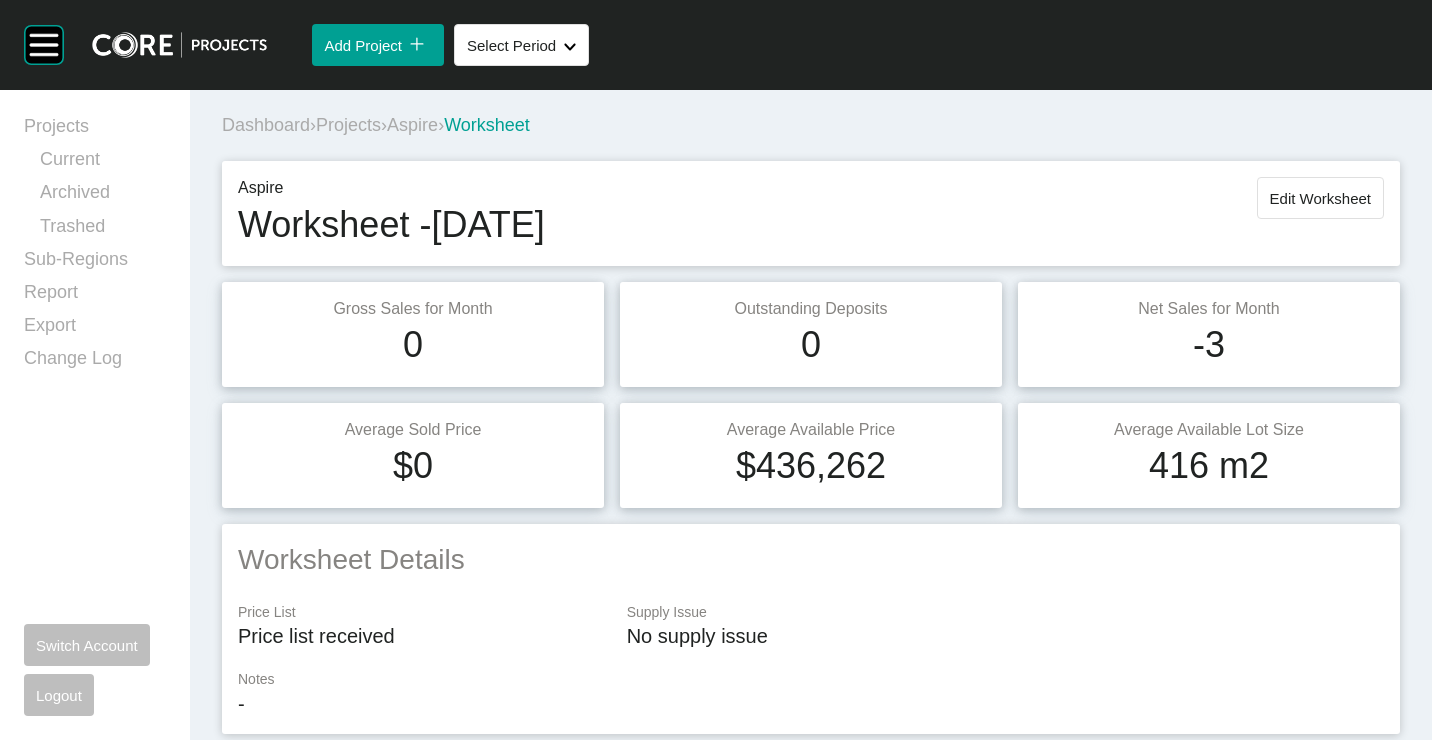 click on "Dashboard  ›  Projects  ›  Aspire  ›  Worksheet" at bounding box center (815, 125) 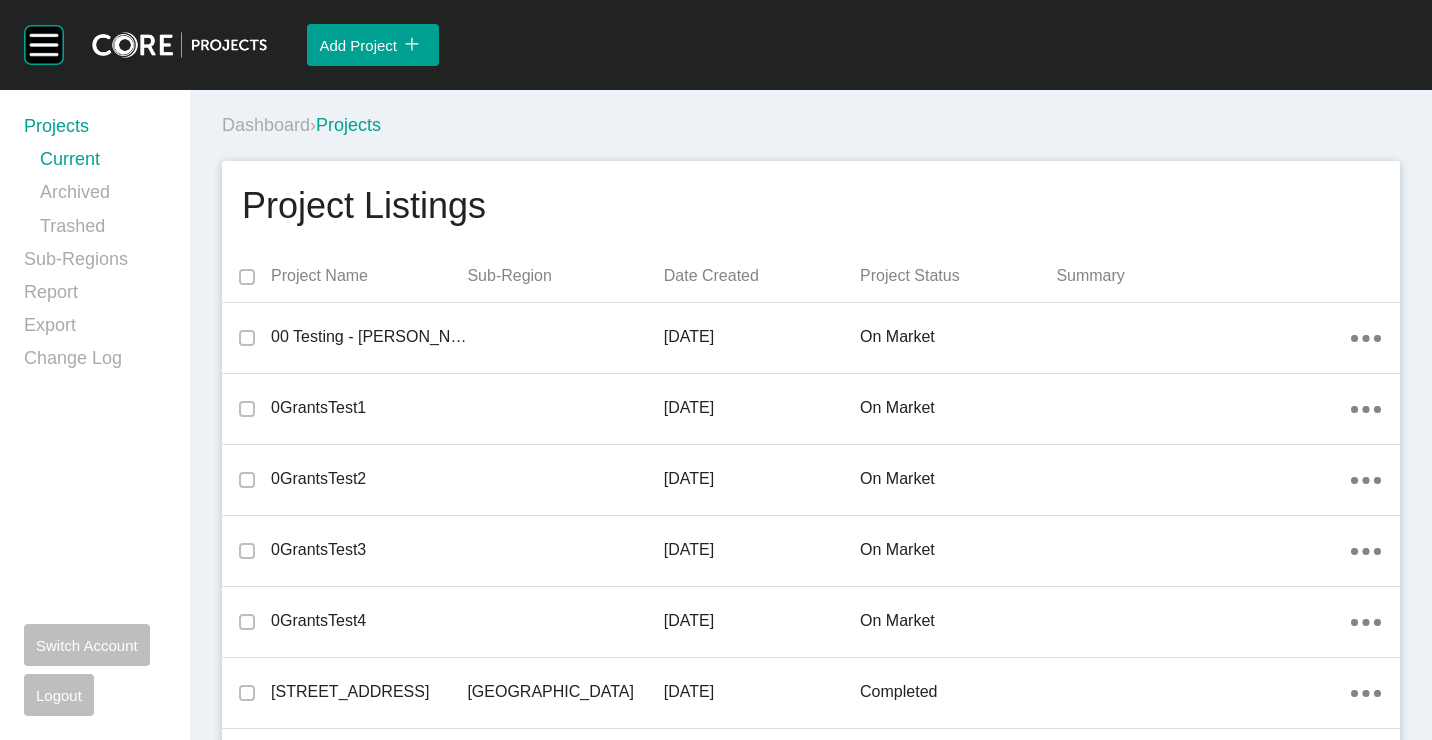 scroll, scrollTop: 5008, scrollLeft: 0, axis: vertical 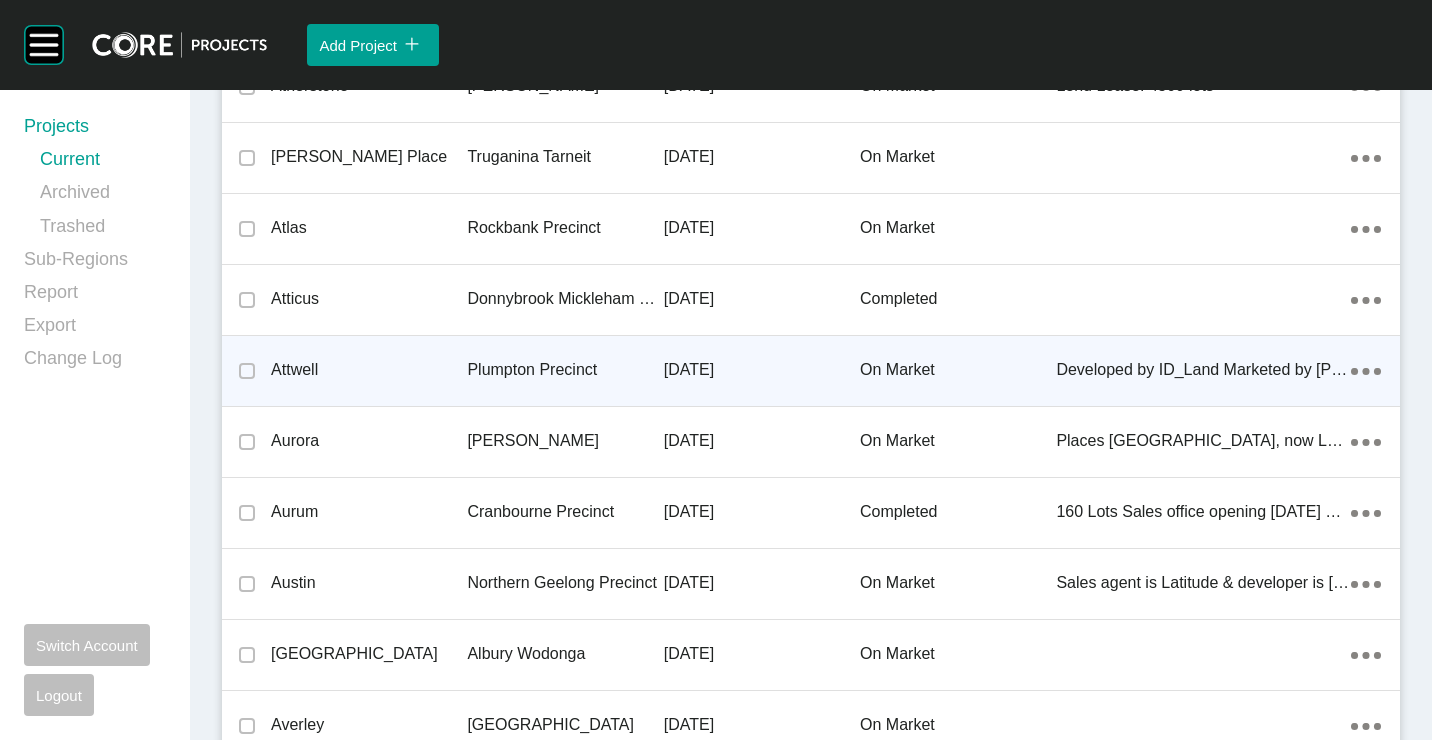 click on "Plumpton Precinct" at bounding box center (565, 370) 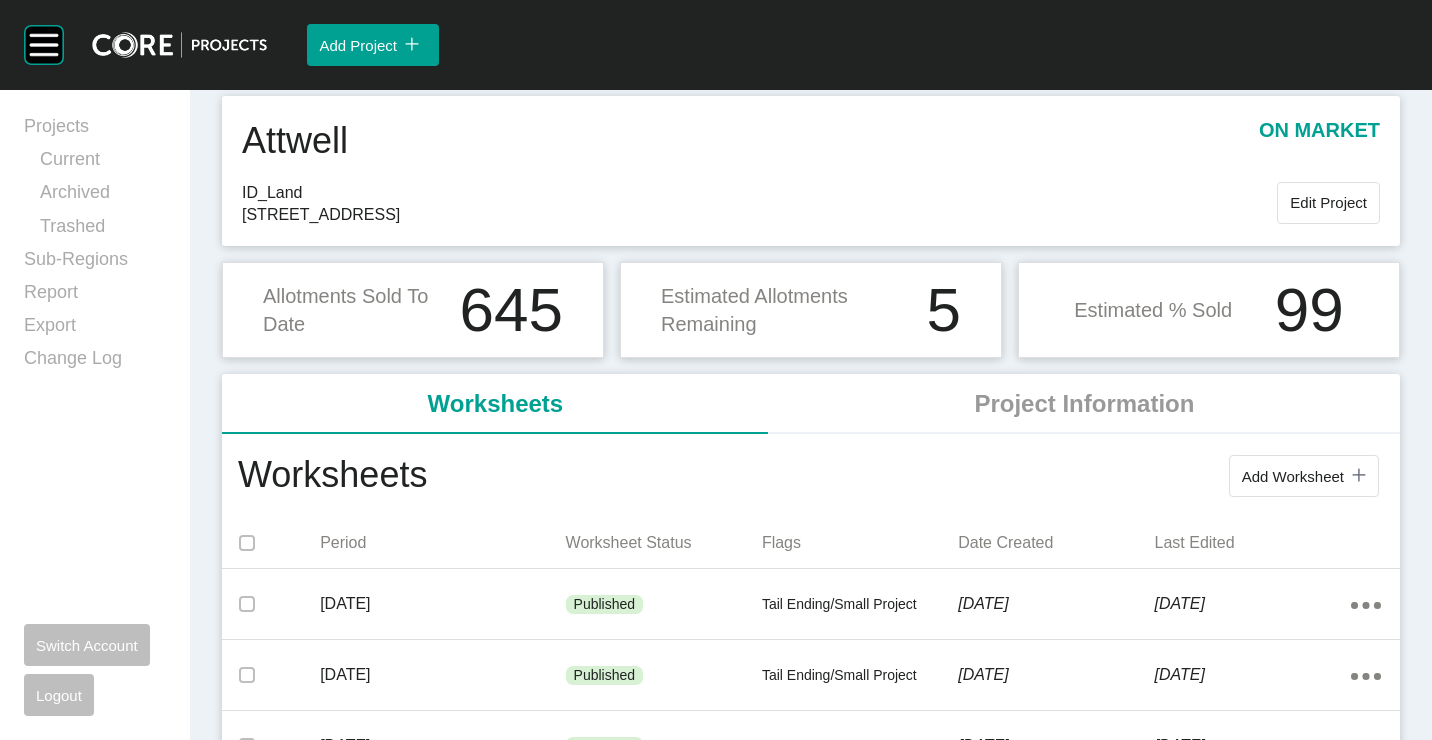 scroll, scrollTop: 100, scrollLeft: 0, axis: vertical 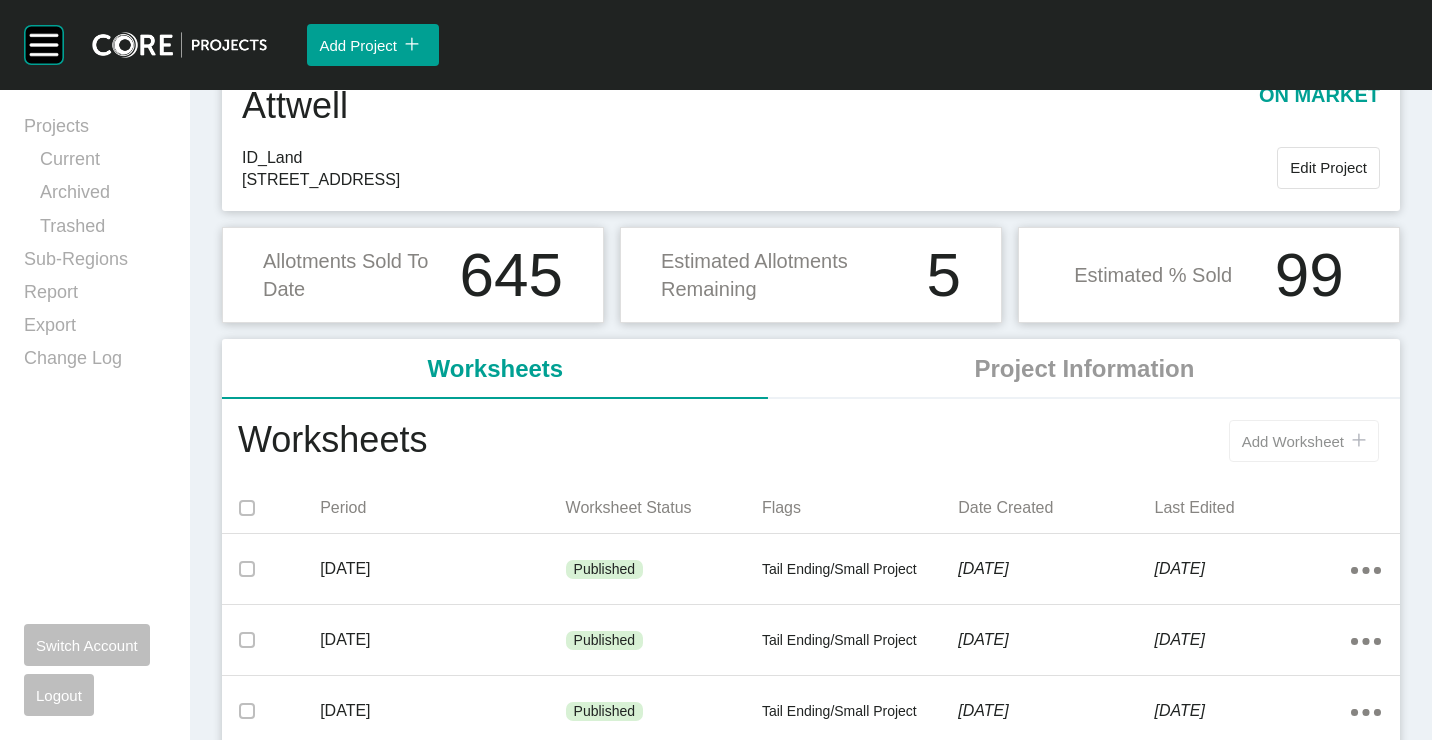 click on "Add Worksheet" at bounding box center [1293, 441] 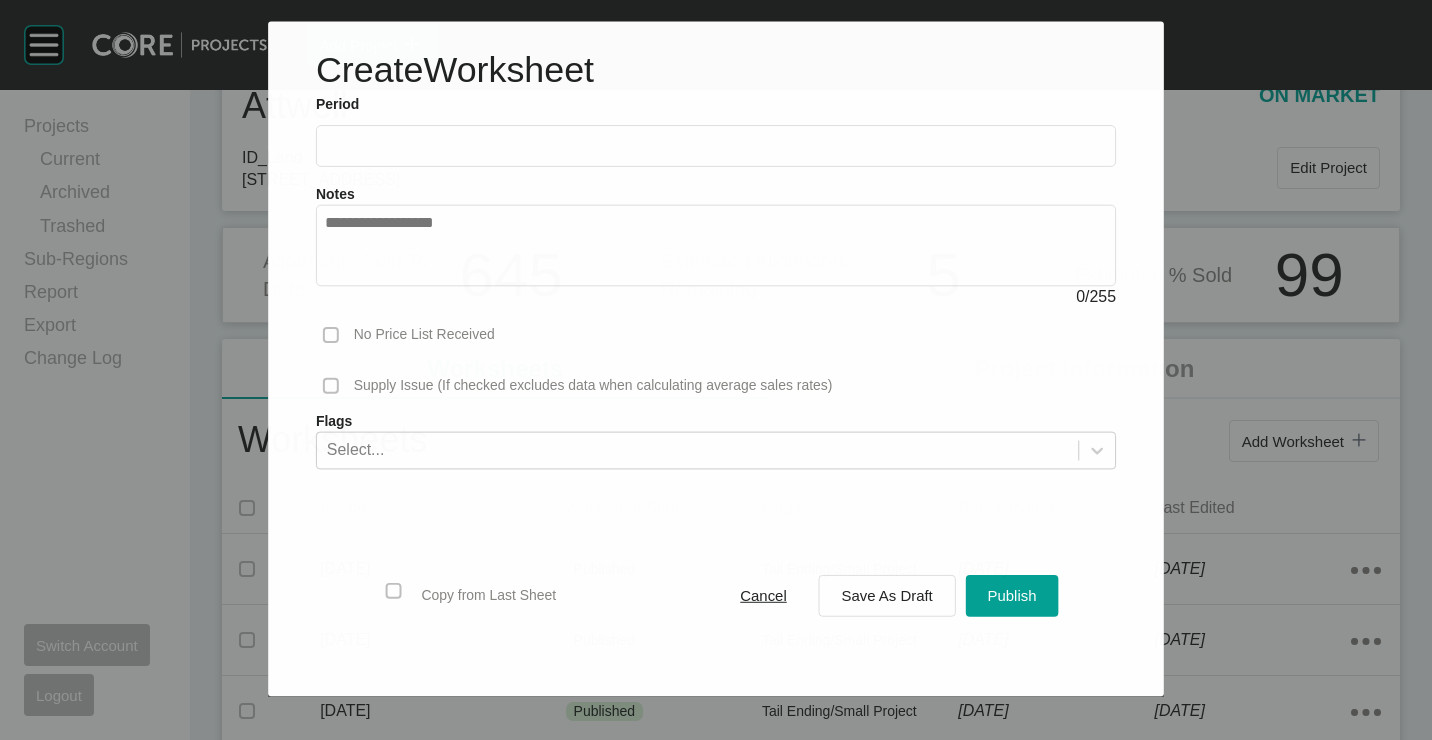 click at bounding box center (716, 145) 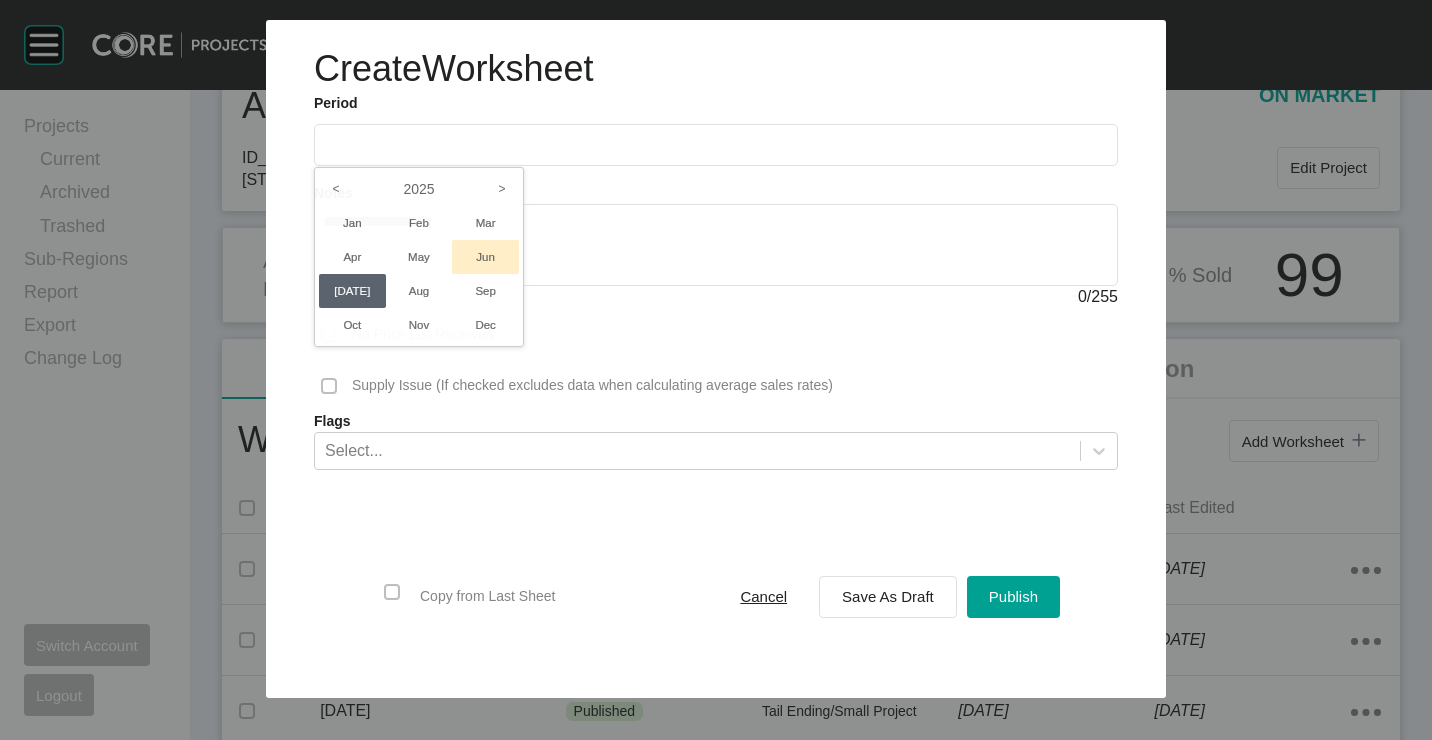 drag, startPoint x: 480, startPoint y: 243, endPoint x: 742, endPoint y: 493, distance: 362.1381 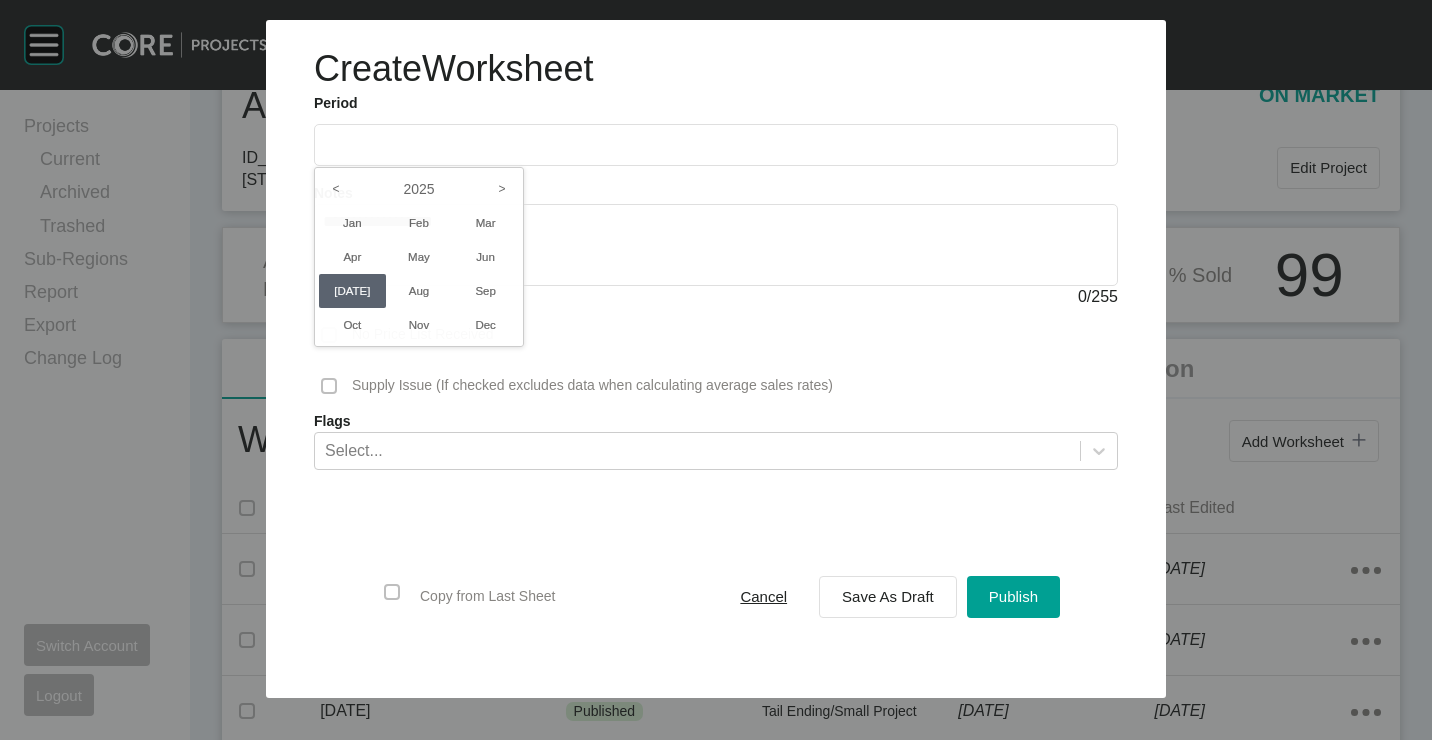 type on "*********" 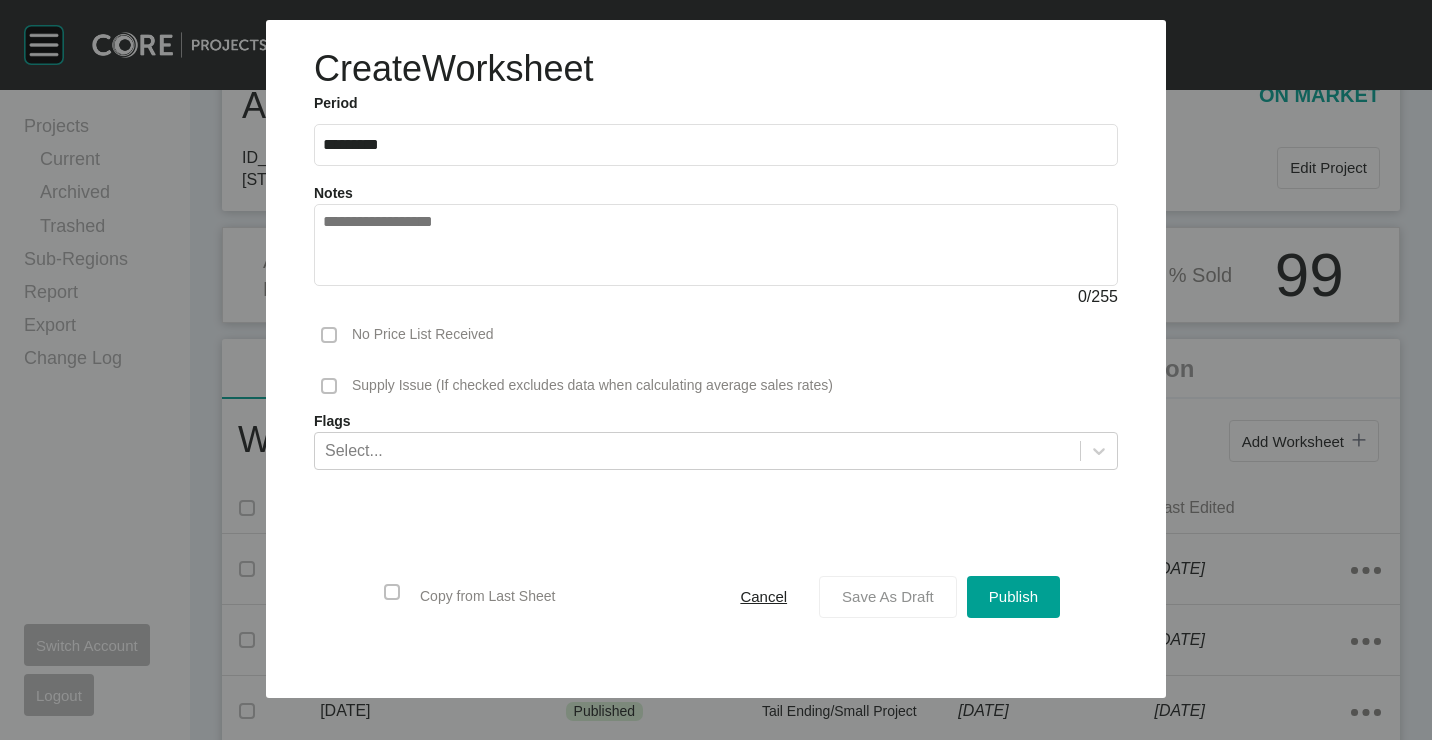 click on "Save As Draft" at bounding box center (888, 597) 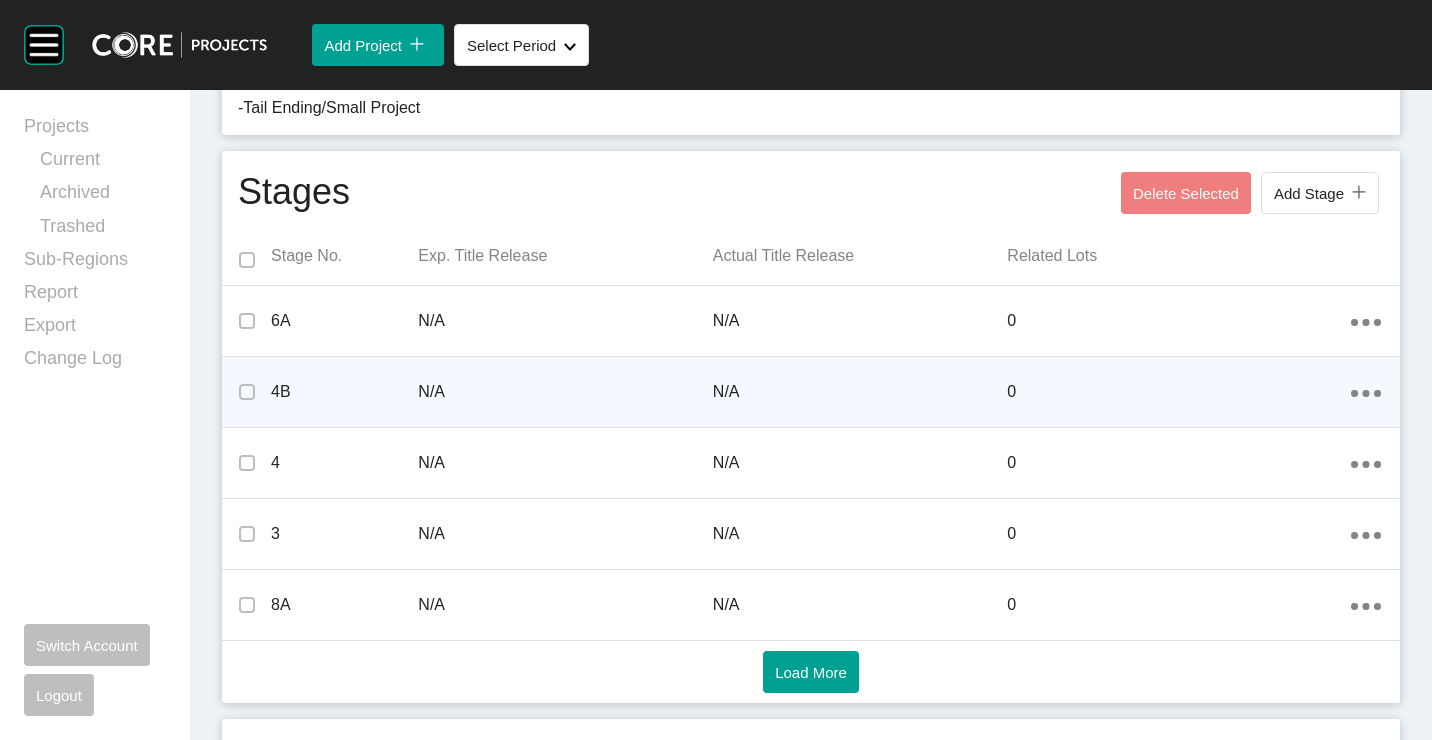 scroll, scrollTop: 1248, scrollLeft: 0, axis: vertical 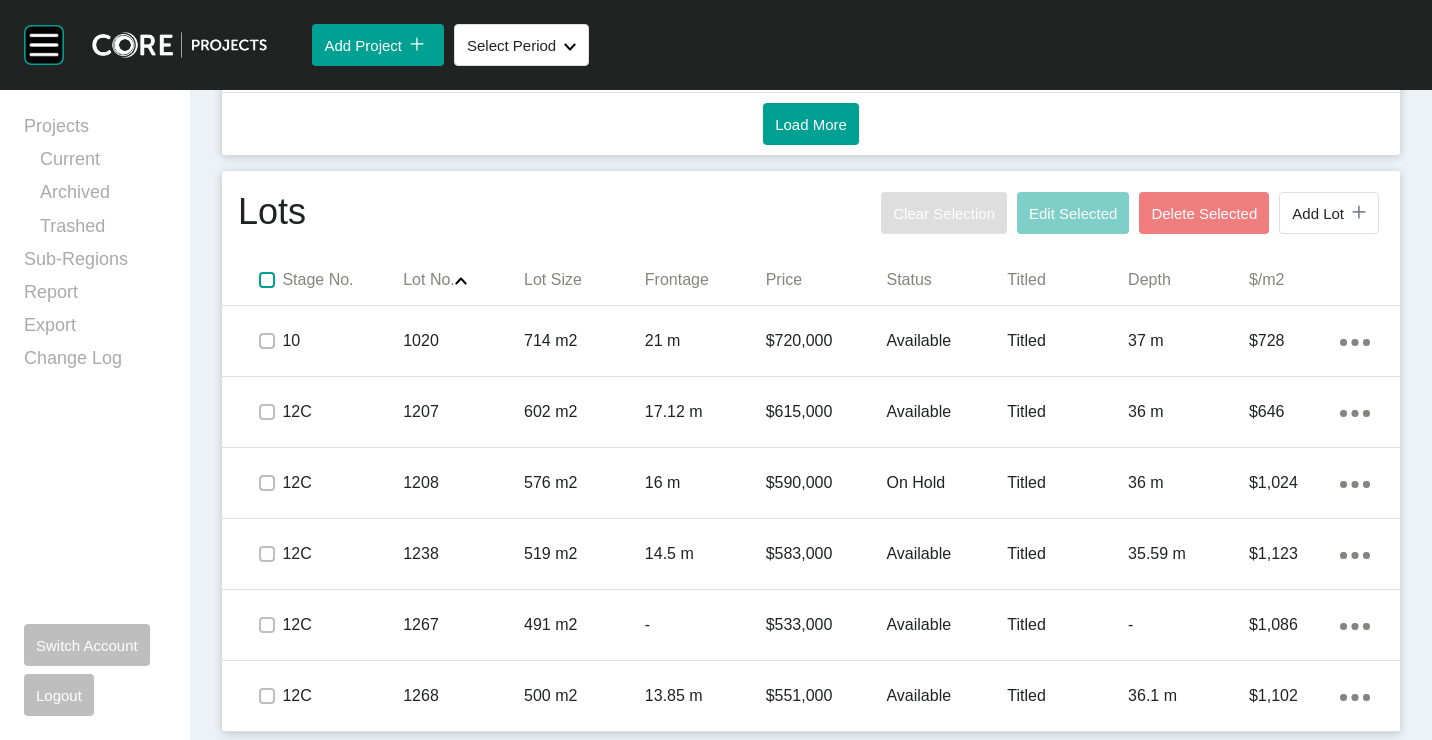 click at bounding box center [267, 280] 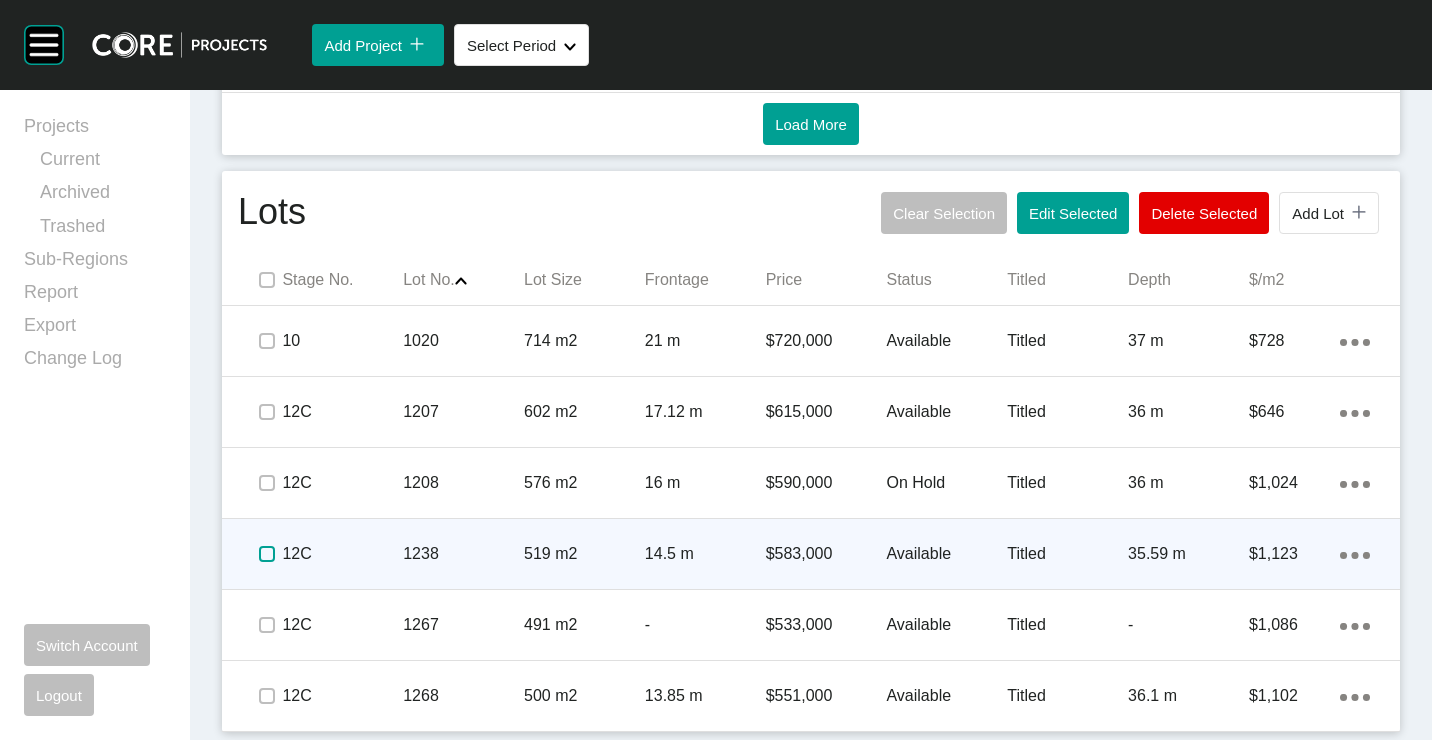 click at bounding box center (267, 554) 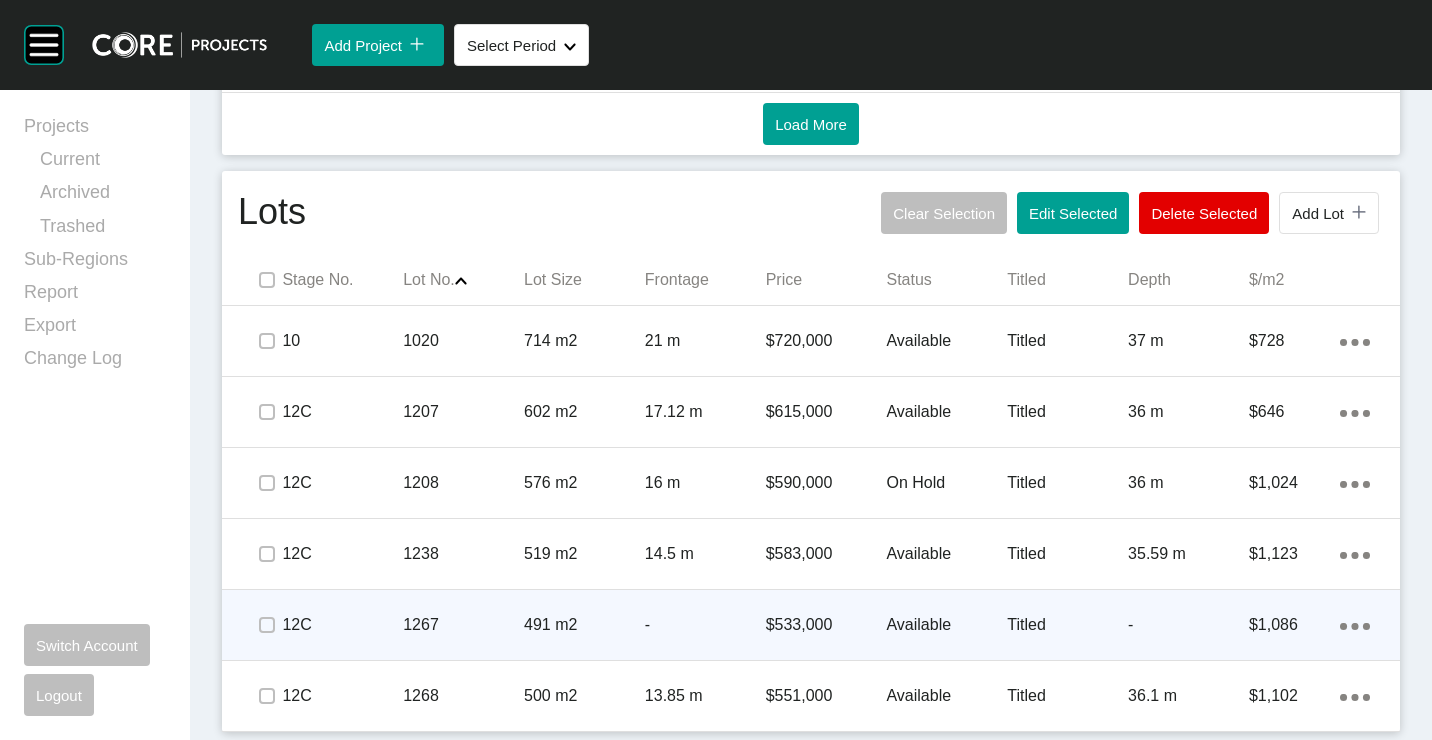 drag, startPoint x: 265, startPoint y: 634, endPoint x: 263, endPoint y: 649, distance: 15.132746 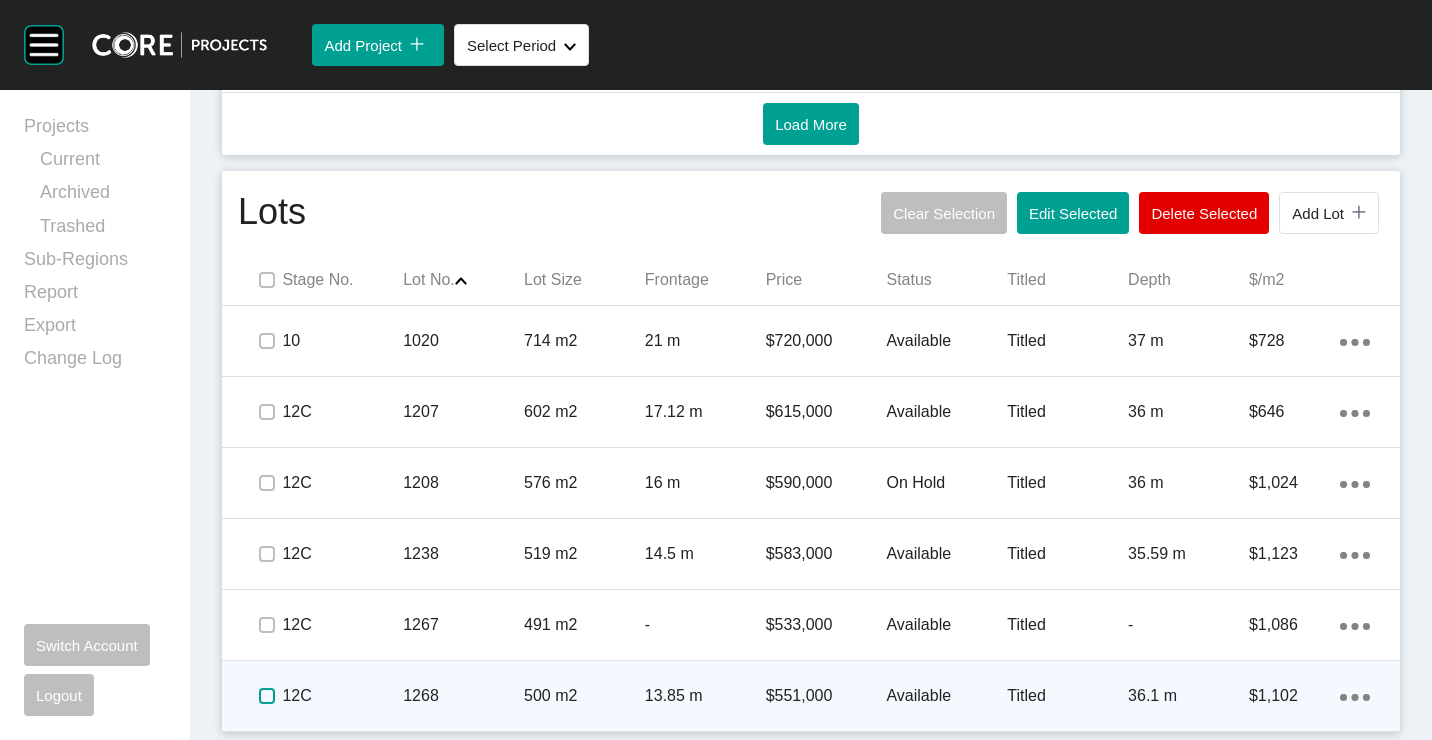 click at bounding box center [267, 696] 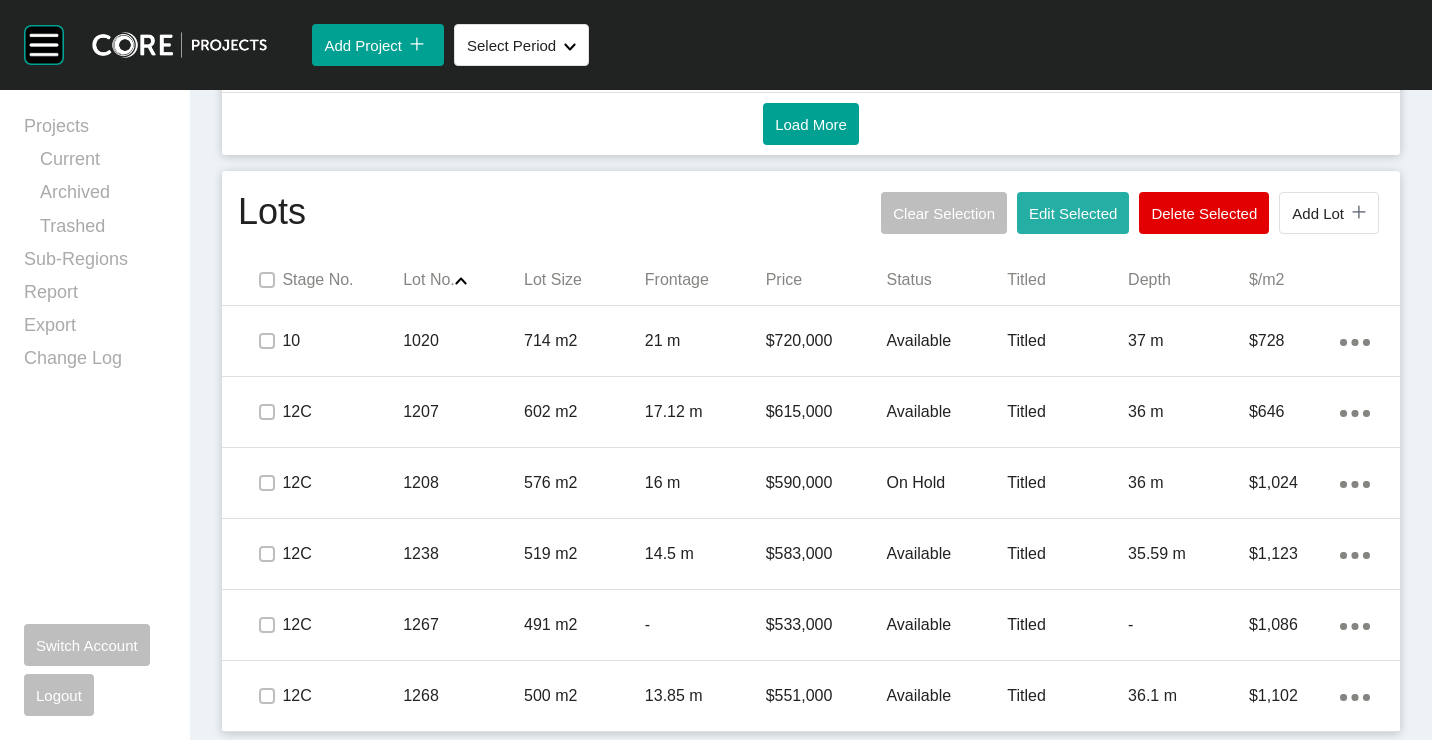 click on "Edit Selected" at bounding box center (1073, 213) 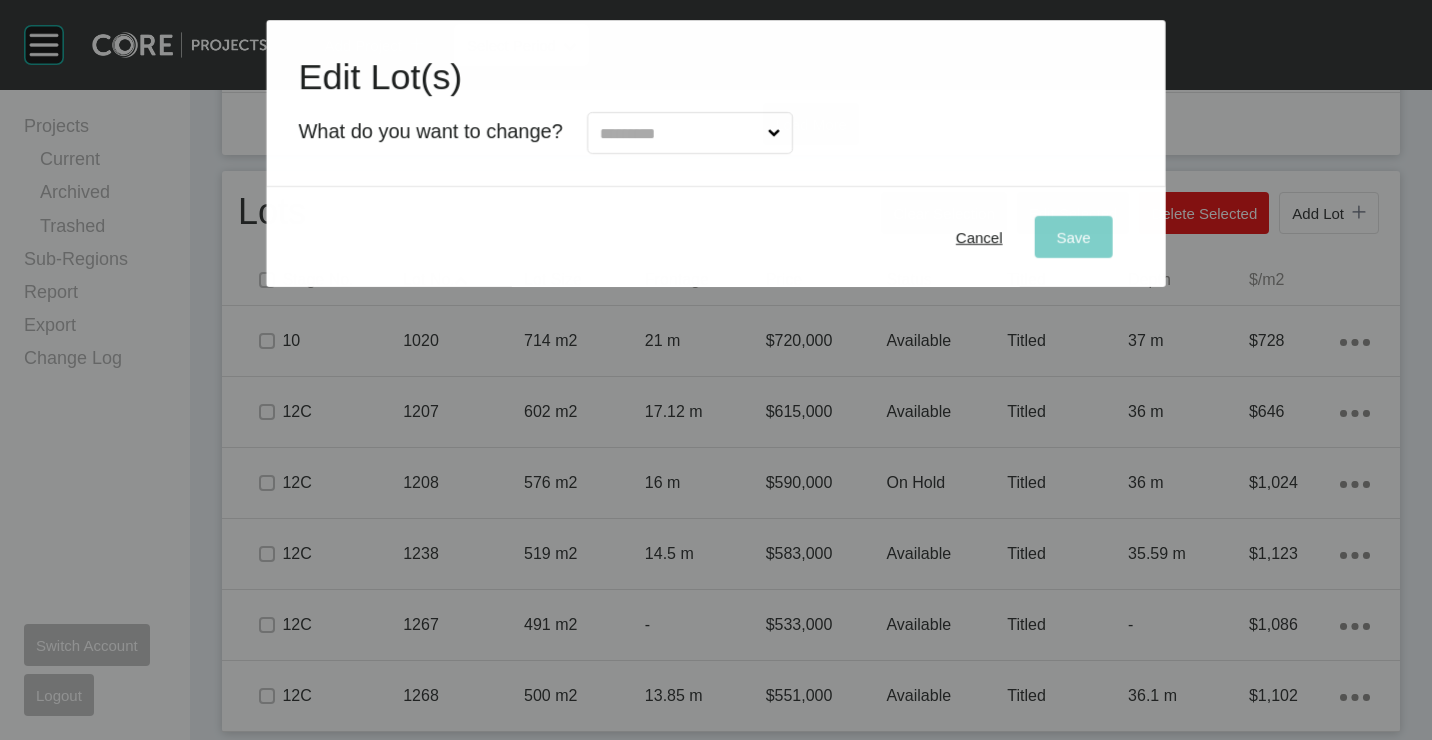 click at bounding box center [680, 133] 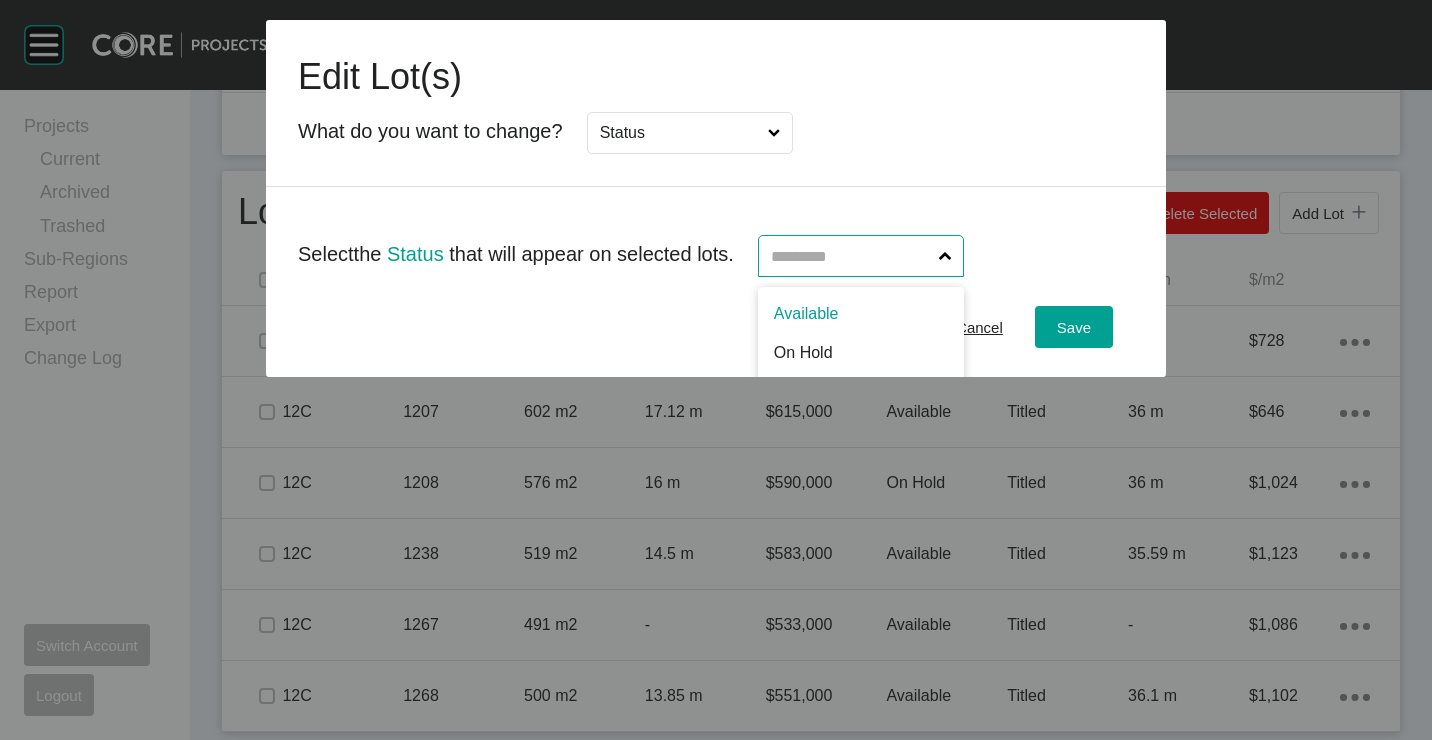 click at bounding box center (851, 256) 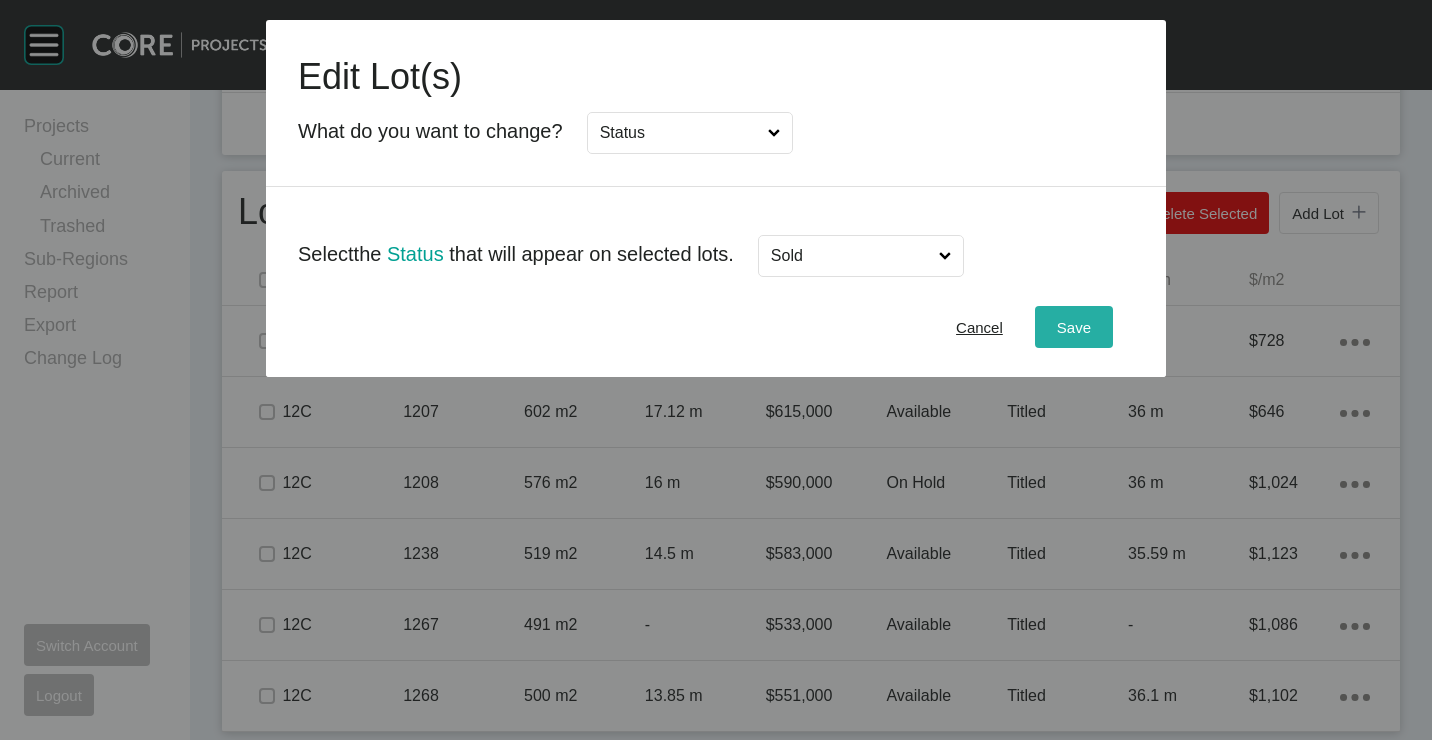 click on "Save" at bounding box center (1074, 327) 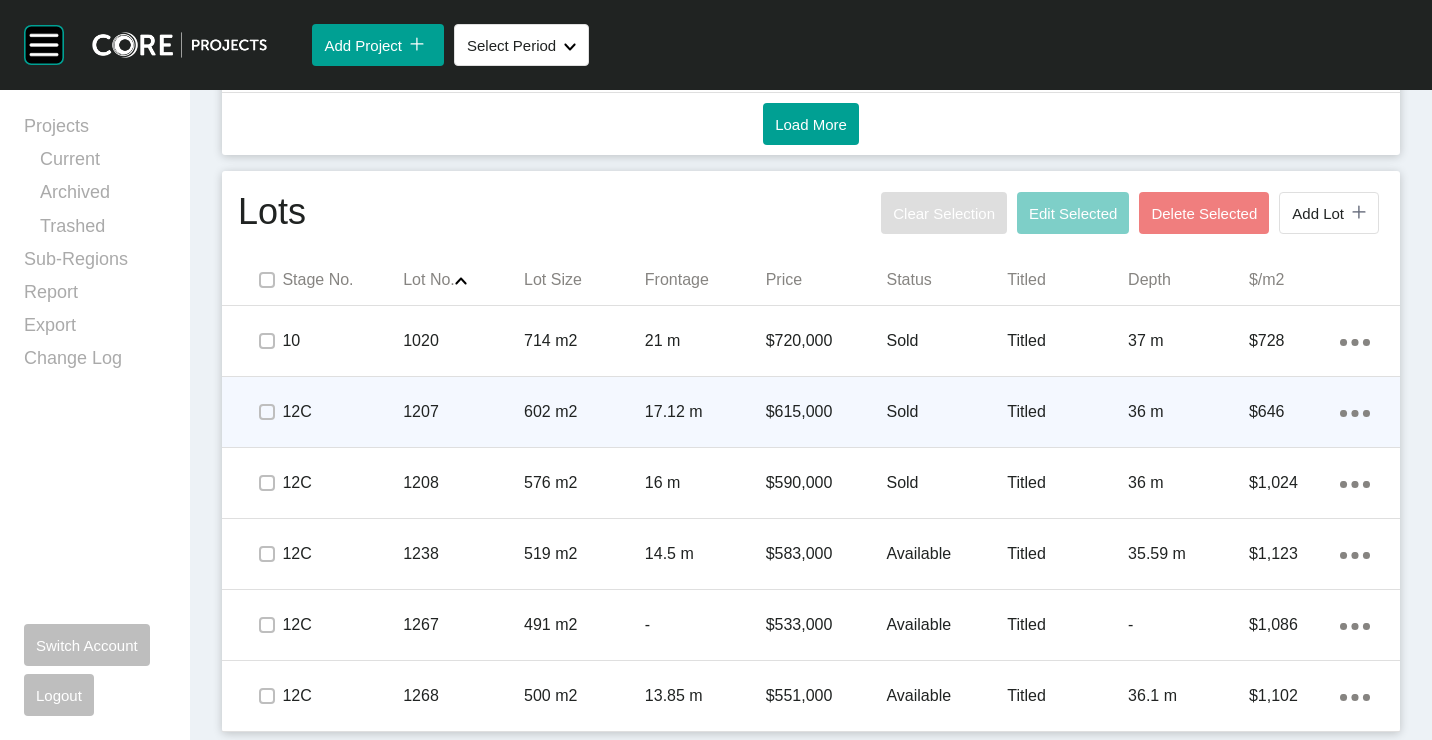 click on "602 m2" at bounding box center (584, 412) 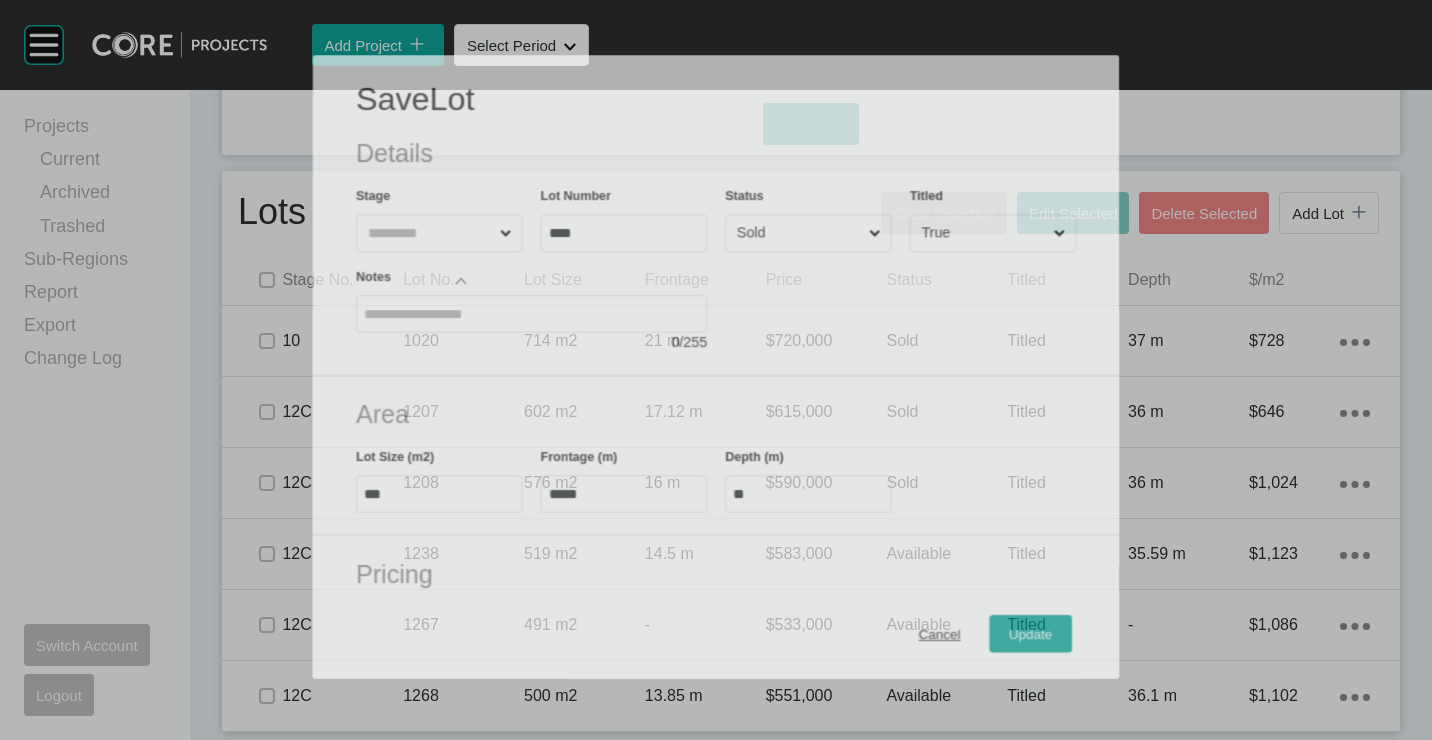 scroll, scrollTop: 1186, scrollLeft: 0, axis: vertical 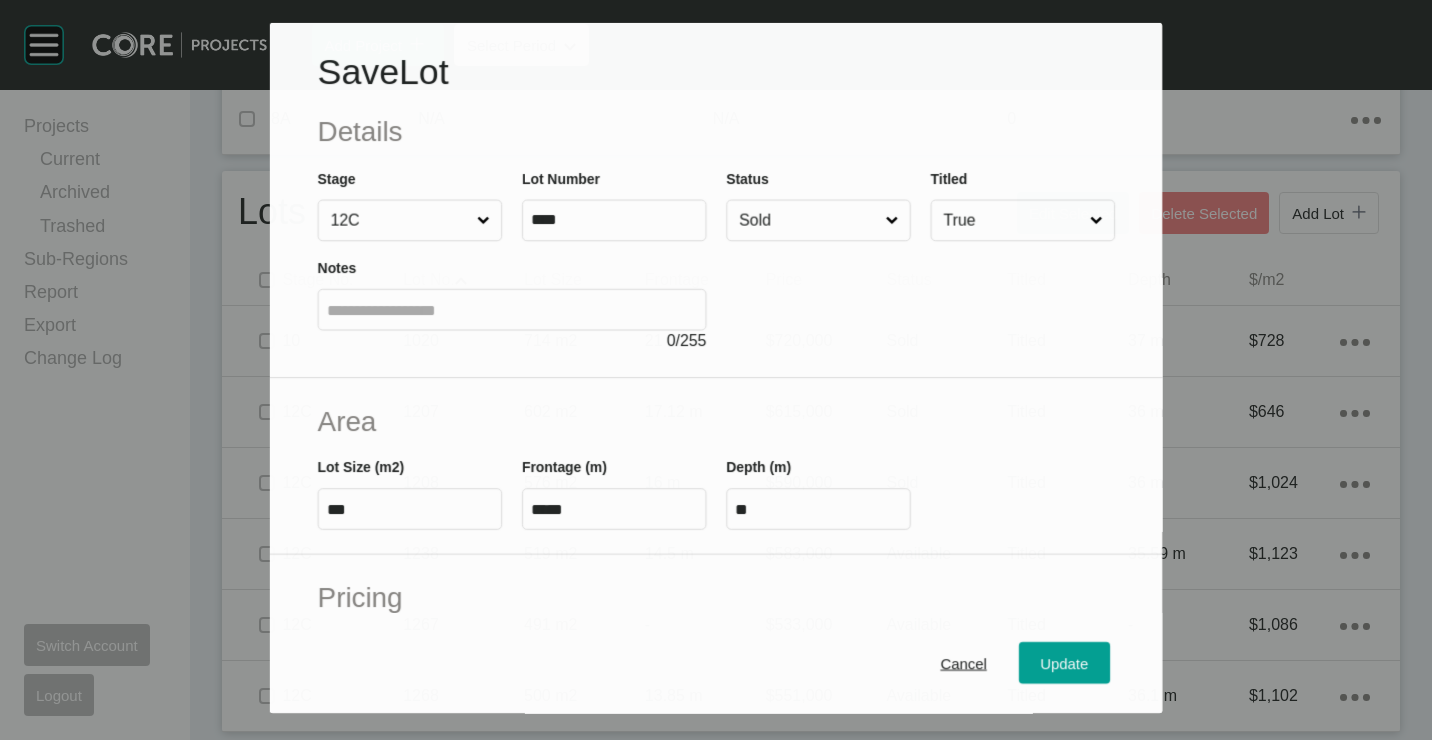 click at bounding box center [920, 297] 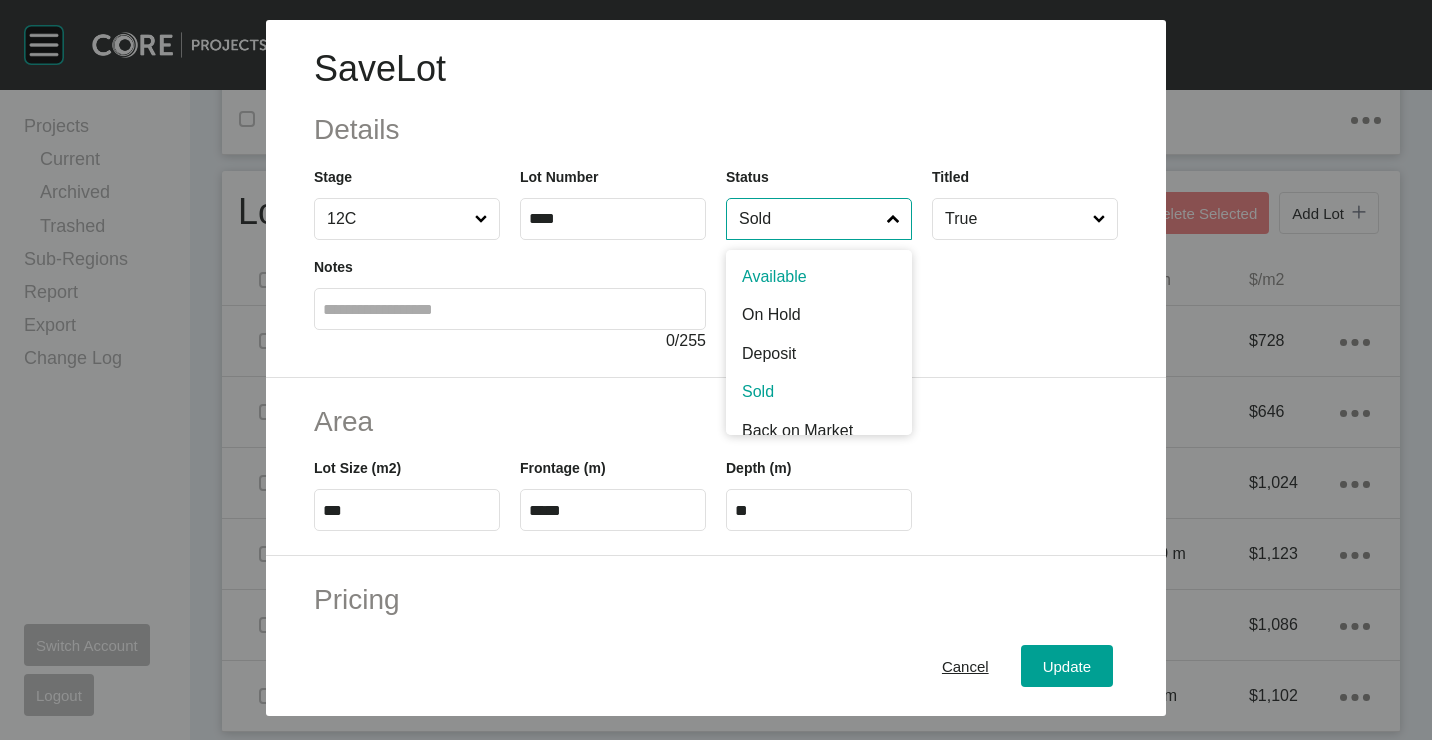 drag, startPoint x: 781, startPoint y: 211, endPoint x: 768, endPoint y: 361, distance: 150.56229 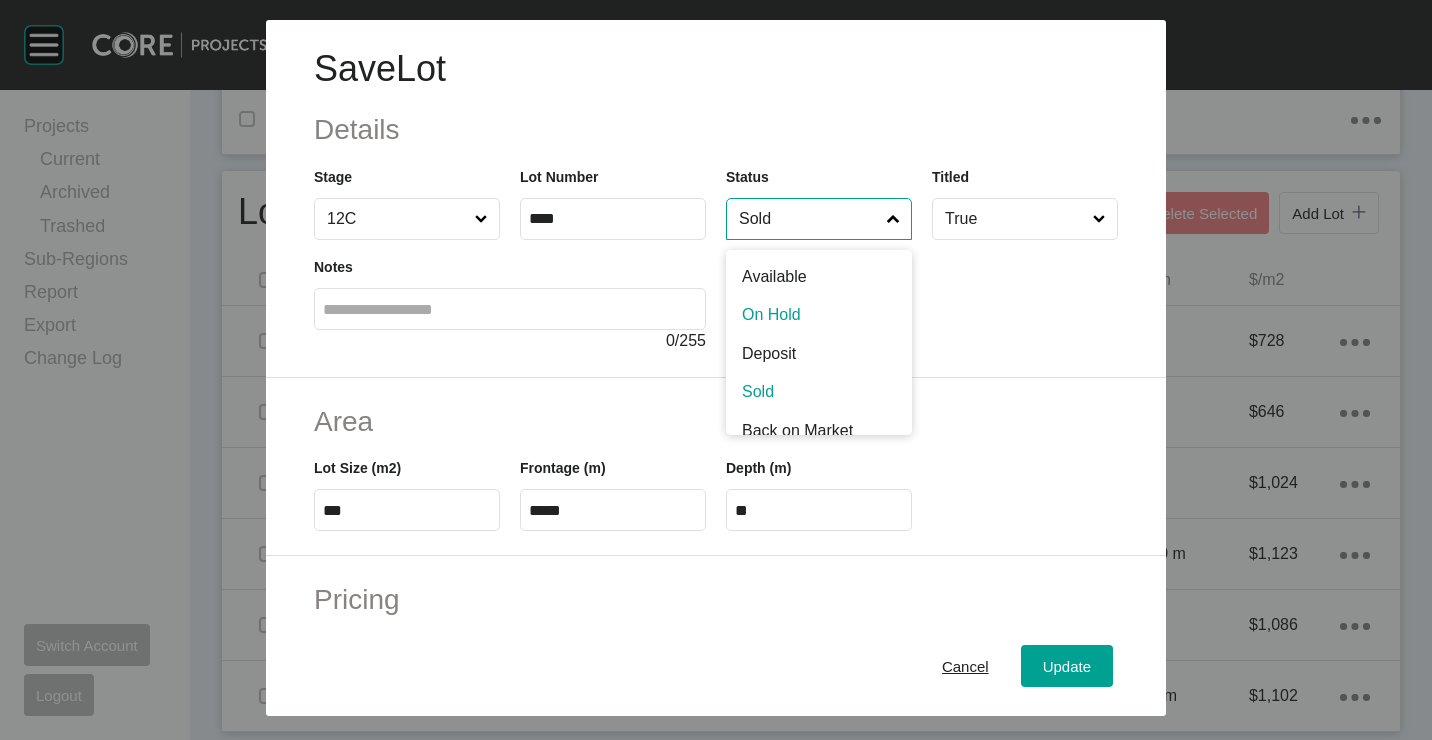 drag, startPoint x: 774, startPoint y: 310, endPoint x: 804, endPoint y: 394, distance: 89.19641 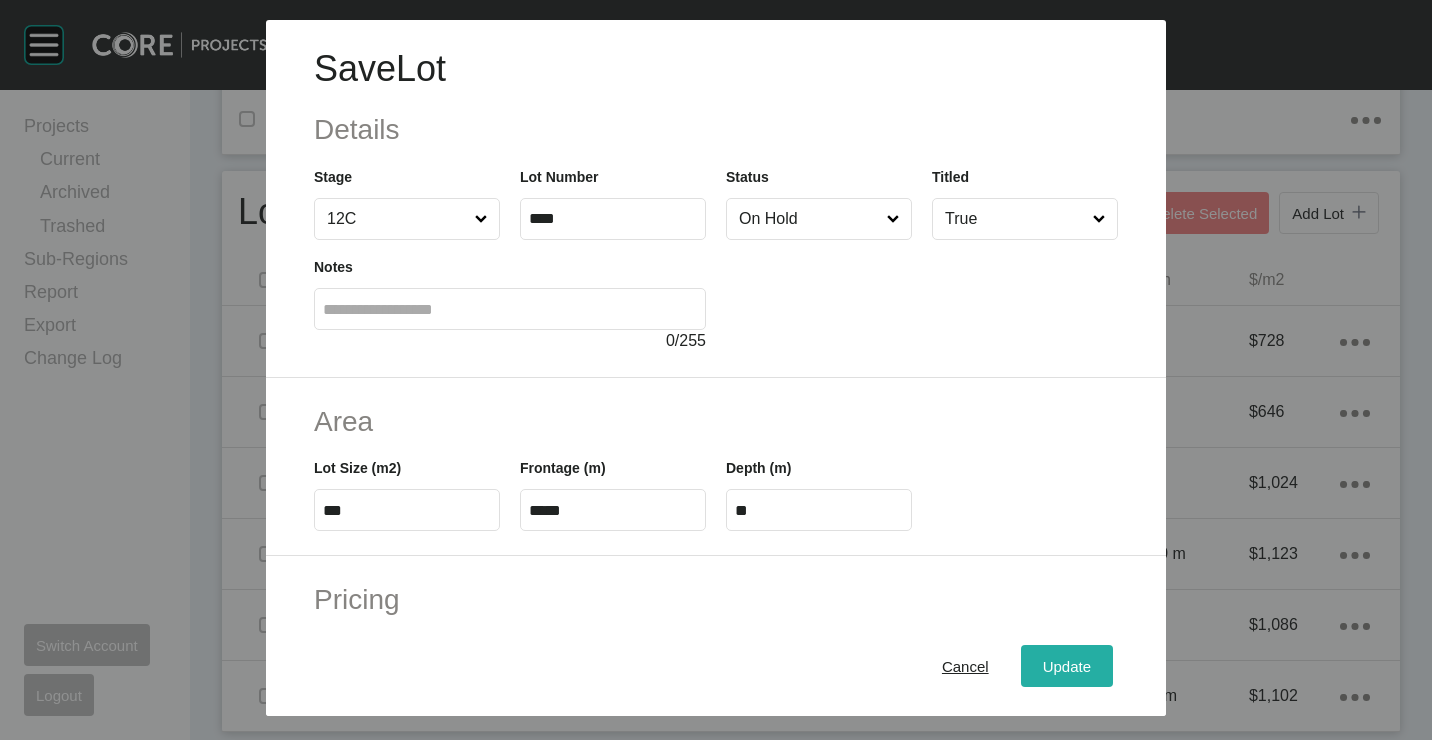 click on "Update" at bounding box center [1067, 665] 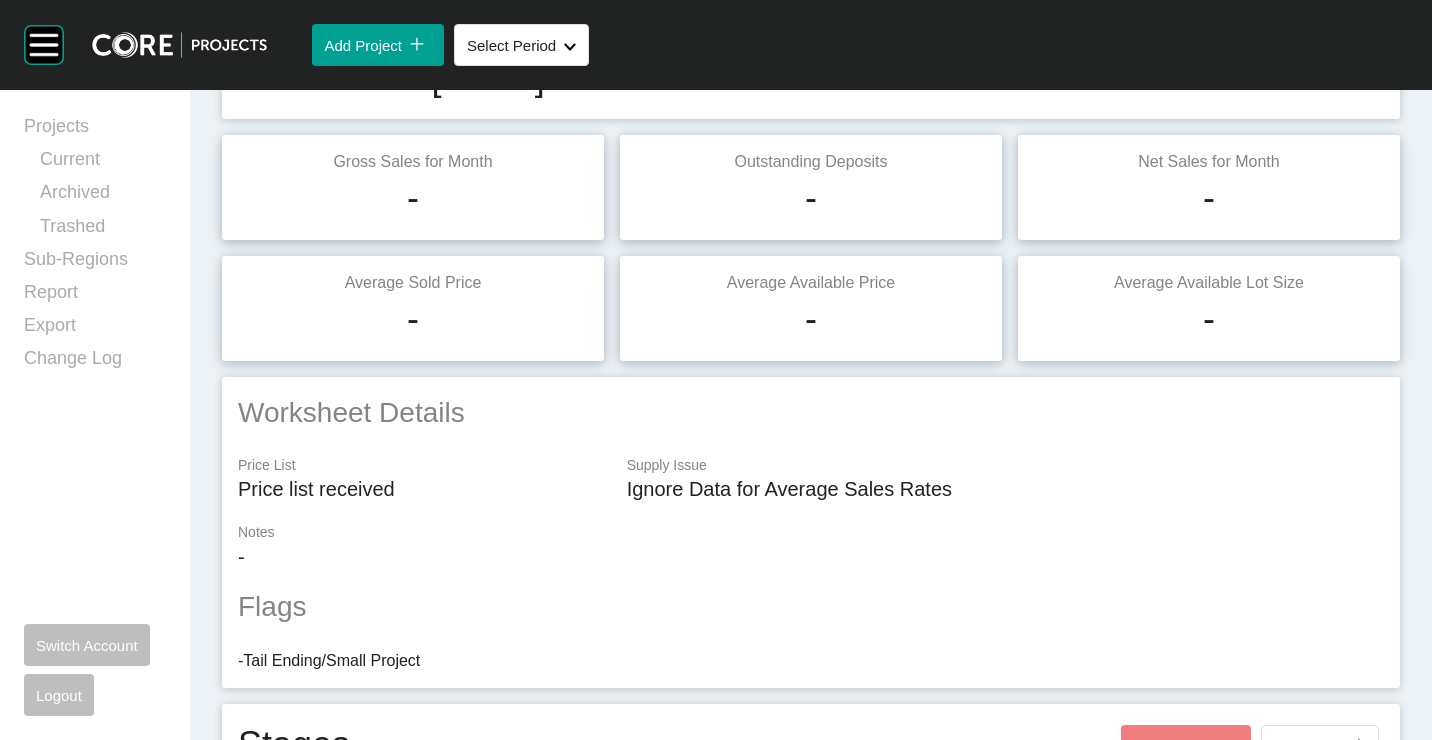 scroll, scrollTop: 48, scrollLeft: 0, axis: vertical 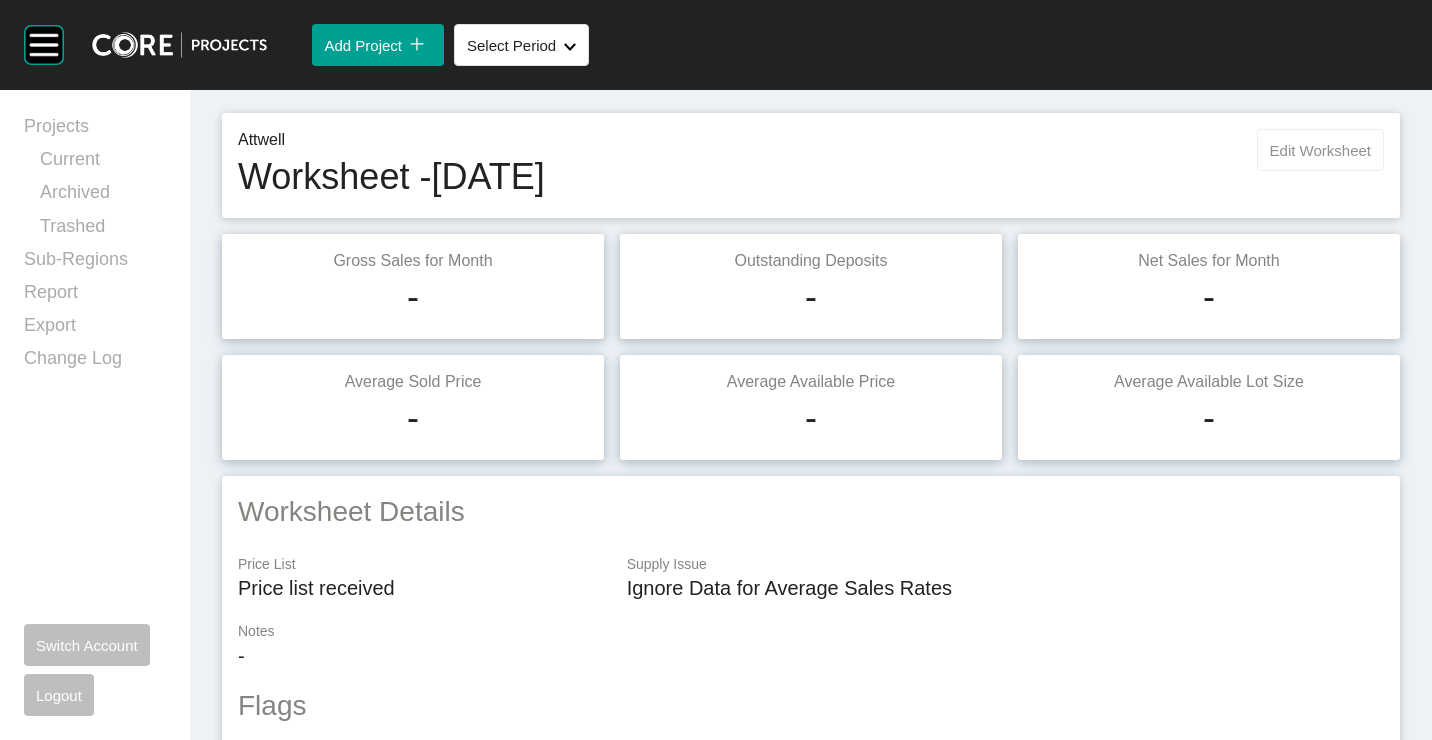 click on "Edit Worksheet" at bounding box center (1320, 150) 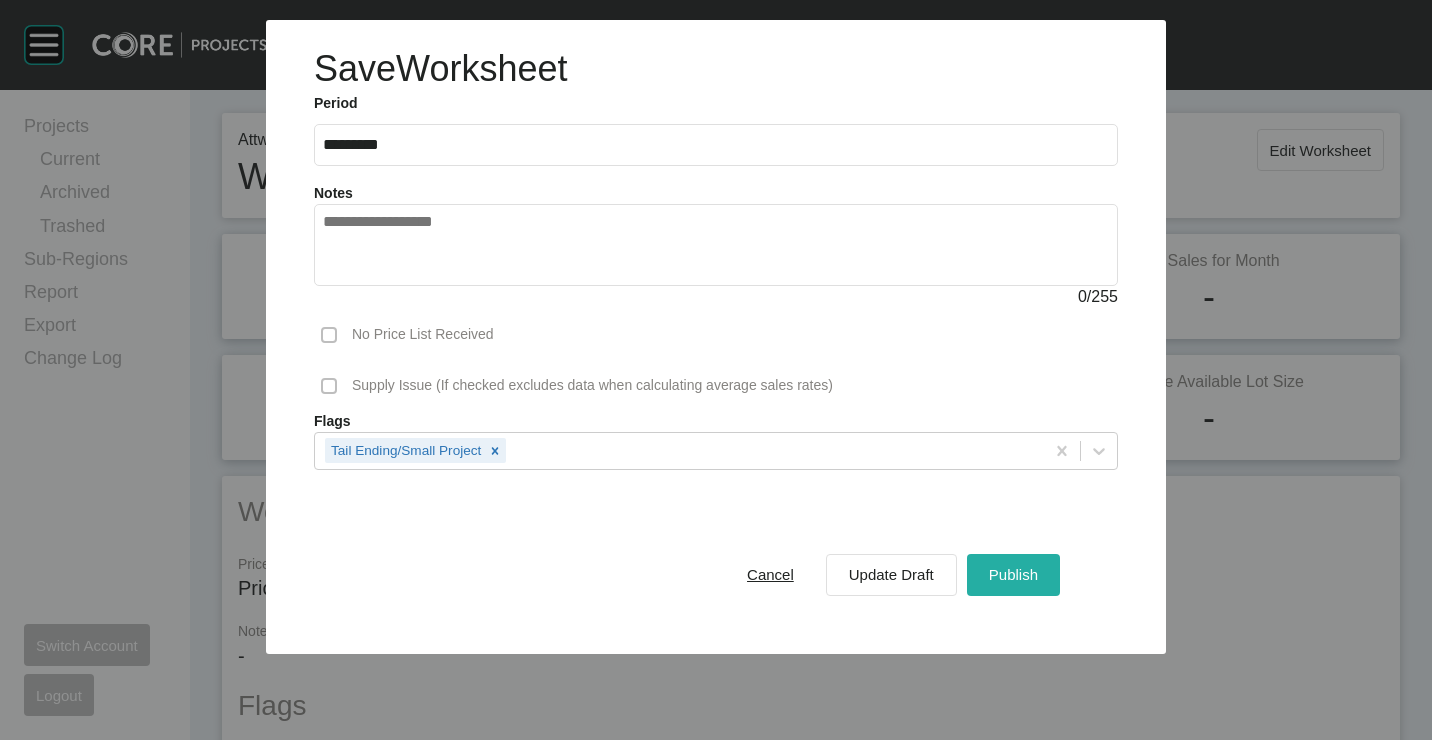 click on "Publish" at bounding box center [1013, 574] 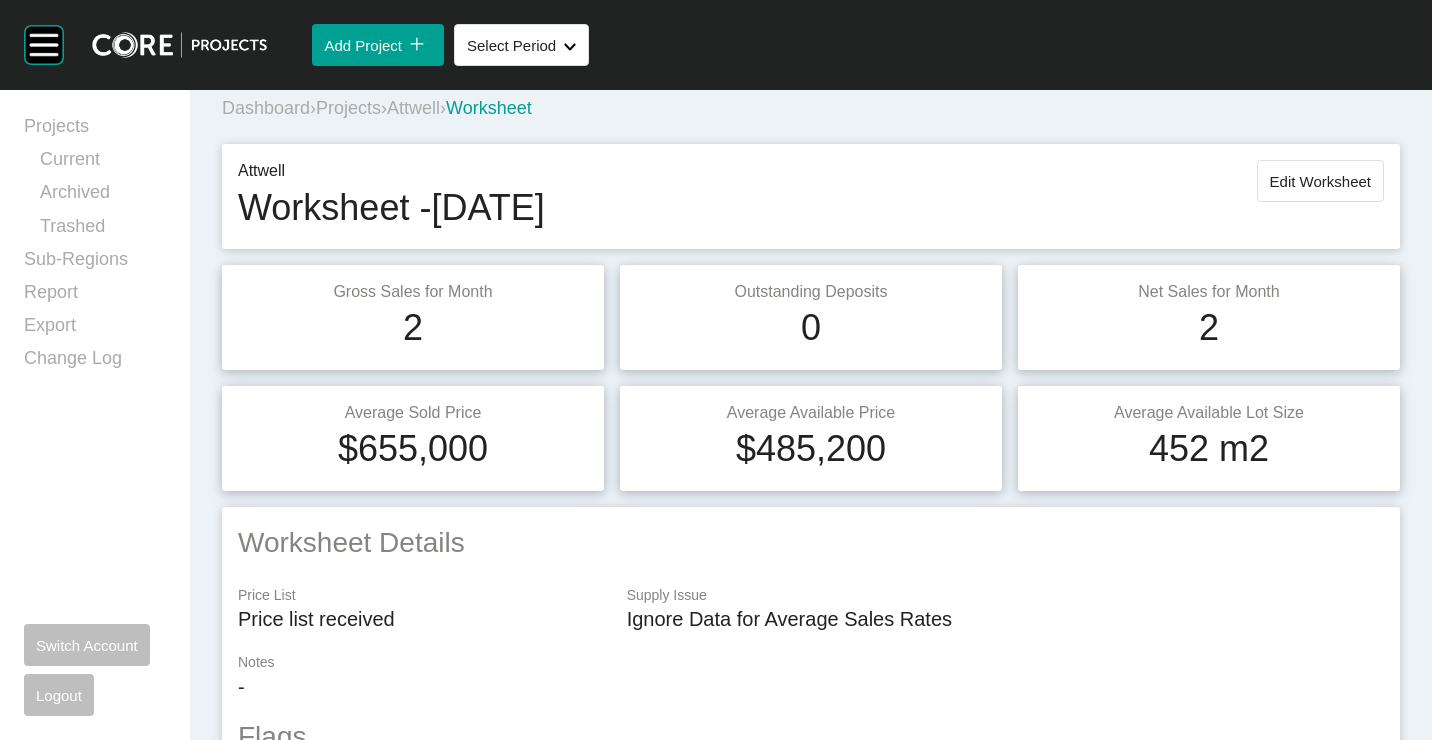 scroll, scrollTop: 0, scrollLeft: 0, axis: both 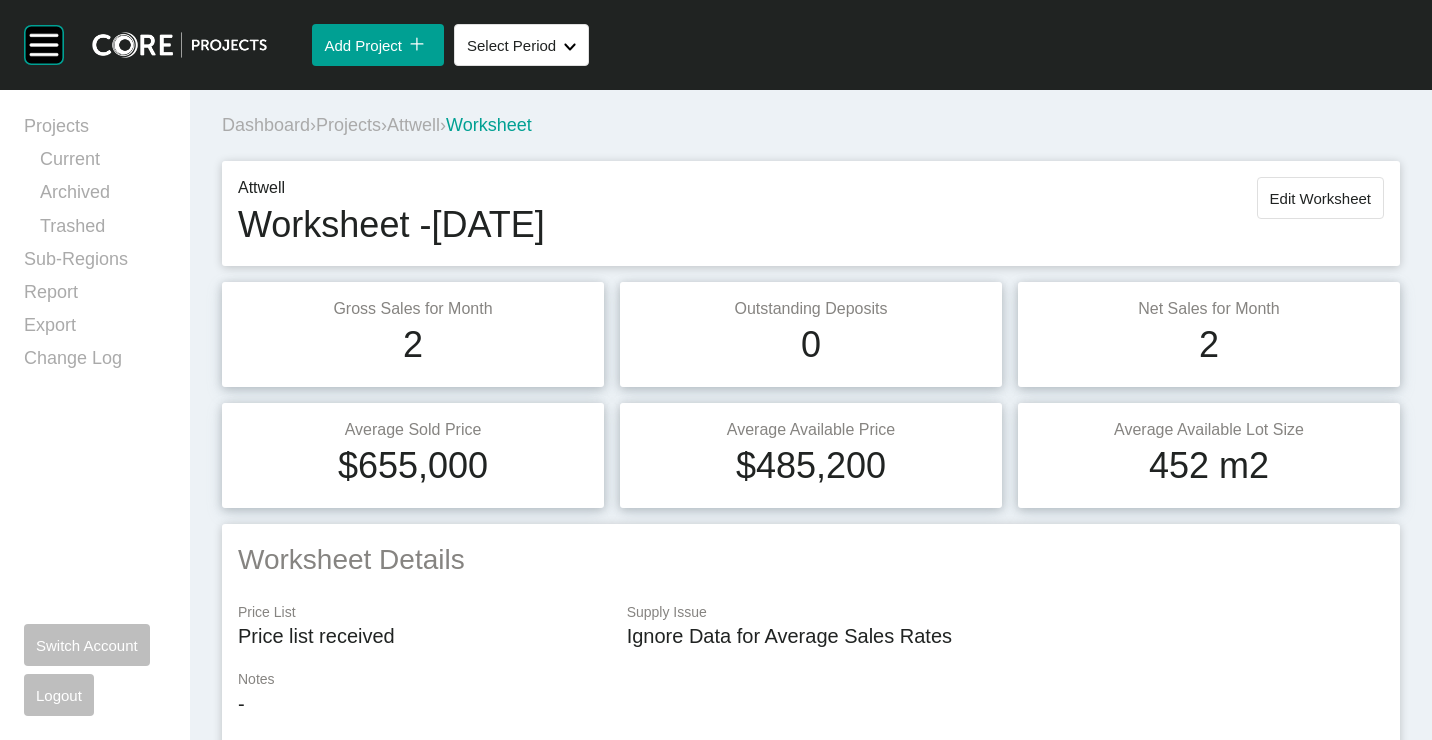 drag, startPoint x: 372, startPoint y: 108, endPoint x: 366, endPoint y: 120, distance: 13.416408 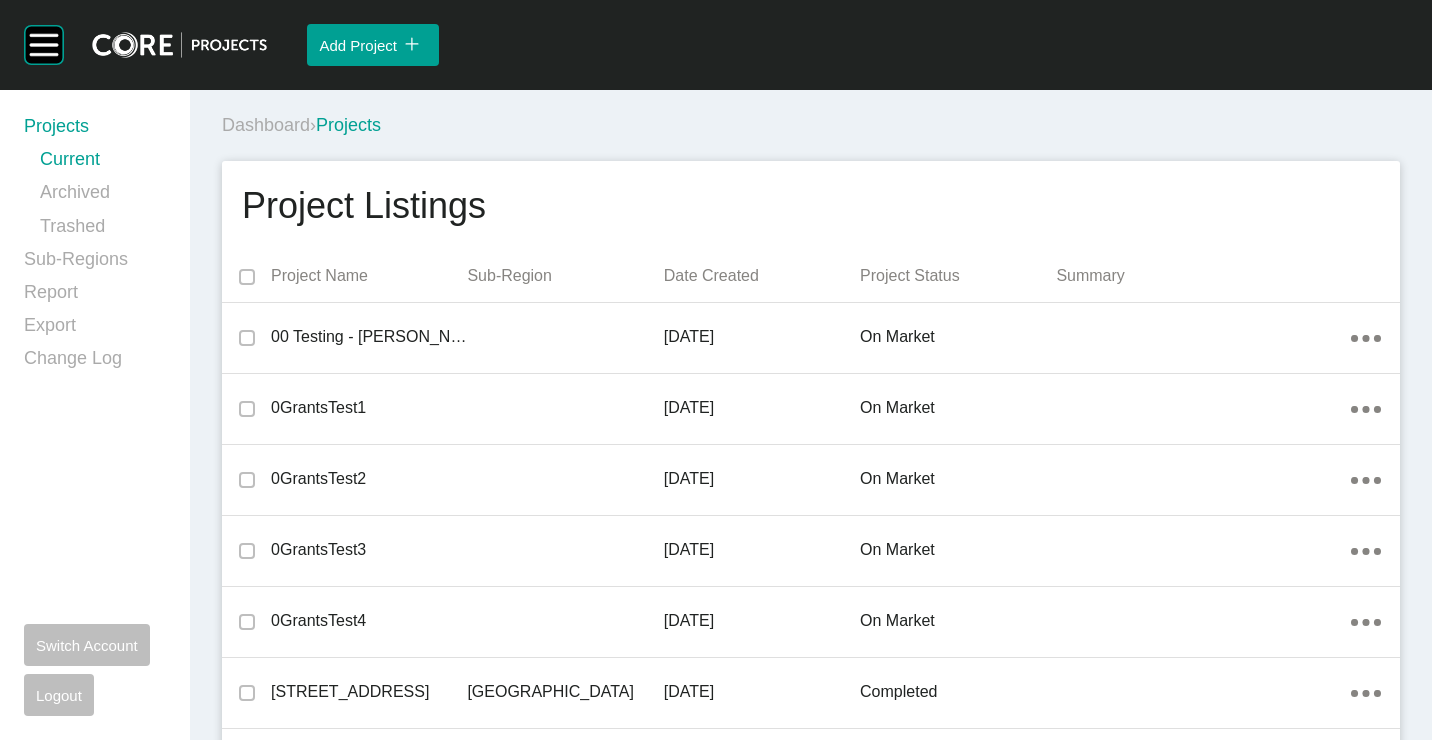scroll, scrollTop: 7351, scrollLeft: 0, axis: vertical 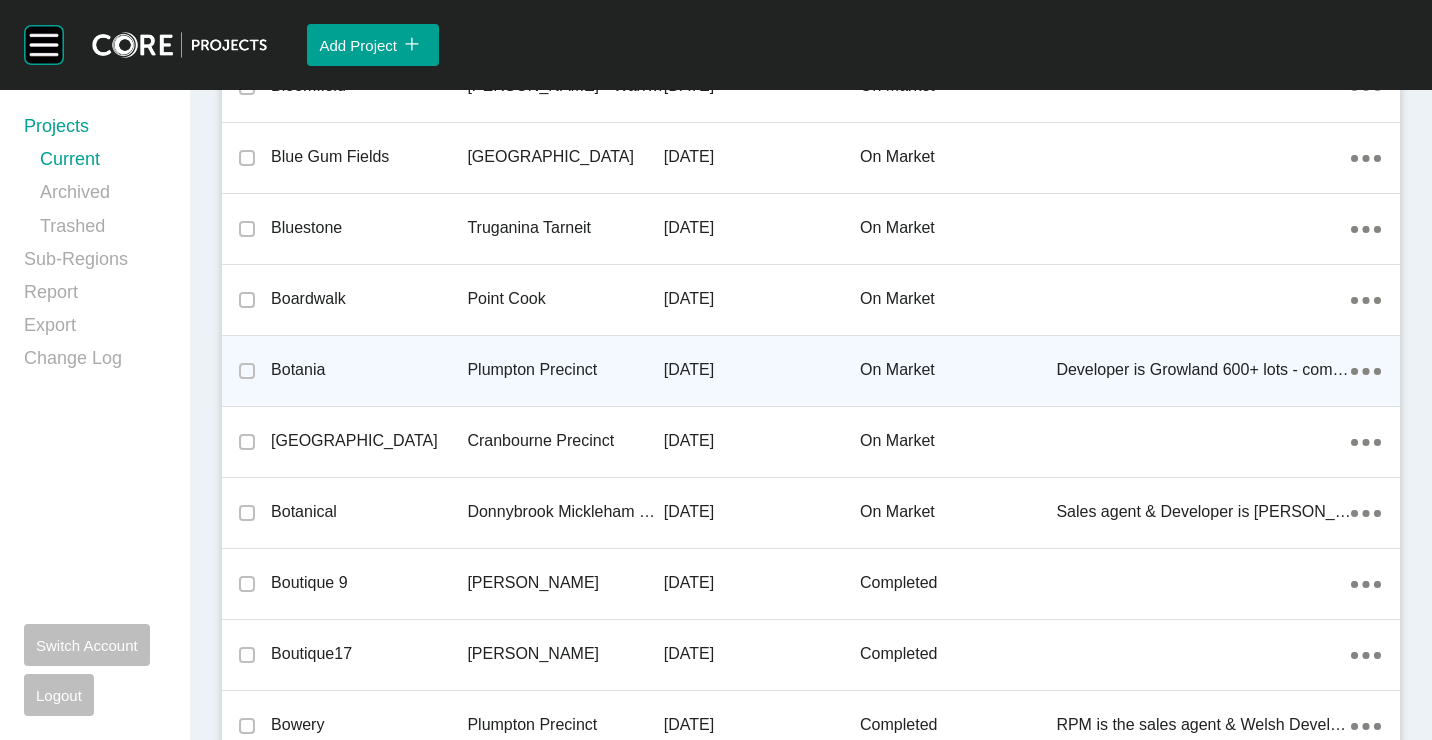 click on "Plumpton Precinct" at bounding box center [565, 370] 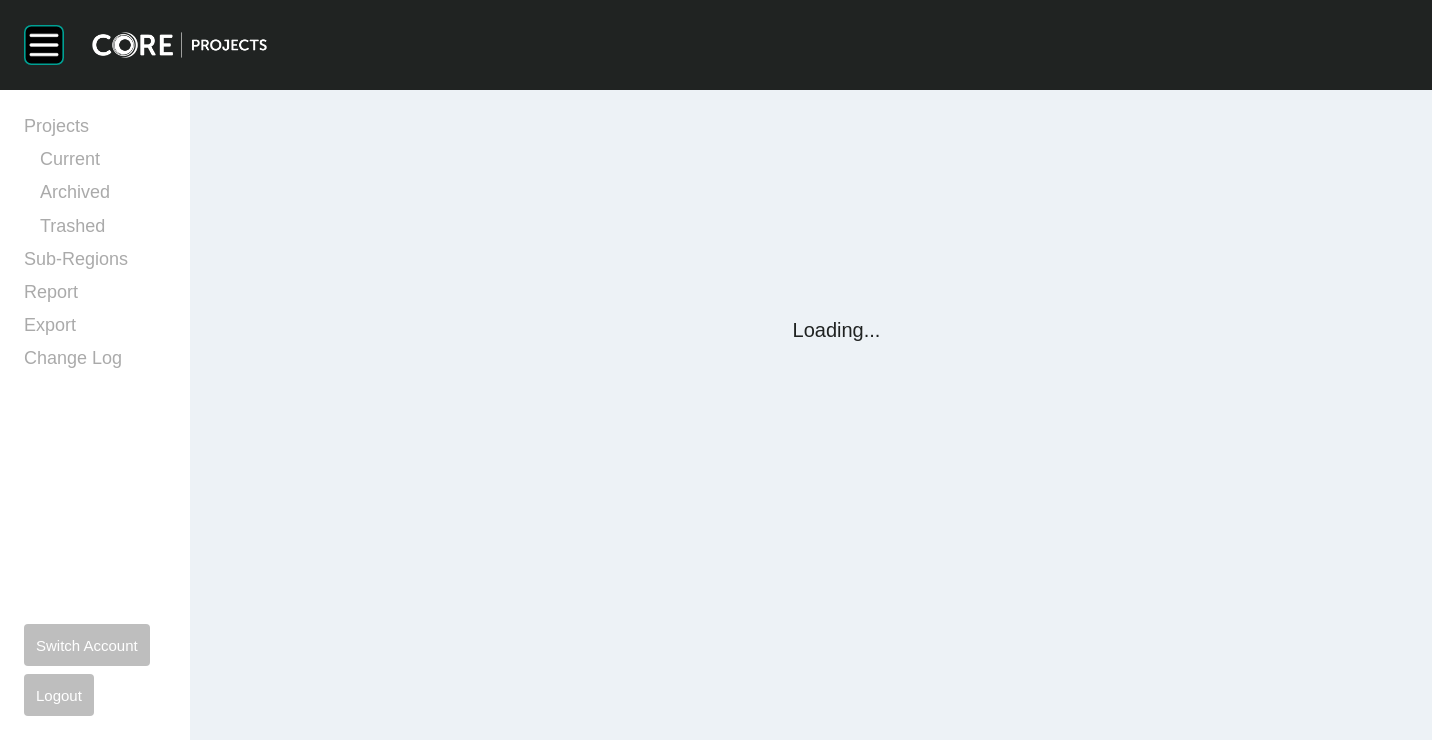 scroll, scrollTop: 0, scrollLeft: 0, axis: both 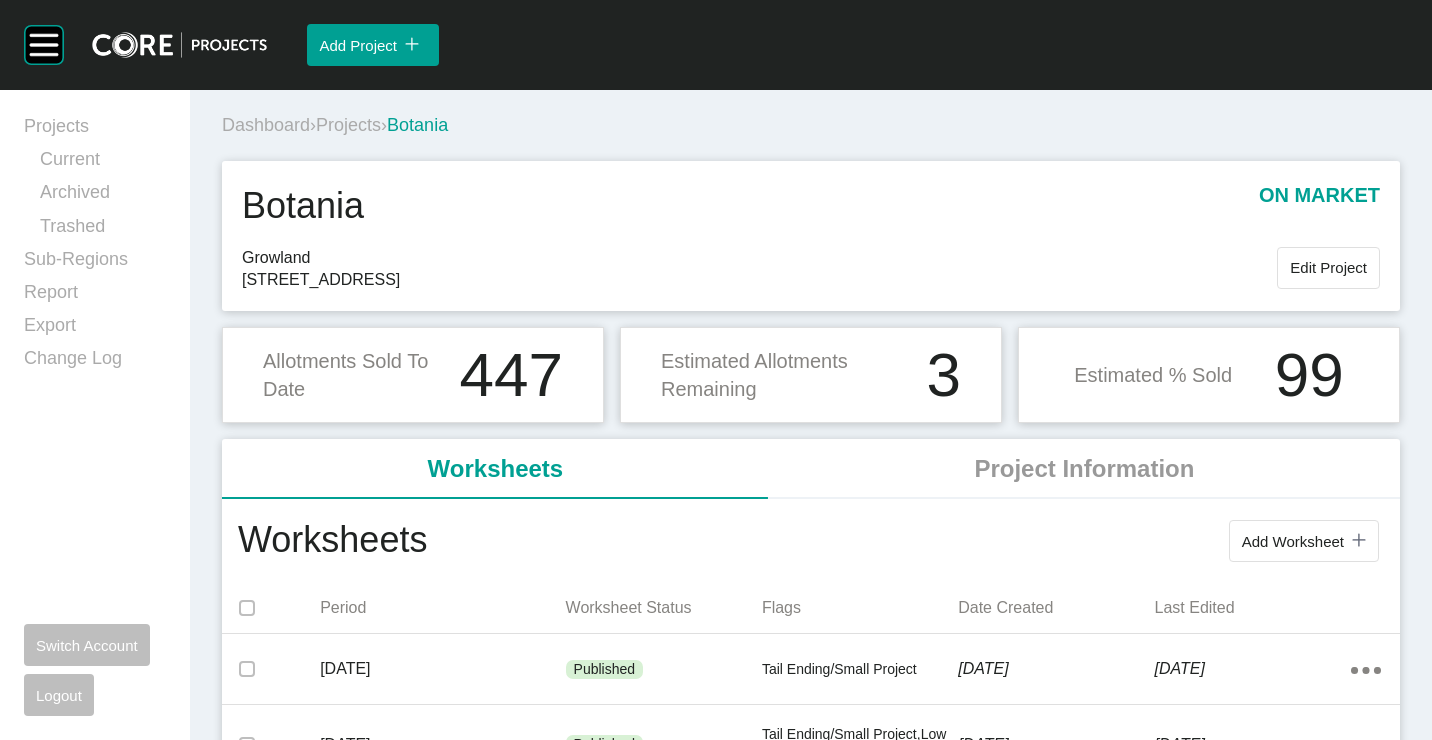 click on "Add Worksheet" at bounding box center [1293, 541] 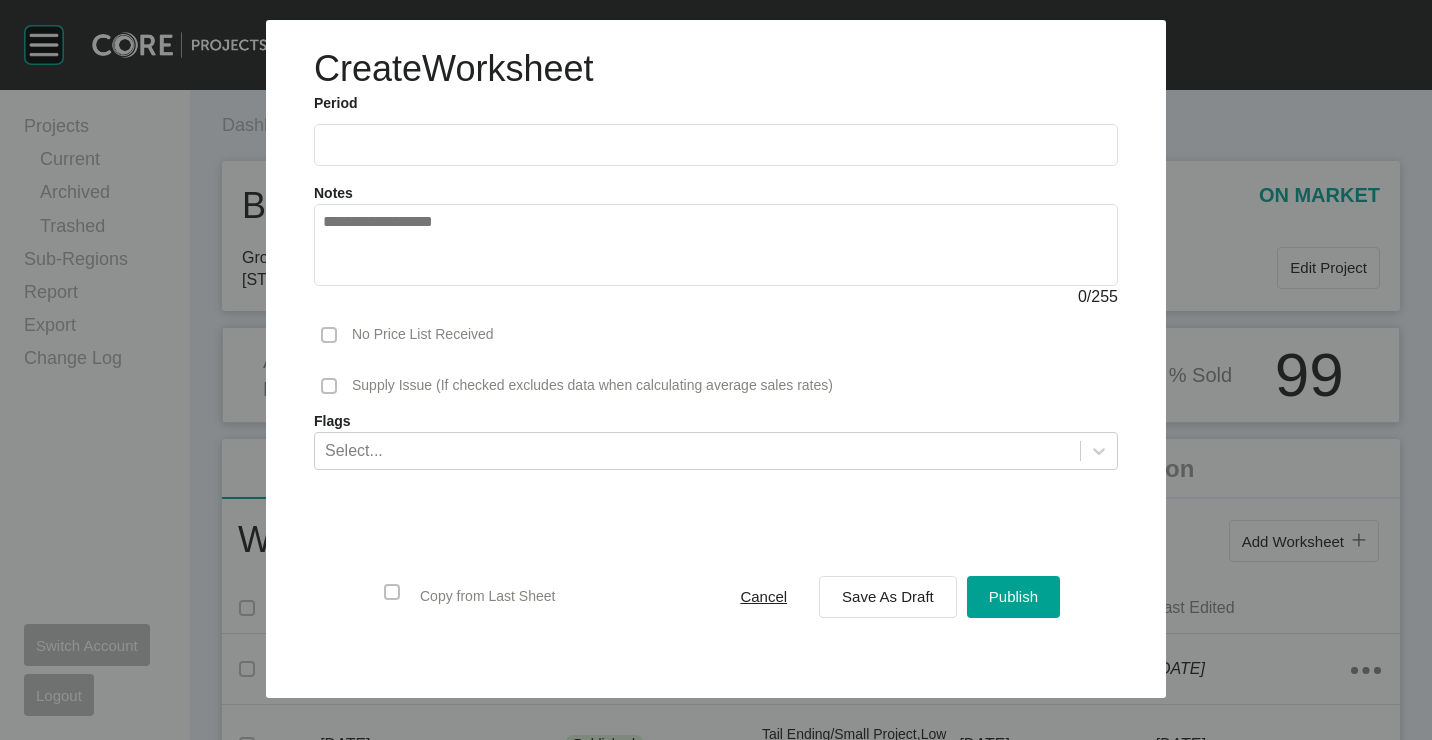 click at bounding box center (716, 144) 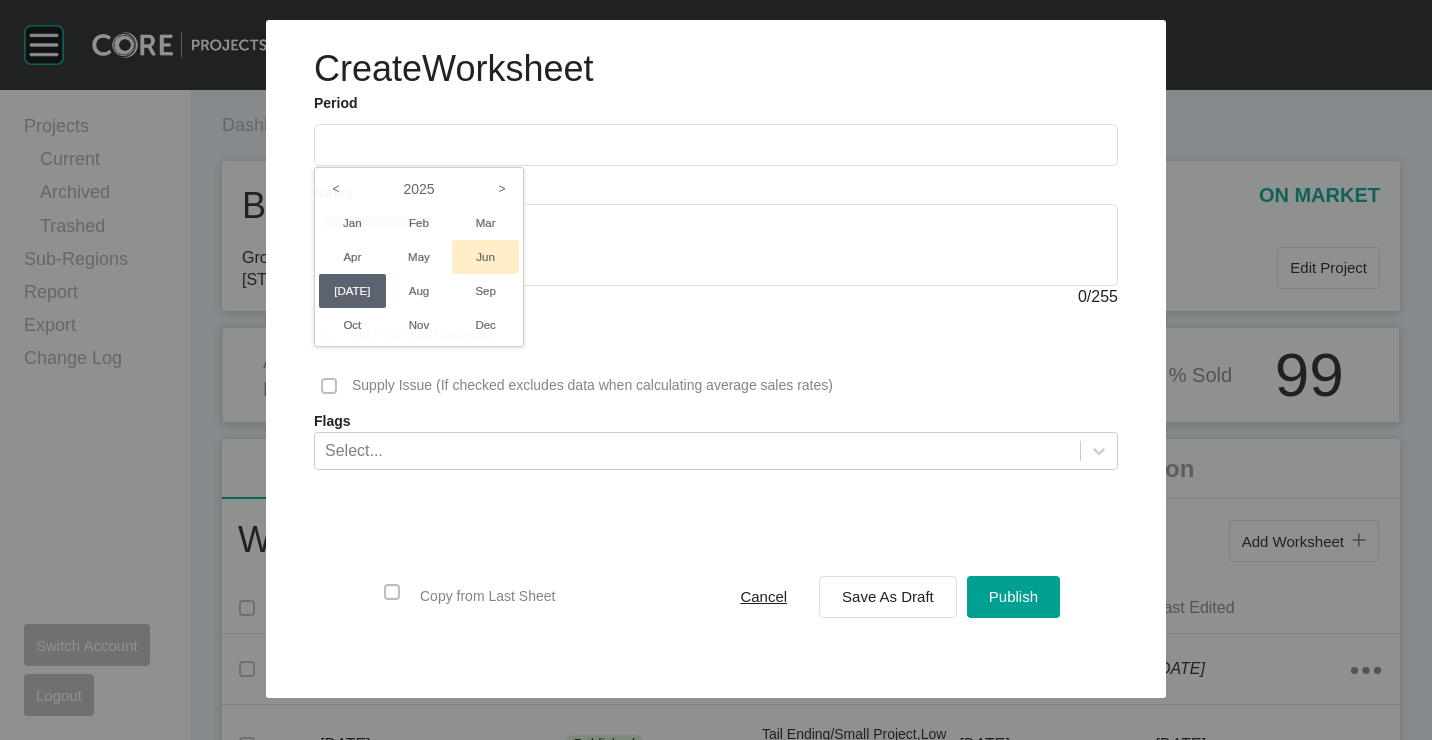 click on "Jun" at bounding box center (485, 257) 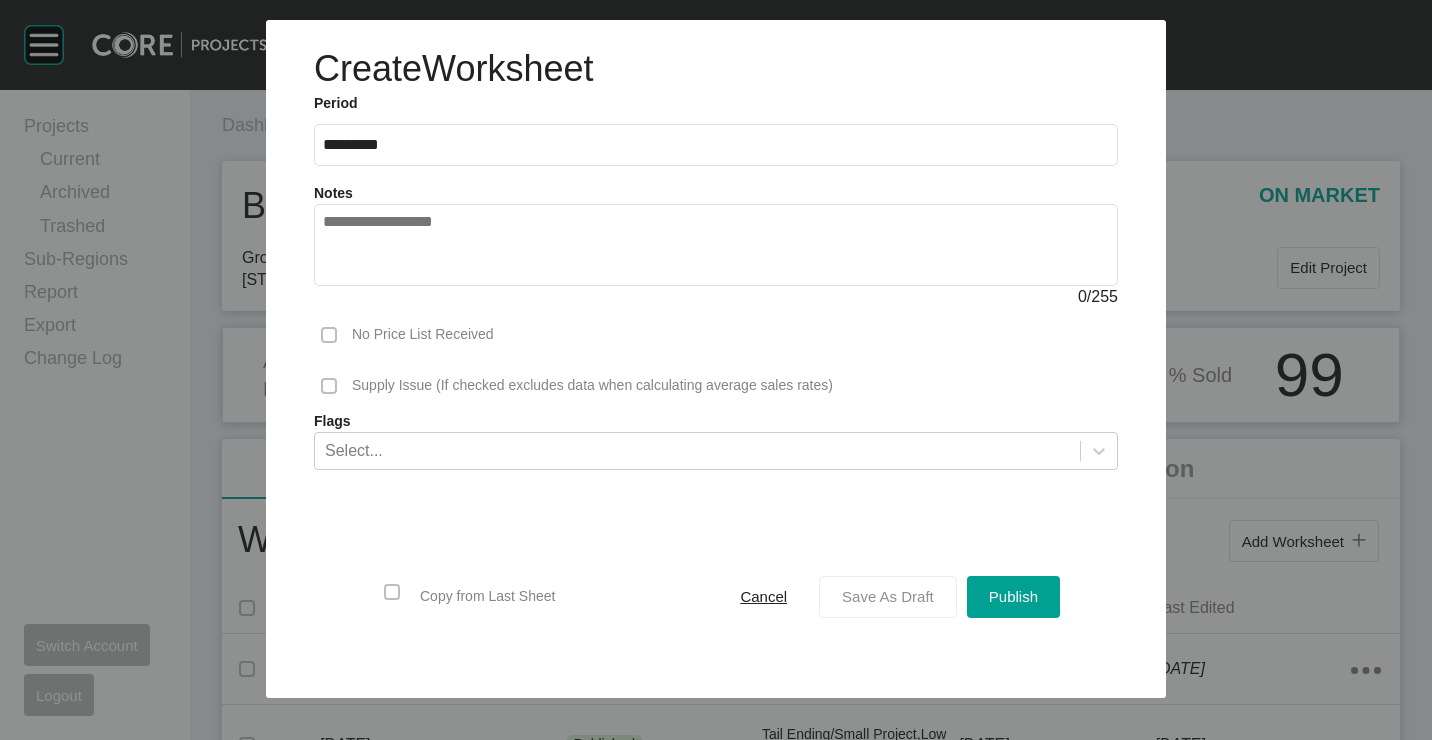 click on "Save As Draft" at bounding box center [888, 596] 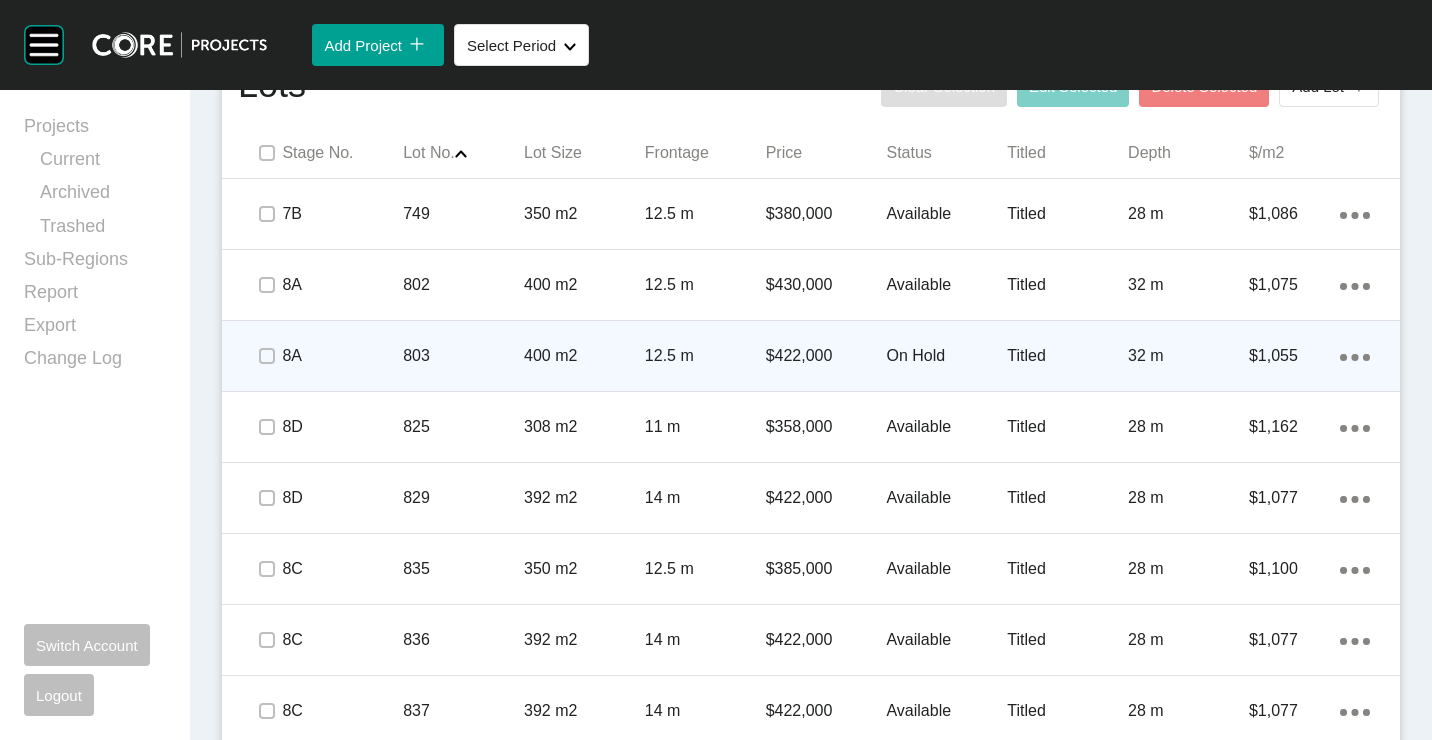scroll, scrollTop: 1400, scrollLeft: 0, axis: vertical 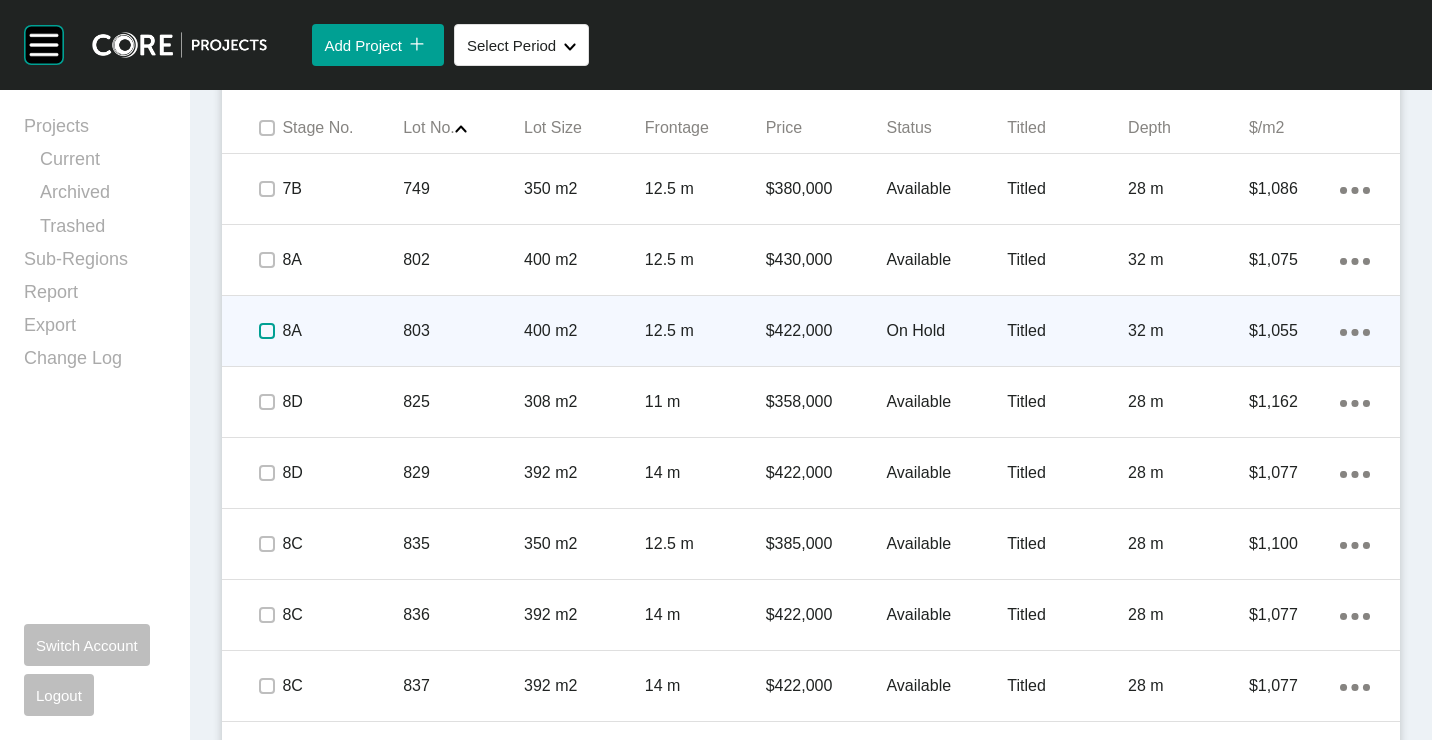 click at bounding box center (267, 331) 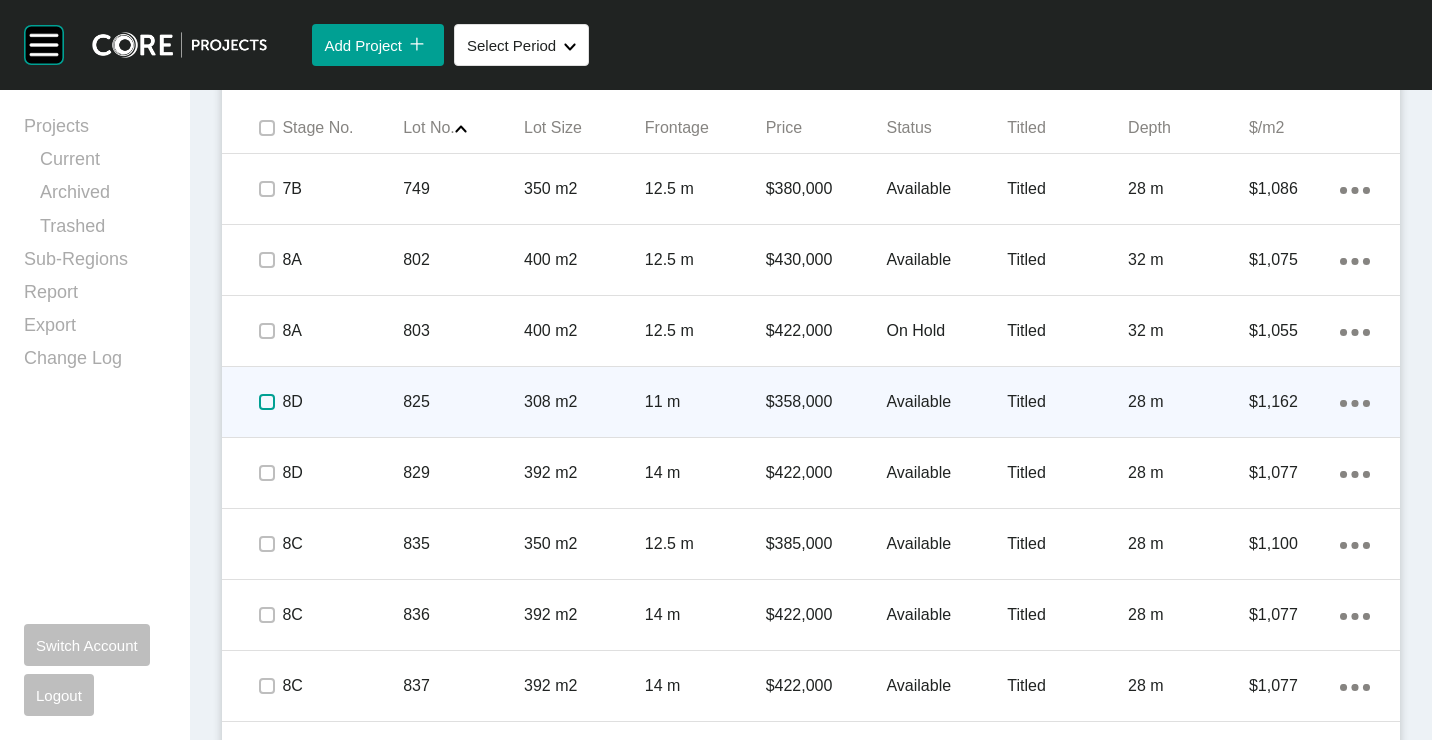 drag, startPoint x: 267, startPoint y: 406, endPoint x: 341, endPoint y: 430, distance: 77.7946 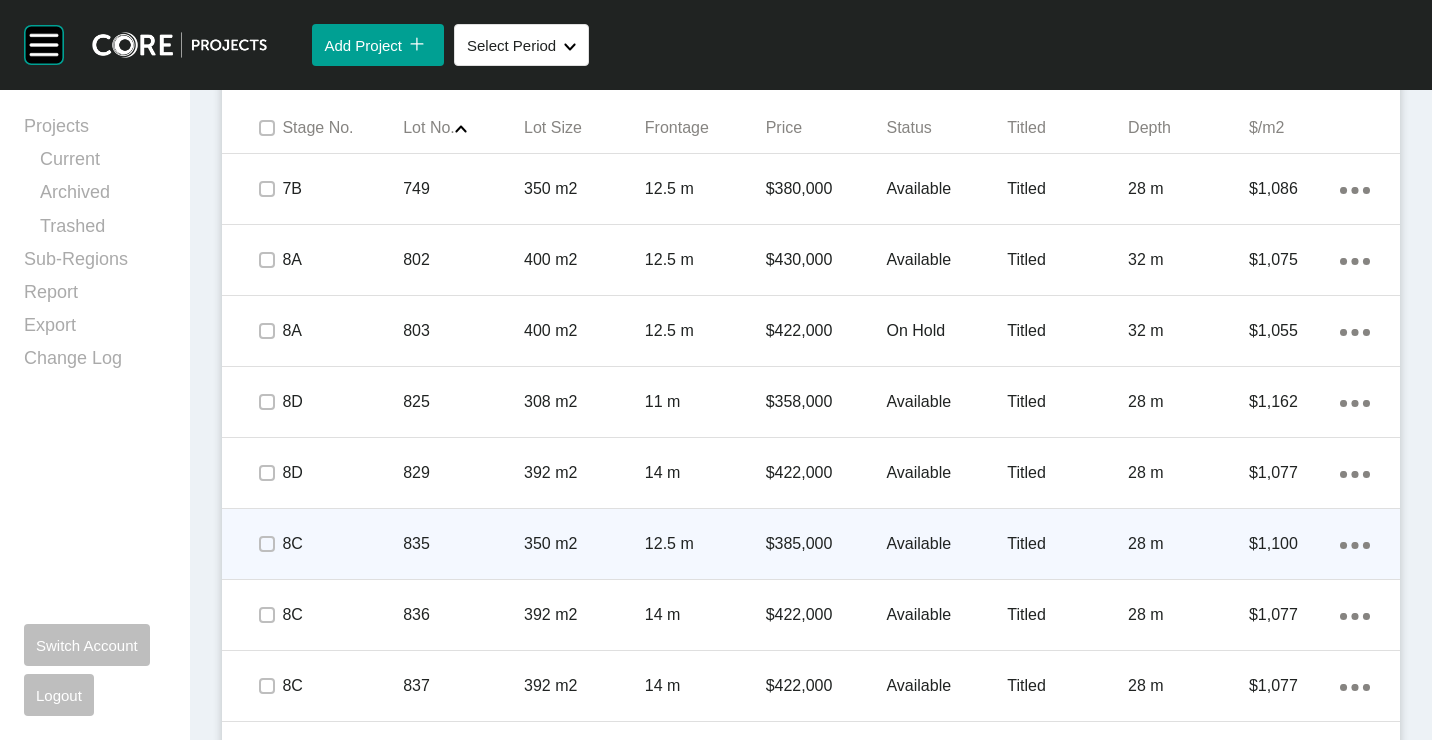 click on "835" at bounding box center (463, 544) 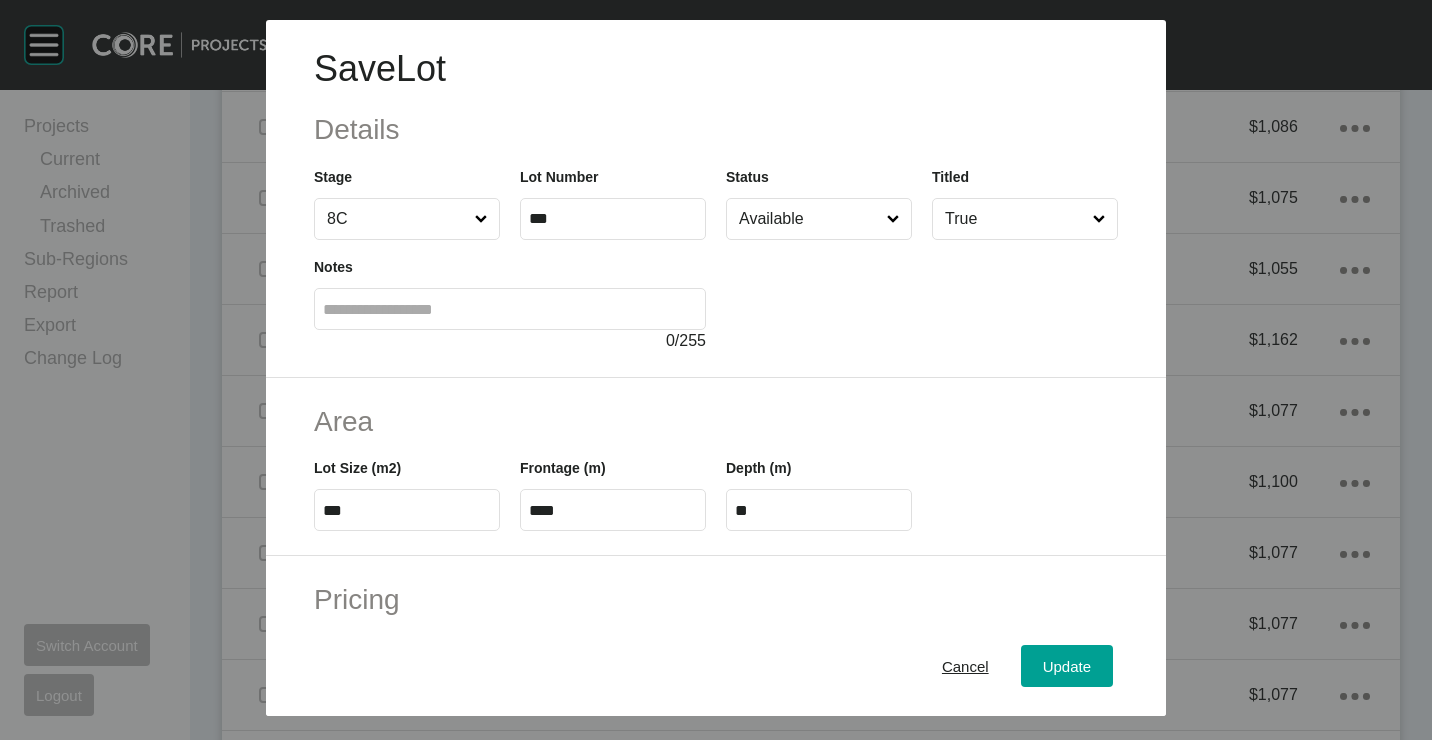 click on "Available" at bounding box center [809, 219] 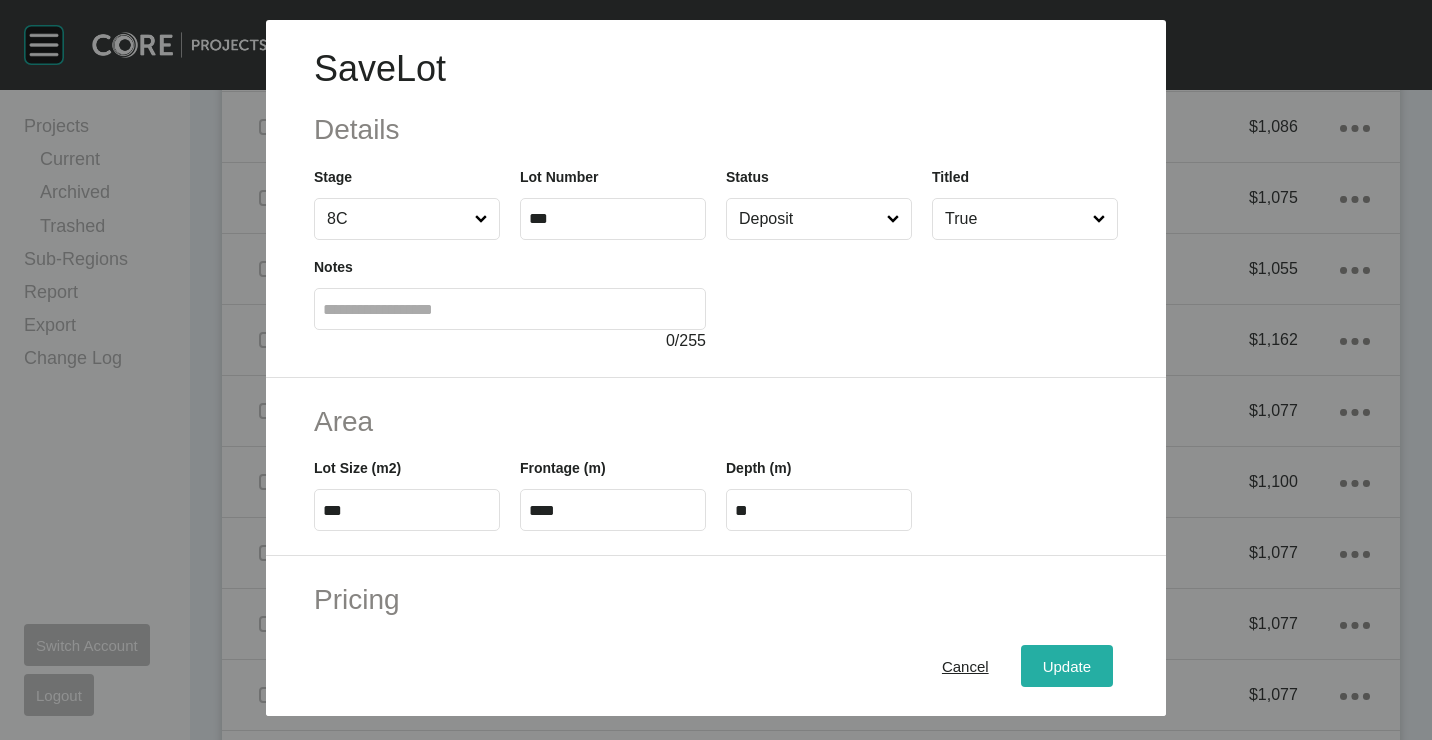 click on "Update" at bounding box center (1067, 665) 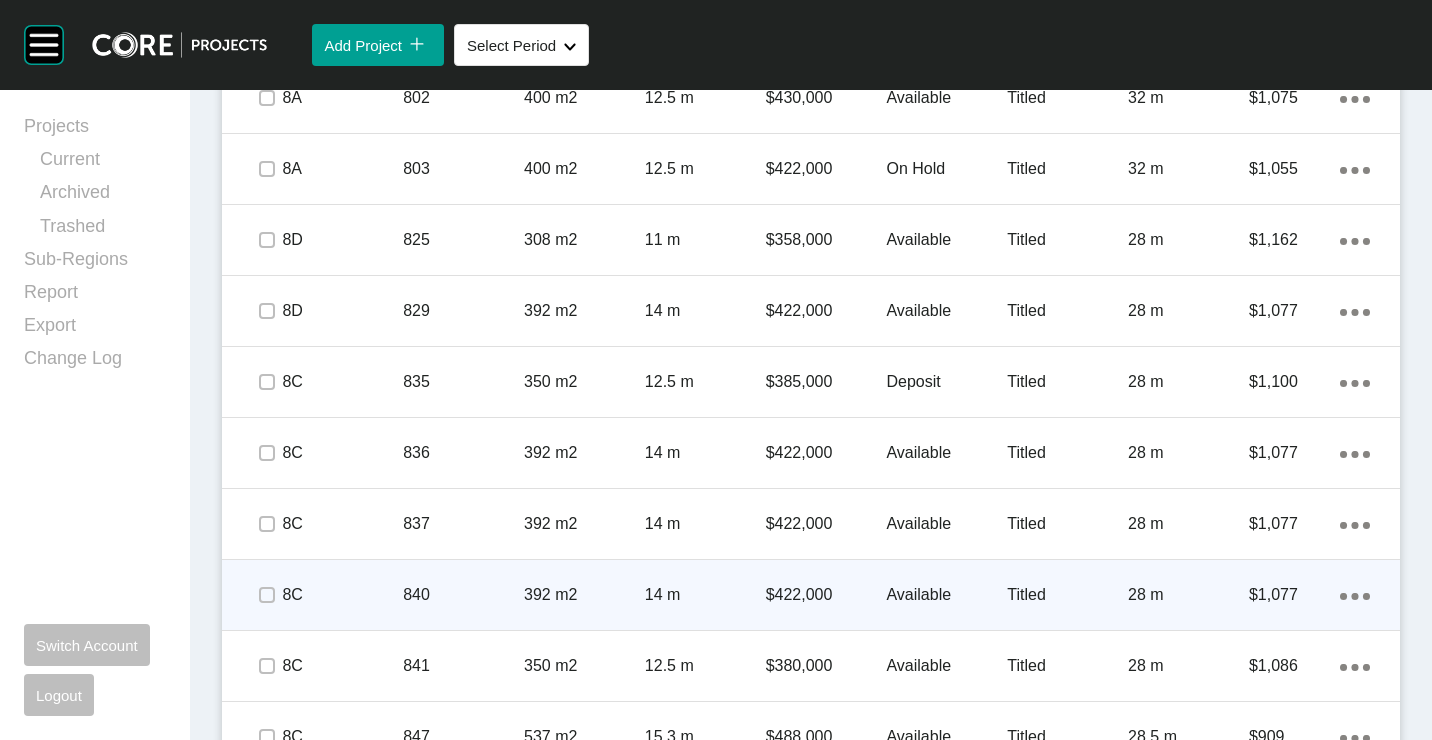 scroll, scrollTop: 1662, scrollLeft: 0, axis: vertical 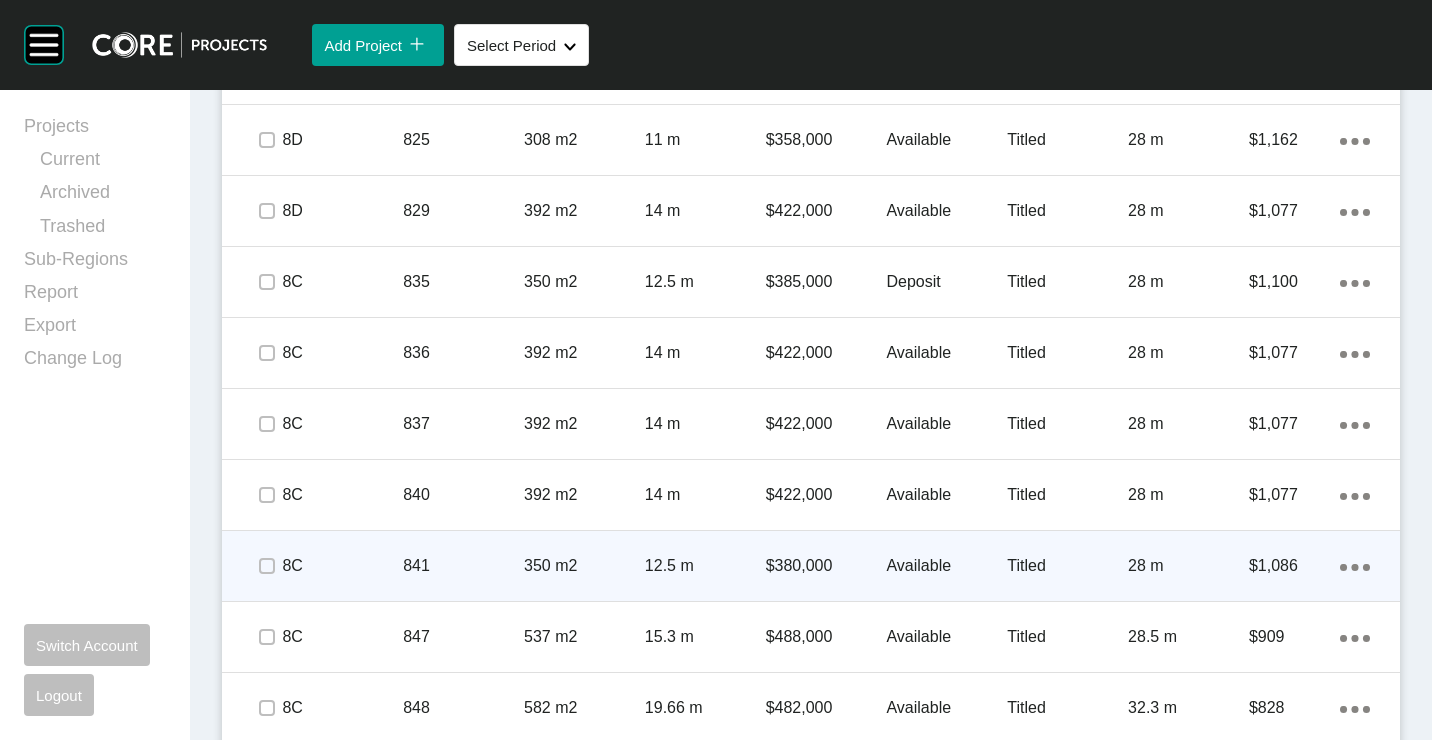 click on "841" at bounding box center [463, 566] 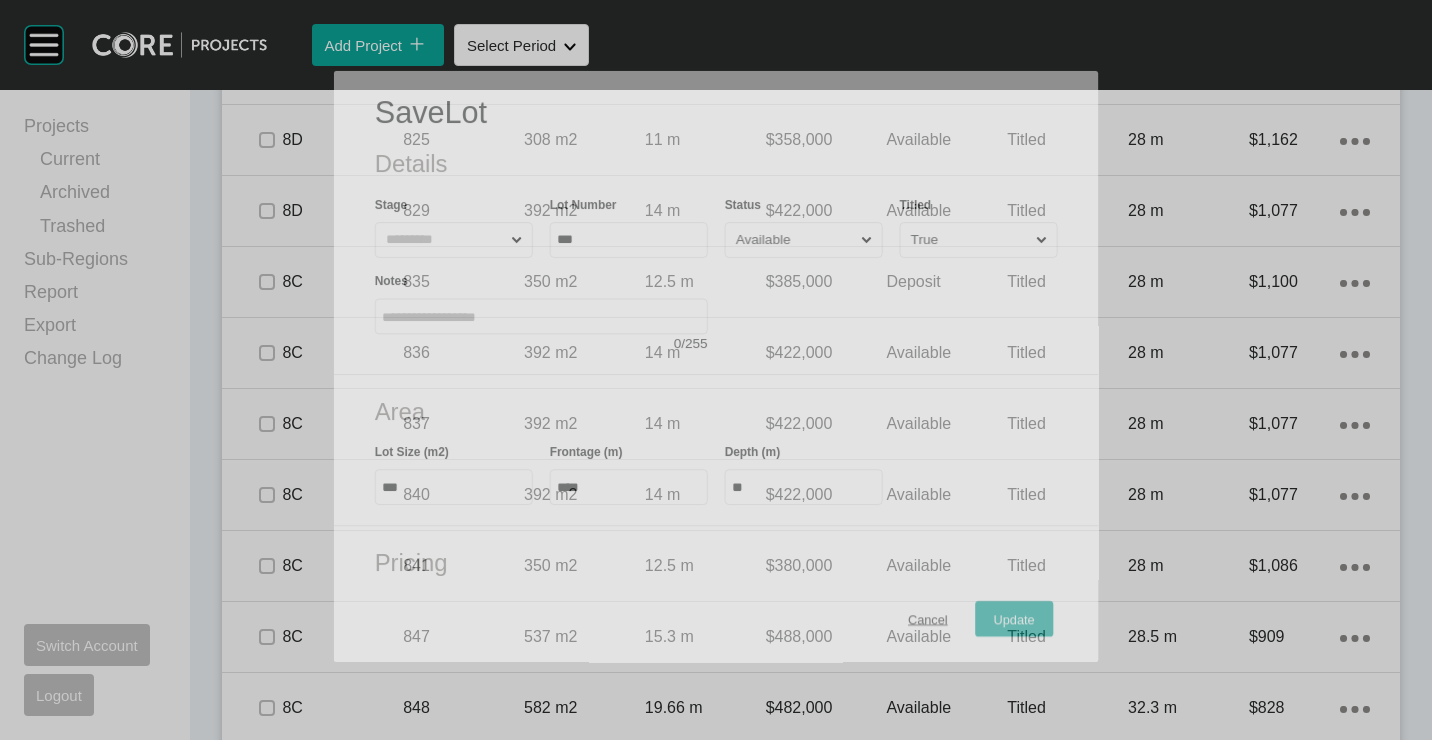 scroll, scrollTop: 1600, scrollLeft: 0, axis: vertical 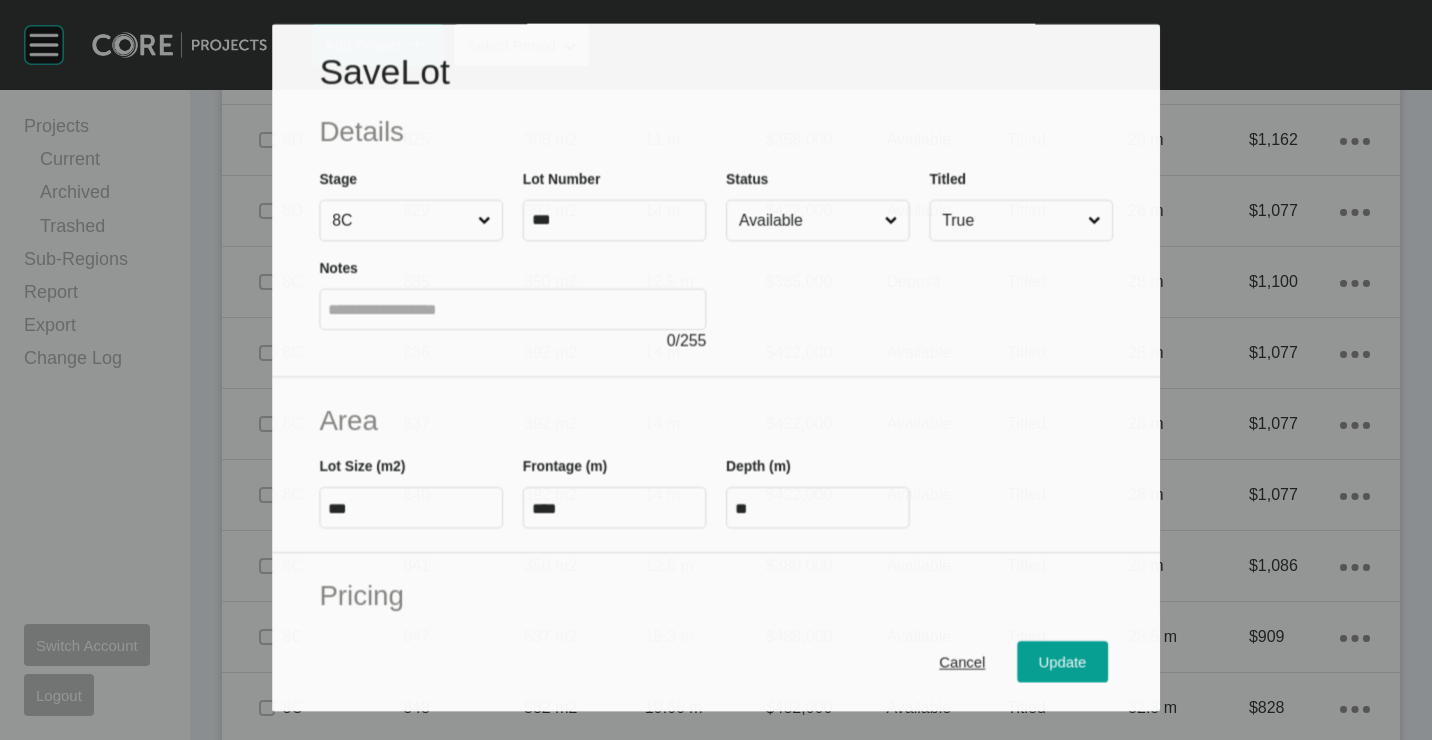 click on "Available" at bounding box center (808, 220) 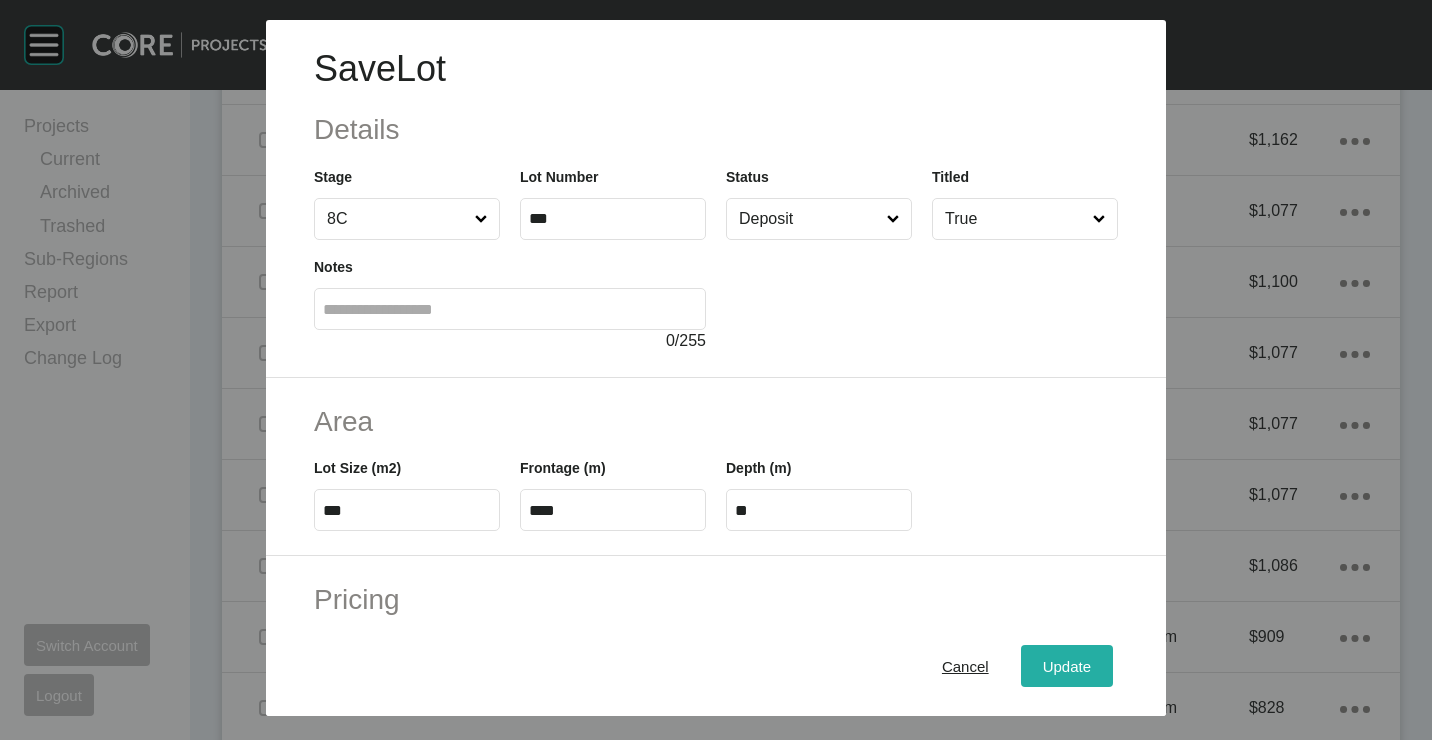 click on "Update" at bounding box center [1067, 665] 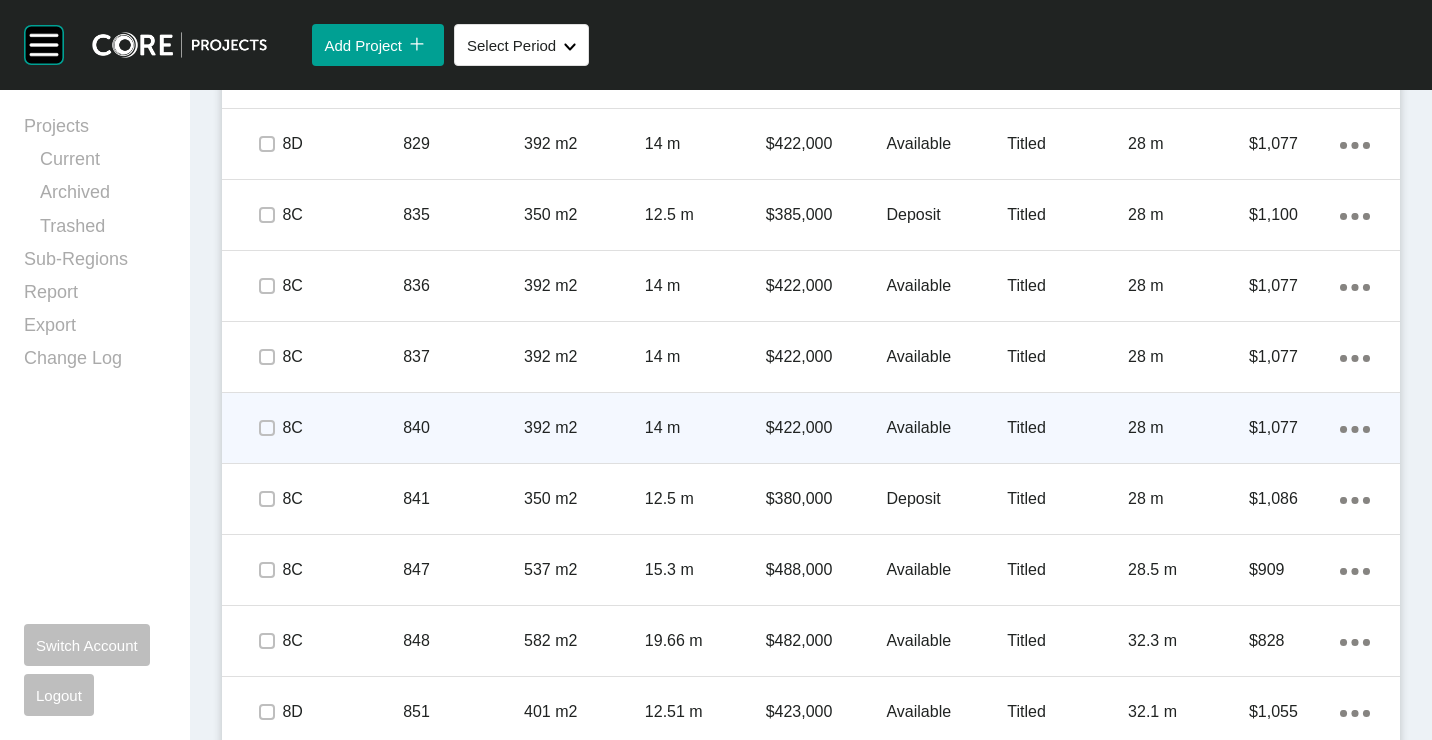 scroll, scrollTop: 1762, scrollLeft: 0, axis: vertical 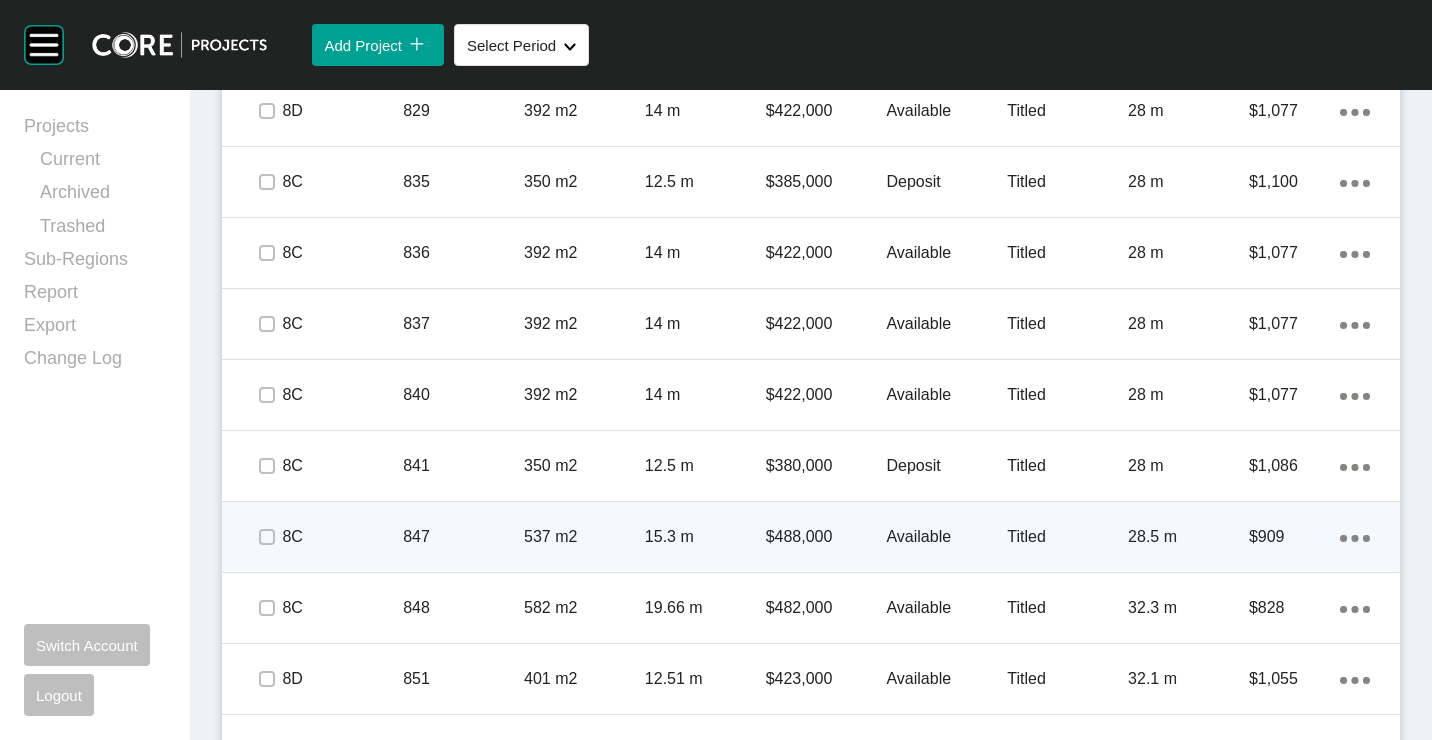 click on "537 m2" at bounding box center (584, 537) 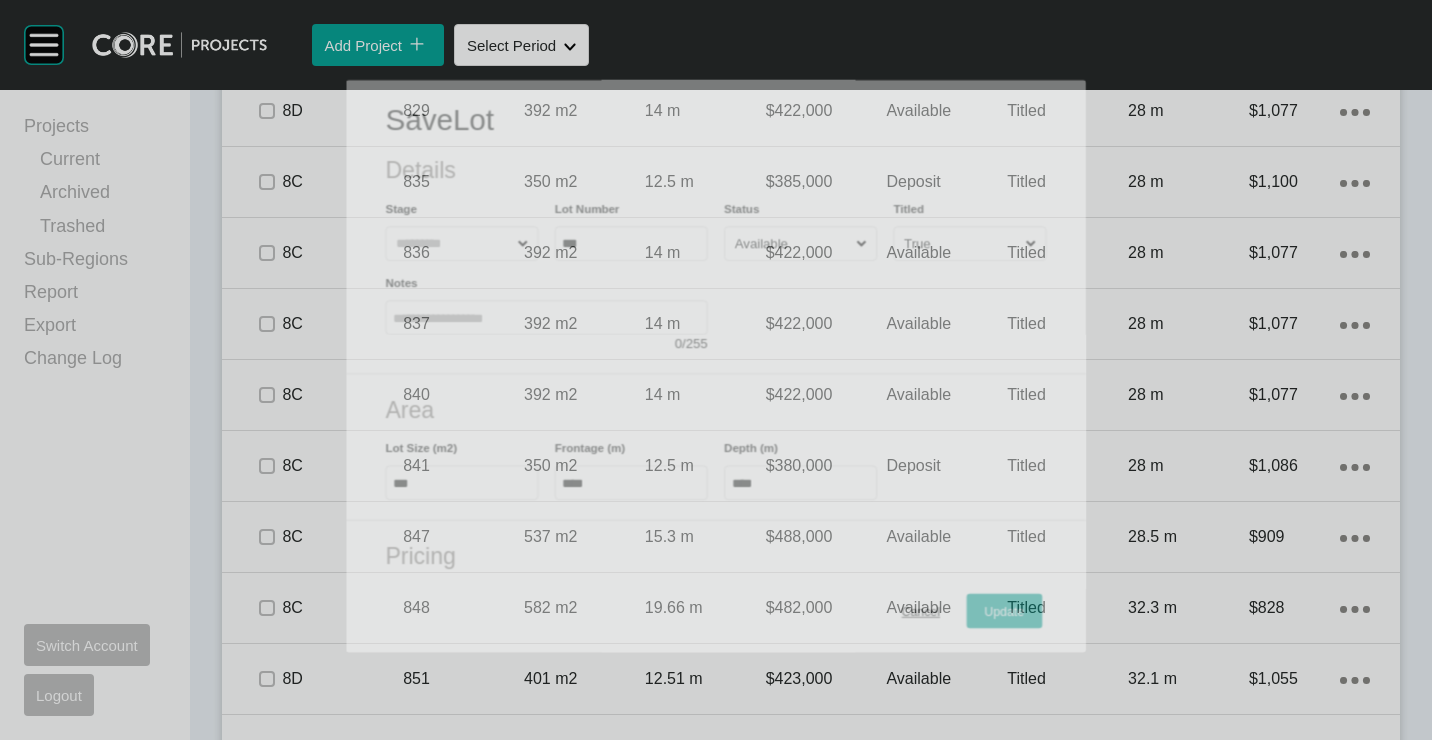 scroll, scrollTop: 1700, scrollLeft: 0, axis: vertical 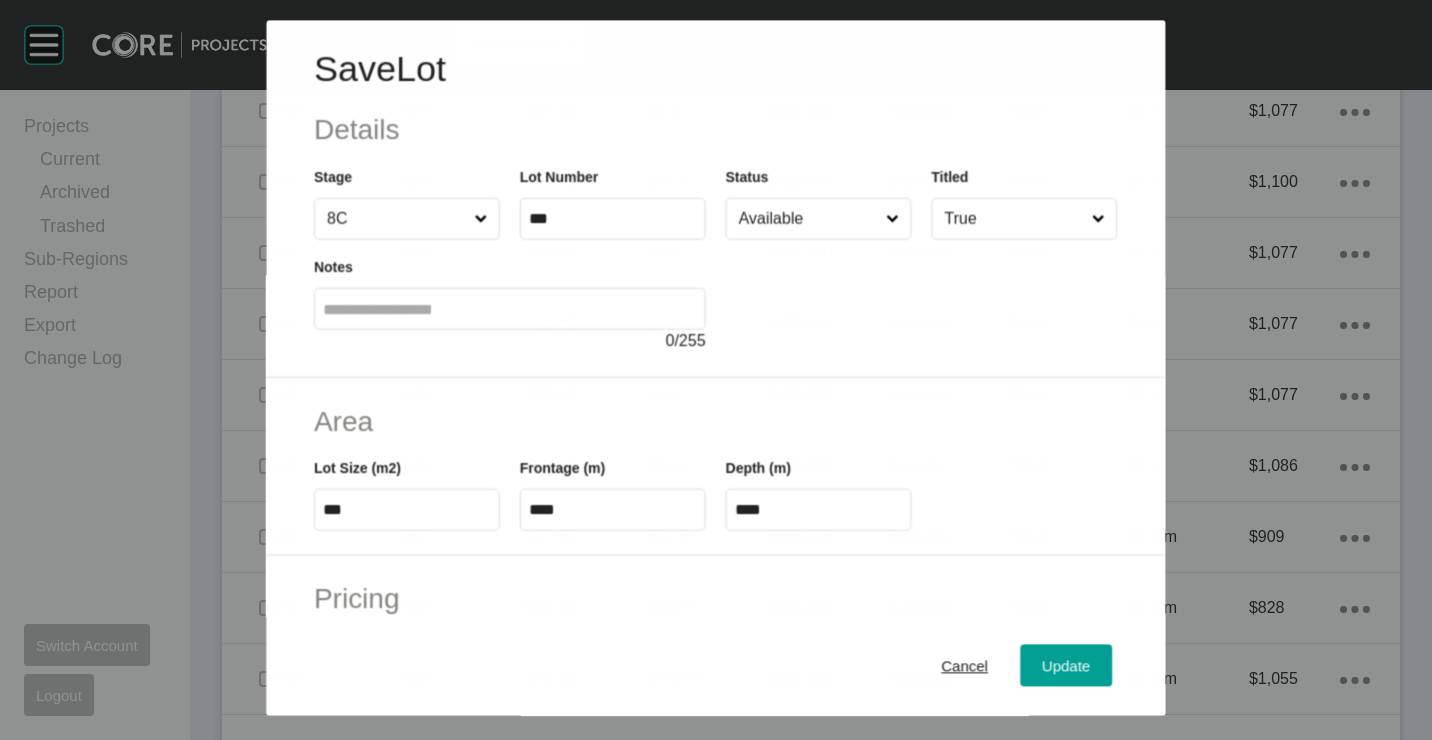 click on "Status Available" at bounding box center (819, 203) 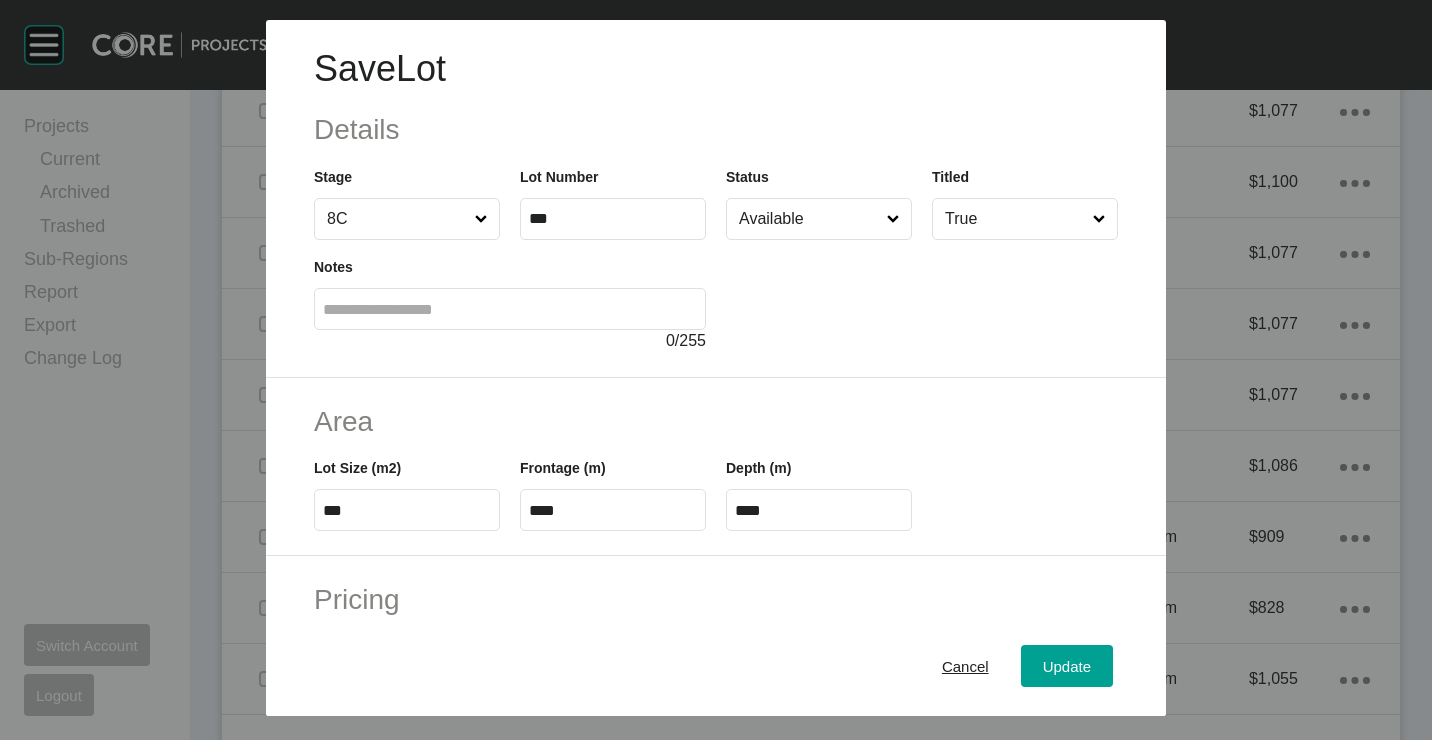 click on "Available" at bounding box center (809, 219) 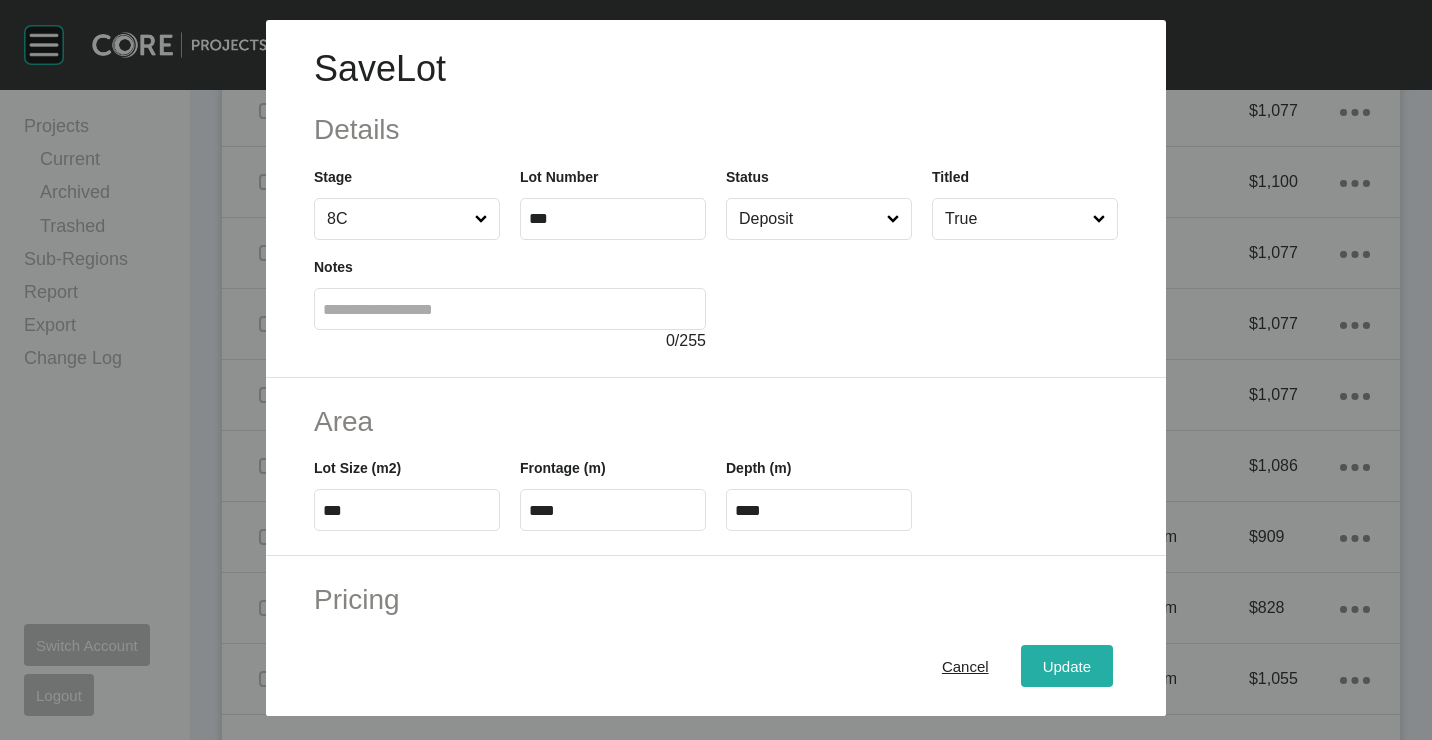 click on "Update" at bounding box center (1067, 665) 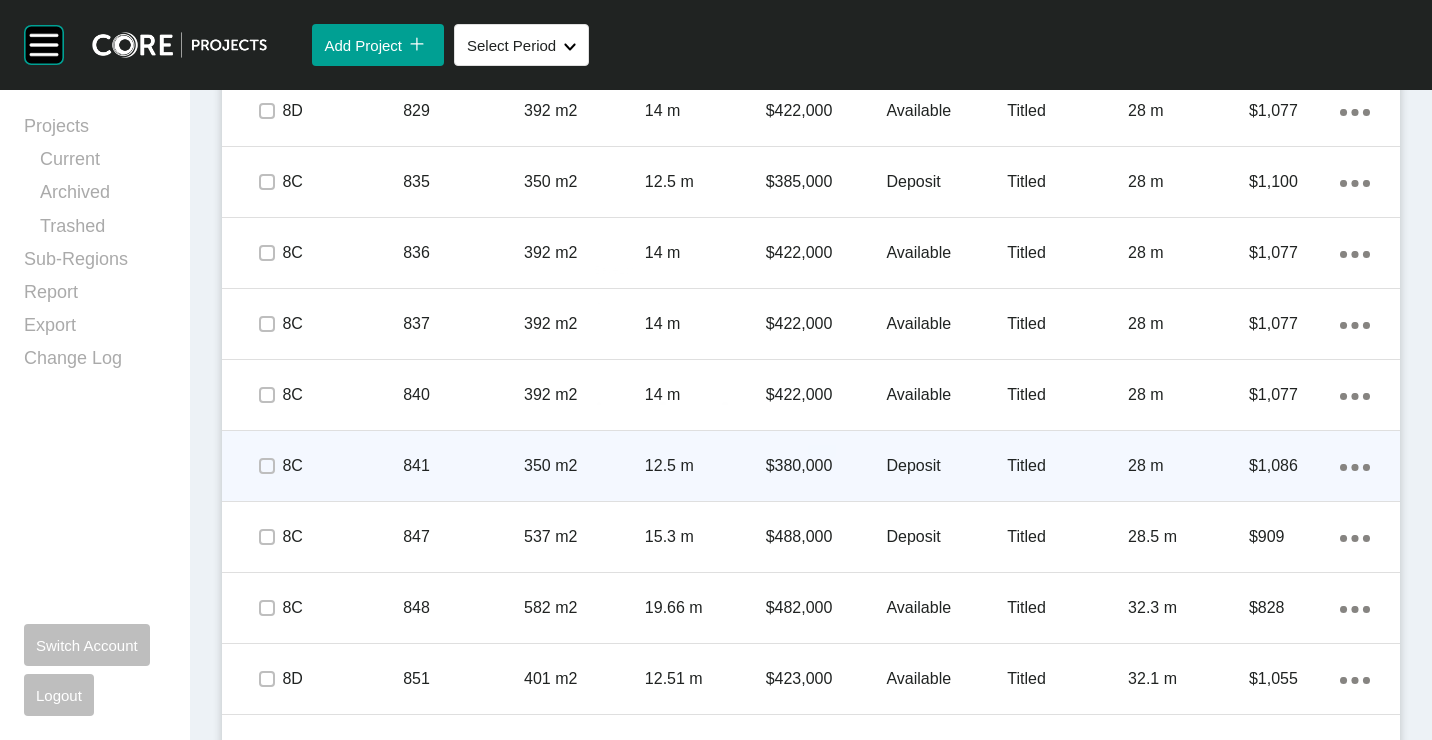 scroll, scrollTop: 1887, scrollLeft: 0, axis: vertical 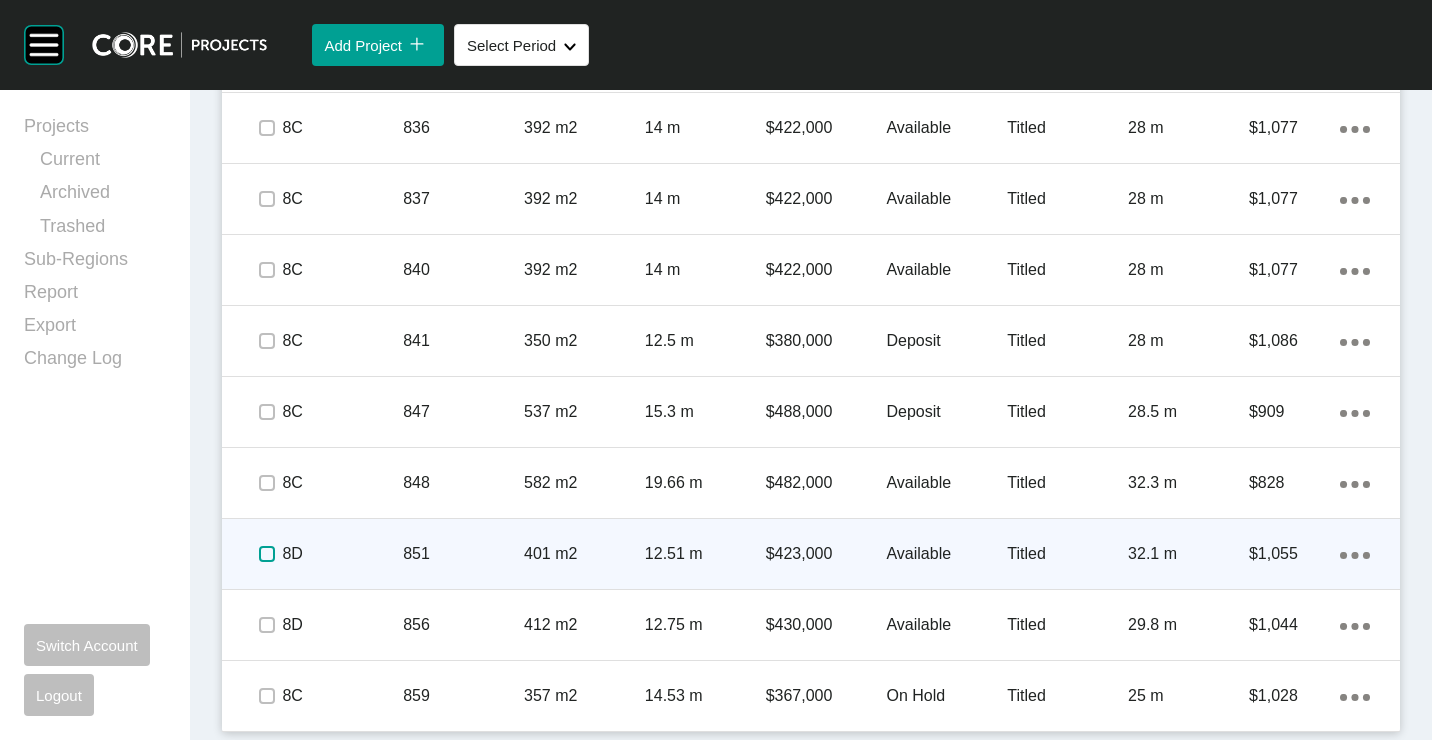 click at bounding box center [267, 554] 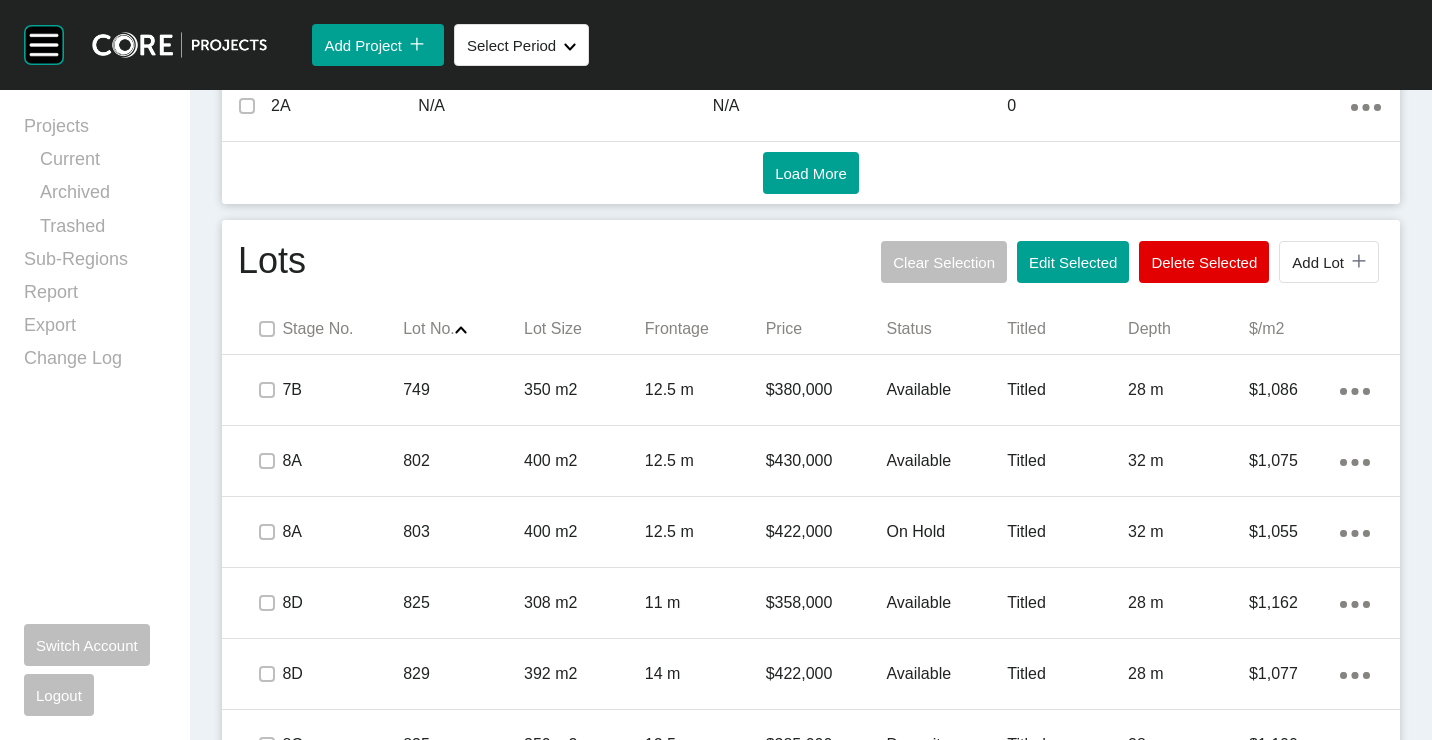 scroll, scrollTop: 1087, scrollLeft: 0, axis: vertical 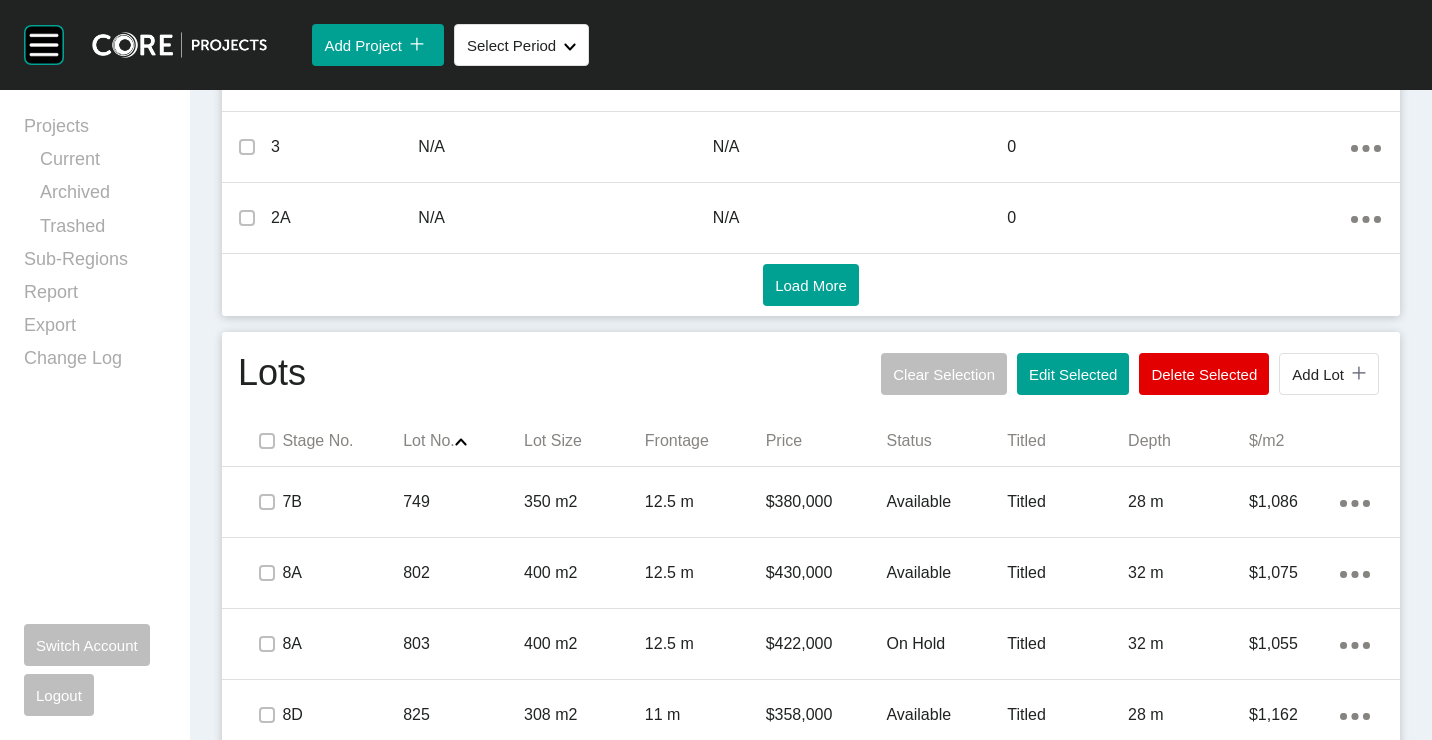 drag, startPoint x: 1028, startPoint y: 371, endPoint x: 1006, endPoint y: 326, distance: 50.08992 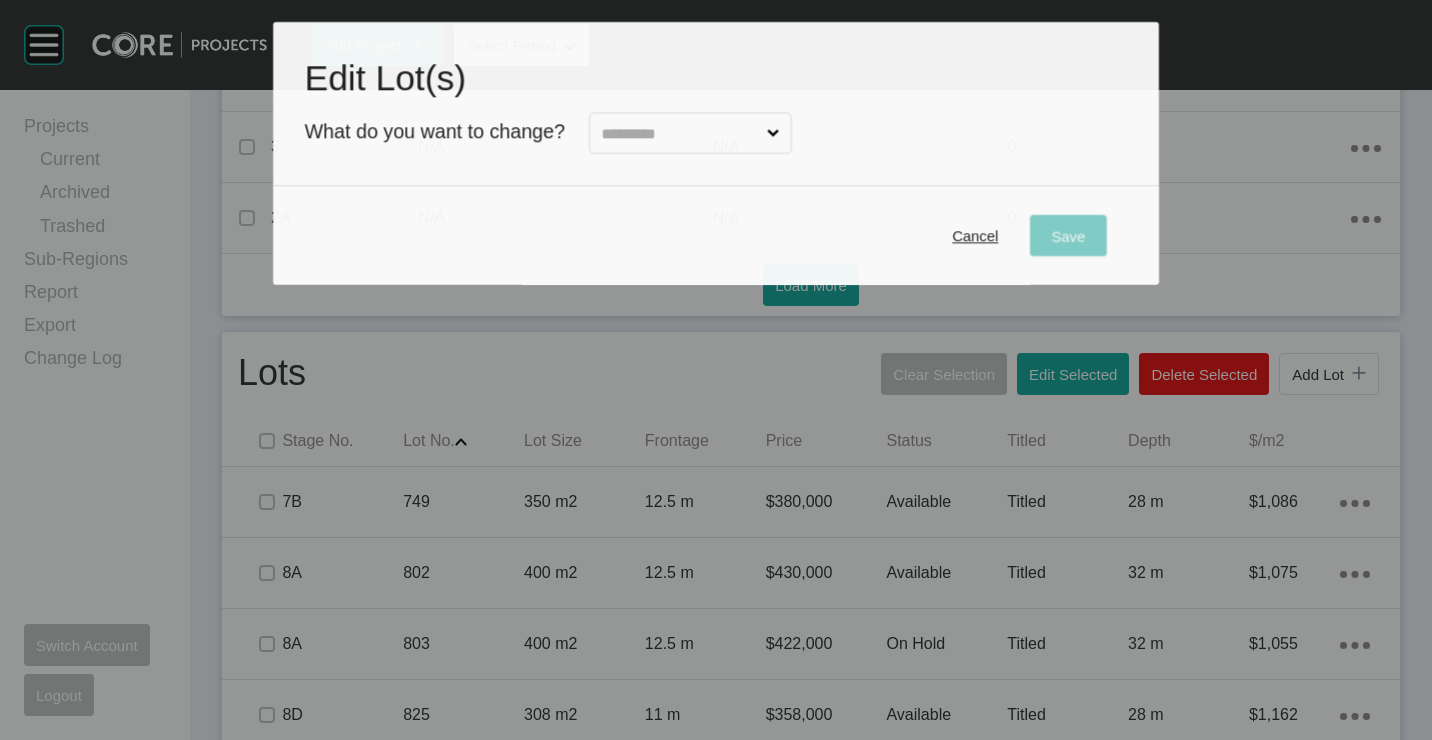 click at bounding box center [680, 133] 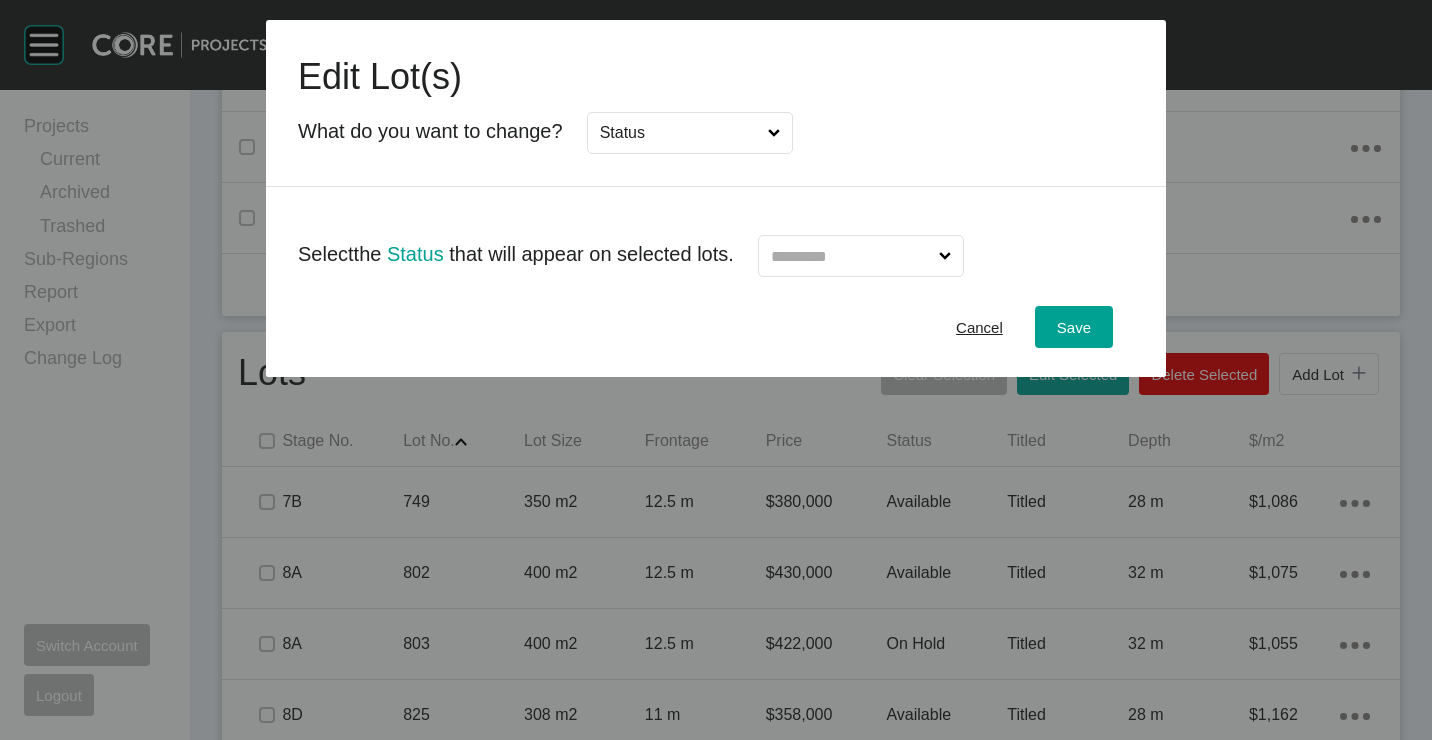drag, startPoint x: 634, startPoint y: 271, endPoint x: 769, endPoint y: 243, distance: 137.87312 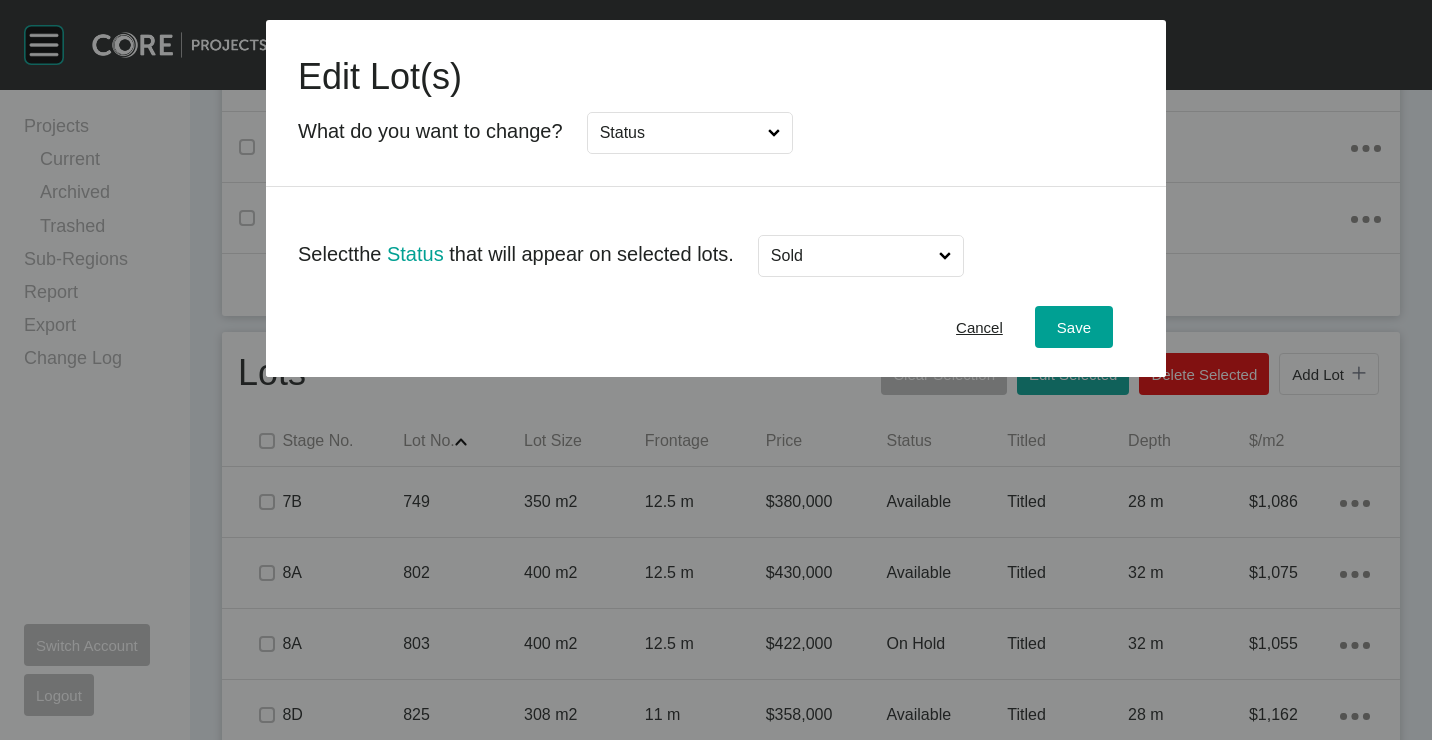 scroll, scrollTop: 0, scrollLeft: 0, axis: both 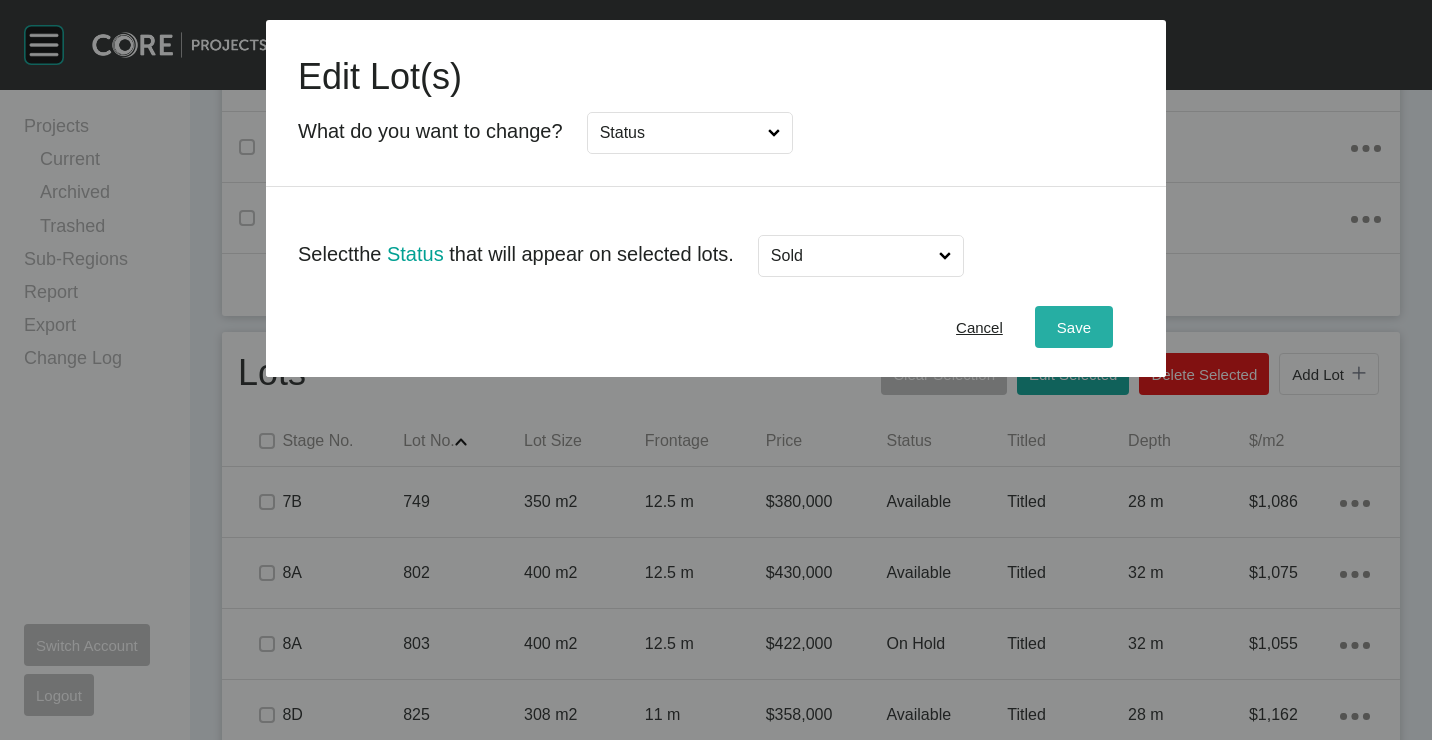 click on "Save" at bounding box center (1074, 327) 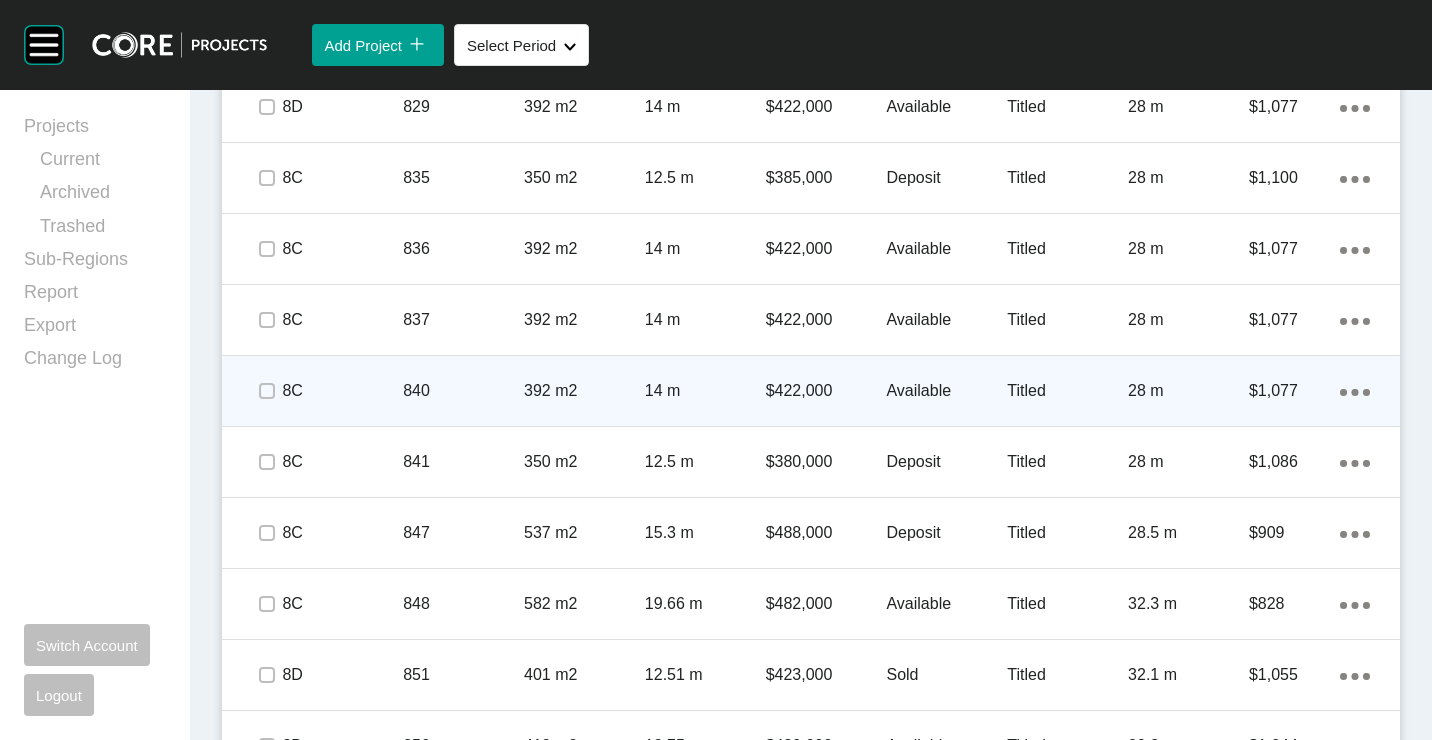 scroll, scrollTop: 1787, scrollLeft: 0, axis: vertical 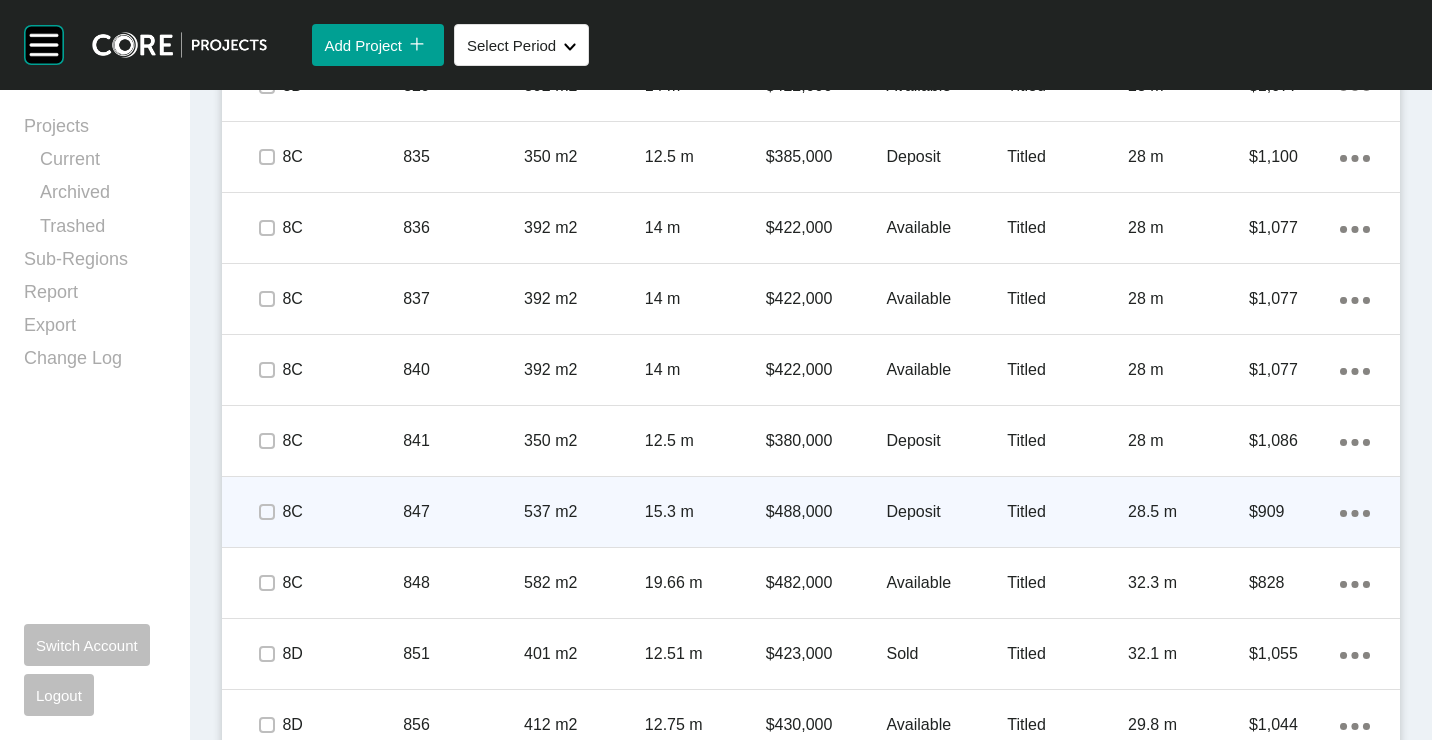 click on "Action Menu Dots Copy 6 Created with Sketch." at bounding box center (1355, 512) 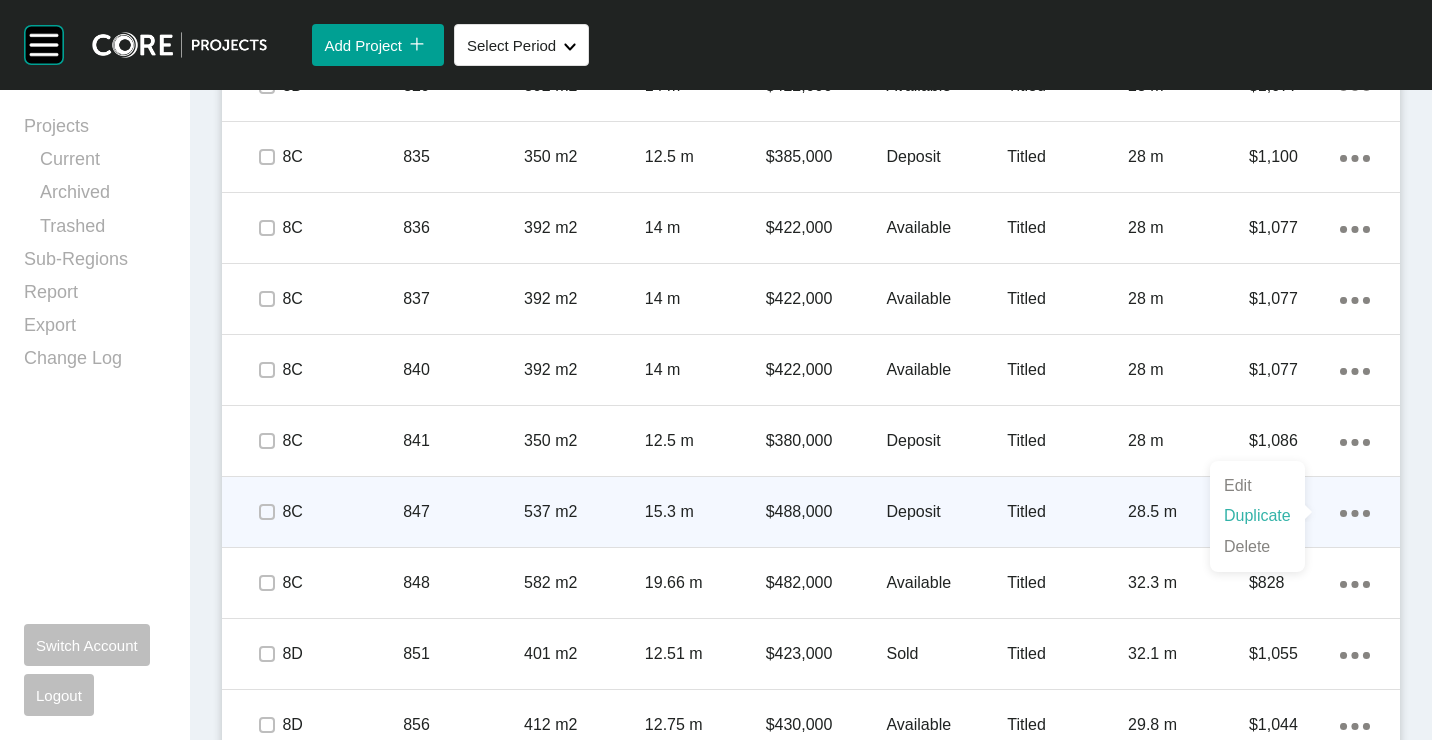 drag, startPoint x: 1293, startPoint y: 516, endPoint x: 1252, endPoint y: 503, distance: 43.011627 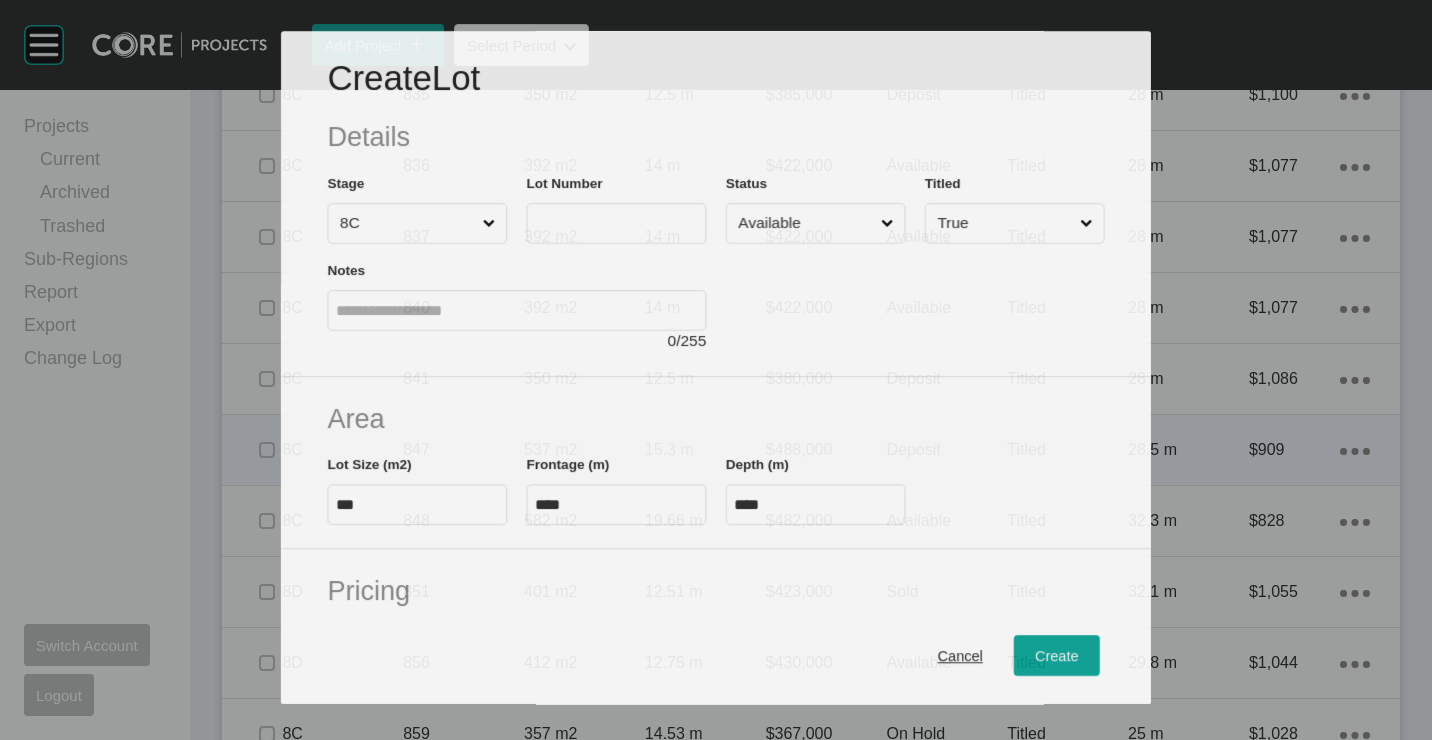 scroll, scrollTop: 1725, scrollLeft: 0, axis: vertical 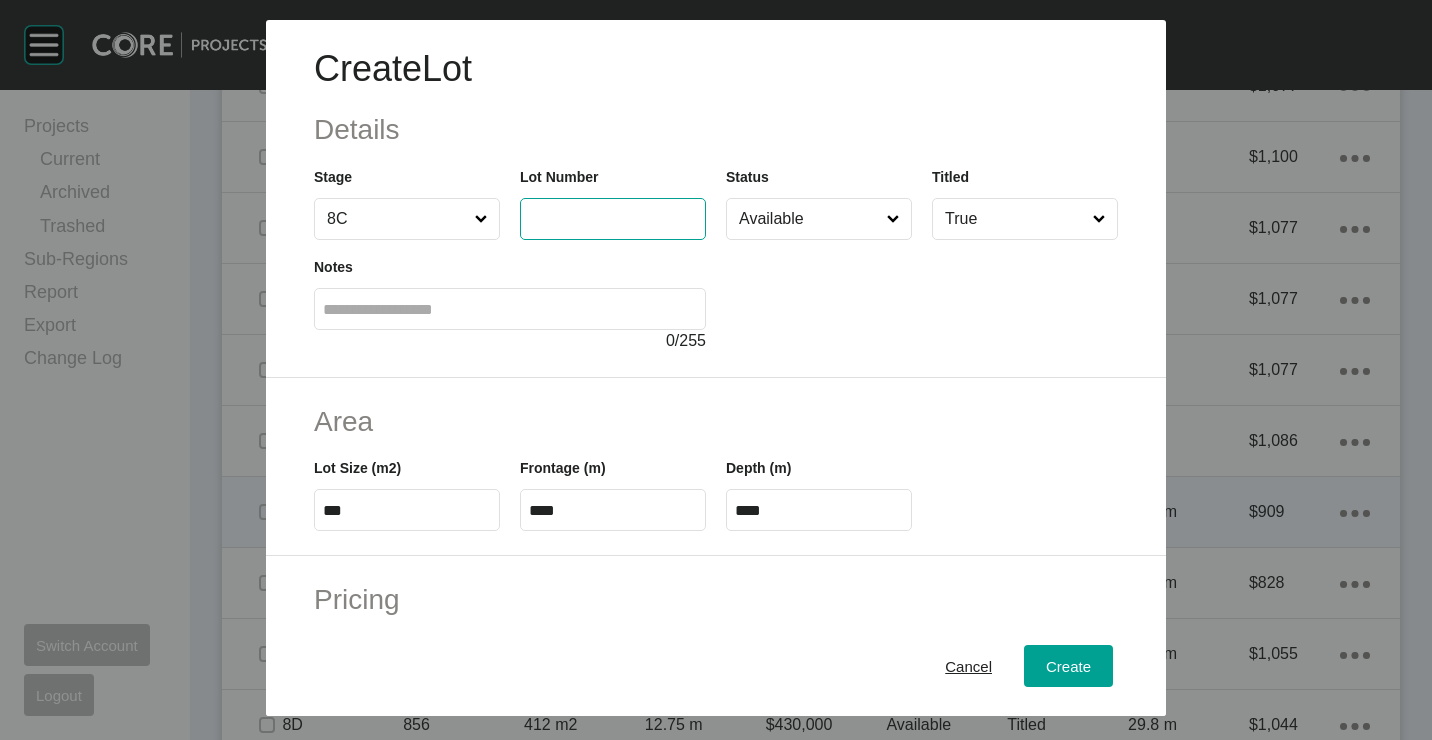 click at bounding box center [613, 218] 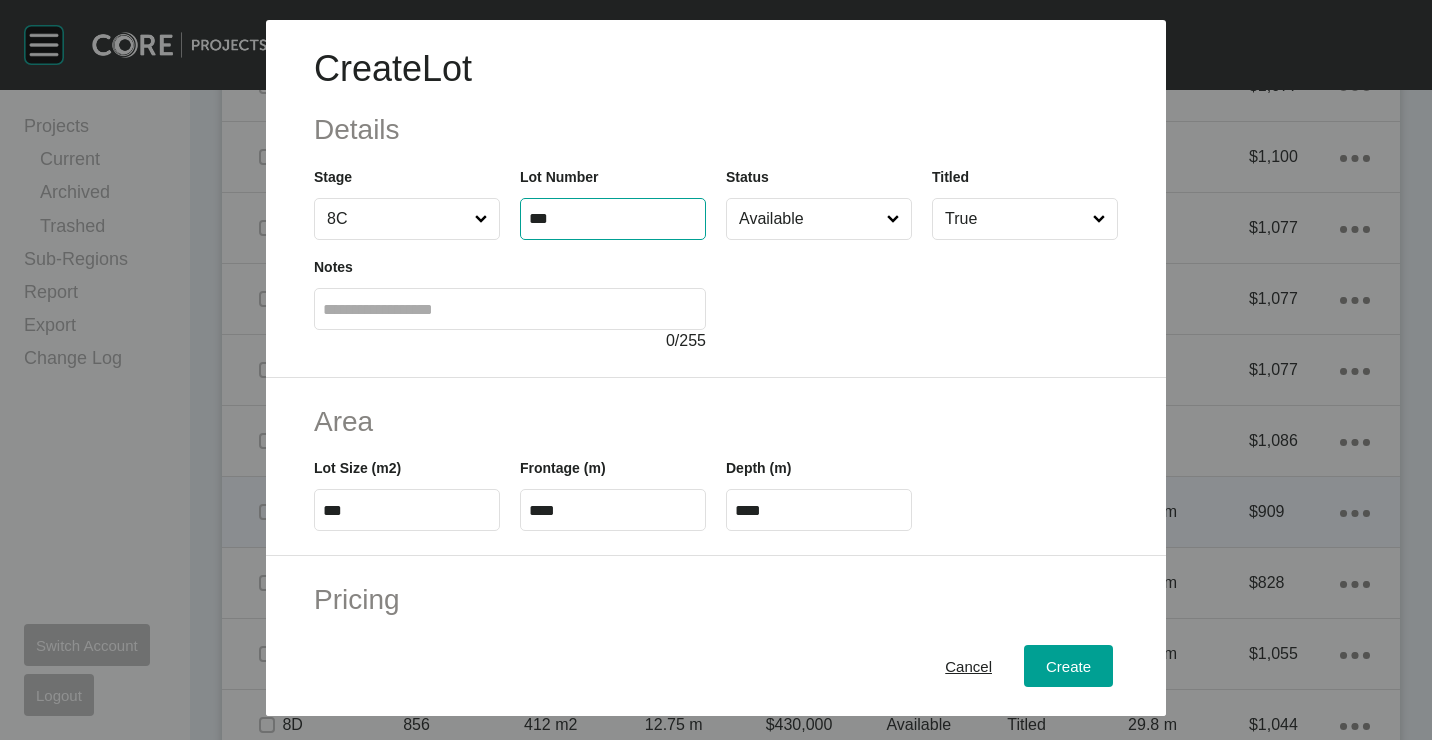 type on "***" 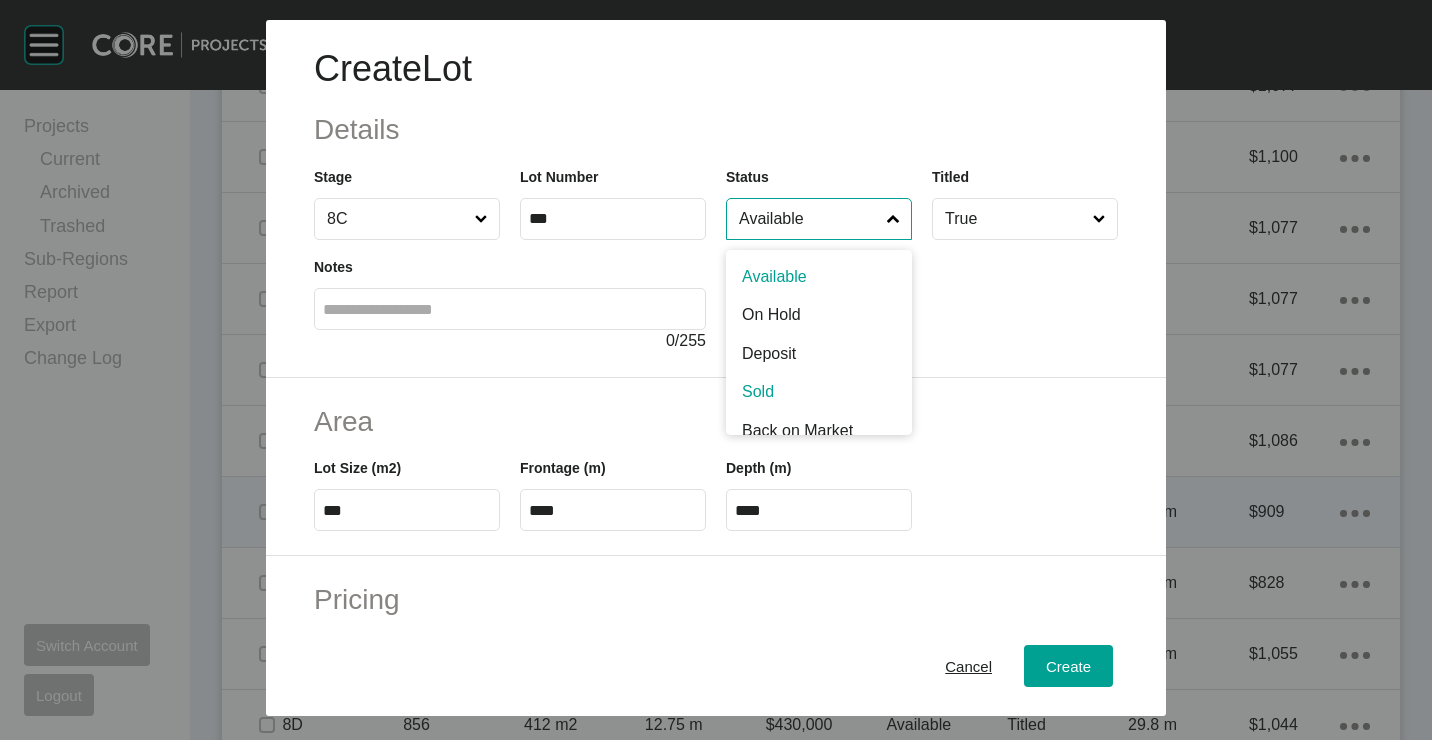 scroll, scrollTop: 15, scrollLeft: 0, axis: vertical 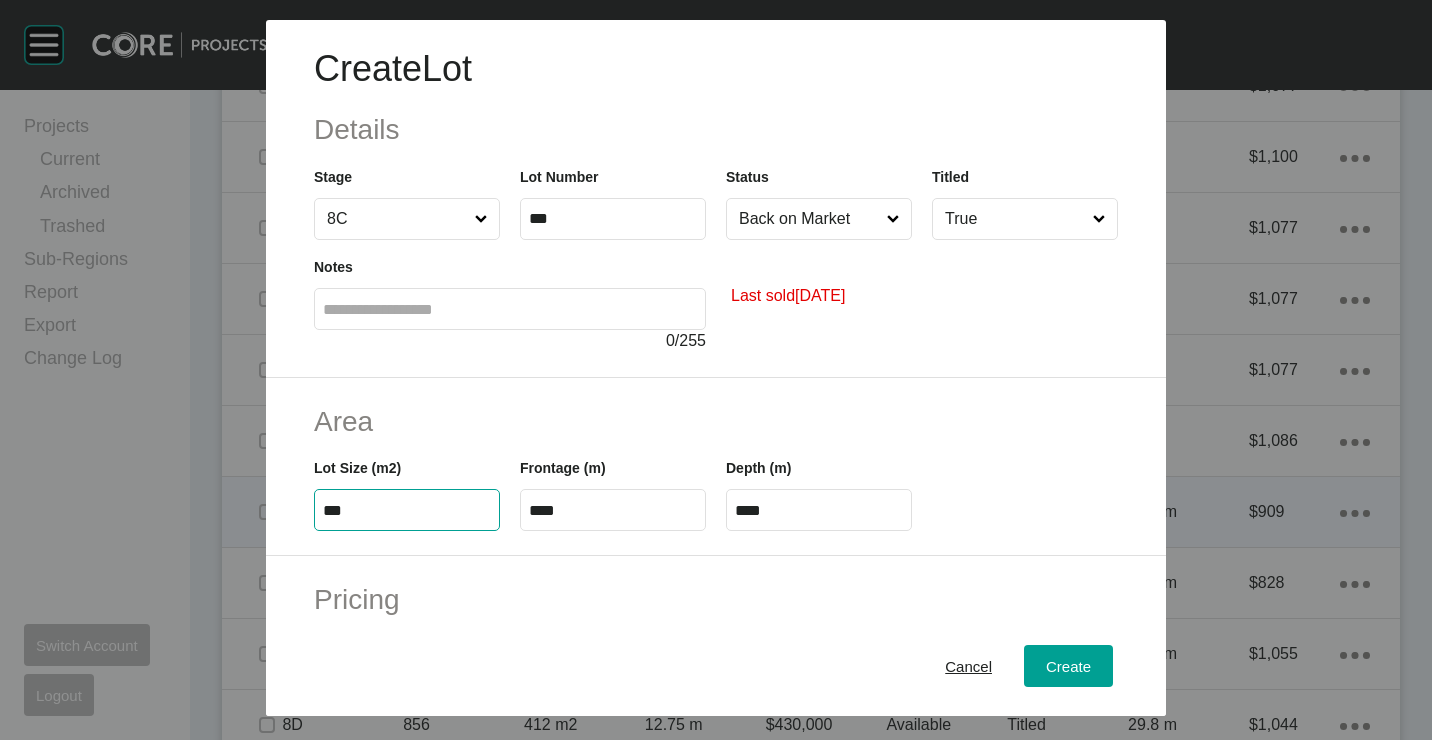 type on "***" 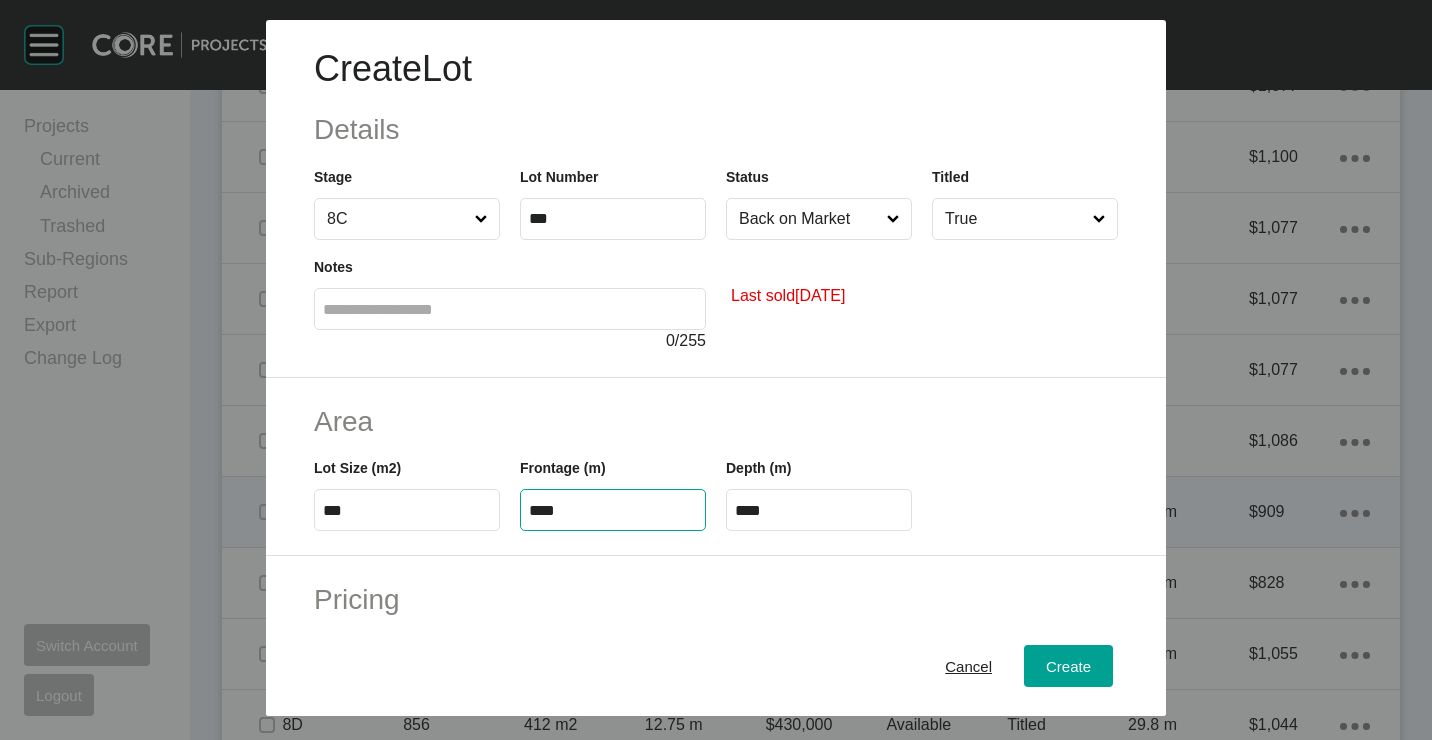 type on "****" 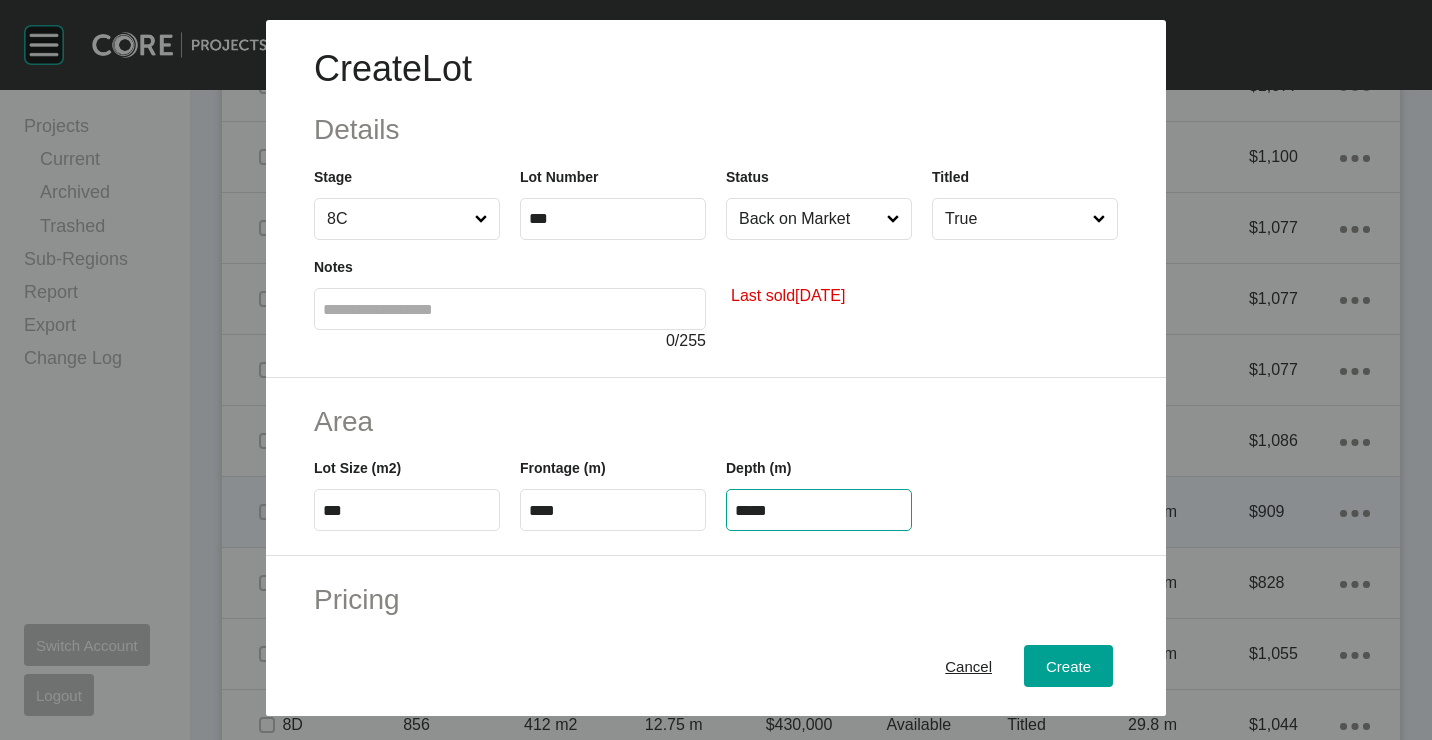 type on "*****" 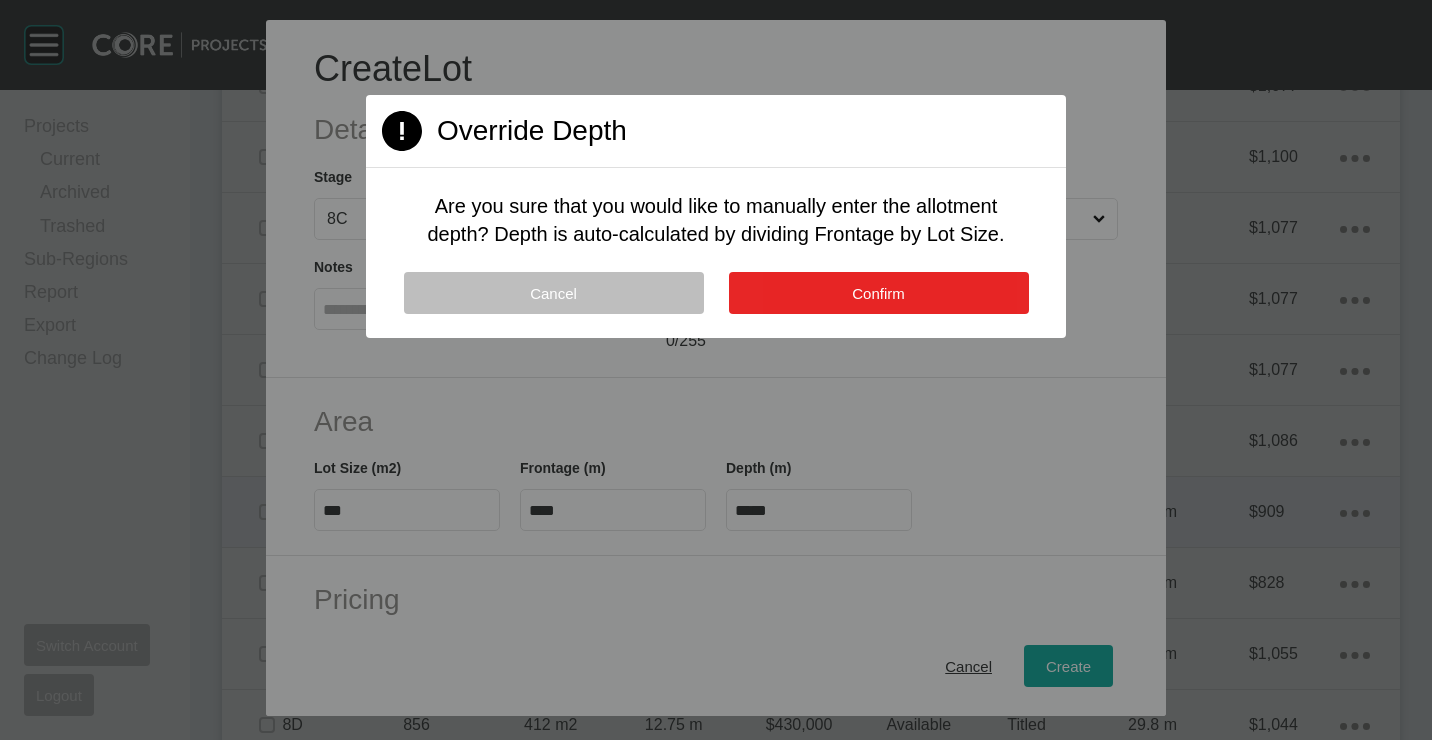 click on "Confirm" at bounding box center (879, 293) 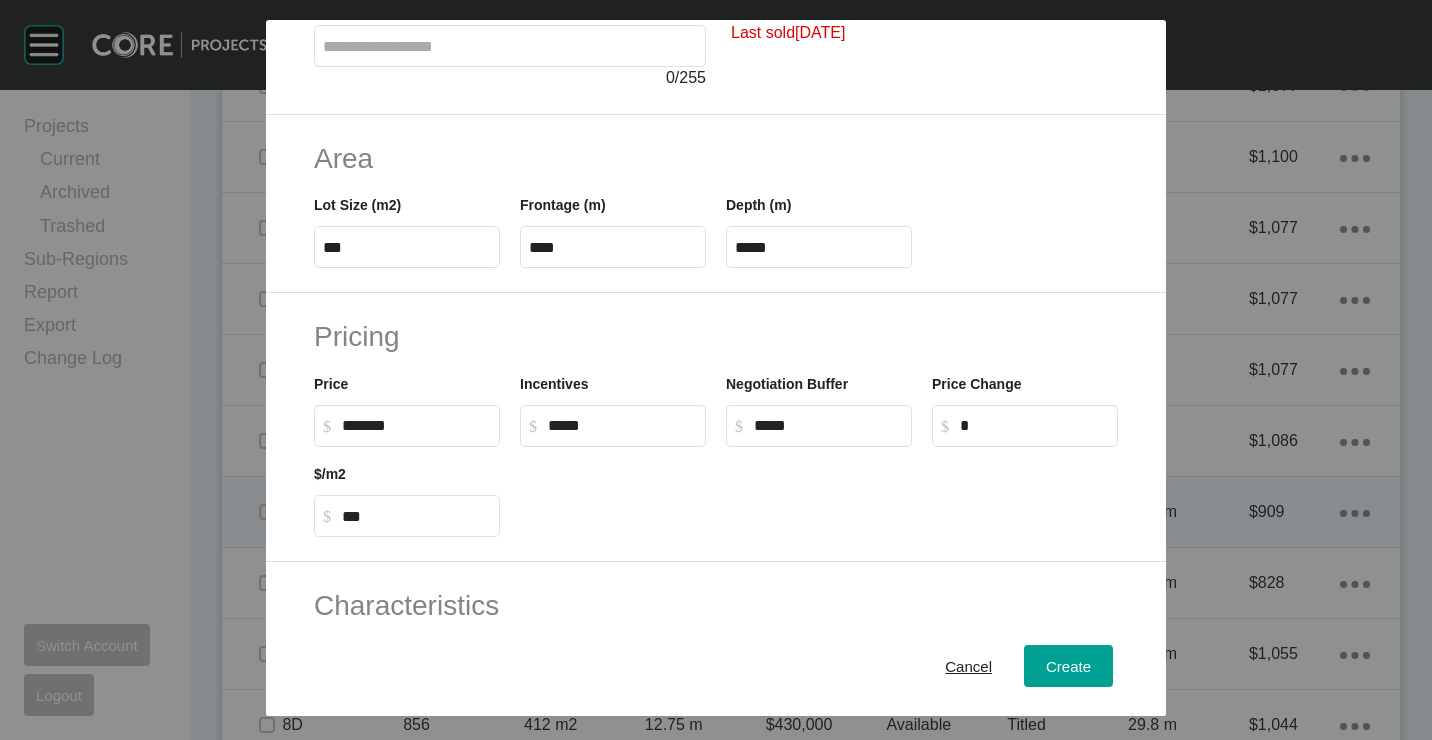 scroll, scrollTop: 300, scrollLeft: 0, axis: vertical 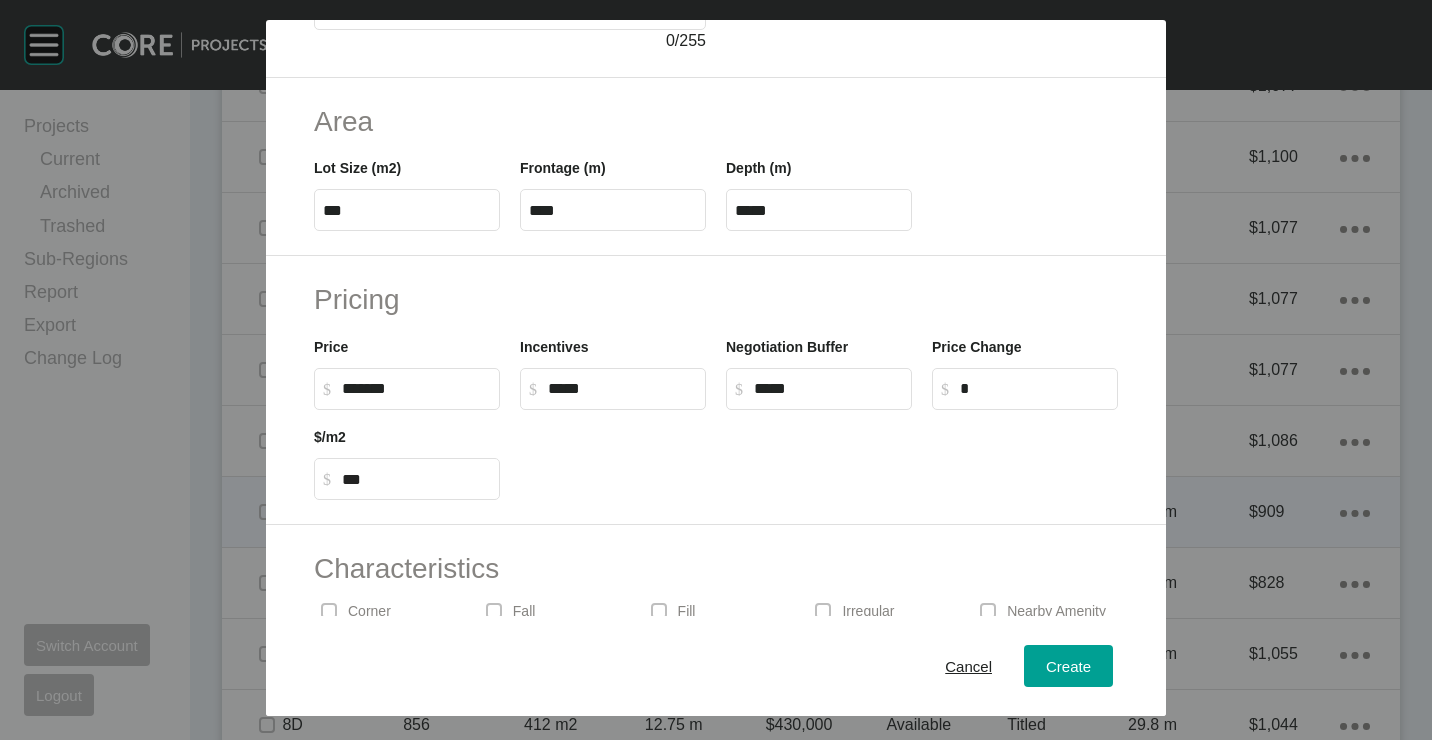 type on "******" 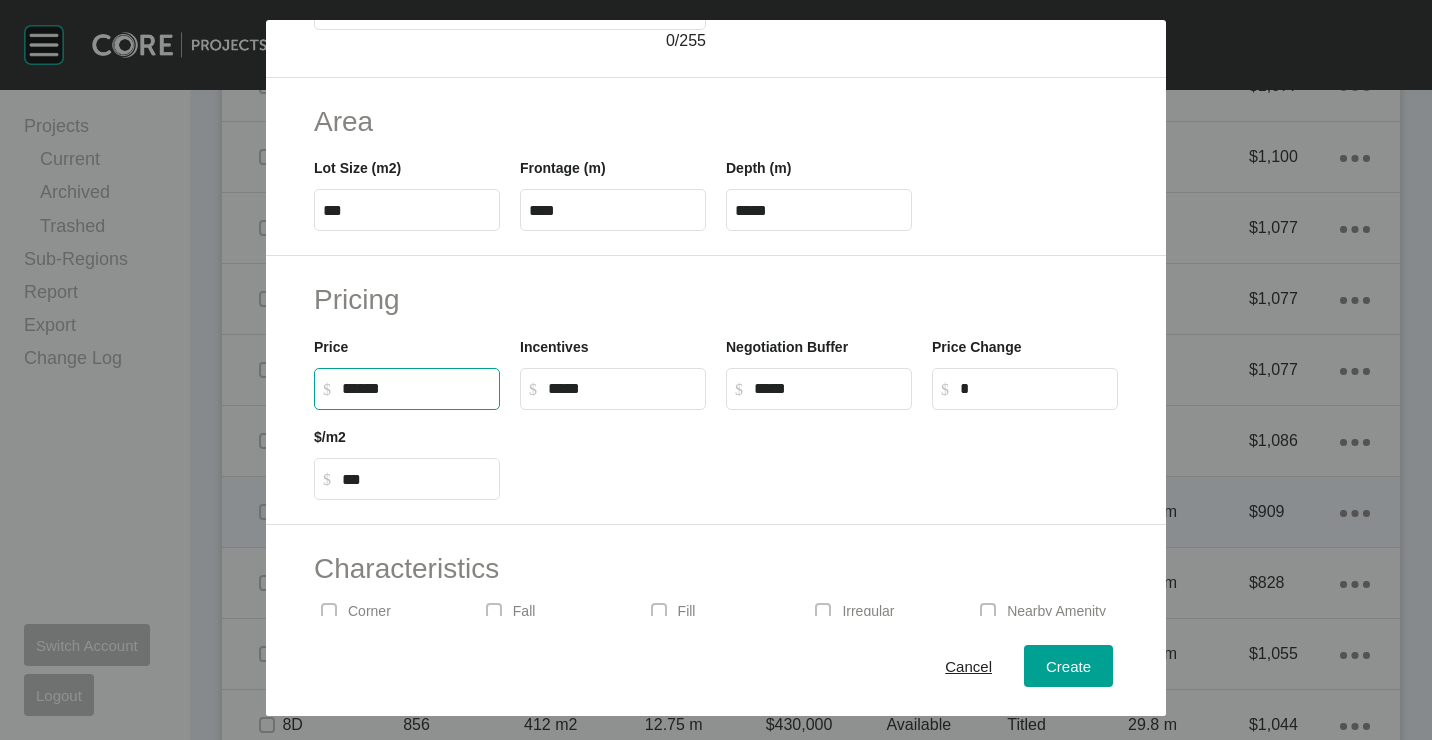 drag, startPoint x: 440, startPoint y: 394, endPoint x: 252, endPoint y: 386, distance: 188.17014 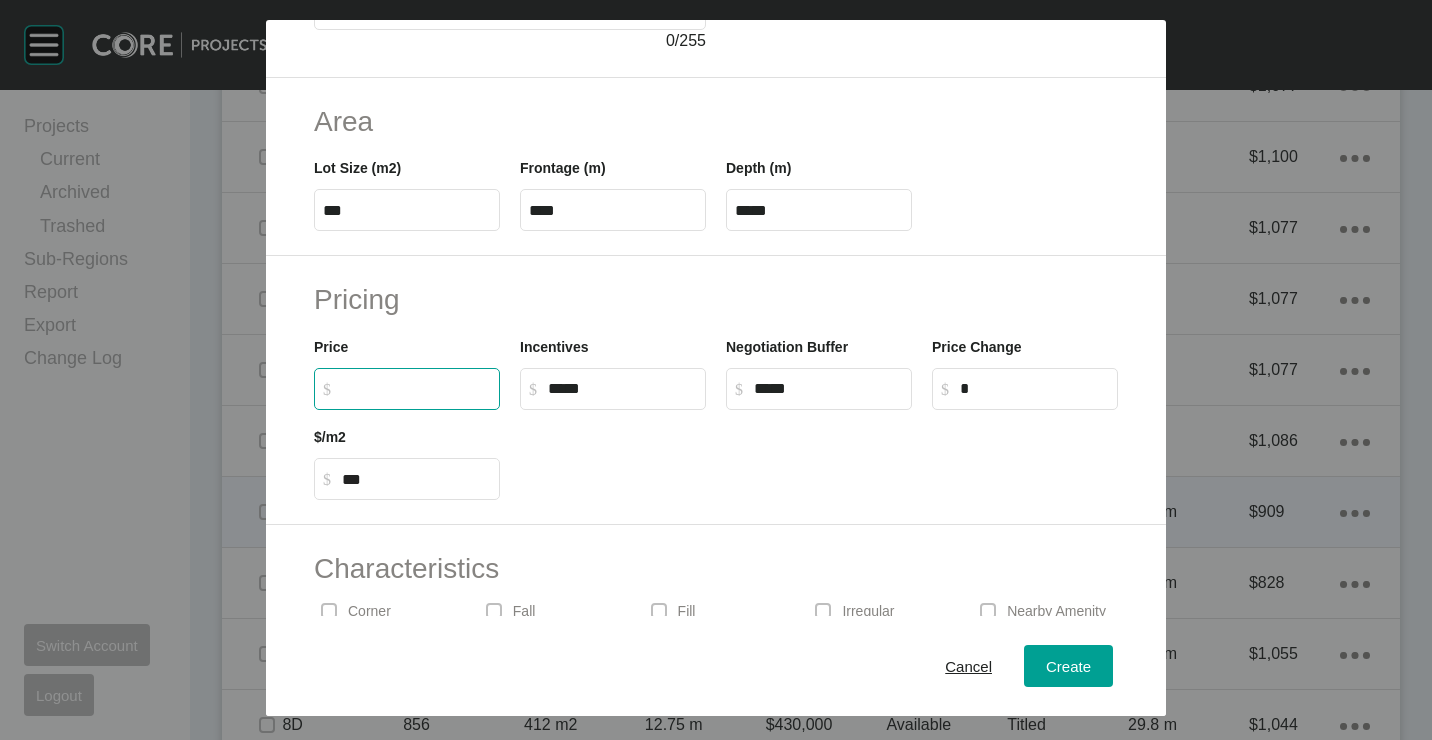 scroll, scrollTop: 480, scrollLeft: 0, axis: vertical 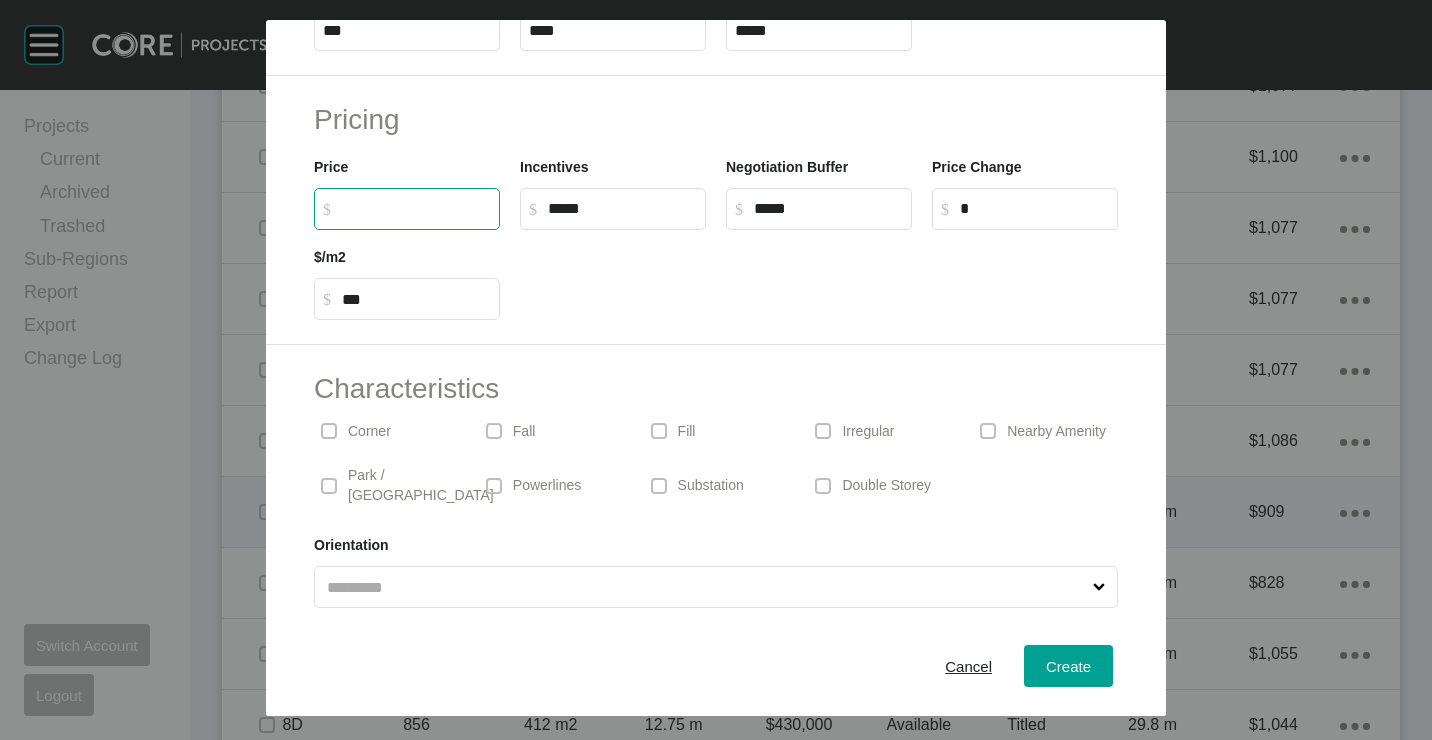 type 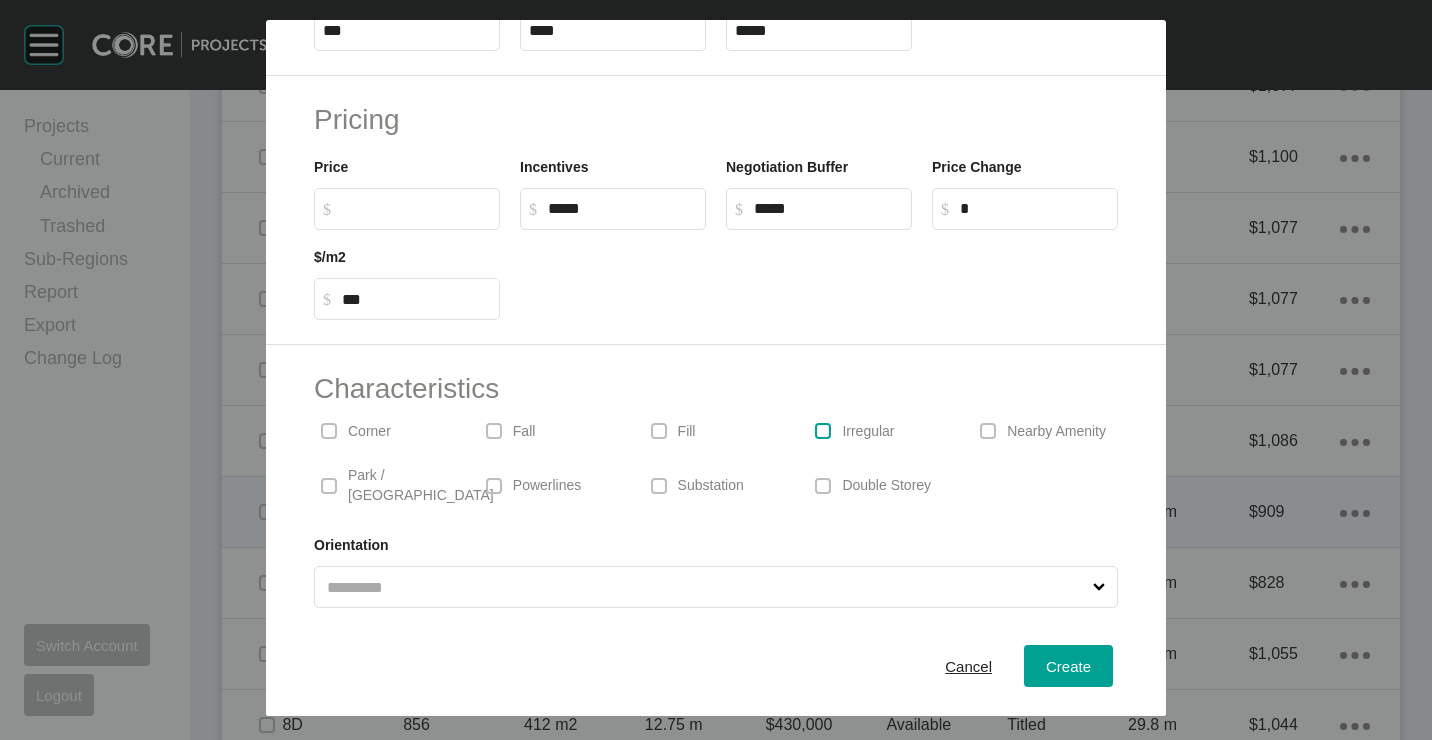 click at bounding box center (823, 431) 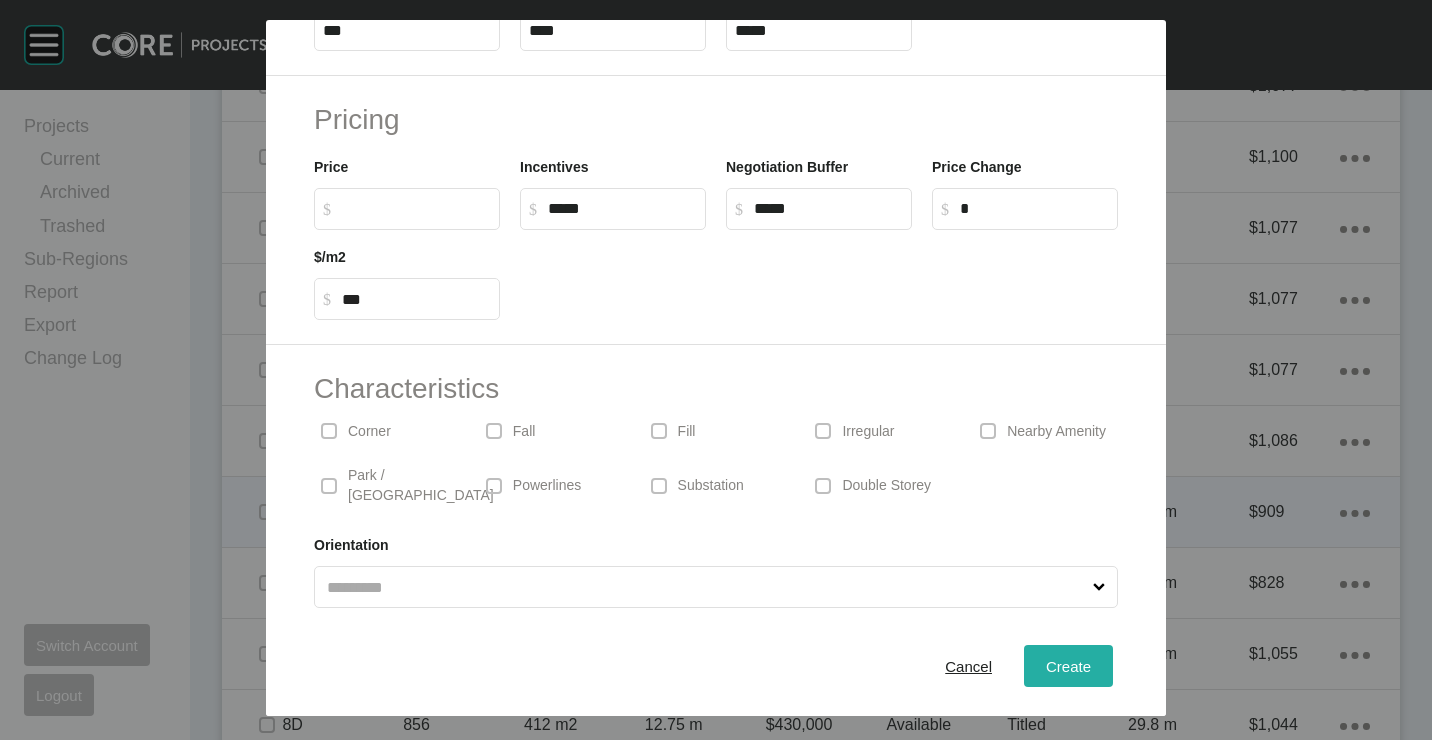 click on "Create" at bounding box center [1068, 665] 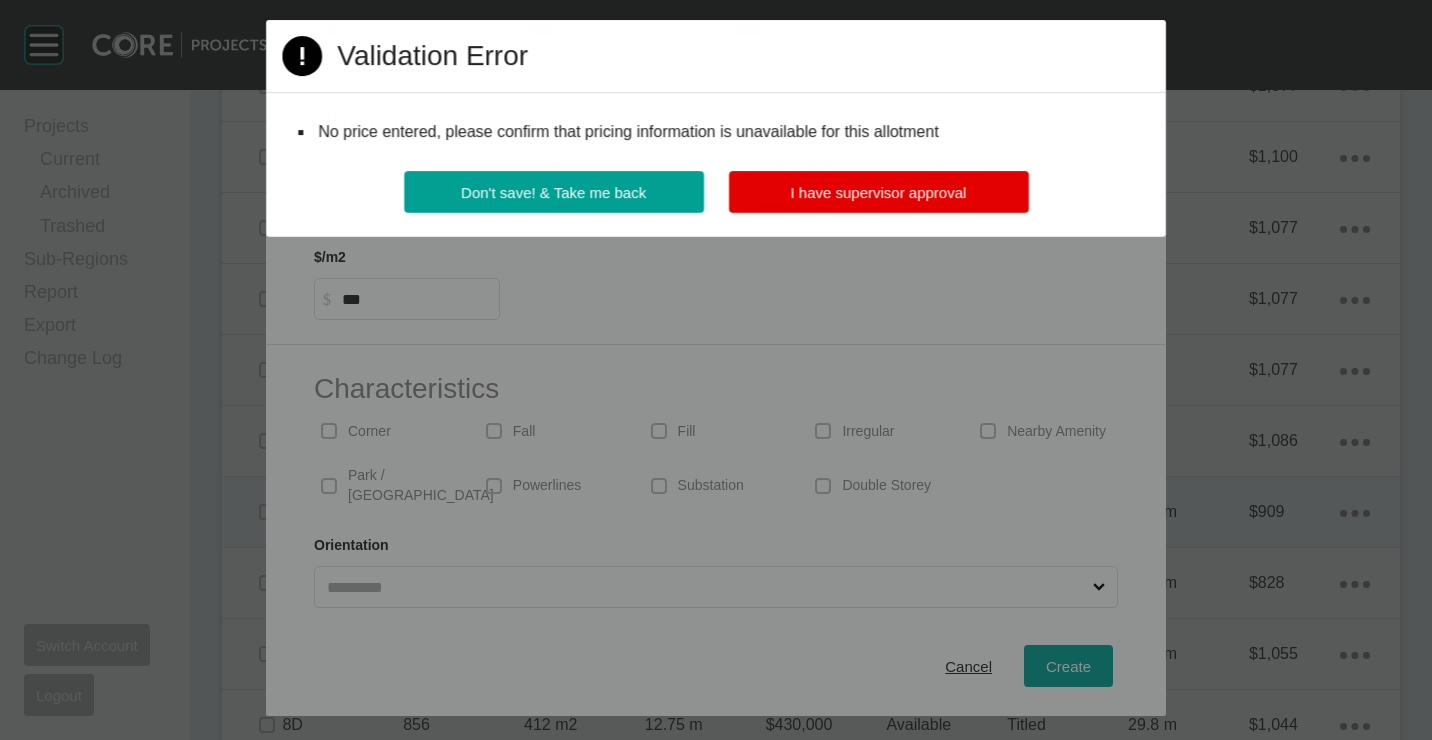 click on "Don't save! & Take me back I have supervisor approval" at bounding box center [715, 204] 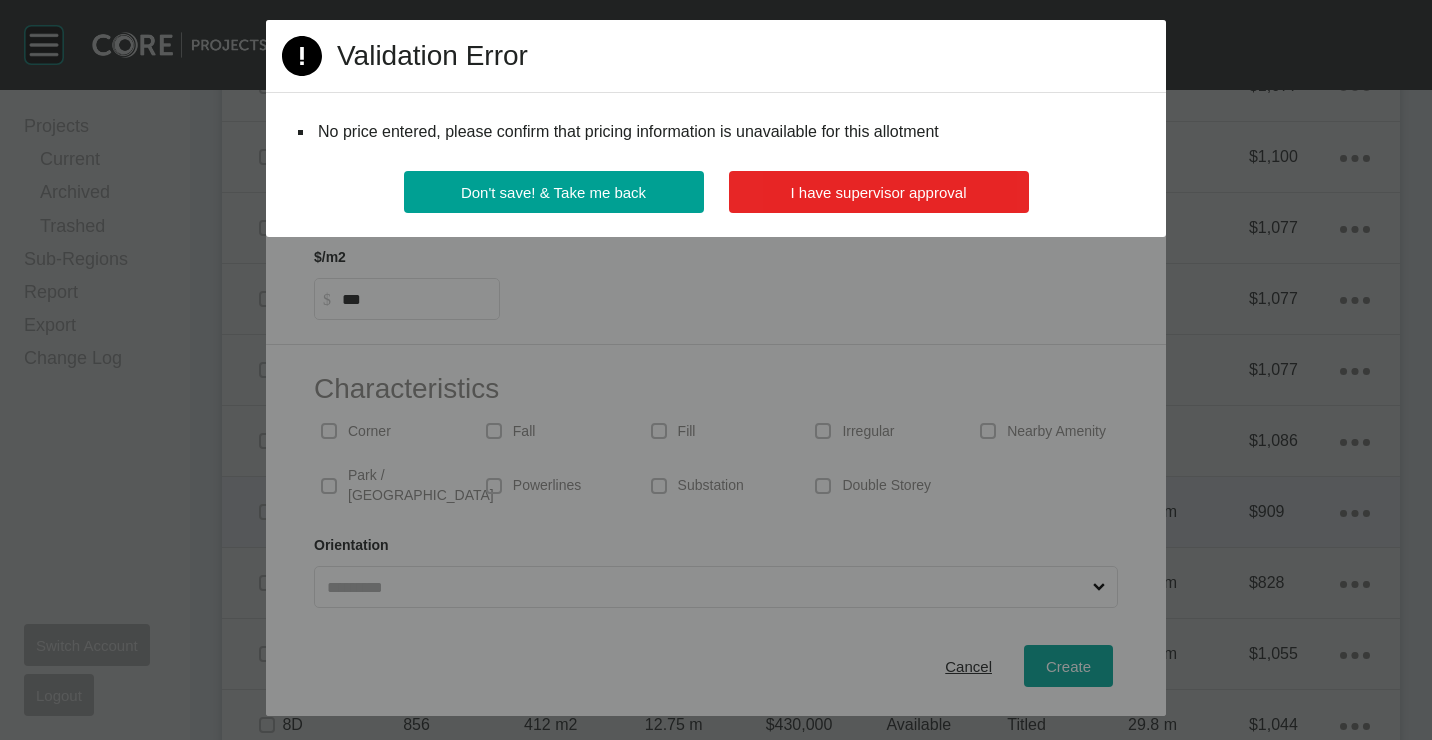 drag, startPoint x: 877, startPoint y: 184, endPoint x: 919, endPoint y: 181, distance: 42.107006 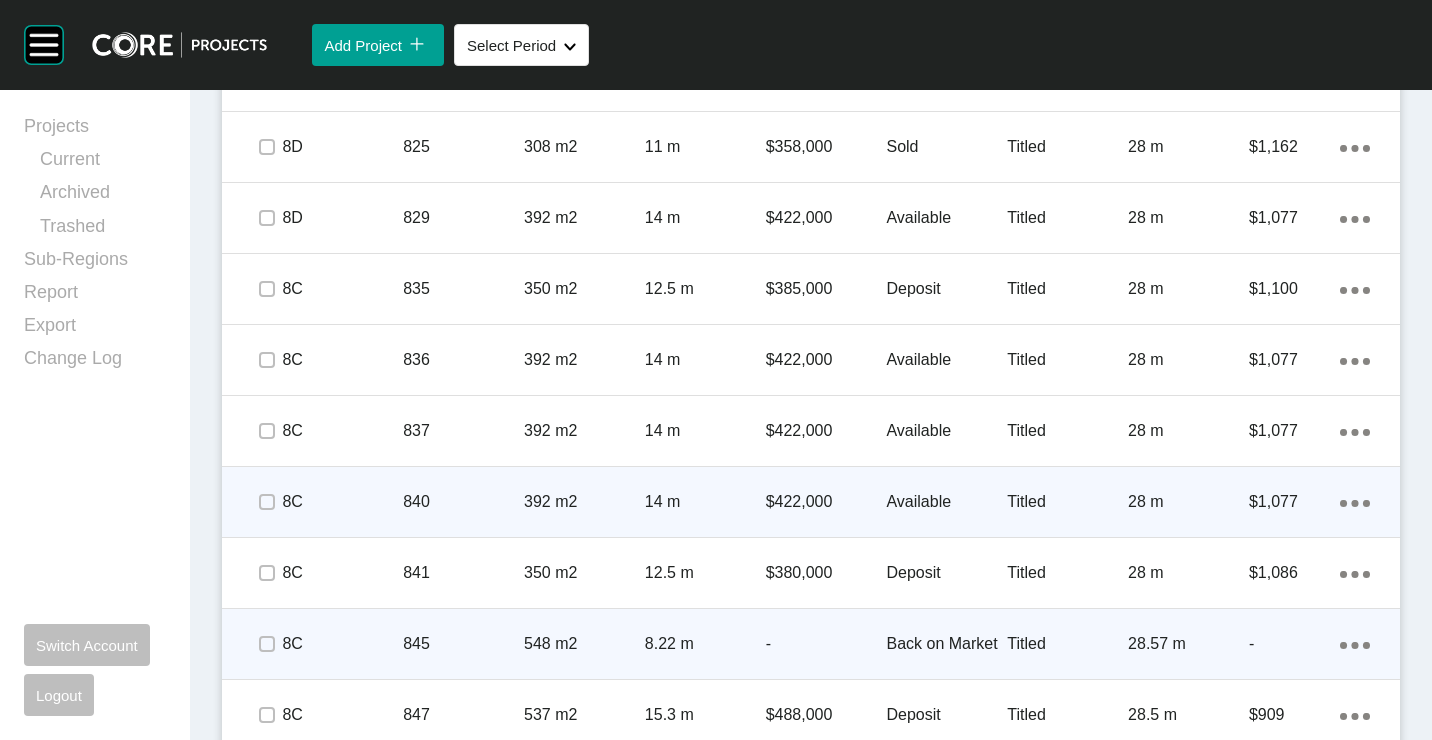 scroll, scrollTop: 1587, scrollLeft: 0, axis: vertical 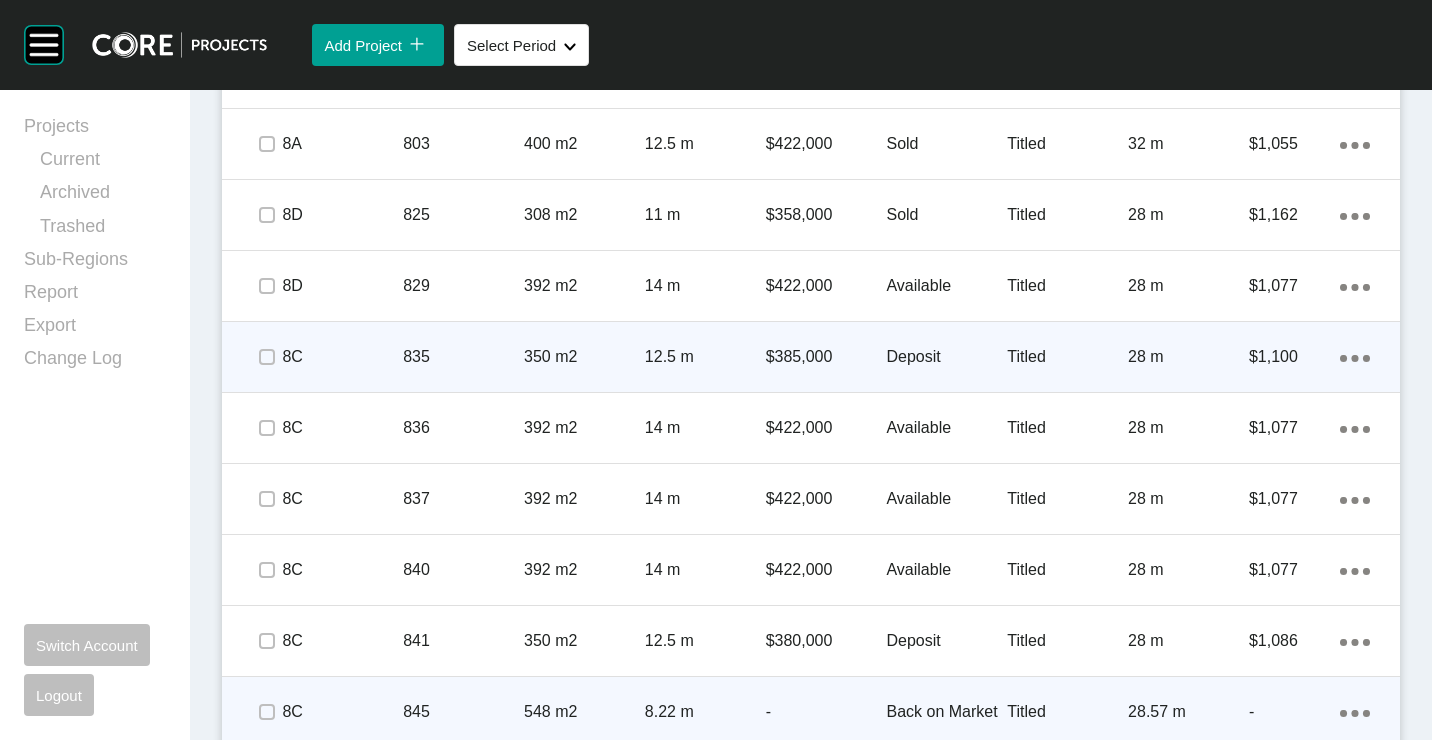 click 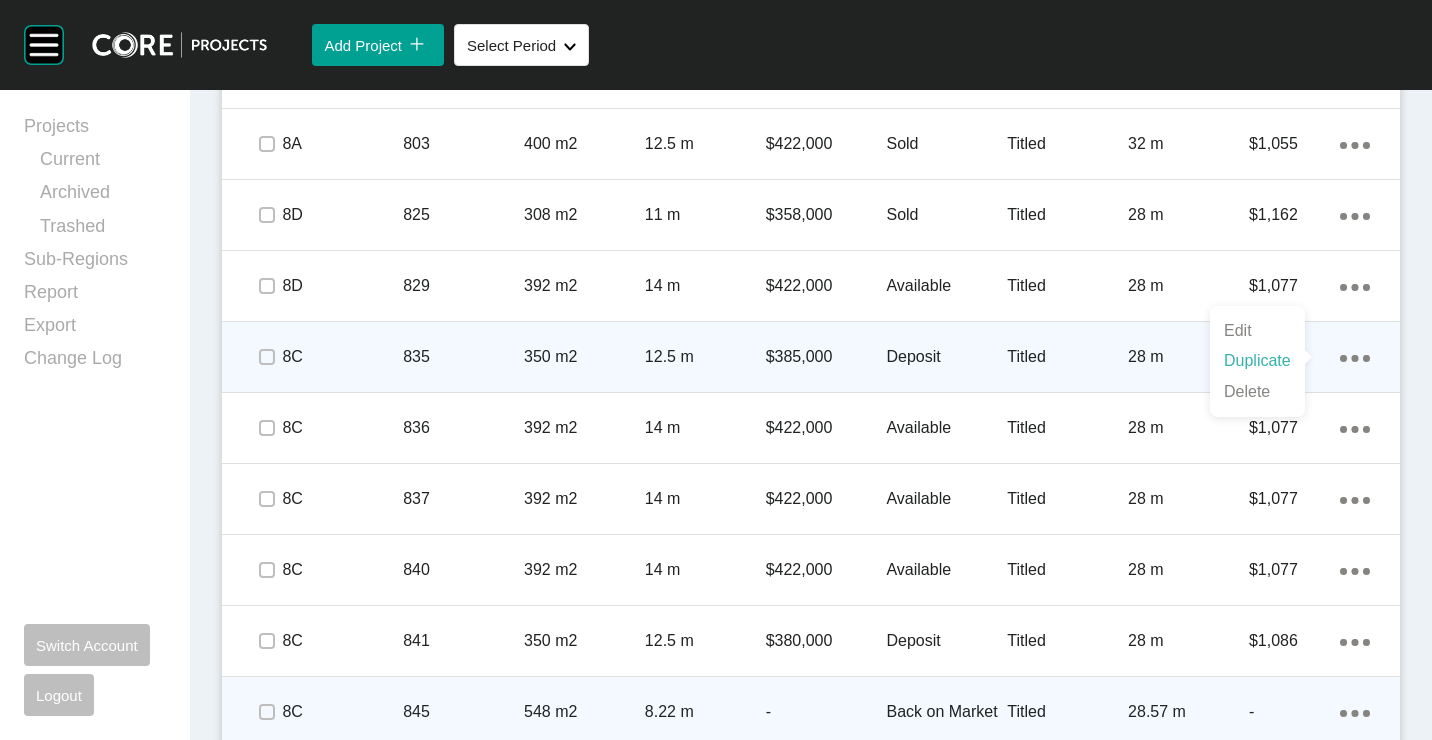 click on "Duplicate" at bounding box center (1257, 361) 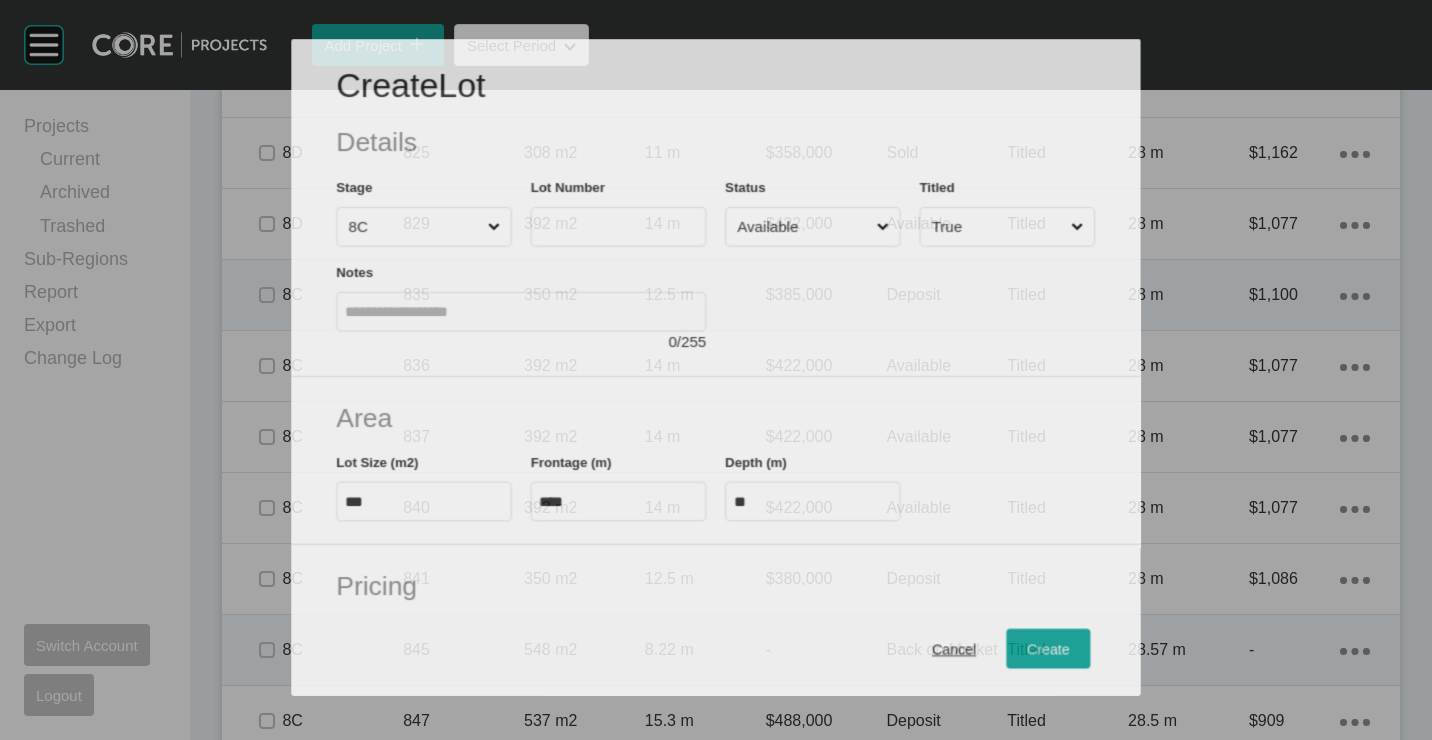scroll, scrollTop: 1525, scrollLeft: 0, axis: vertical 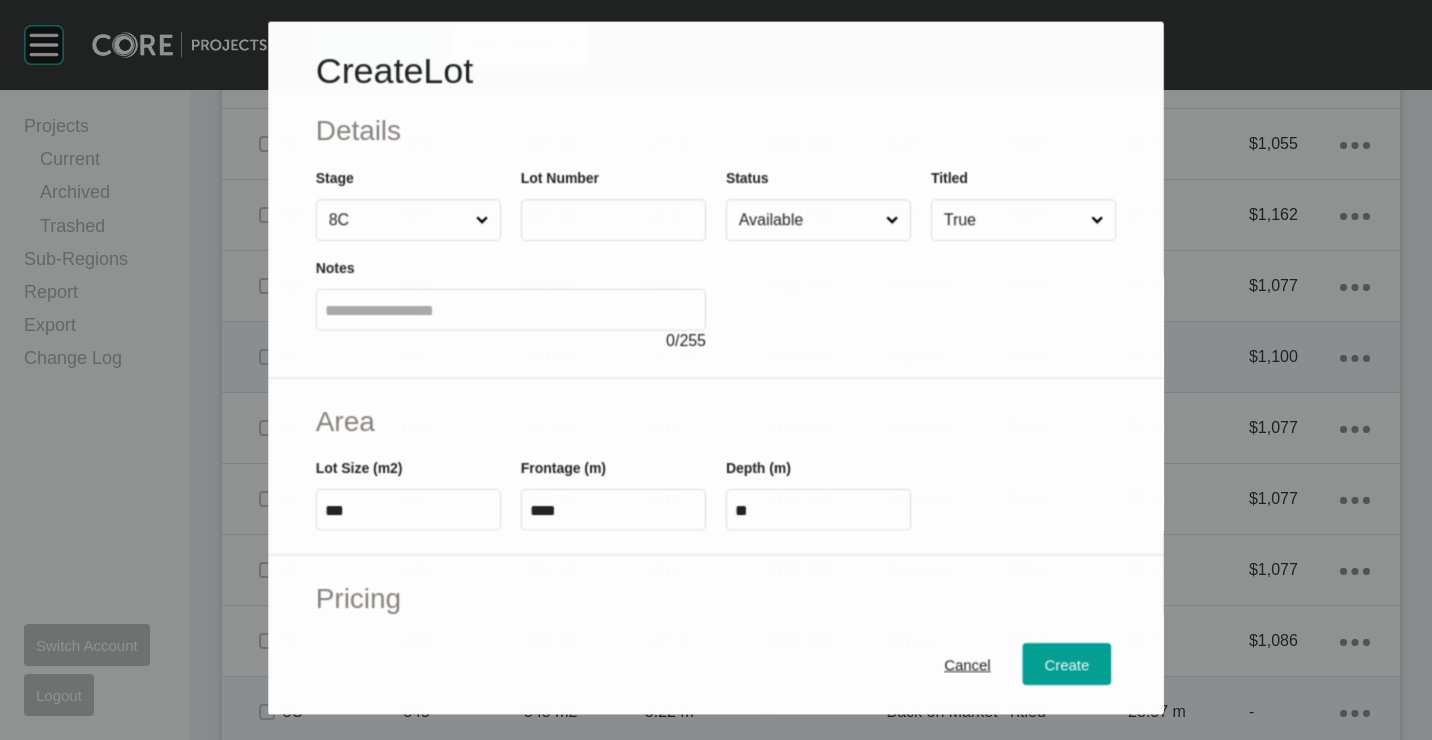drag, startPoint x: 620, startPoint y: 206, endPoint x: 611, endPoint y: 222, distance: 18.35756 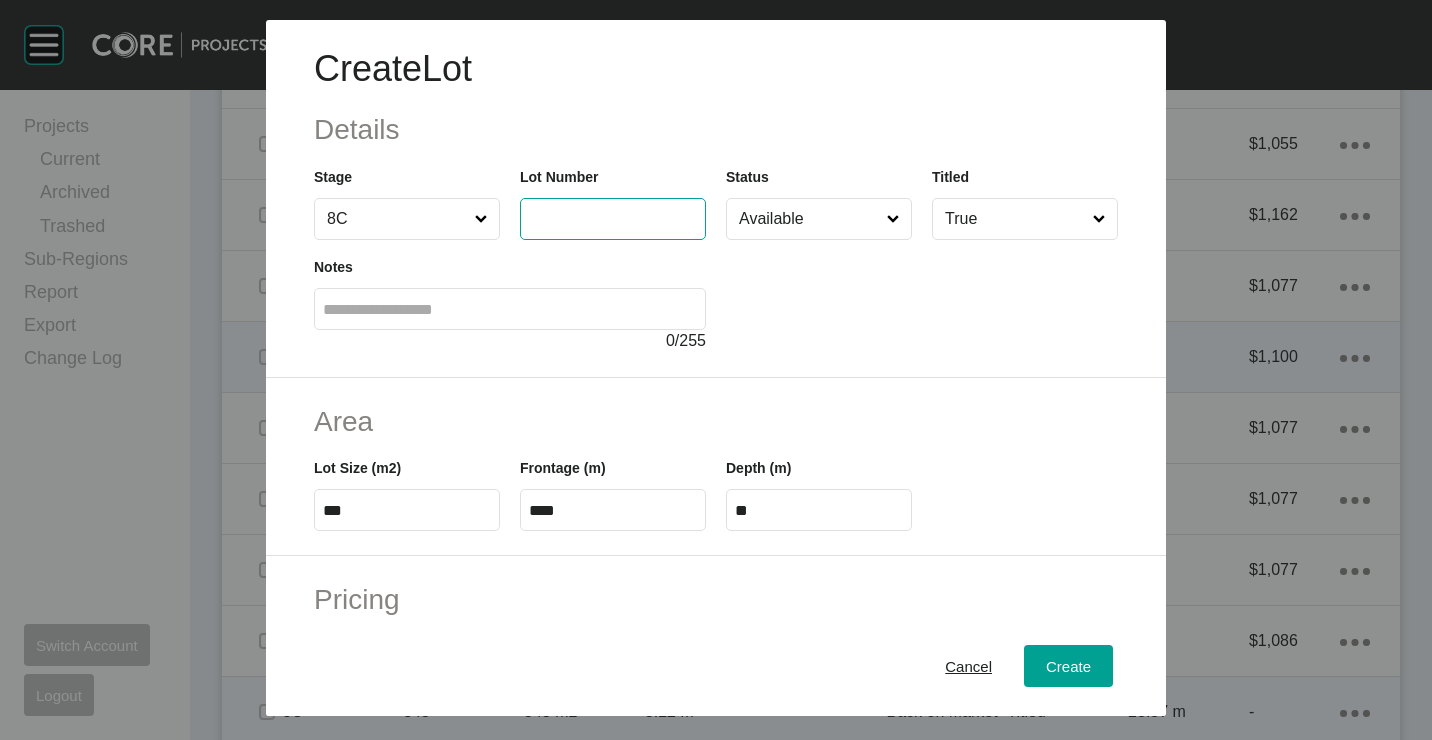 click at bounding box center [613, 218] 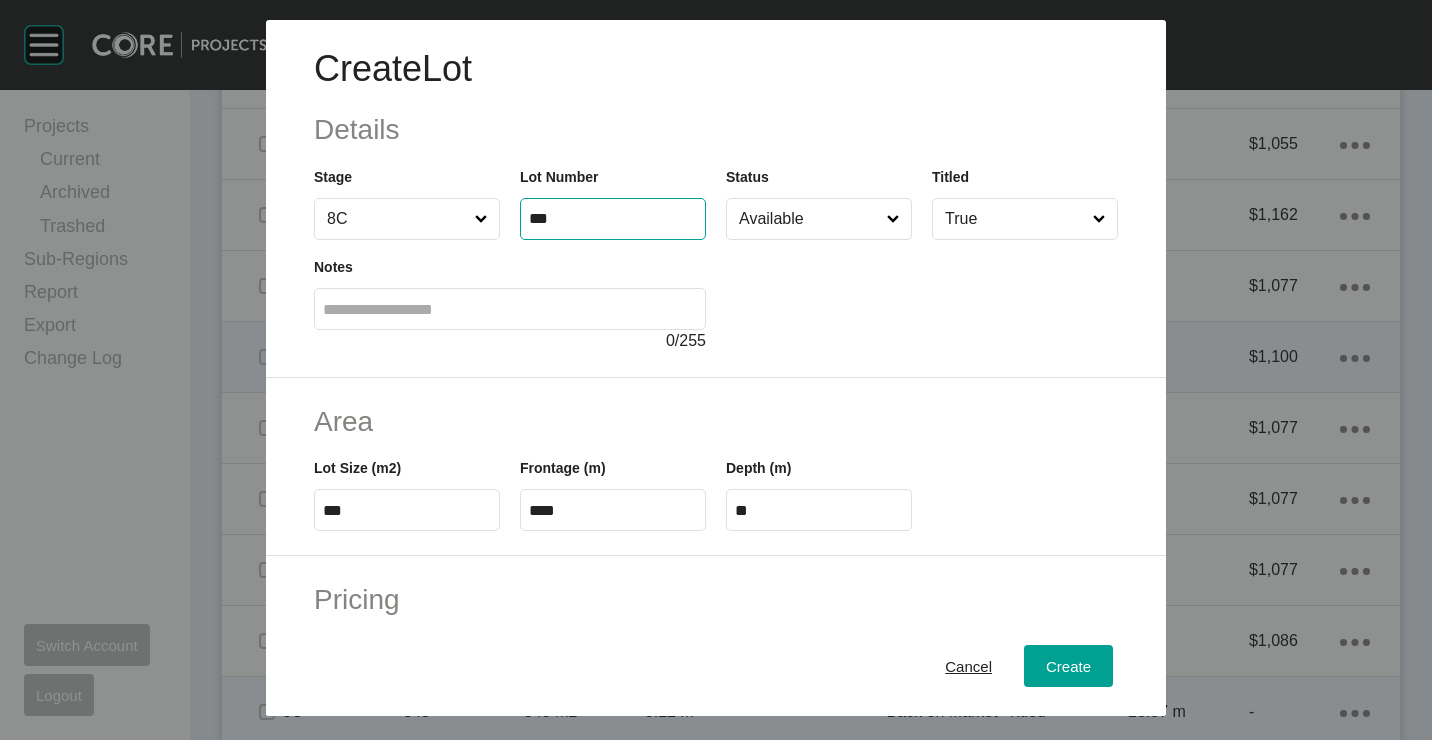 type on "***" 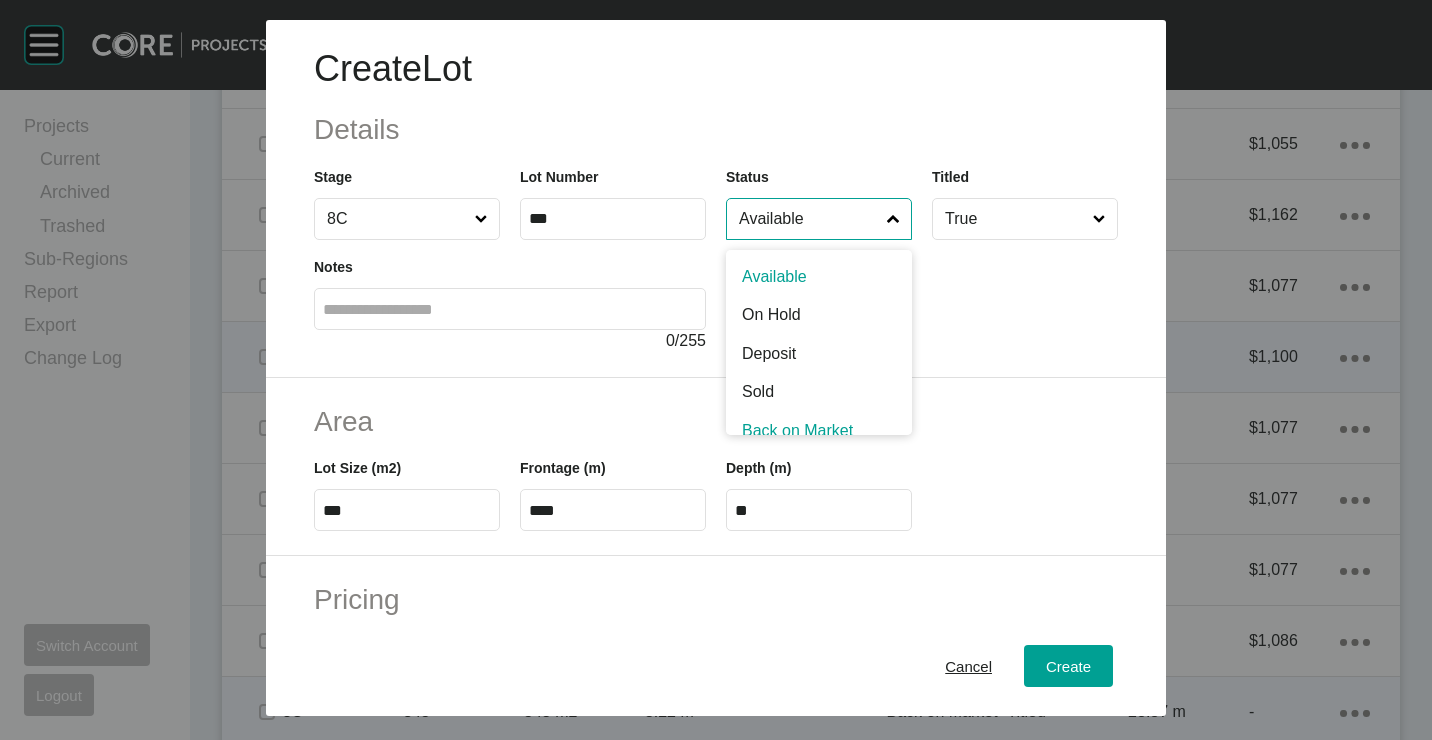 scroll, scrollTop: 15, scrollLeft: 0, axis: vertical 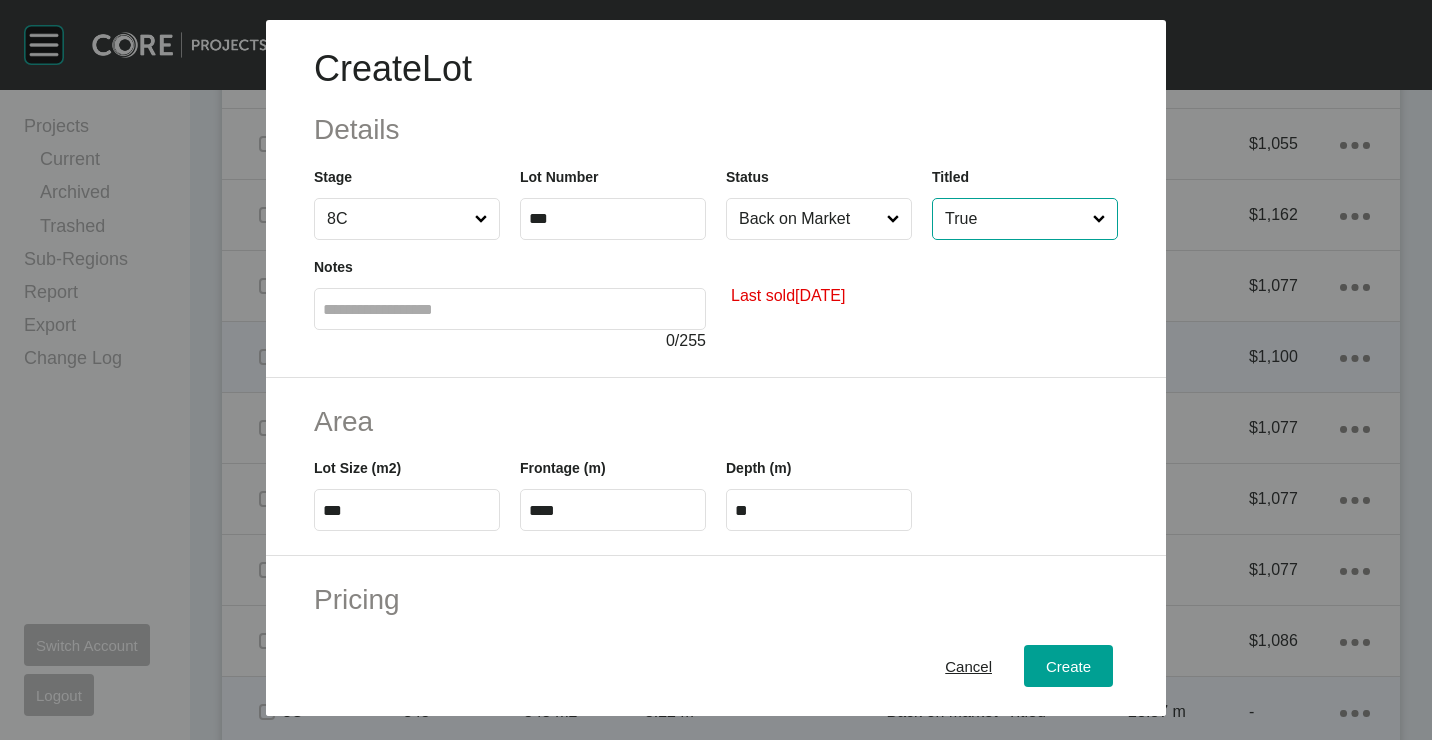 click on "Cancel Create" at bounding box center [716, 666] 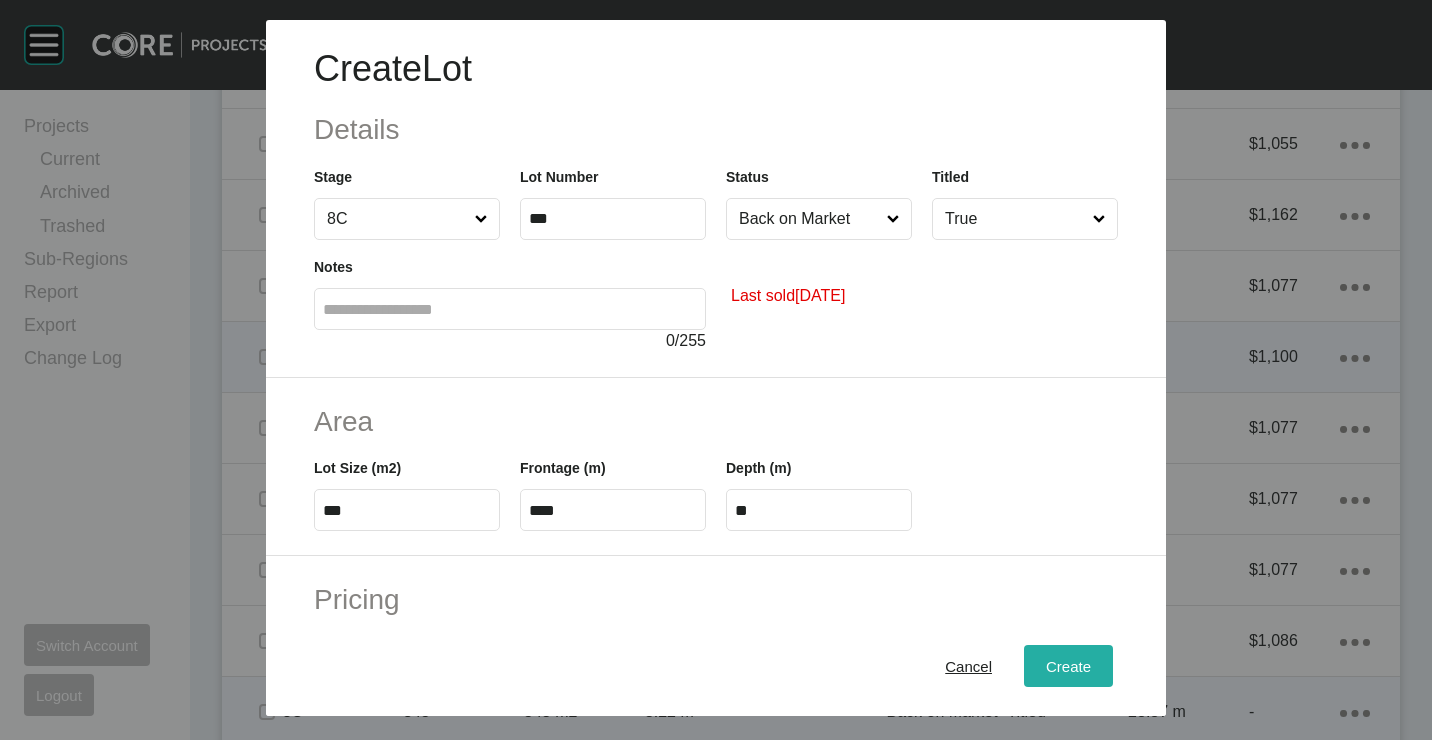 click on "Create" at bounding box center (1068, 665) 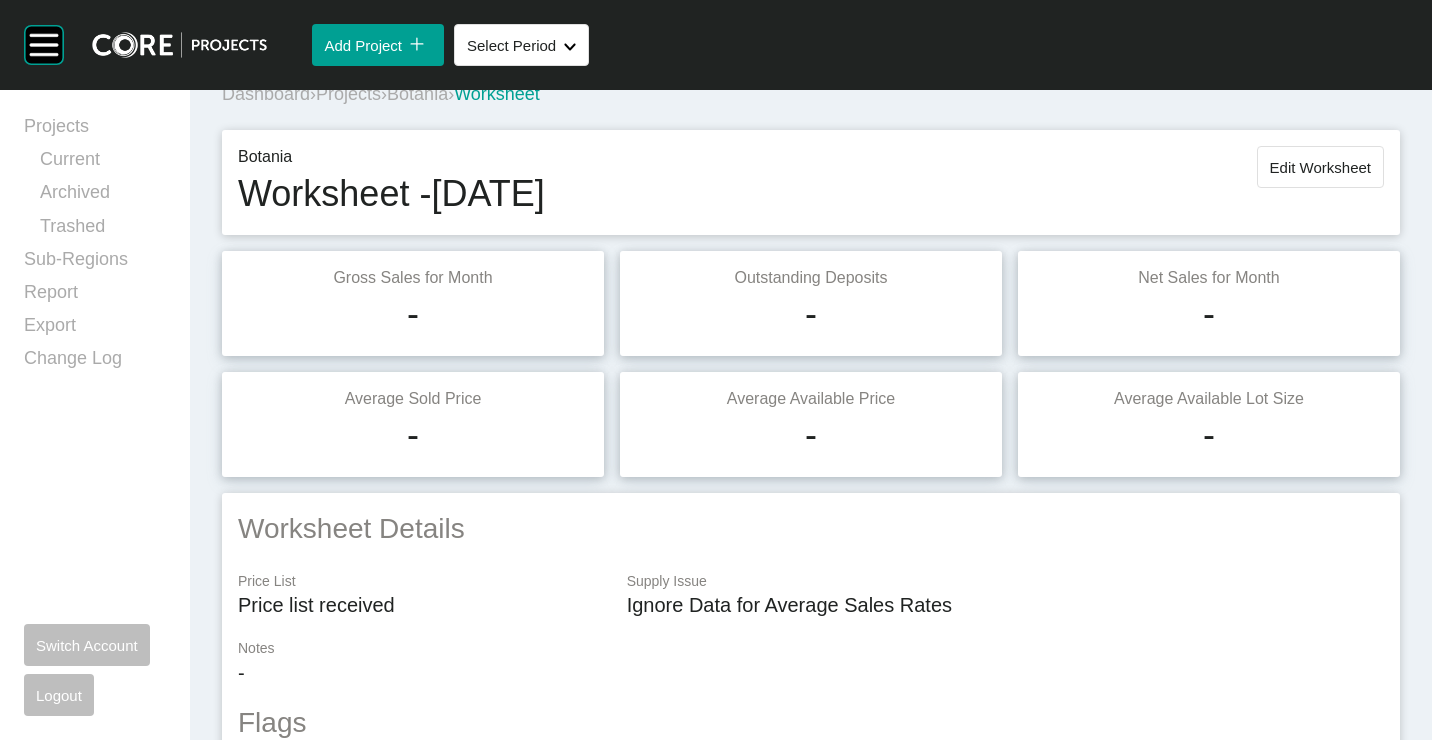 scroll, scrollTop: 0, scrollLeft: 0, axis: both 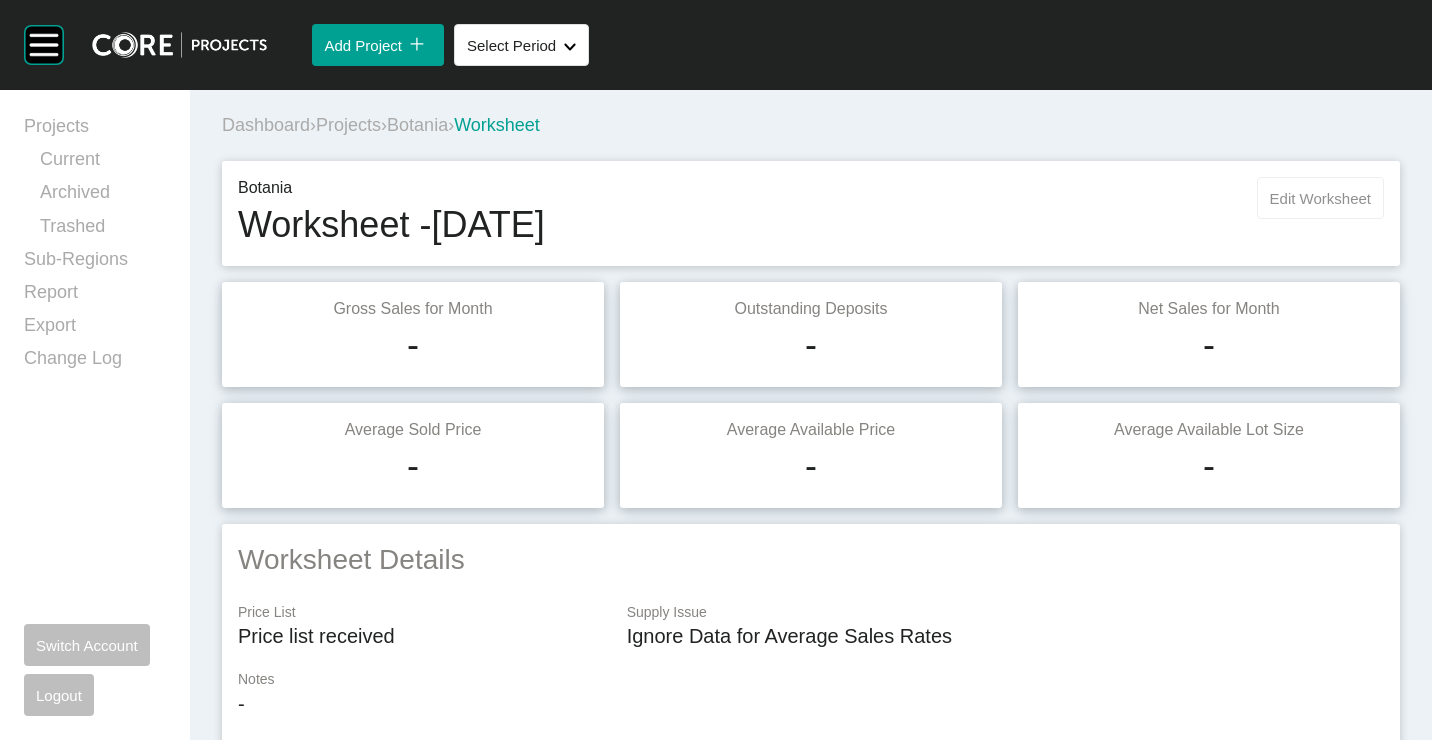click on "Edit Worksheet" at bounding box center (1320, 198) 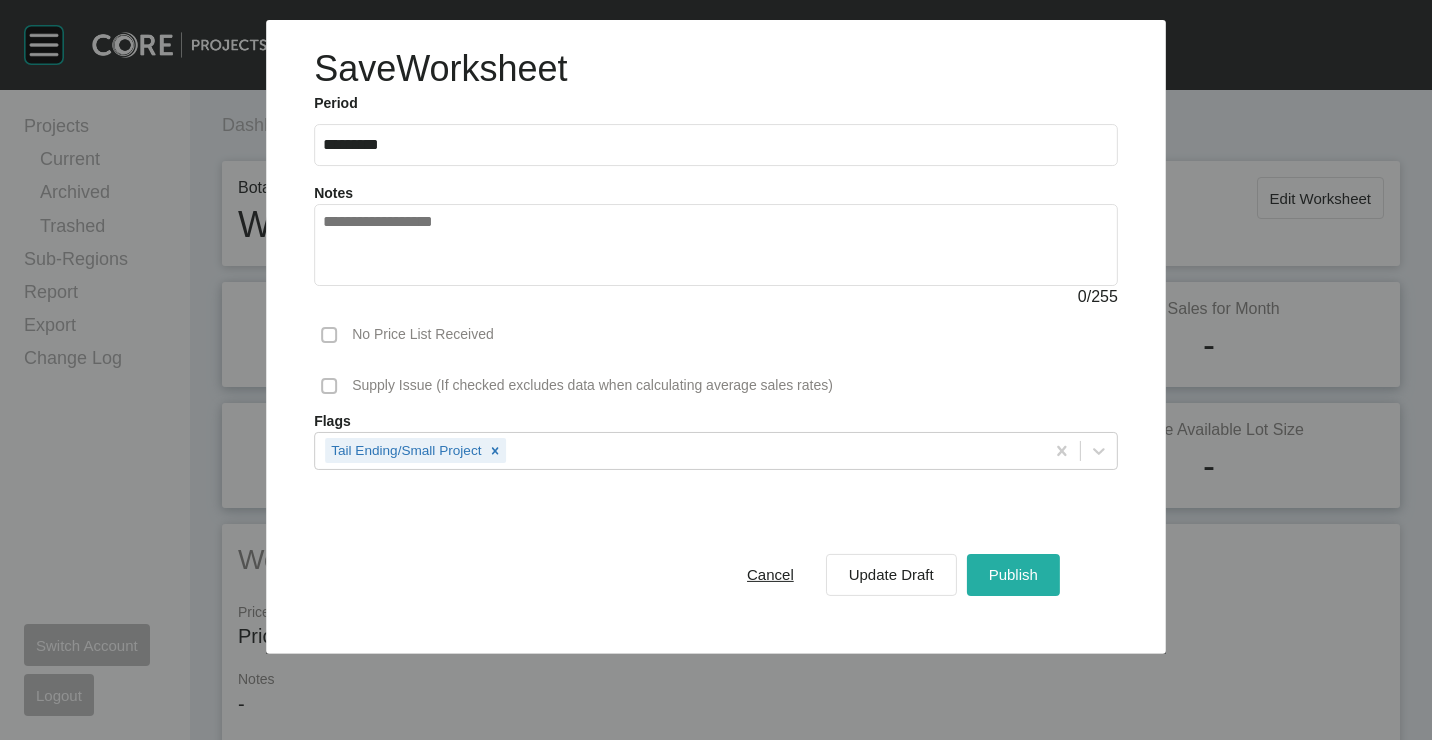 click on "Publish" at bounding box center [1013, 574] 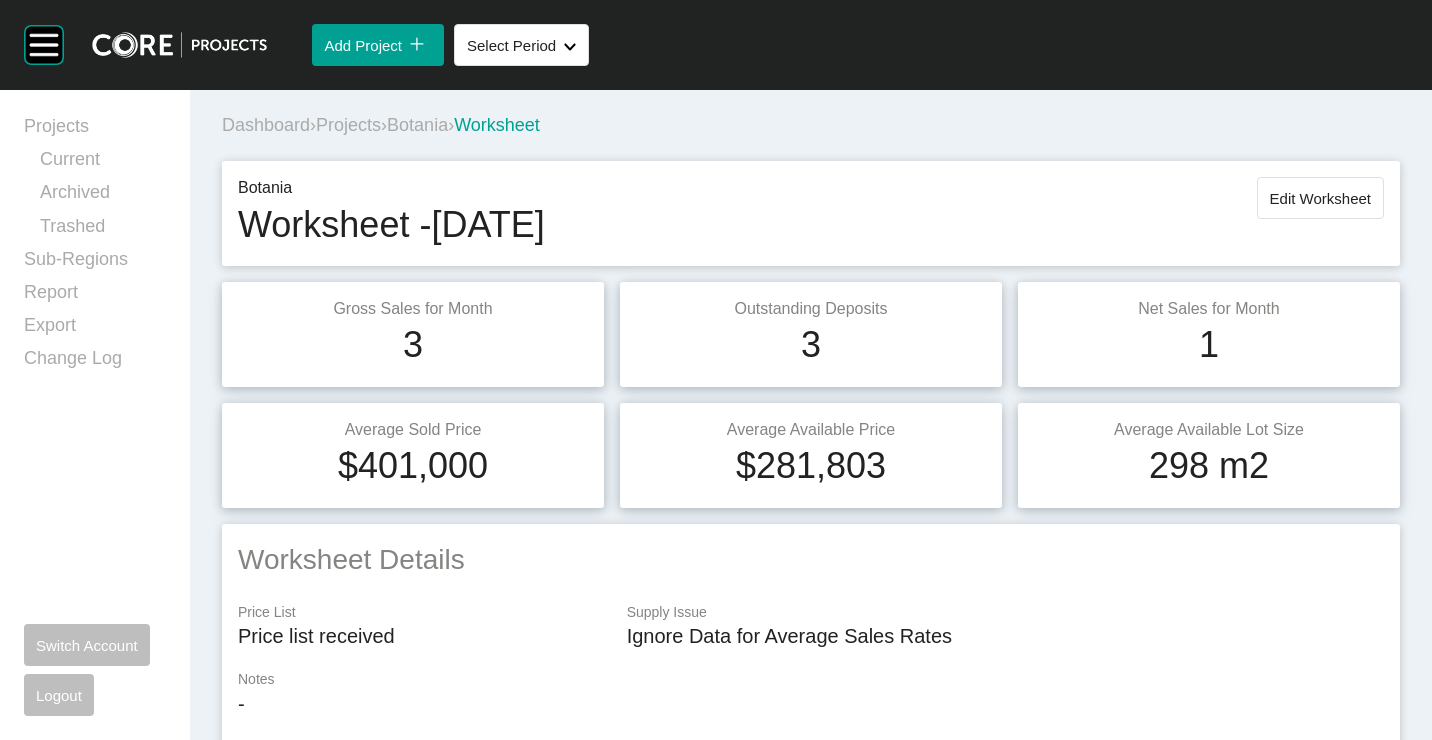 click on "Projects" at bounding box center [348, 125] 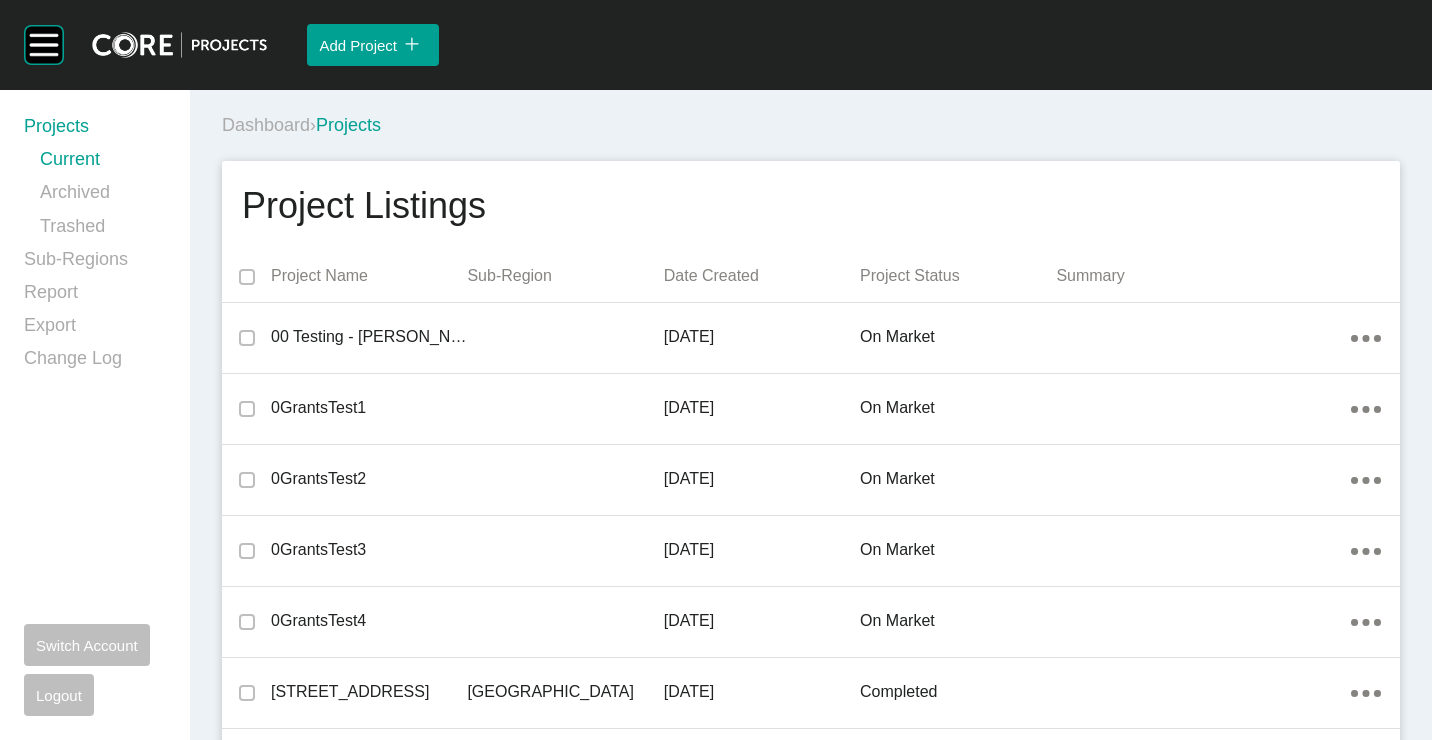 scroll, scrollTop: 46898, scrollLeft: 0, axis: vertical 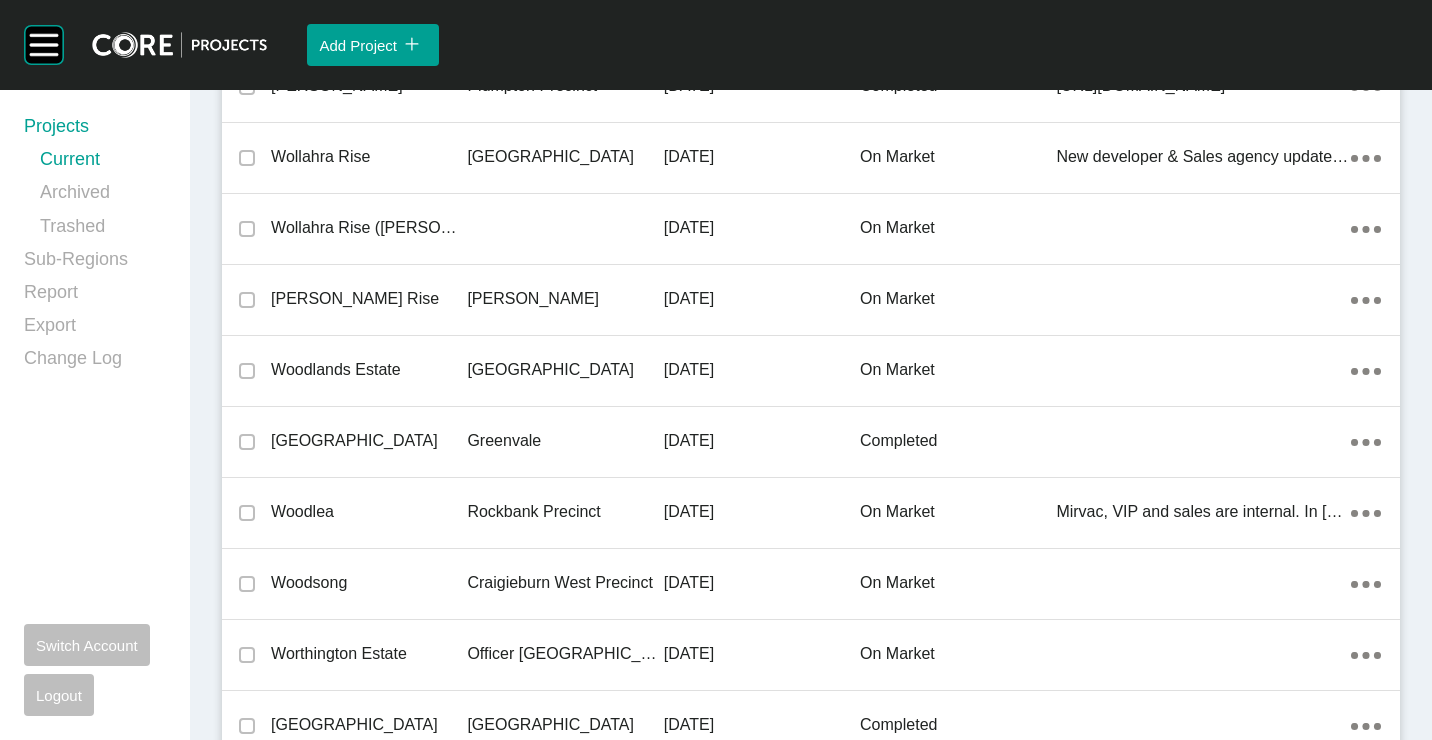 drag, startPoint x: 377, startPoint y: 512, endPoint x: 529, endPoint y: 16, distance: 518.76776 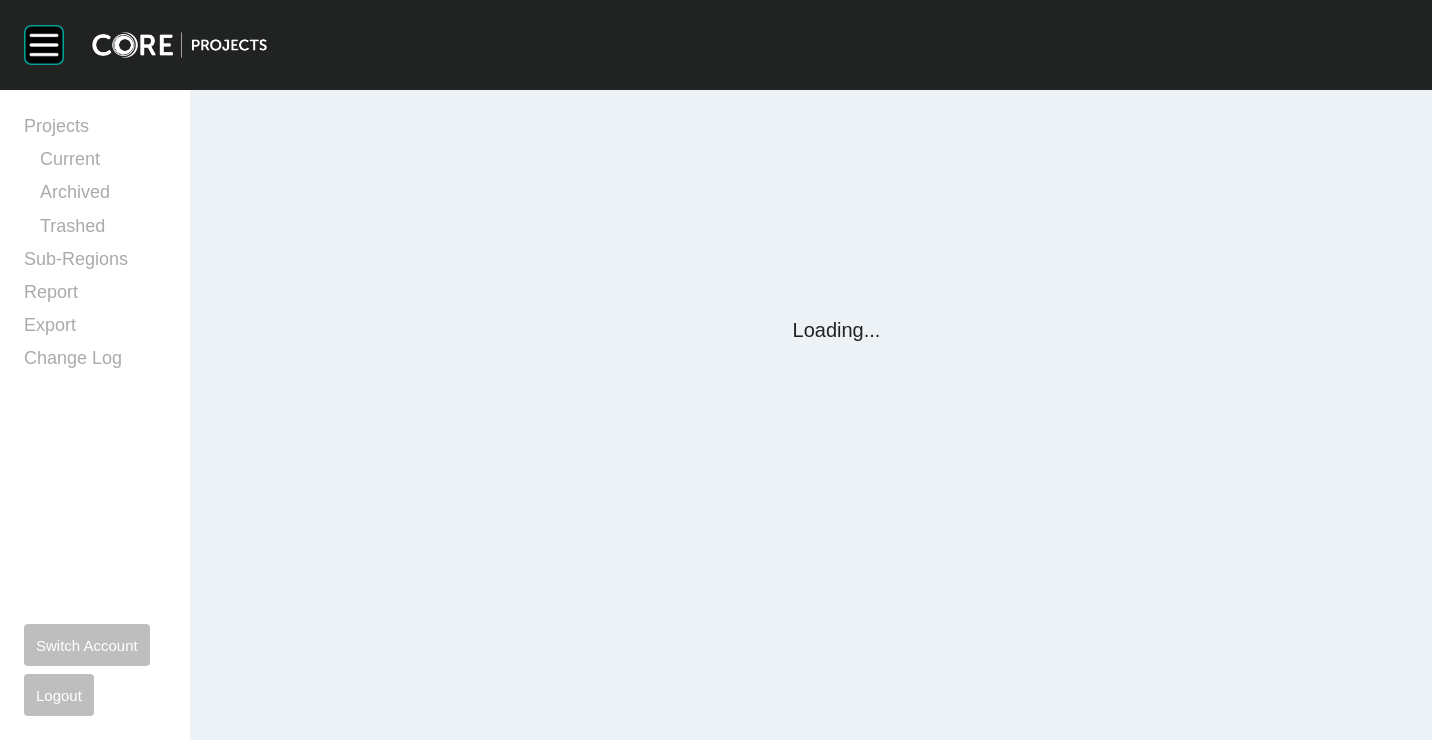 scroll, scrollTop: 0, scrollLeft: 0, axis: both 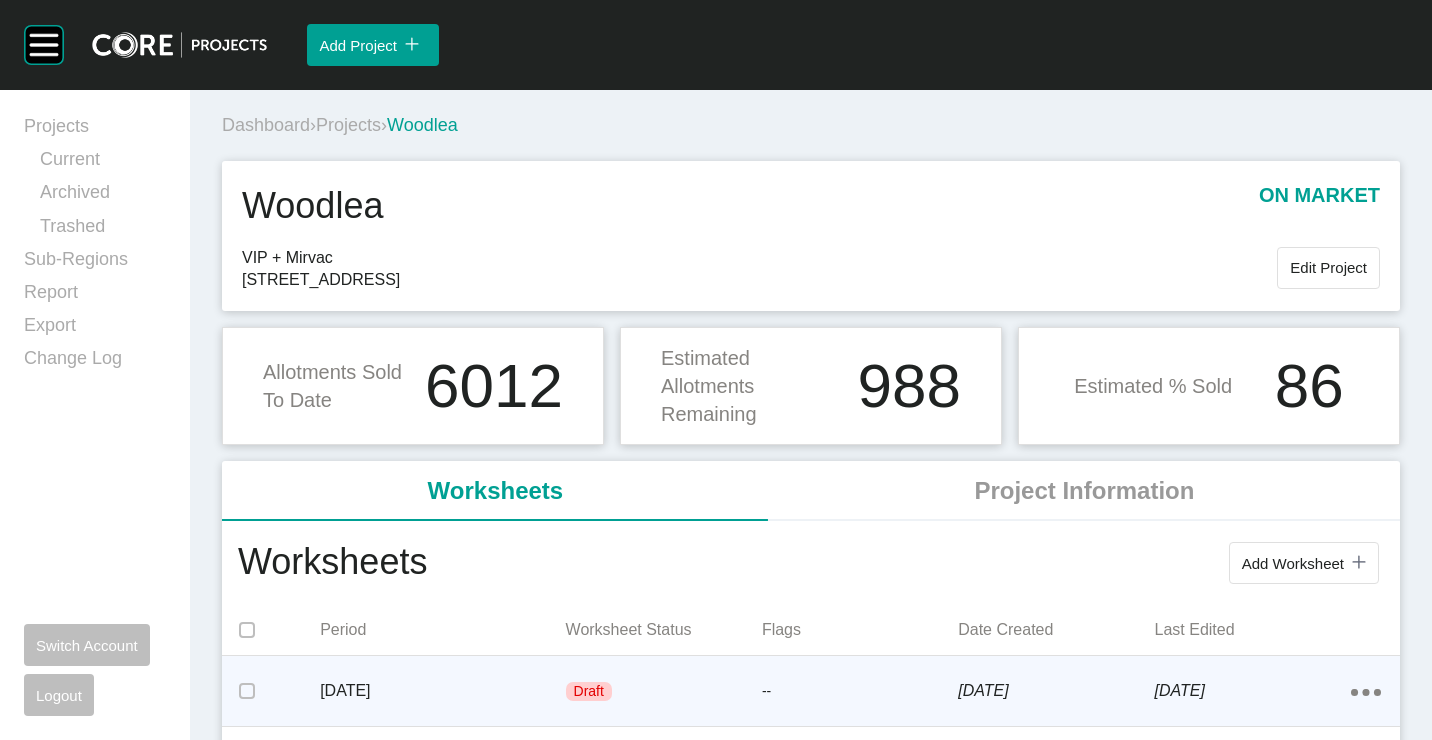 click on "[DATE] Draft -- [DATE] [DATE] Action Menu Dots Copy 6 Created with Sketch." at bounding box center [811, 691] 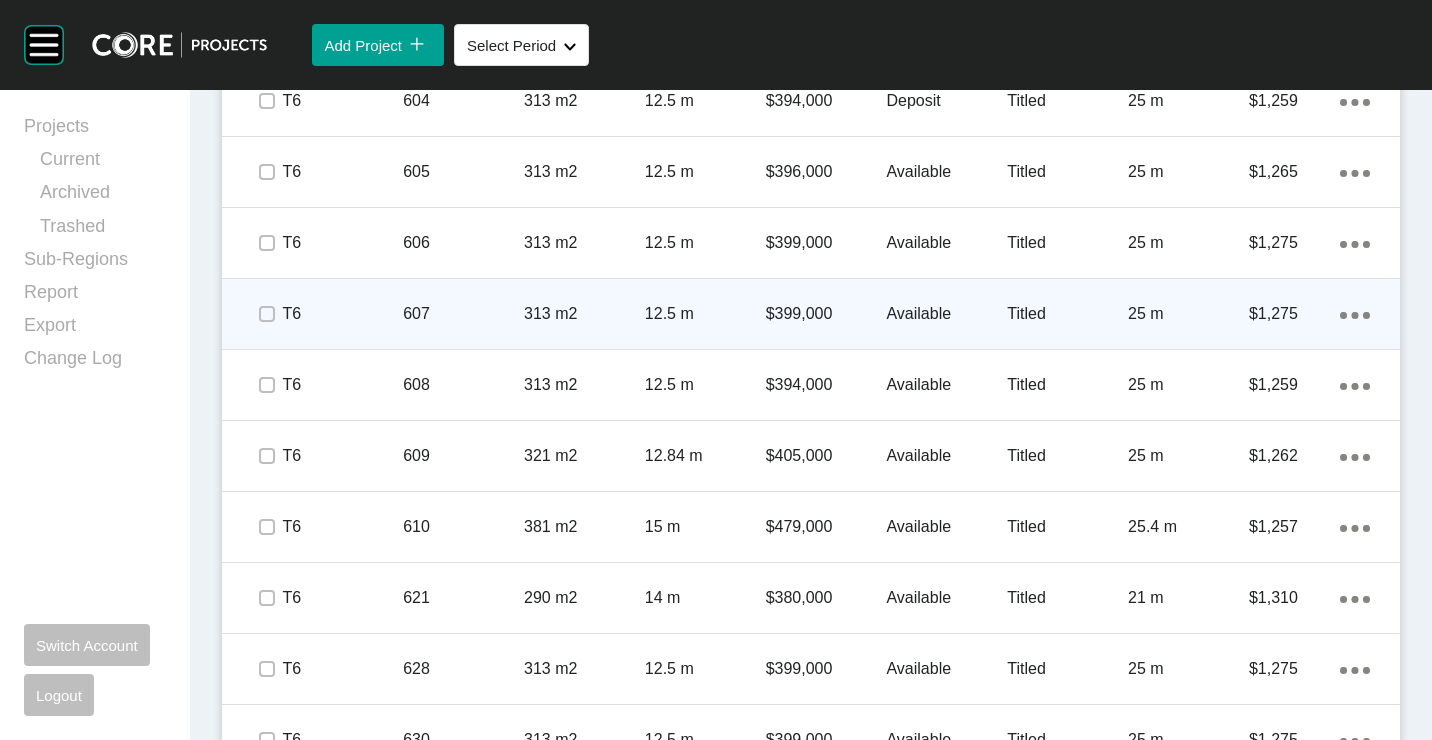 scroll, scrollTop: 1000, scrollLeft: 0, axis: vertical 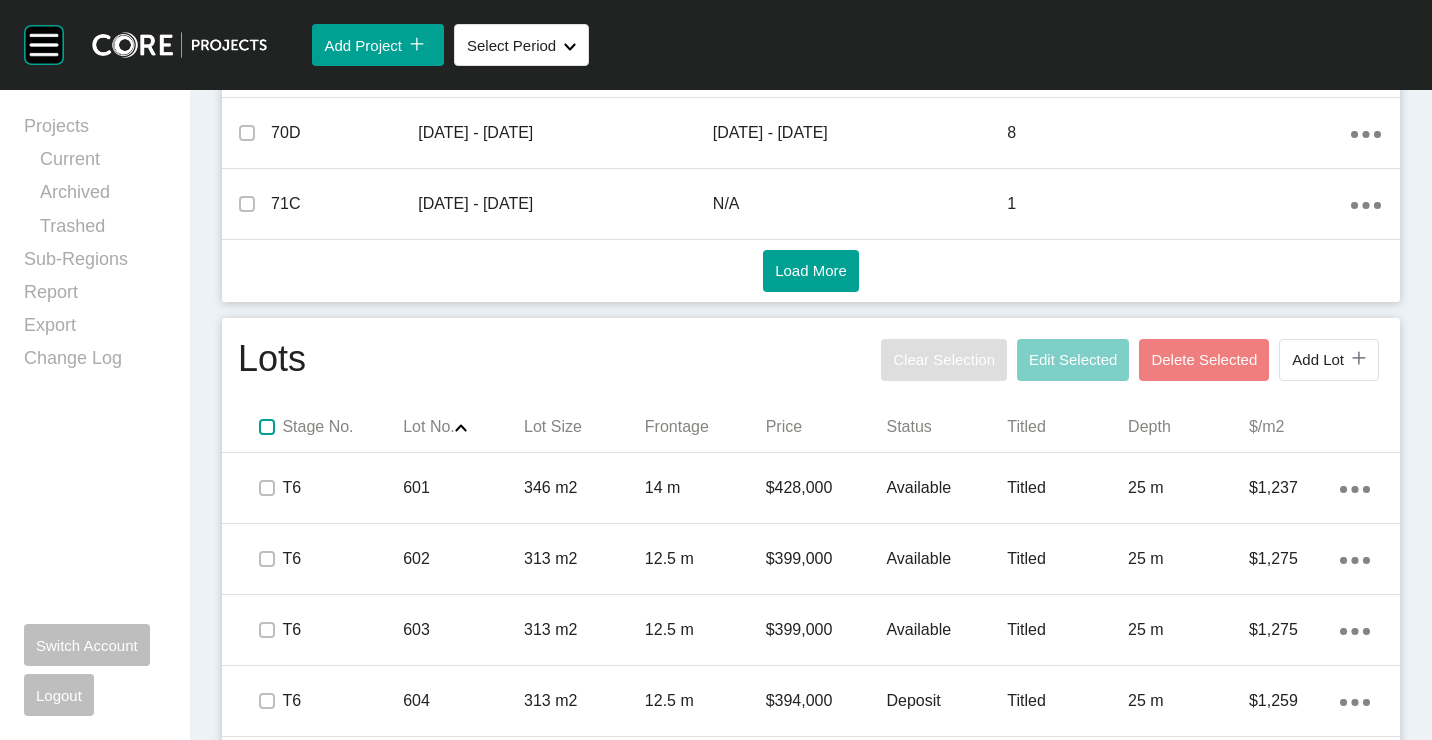 click at bounding box center (267, 427) 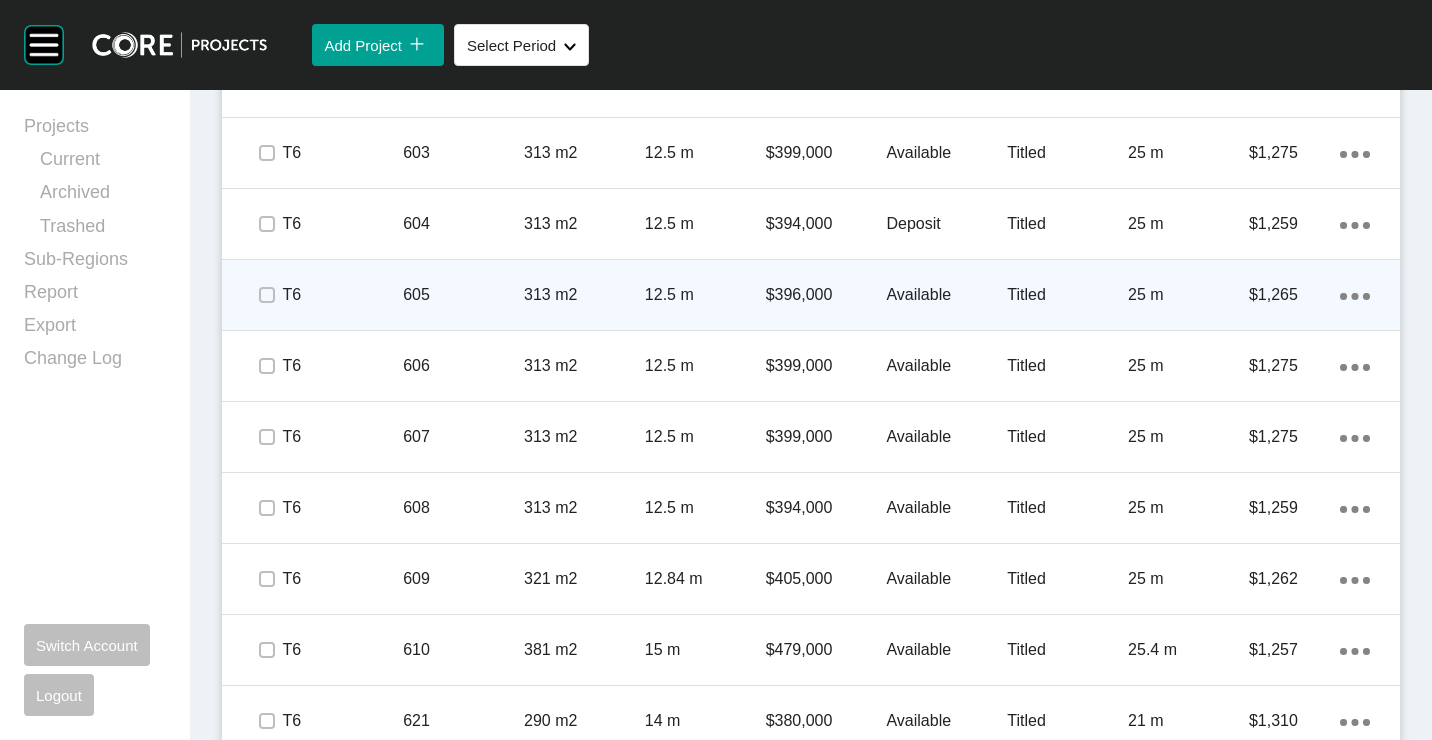scroll, scrollTop: 1500, scrollLeft: 0, axis: vertical 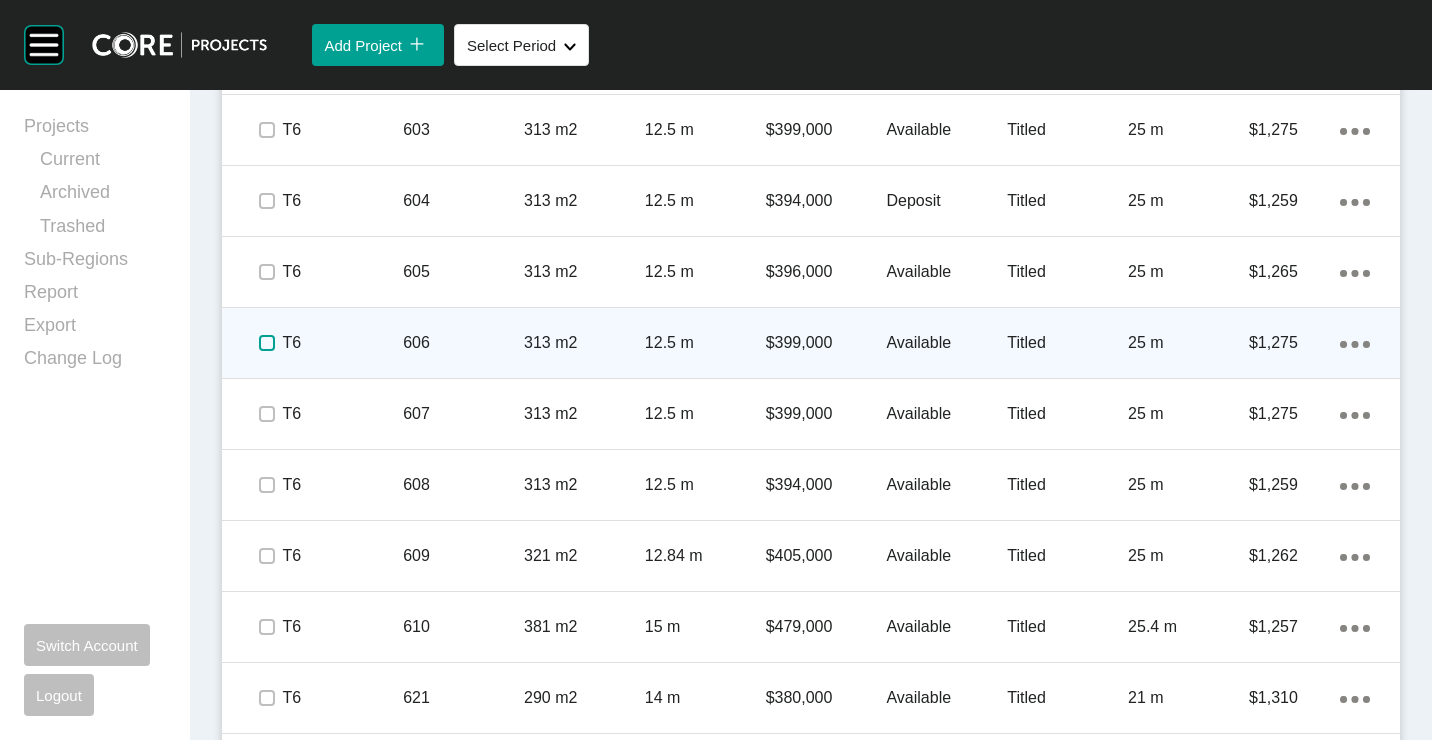 click at bounding box center [267, 343] 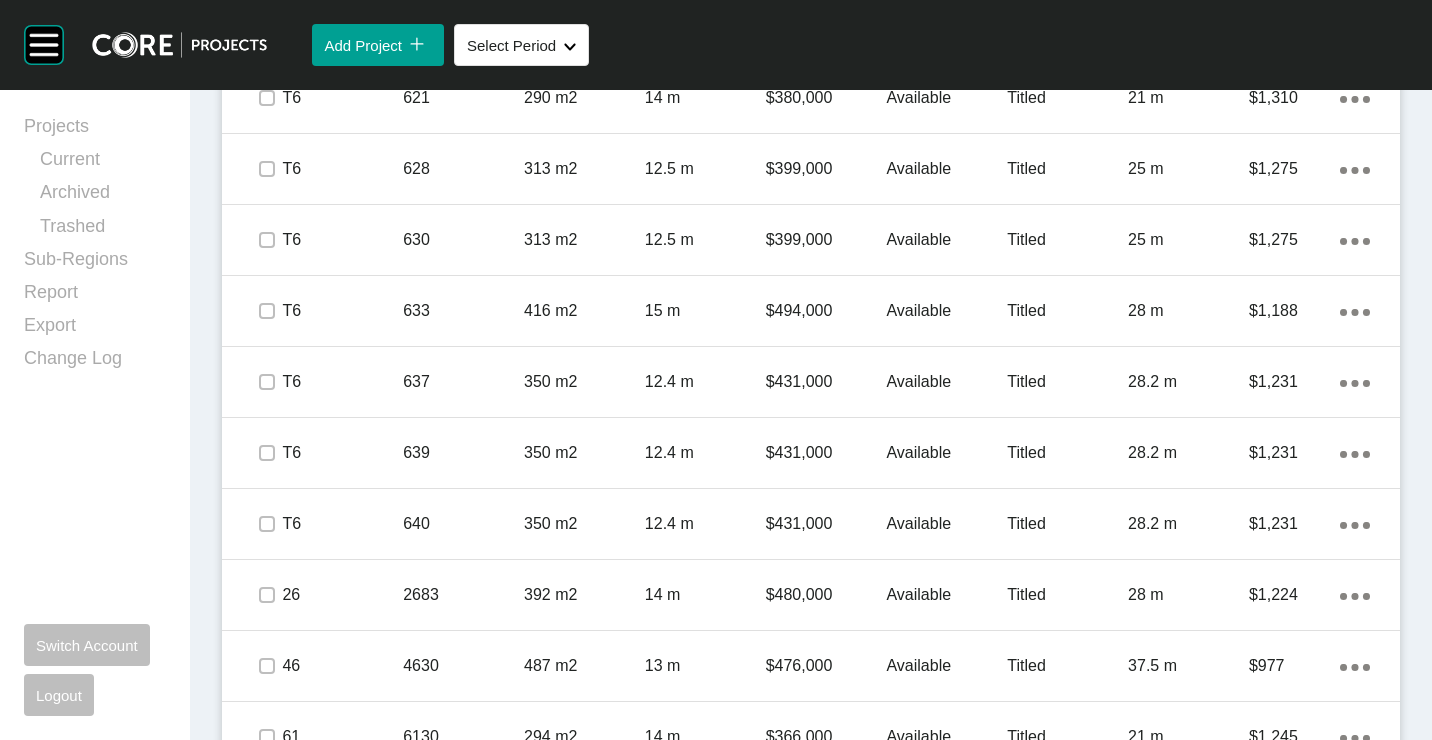 scroll, scrollTop: 2300, scrollLeft: 0, axis: vertical 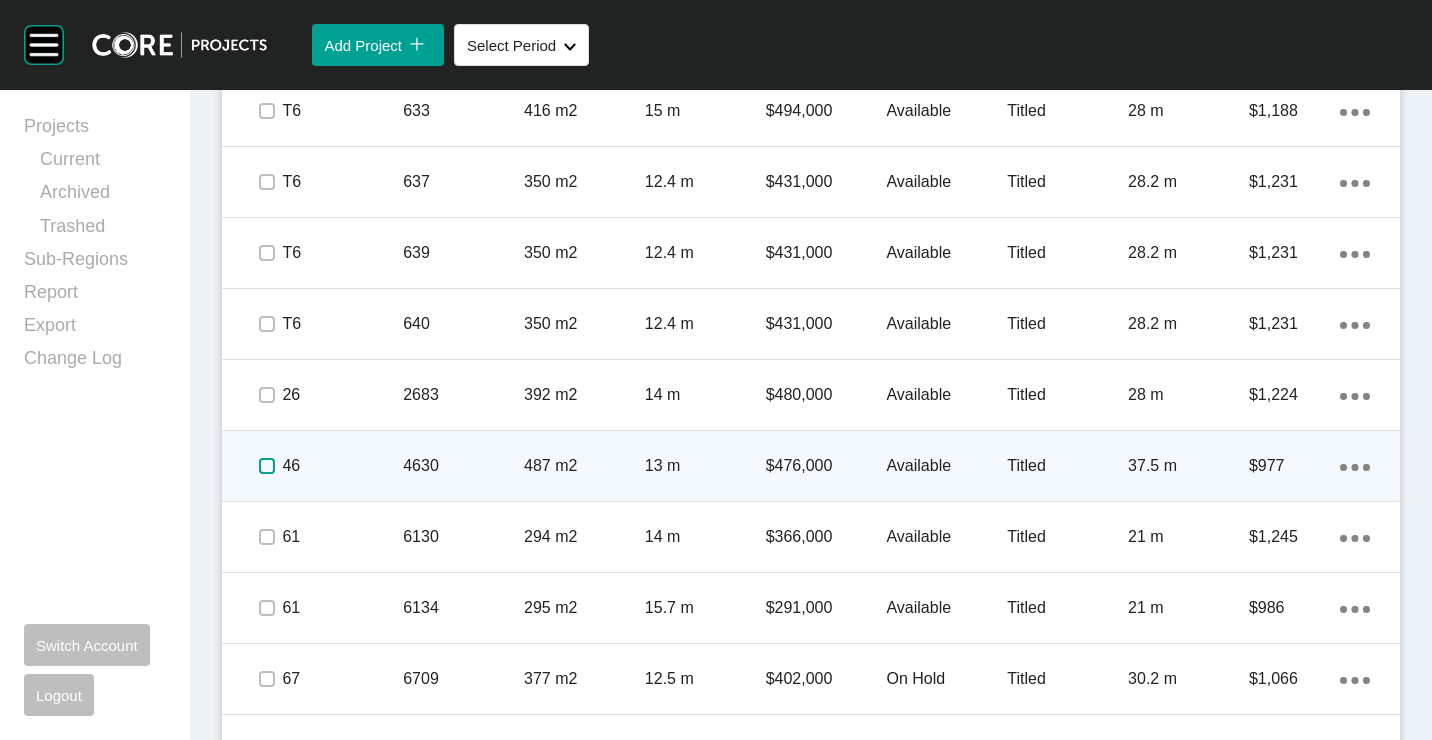 click at bounding box center [267, 466] 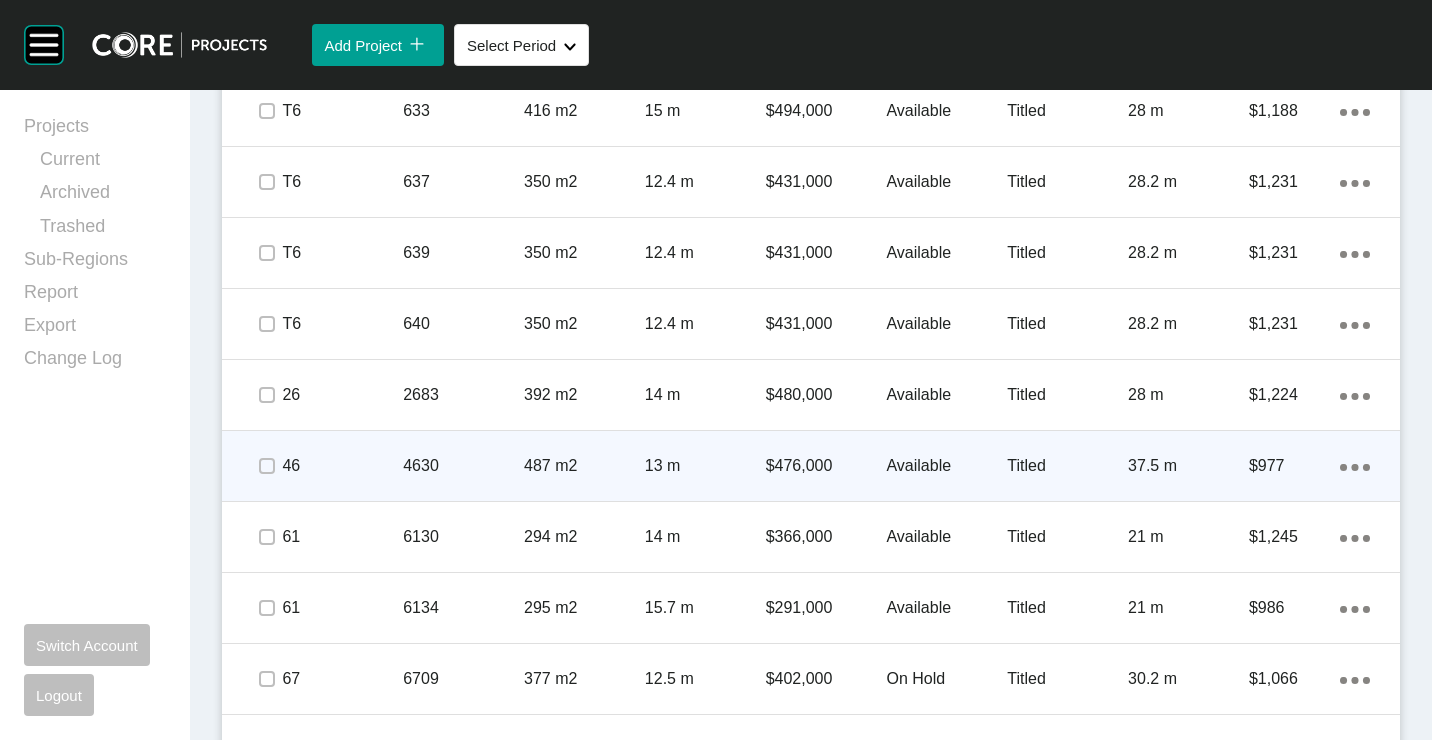 click on "4630" at bounding box center (463, 466) 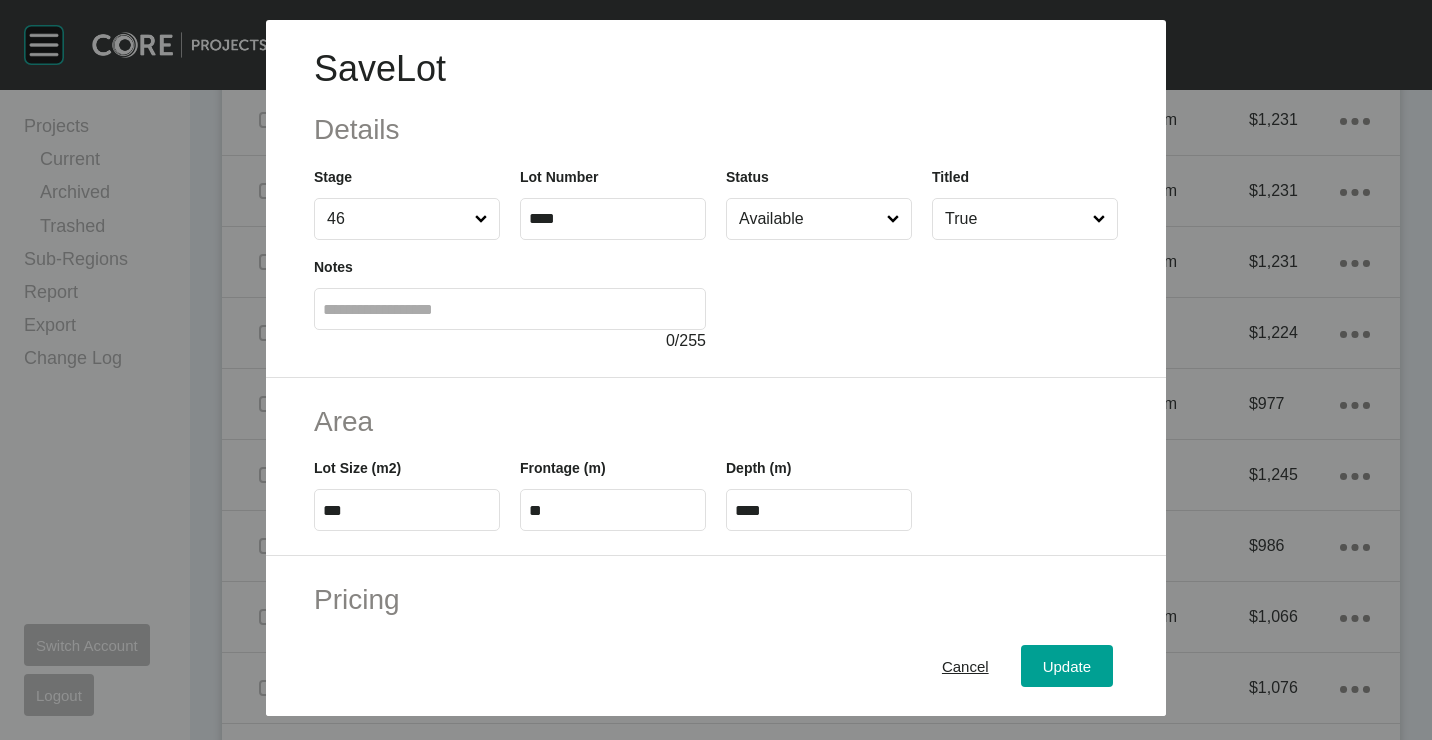 scroll, scrollTop: 2238, scrollLeft: 0, axis: vertical 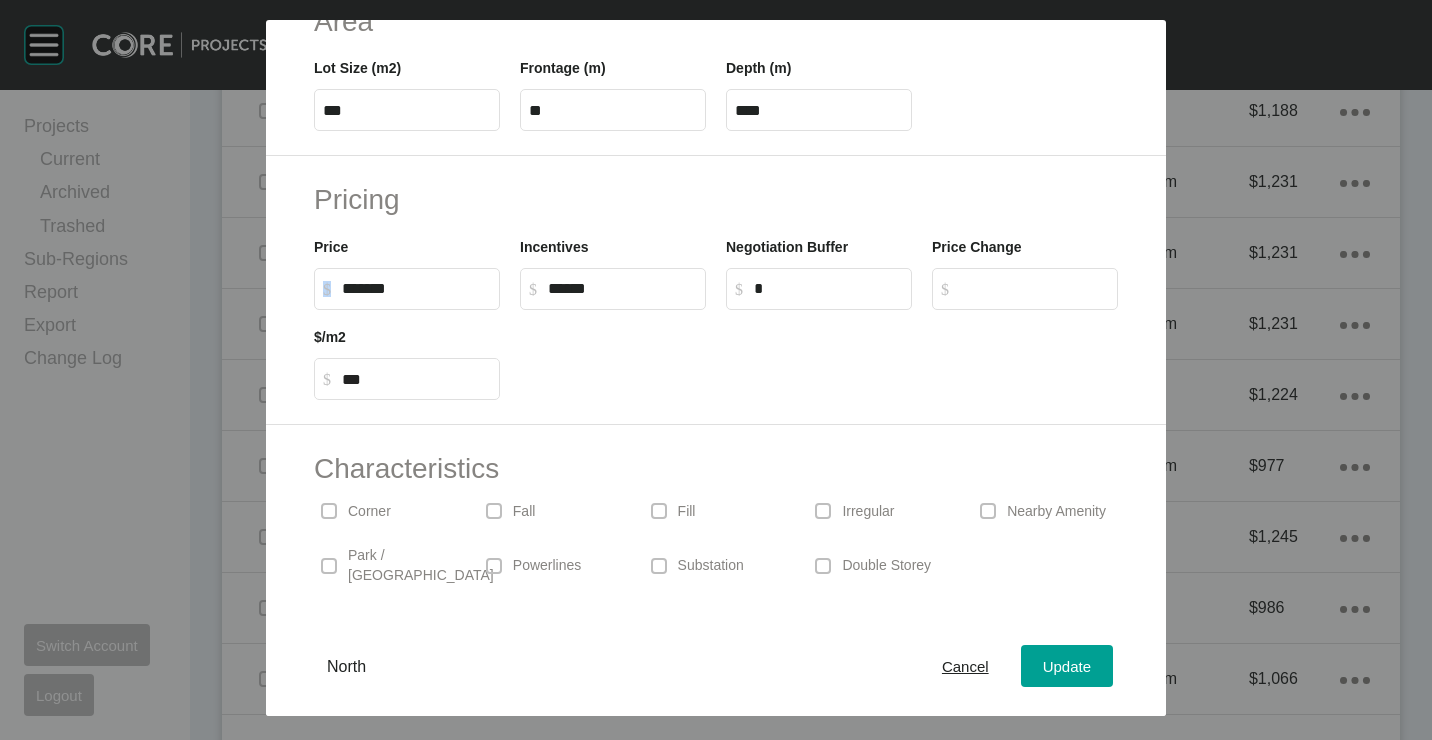 drag, startPoint x: 395, startPoint y: 296, endPoint x: 279, endPoint y: 291, distance: 116.10771 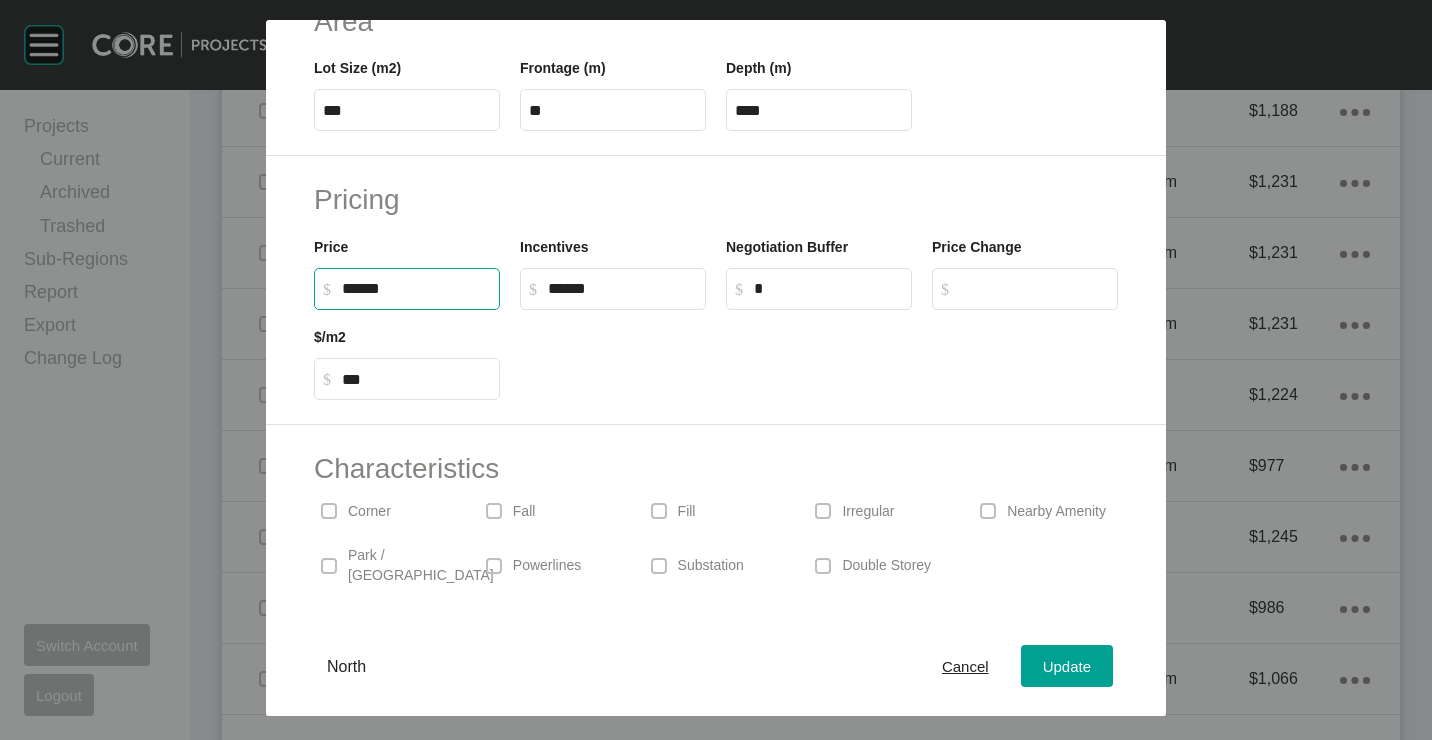 click on "******" at bounding box center [416, 288] 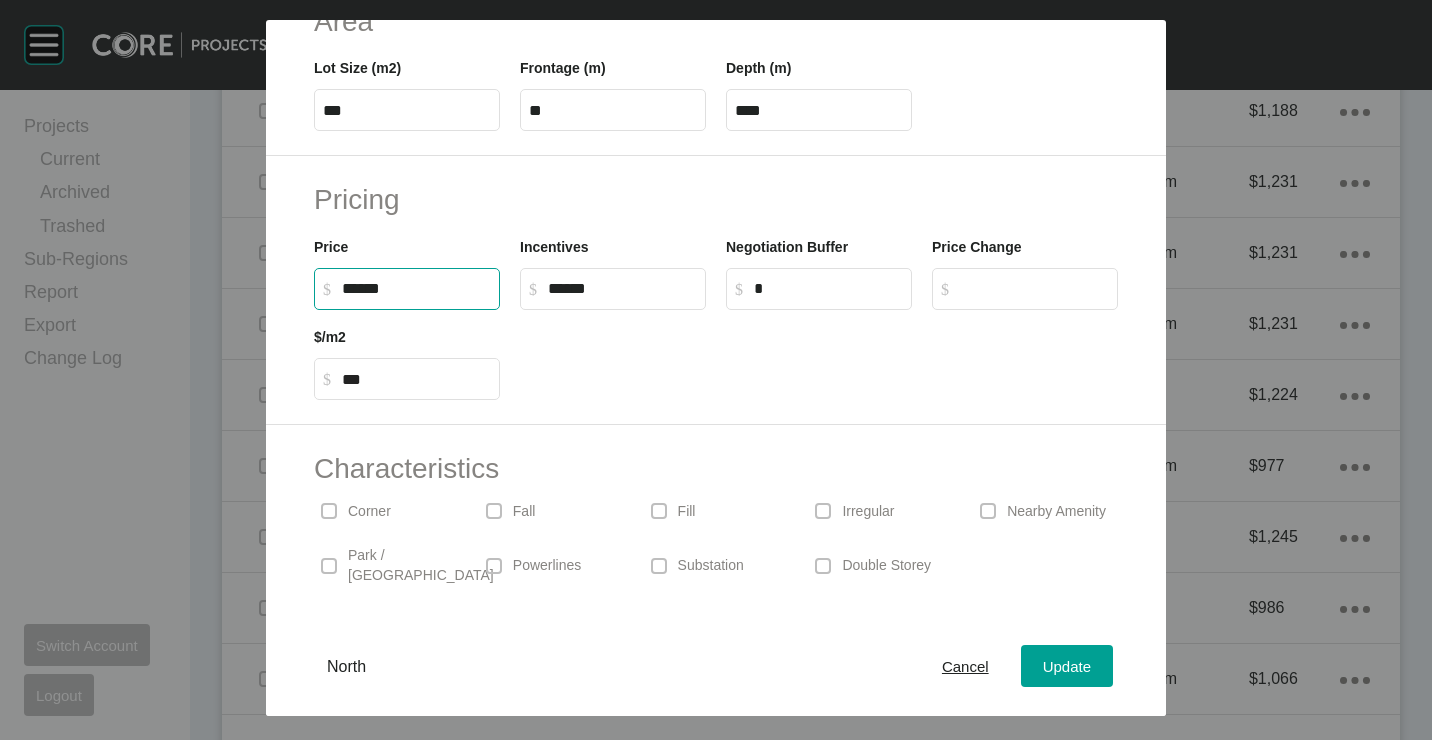 type on "*******" 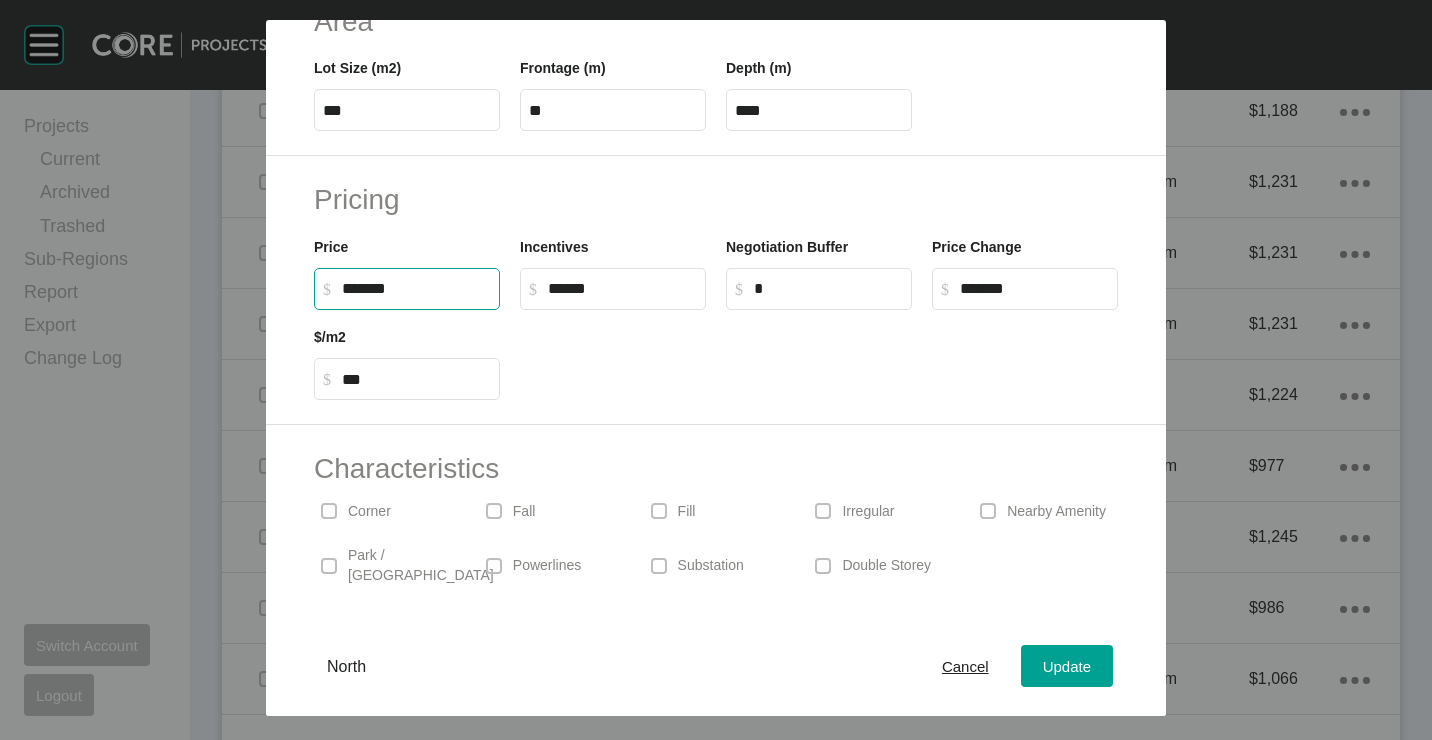 click at bounding box center (819, 355) 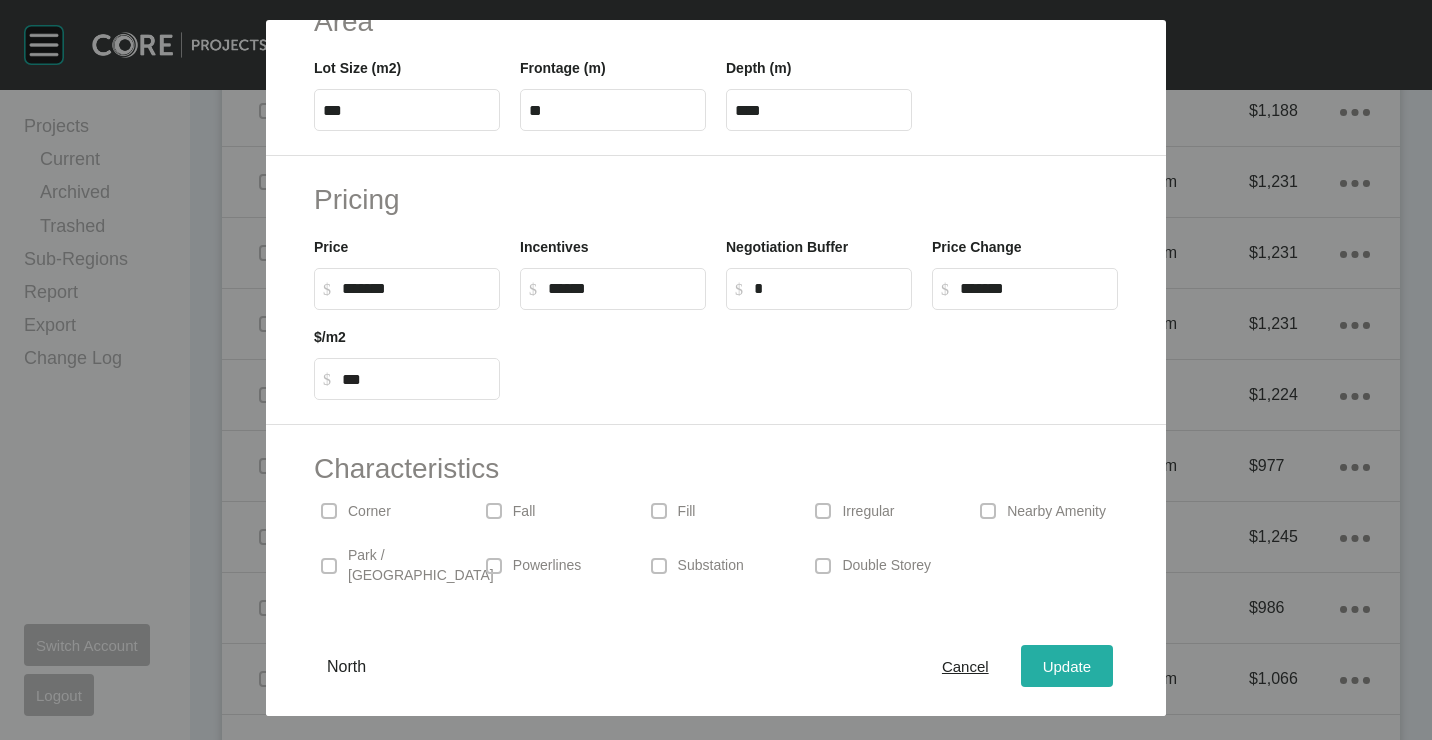 click on "Update" at bounding box center (1067, 665) 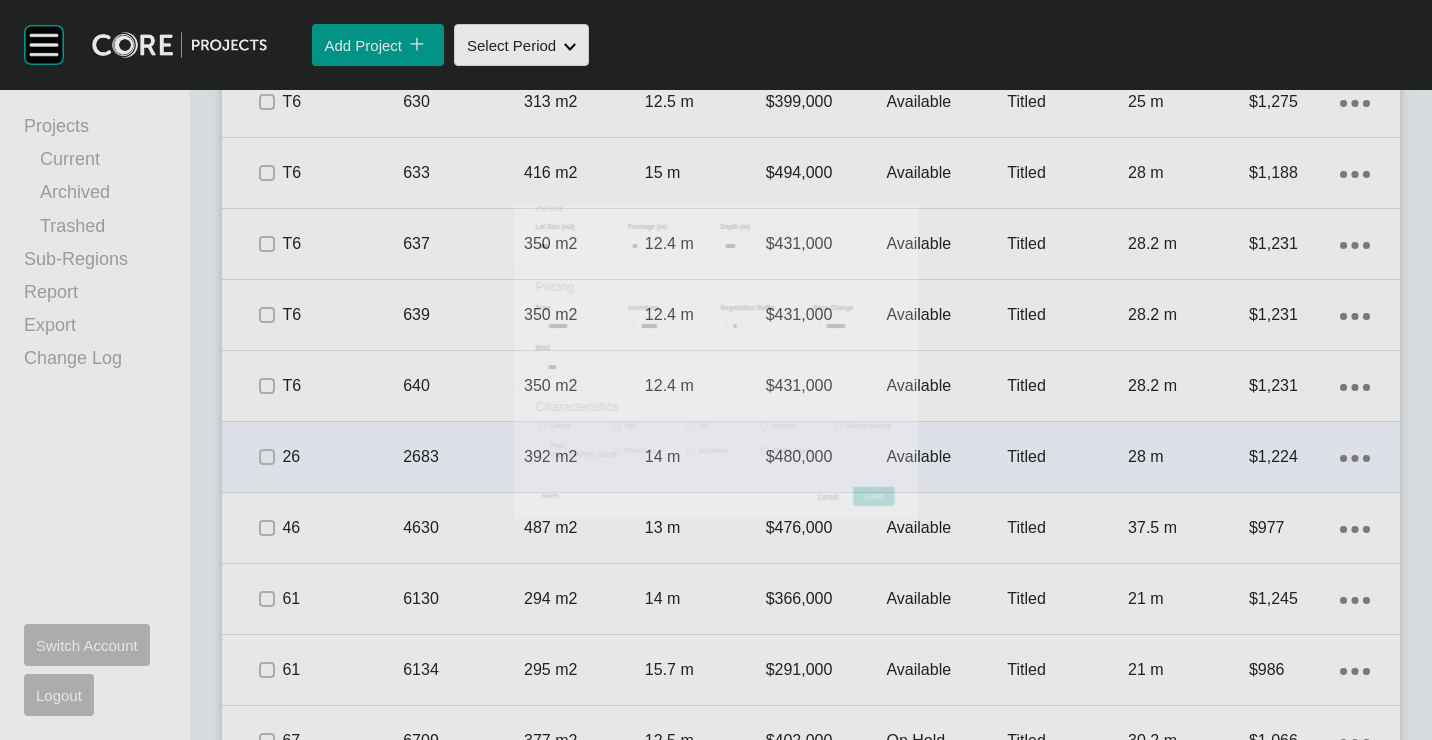 scroll, scrollTop: 2300, scrollLeft: 0, axis: vertical 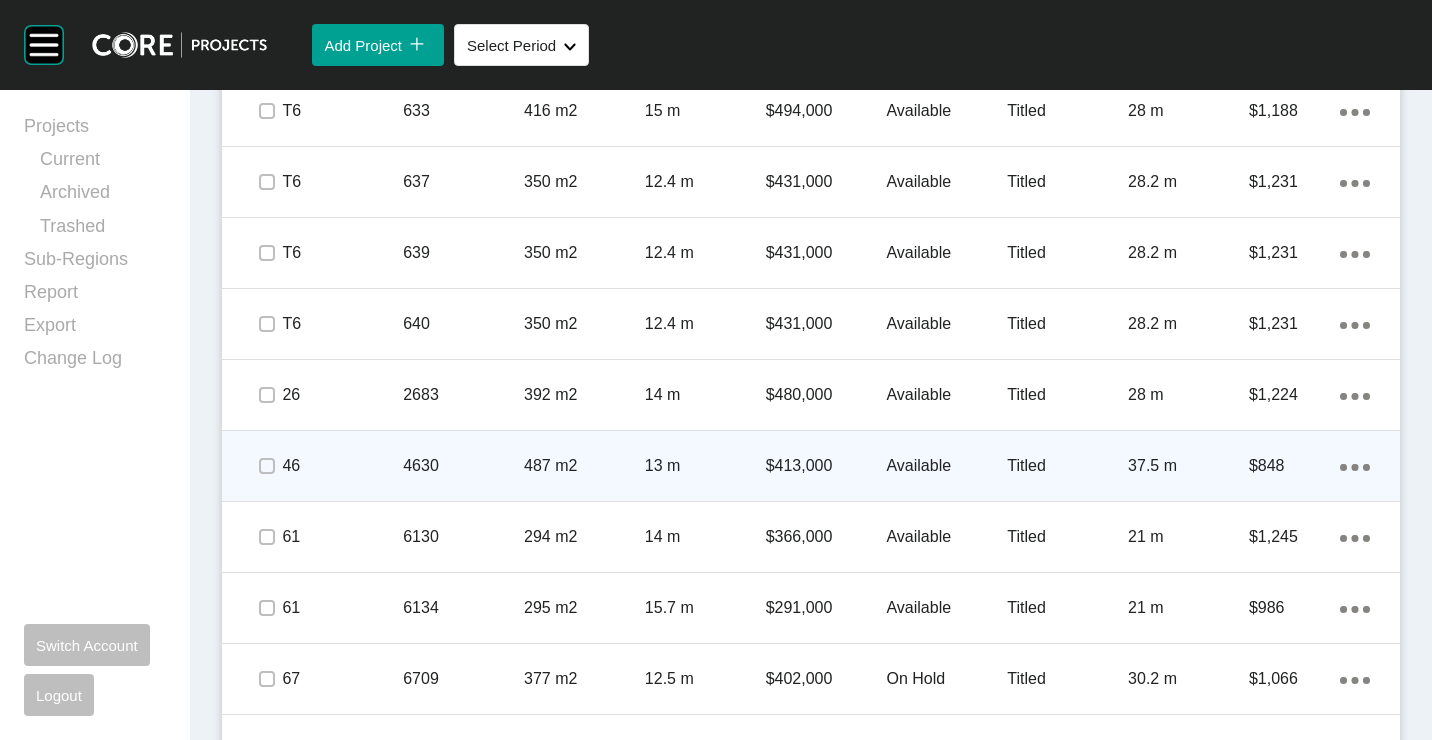 click on "4630" at bounding box center (463, 466) 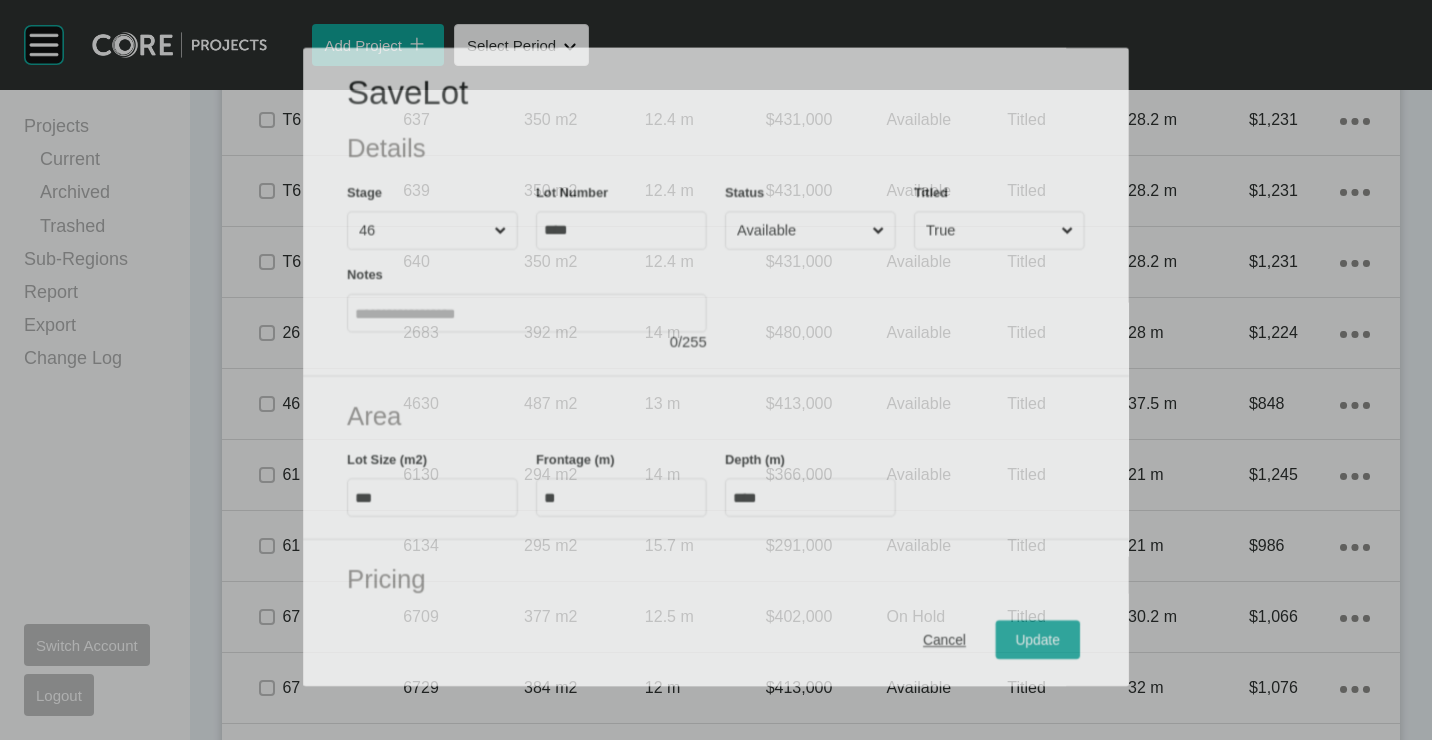 scroll, scrollTop: 2238, scrollLeft: 0, axis: vertical 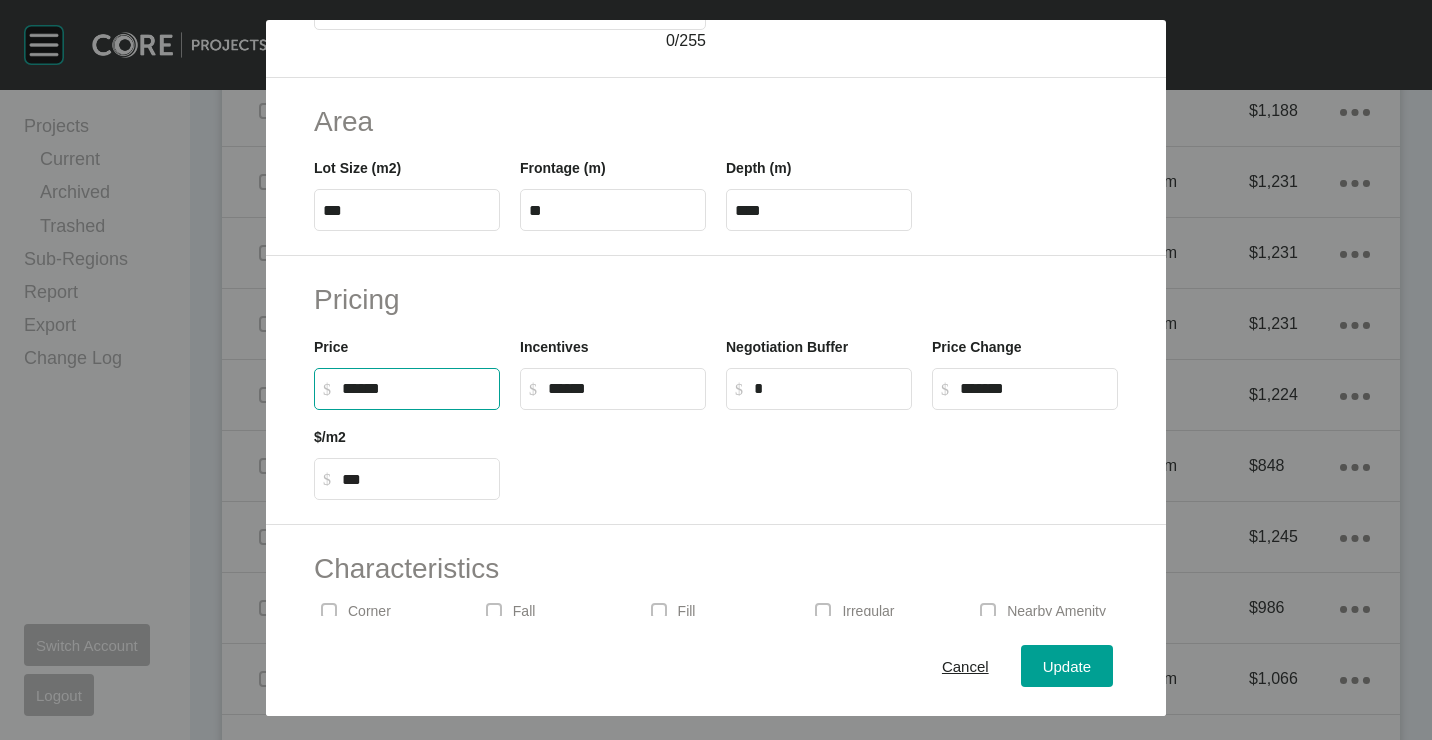 drag, startPoint x: 431, startPoint y: 396, endPoint x: 271, endPoint y: 375, distance: 161.37224 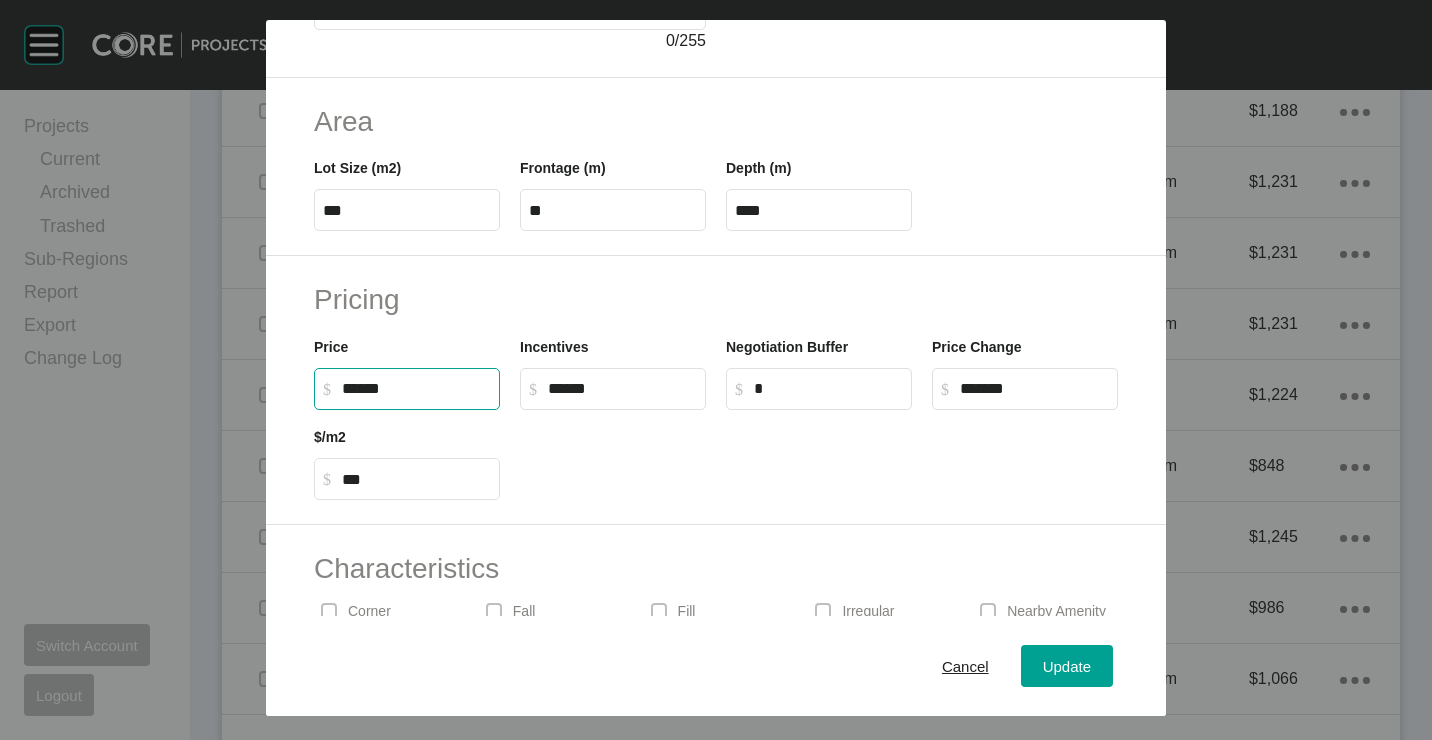 type on "*******" 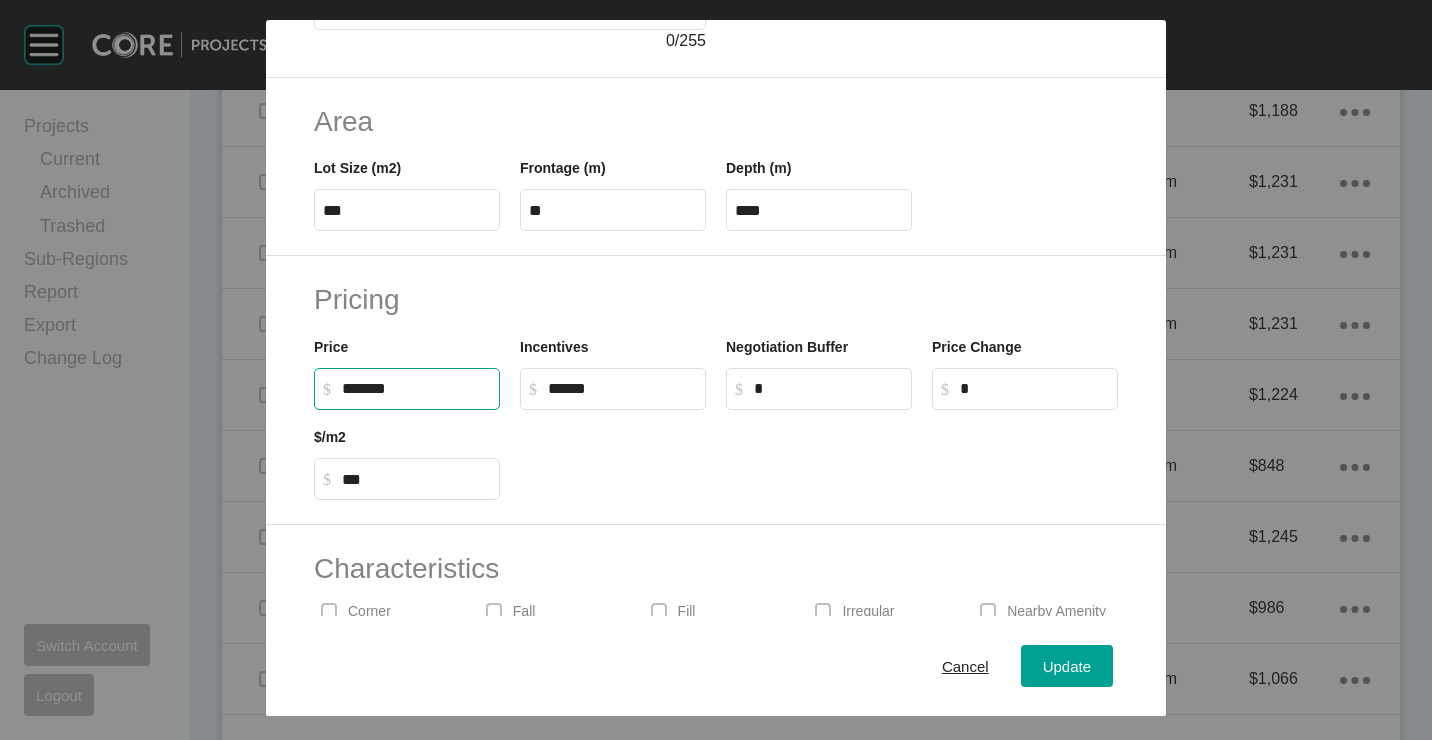 click at bounding box center [819, 455] 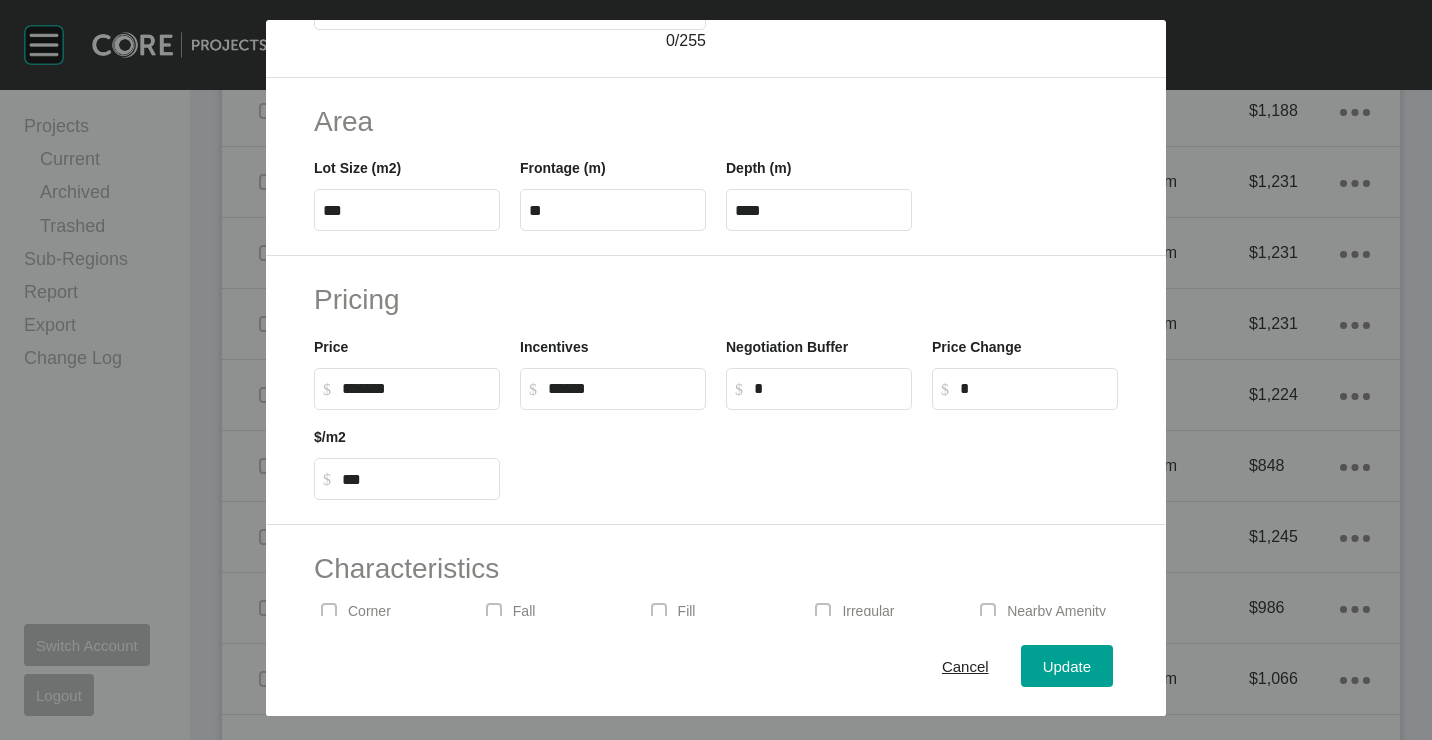 drag, startPoint x: 1047, startPoint y: 659, endPoint x: 1009, endPoint y: 622, distance: 53.037724 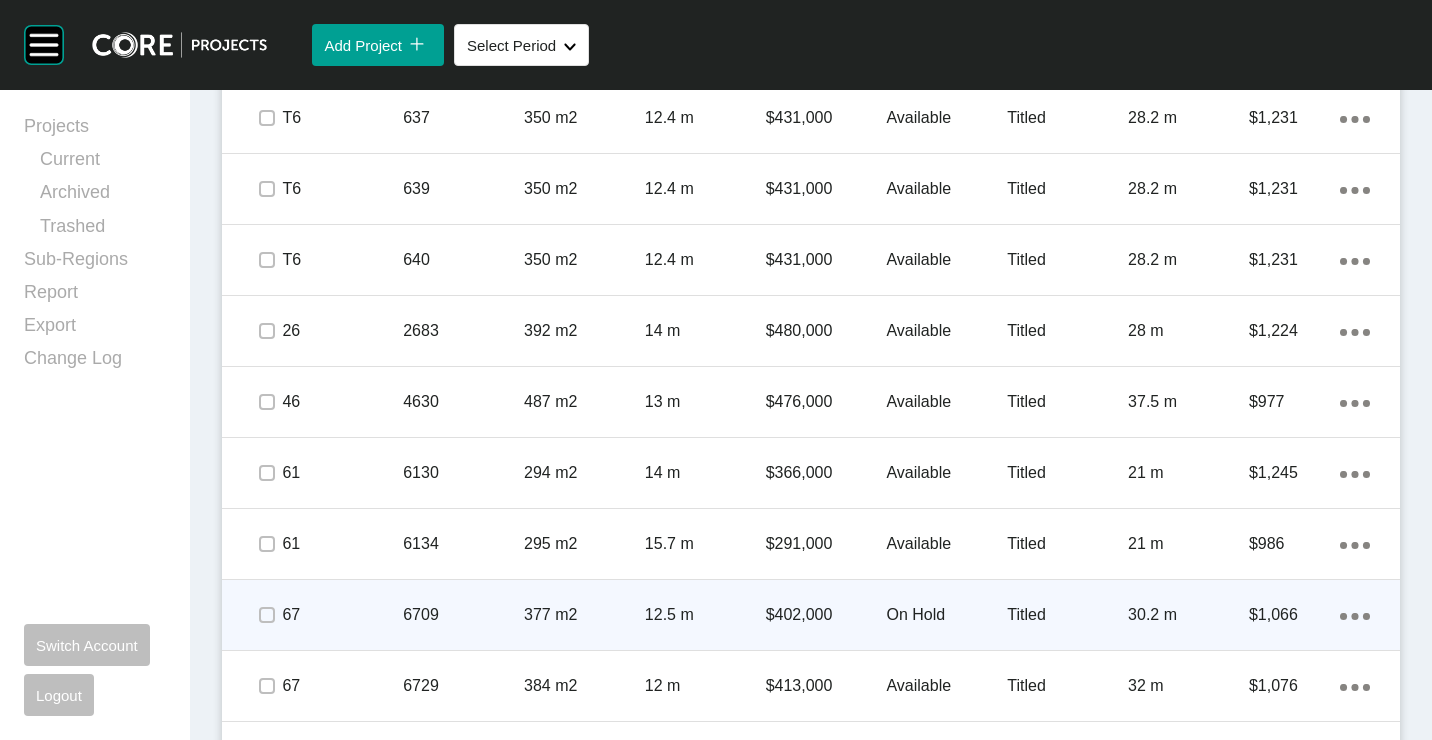 scroll, scrollTop: 2400, scrollLeft: 0, axis: vertical 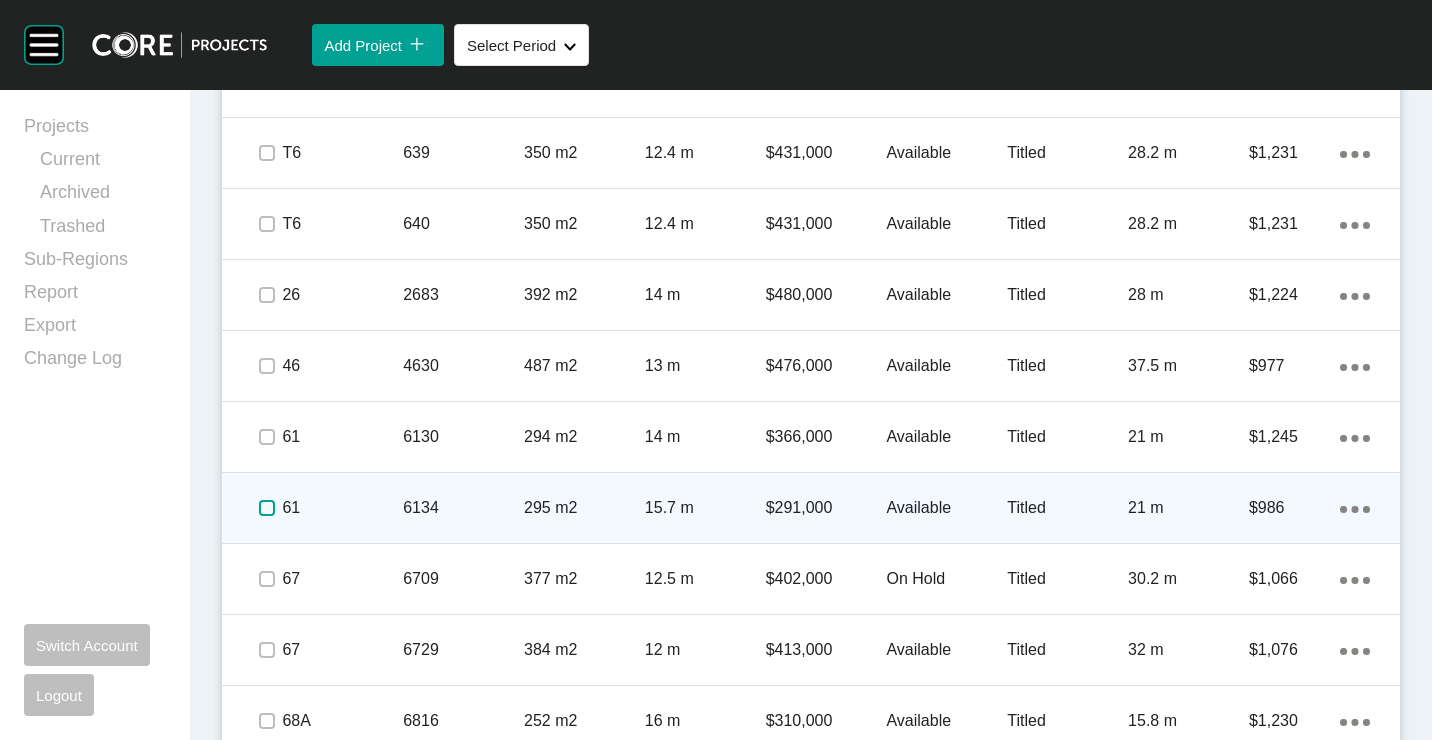click at bounding box center (267, 508) 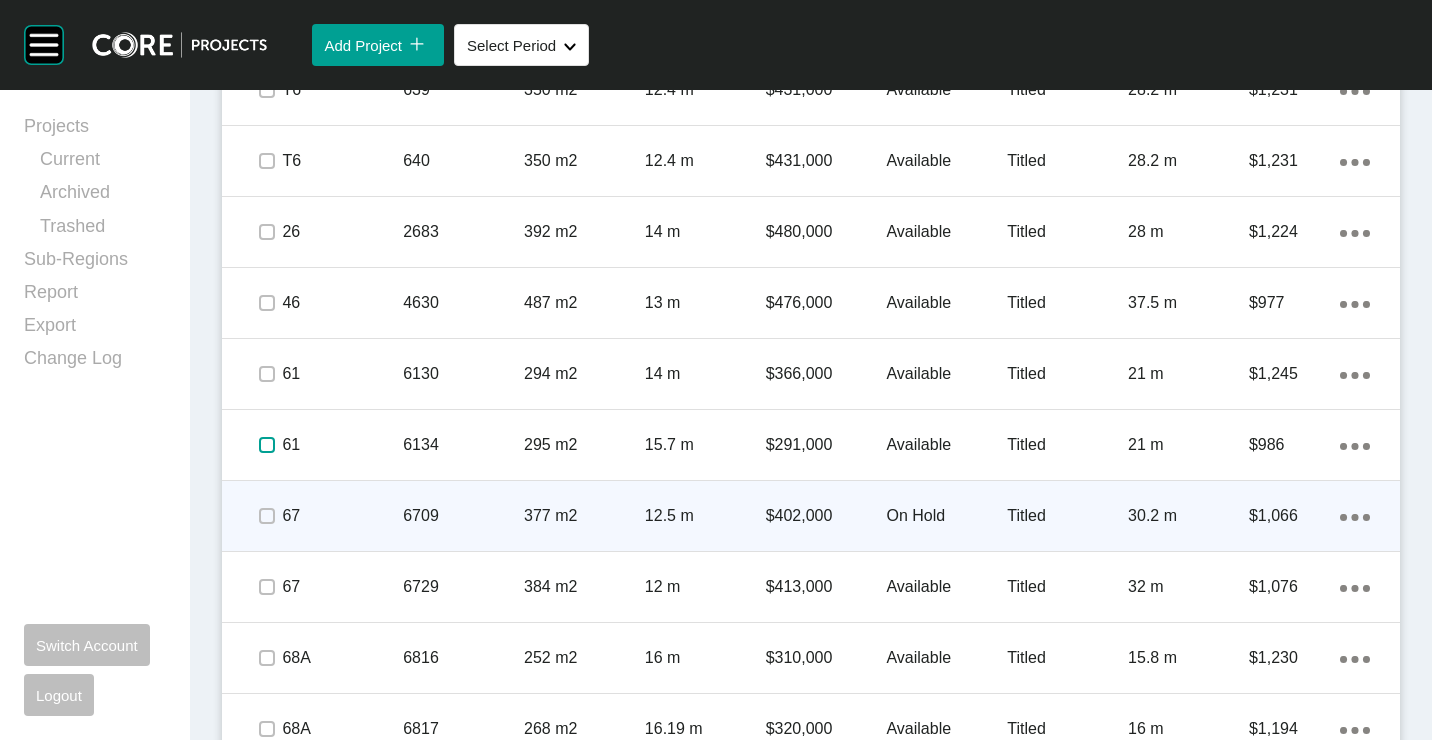 scroll, scrollTop: 2500, scrollLeft: 0, axis: vertical 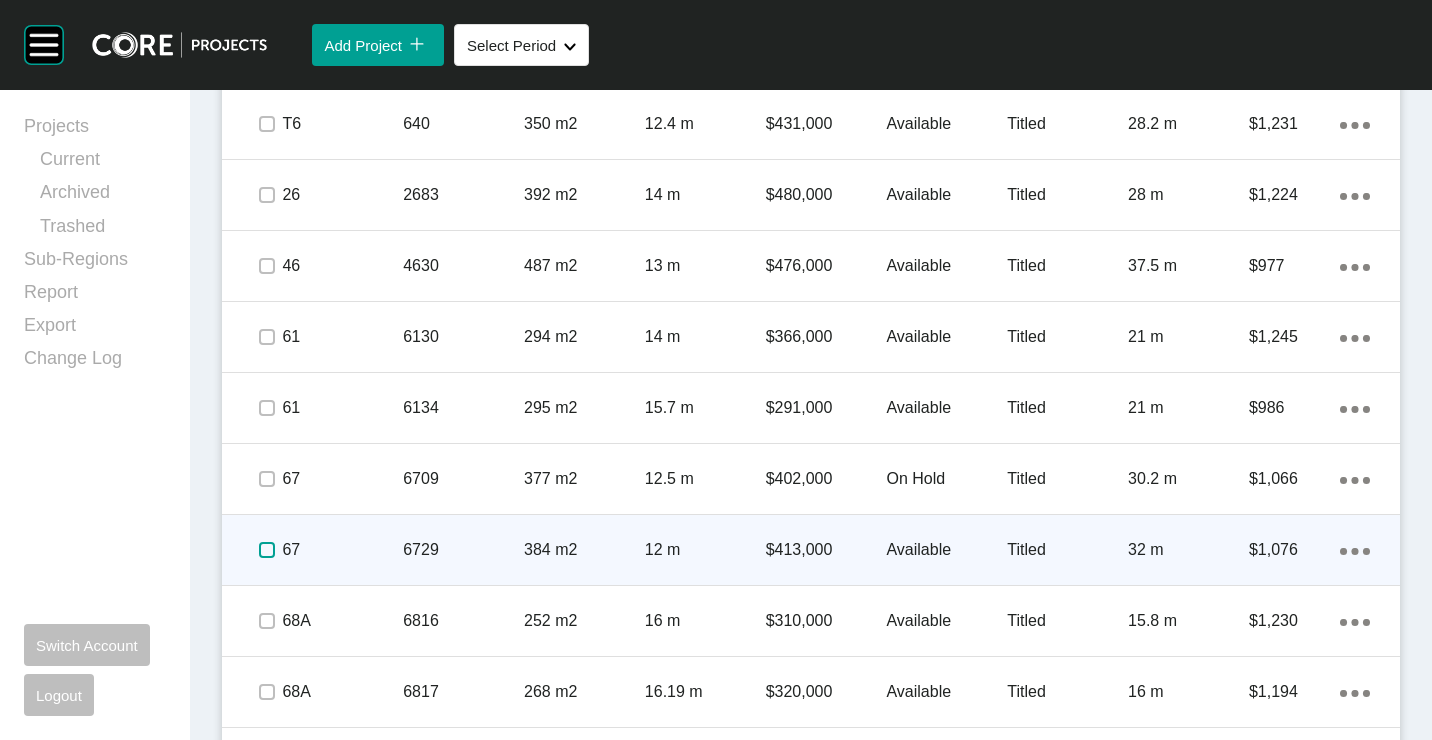 click at bounding box center (267, 550) 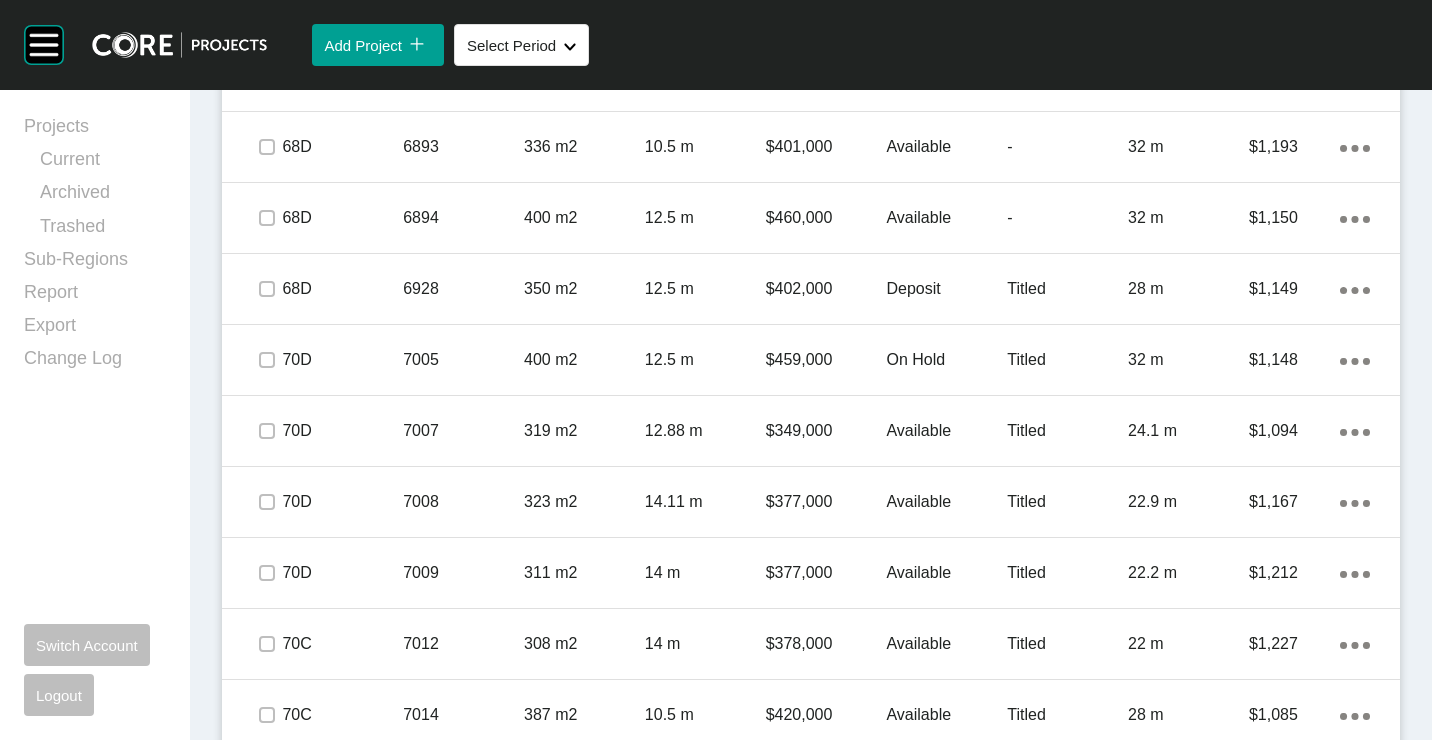 scroll, scrollTop: 3500, scrollLeft: 0, axis: vertical 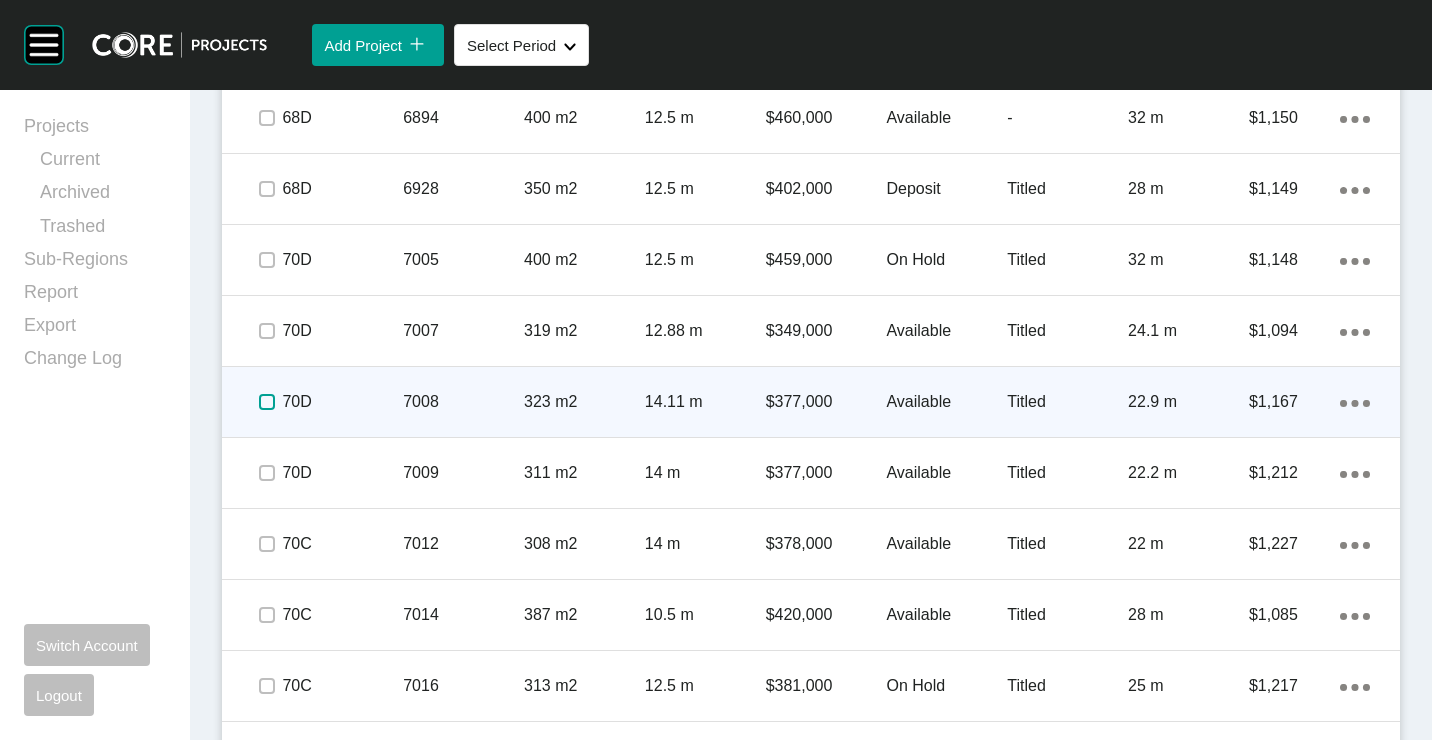click at bounding box center (267, 402) 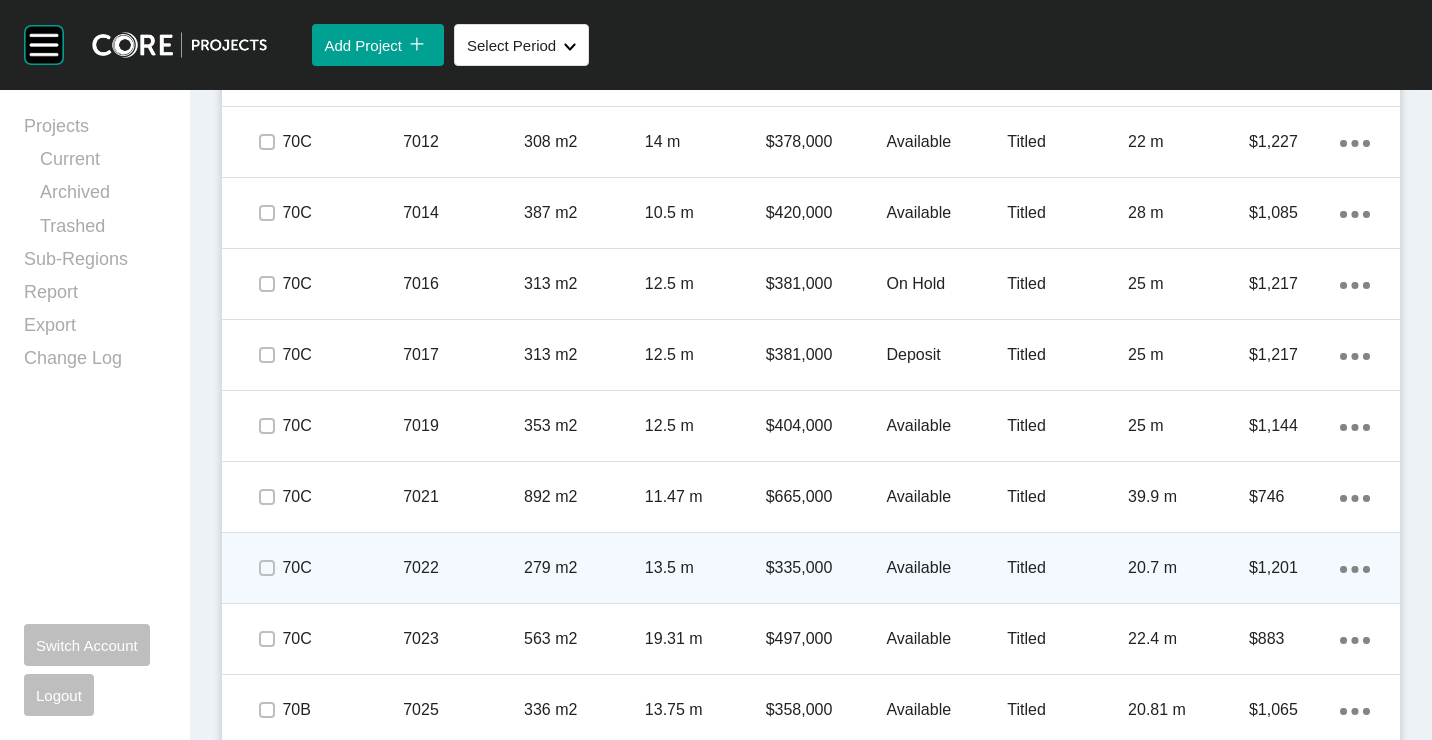 scroll, scrollTop: 4000, scrollLeft: 0, axis: vertical 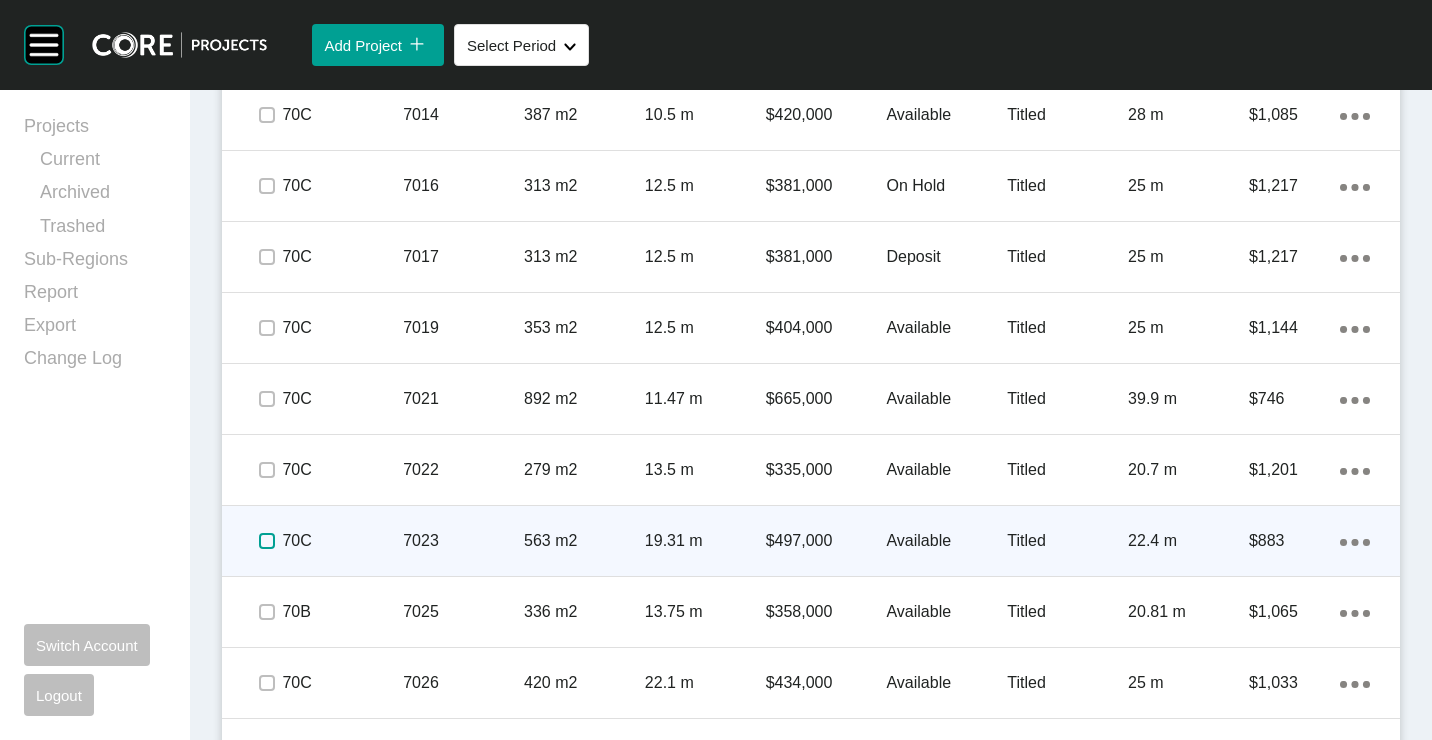 click at bounding box center (267, 541) 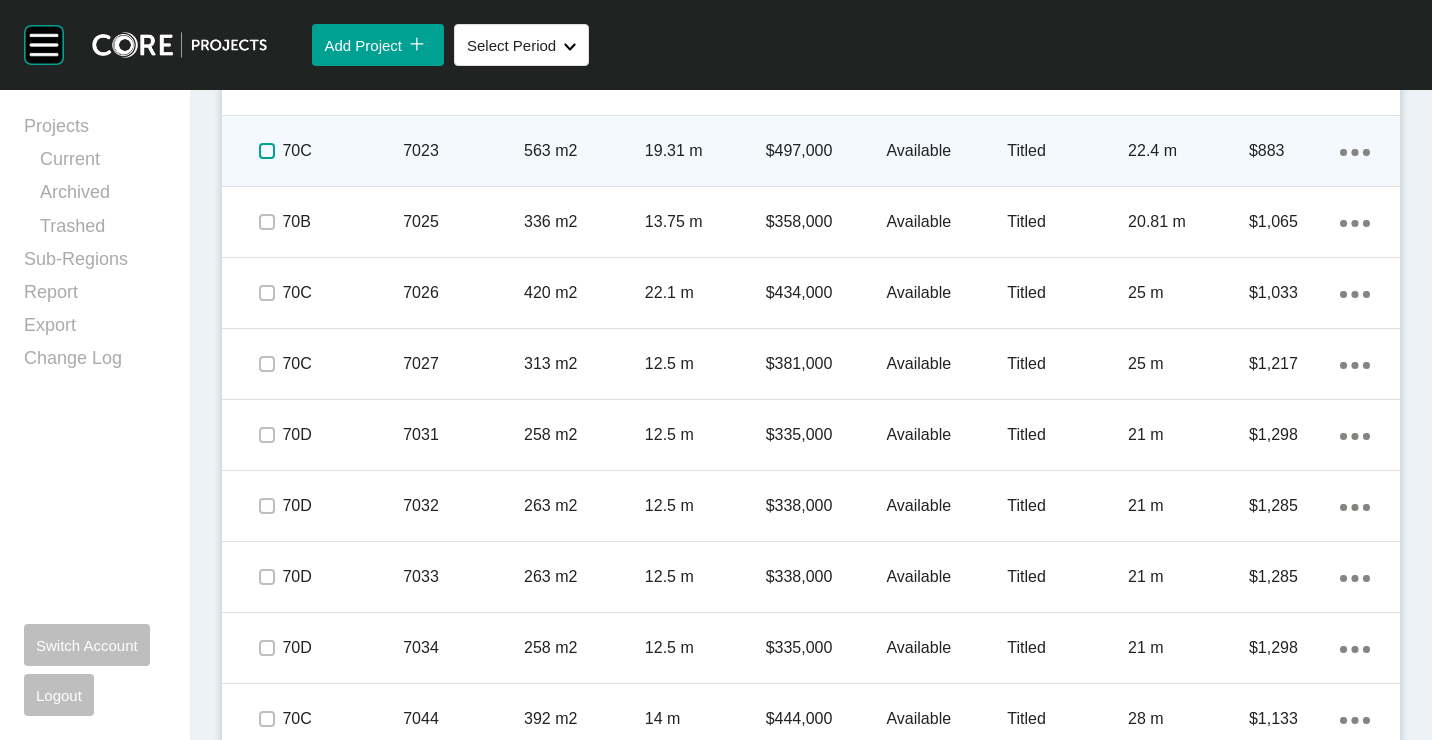 scroll, scrollTop: 4400, scrollLeft: 0, axis: vertical 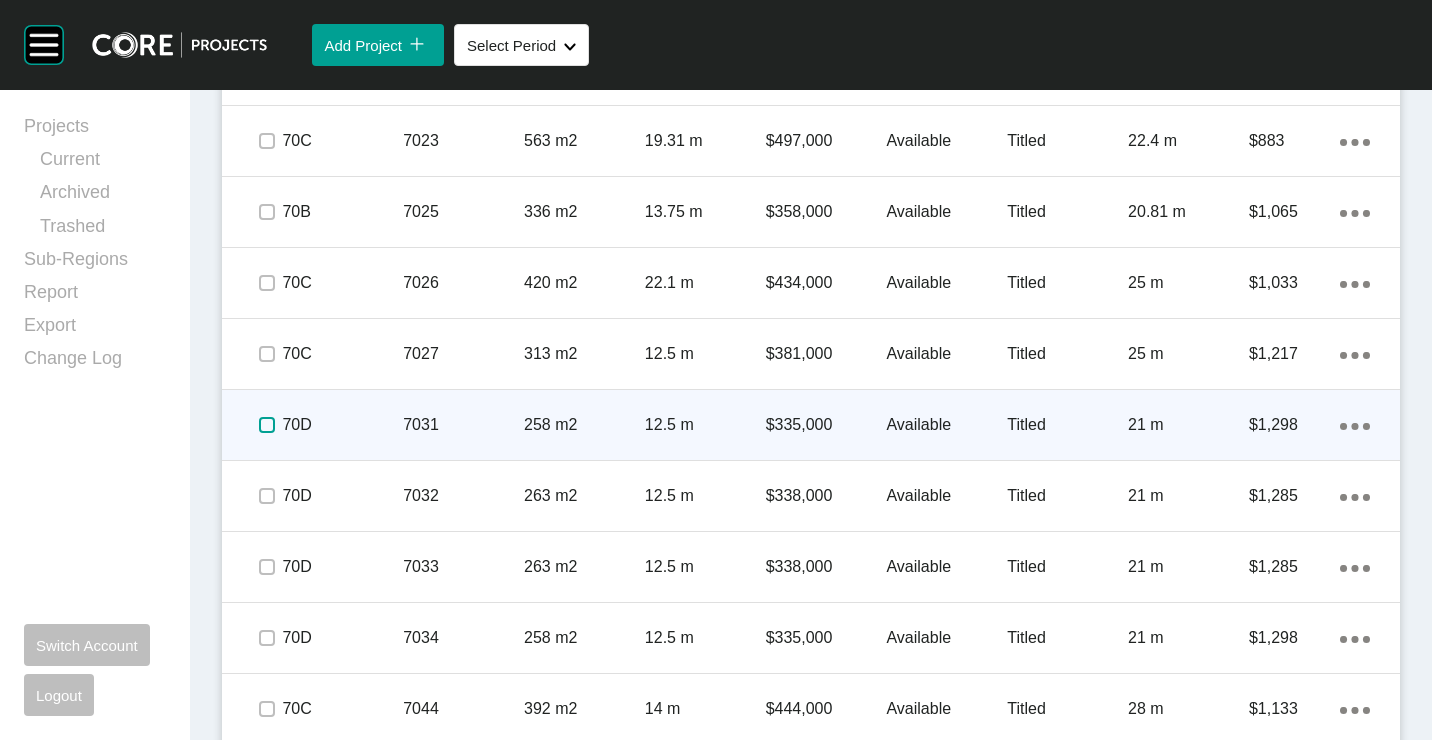 click at bounding box center [267, 425] 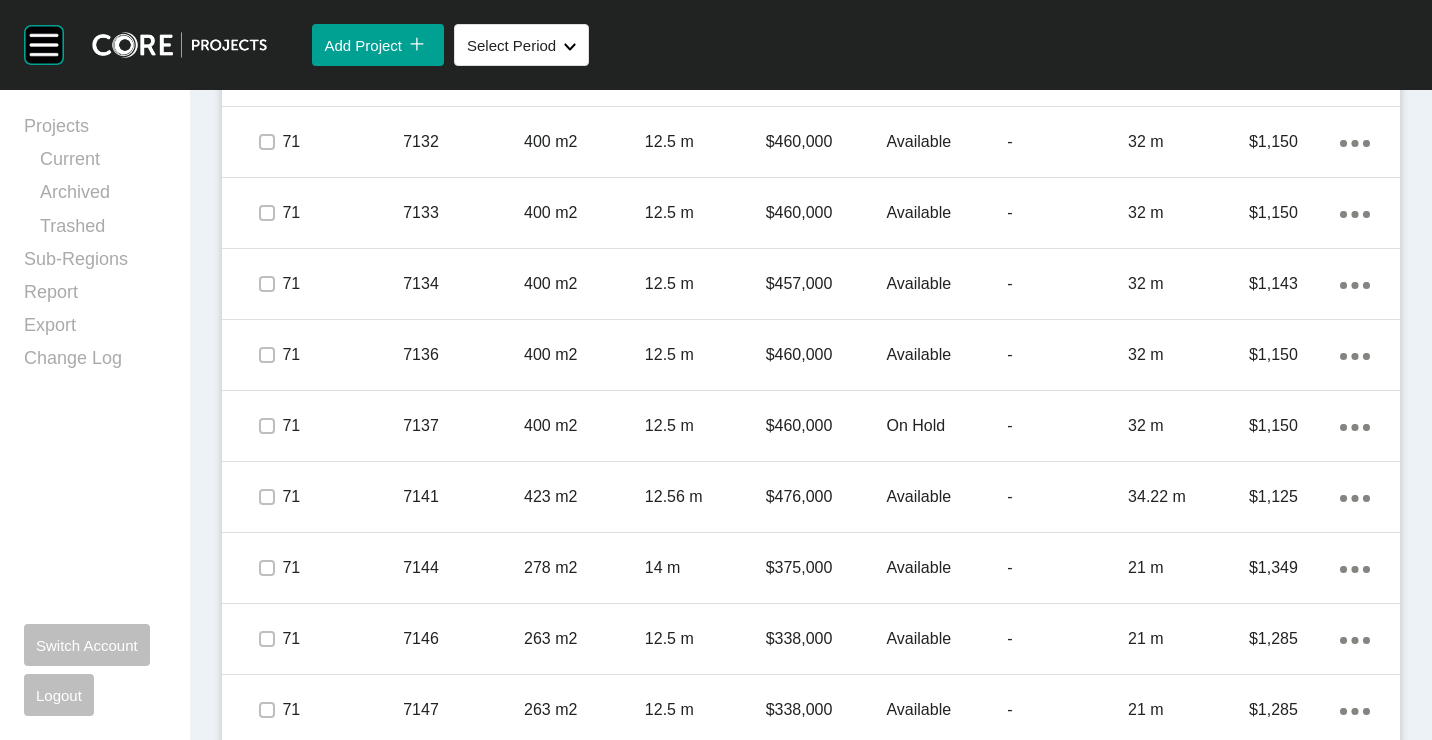 scroll, scrollTop: 5600, scrollLeft: 0, axis: vertical 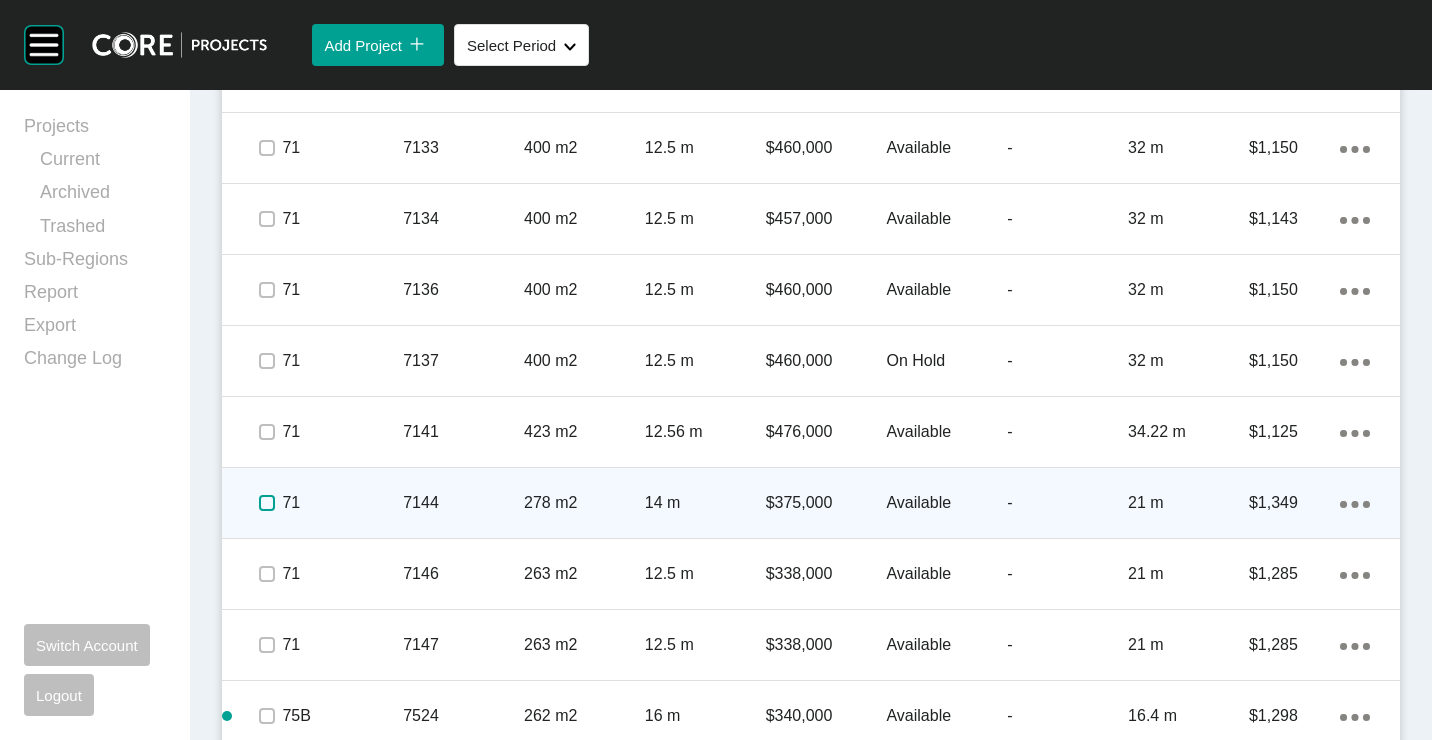 click at bounding box center [267, 503] 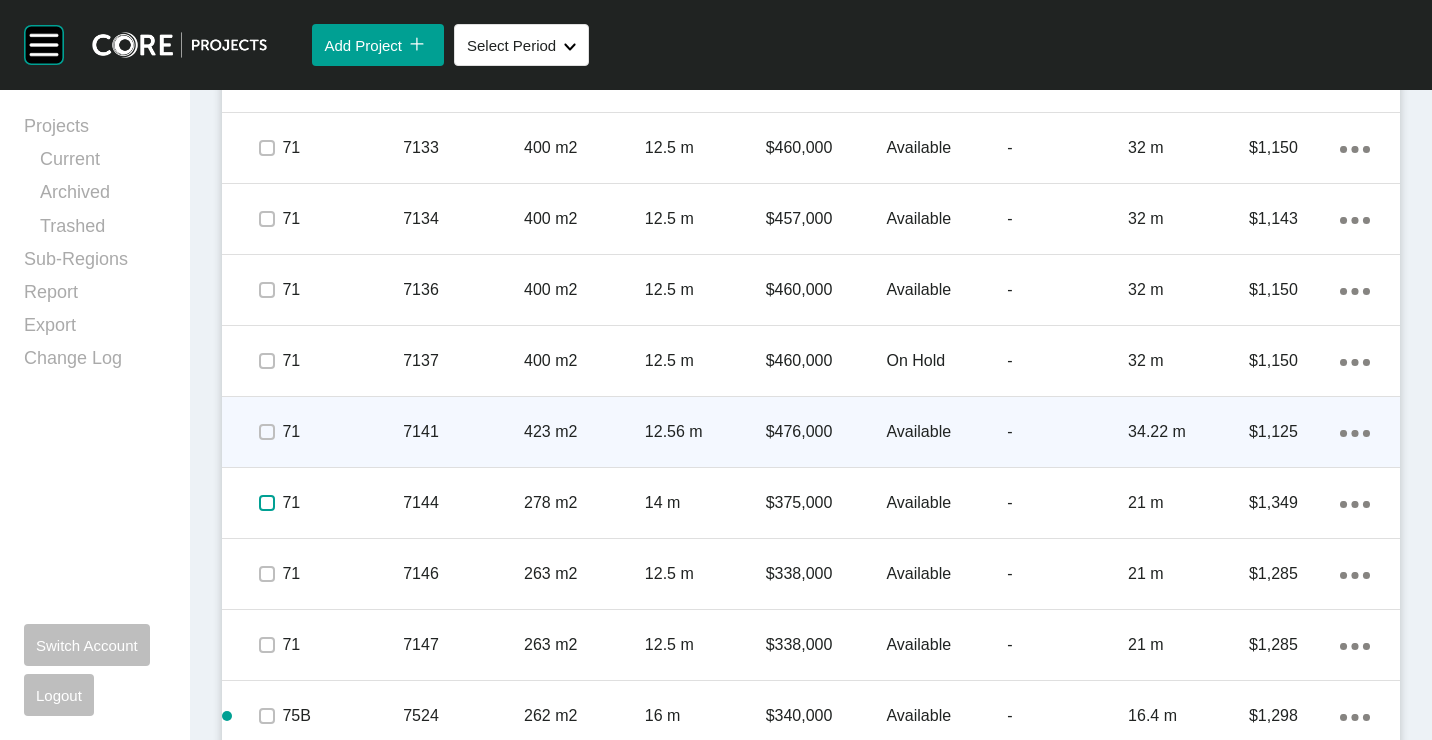 scroll, scrollTop: 5100, scrollLeft: 0, axis: vertical 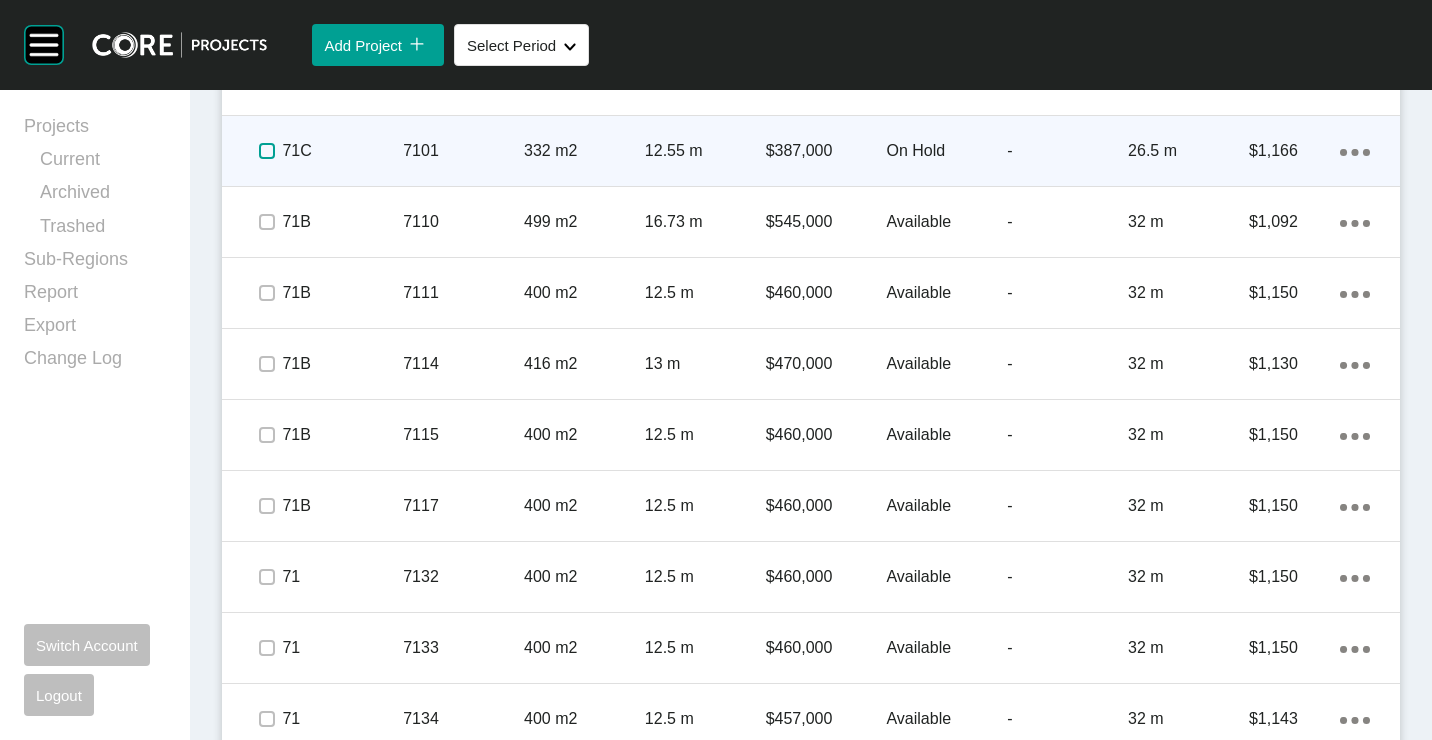 click at bounding box center (267, 151) 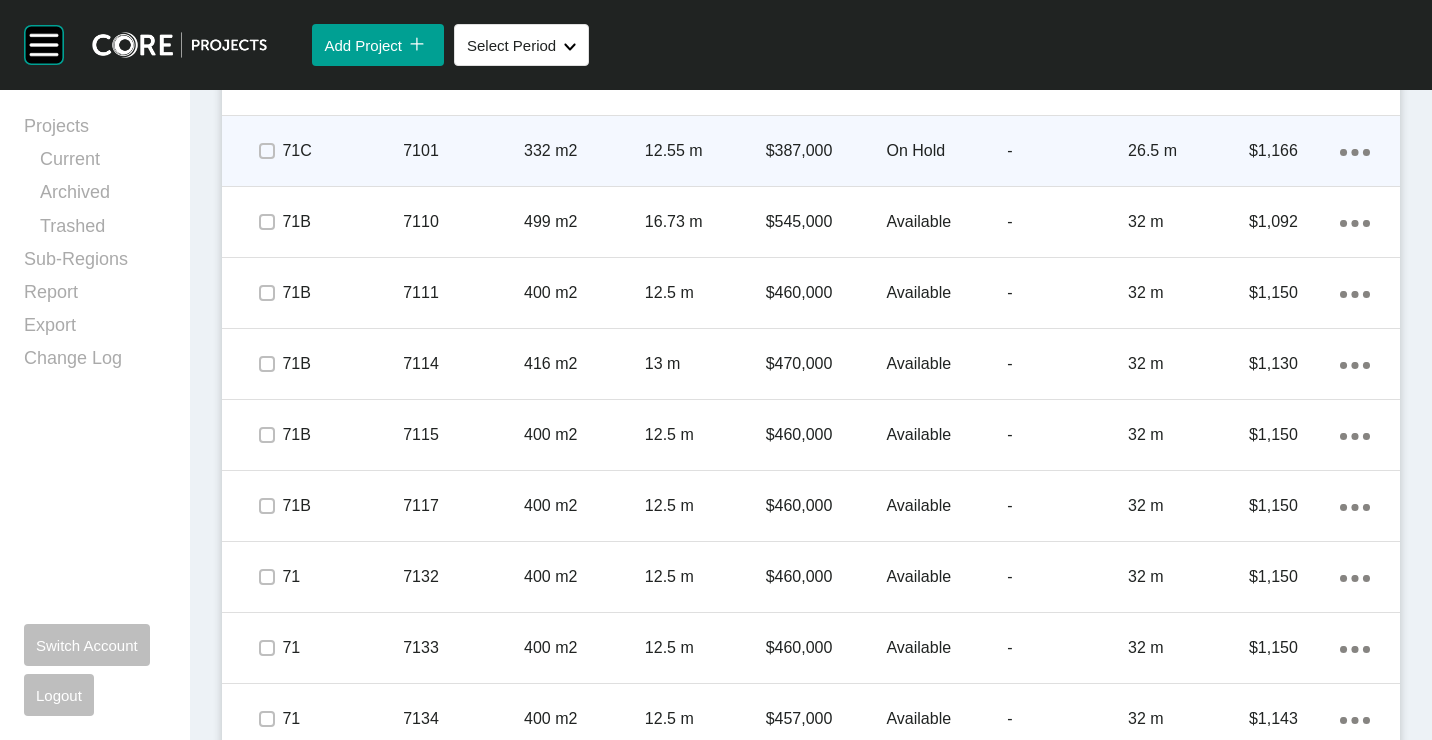 click on "7101" at bounding box center (463, 151) 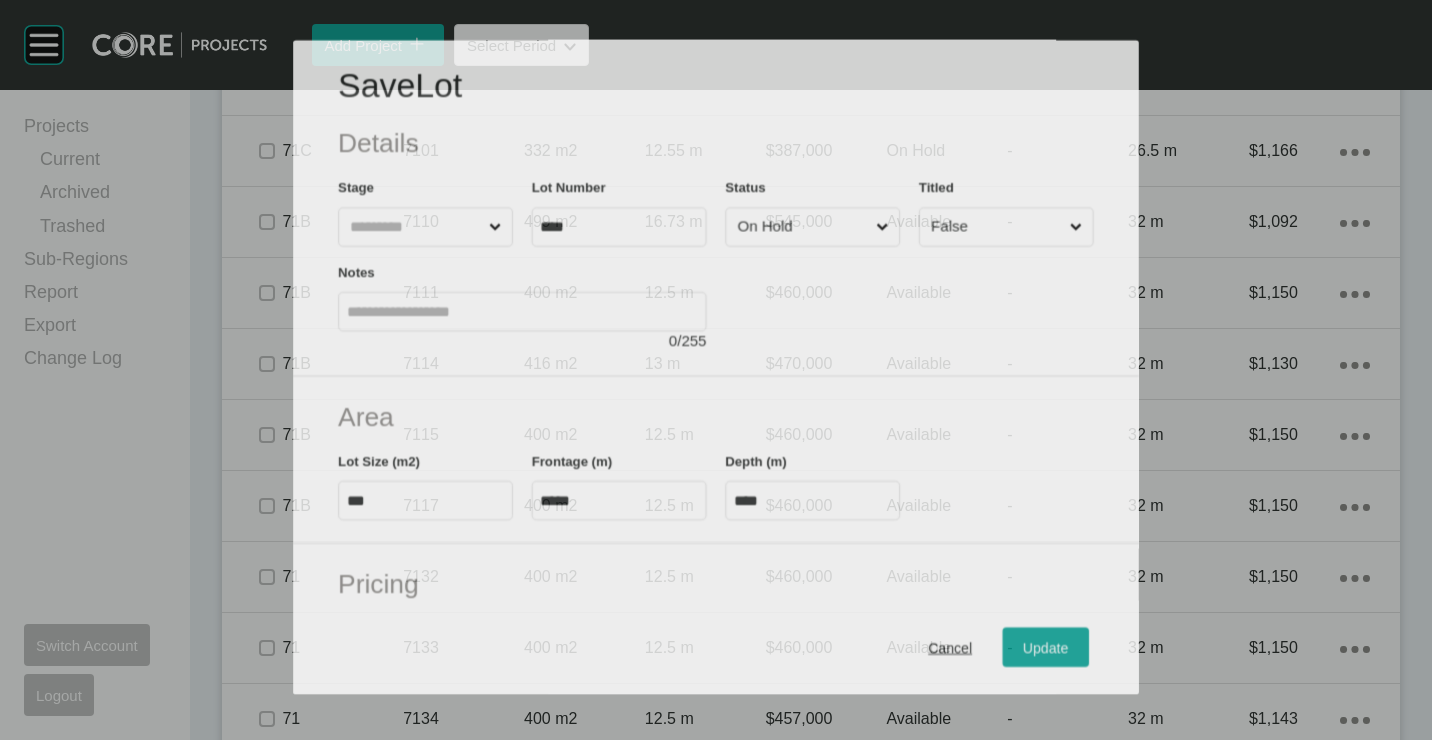 scroll, scrollTop: 5038, scrollLeft: 0, axis: vertical 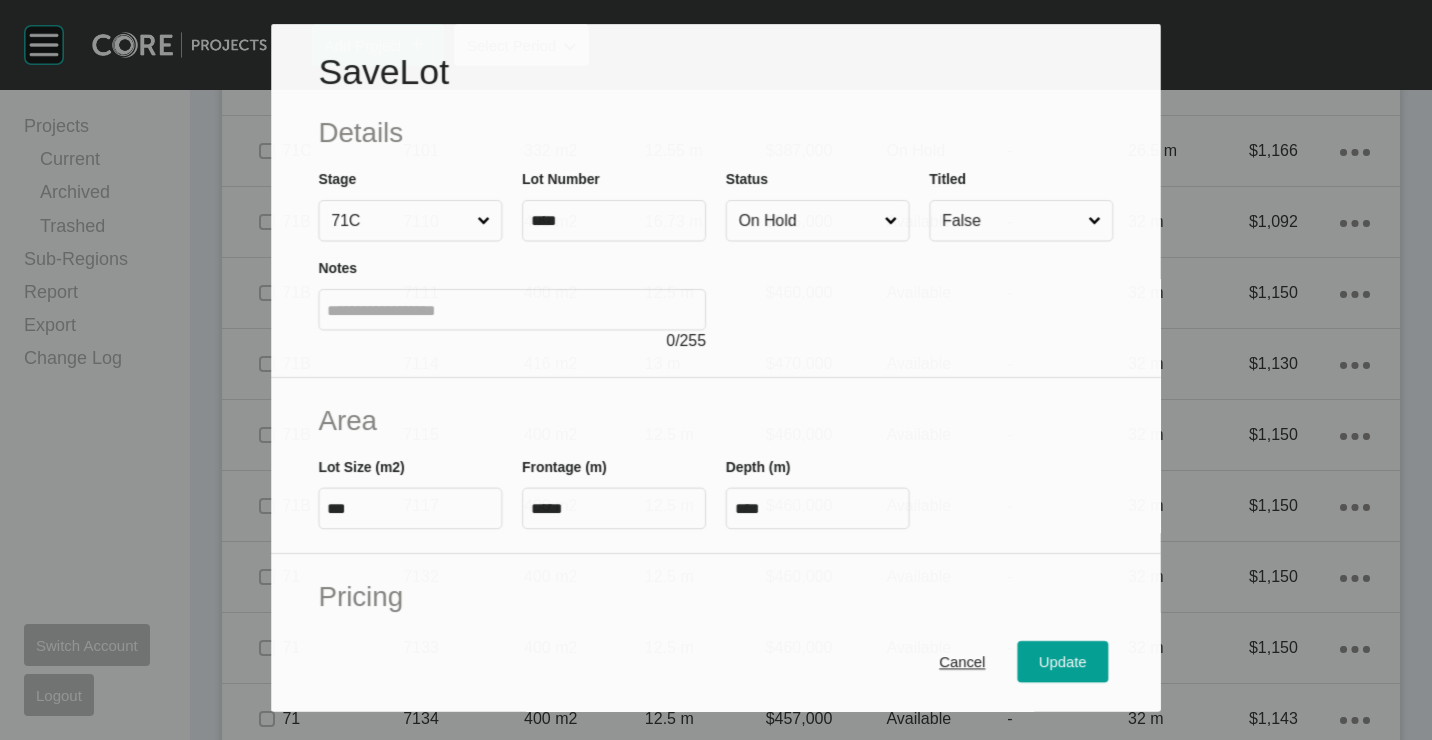 drag, startPoint x: 774, startPoint y: 215, endPoint x: 778, endPoint y: 236, distance: 21.377558 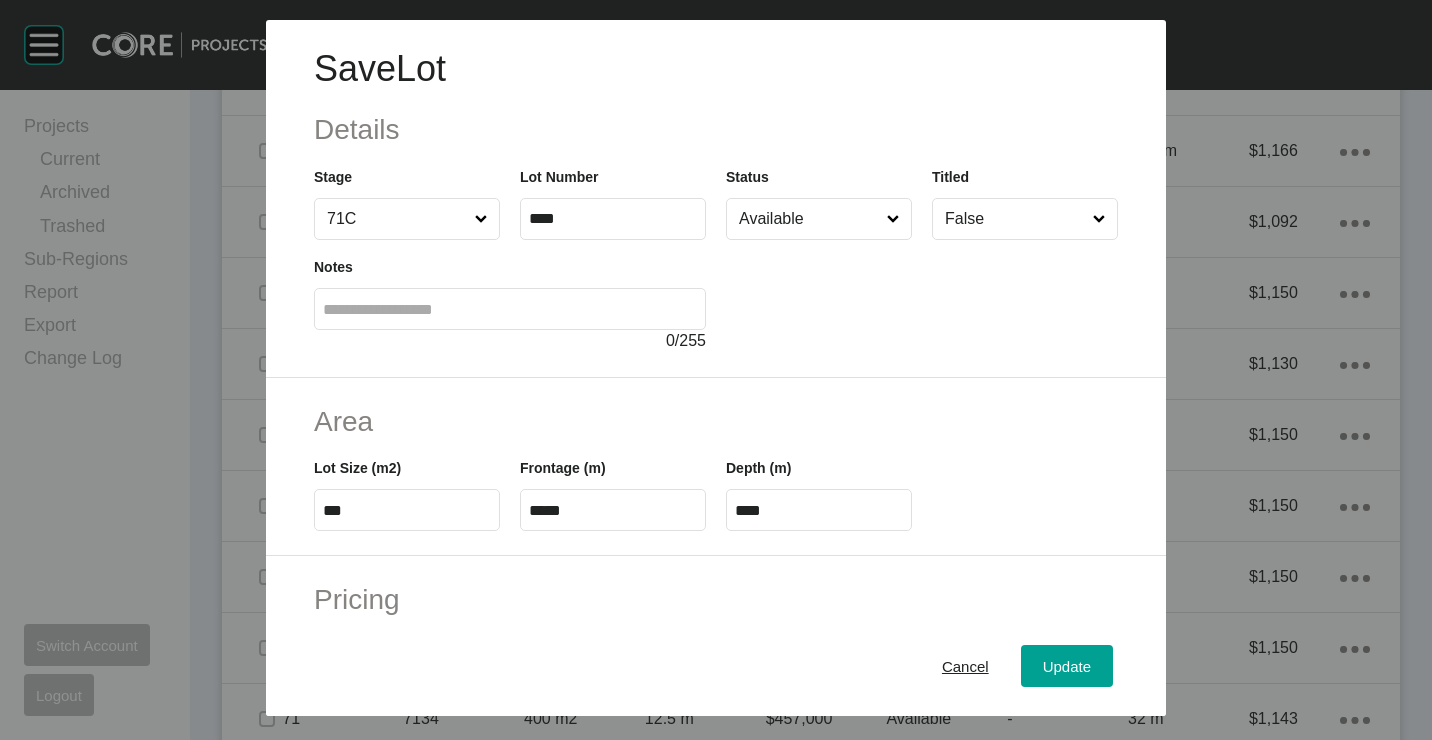 drag, startPoint x: 782, startPoint y: 259, endPoint x: 819, endPoint y: 317, distance: 68.7968 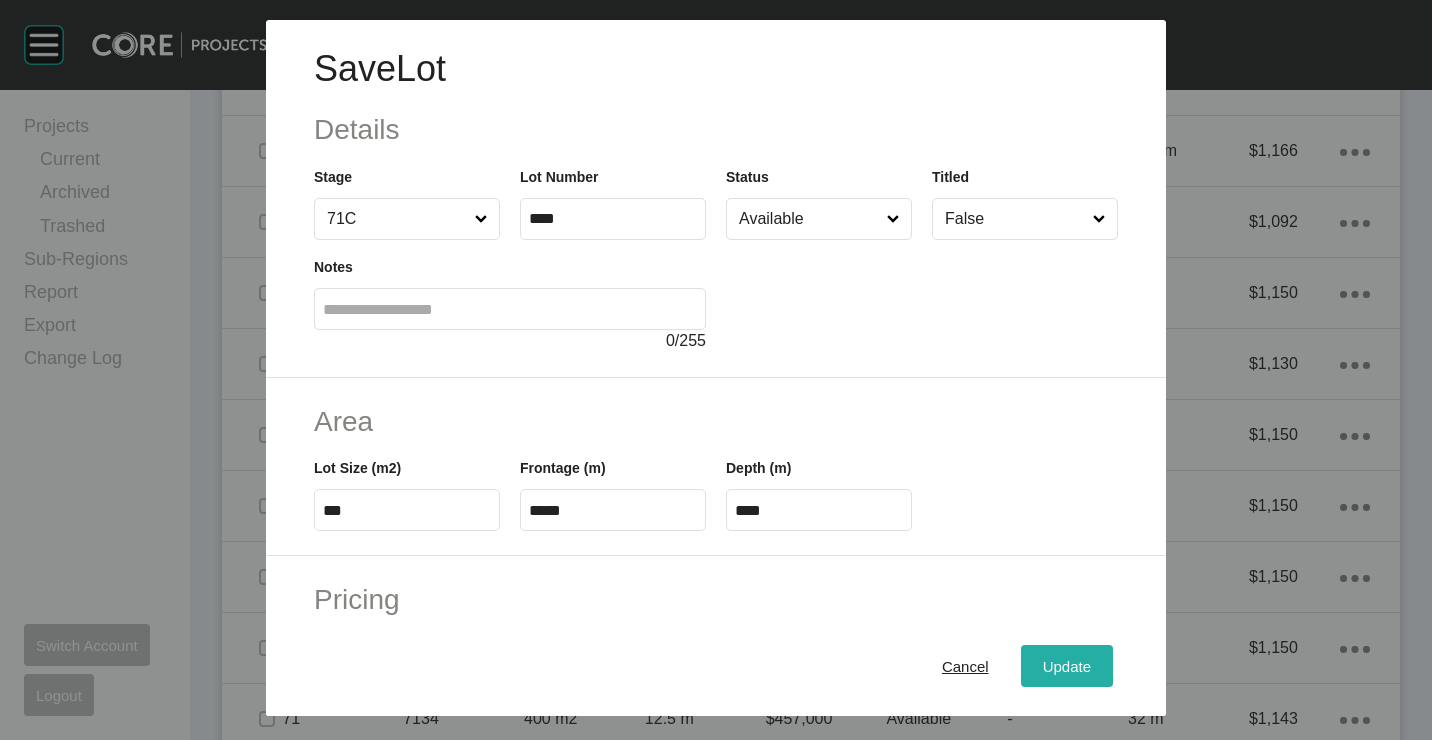 click on "Update" at bounding box center (1067, 665) 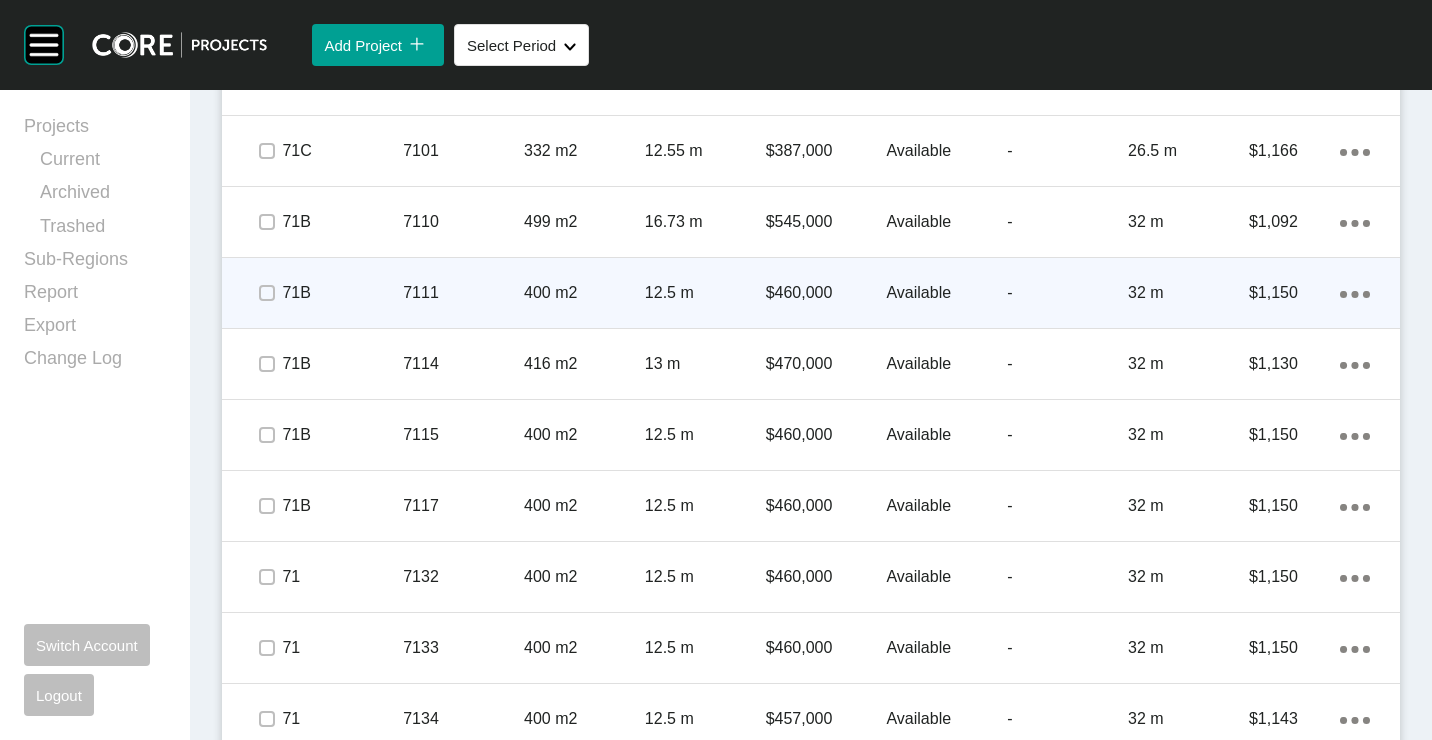 scroll, scrollTop: 5200, scrollLeft: 0, axis: vertical 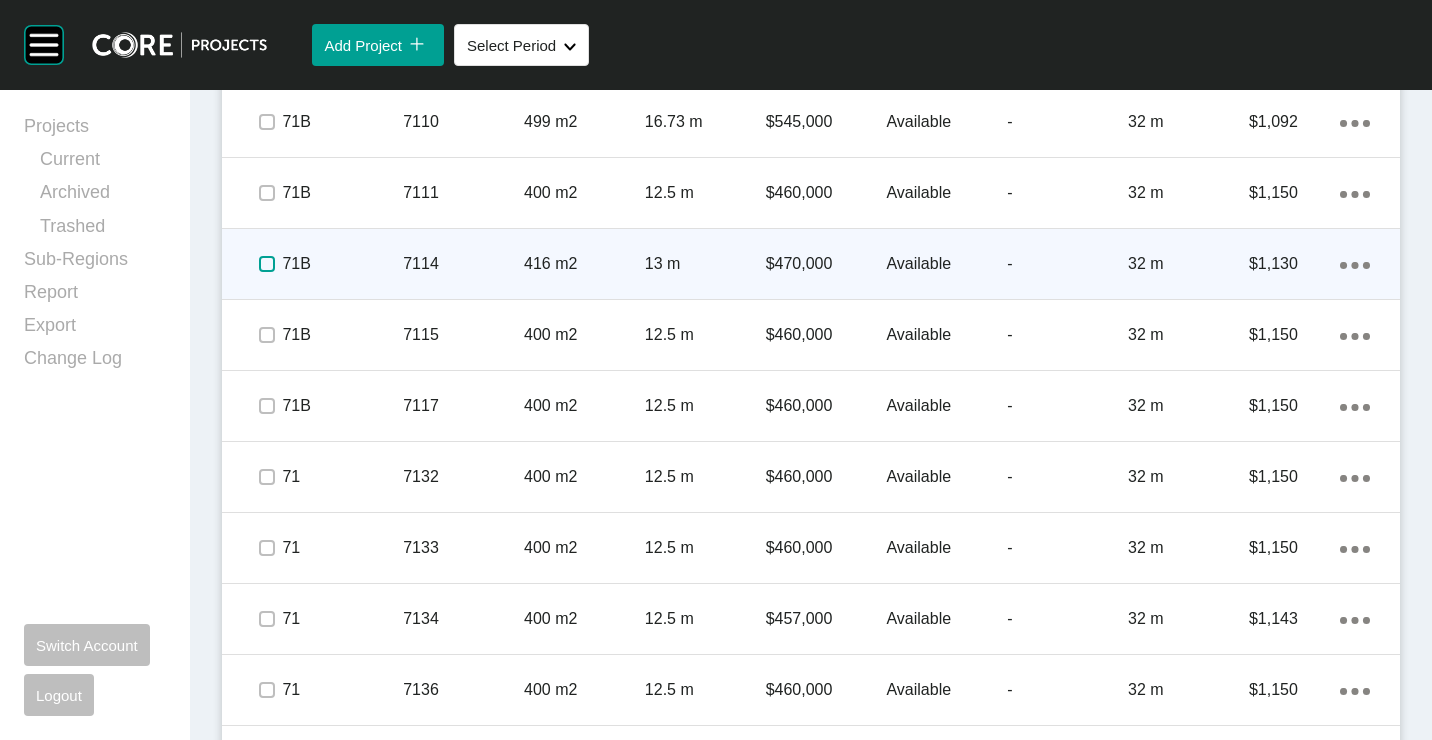 click at bounding box center [267, 264] 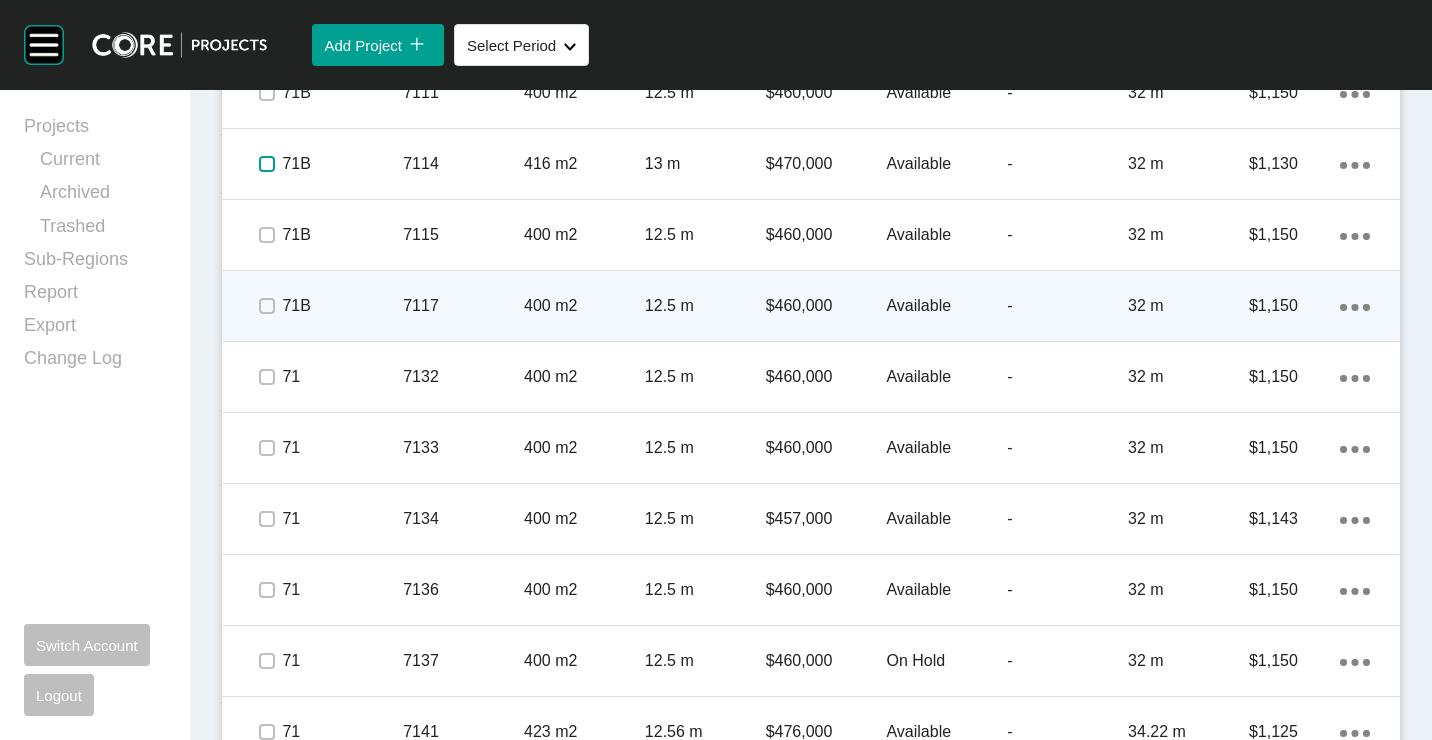 scroll, scrollTop: 5400, scrollLeft: 0, axis: vertical 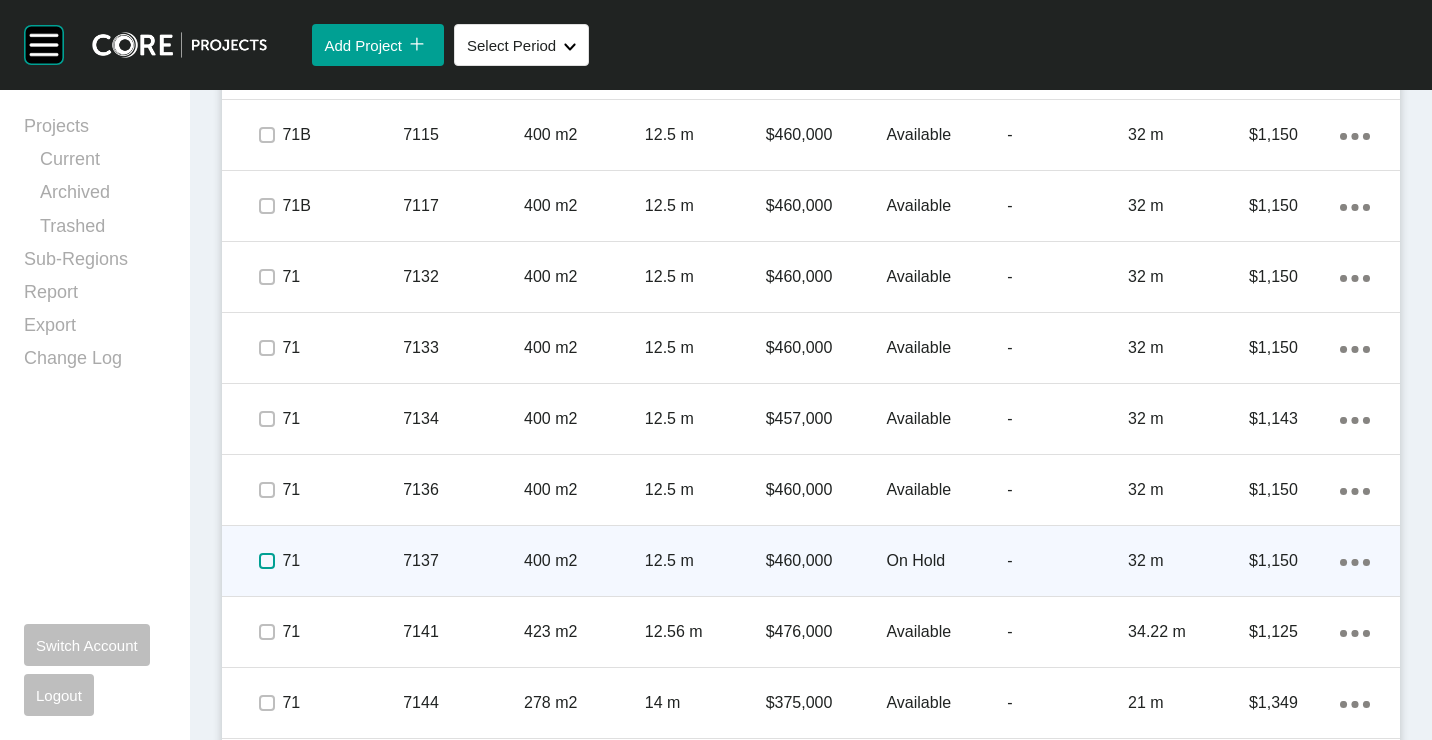 click at bounding box center (267, 561) 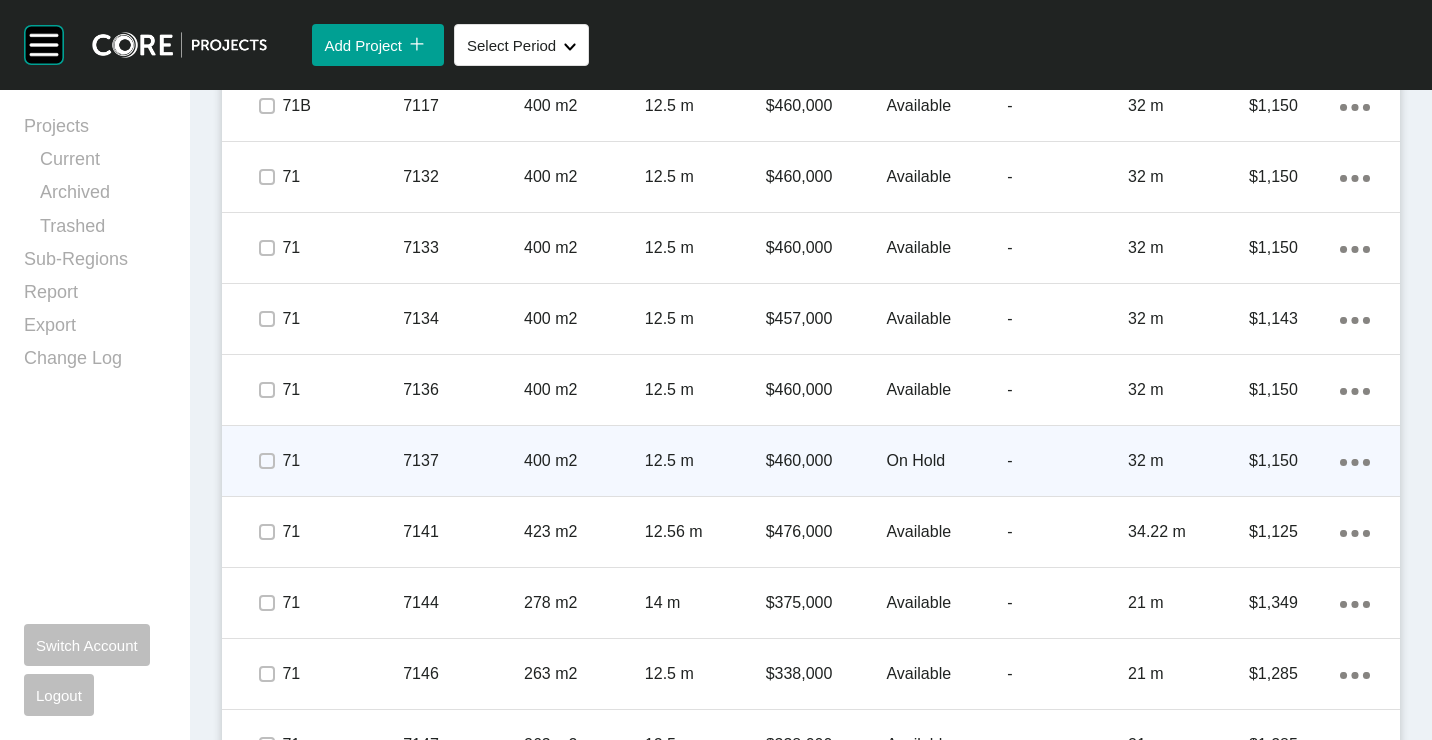 click on "7137" at bounding box center [463, 461] 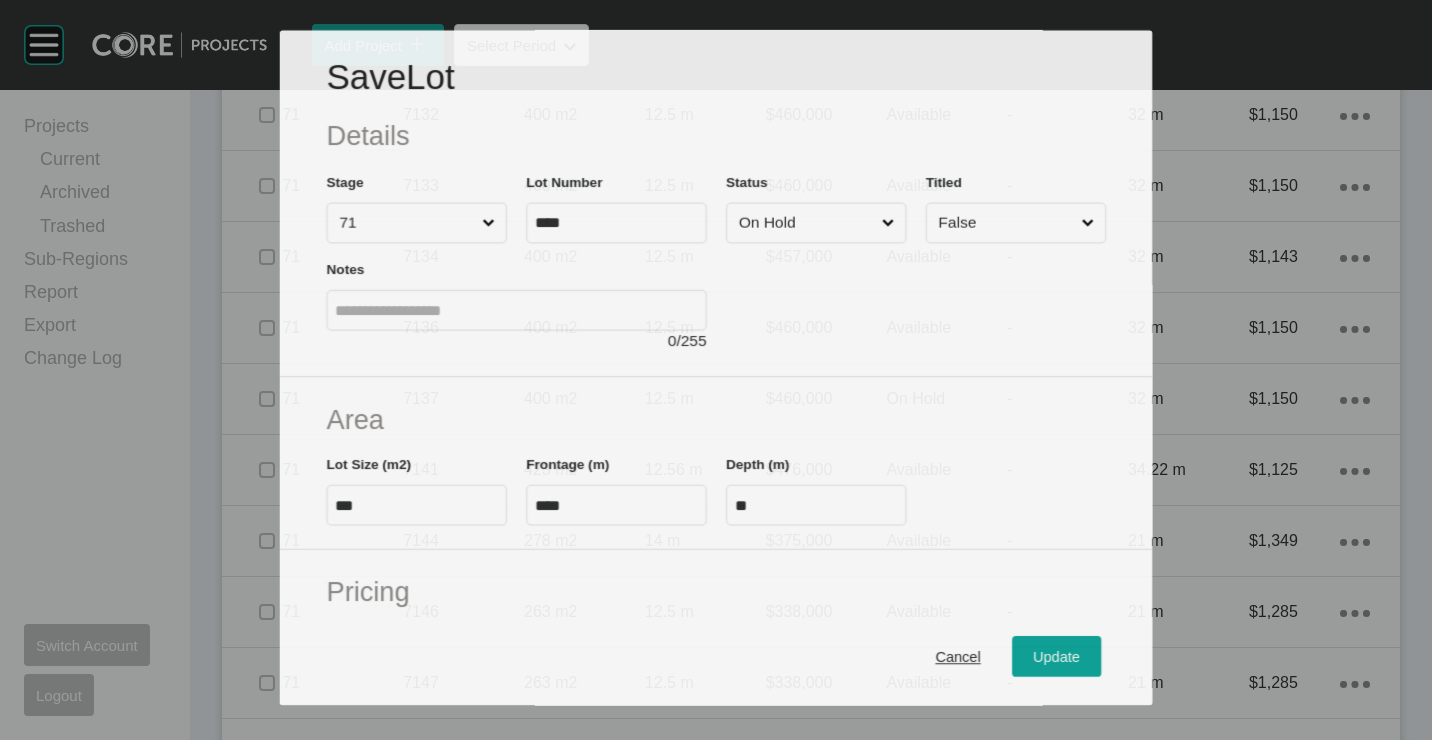 scroll, scrollTop: 5438, scrollLeft: 0, axis: vertical 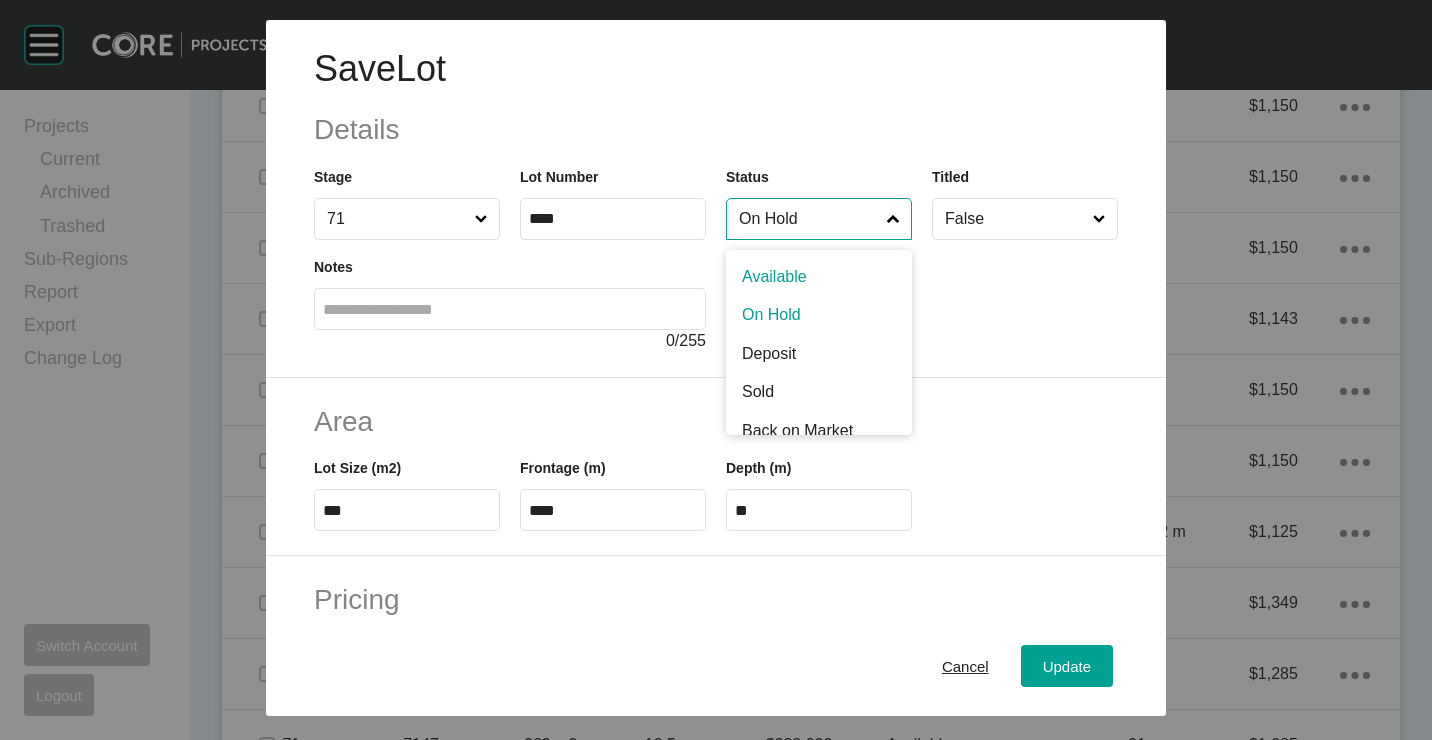 drag, startPoint x: 775, startPoint y: 221, endPoint x: 768, endPoint y: 232, distance: 13.038404 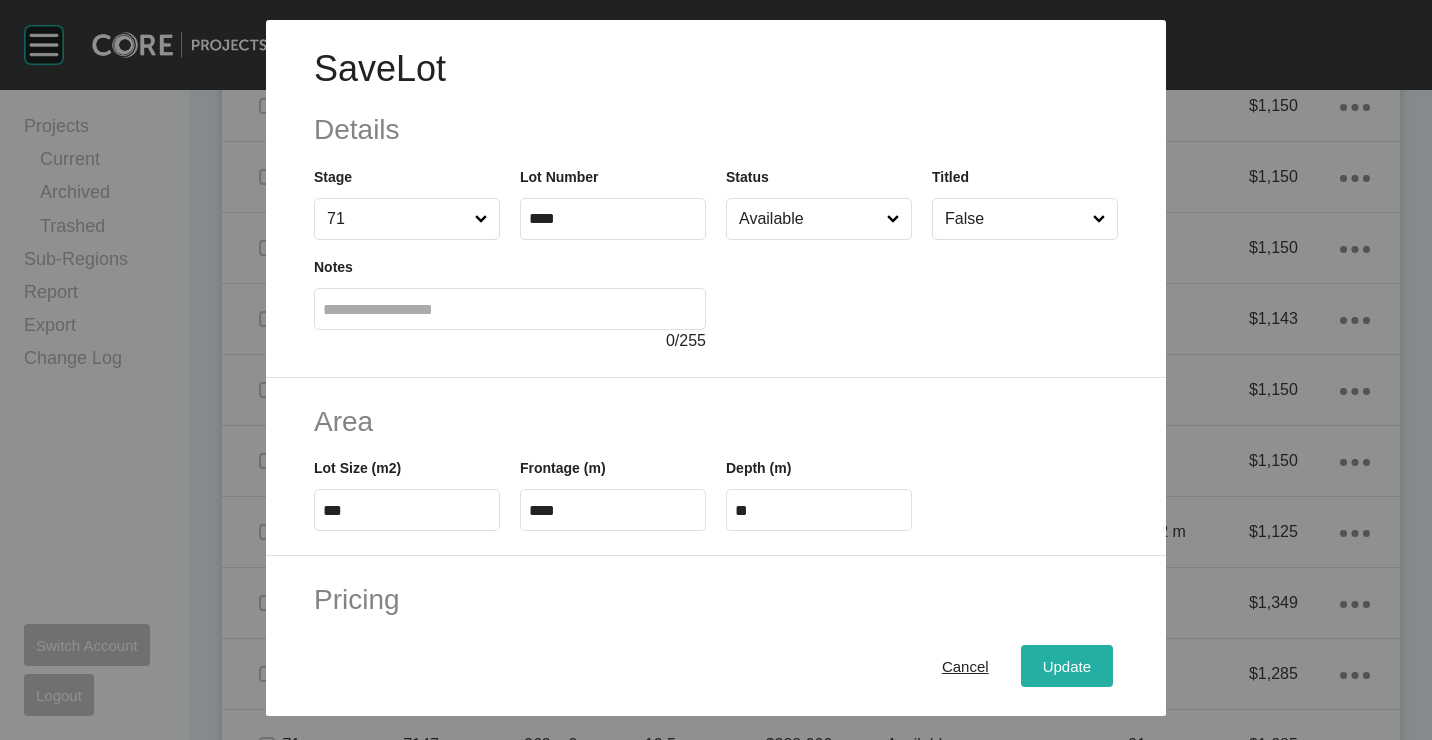 click on "Update" at bounding box center (1067, 665) 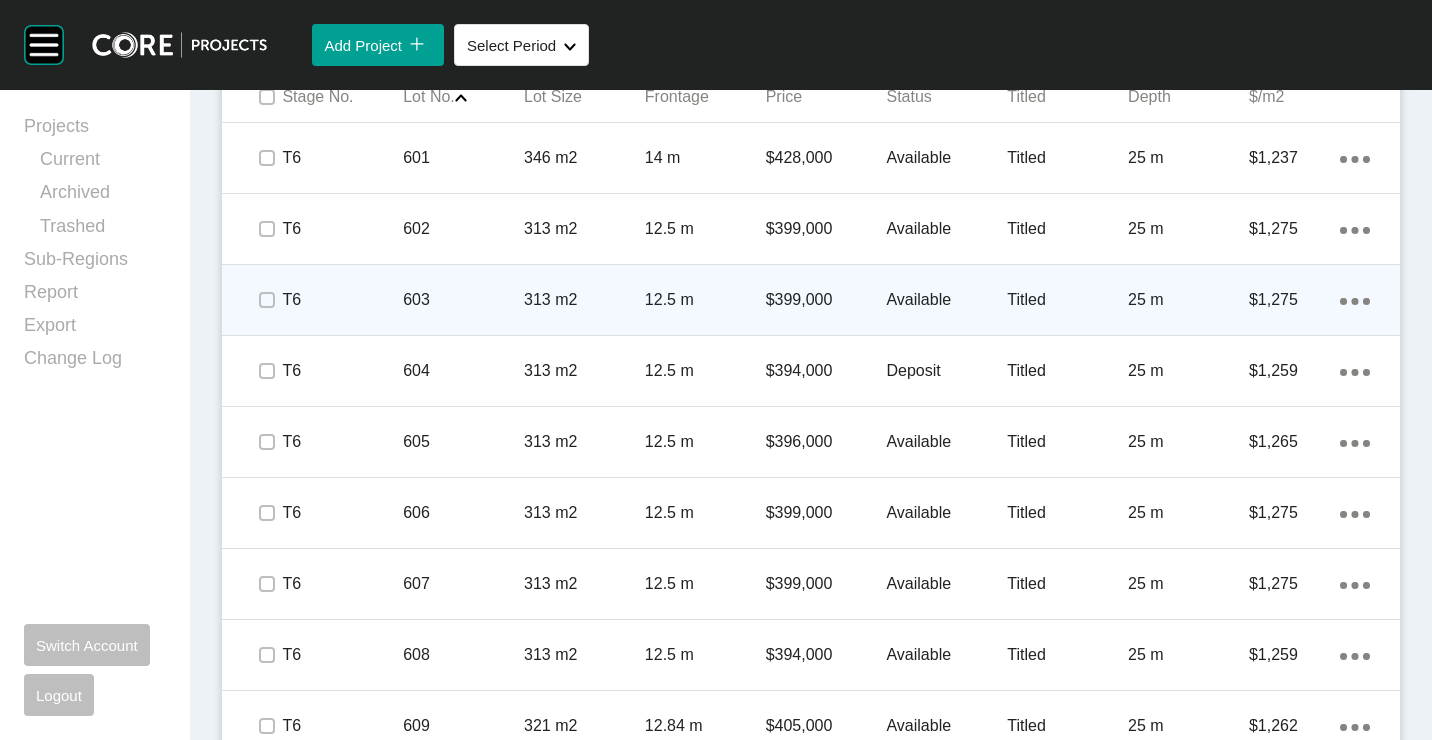 scroll, scrollTop: 1130, scrollLeft: 0, axis: vertical 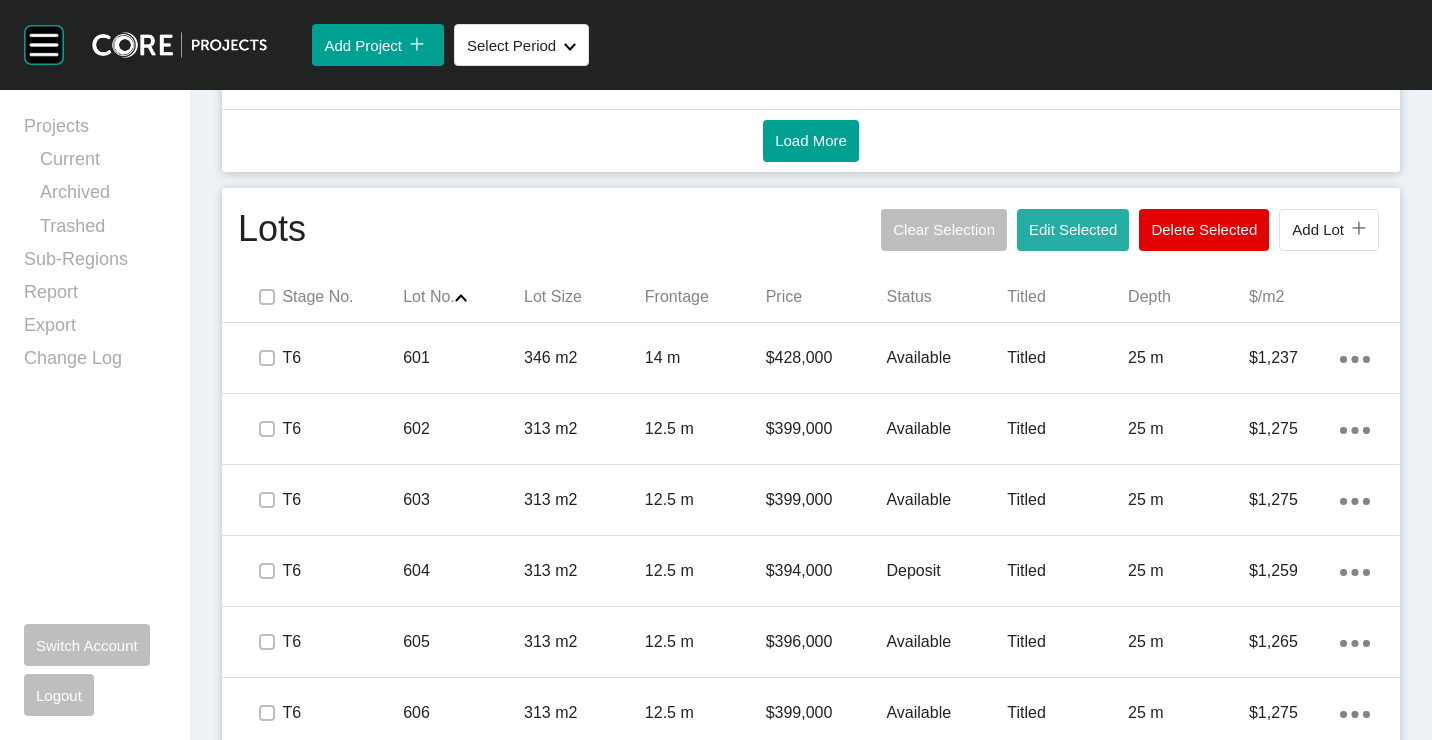 click on "Edit Selected" at bounding box center [1073, 230] 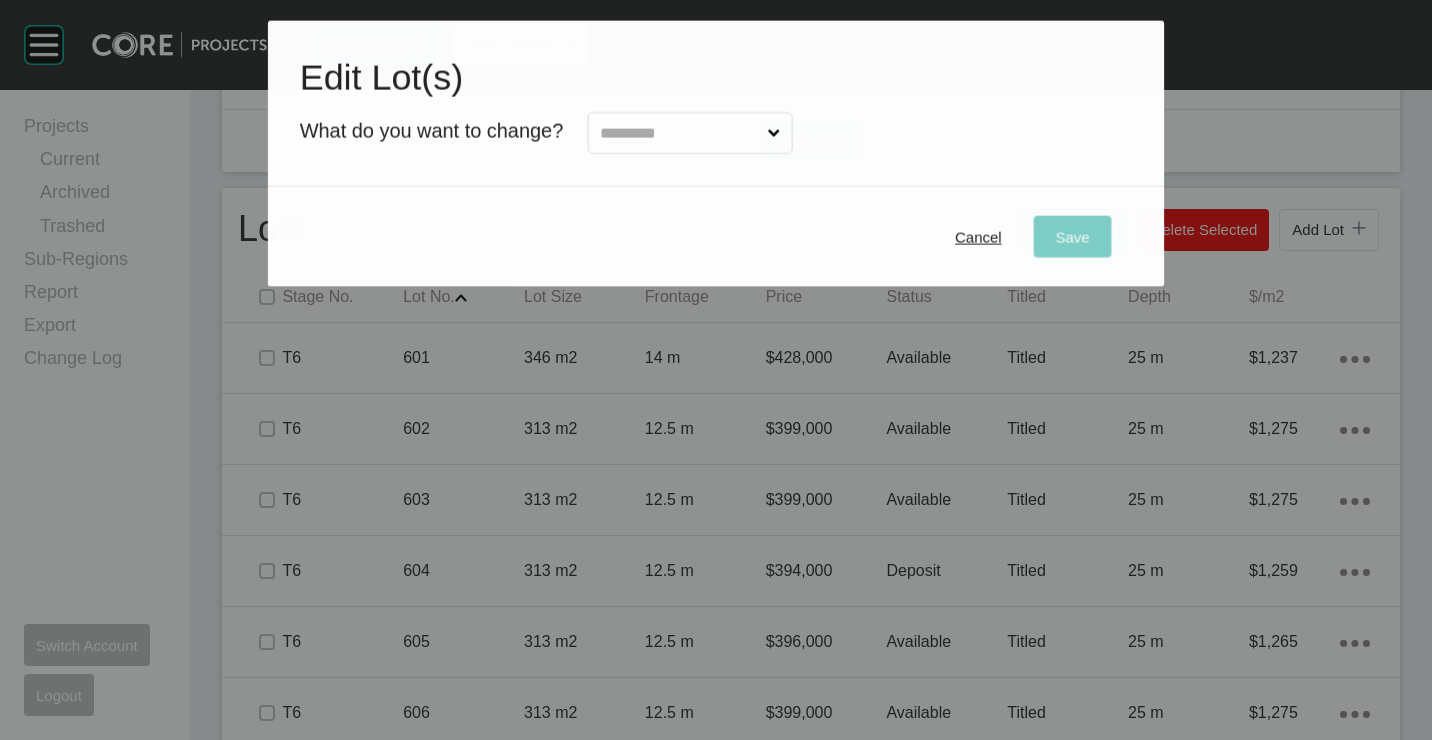 drag, startPoint x: 674, startPoint y: 134, endPoint x: 669, endPoint y: 159, distance: 25.495098 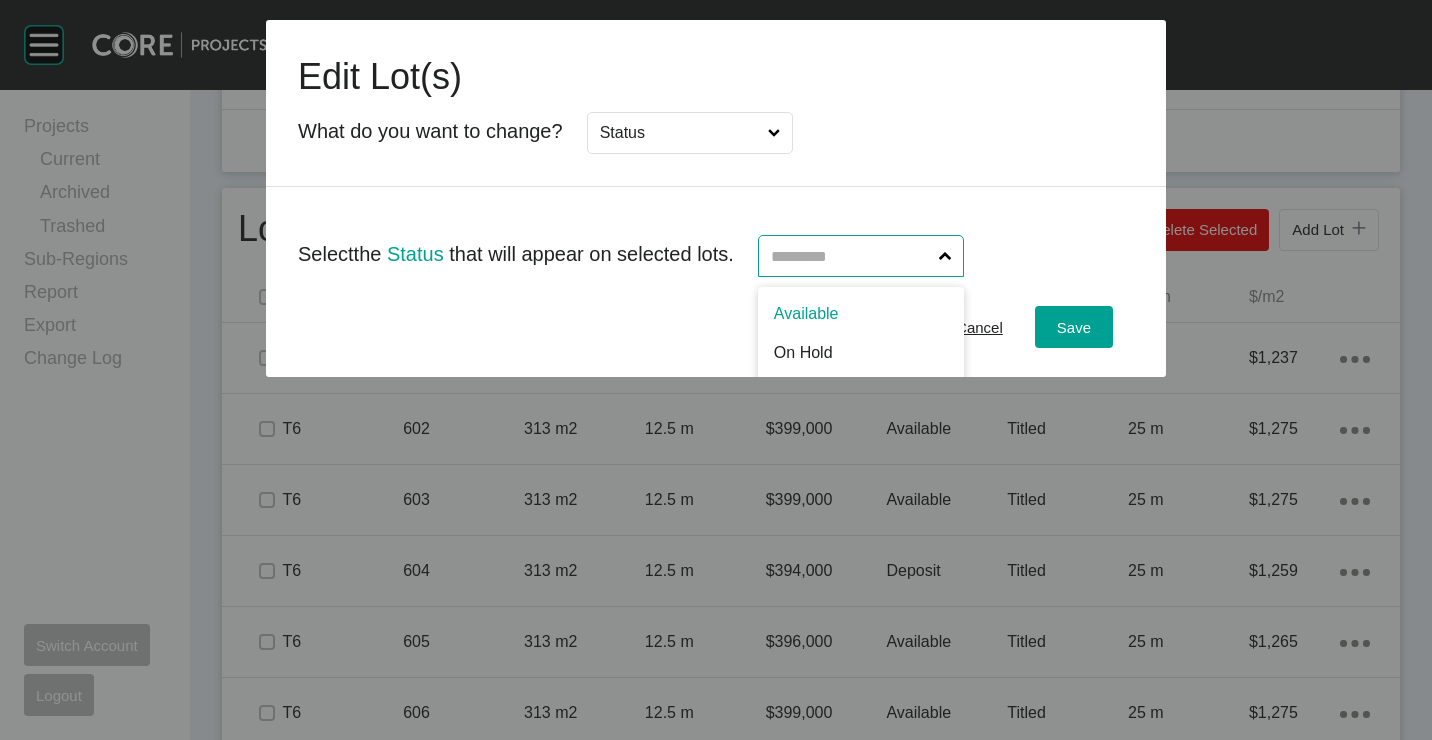 click at bounding box center [851, 256] 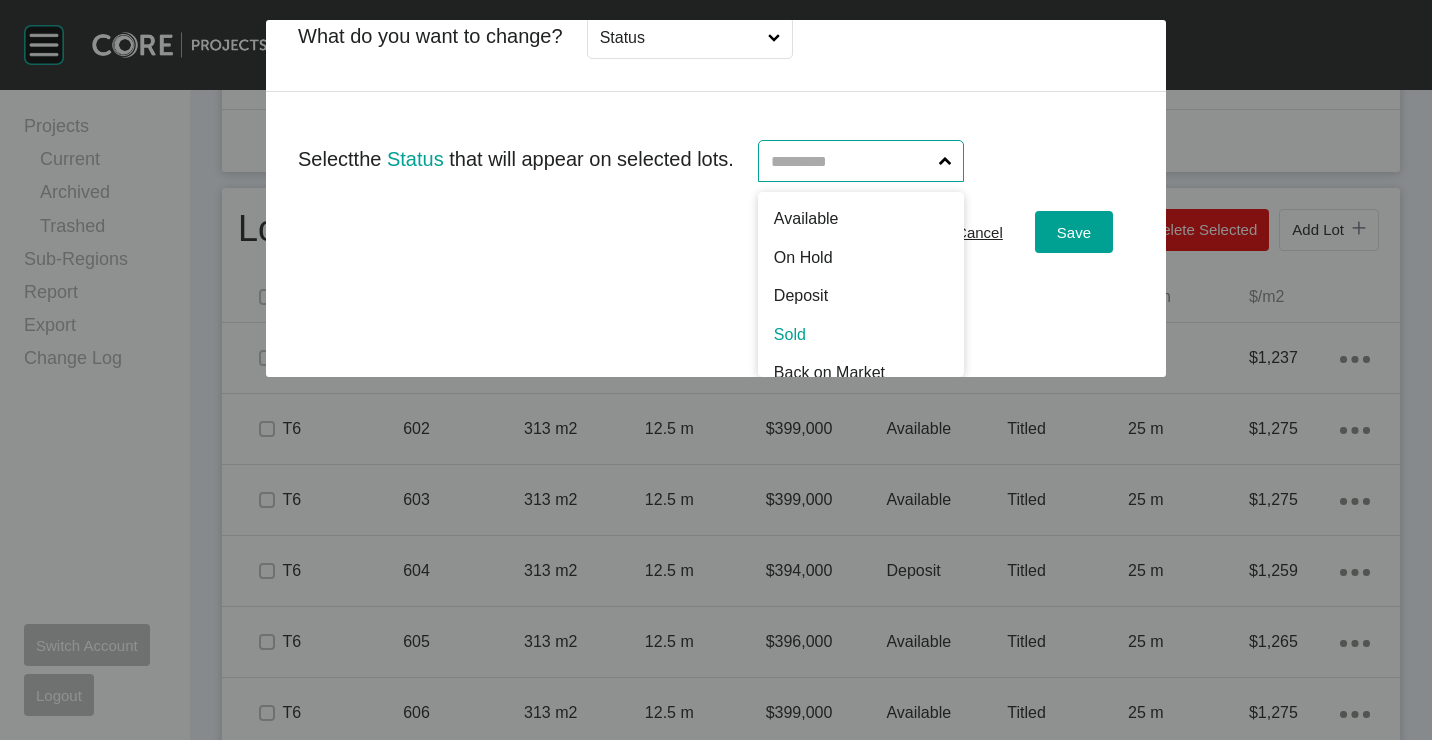 scroll, scrollTop: 0, scrollLeft: 0, axis: both 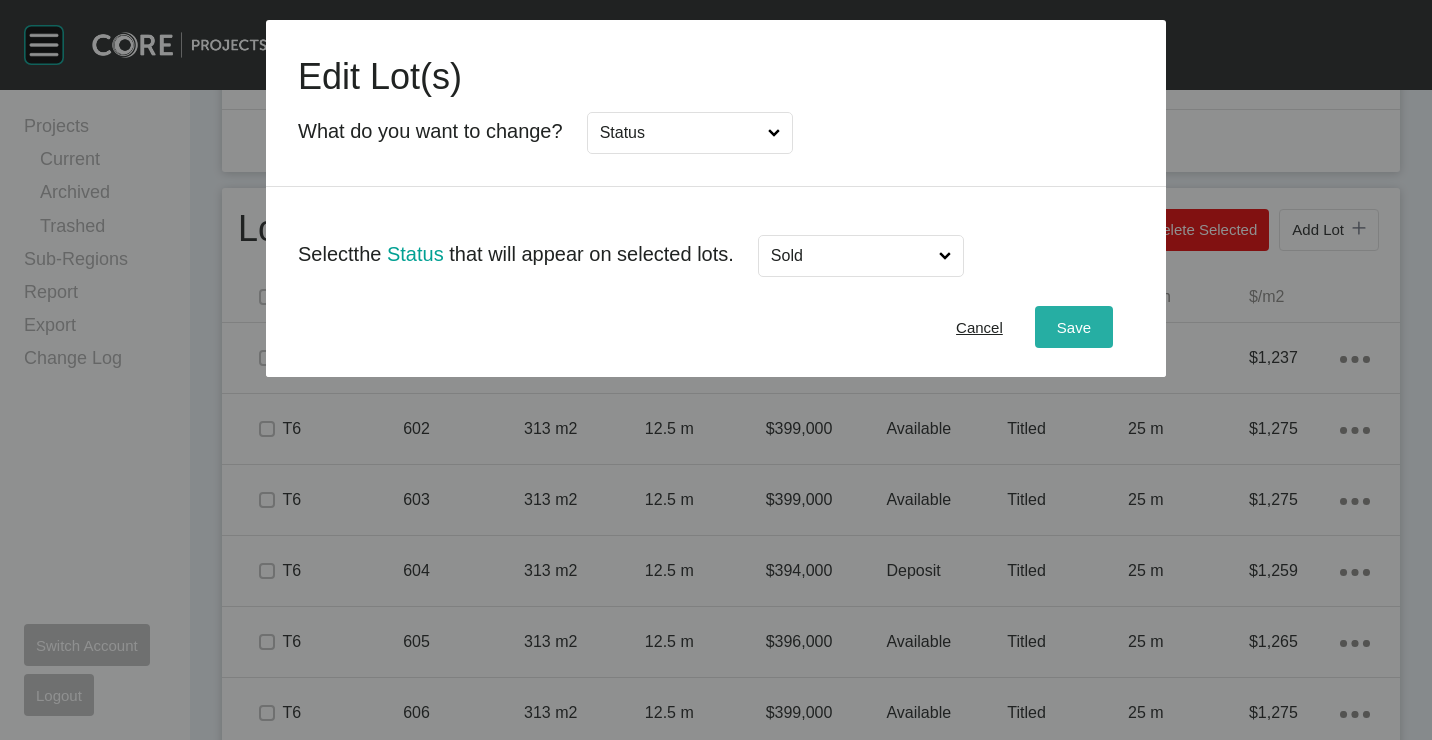 click on "Save" at bounding box center (1074, 327) 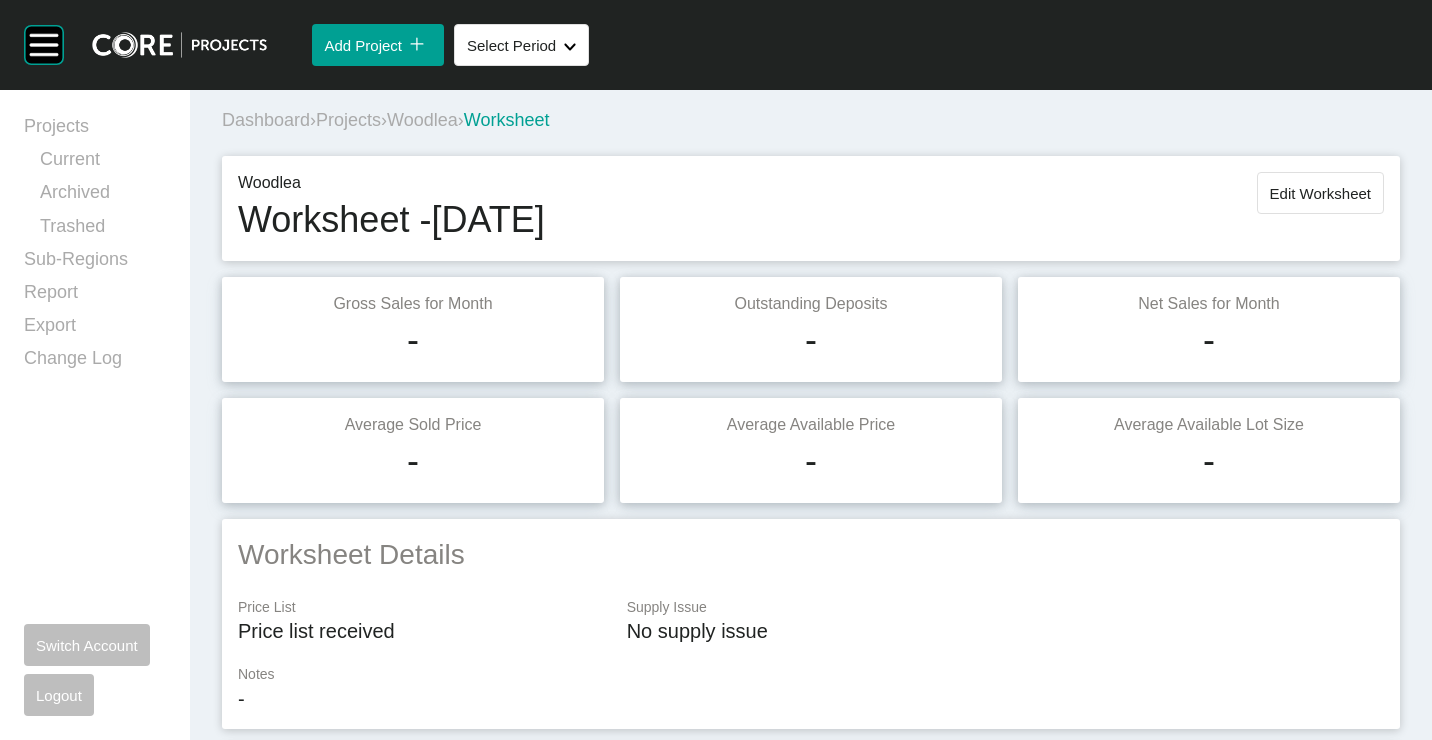 scroll, scrollTop: 0, scrollLeft: 0, axis: both 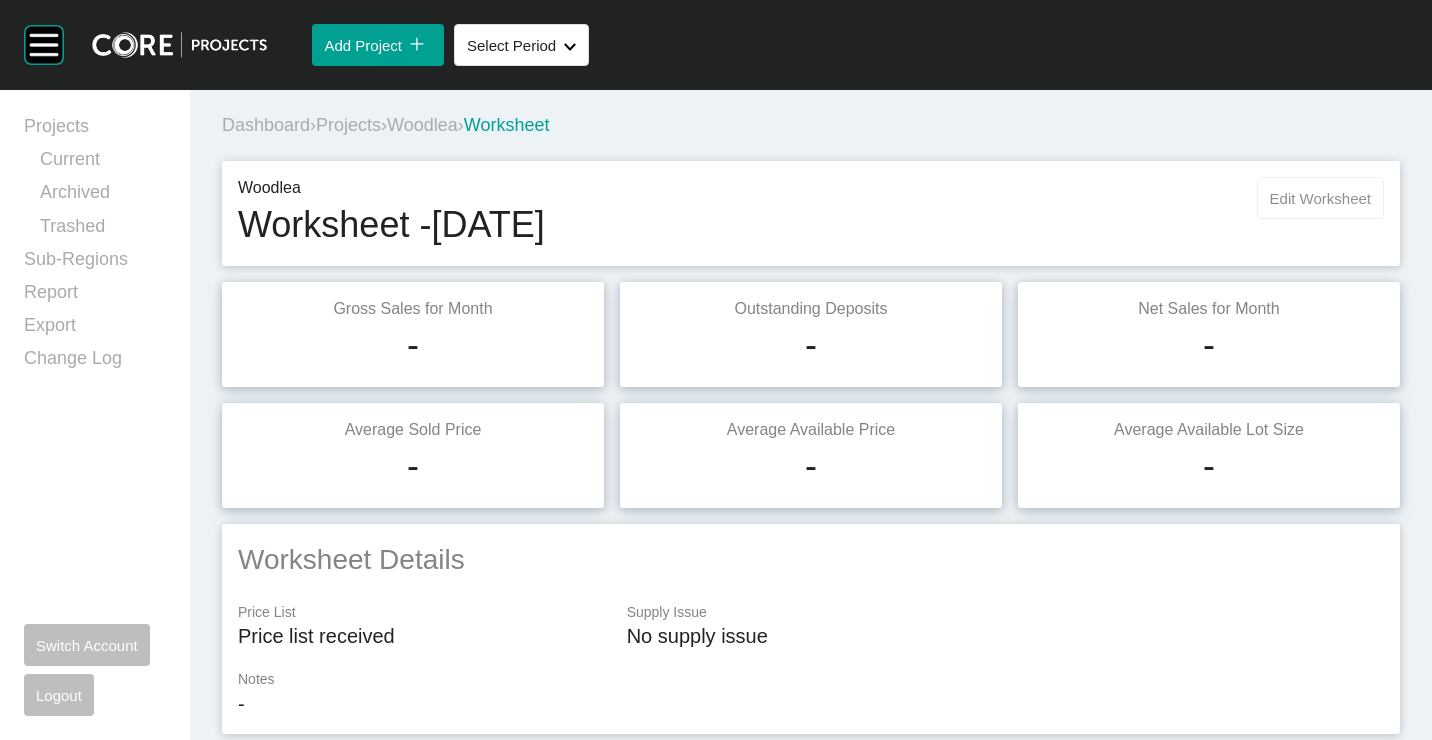 click on "Edit Worksheet" at bounding box center [1320, 198] 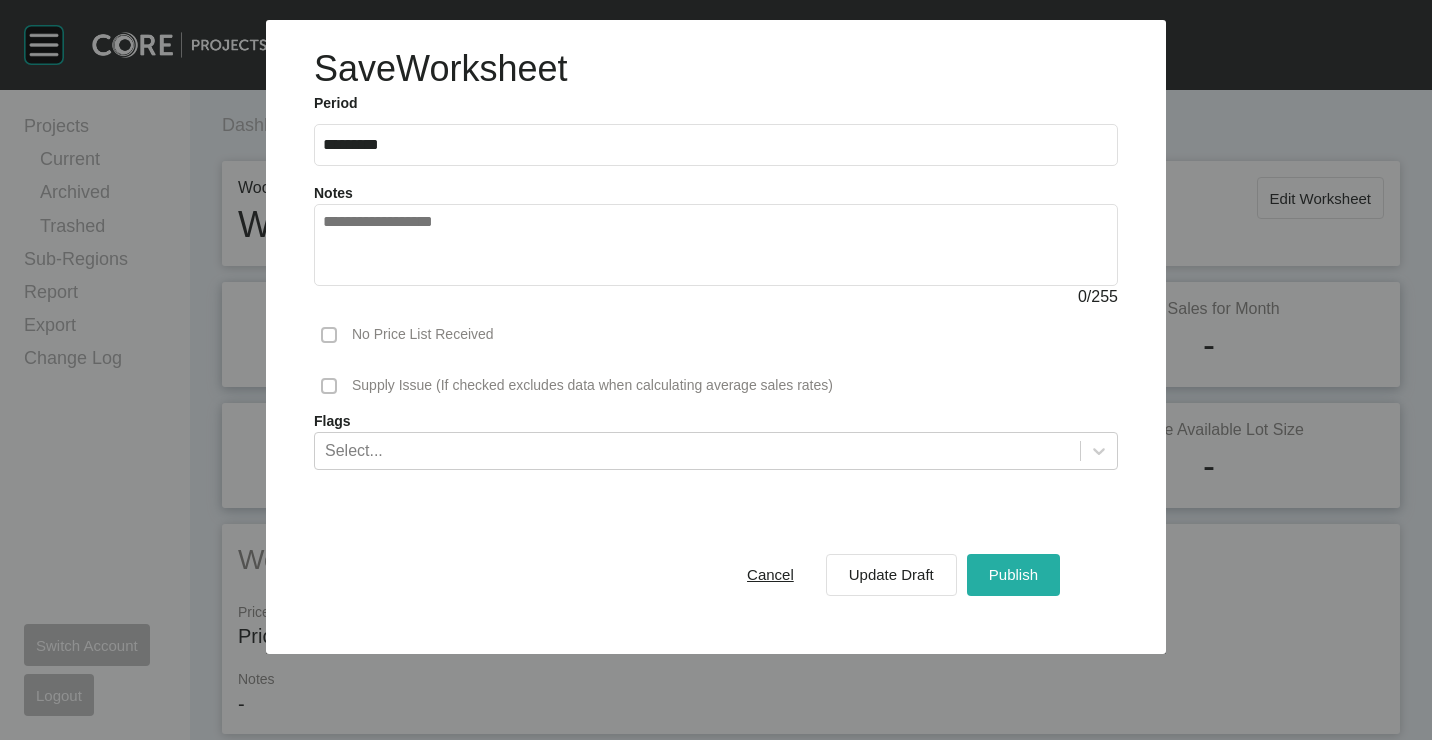 drag, startPoint x: 1006, startPoint y: 565, endPoint x: 765, endPoint y: 6, distance: 608.73804 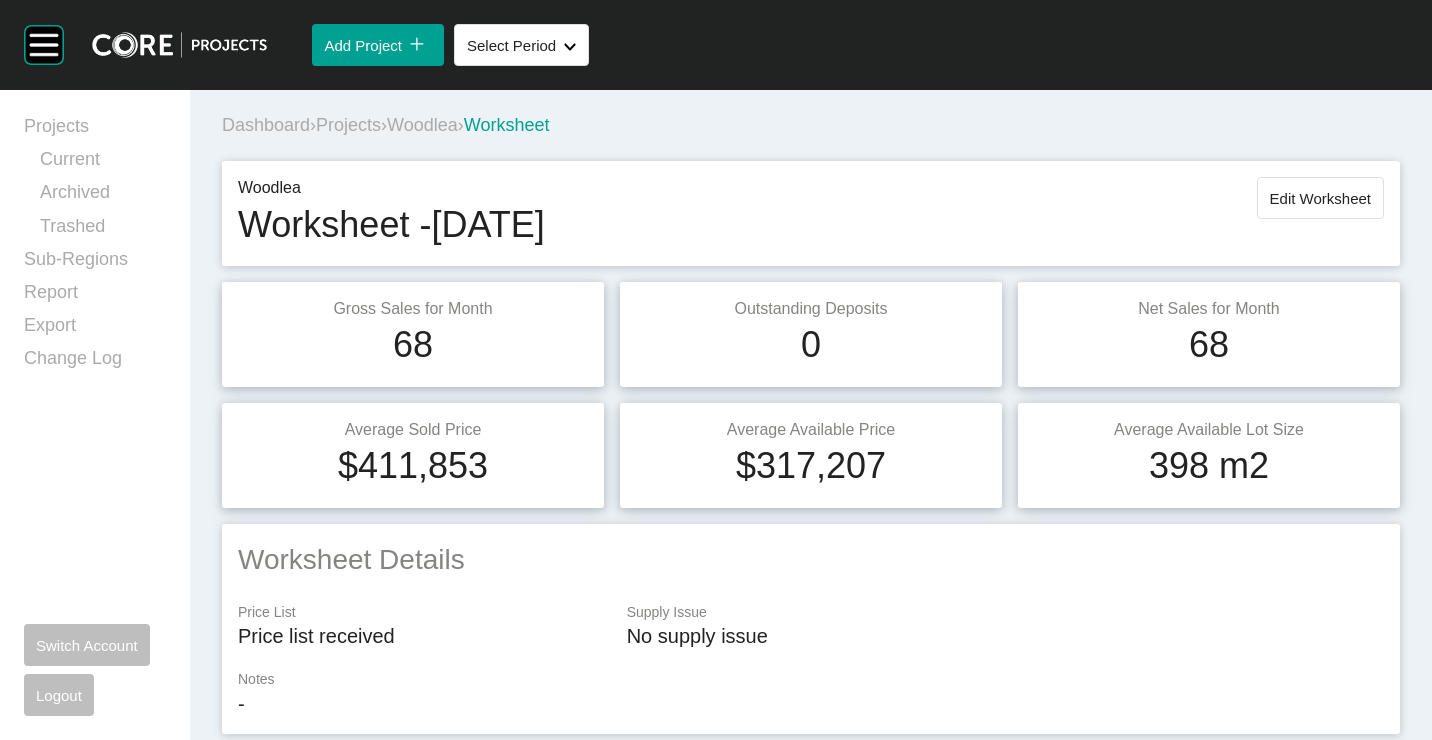 click on "Edit Worksheet" at bounding box center (1320, 198) 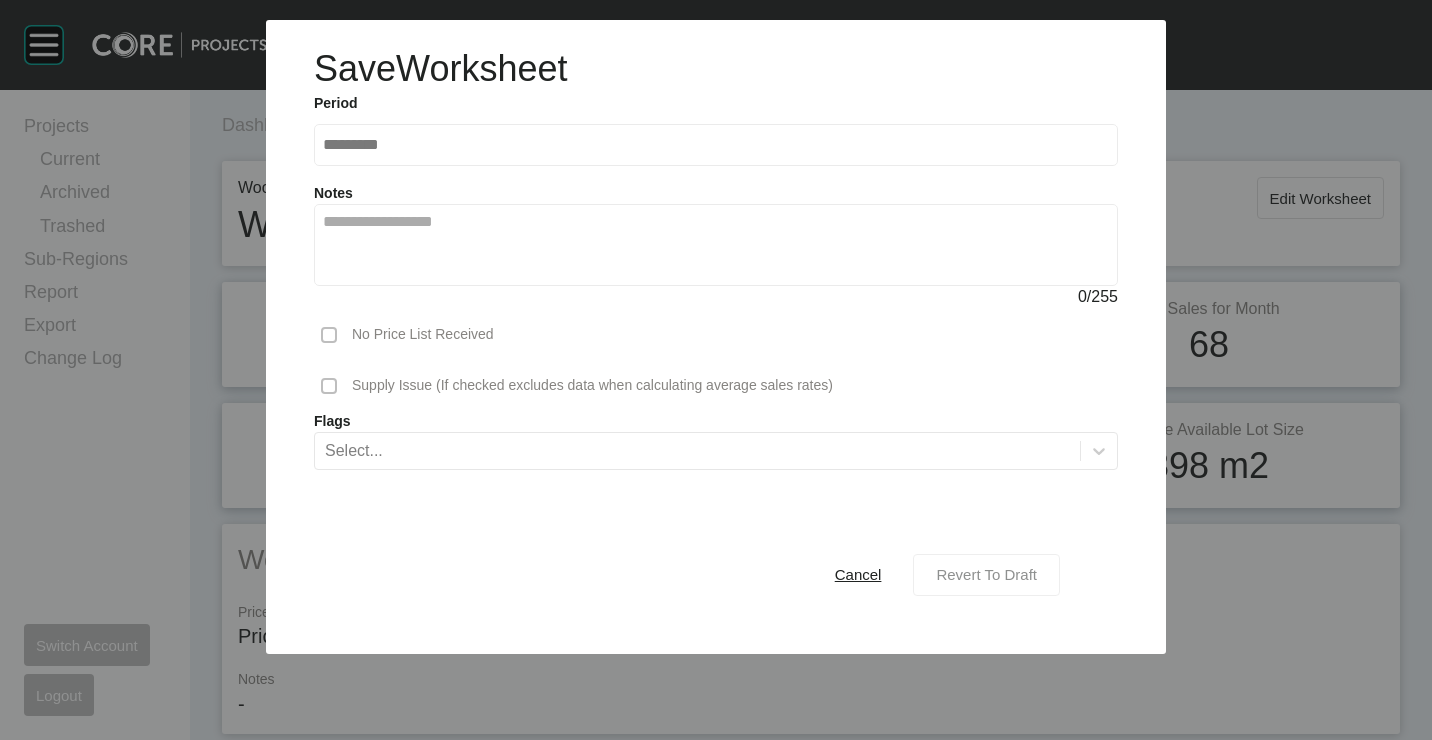 click on "Revert To Draft" at bounding box center [986, 574] 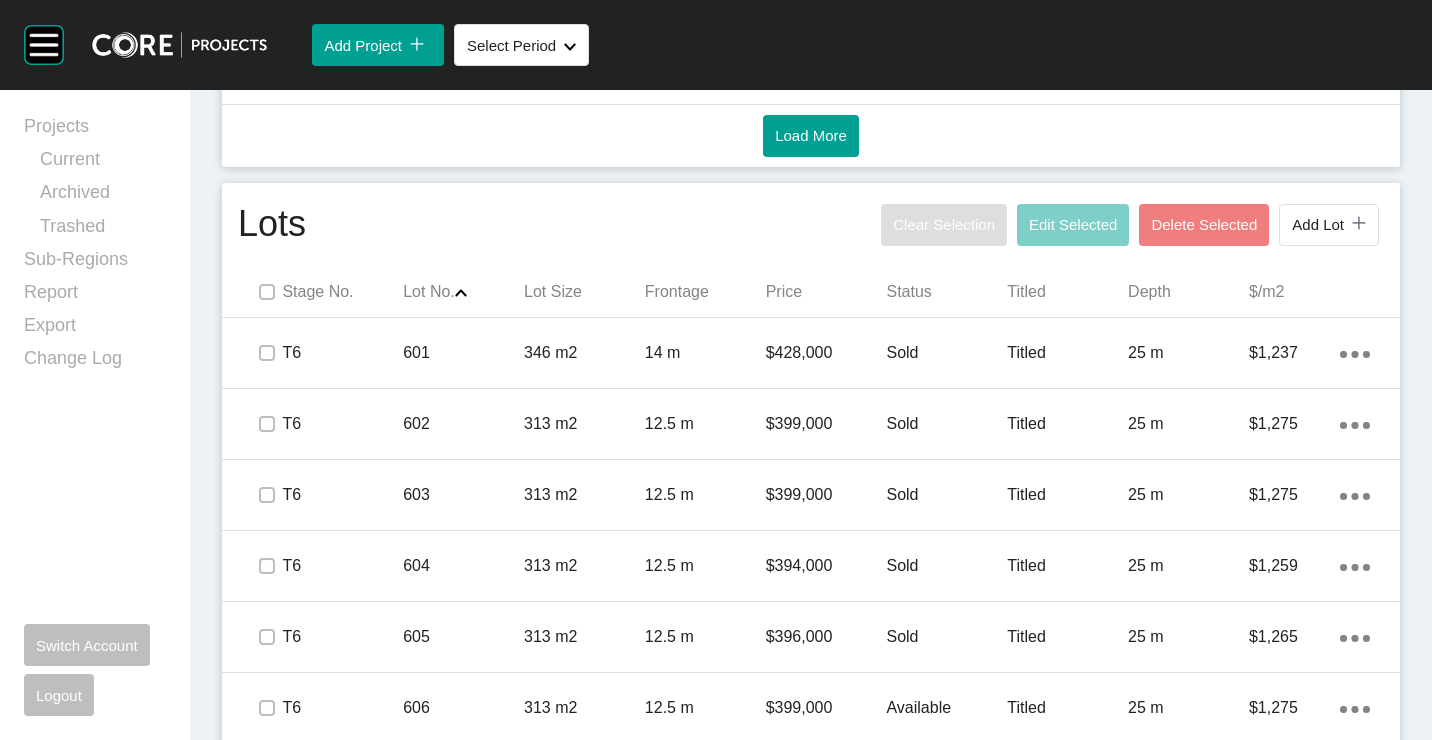 scroll, scrollTop: 1200, scrollLeft: 0, axis: vertical 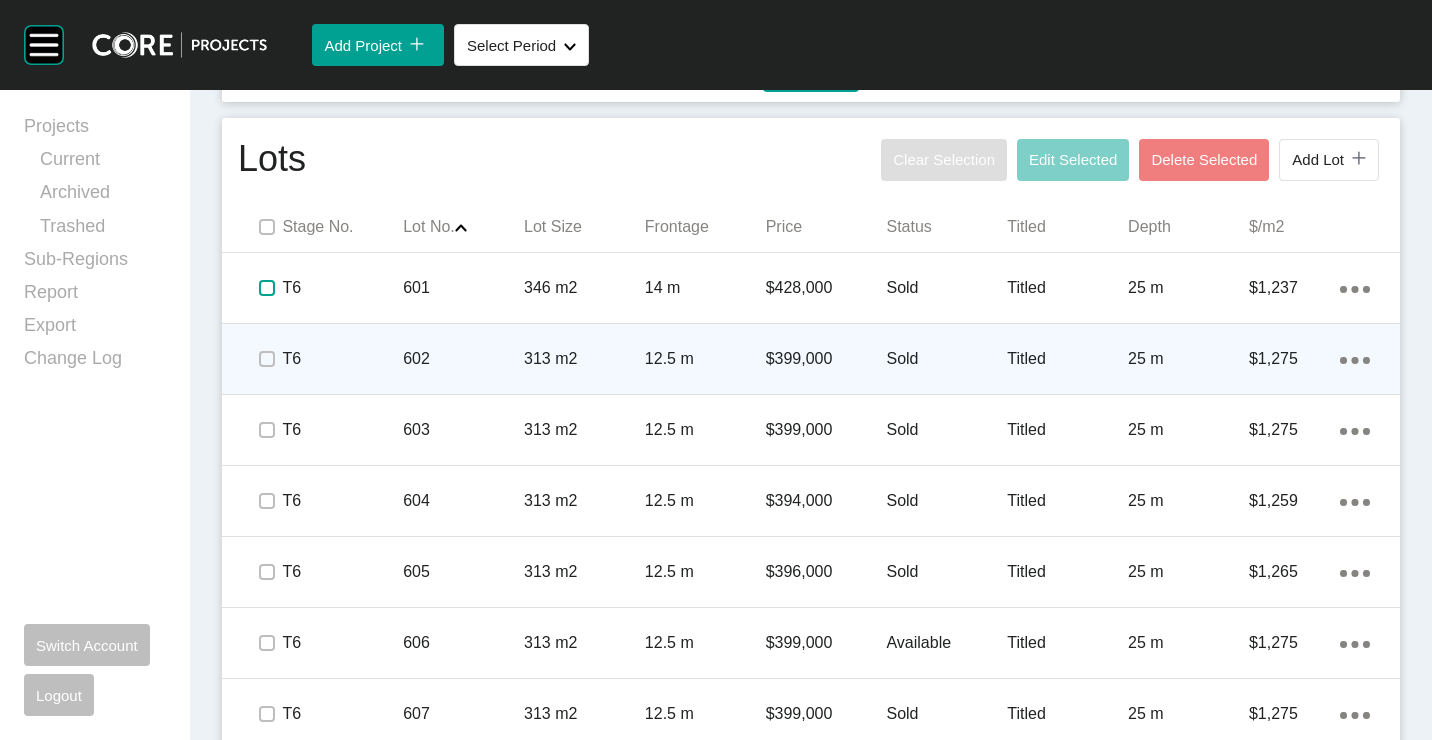 drag, startPoint x: 268, startPoint y: 291, endPoint x: 254, endPoint y: 334, distance: 45.221676 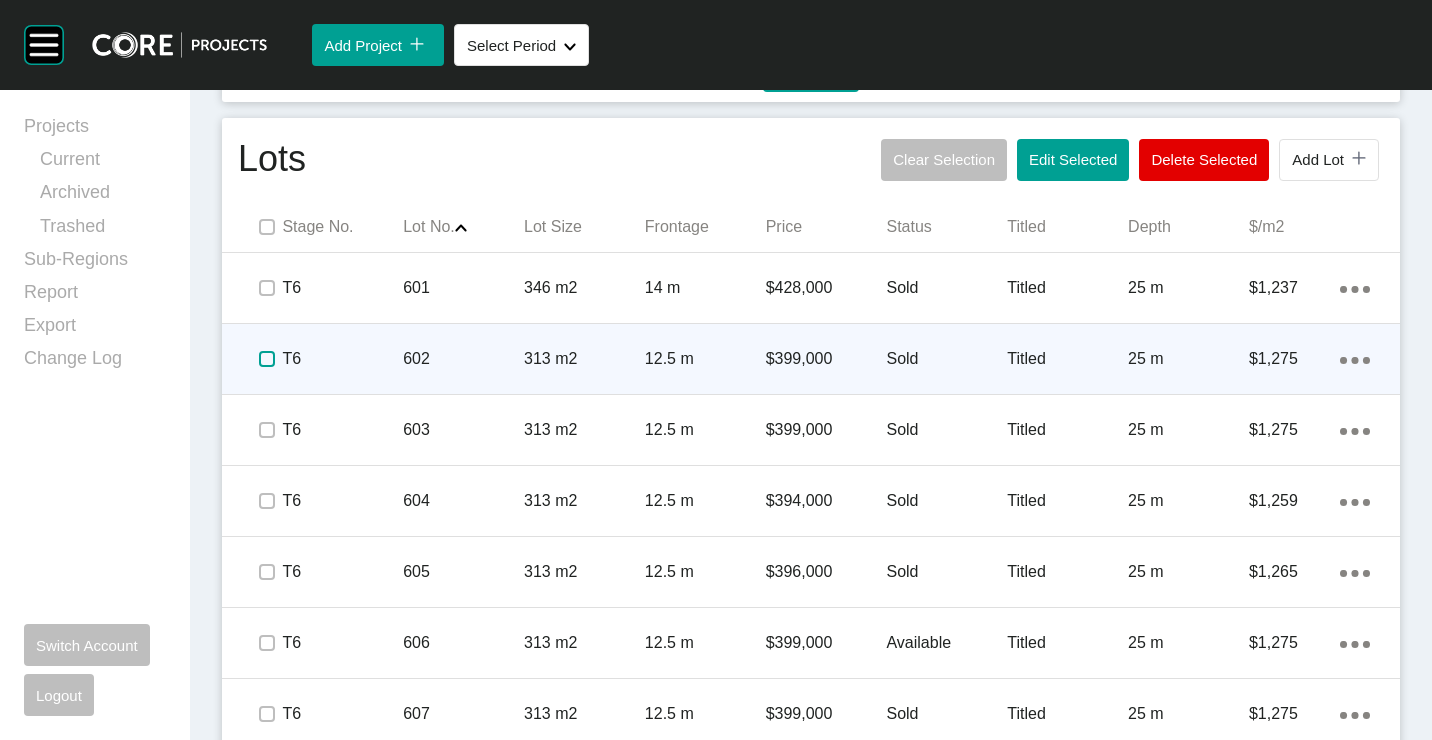 drag, startPoint x: 267, startPoint y: 352, endPoint x: 262, endPoint y: 381, distance: 29.427877 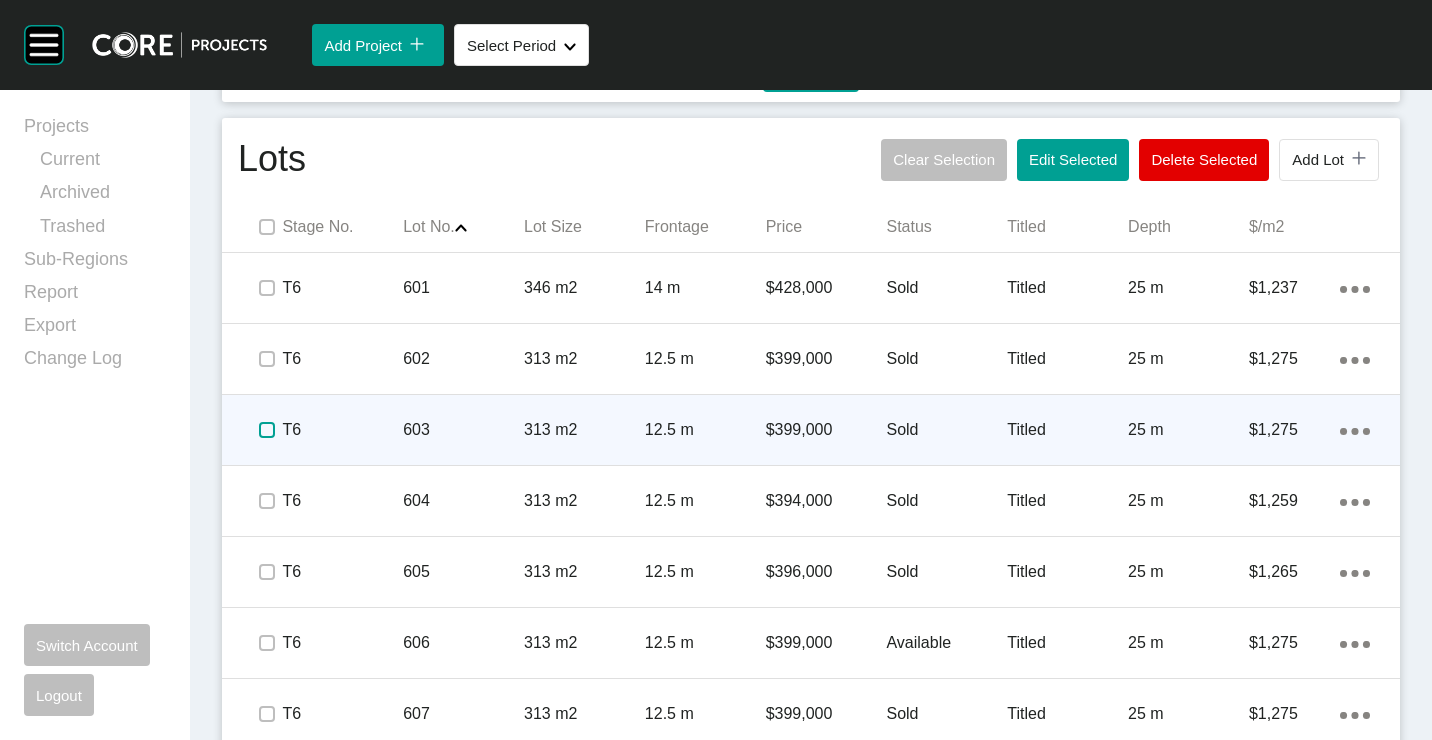 click at bounding box center (267, 430) 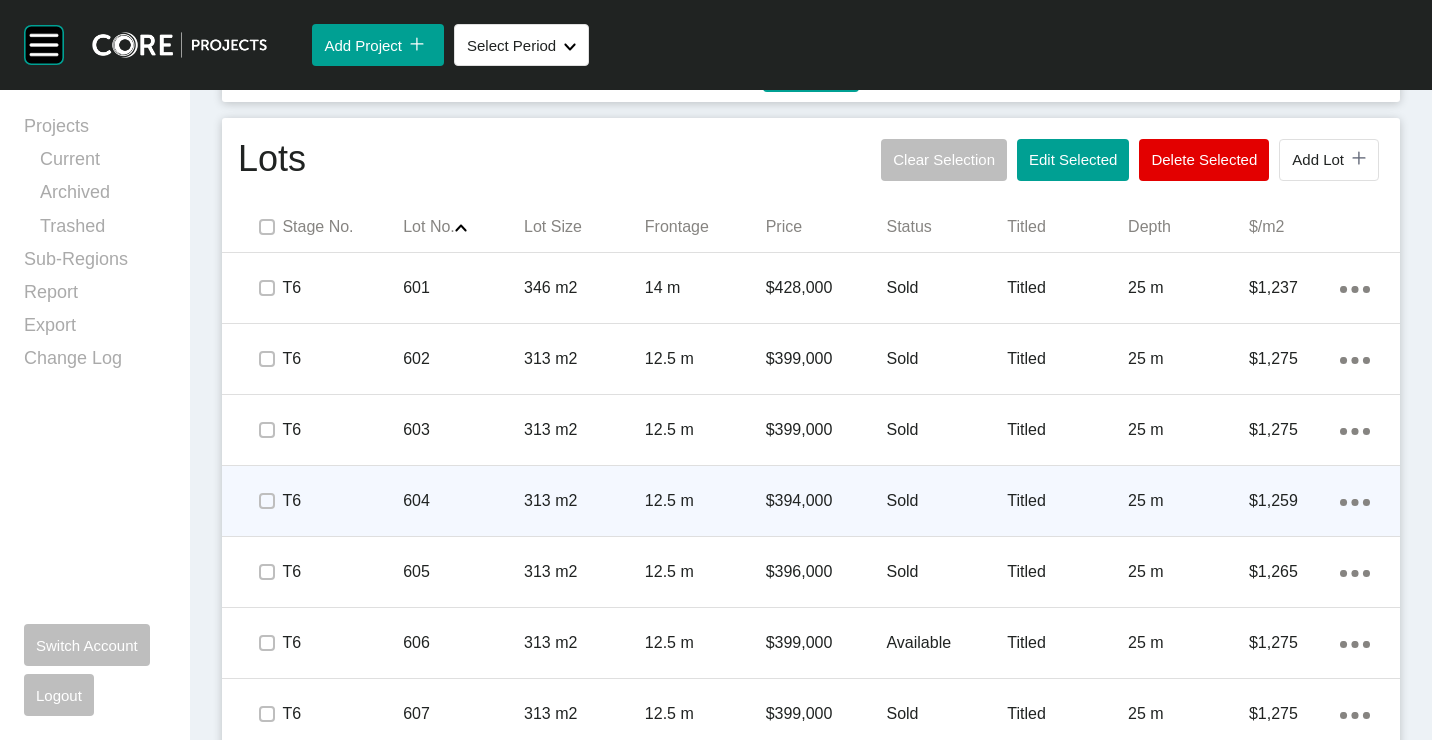 click on "604" at bounding box center [463, 501] 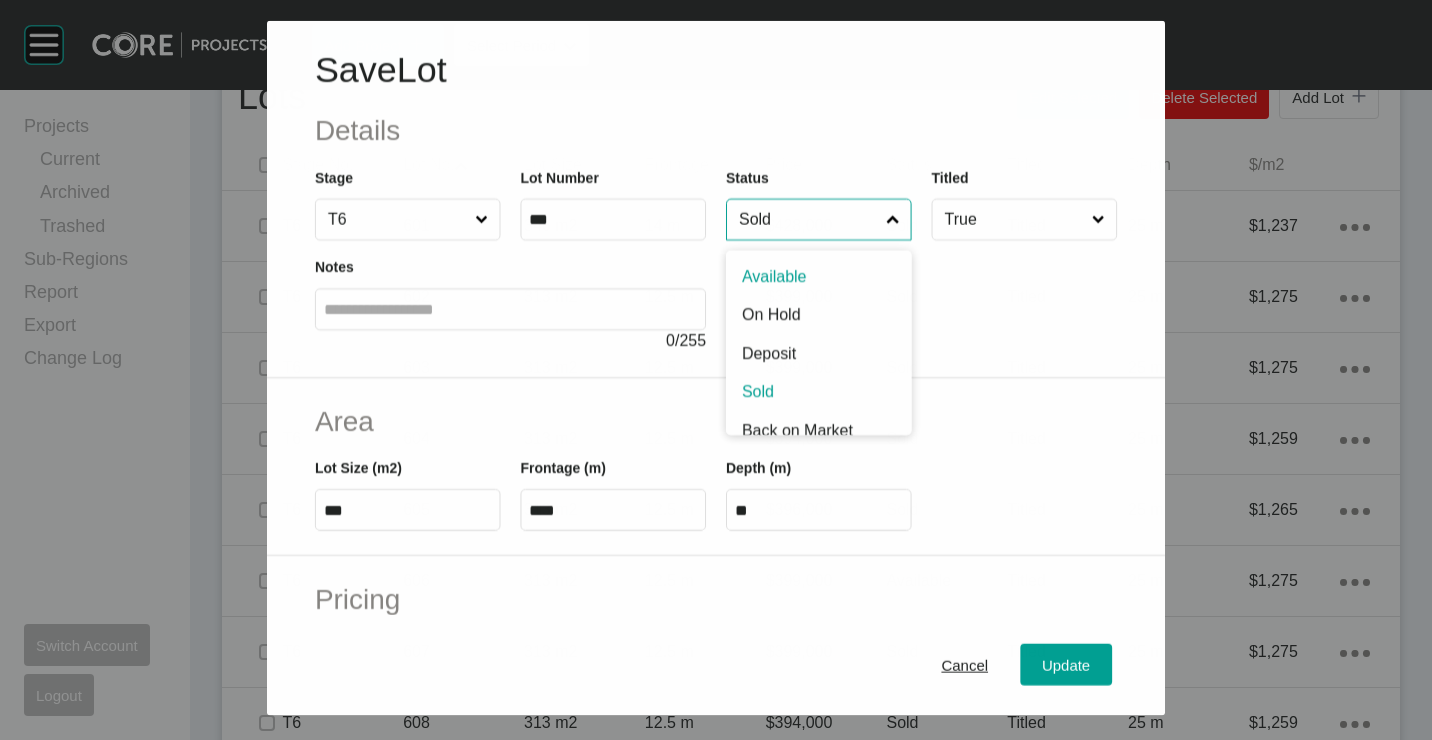 click on "Sold" at bounding box center [808, 219] 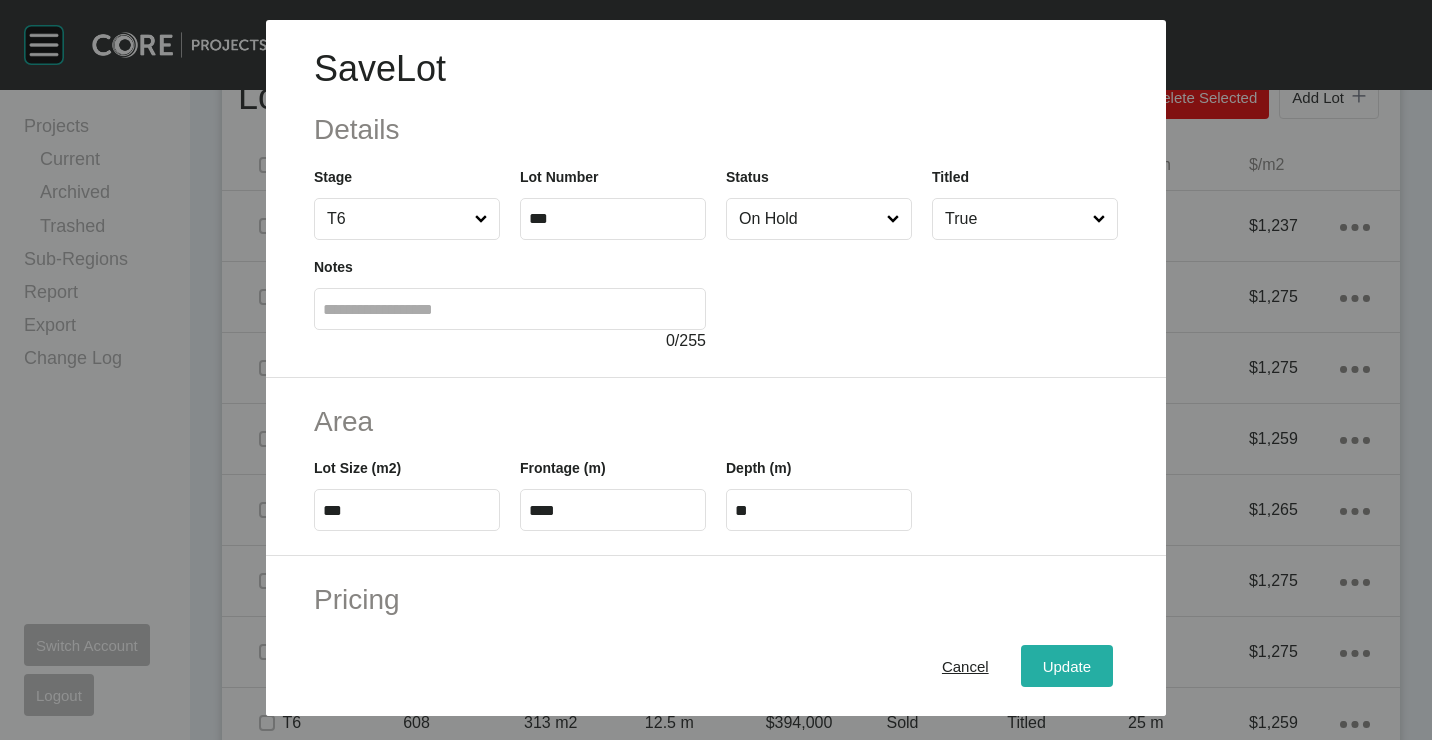 click on "Update" at bounding box center [1067, 665] 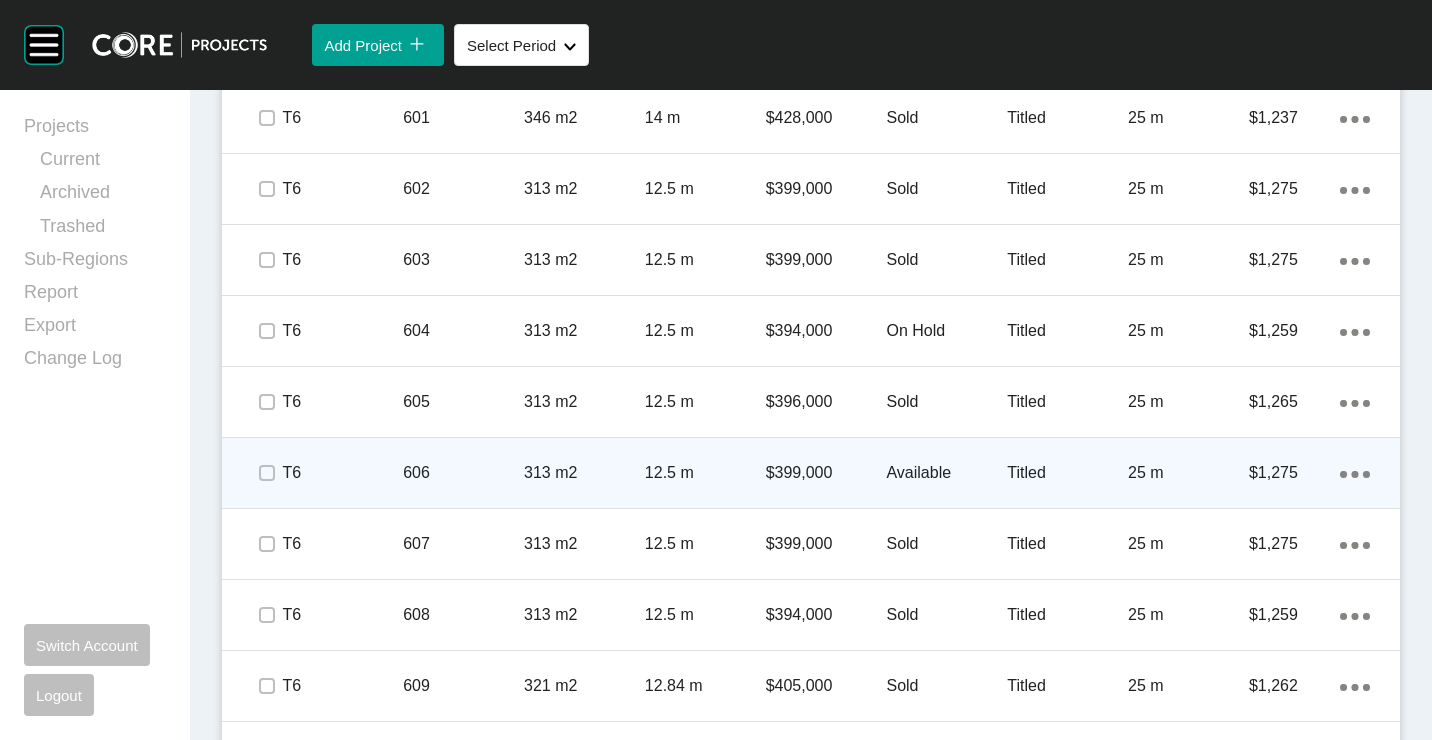 scroll, scrollTop: 1400, scrollLeft: 0, axis: vertical 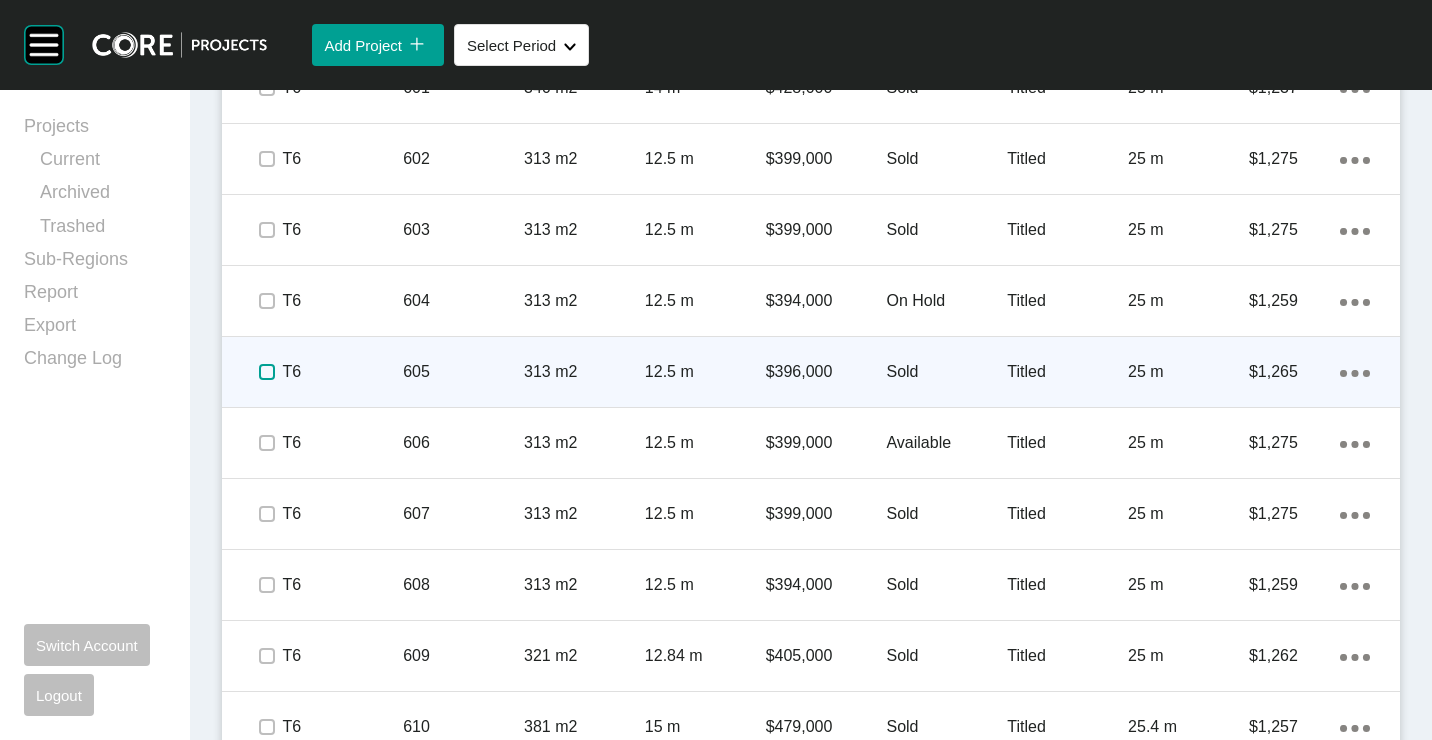 drag, startPoint x: 265, startPoint y: 368, endPoint x: 268, endPoint y: 400, distance: 32.140316 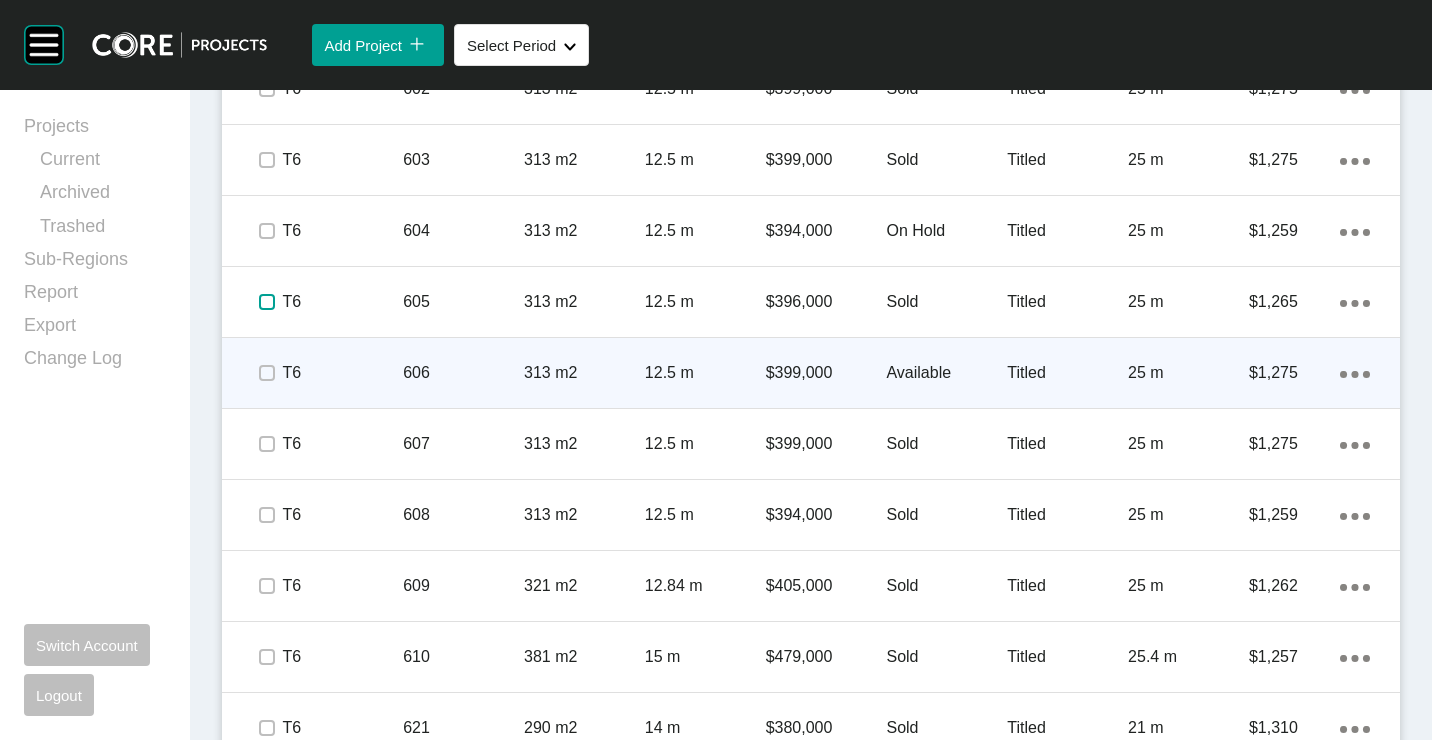 scroll, scrollTop: 1500, scrollLeft: 0, axis: vertical 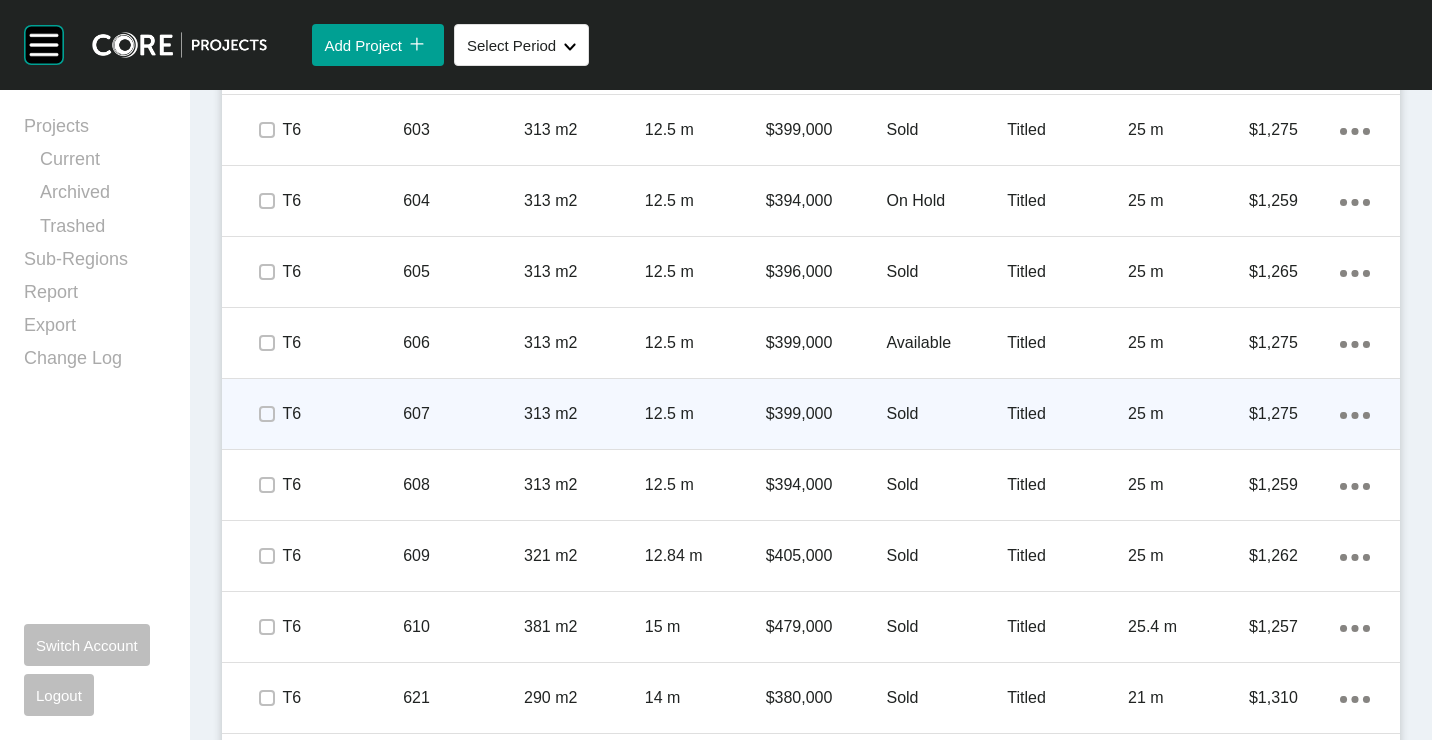 click at bounding box center [267, 414] 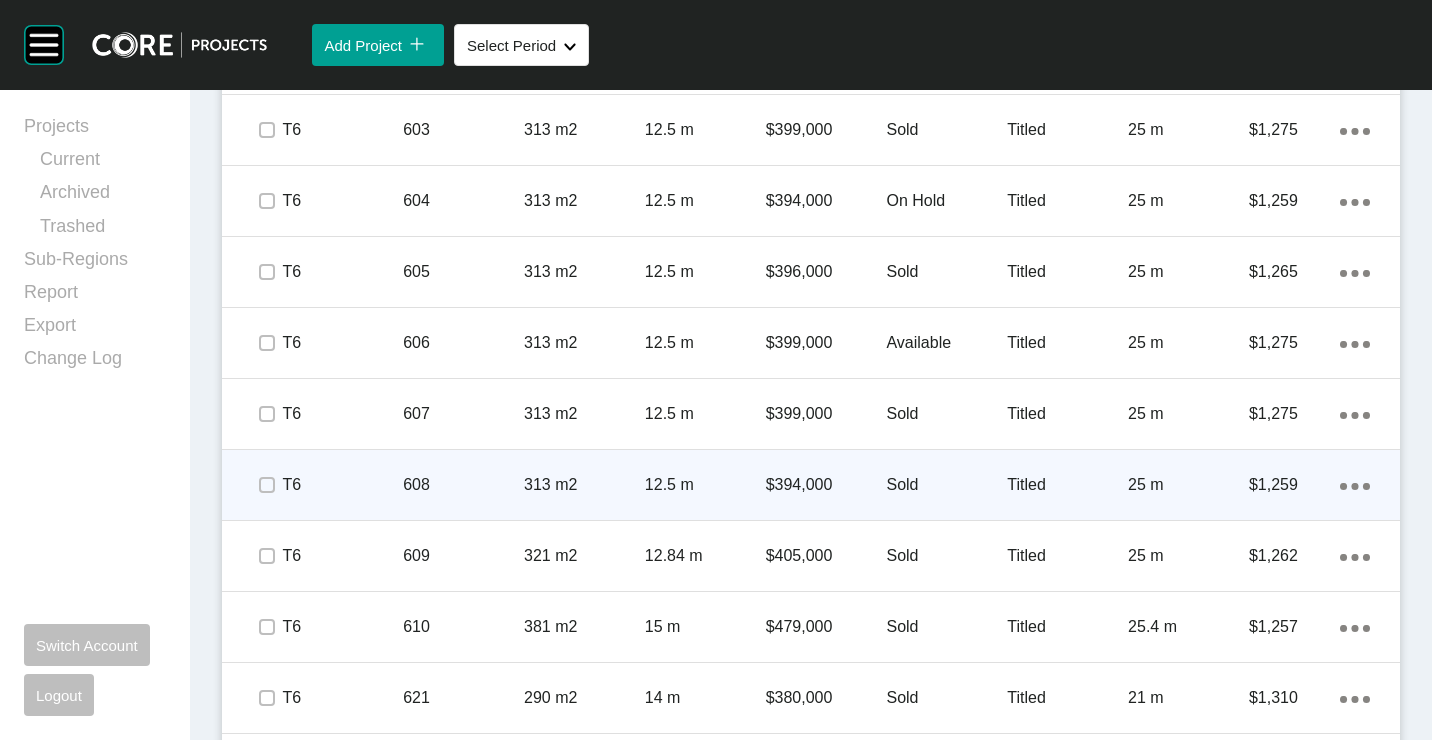 click on "608" at bounding box center [463, 485] 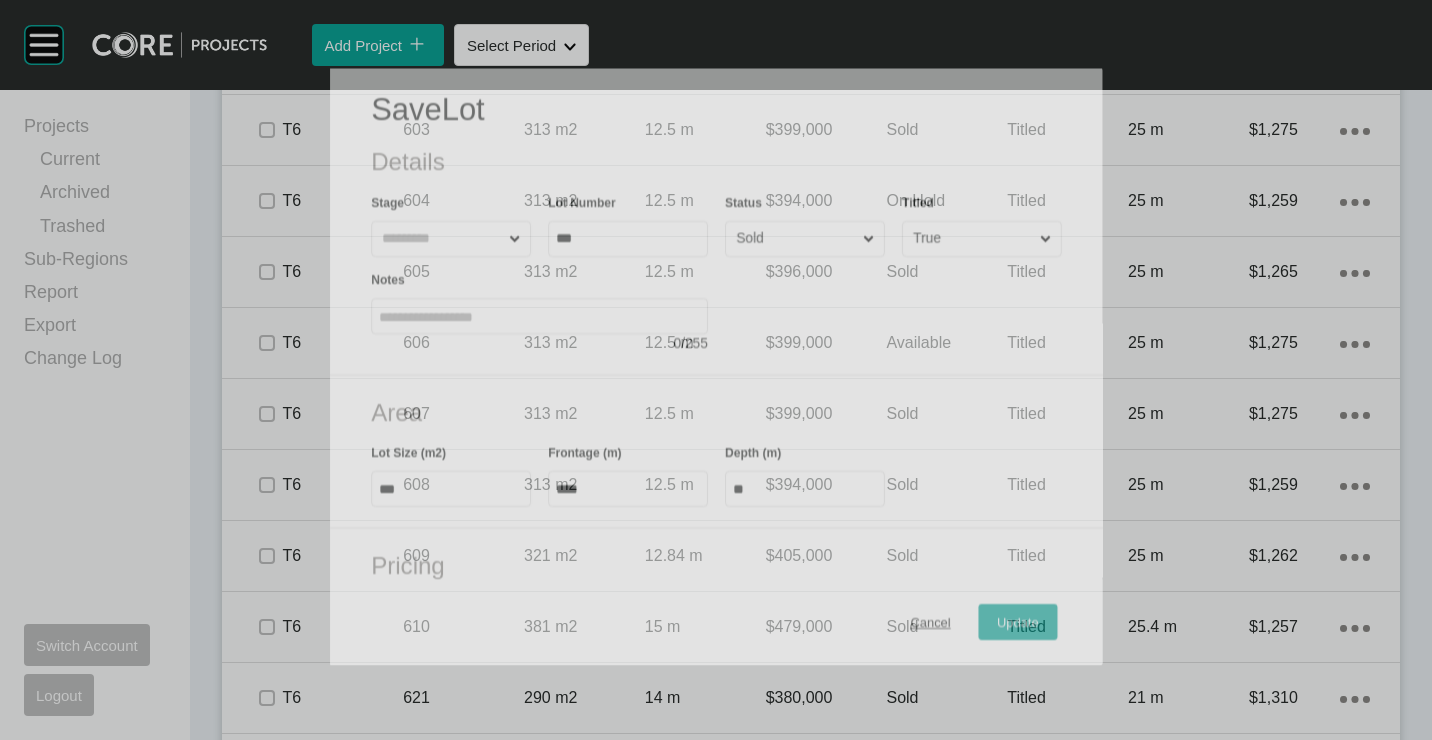 scroll, scrollTop: 1438, scrollLeft: 0, axis: vertical 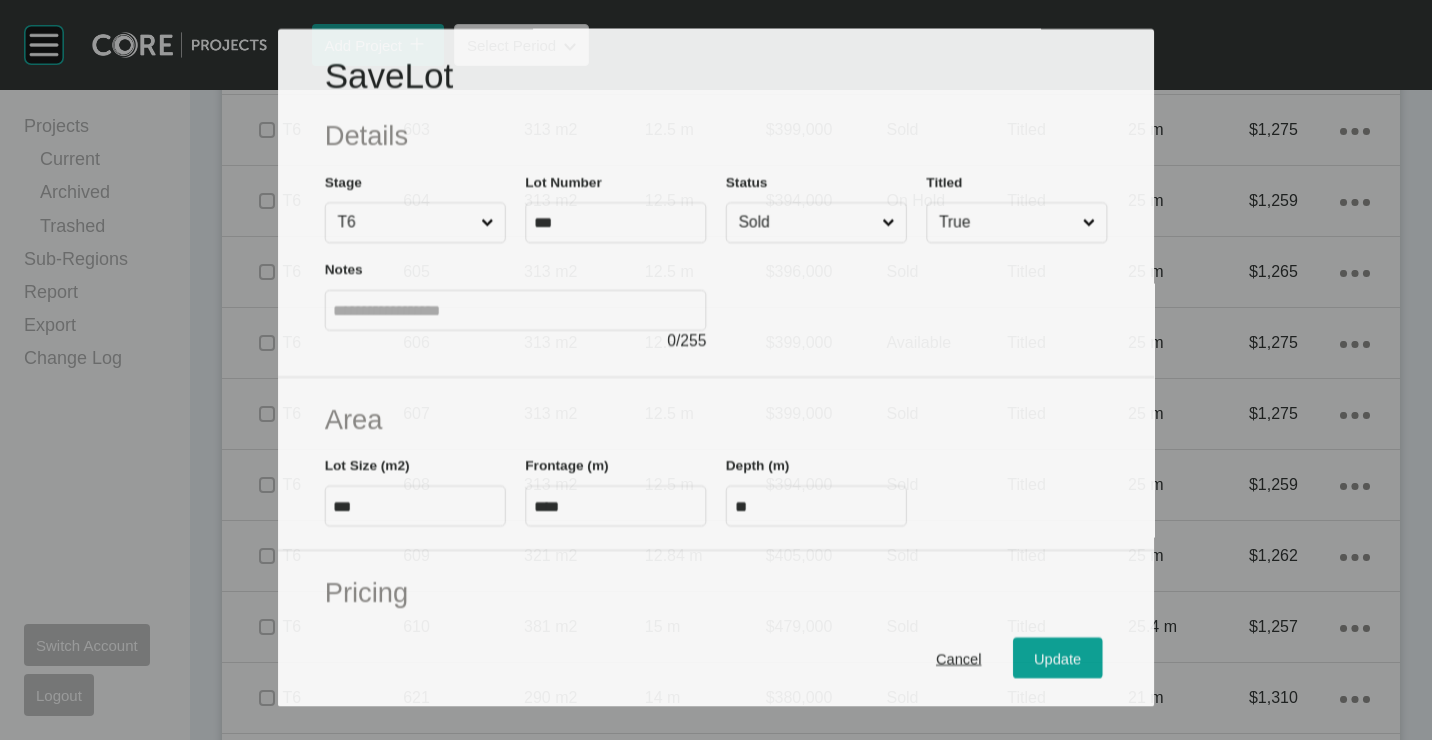 click at bounding box center [917, 298] 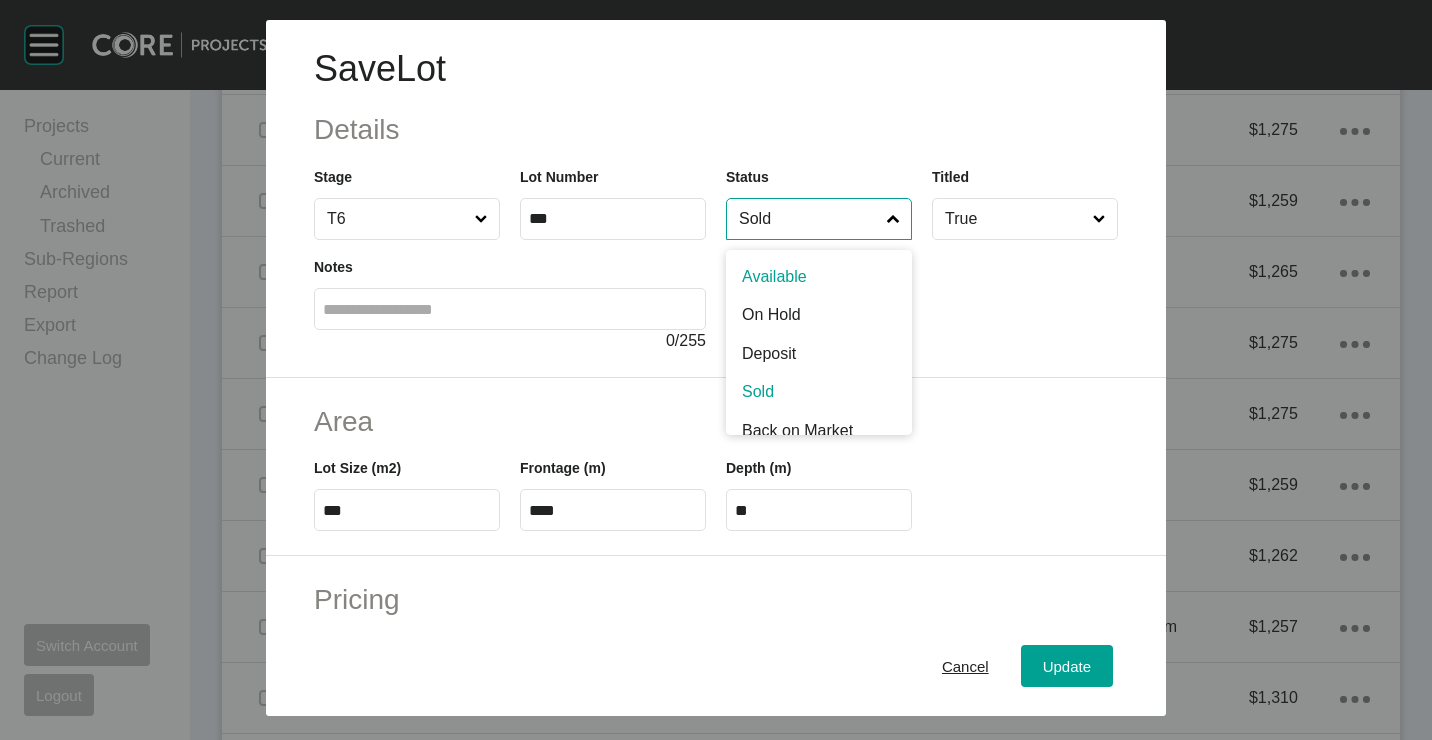 click on "Sold" at bounding box center (809, 219) 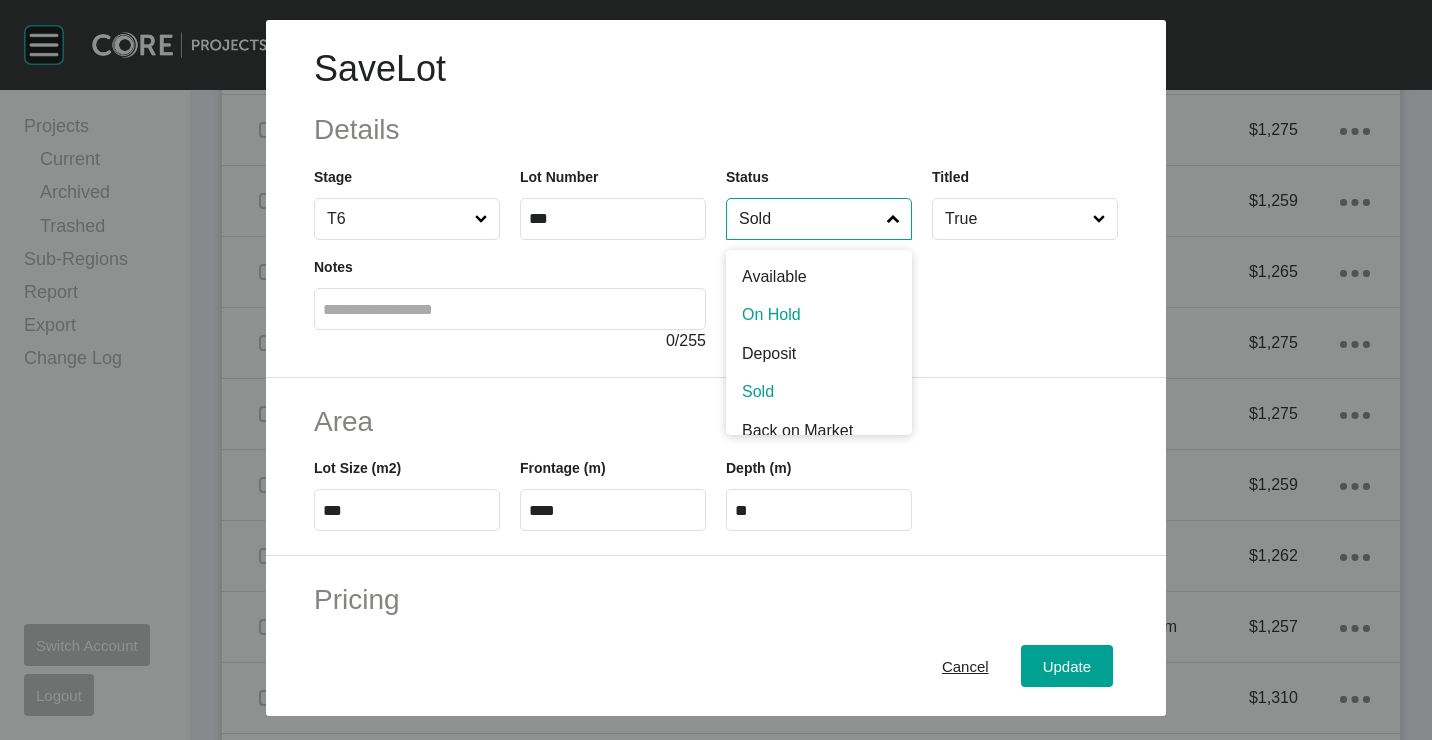 drag, startPoint x: 779, startPoint y: 309, endPoint x: 807, endPoint y: 382, distance: 78.18568 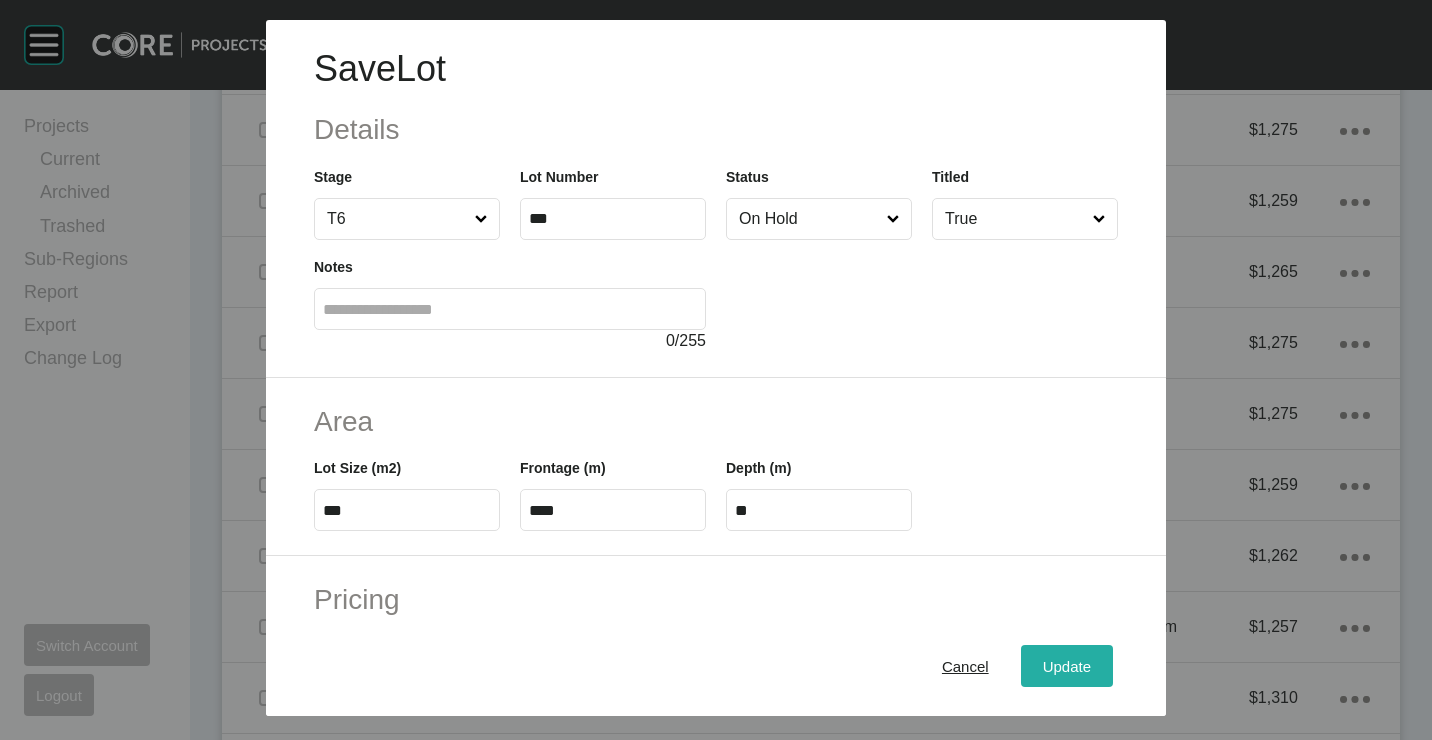 click on "Update" at bounding box center (1067, 665) 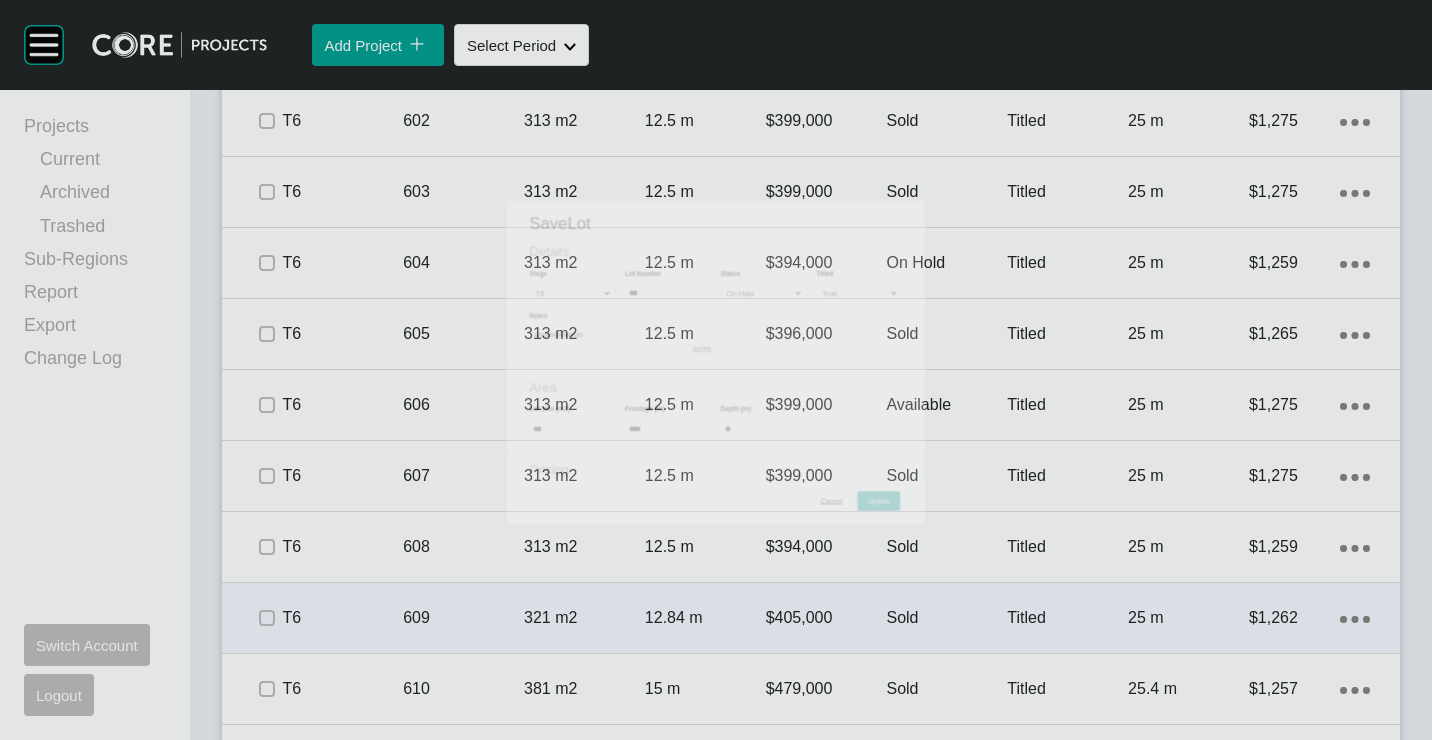 scroll, scrollTop: 1500, scrollLeft: 0, axis: vertical 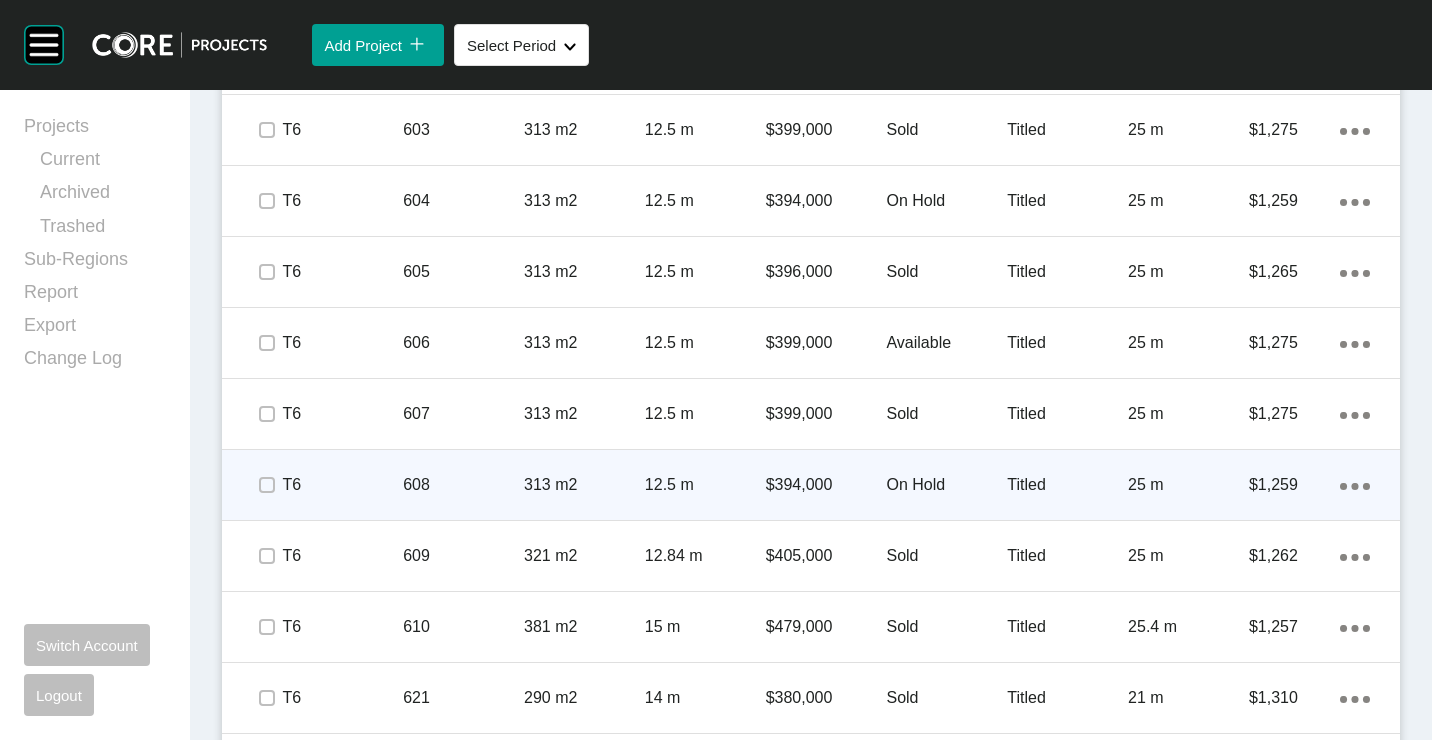 click on "12.5 m" at bounding box center (705, 485) 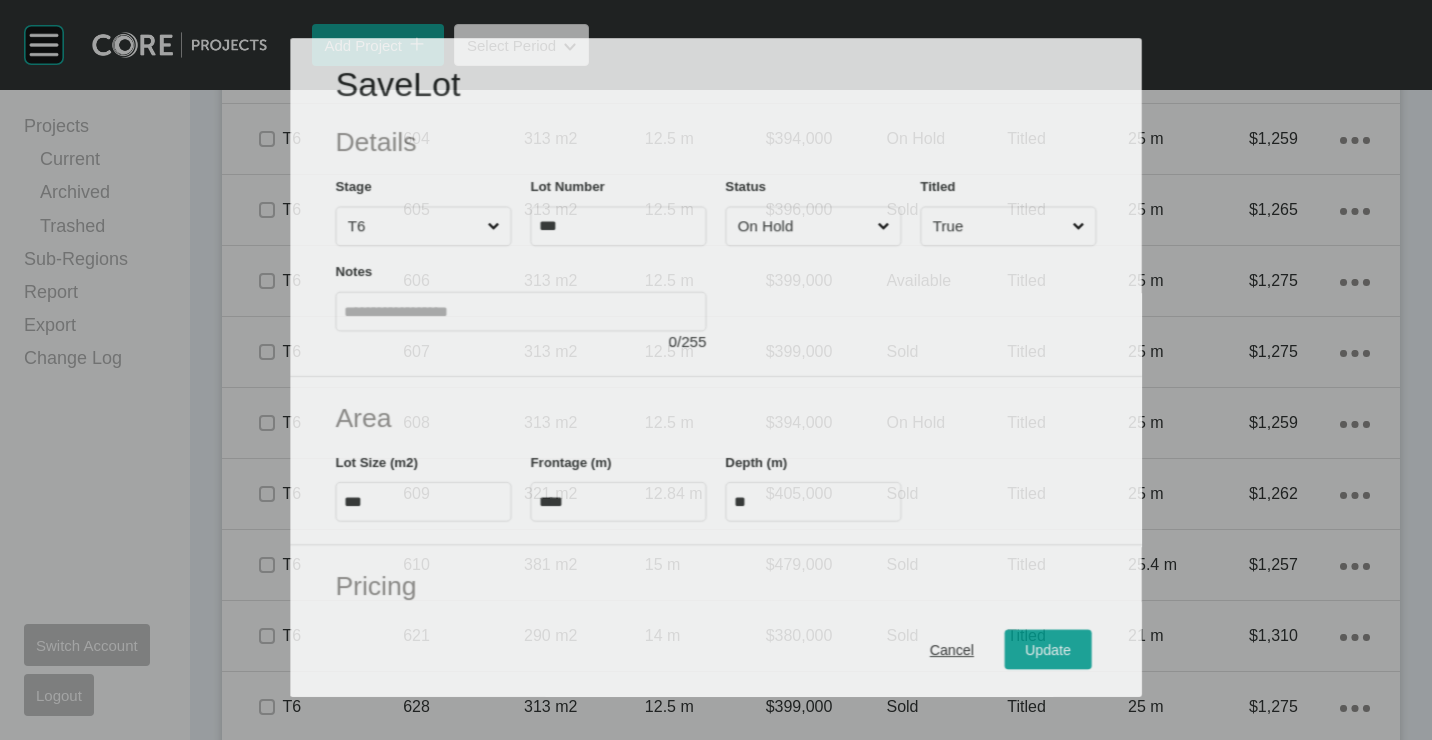 scroll, scrollTop: 1438, scrollLeft: 0, axis: vertical 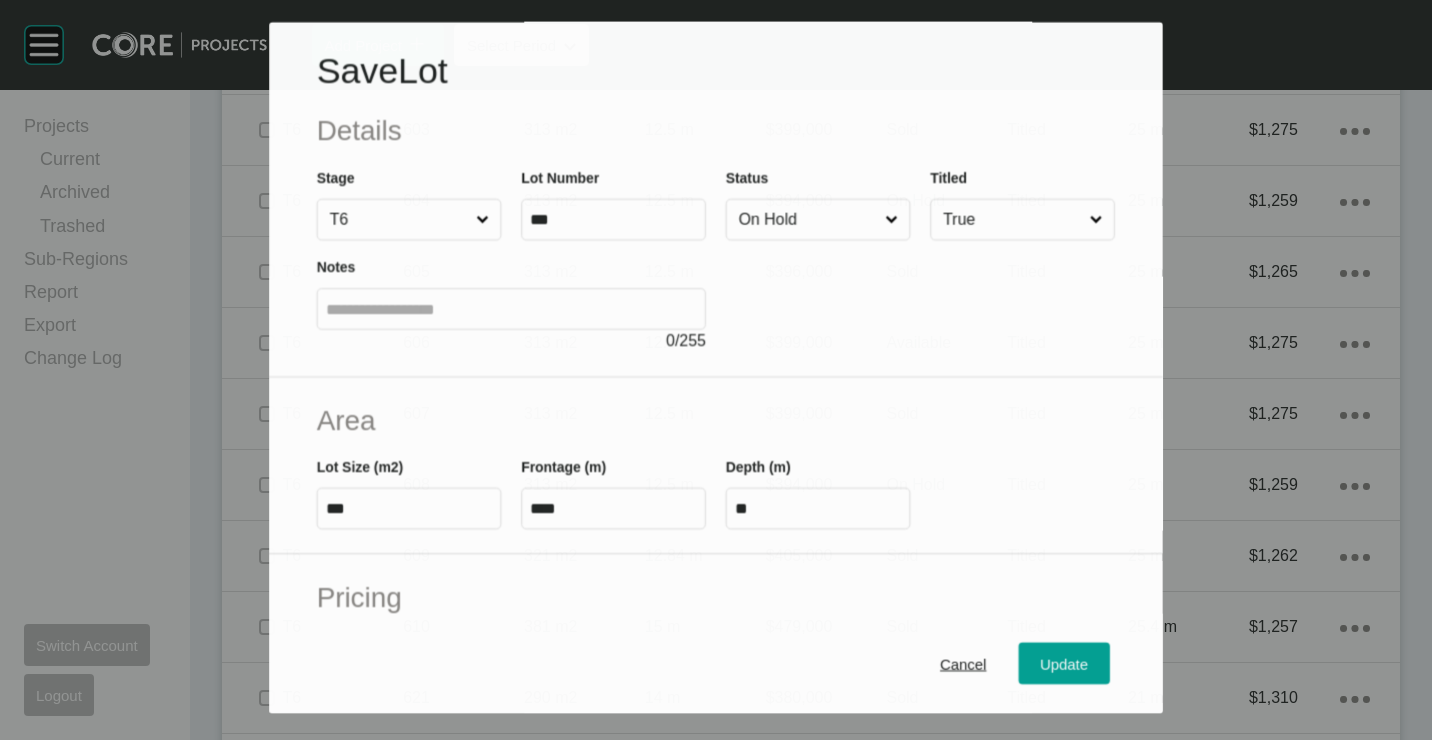 click on "On Hold" at bounding box center (818, 220) 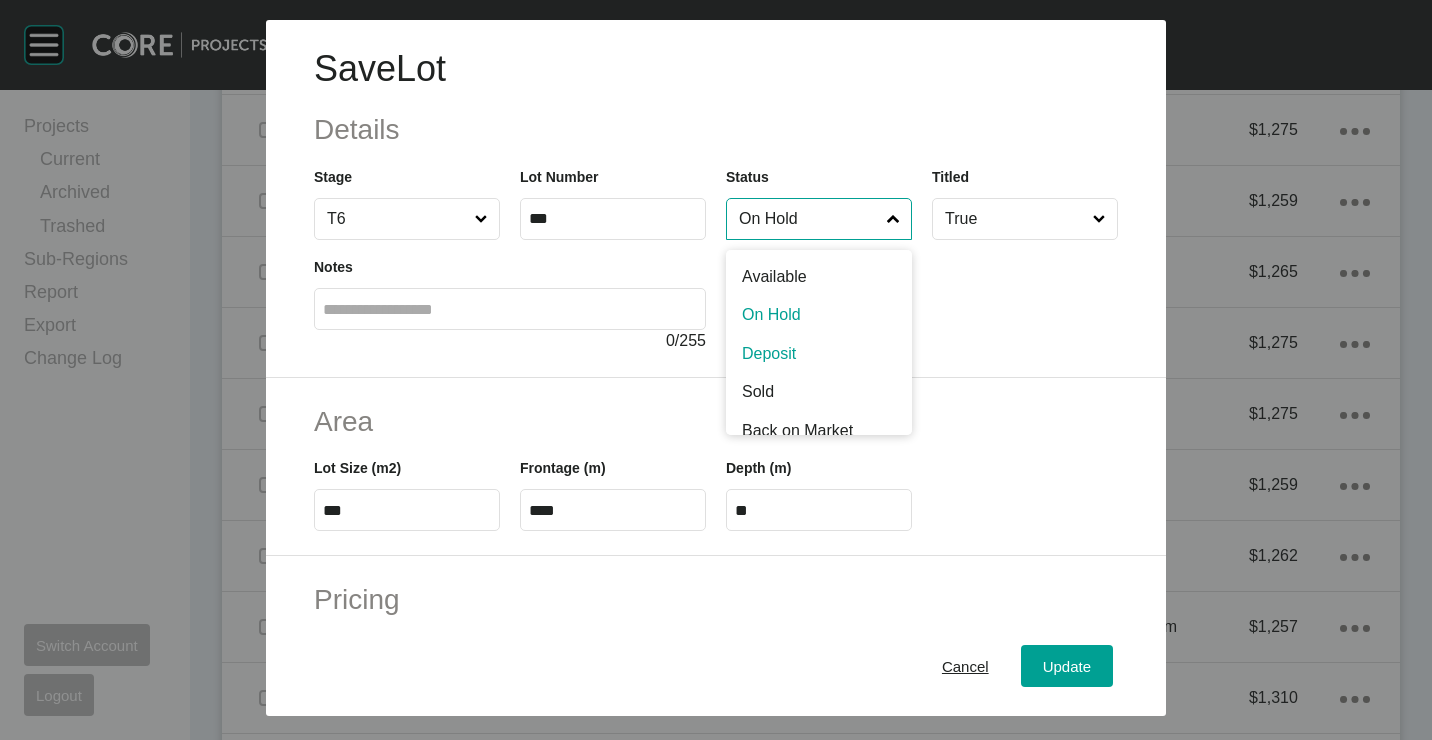drag, startPoint x: 779, startPoint y: 352, endPoint x: 831, endPoint y: 435, distance: 97.94386 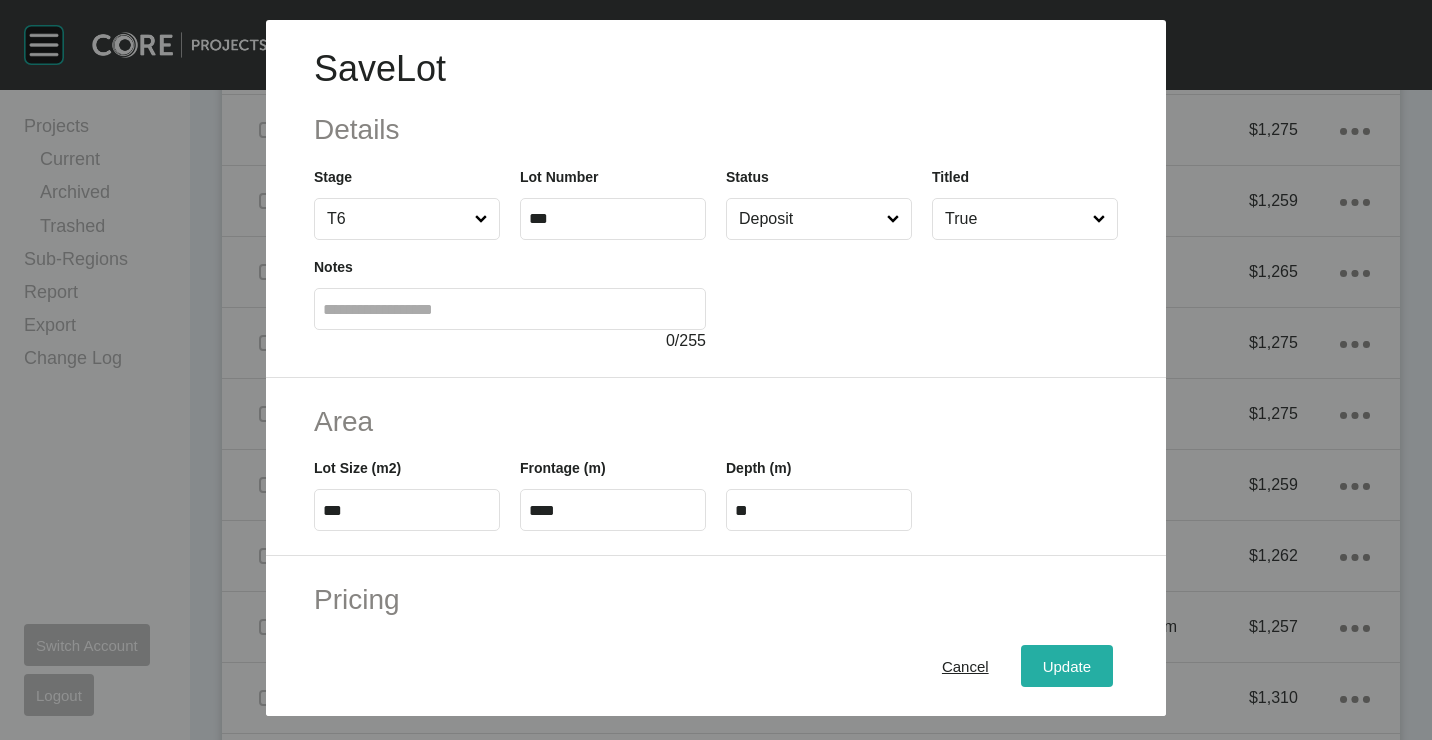 click on "Update" at bounding box center (1067, 665) 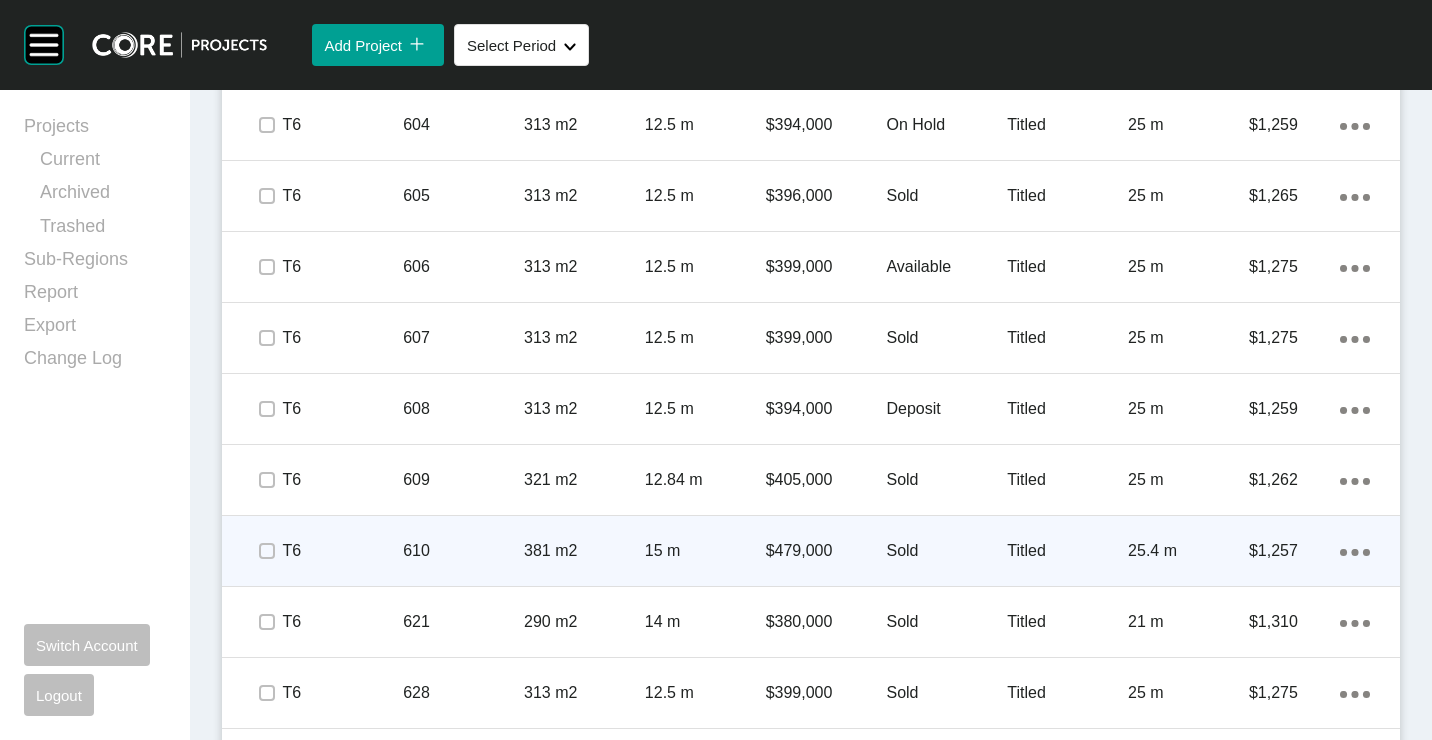 scroll, scrollTop: 1700, scrollLeft: 0, axis: vertical 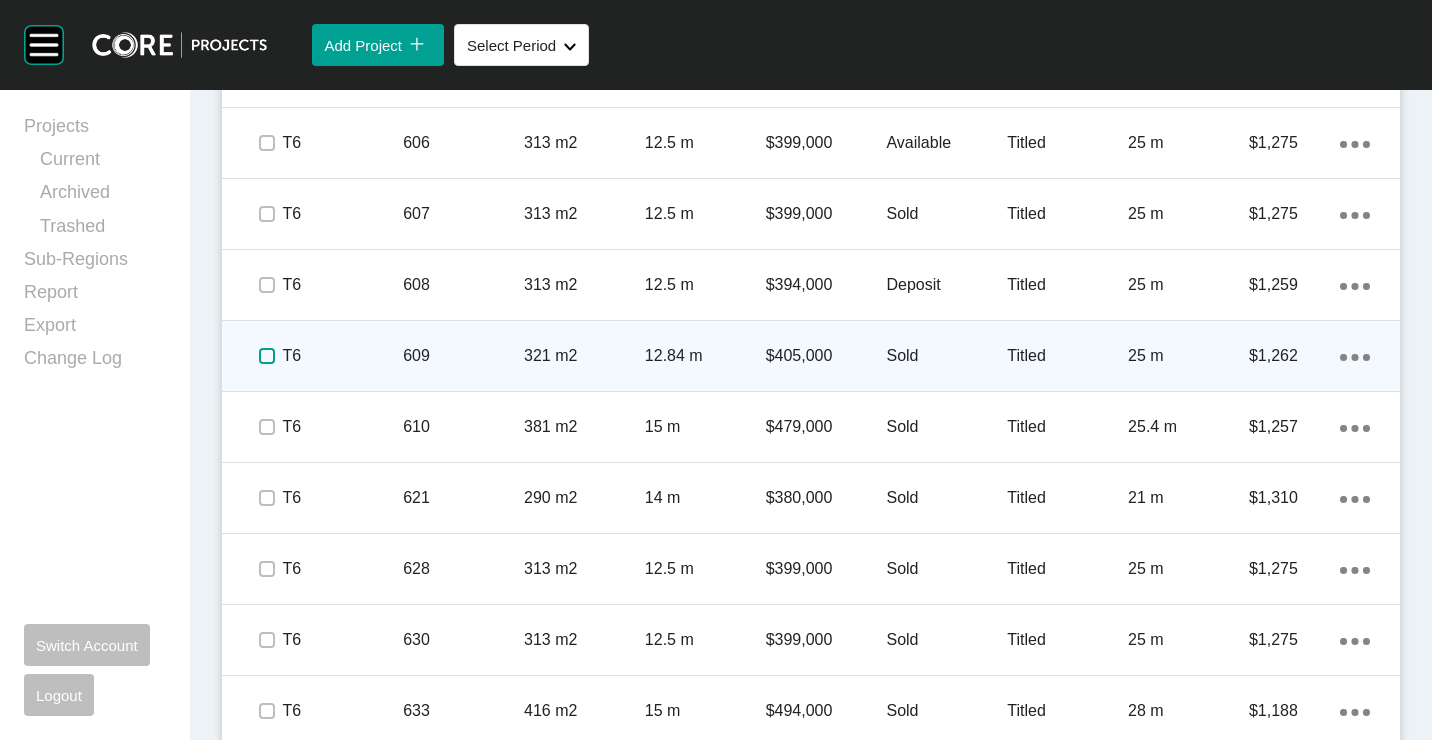 click at bounding box center [267, 356] 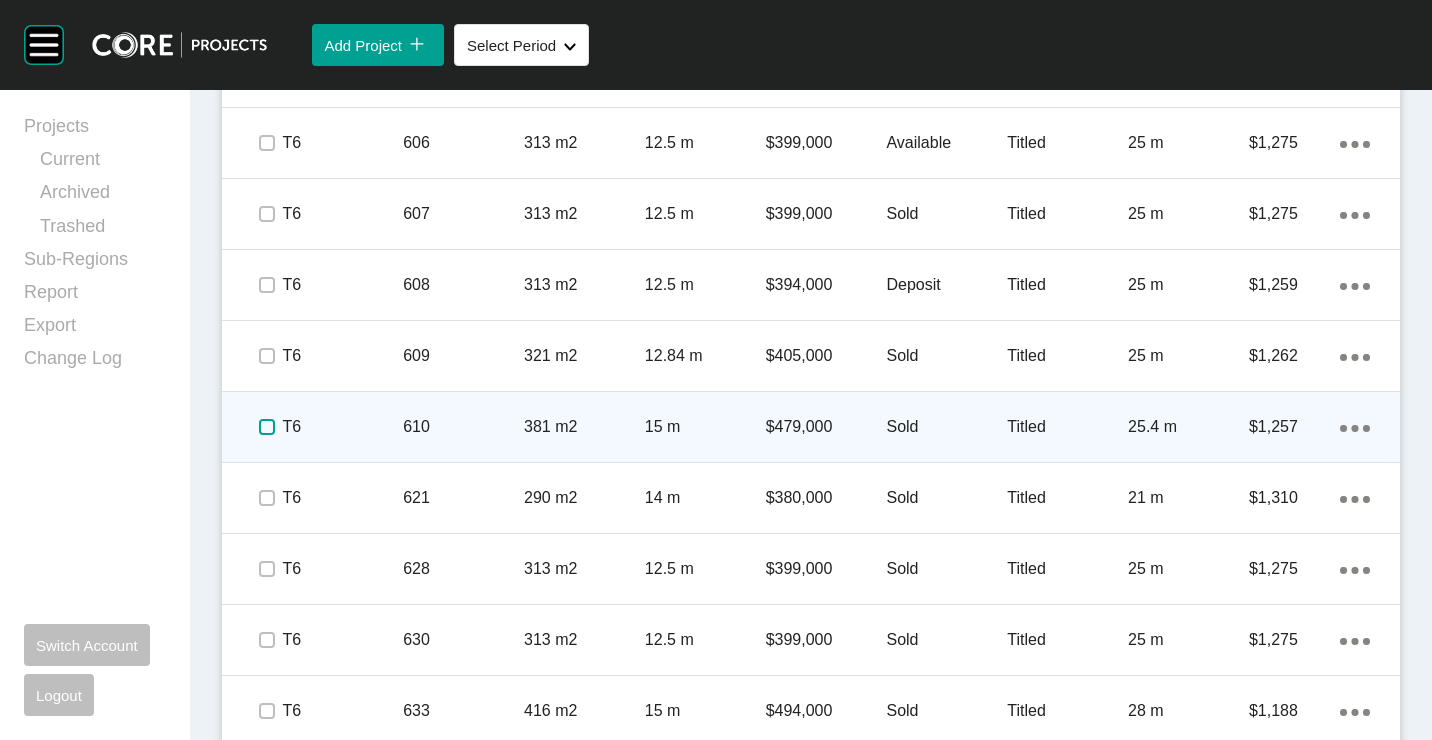 click at bounding box center [267, 427] 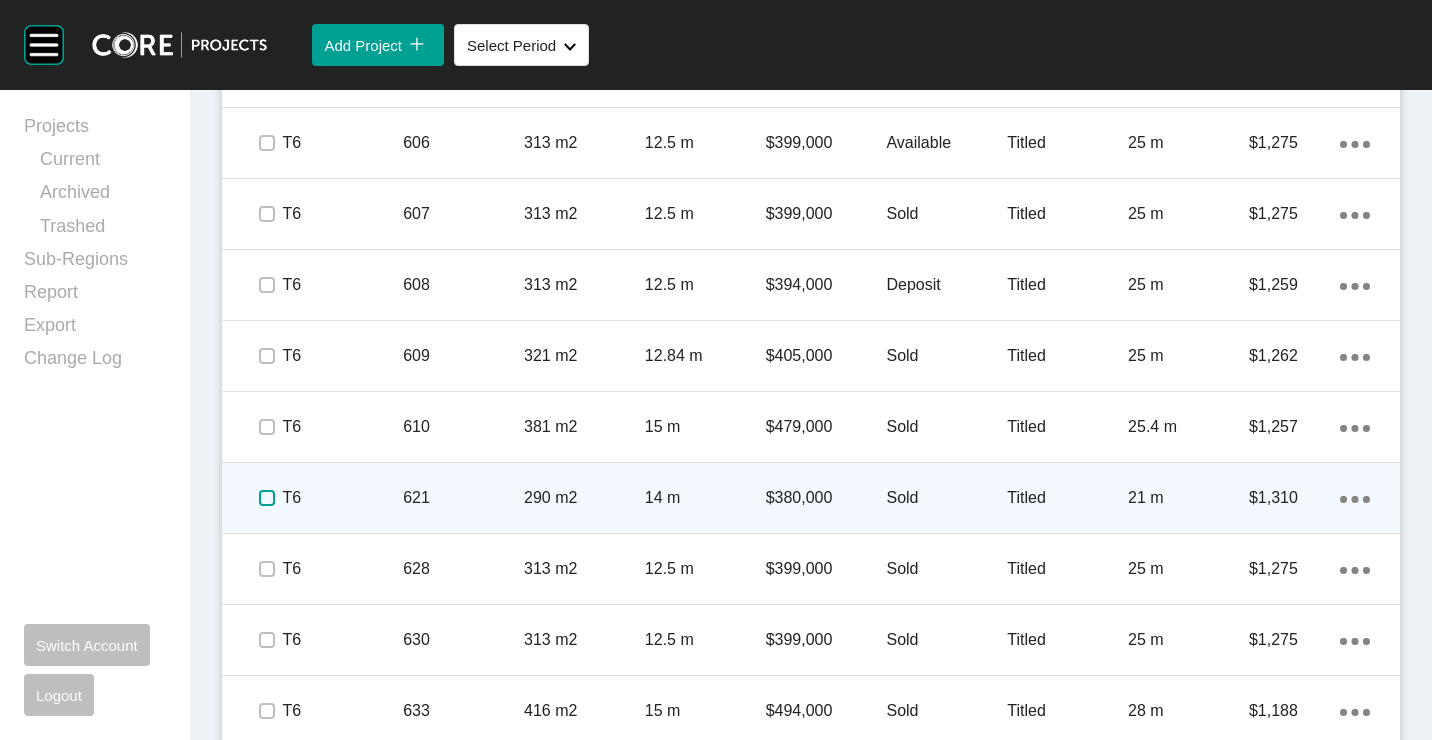 click at bounding box center (267, 498) 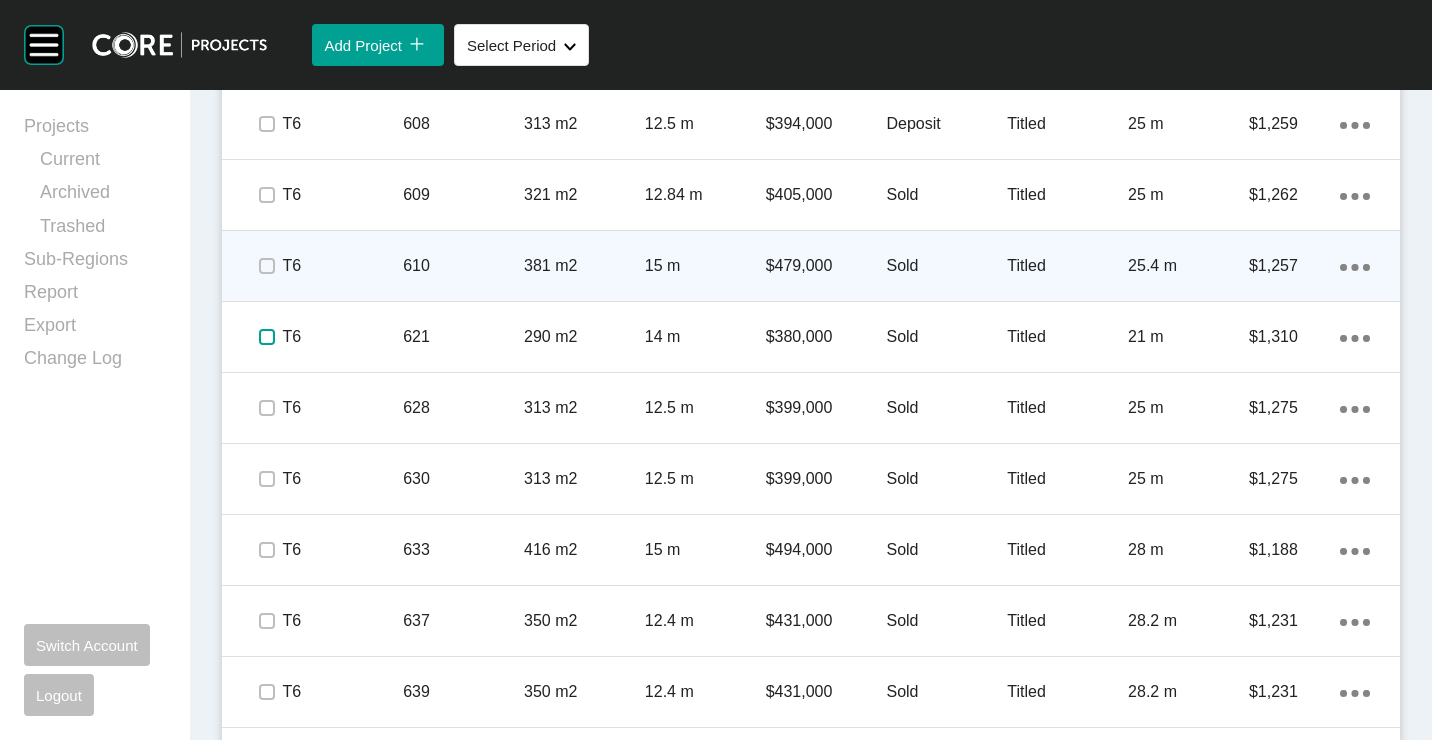 scroll, scrollTop: 2000, scrollLeft: 0, axis: vertical 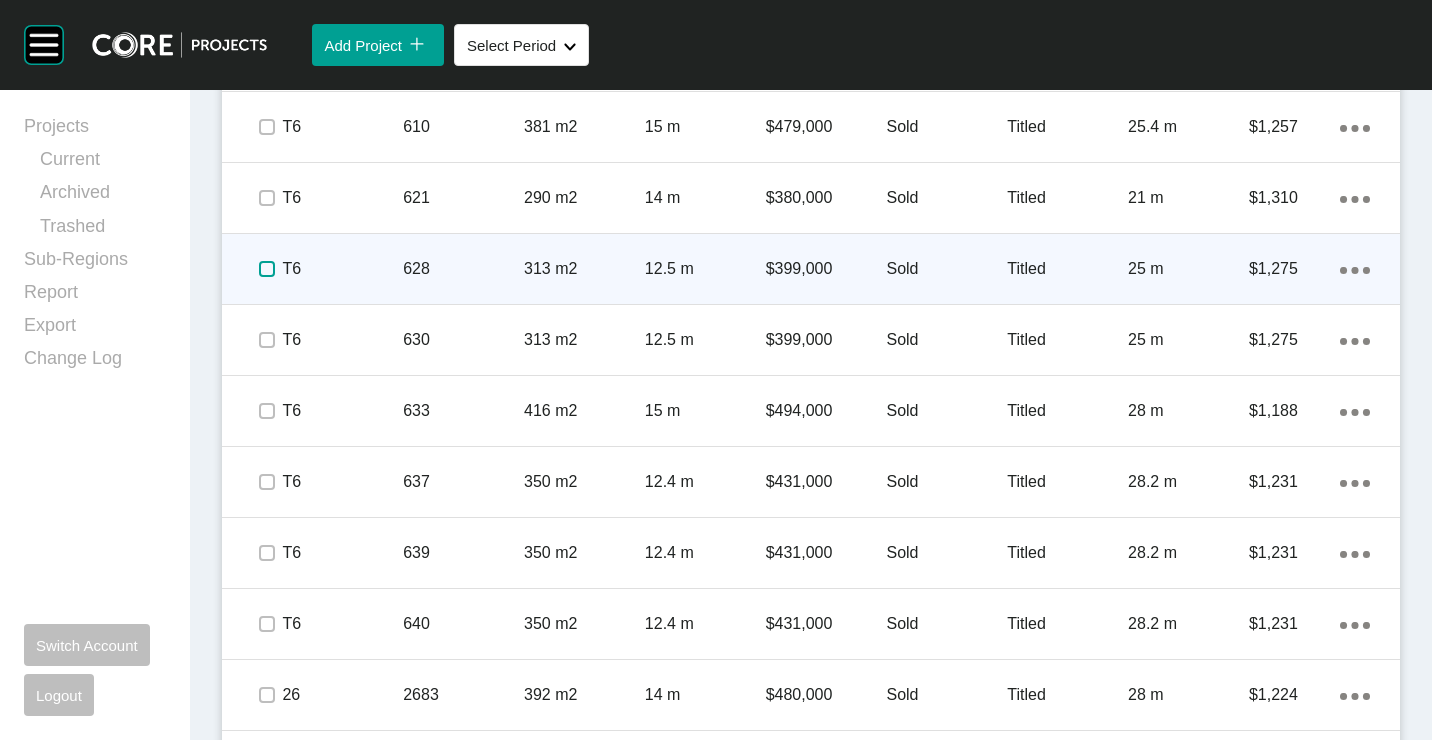 click at bounding box center [267, 269] 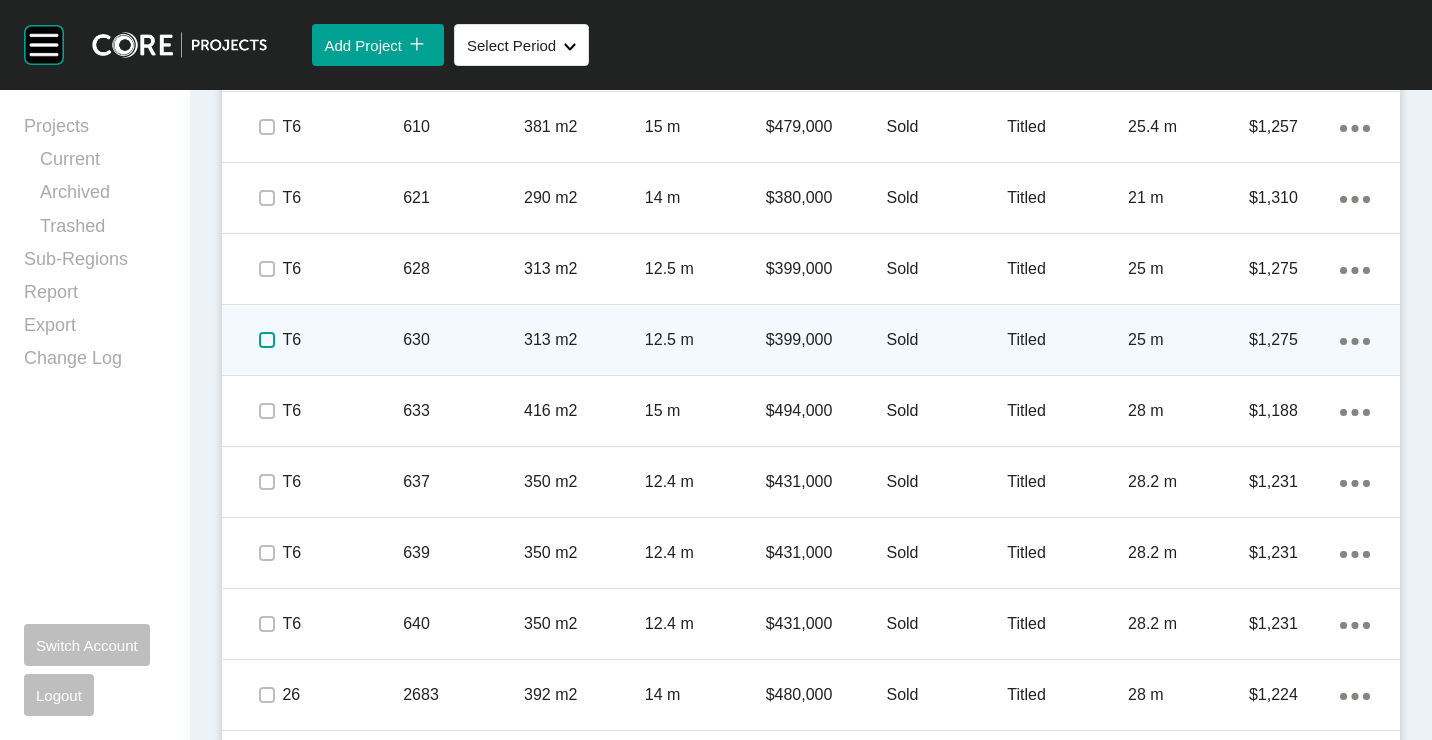 click at bounding box center (267, 340) 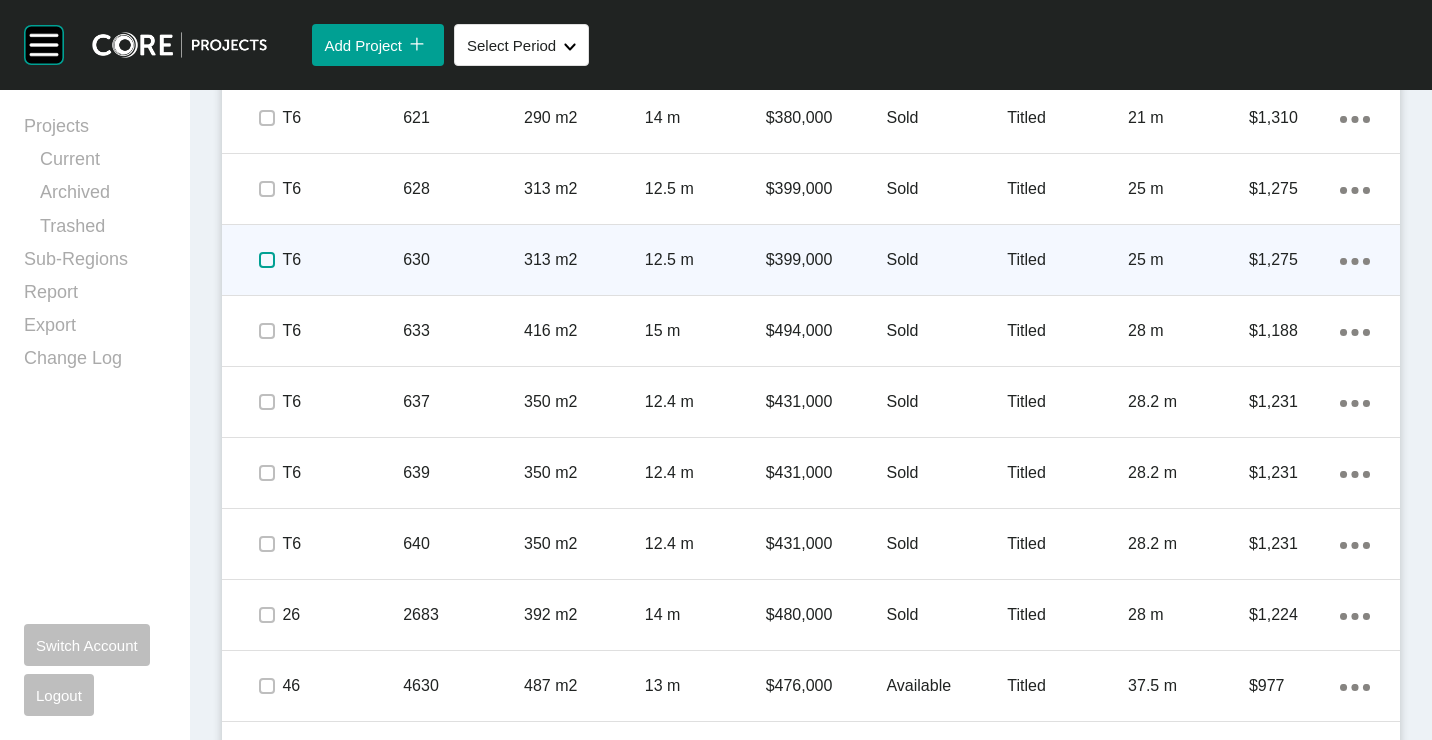 scroll, scrollTop: 2100, scrollLeft: 0, axis: vertical 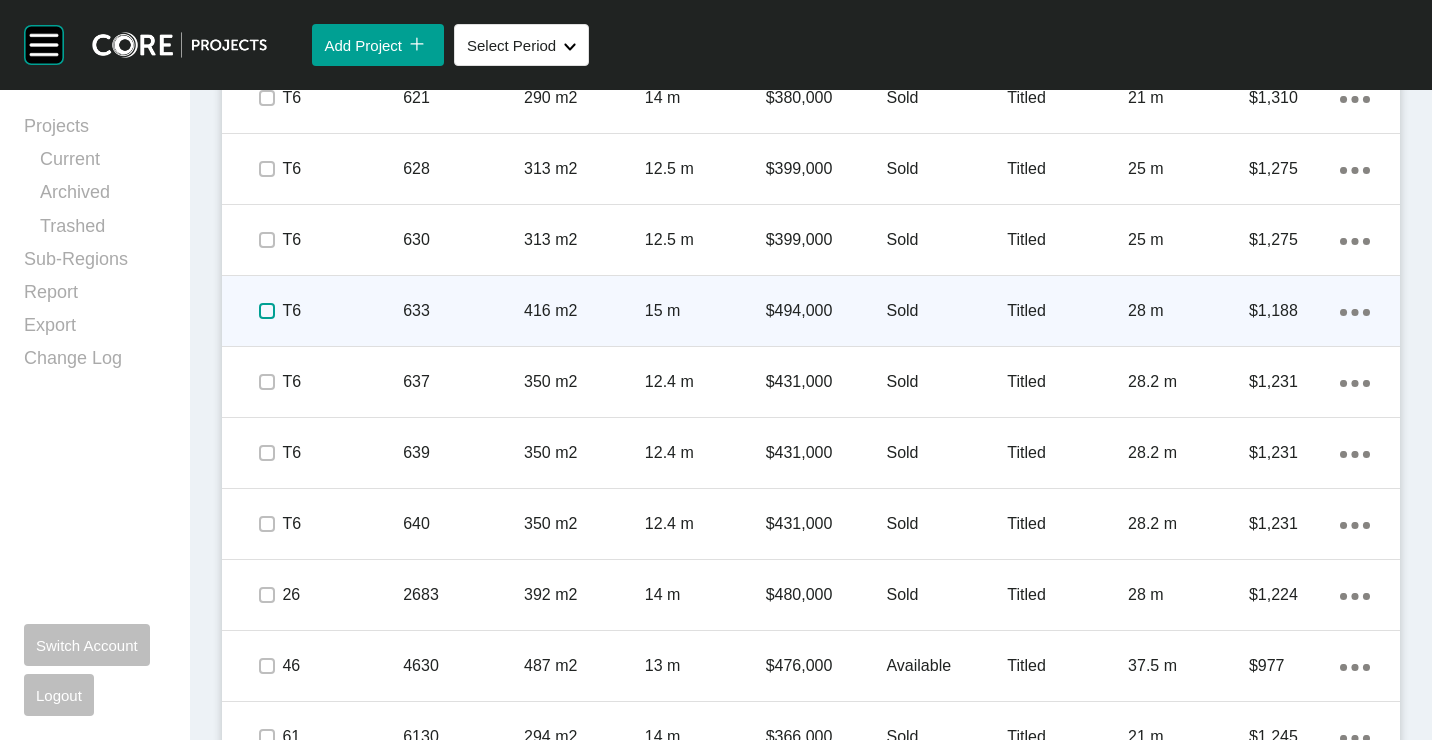 click at bounding box center (267, 311) 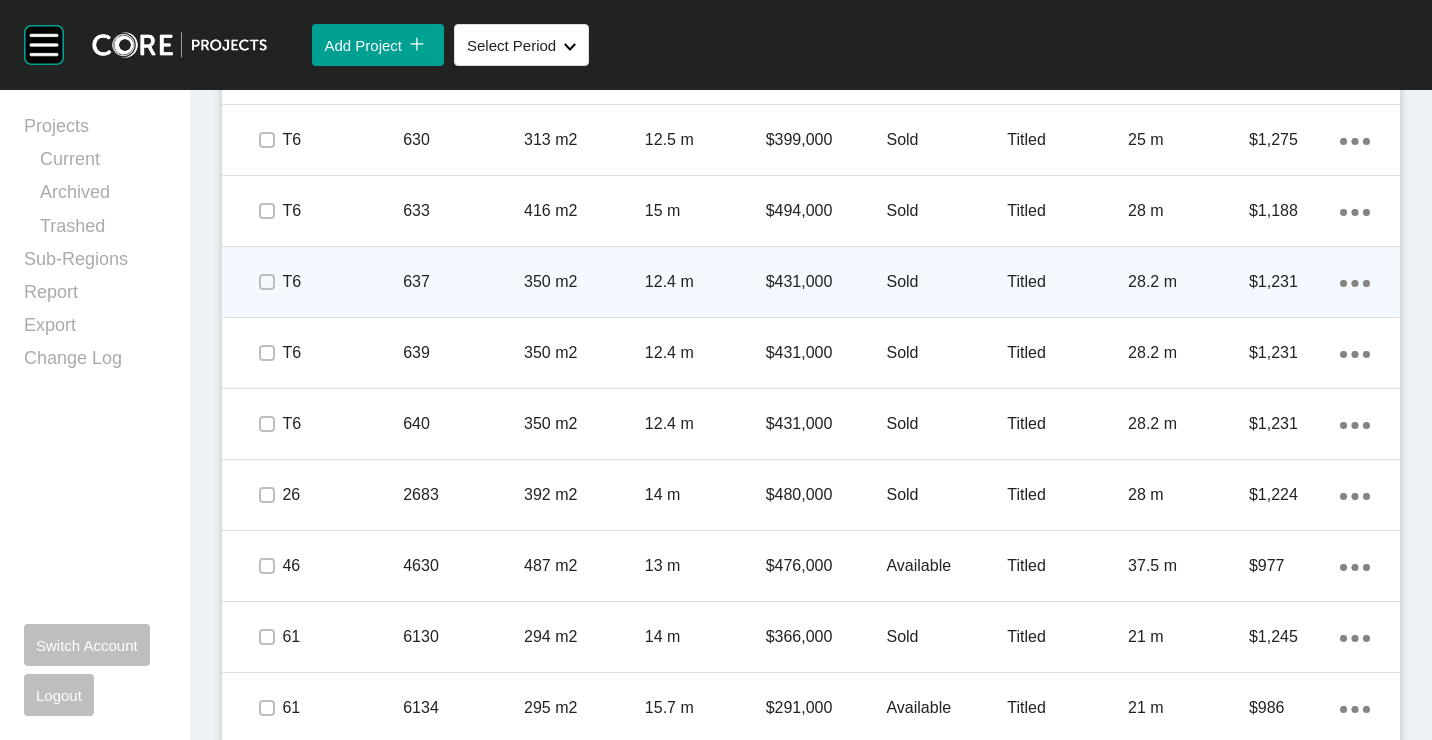 drag, startPoint x: 257, startPoint y: 280, endPoint x: 255, endPoint y: 296, distance: 16.124516 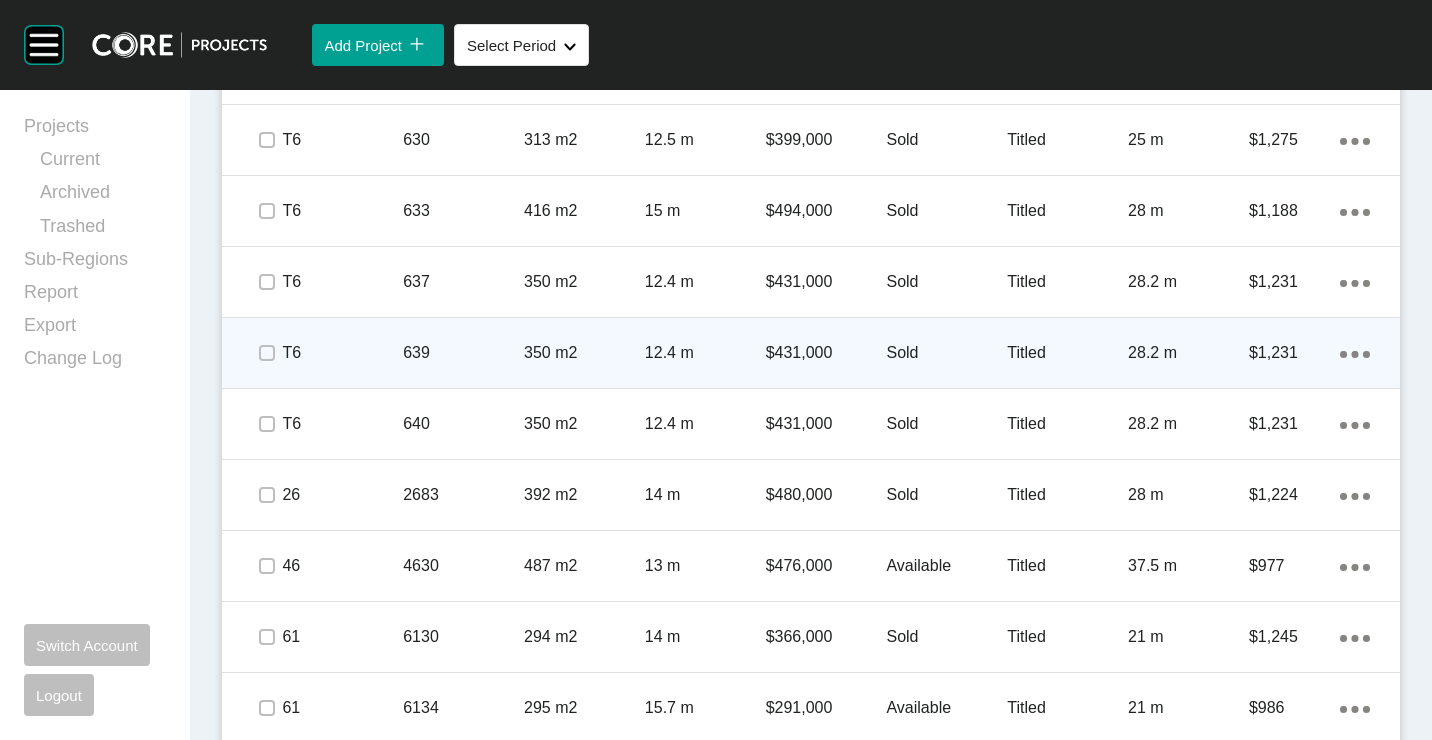 drag, startPoint x: 264, startPoint y: 365, endPoint x: 263, endPoint y: 386, distance: 21.023796 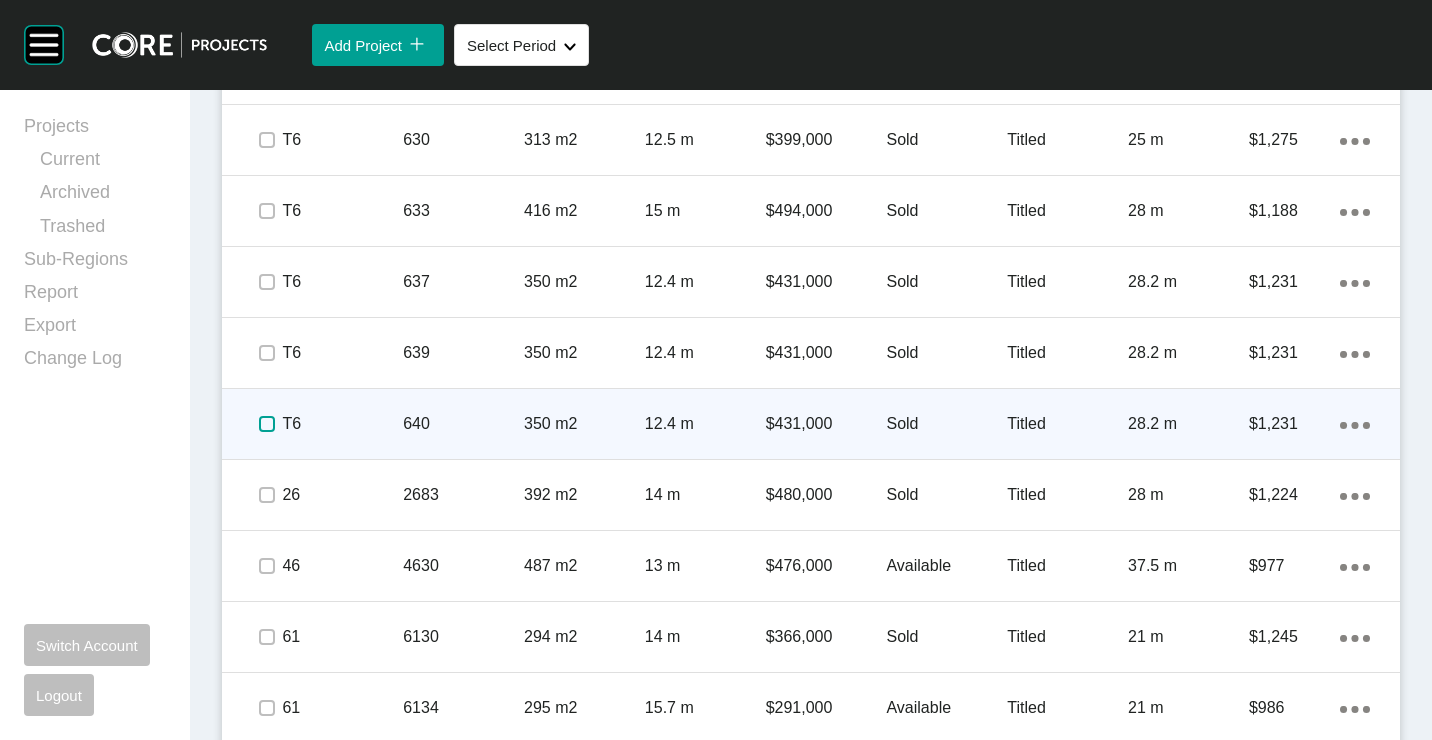 click at bounding box center (267, 424) 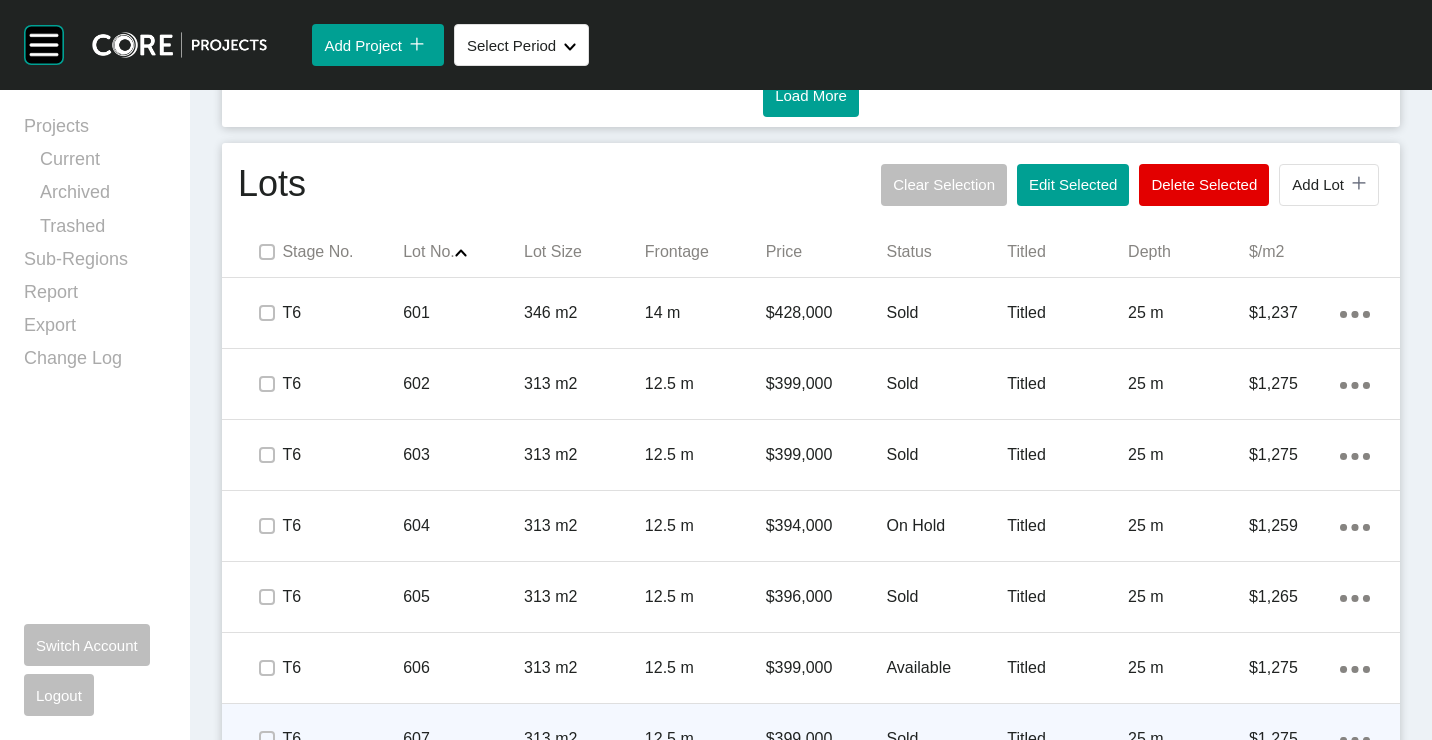 scroll, scrollTop: 1000, scrollLeft: 0, axis: vertical 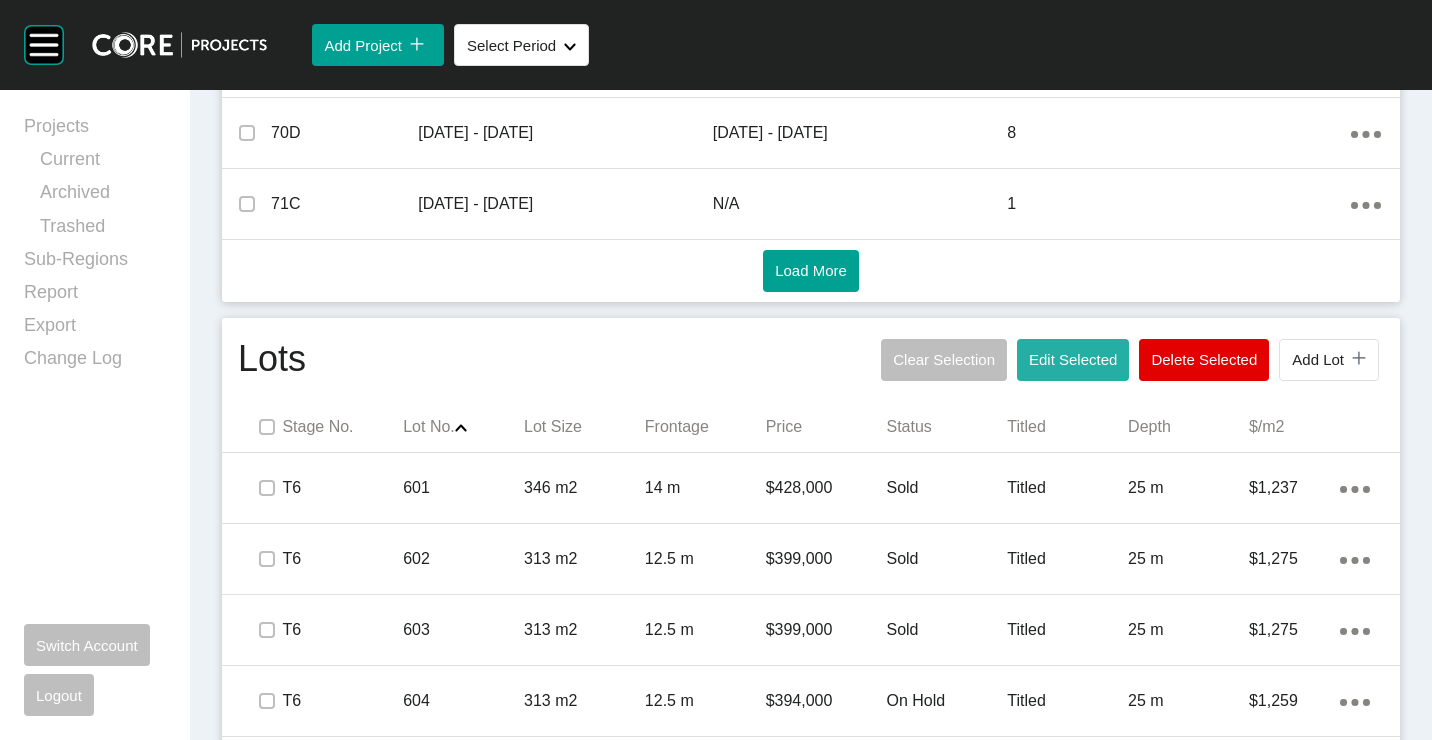 click on "Edit Selected" at bounding box center [1073, 360] 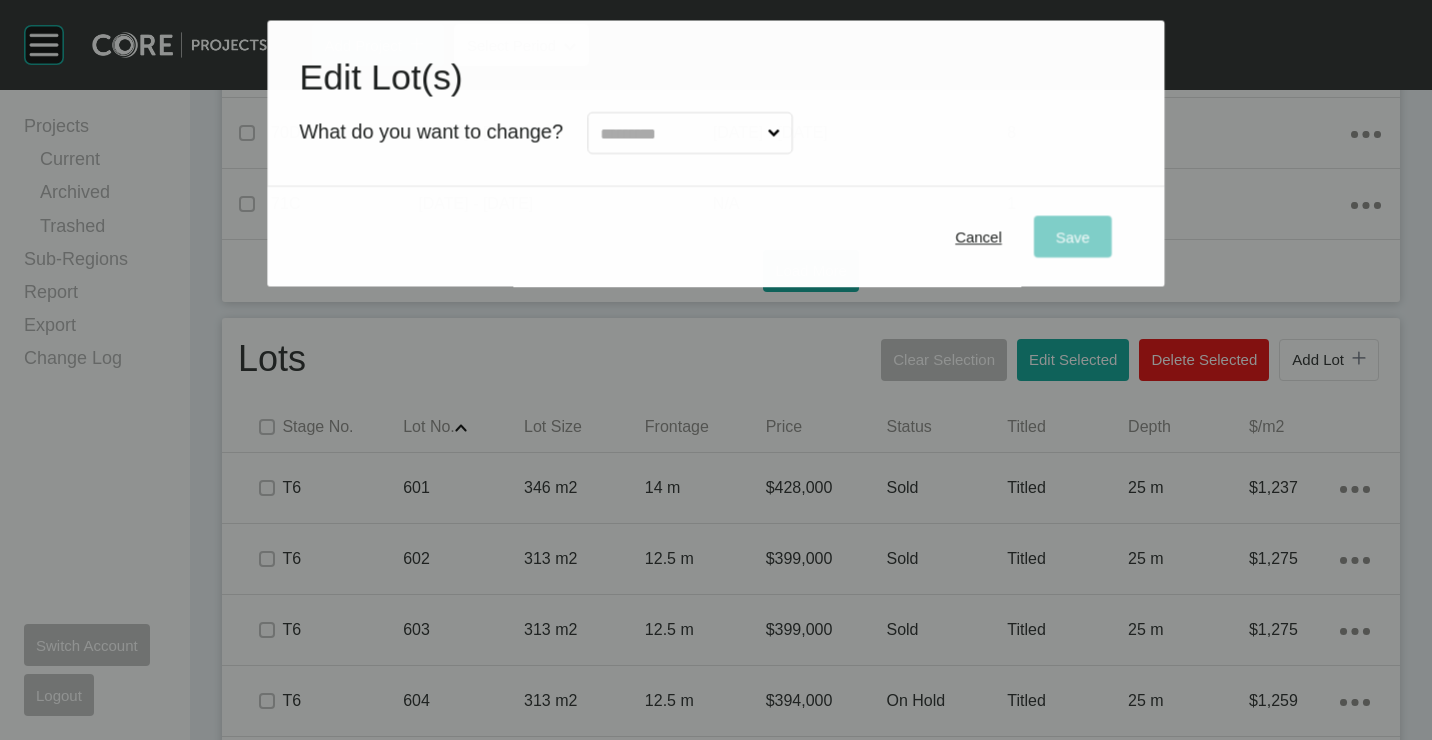 click at bounding box center [679, 133] 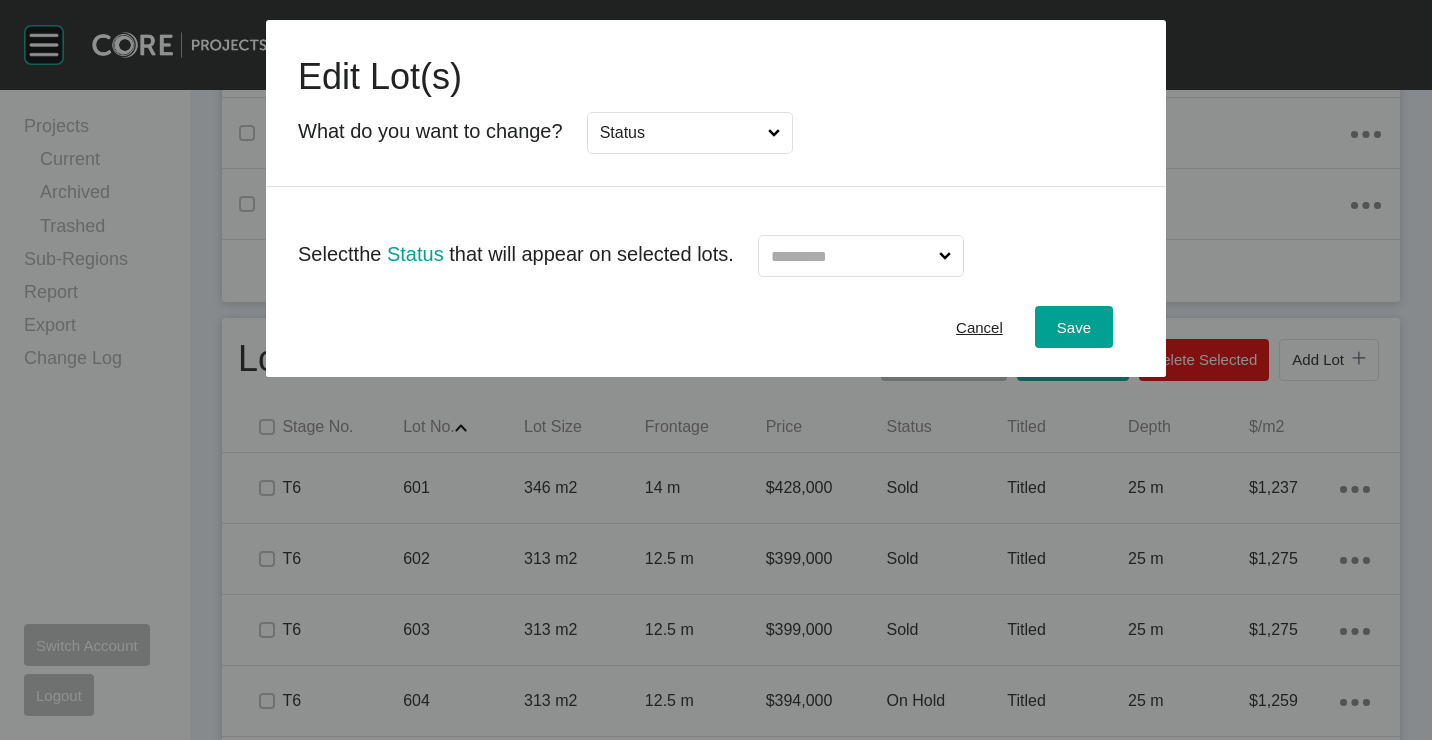 drag, startPoint x: 680, startPoint y: 265, endPoint x: 714, endPoint y: 262, distance: 34.132095 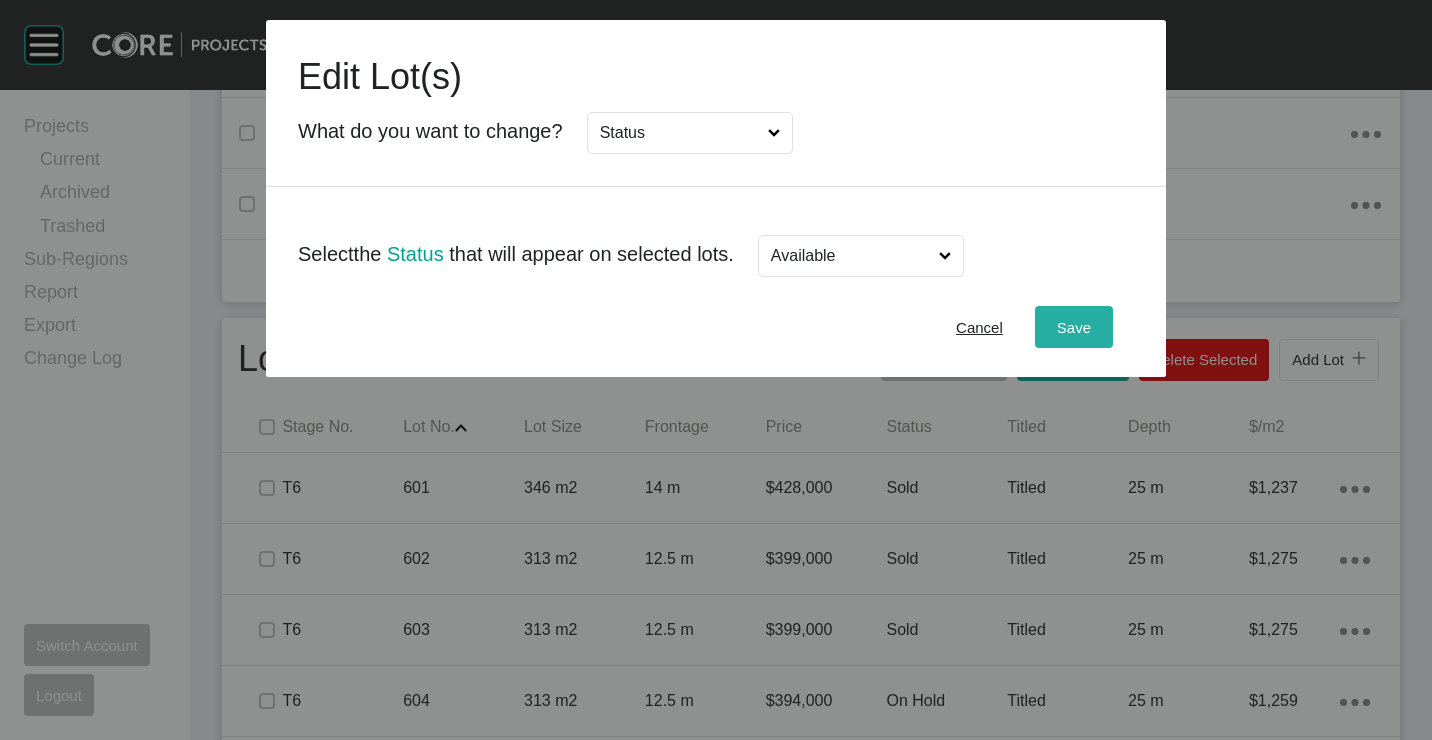 click on "Save" at bounding box center (1074, 327) 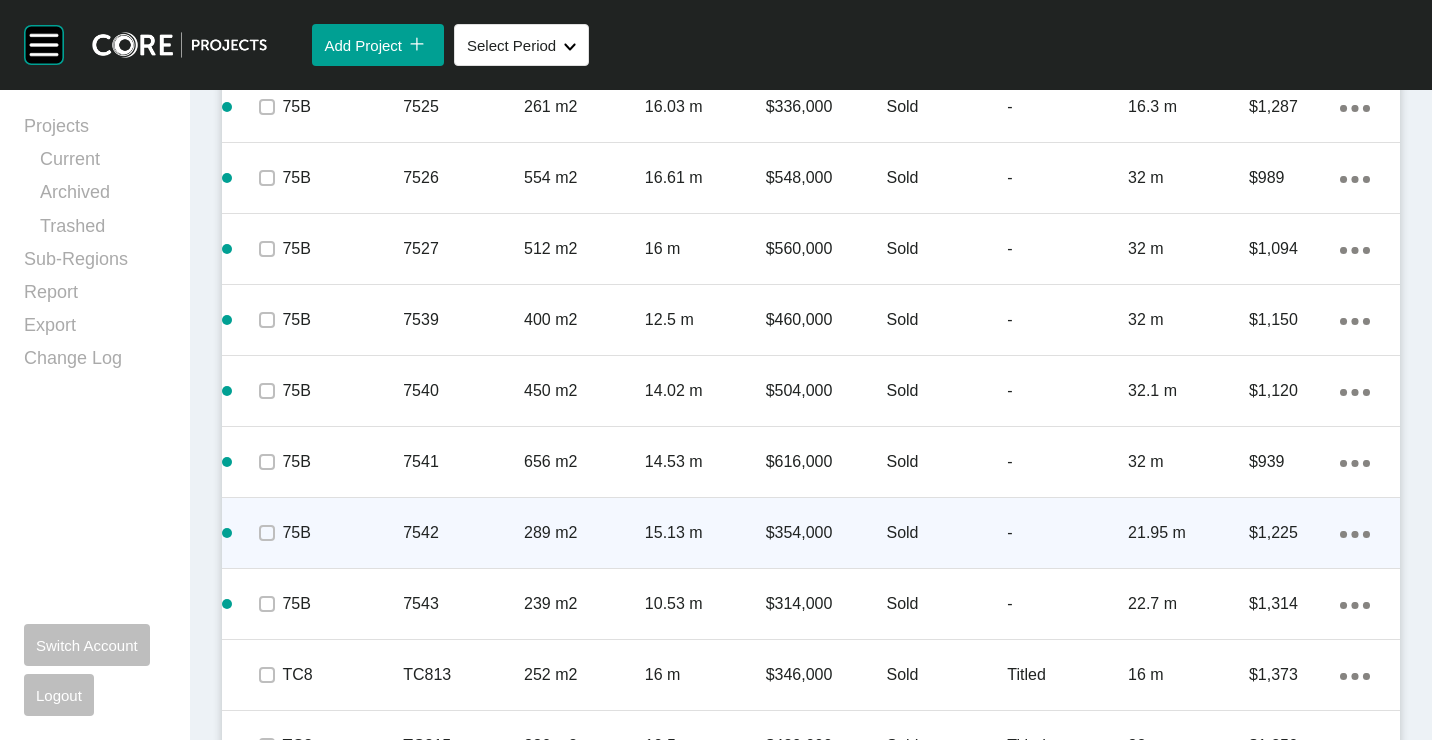 scroll, scrollTop: 6330, scrollLeft: 0, axis: vertical 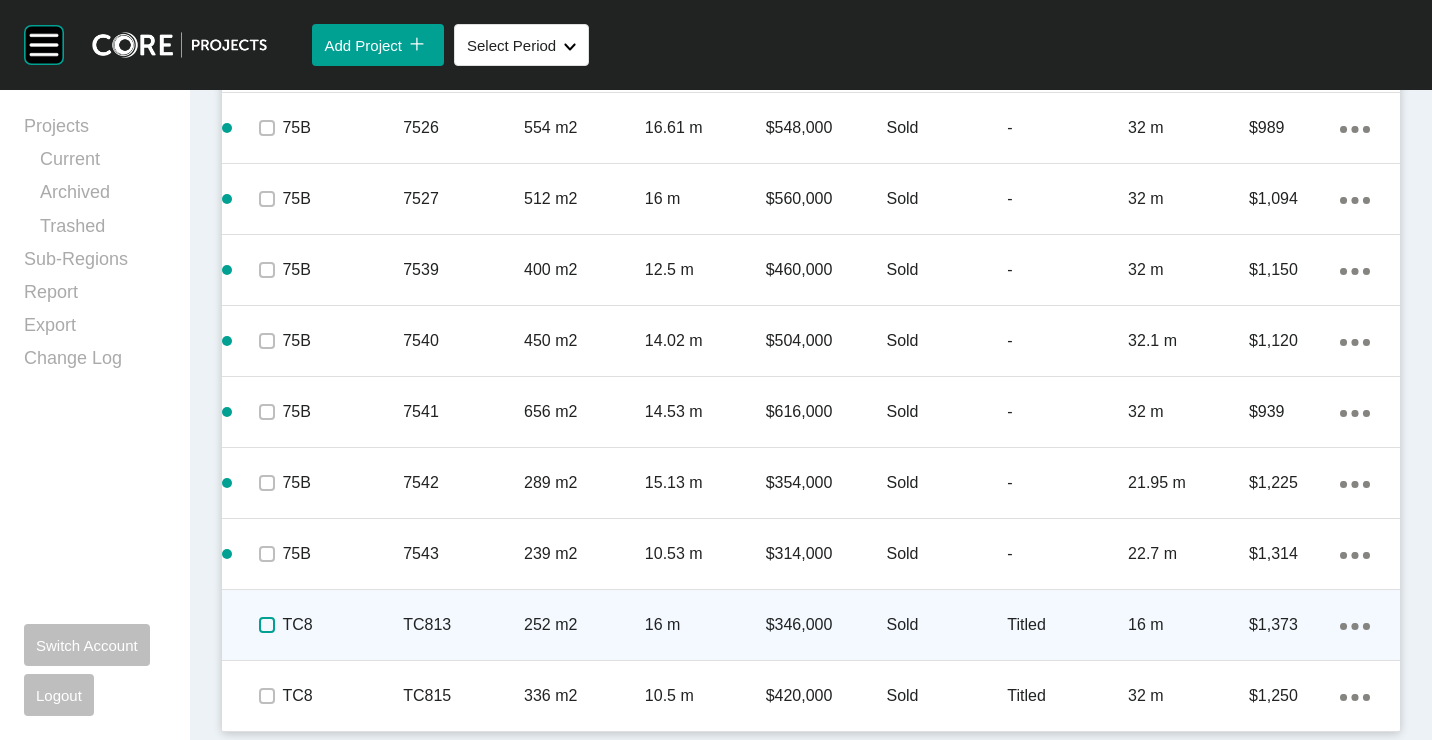 click at bounding box center [267, 625] 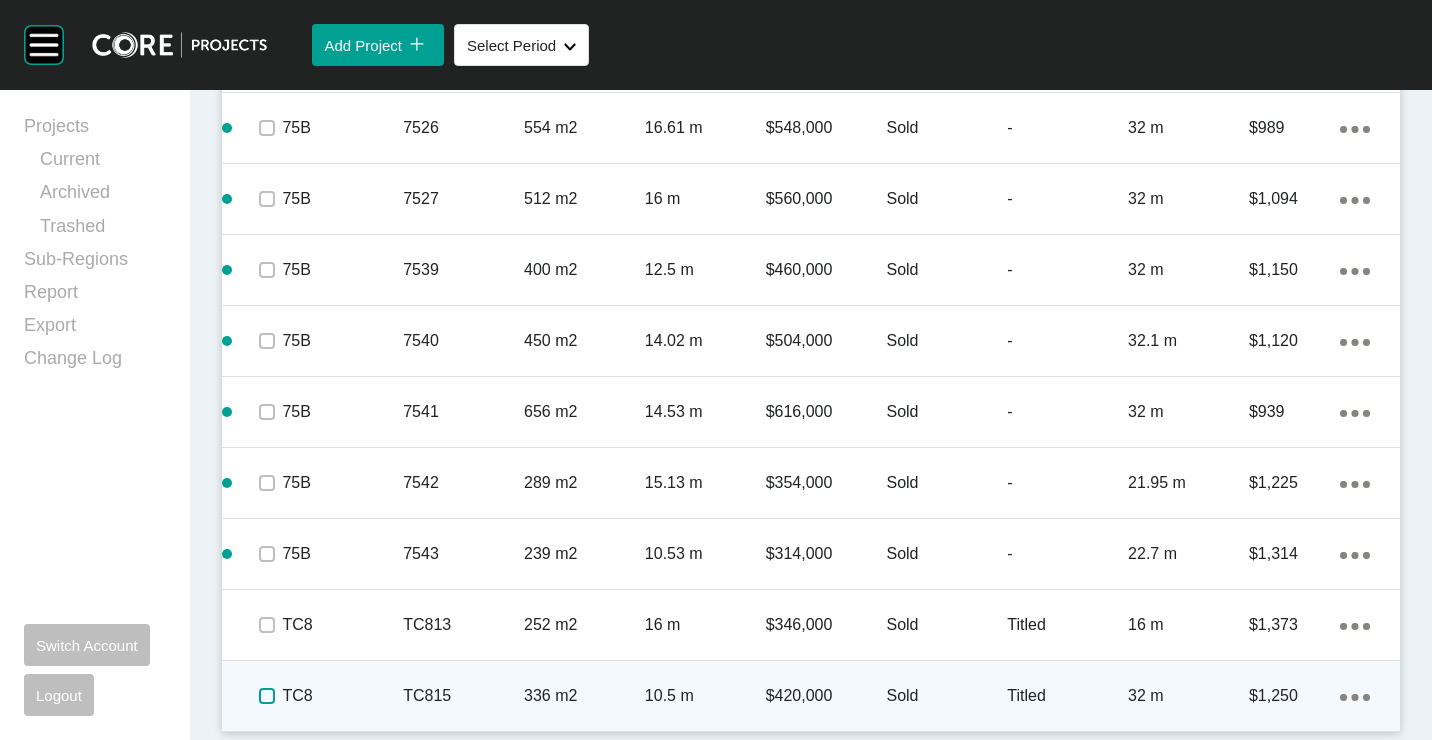 click at bounding box center [267, 696] 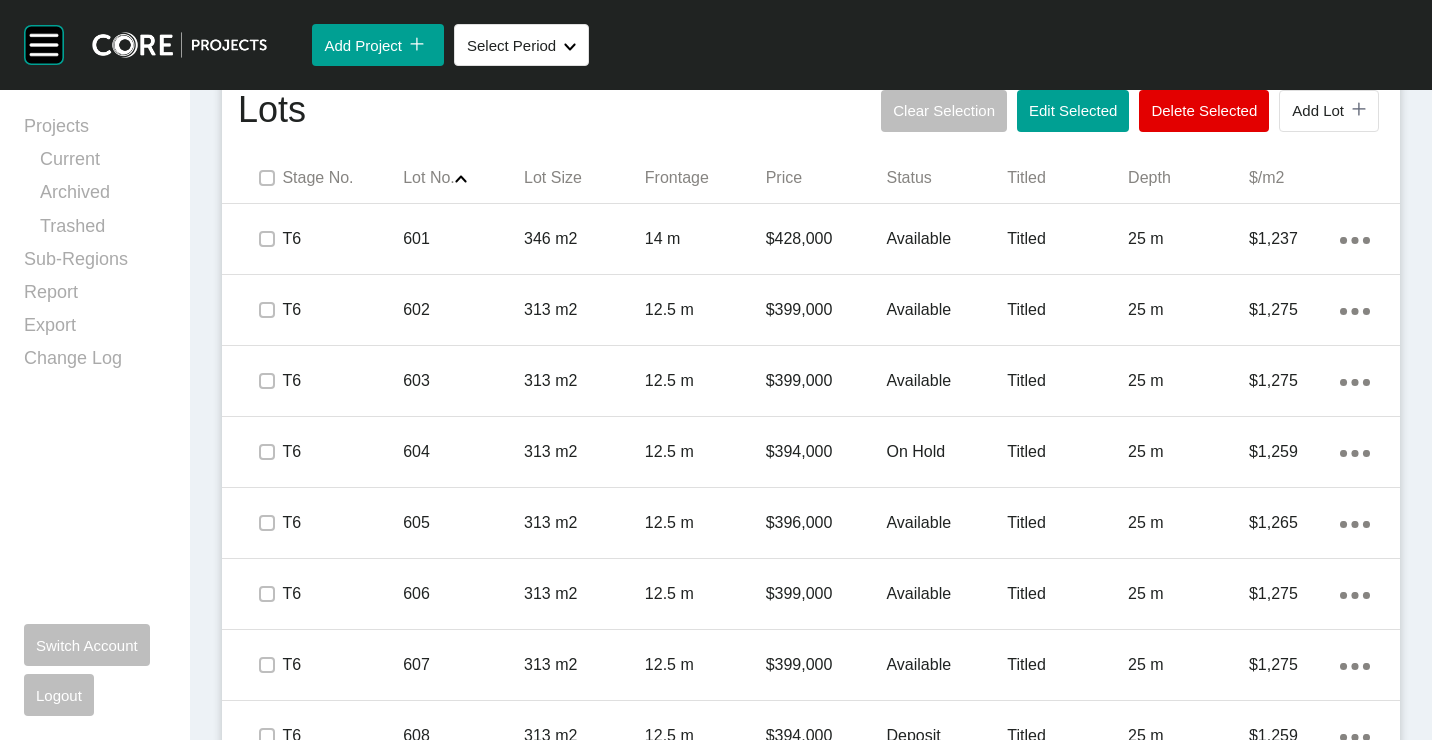 scroll, scrollTop: 830, scrollLeft: 0, axis: vertical 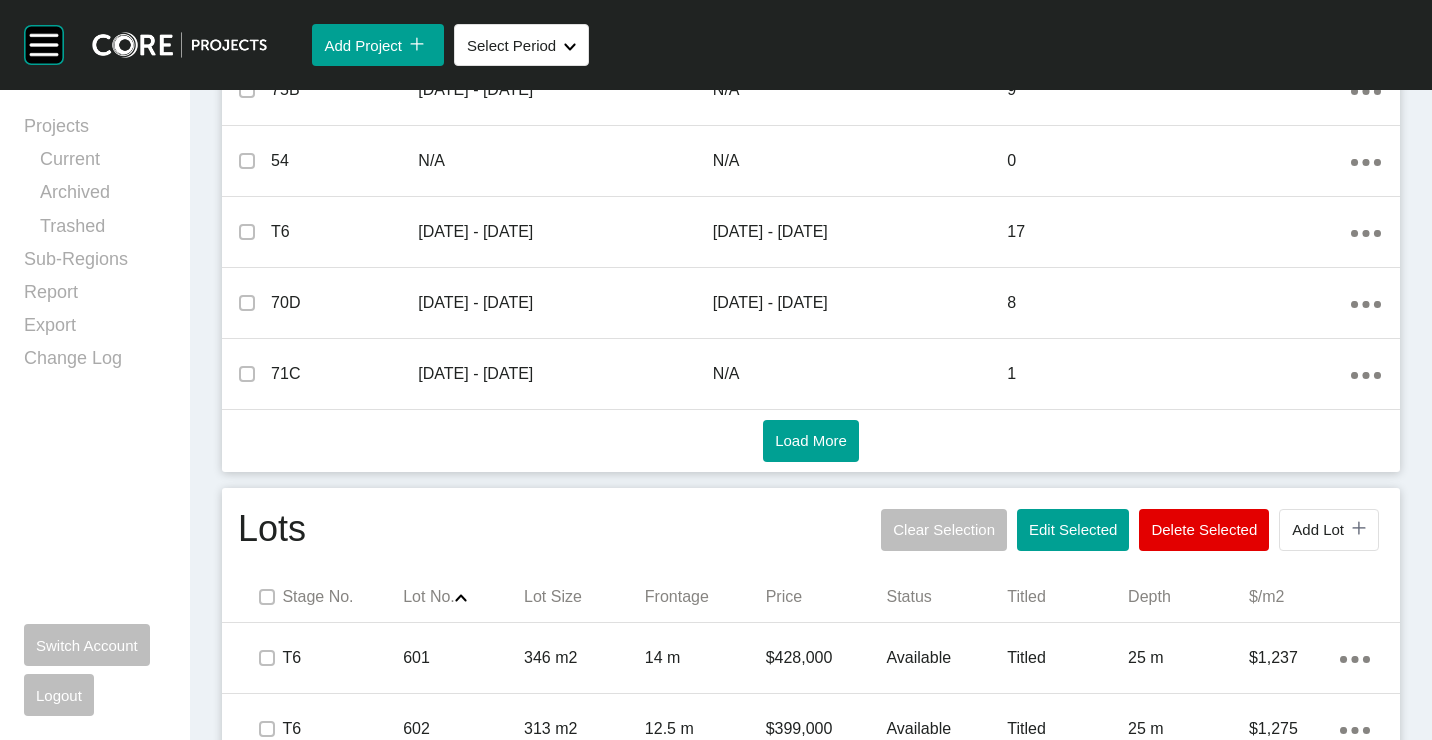 drag, startPoint x: 1071, startPoint y: 534, endPoint x: 1063, endPoint y: 521, distance: 15.264338 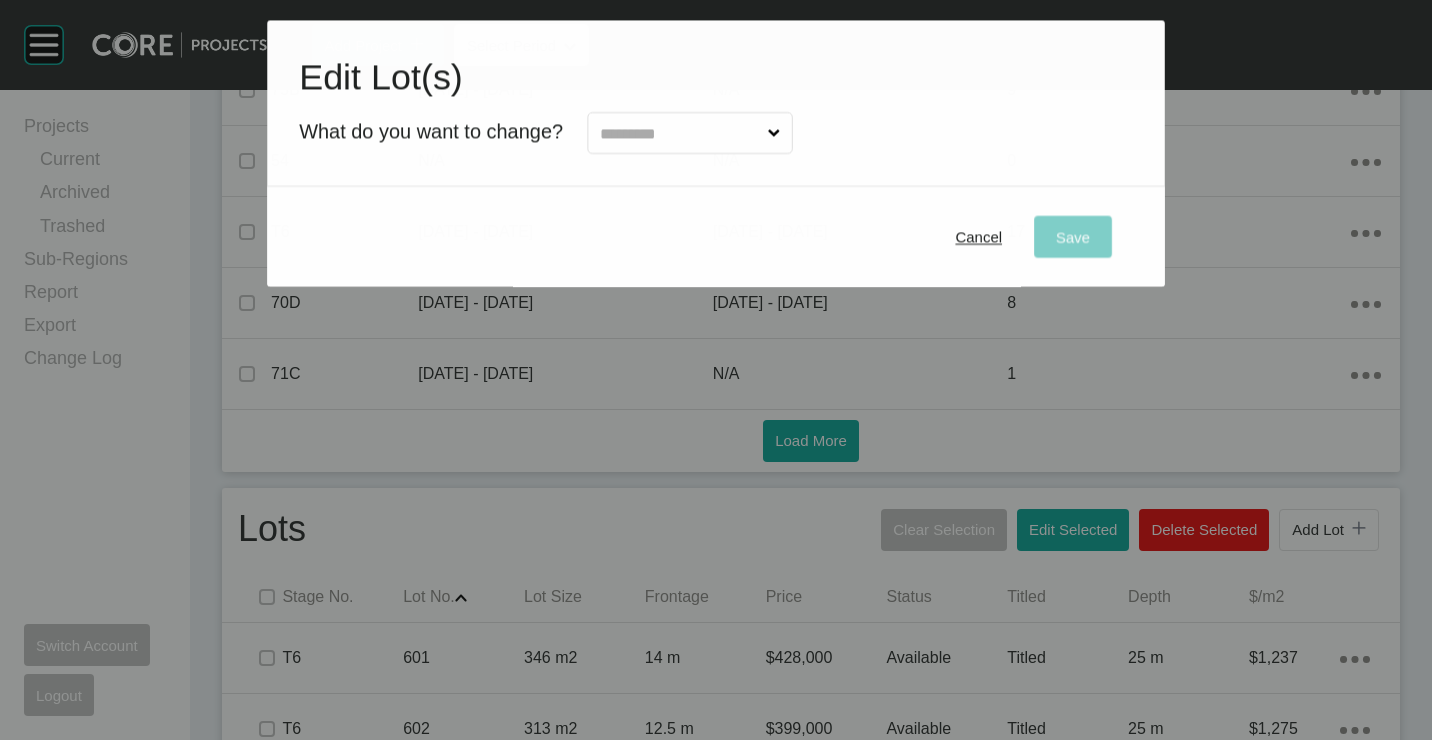 click at bounding box center [680, 133] 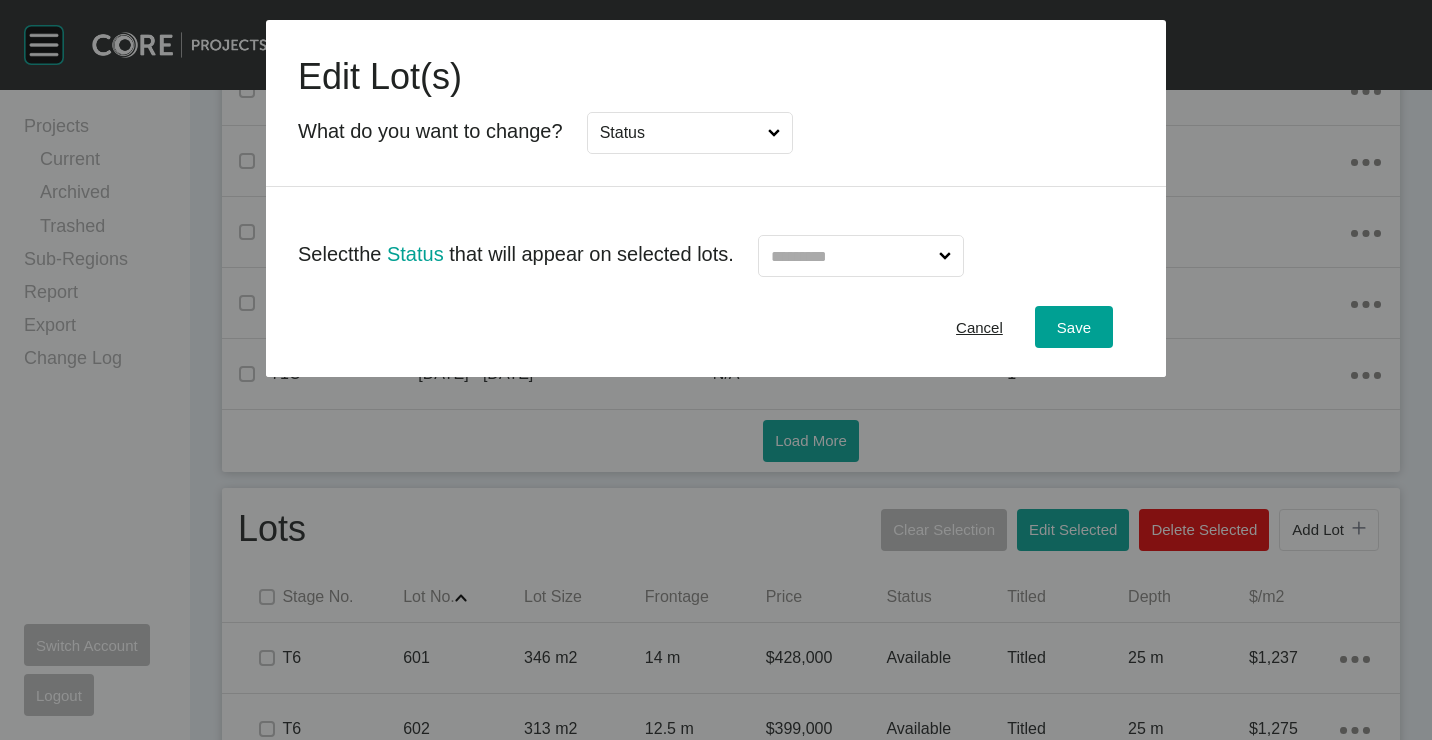 click at bounding box center (851, 256) 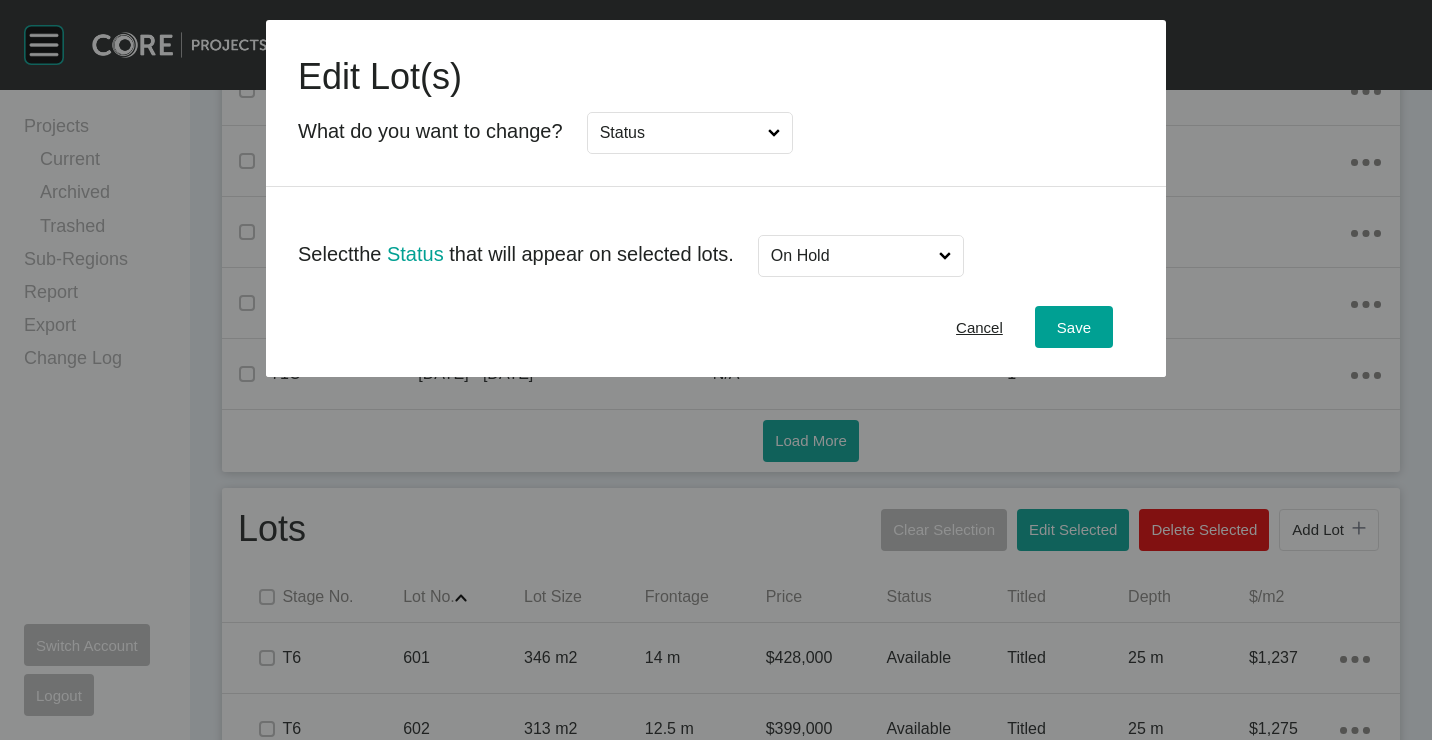 click on "On Hold" at bounding box center [851, 256] 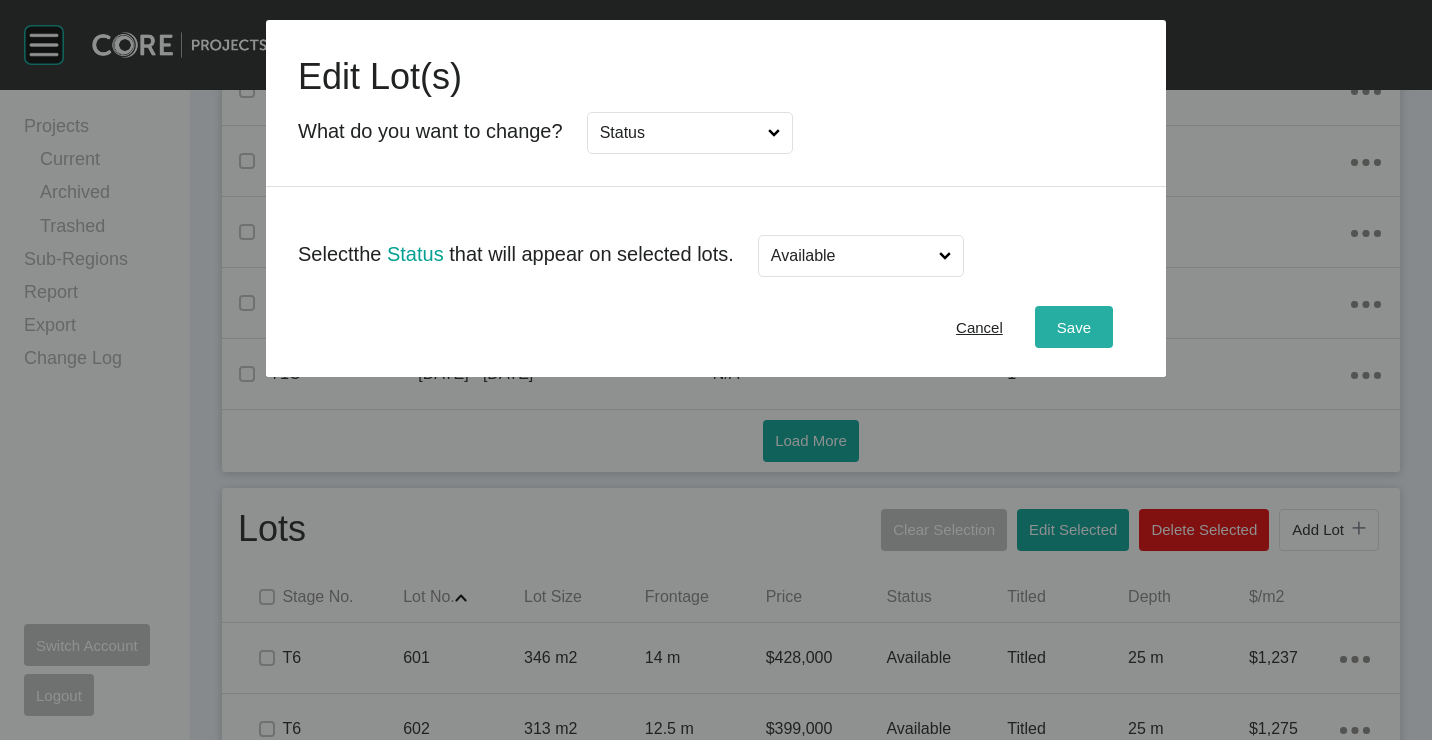 click on "Save" at bounding box center [1074, 327] 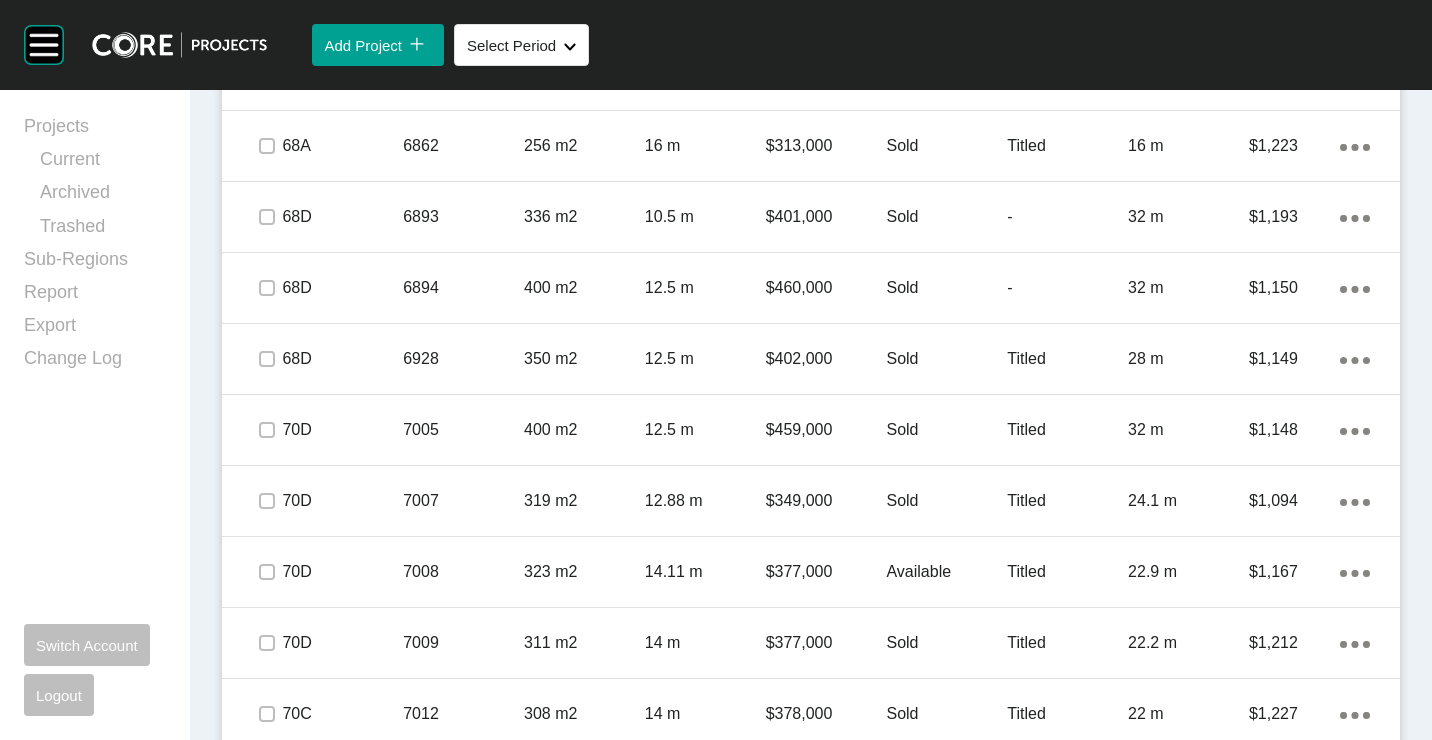 scroll, scrollTop: 3530, scrollLeft: 0, axis: vertical 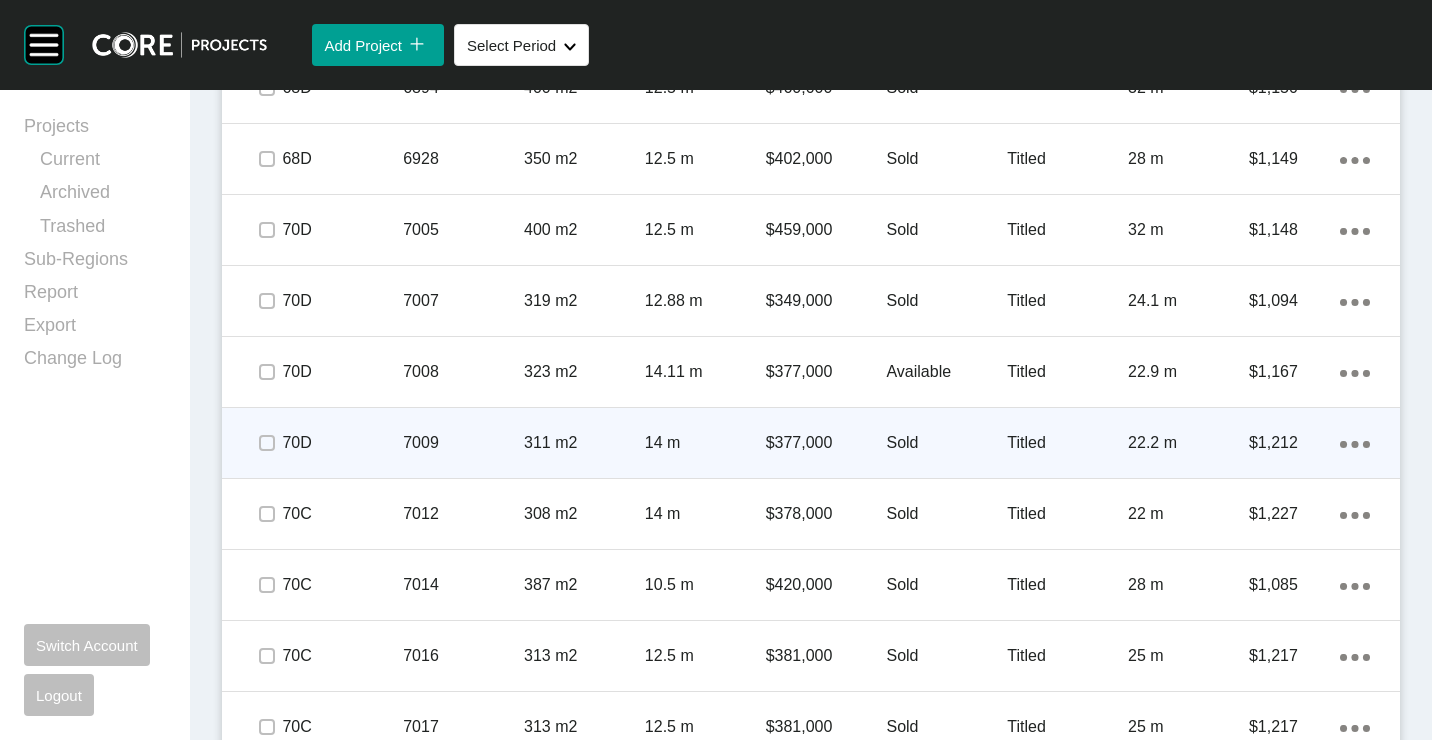 click on "14 m" at bounding box center [705, 443] 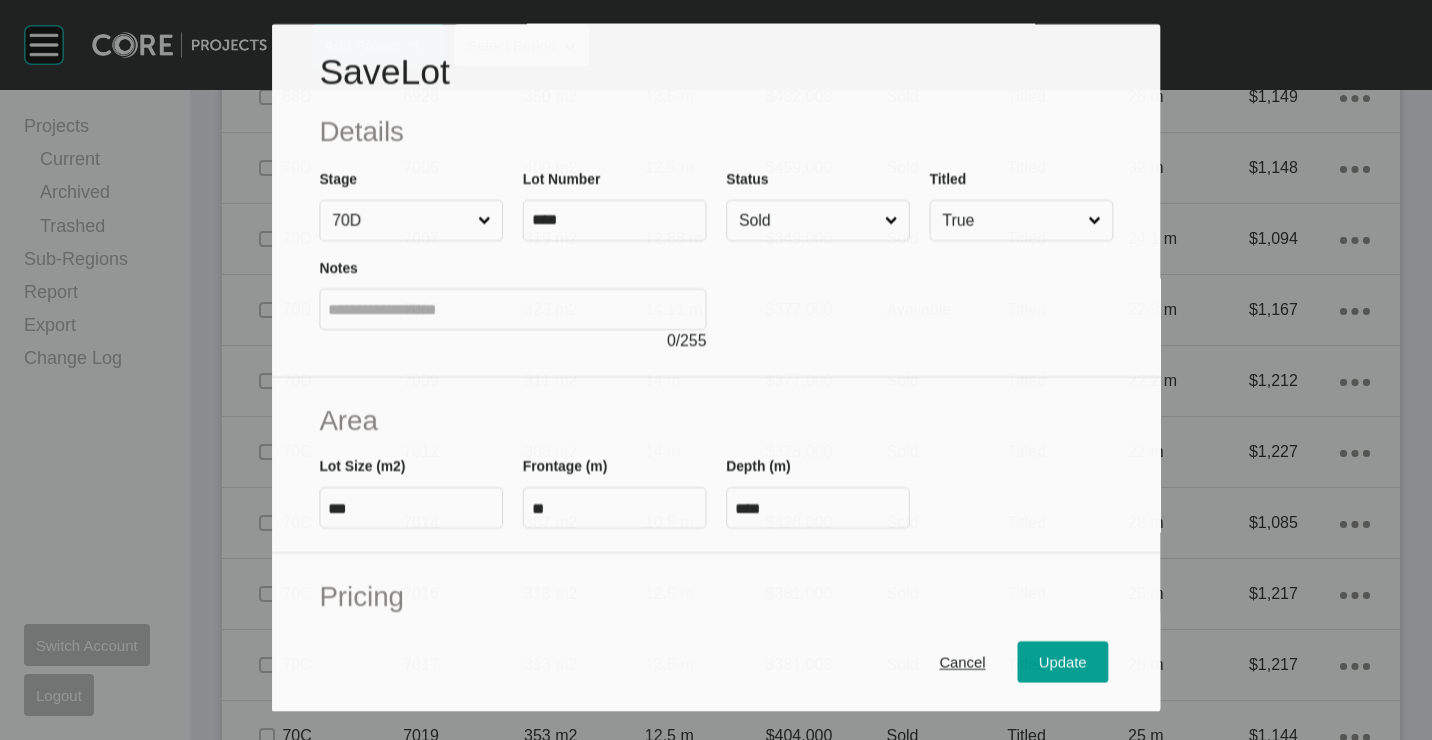 scroll, scrollTop: 3468, scrollLeft: 0, axis: vertical 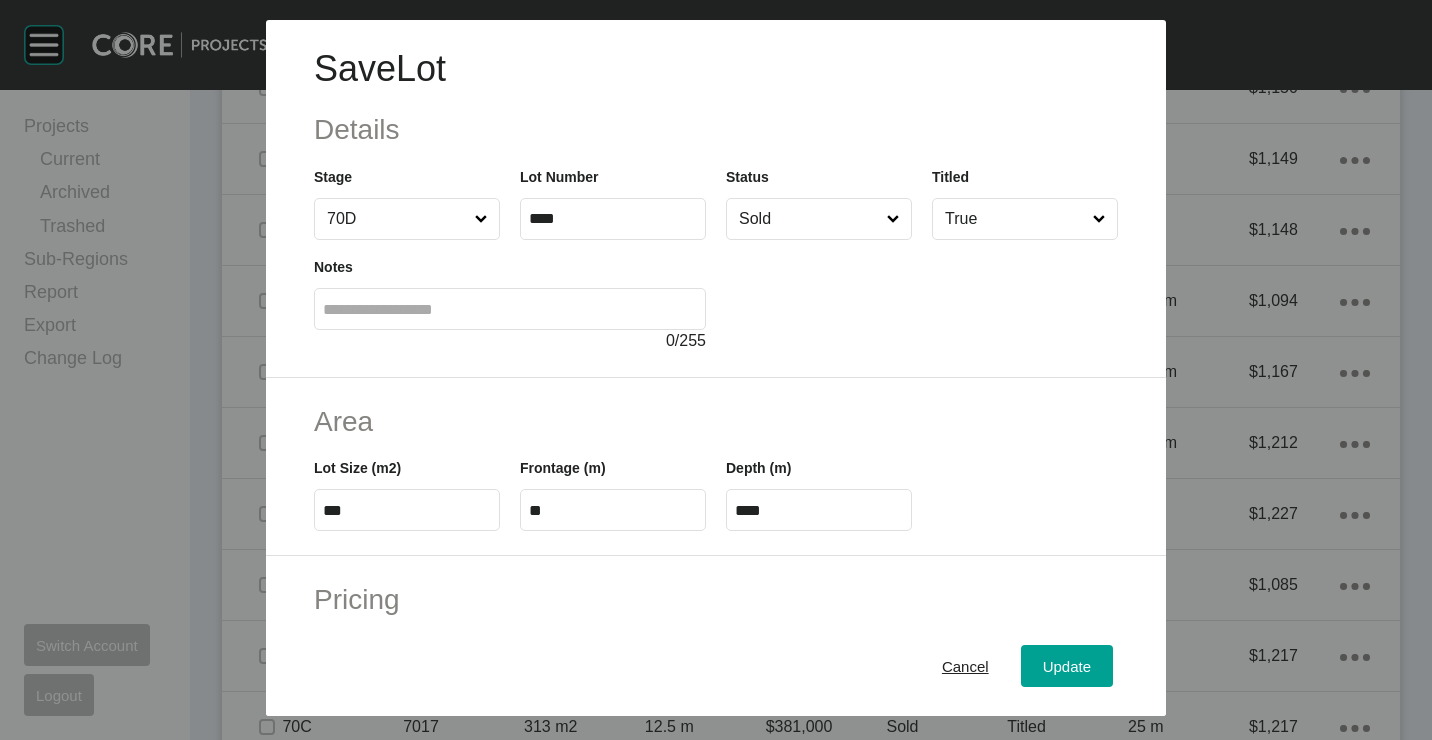 click at bounding box center (922, 296) 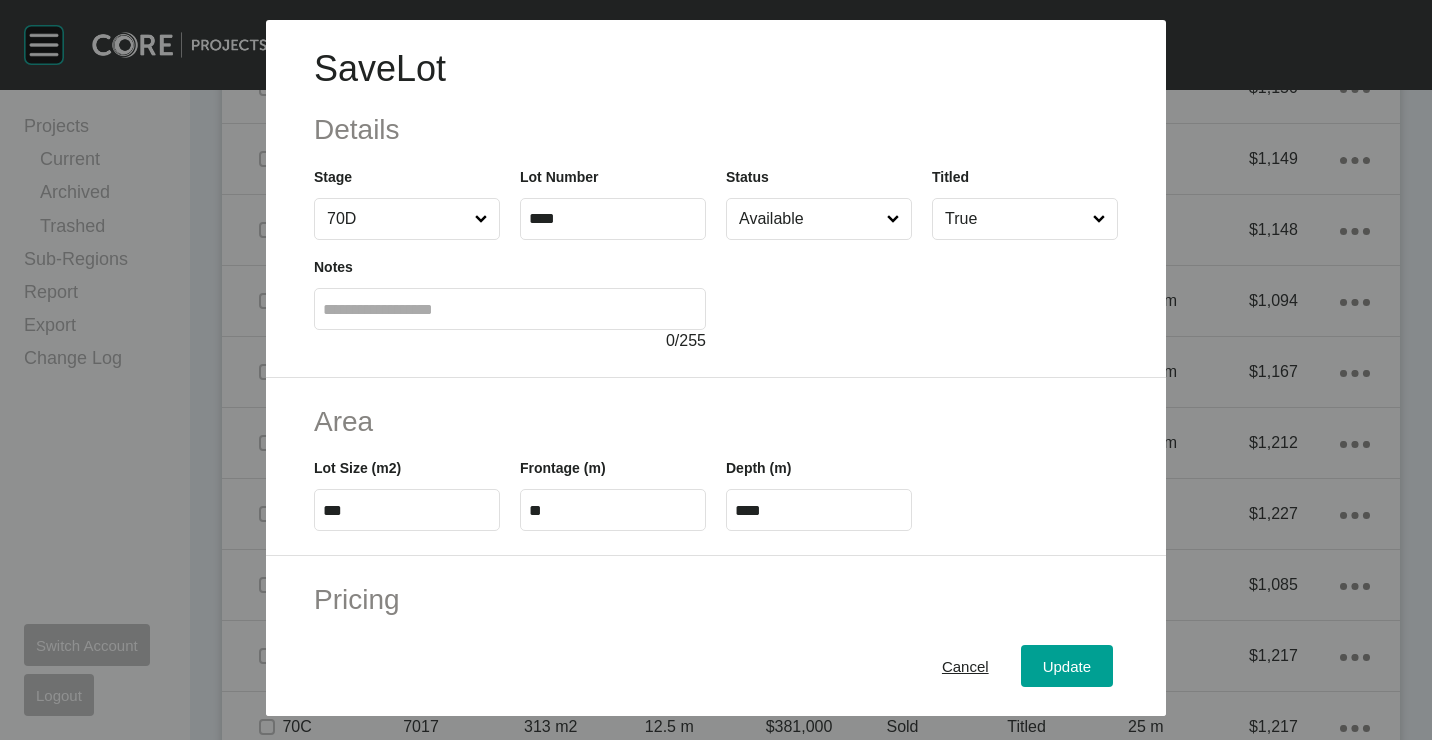 drag, startPoint x: 798, startPoint y: 276, endPoint x: 982, endPoint y: 458, distance: 258.80493 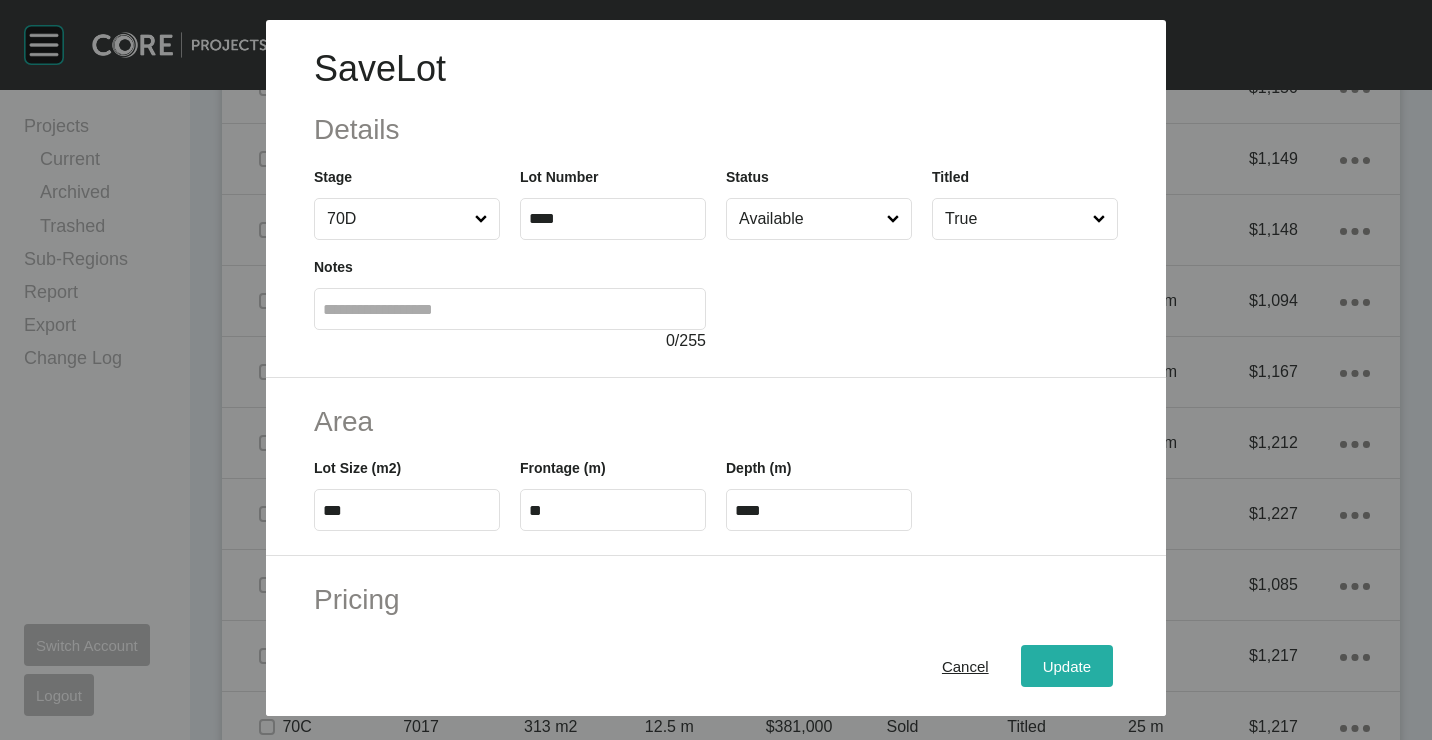 click on "Update" at bounding box center (1067, 665) 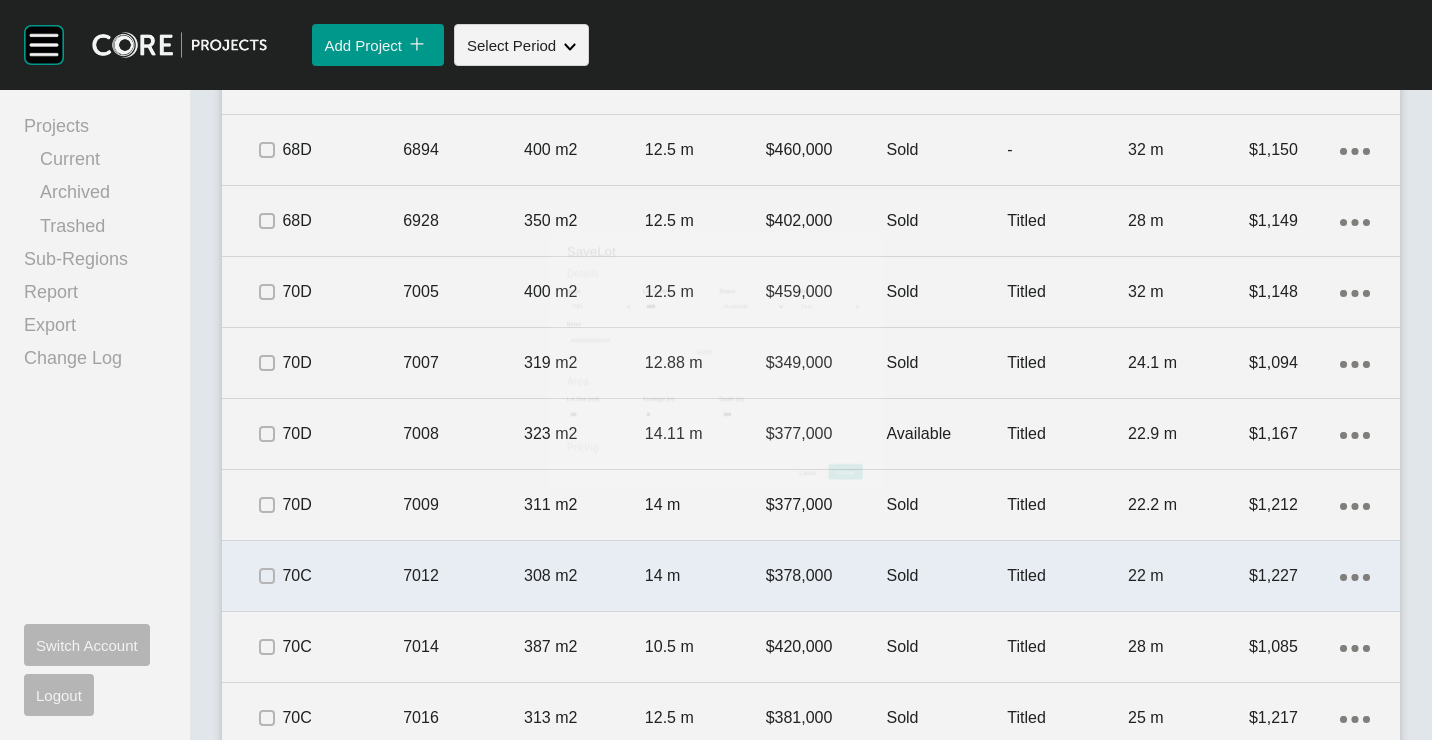 scroll, scrollTop: 3530, scrollLeft: 0, axis: vertical 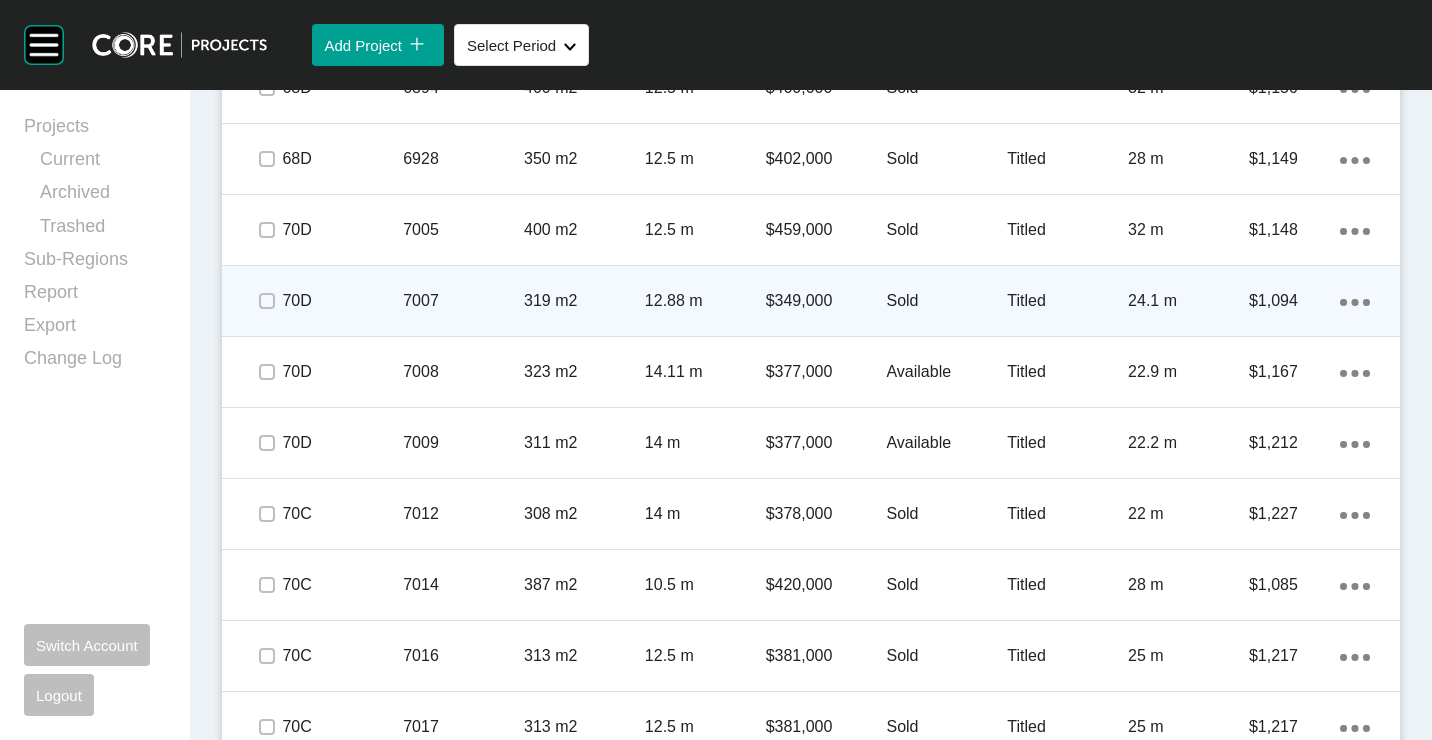click on "7007" at bounding box center (463, 301) 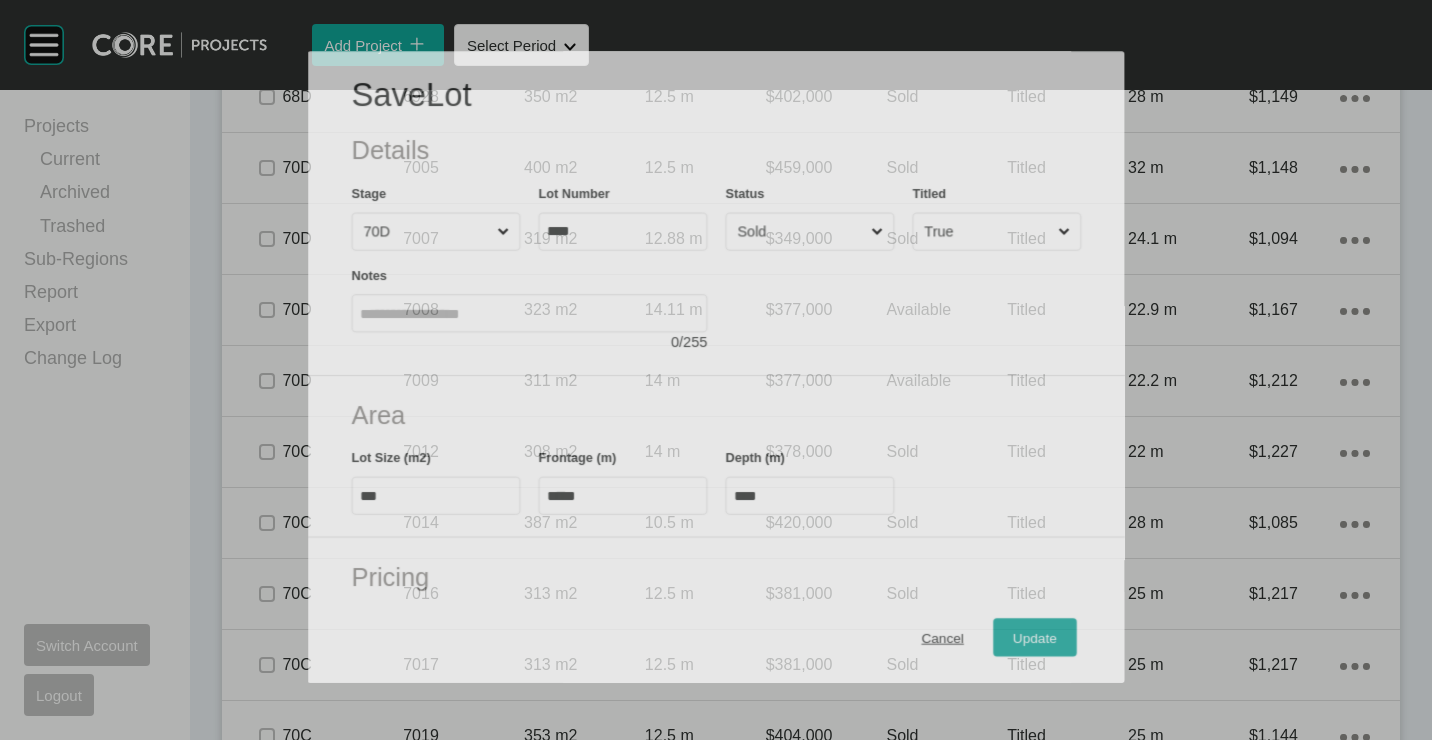 scroll, scrollTop: 3468, scrollLeft: 0, axis: vertical 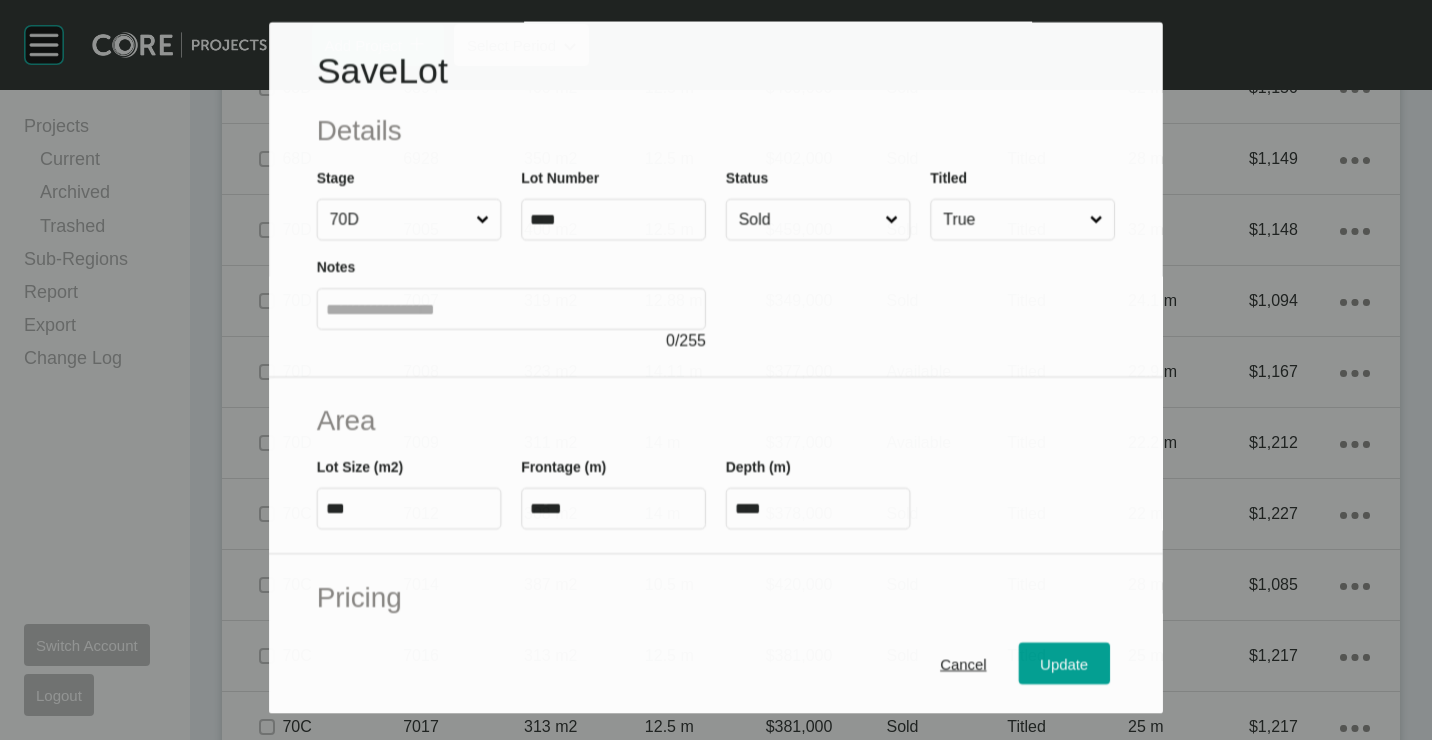 click on "Sold" at bounding box center (808, 220) 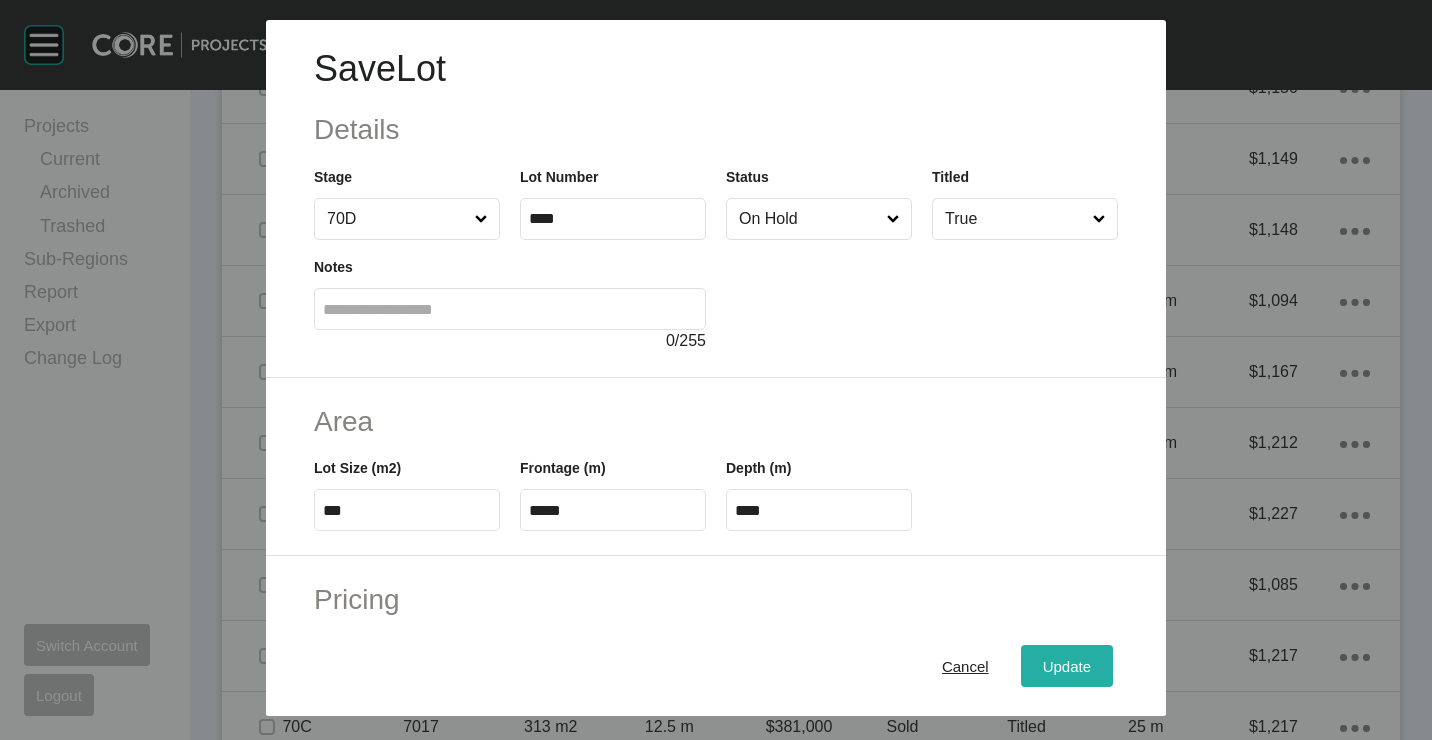 click on "Update" at bounding box center (1067, 665) 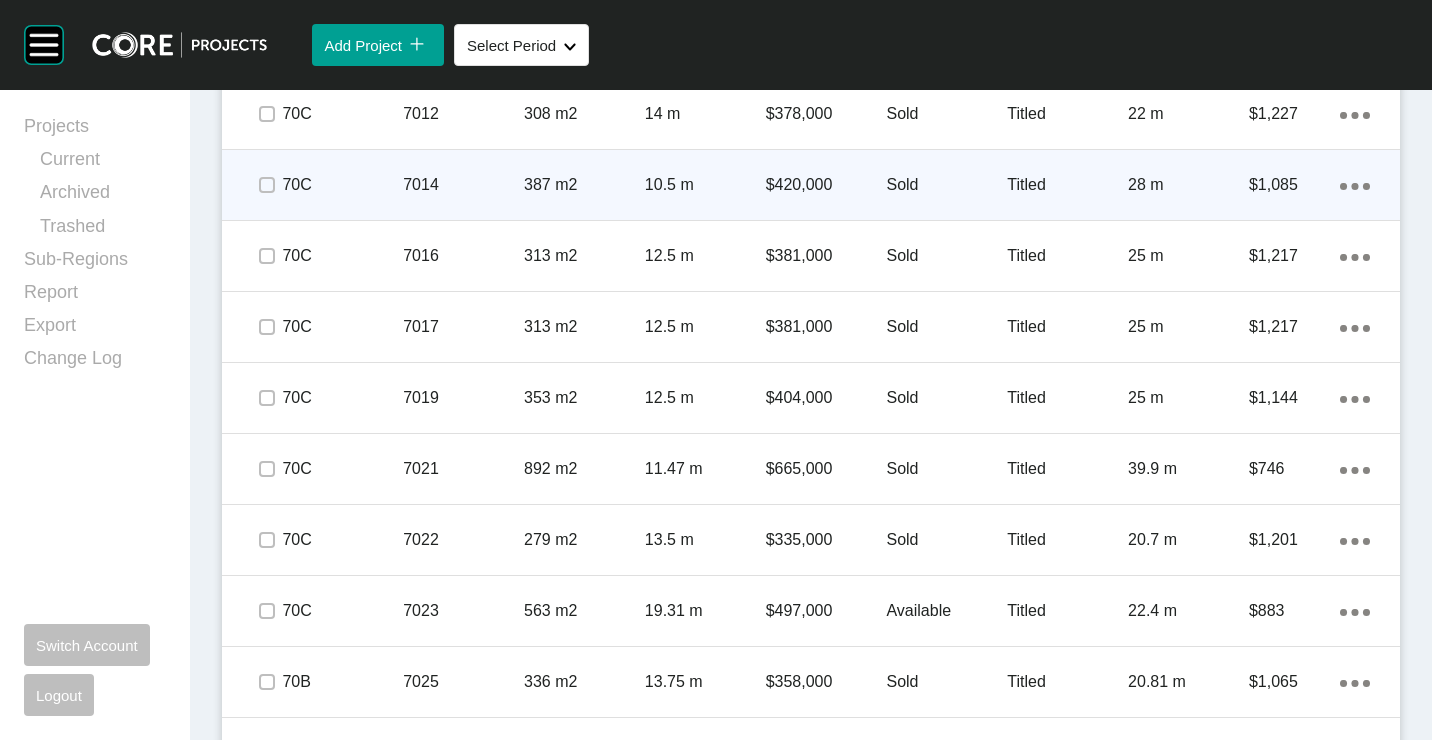 scroll, scrollTop: 3830, scrollLeft: 0, axis: vertical 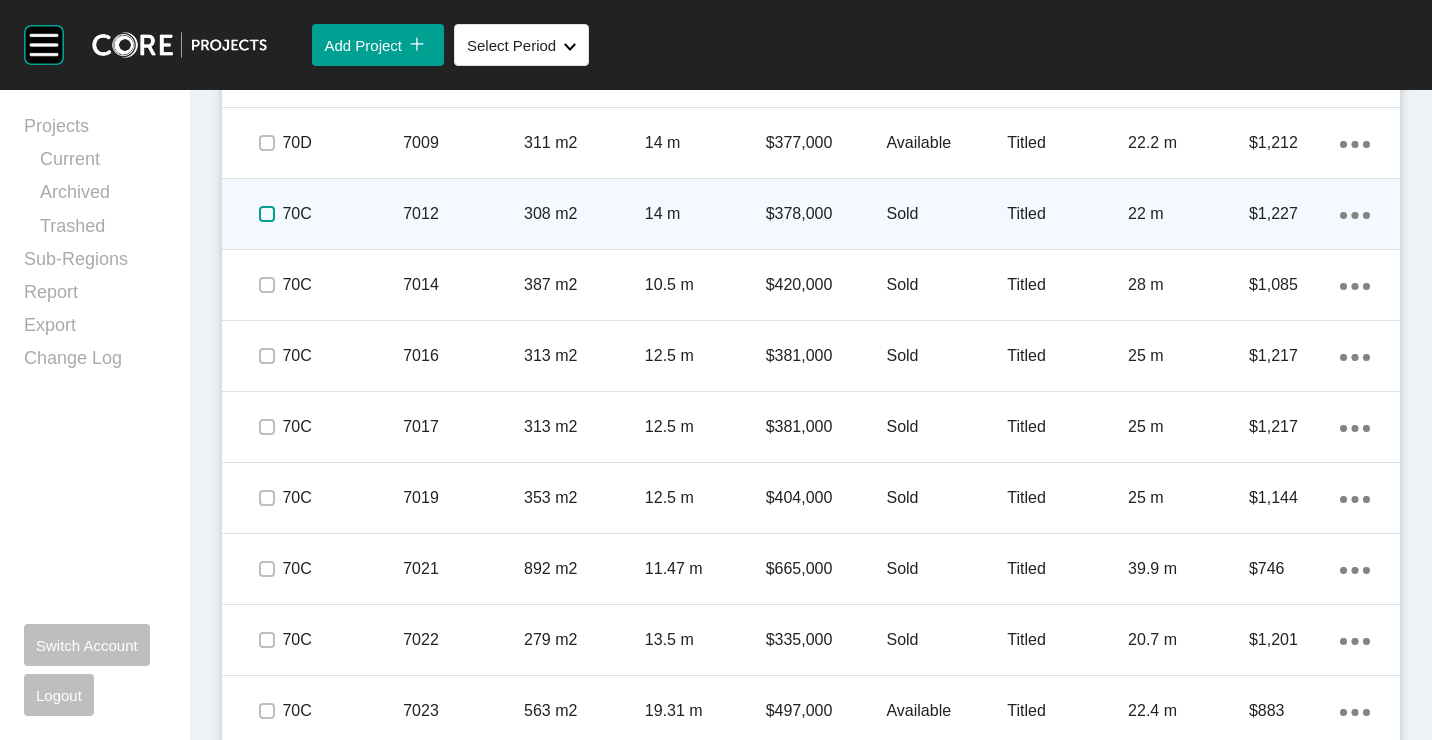 click at bounding box center [267, 214] 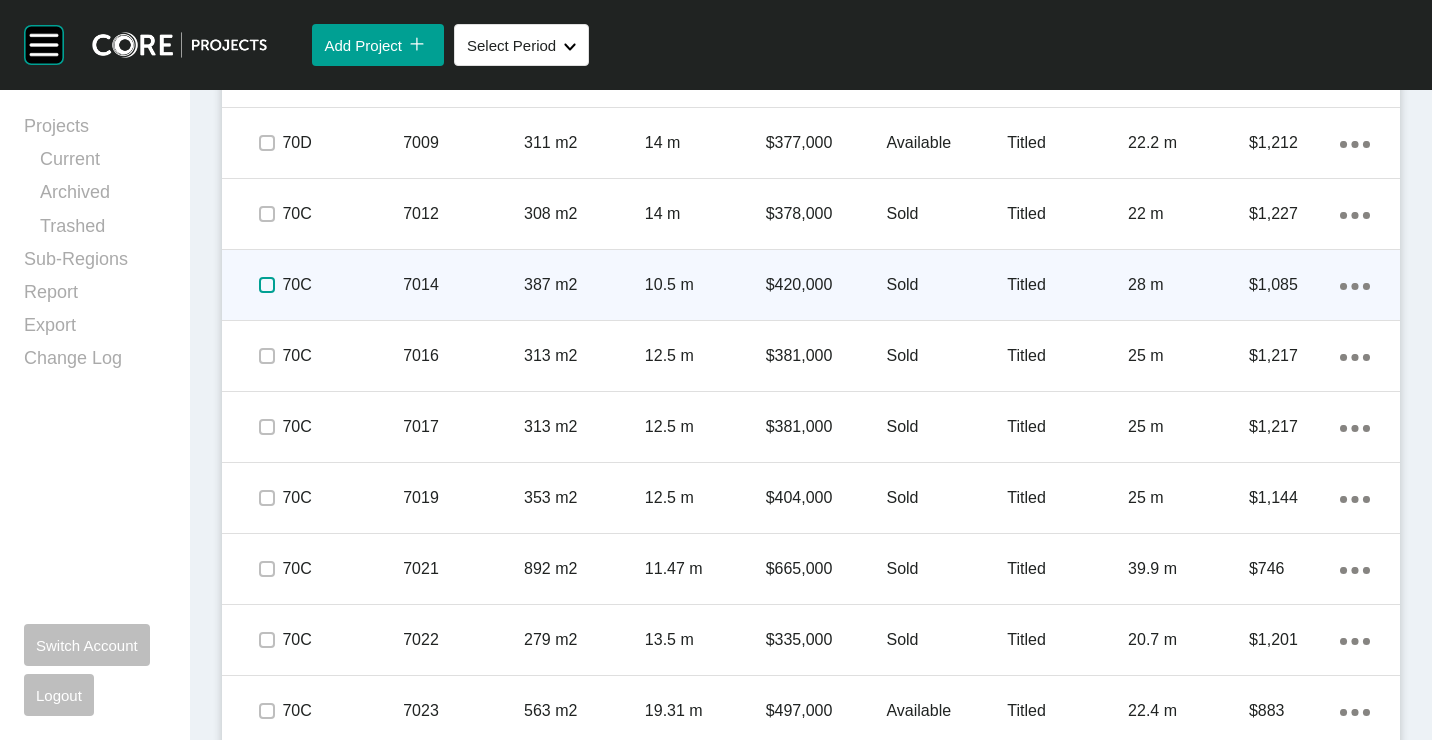 drag, startPoint x: 259, startPoint y: 287, endPoint x: 268, endPoint y: 305, distance: 20.12461 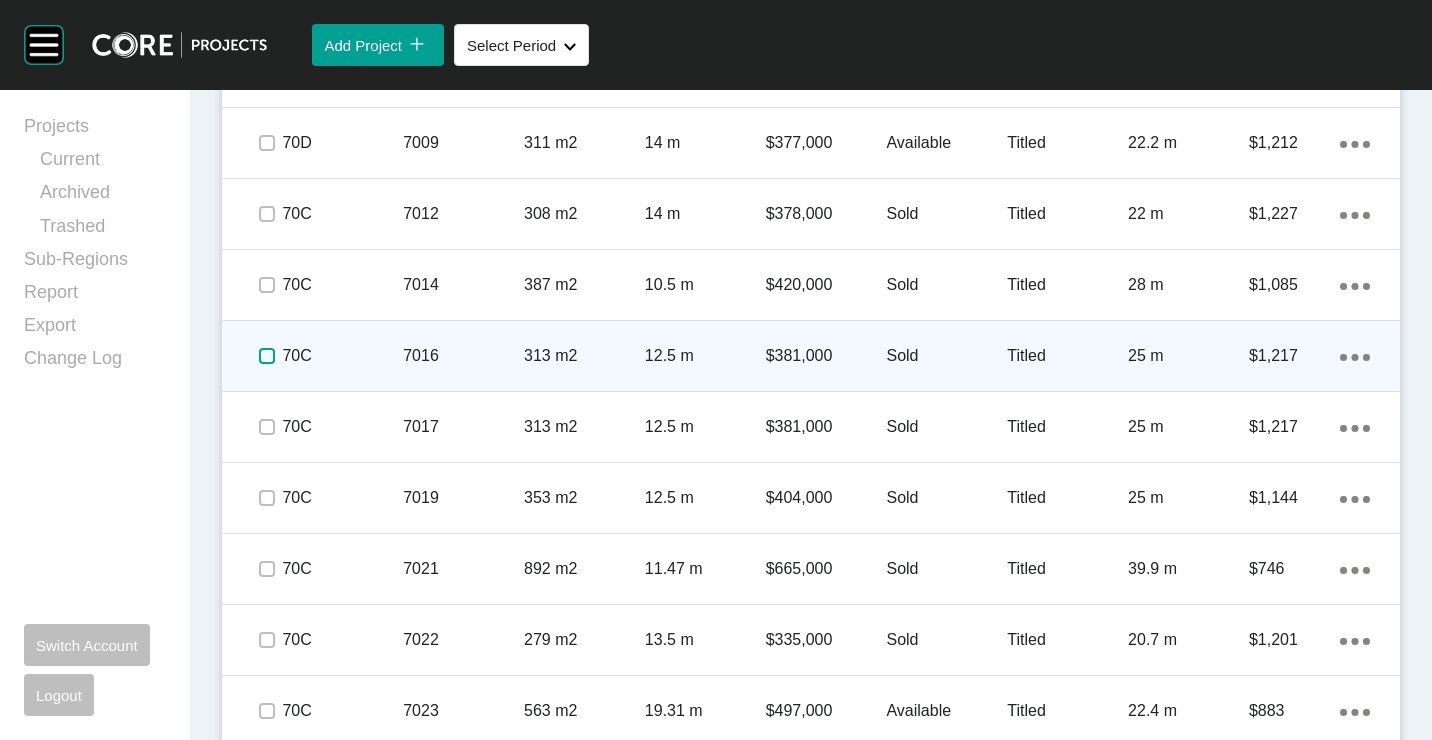 click at bounding box center (267, 356) 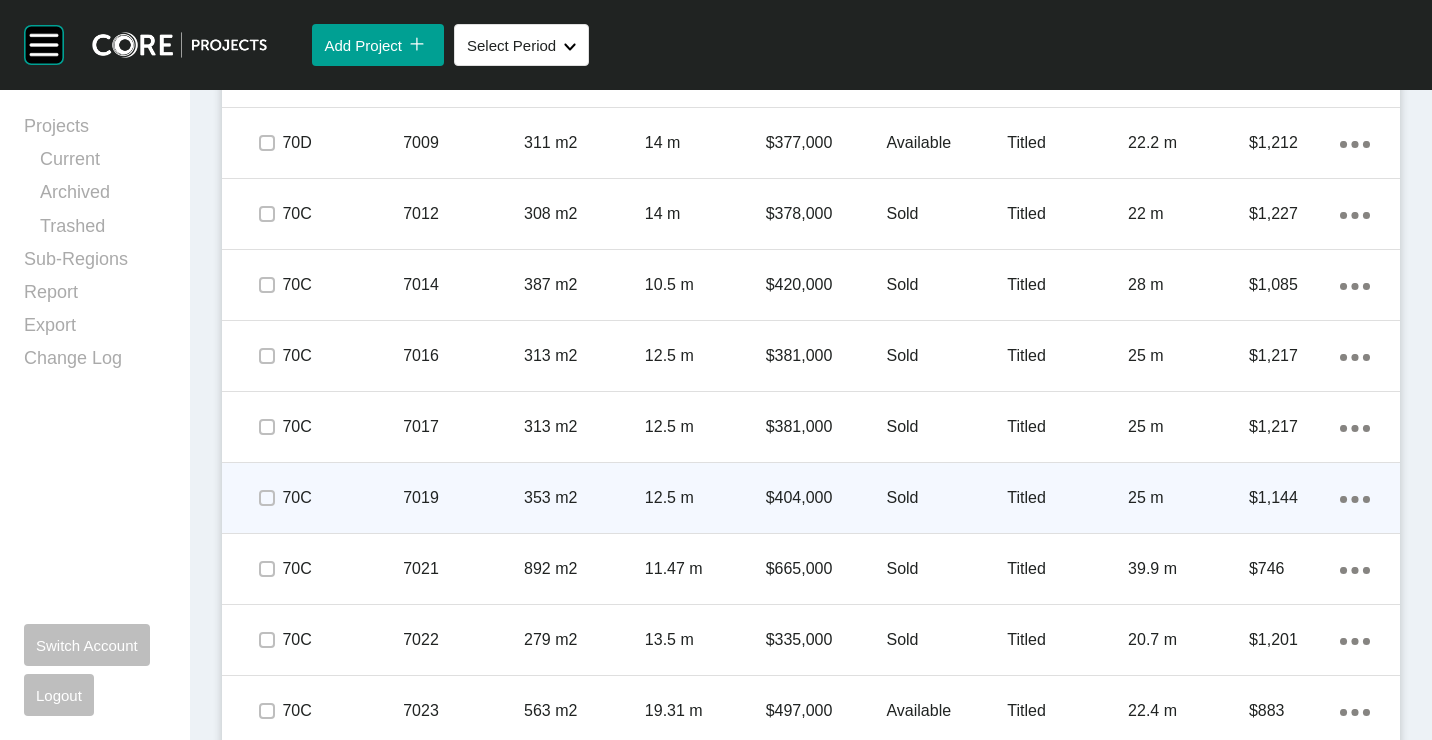 click on "70C" at bounding box center (342, 498) 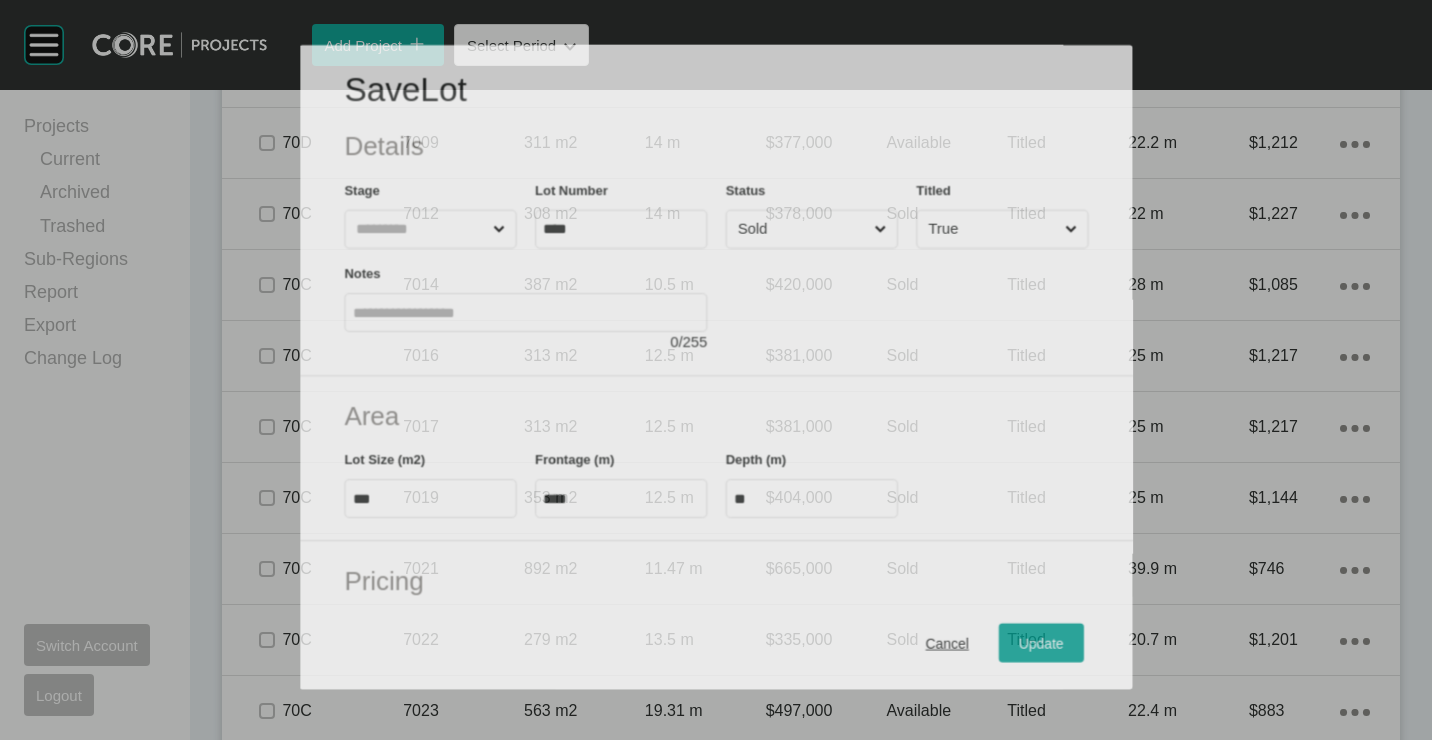 scroll, scrollTop: 3768, scrollLeft: 0, axis: vertical 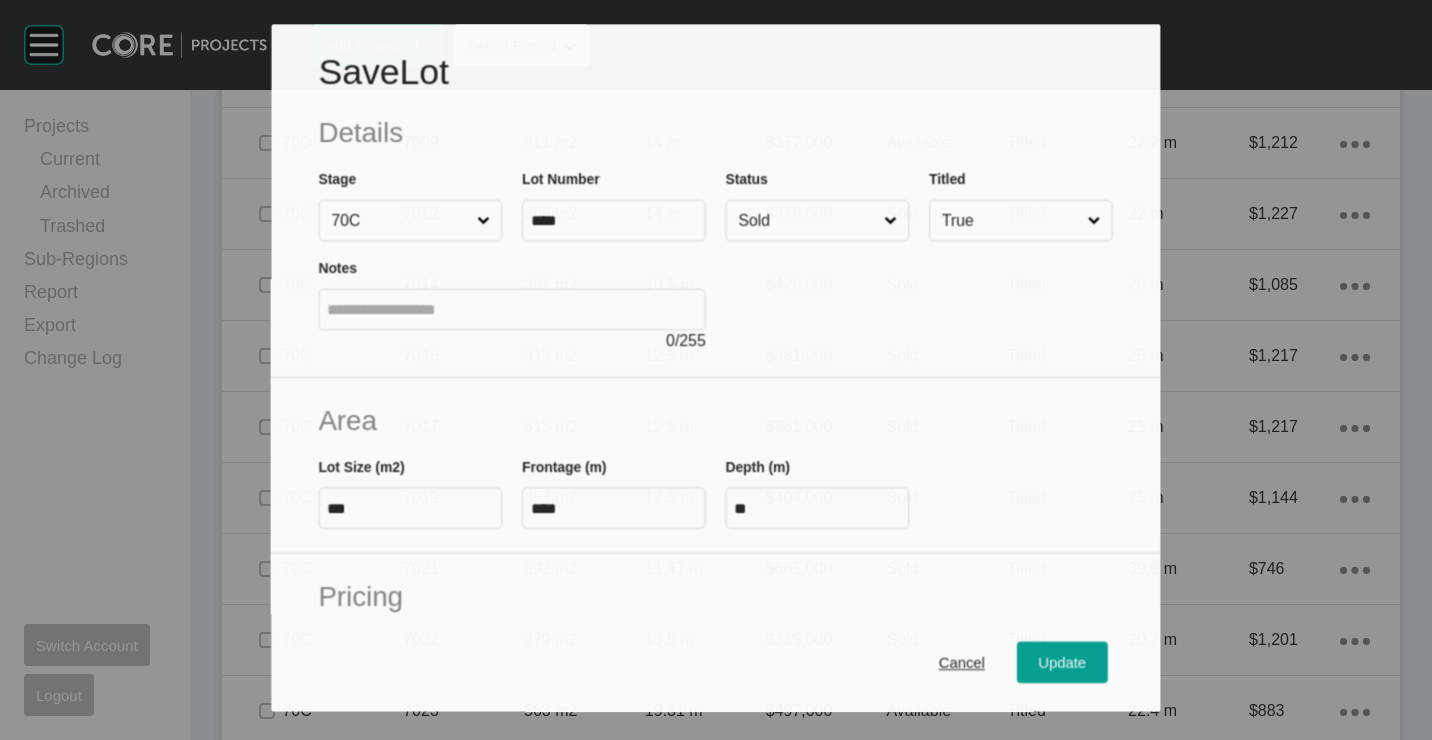 click on "Sold" at bounding box center (808, 221) 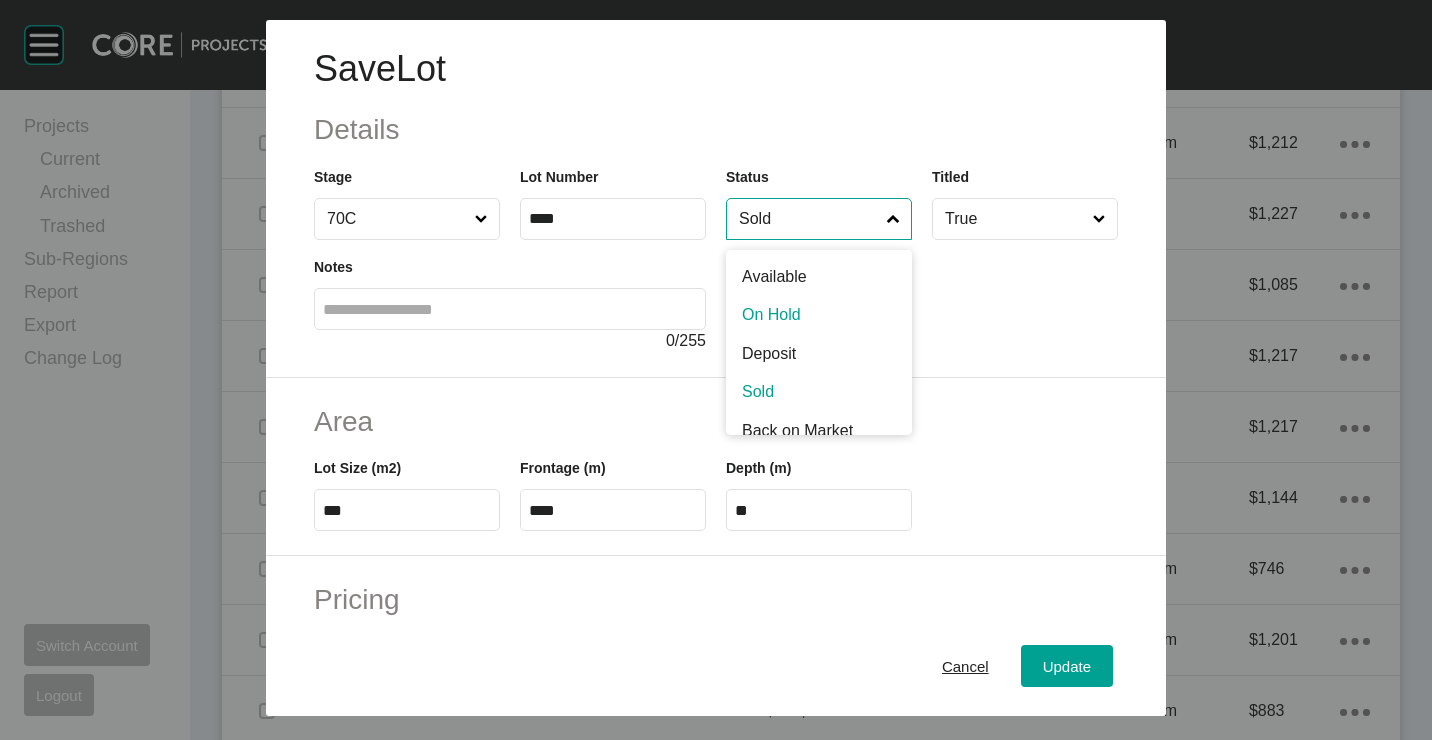 drag, startPoint x: 774, startPoint y: 310, endPoint x: 794, endPoint y: 328, distance: 26.907248 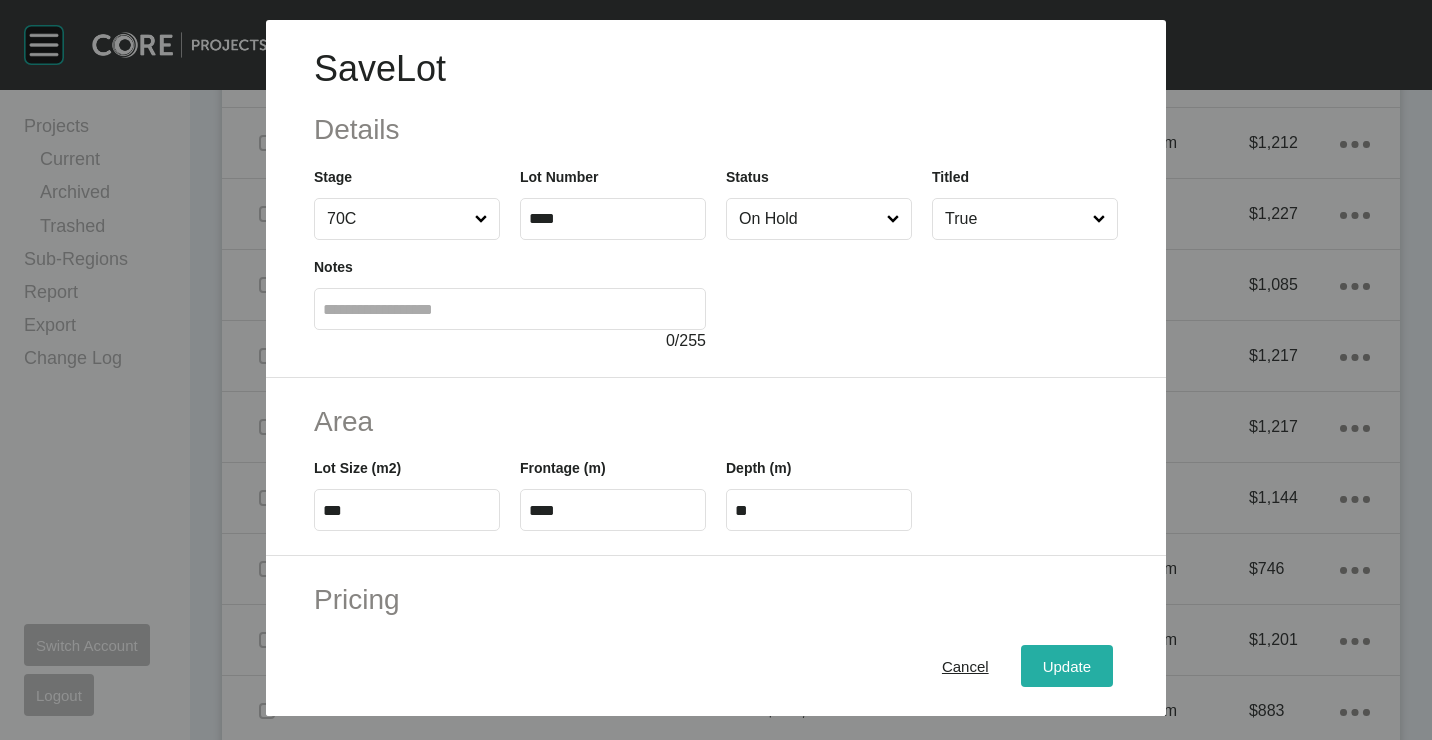 click on "Update" at bounding box center [1067, 665] 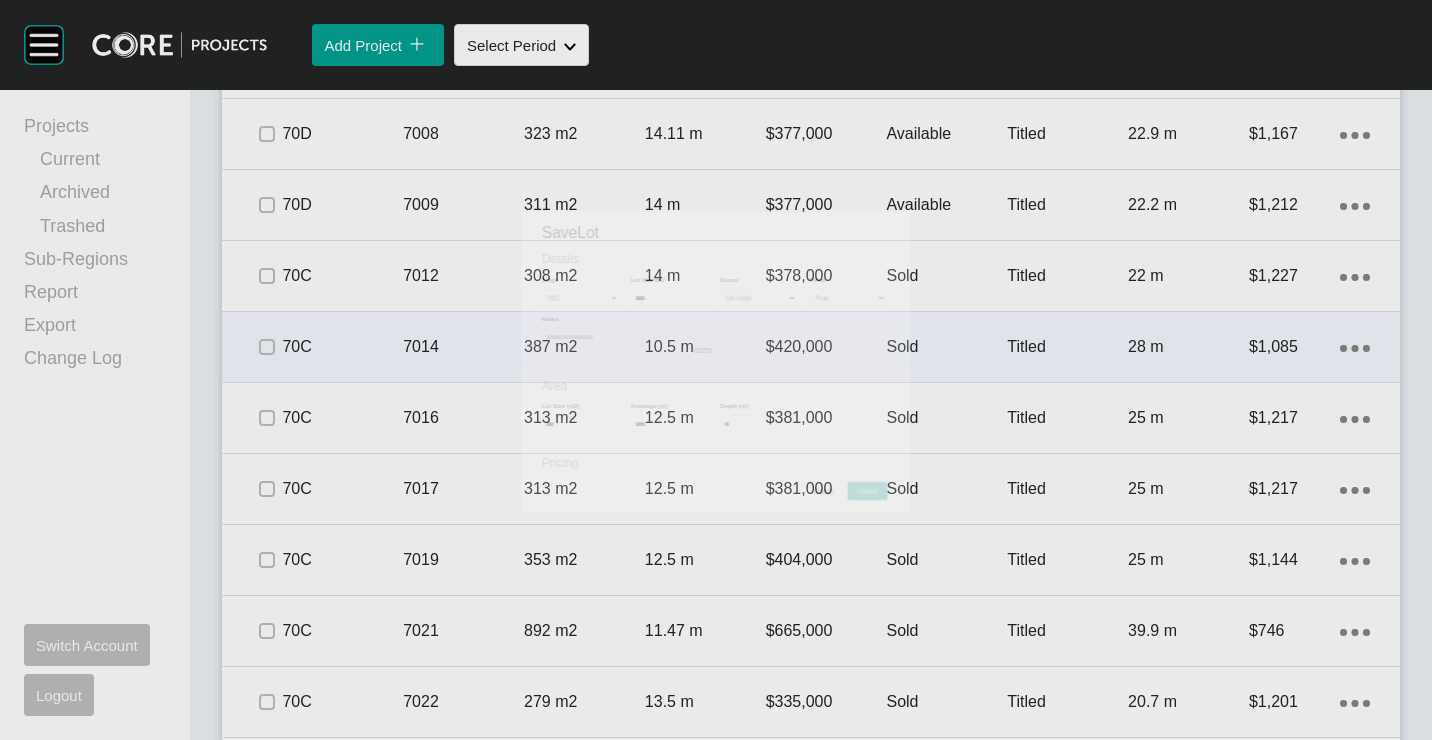 scroll, scrollTop: 3830, scrollLeft: 0, axis: vertical 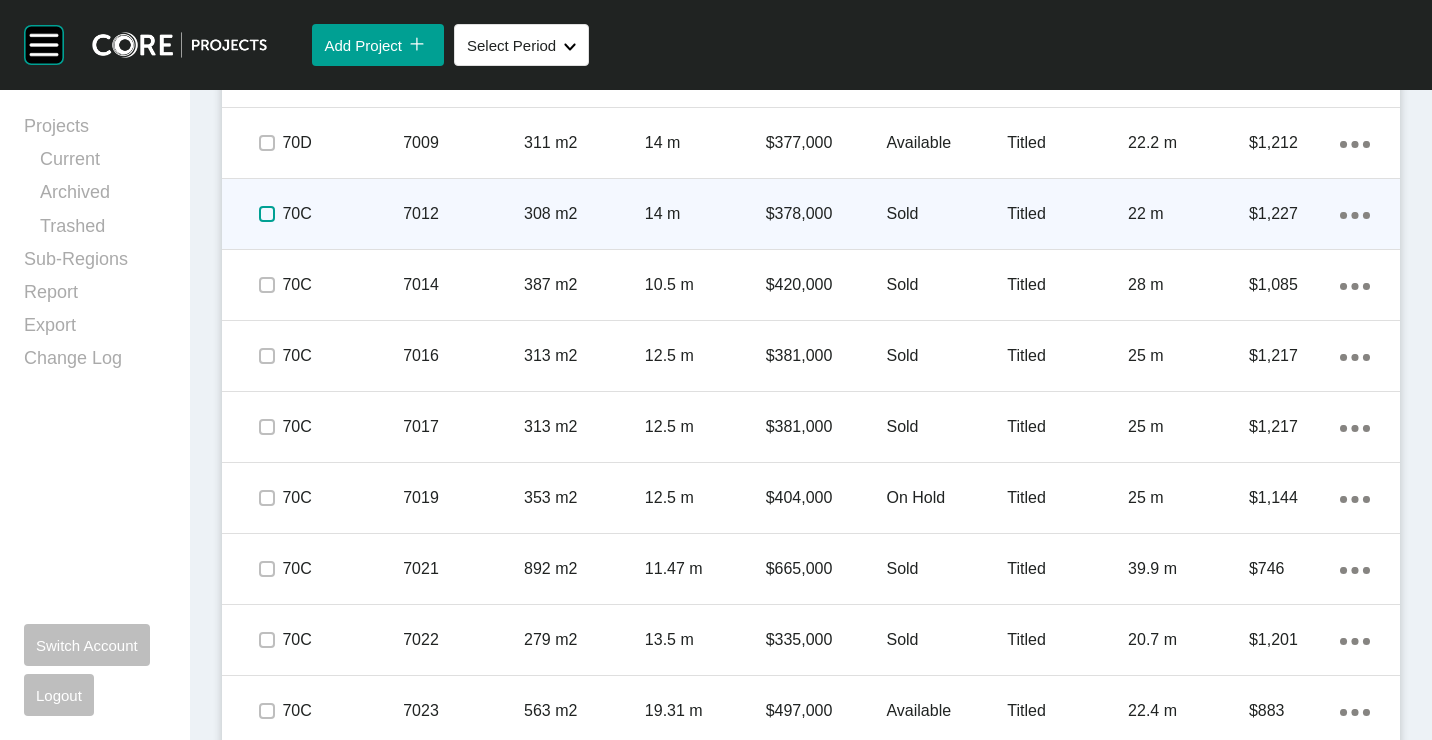 click at bounding box center (267, 214) 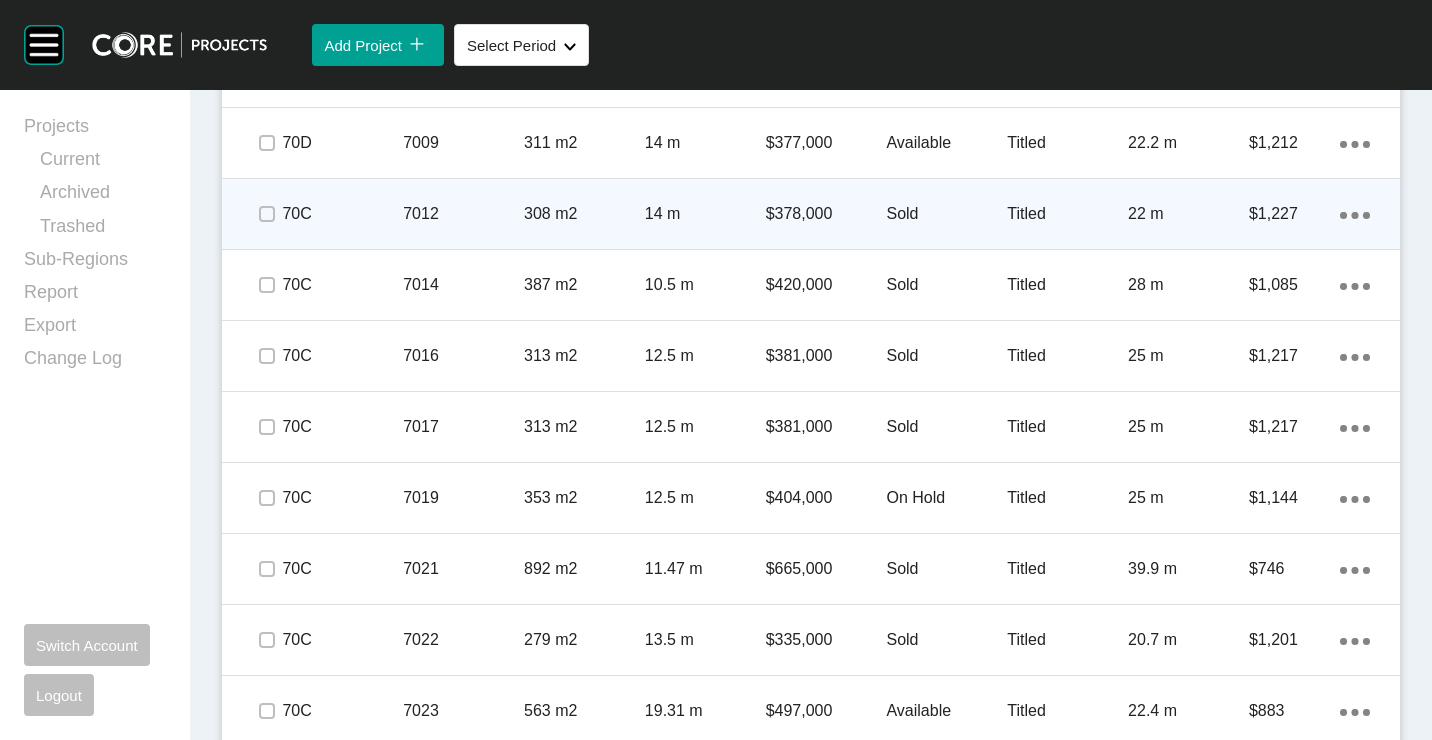 click on "7012" at bounding box center [463, 214] 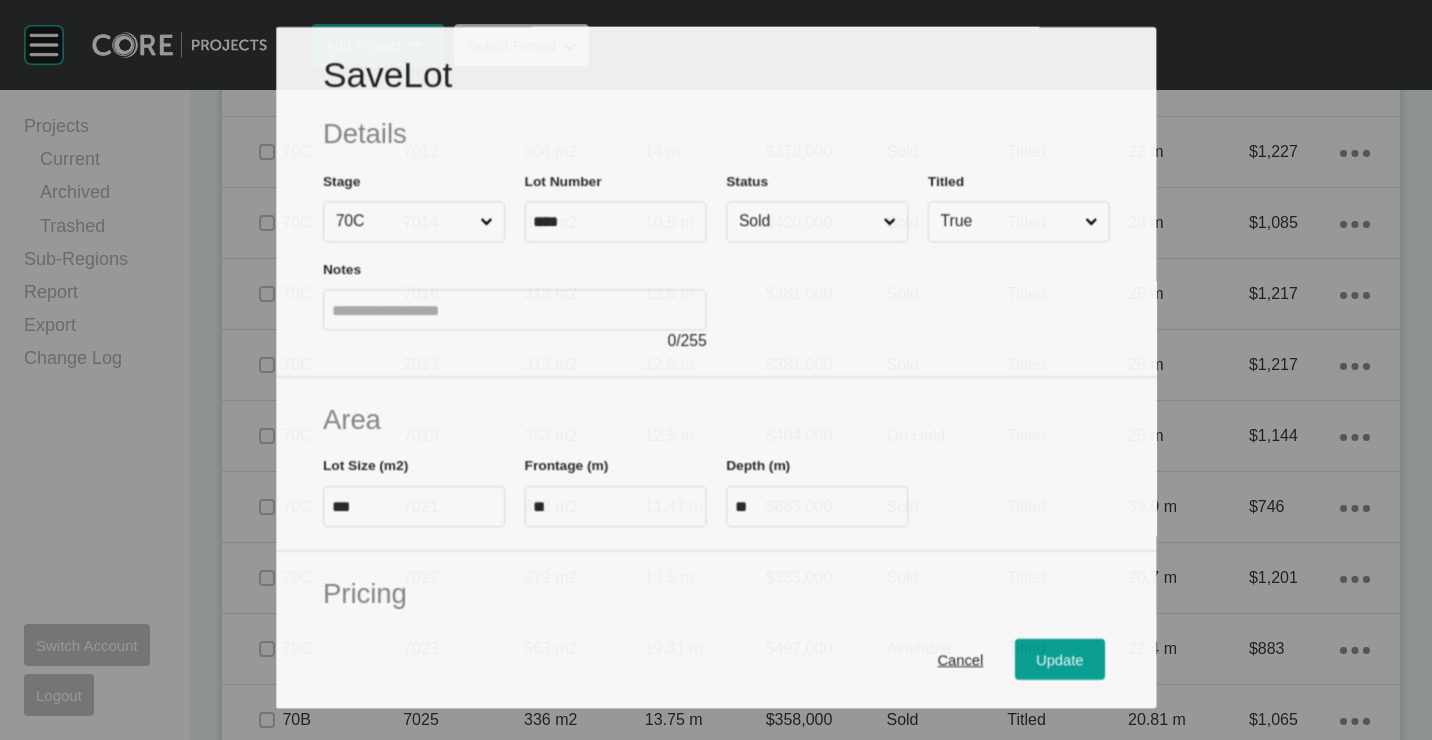 scroll, scrollTop: 3768, scrollLeft: 0, axis: vertical 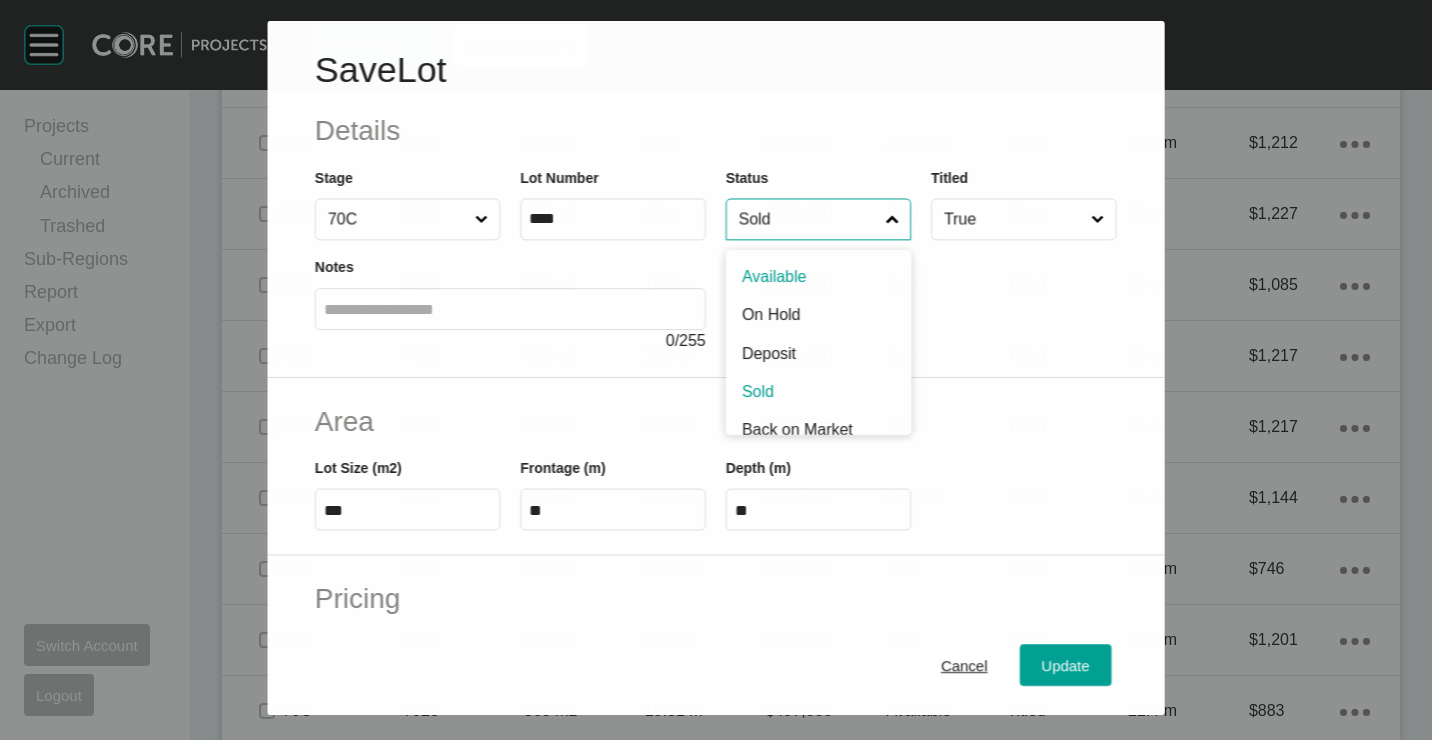 drag, startPoint x: 745, startPoint y: 214, endPoint x: 774, endPoint y: 248, distance: 44.687805 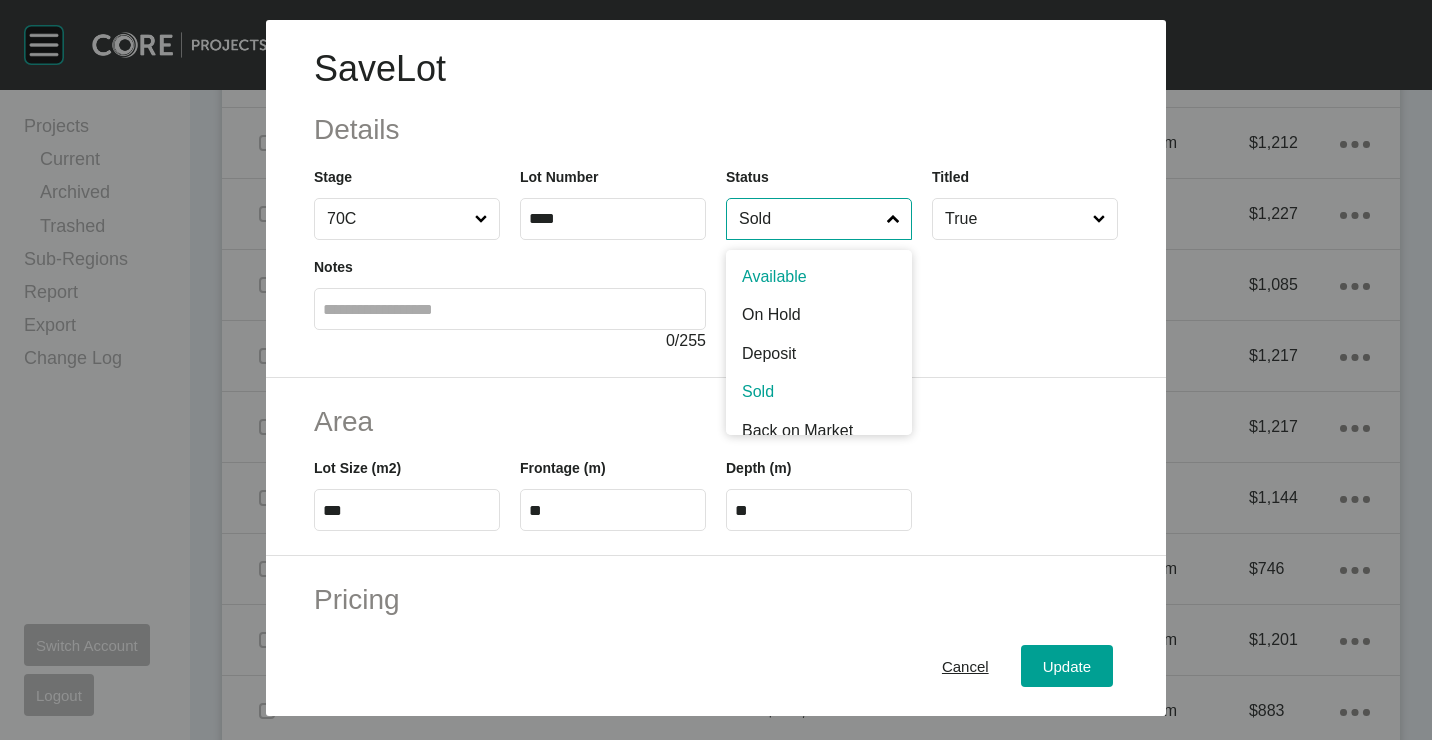 drag, startPoint x: 774, startPoint y: 252, endPoint x: 804, endPoint y: 279, distance: 40.36087 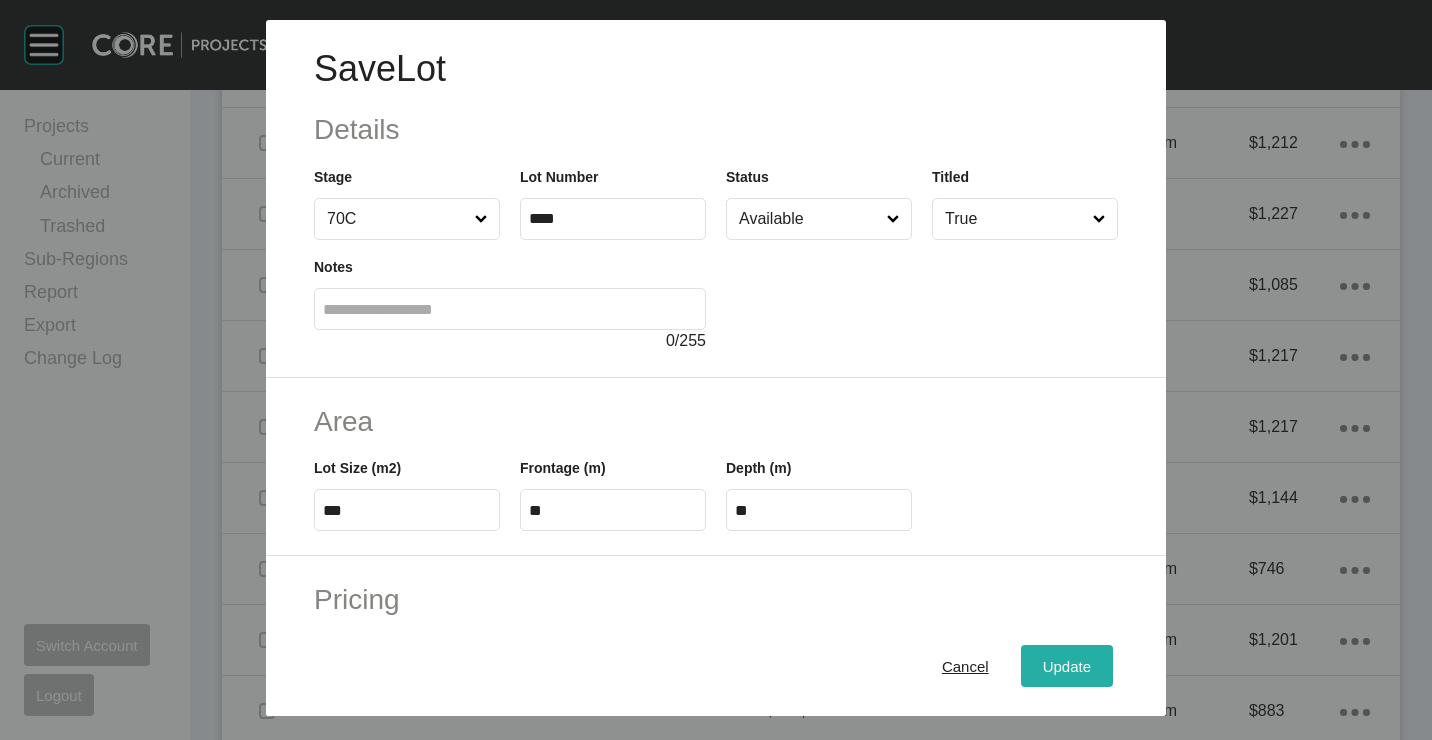 click on "Update" at bounding box center (1067, 665) 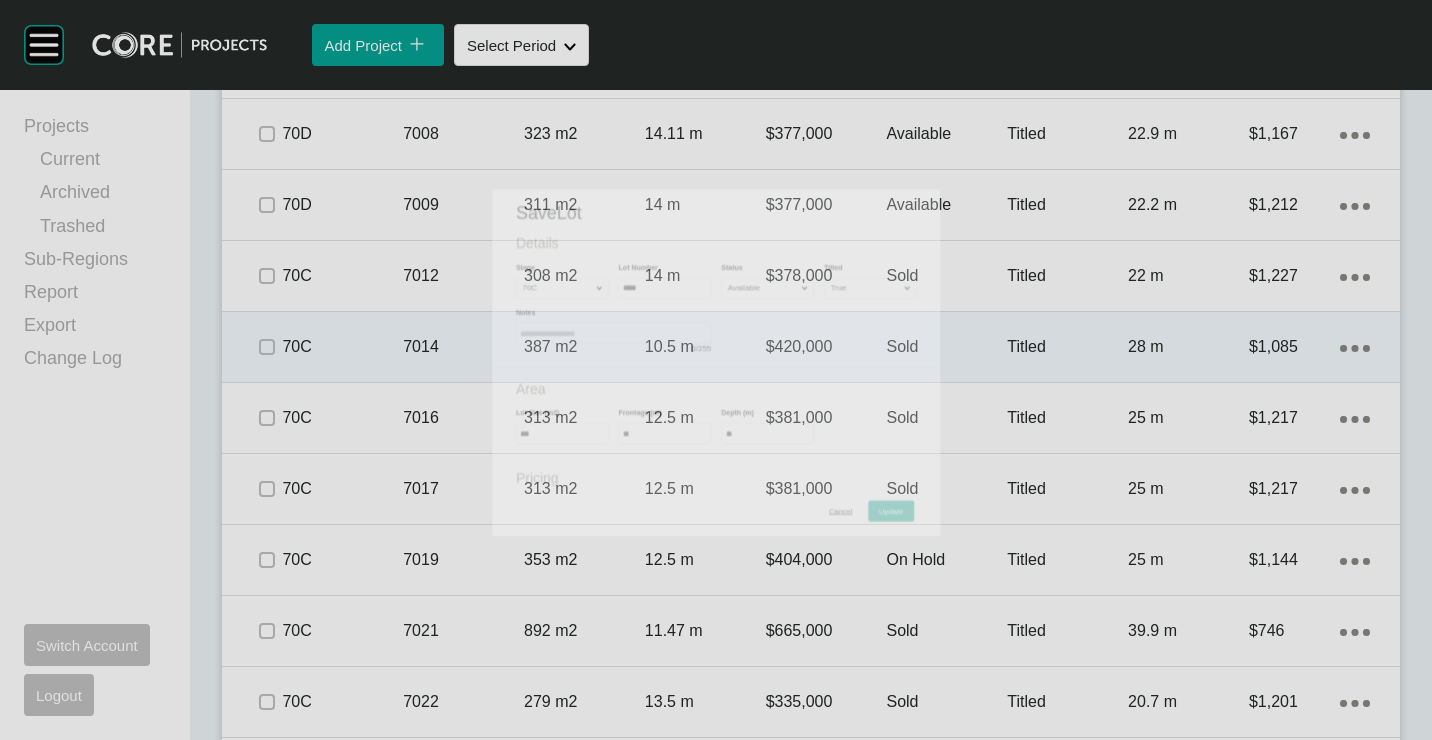 scroll, scrollTop: 3830, scrollLeft: 0, axis: vertical 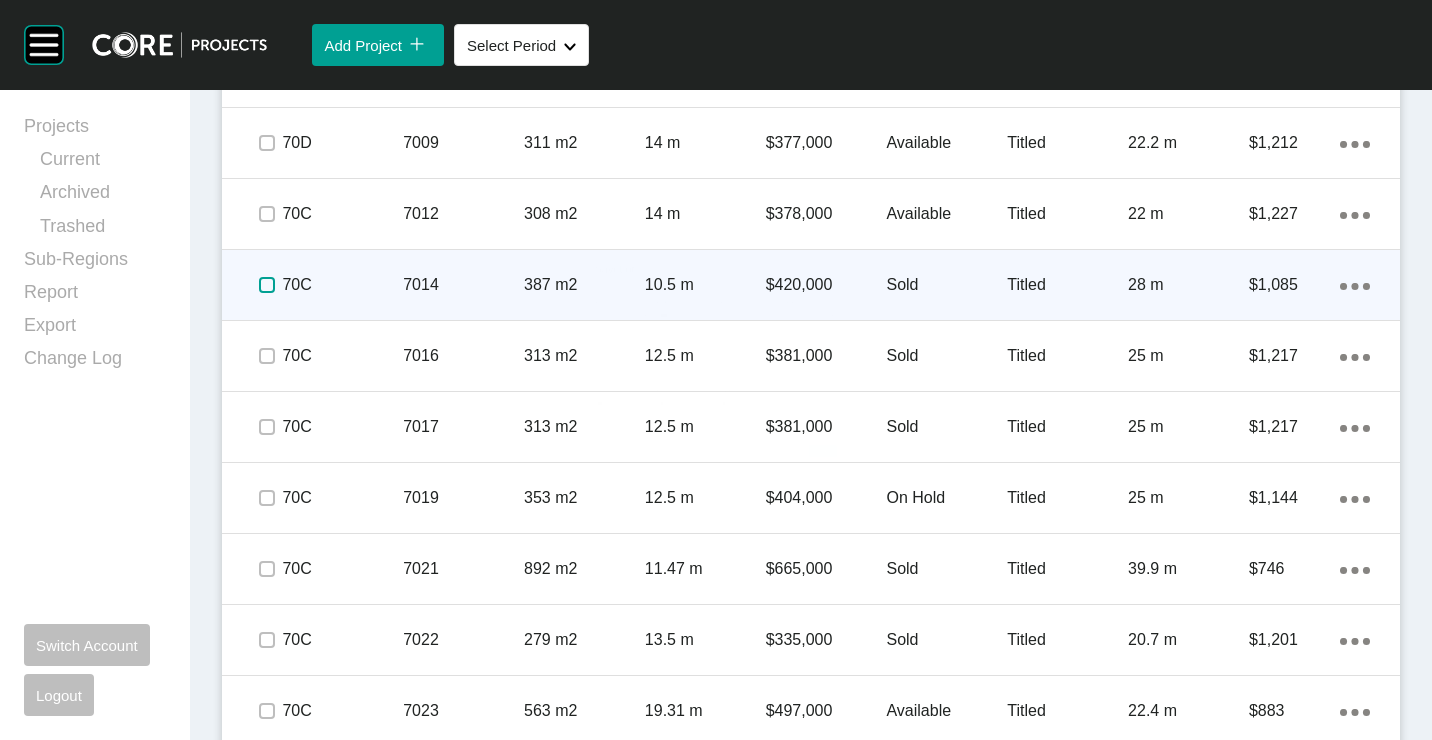 drag, startPoint x: 264, startPoint y: 289, endPoint x: 323, endPoint y: 292, distance: 59.07622 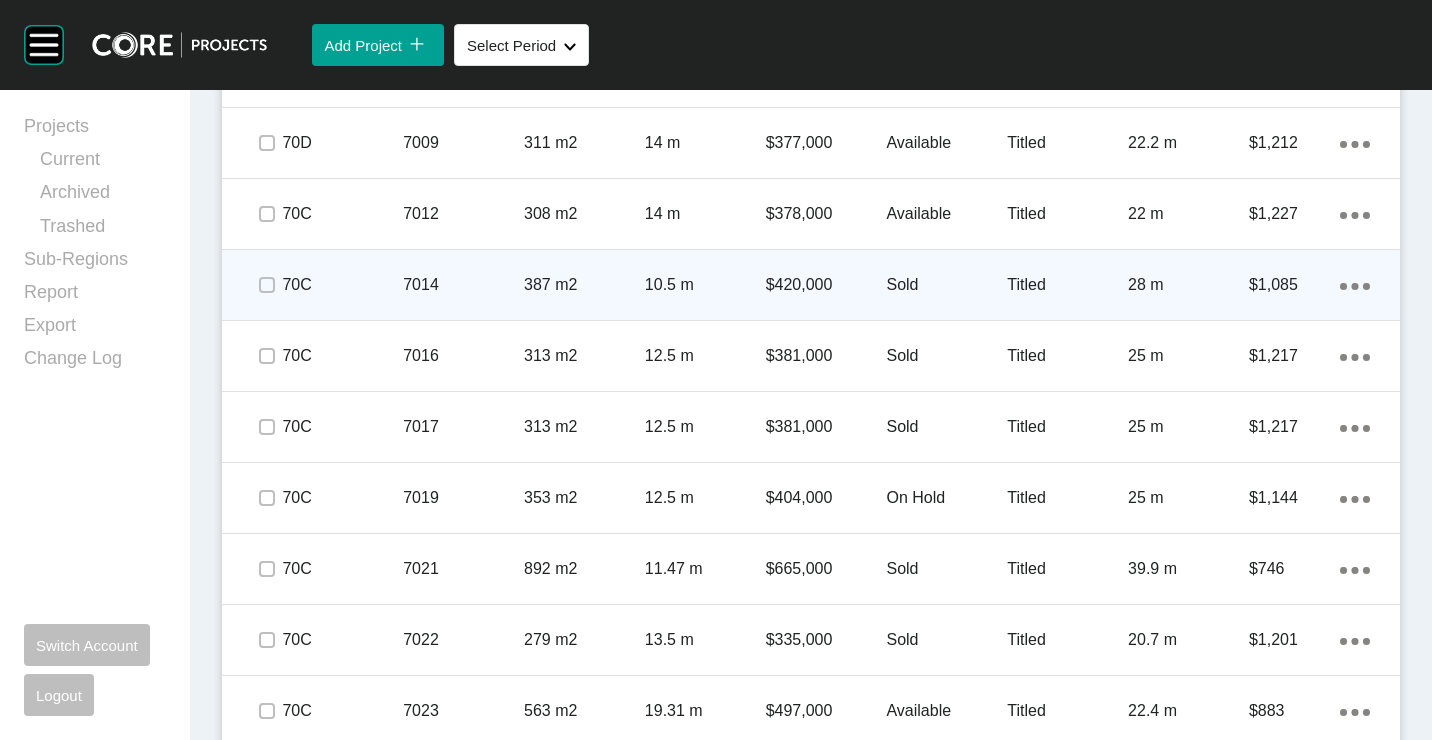 click on "7014" at bounding box center [463, 285] 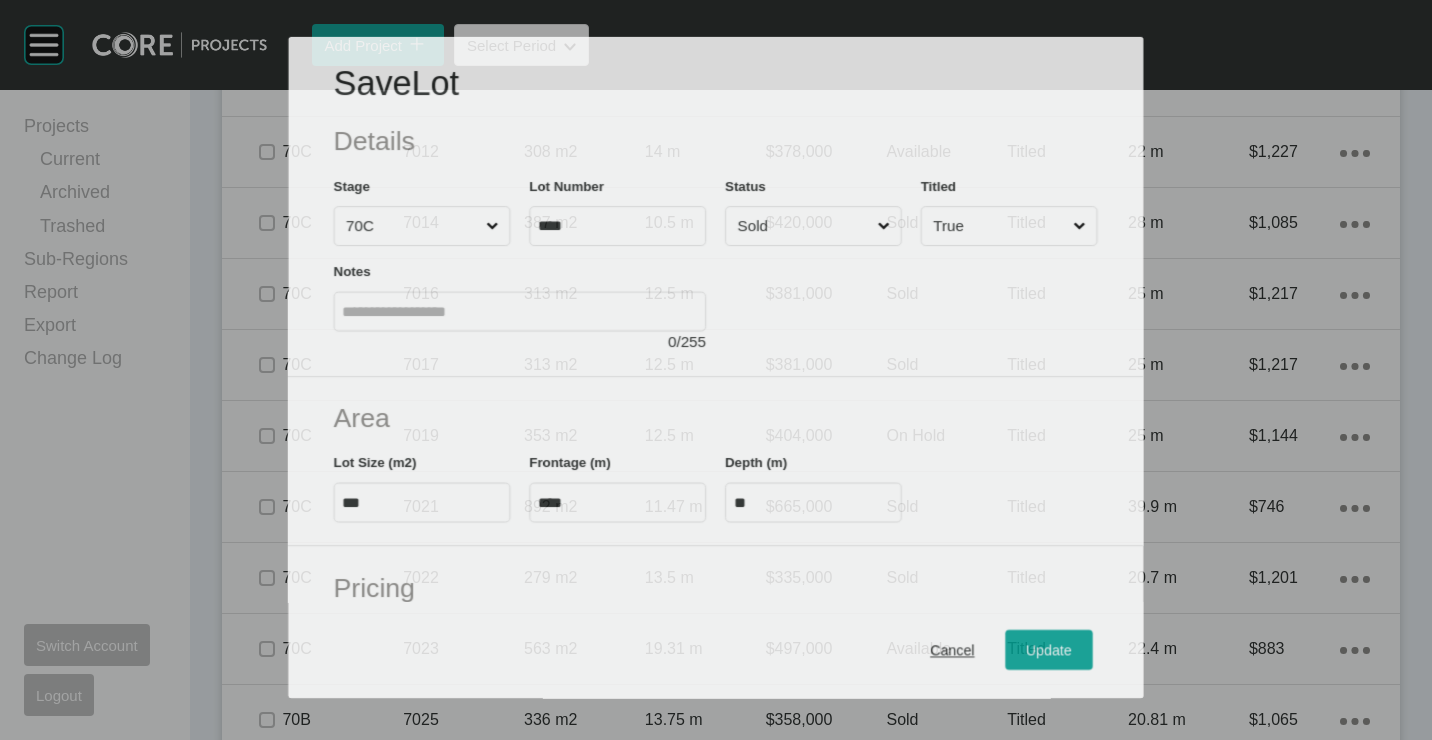 scroll, scrollTop: 3768, scrollLeft: 0, axis: vertical 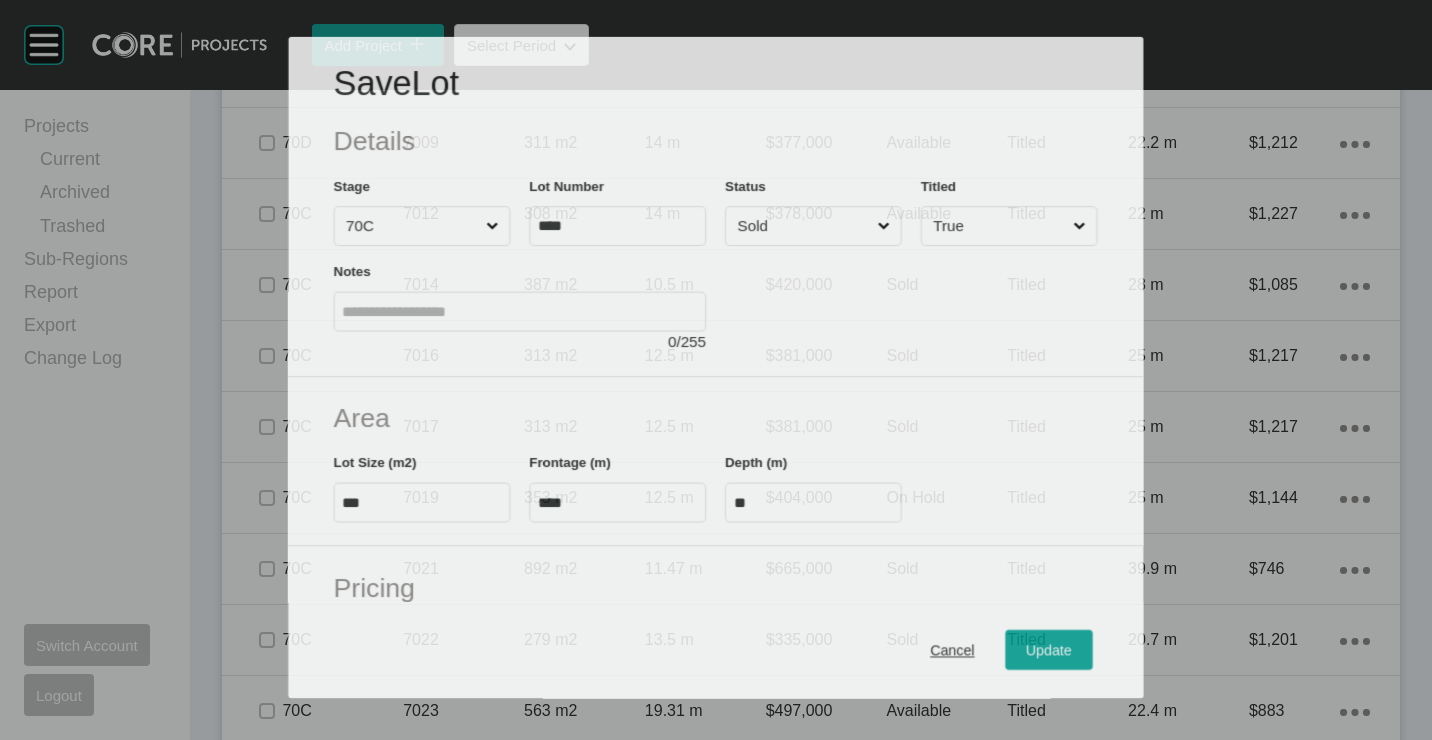 click on "Sold" at bounding box center (804, 226) 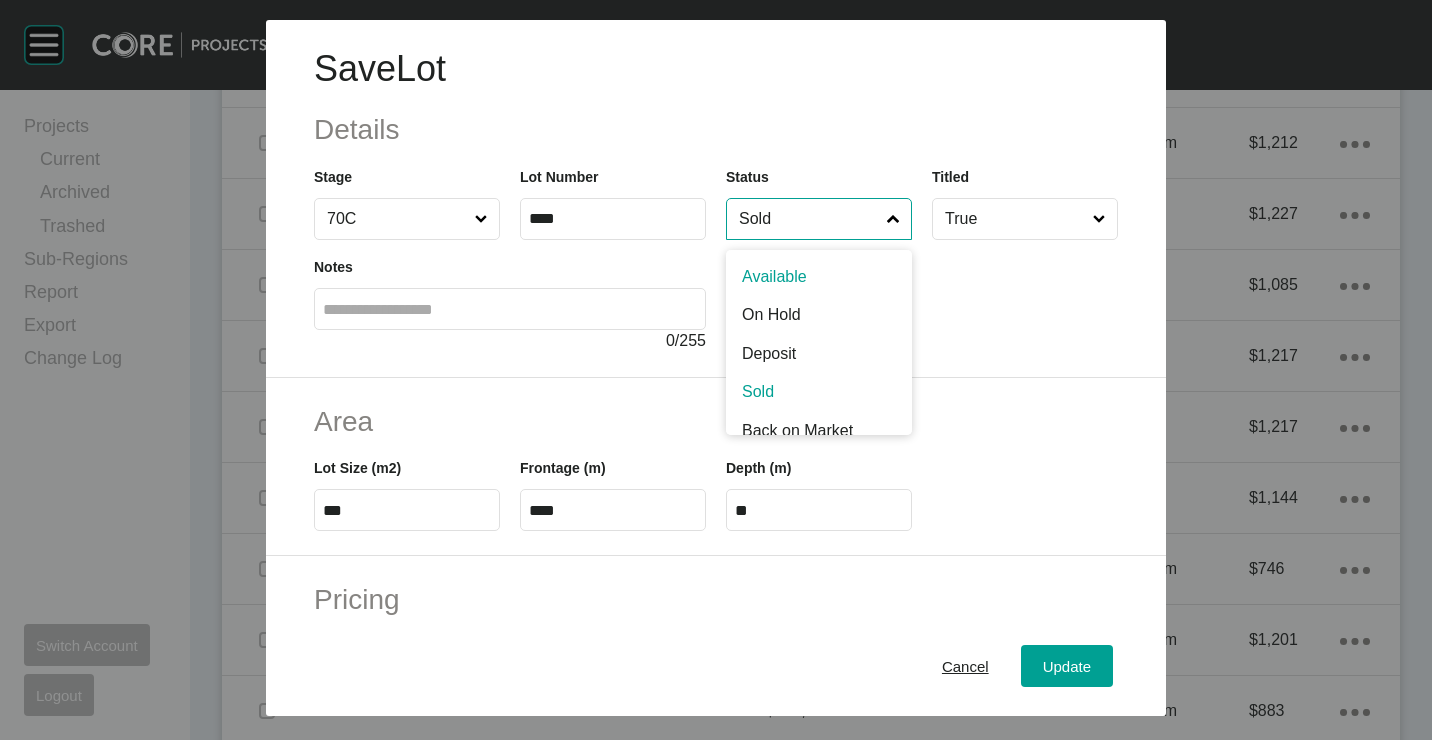 drag, startPoint x: 778, startPoint y: 266, endPoint x: 891, endPoint y: 417, distance: 188.60011 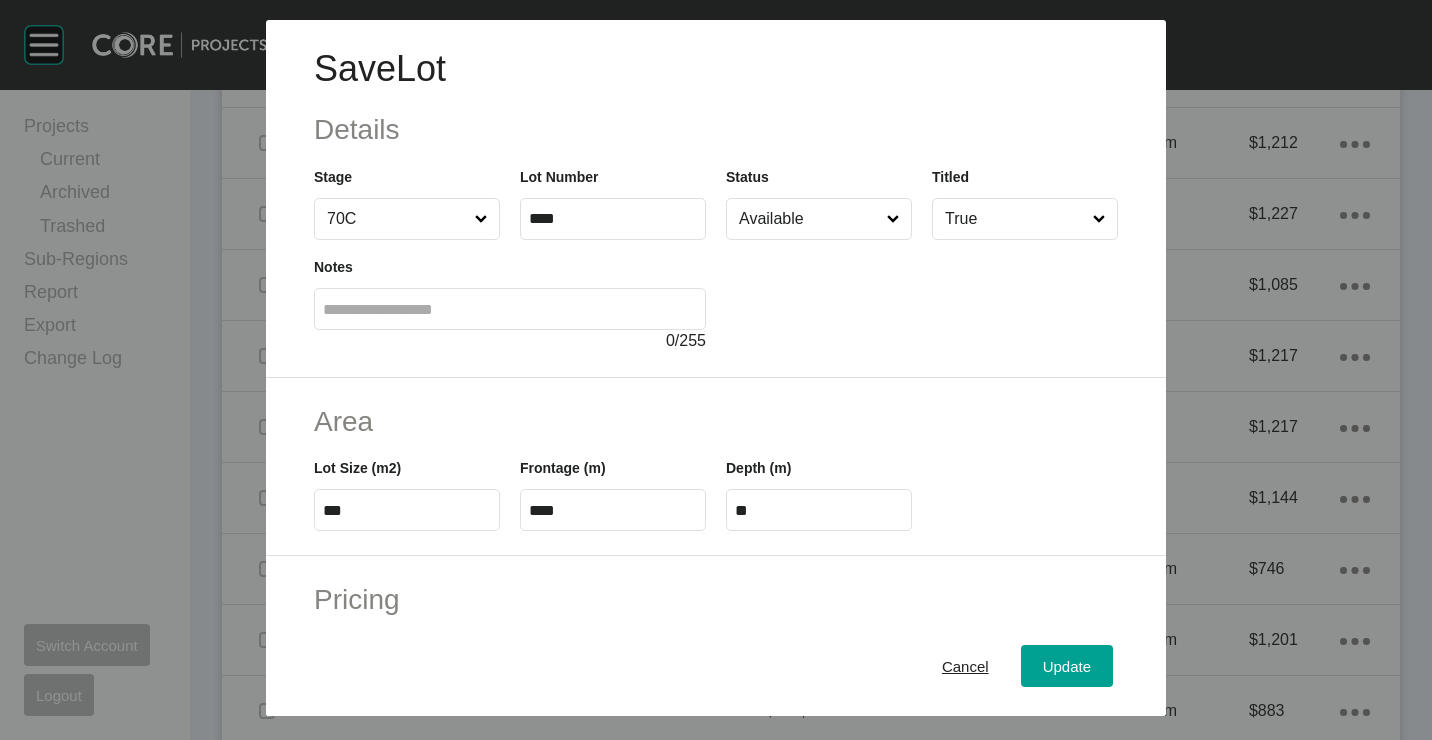click on "Update" at bounding box center [1067, 665] 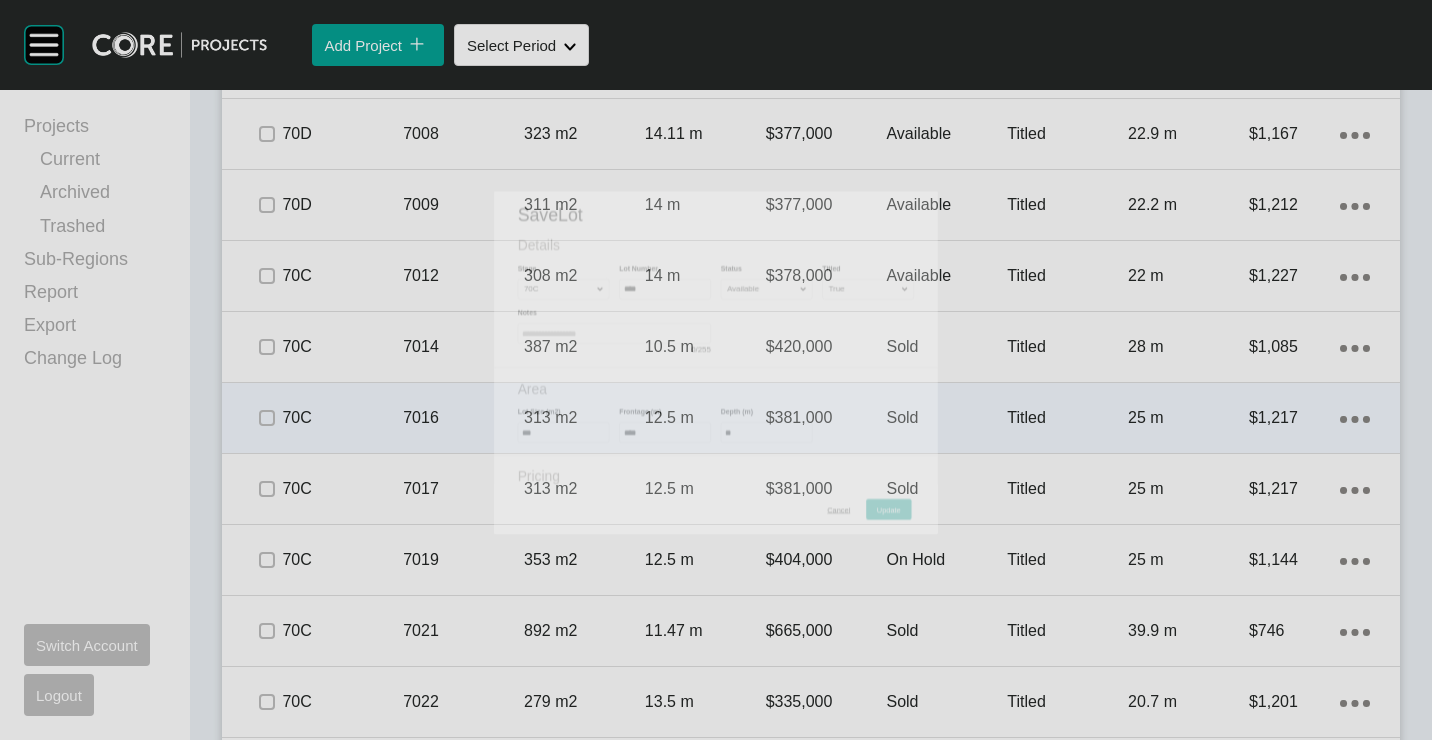 scroll, scrollTop: 3830, scrollLeft: 0, axis: vertical 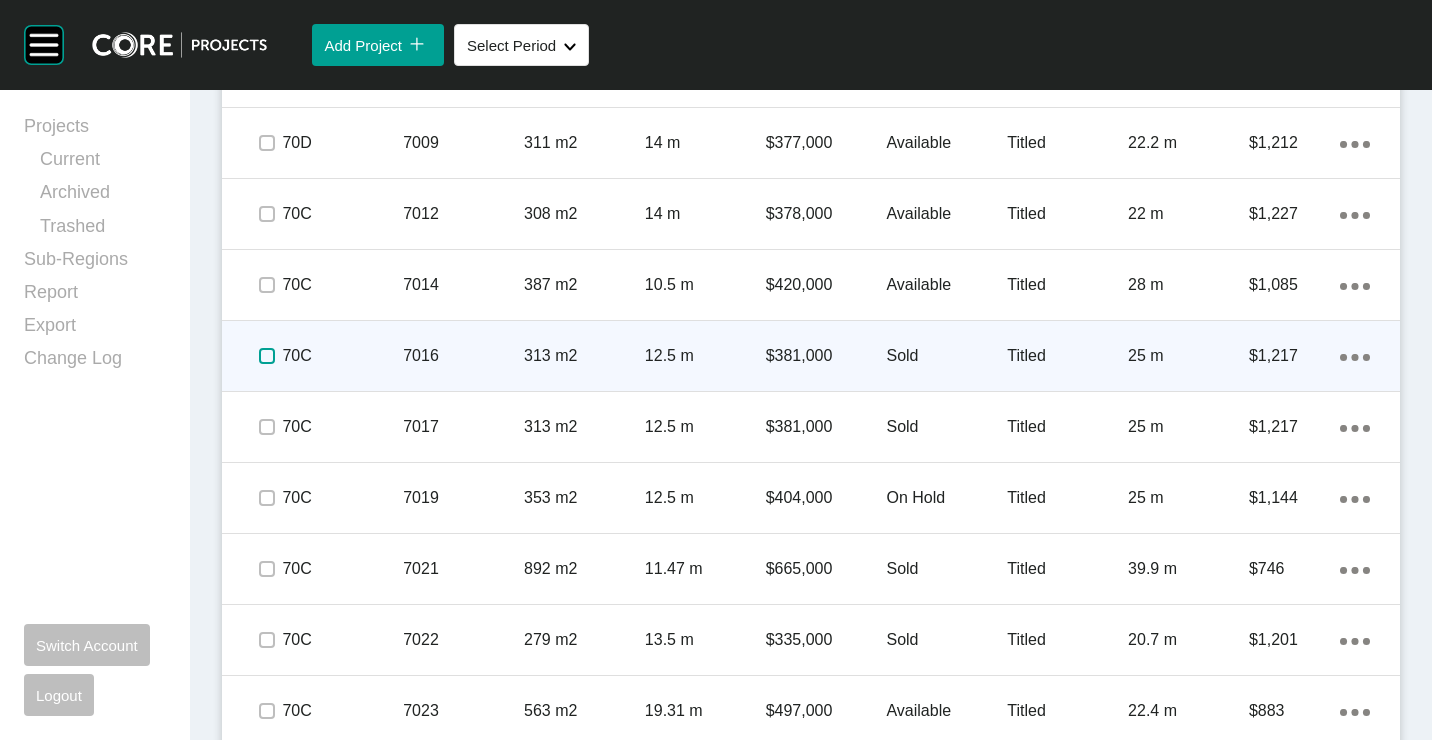 click at bounding box center (267, 356) 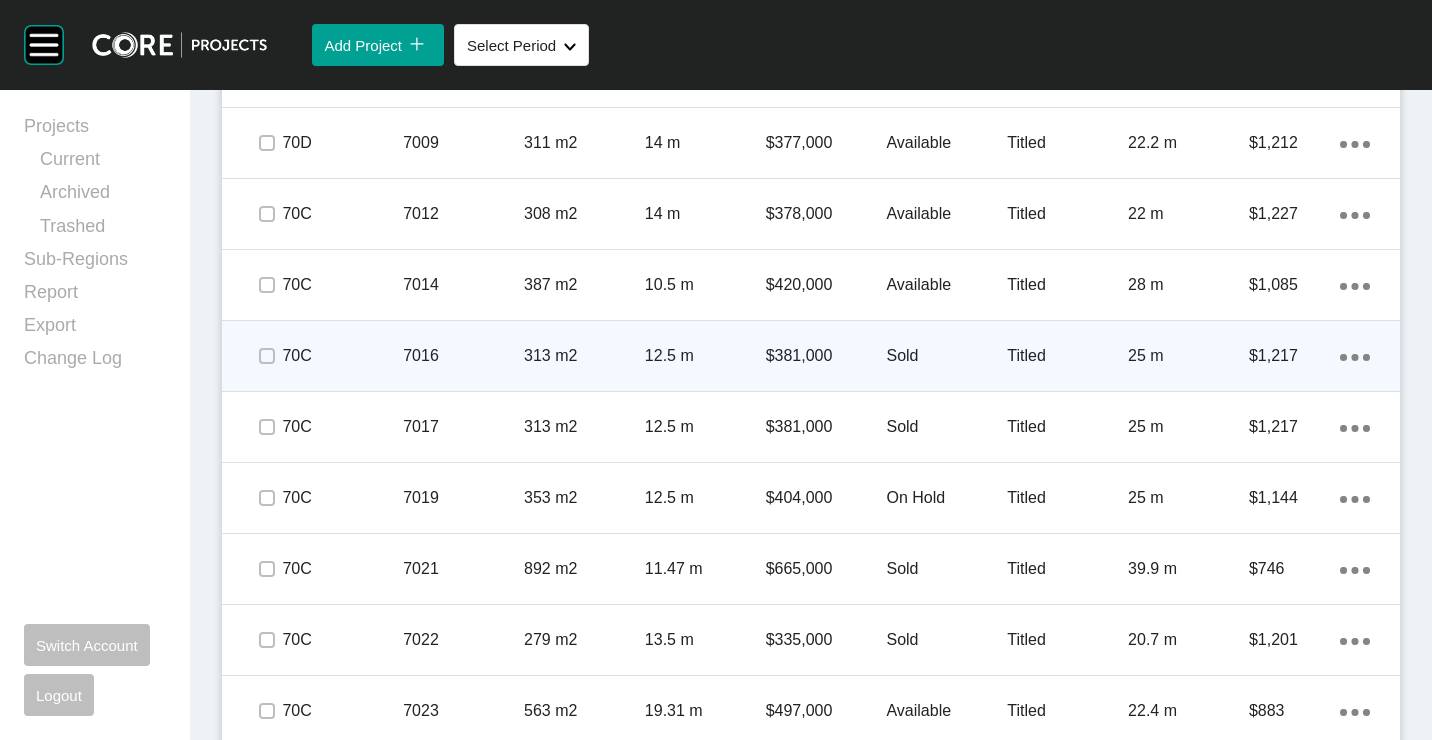 click on "7016" at bounding box center (463, 356) 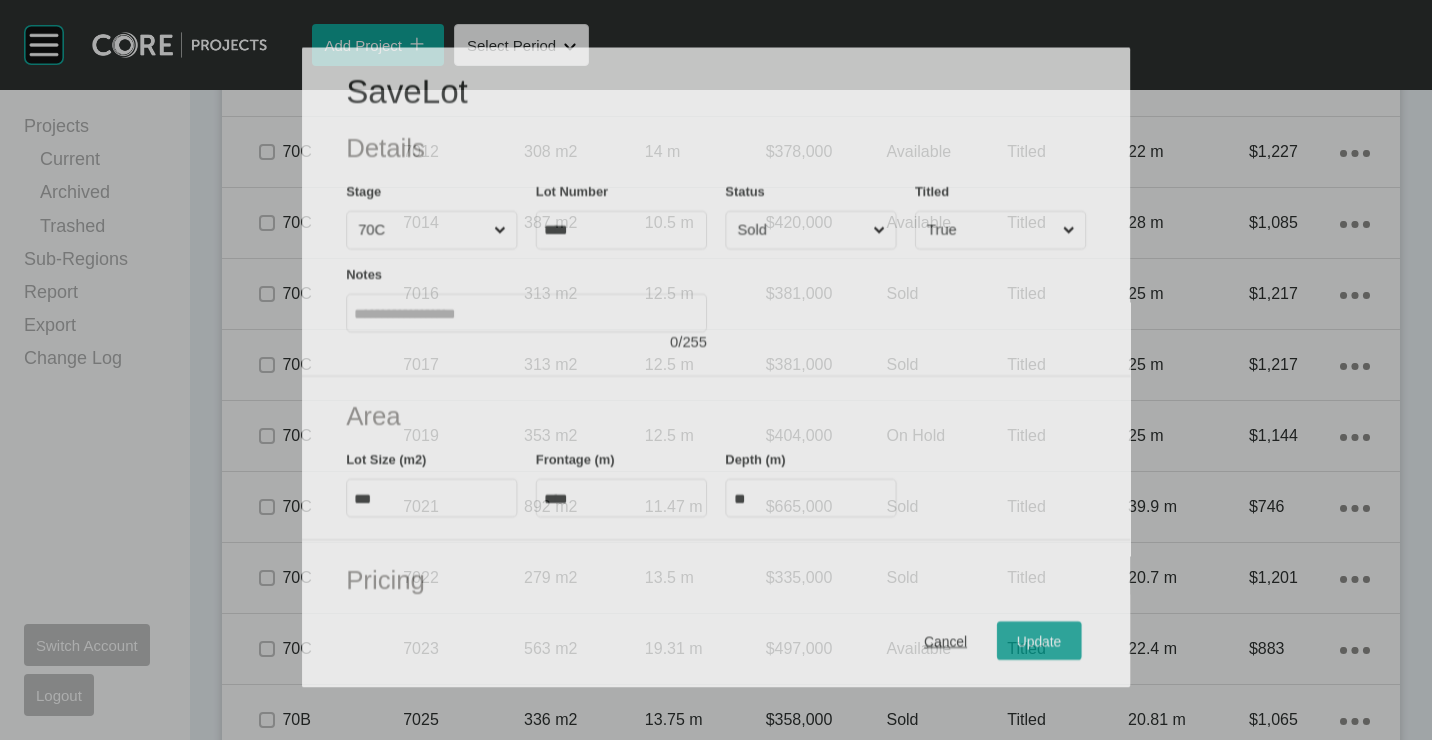 scroll, scrollTop: 3768, scrollLeft: 0, axis: vertical 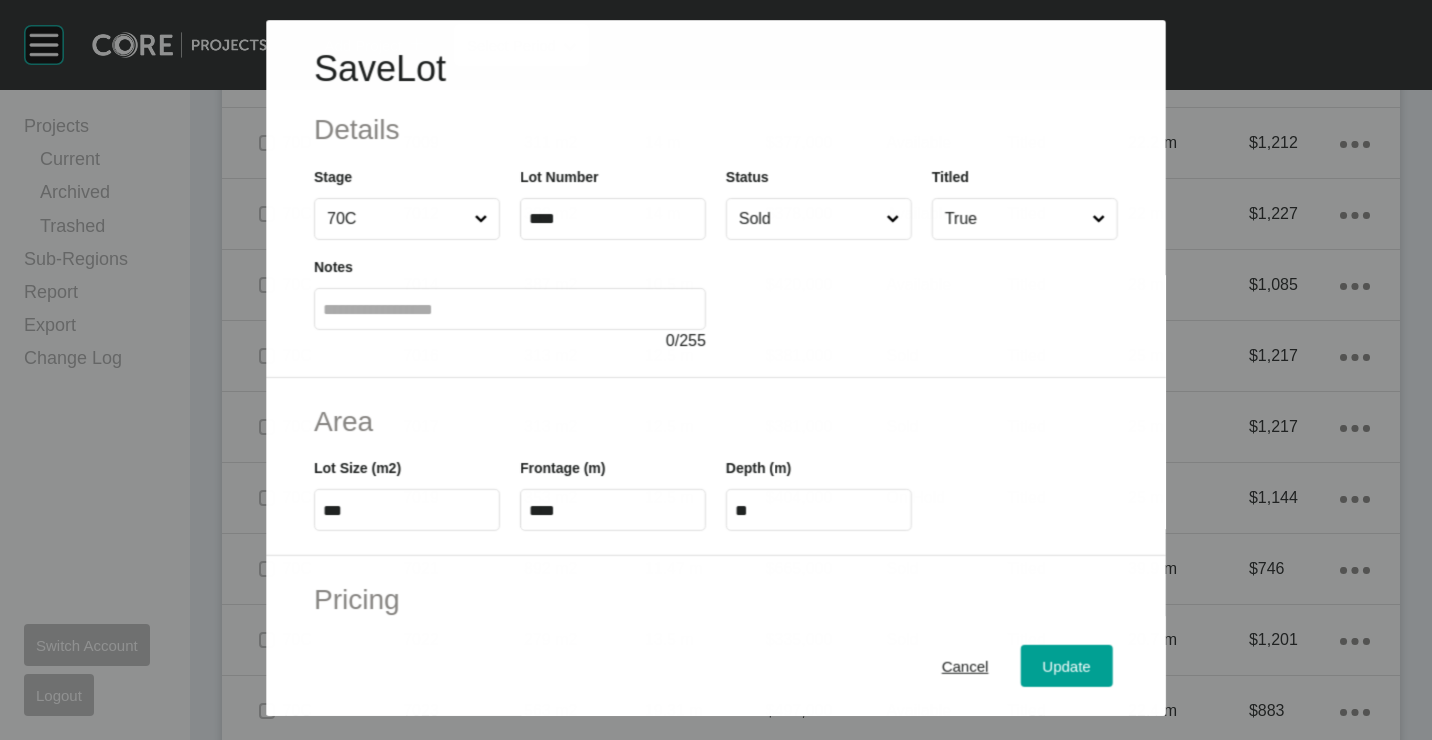 drag, startPoint x: 825, startPoint y: 218, endPoint x: 809, endPoint y: 244, distance: 30.528675 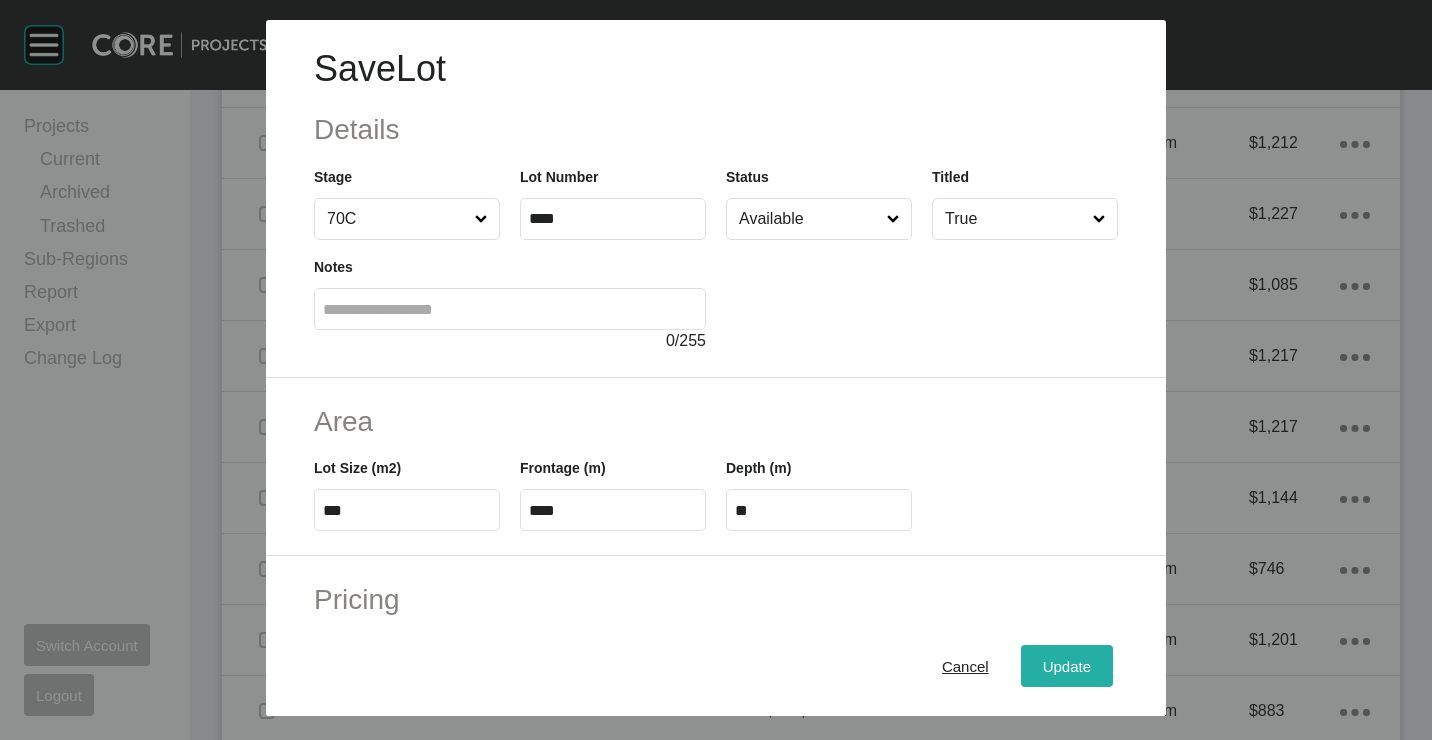 click on "Update" at bounding box center (1067, 665) 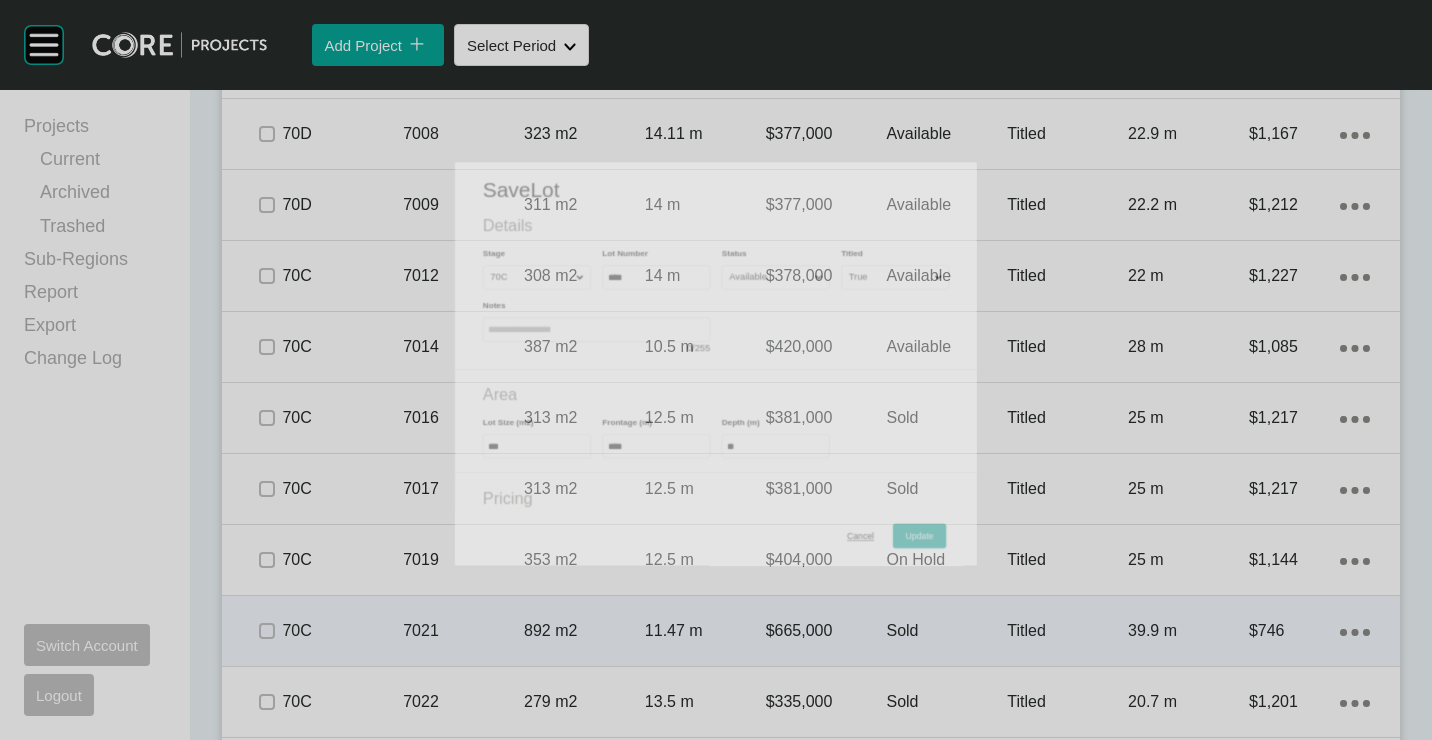 scroll, scrollTop: 3830, scrollLeft: 0, axis: vertical 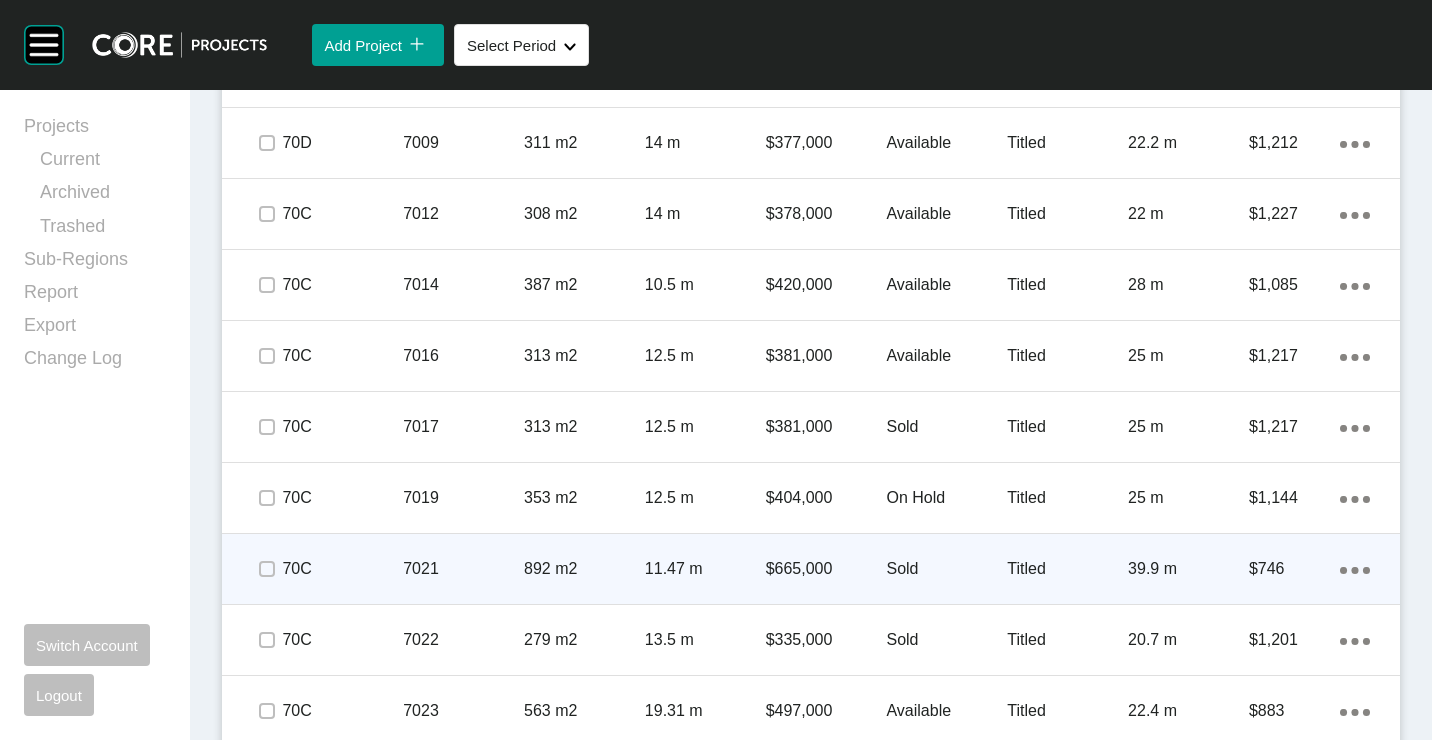 click on "892 m2" at bounding box center (584, 569) 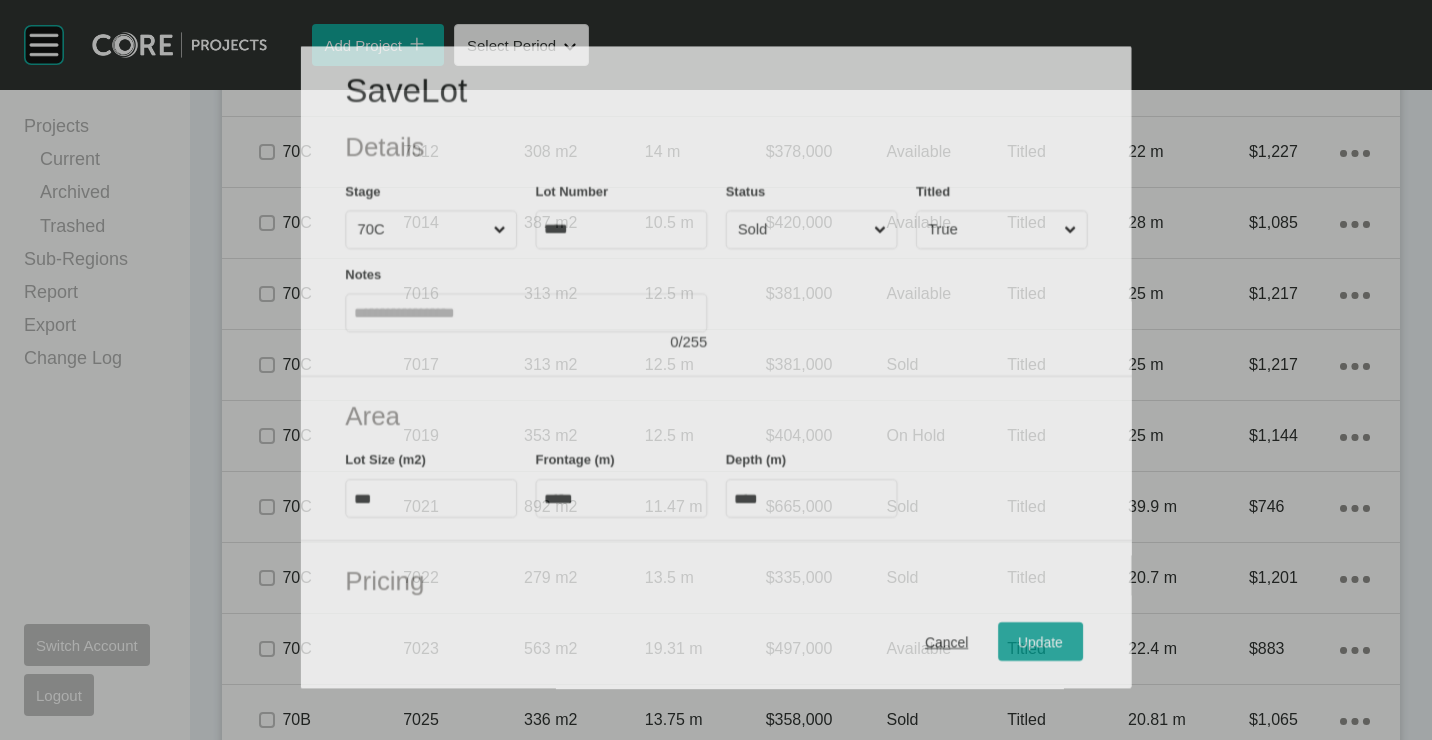 scroll, scrollTop: 3768, scrollLeft: 0, axis: vertical 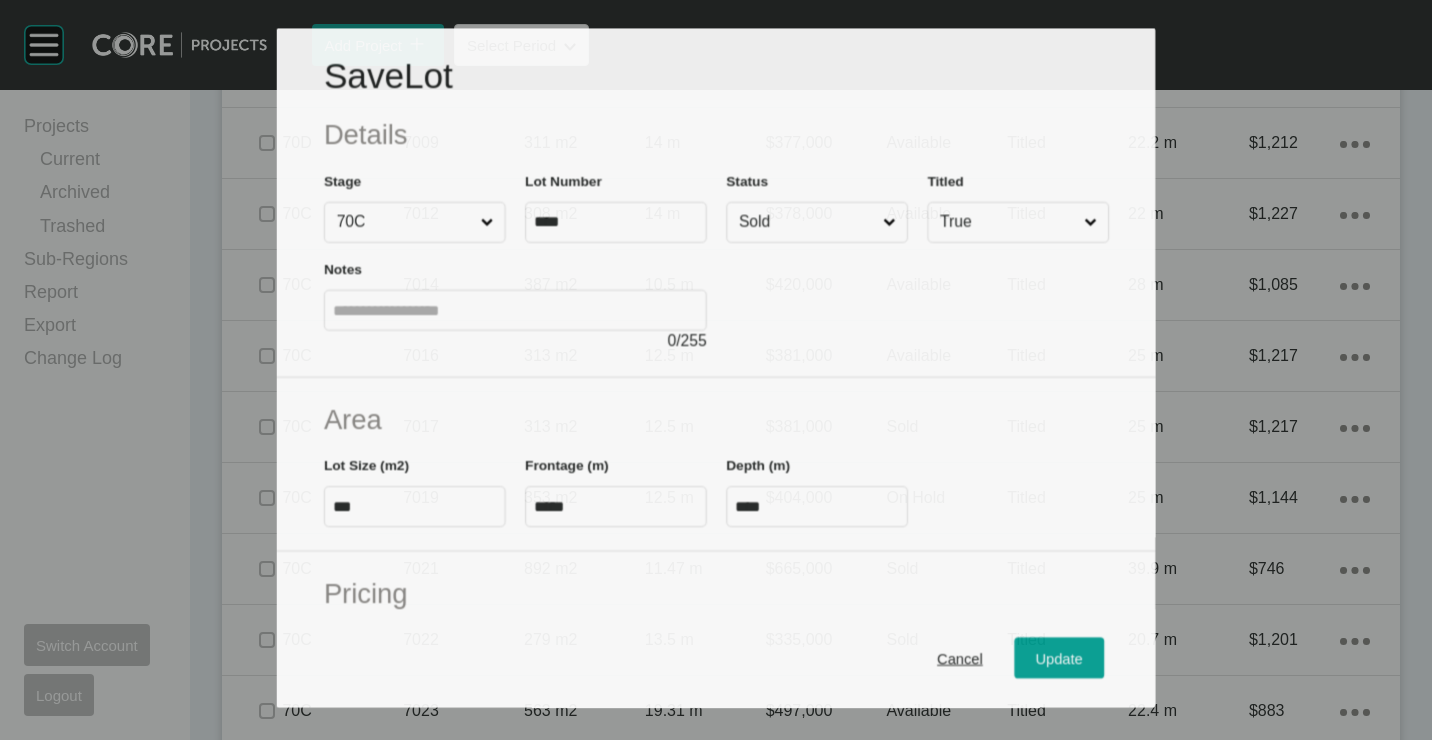 click on "Sold" at bounding box center [807, 222] 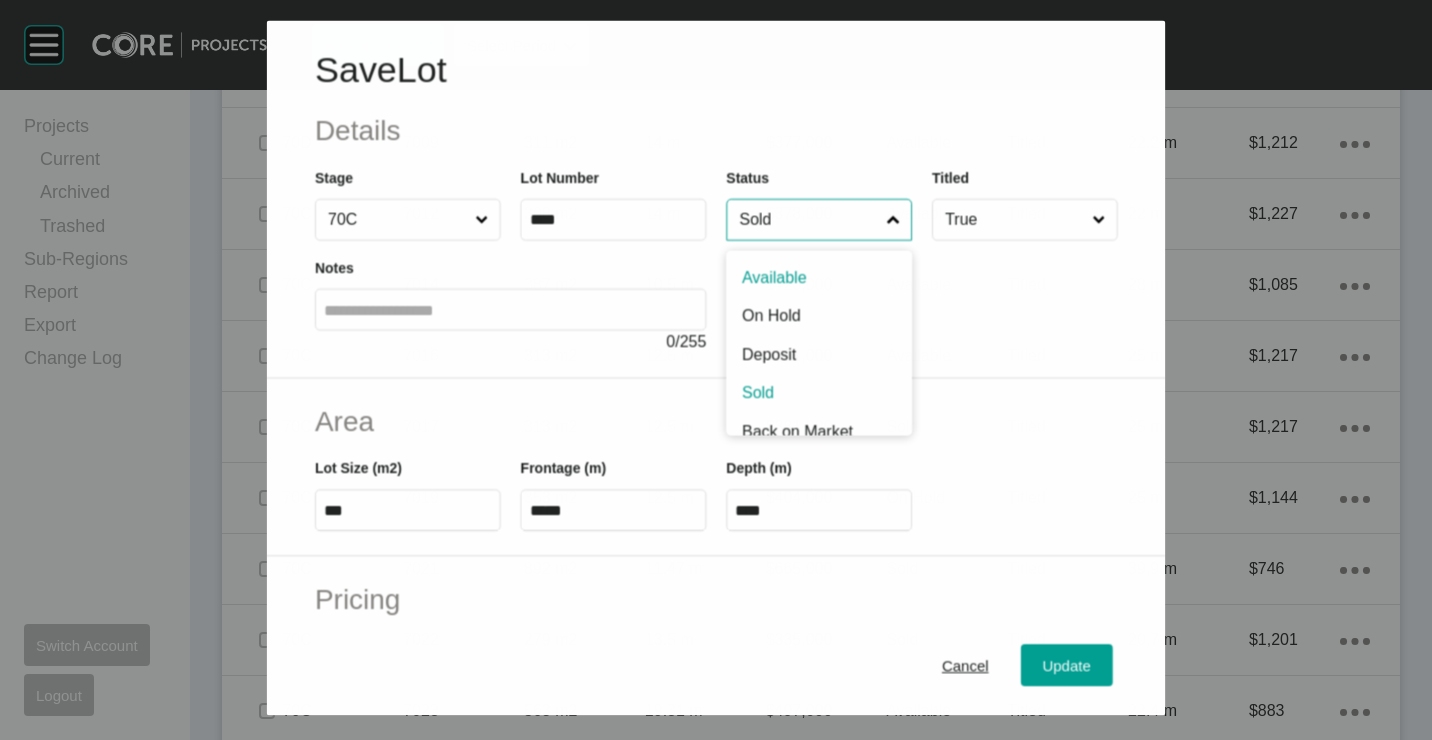 drag, startPoint x: 787, startPoint y: 261, endPoint x: 806, endPoint y: 291, distance: 35.510563 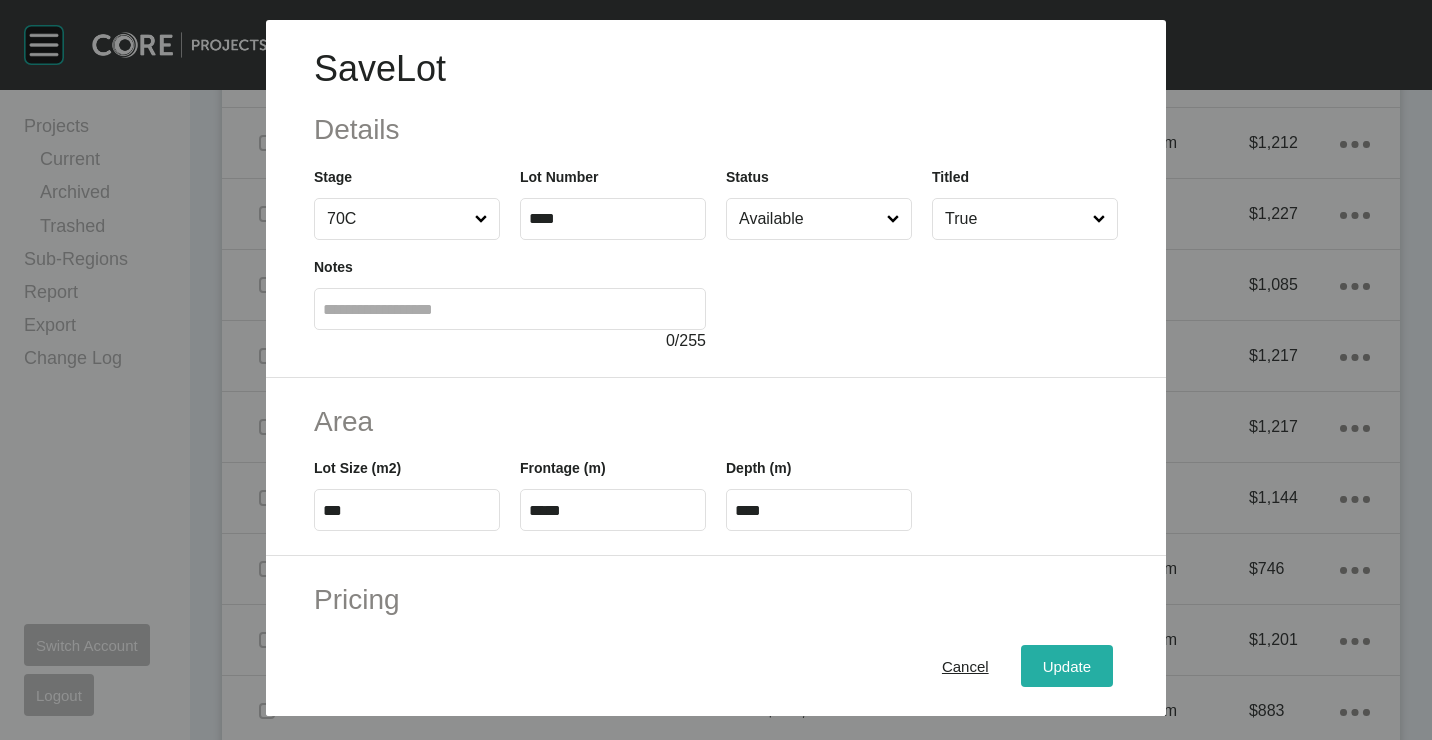 click on "Update" at bounding box center (1067, 665) 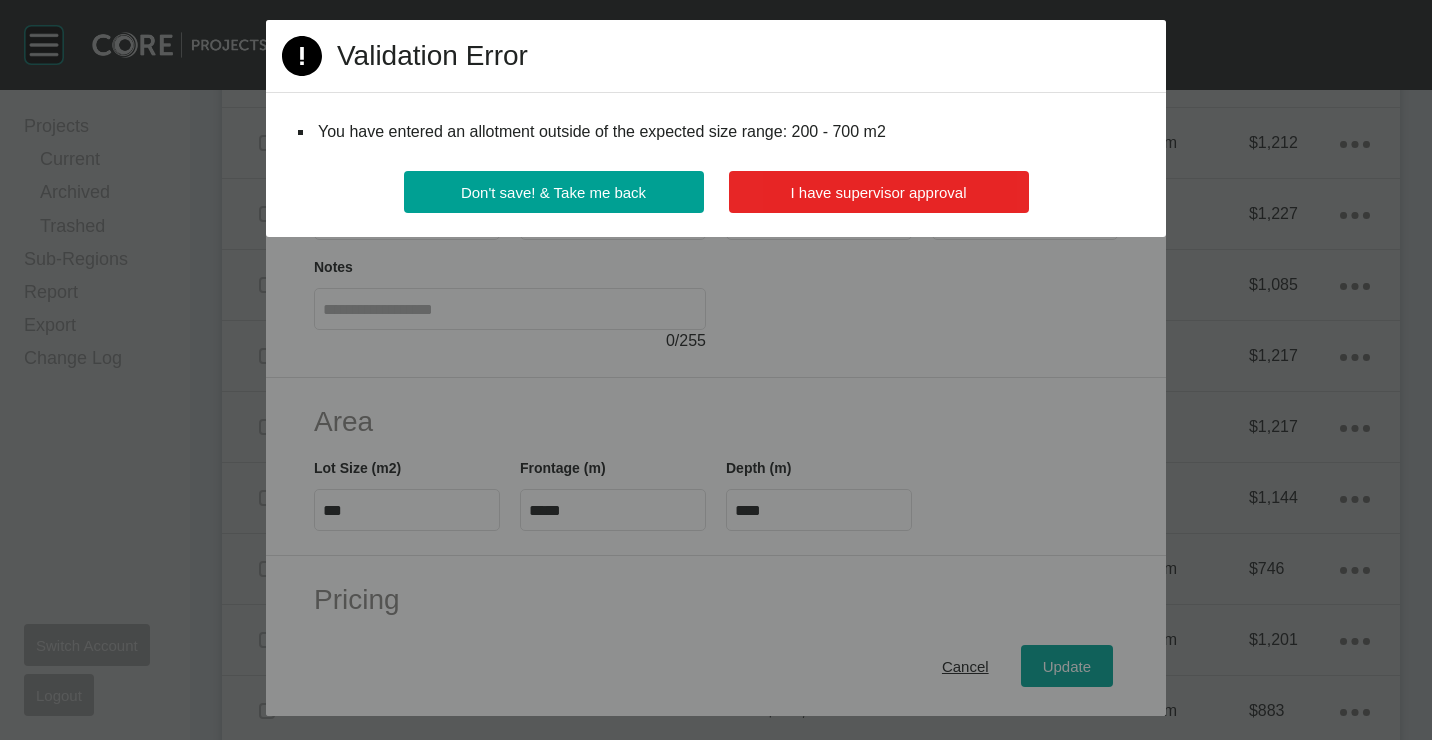 click on "I have supervisor approval" at bounding box center [879, 192] 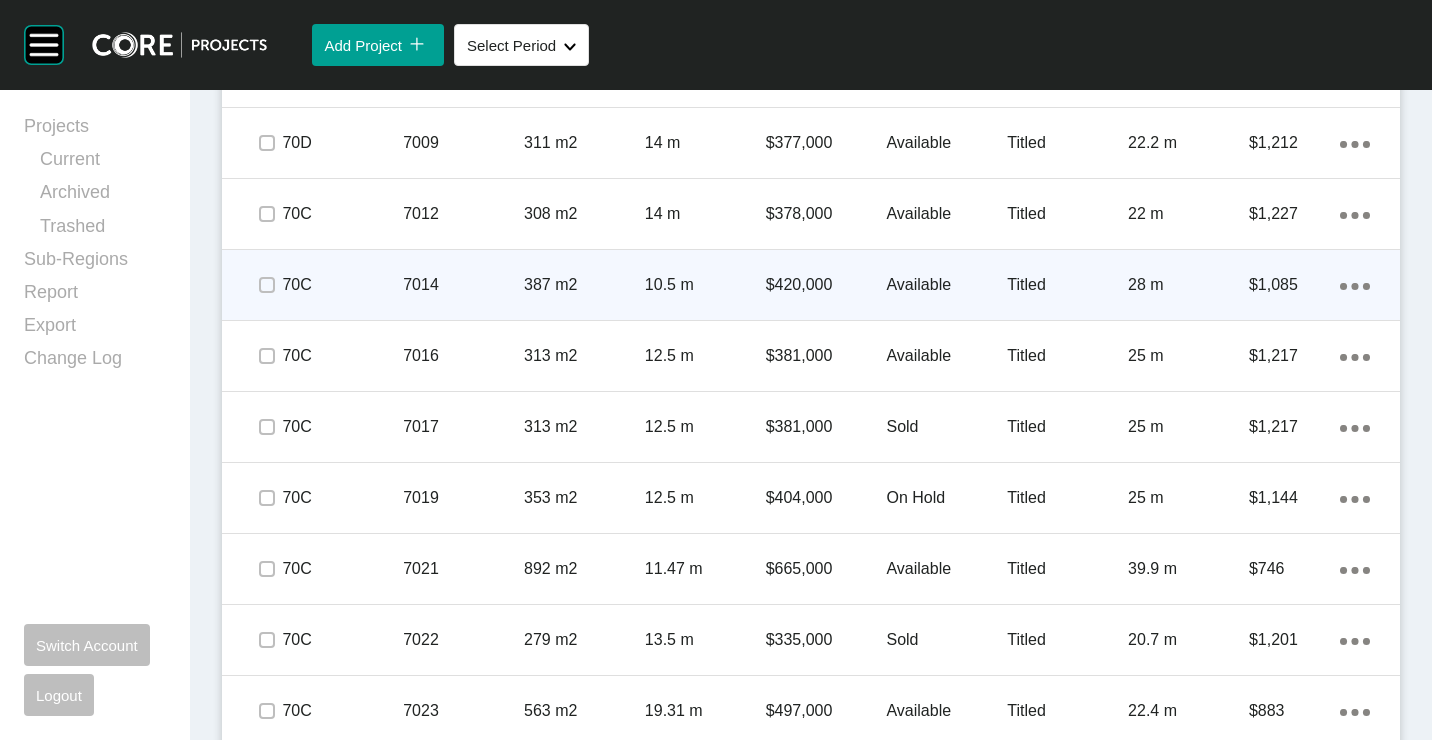 scroll, scrollTop: 3930, scrollLeft: 0, axis: vertical 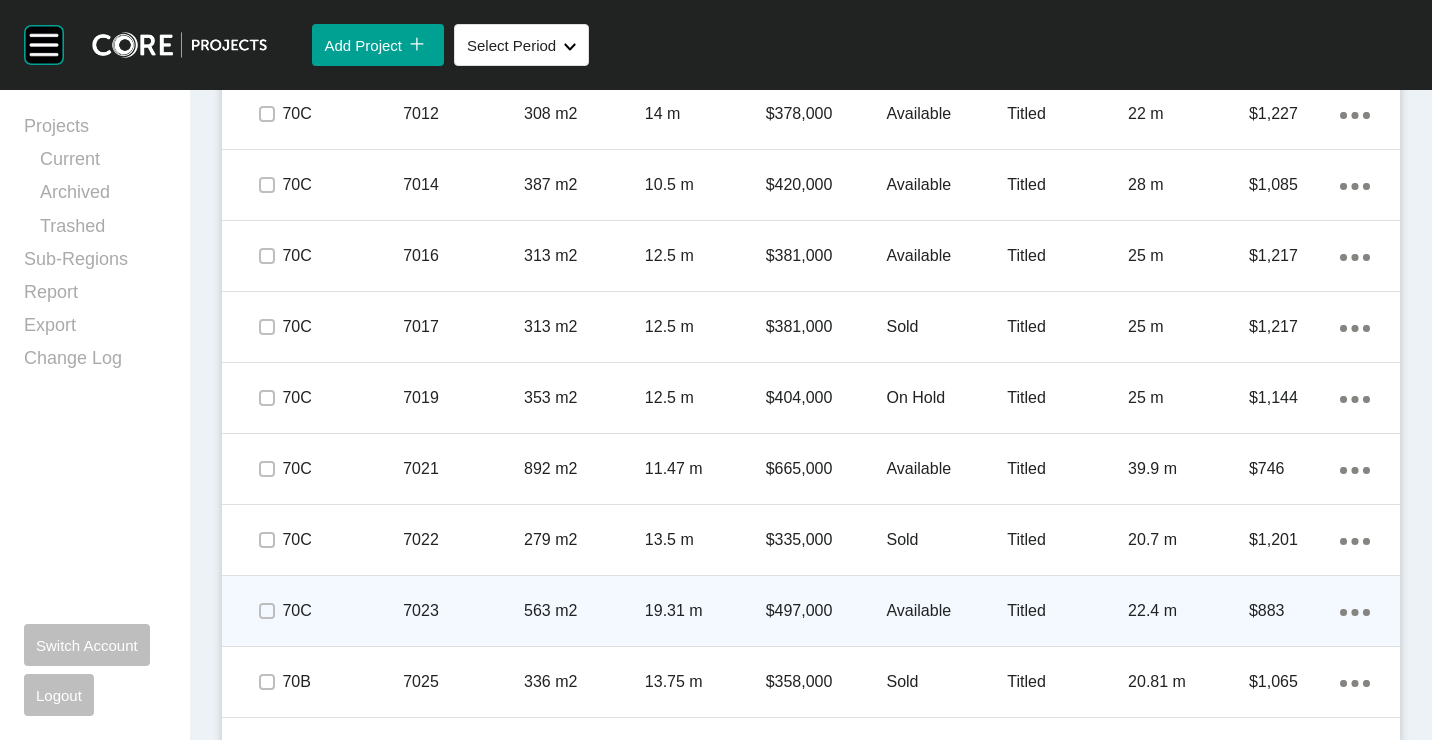 click on "7023" at bounding box center [463, 611] 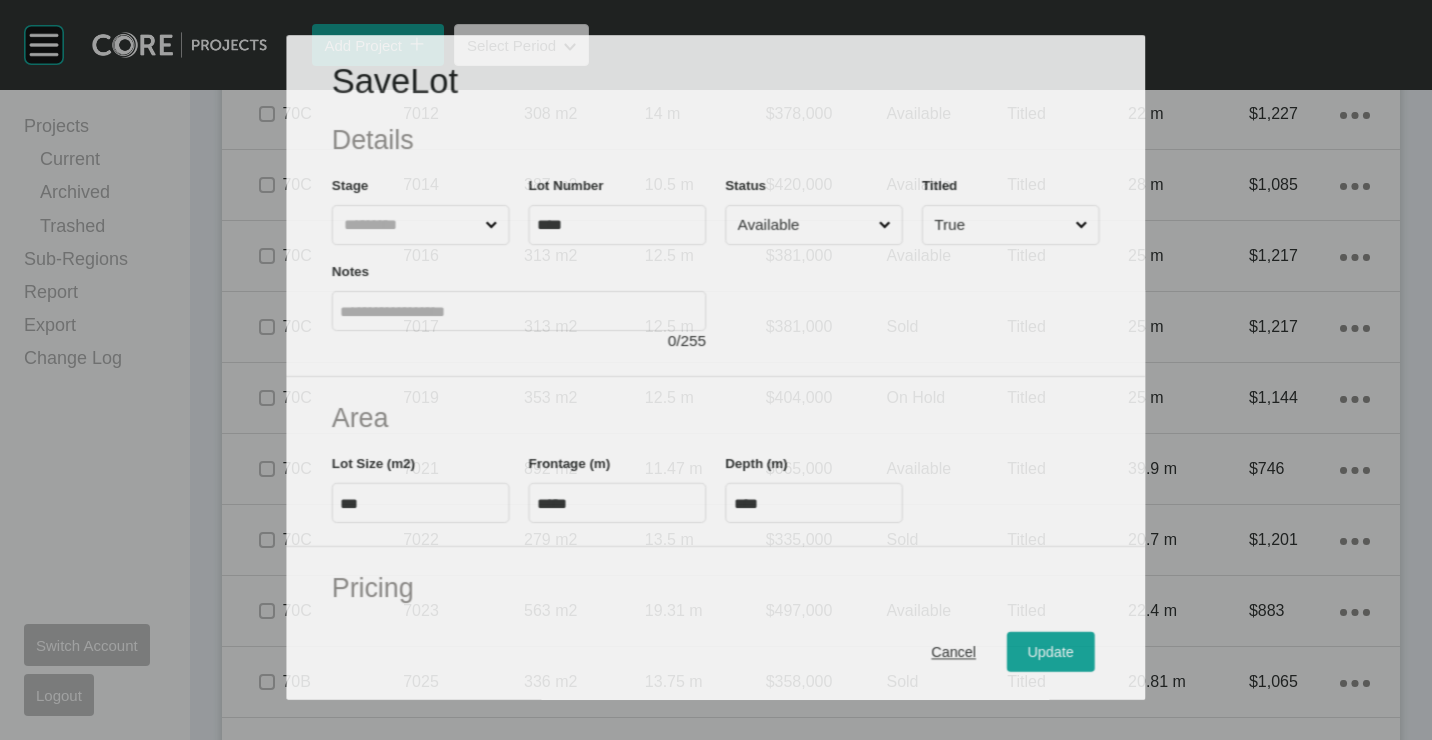 scroll, scrollTop: 3868, scrollLeft: 0, axis: vertical 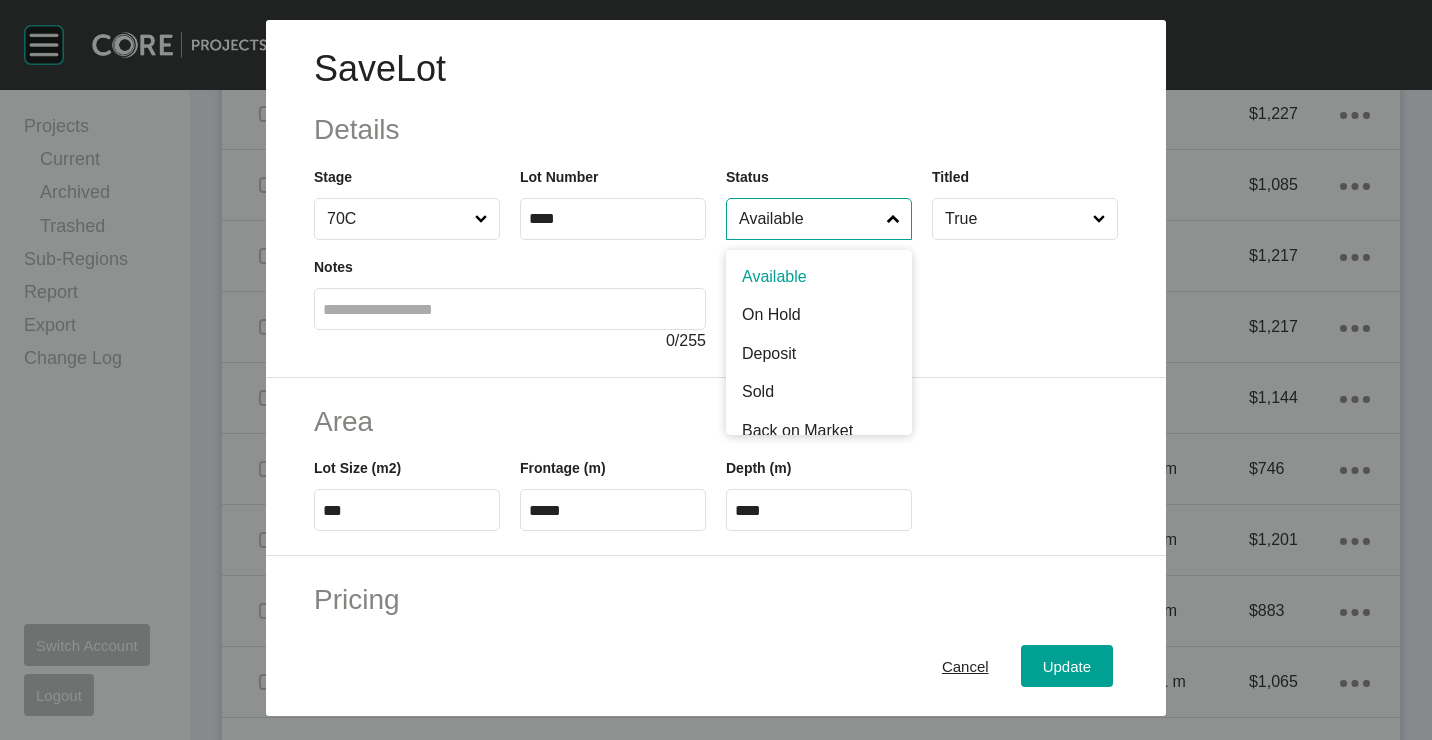 drag, startPoint x: 837, startPoint y: 235, endPoint x: 810, endPoint y: 311, distance: 80.65358 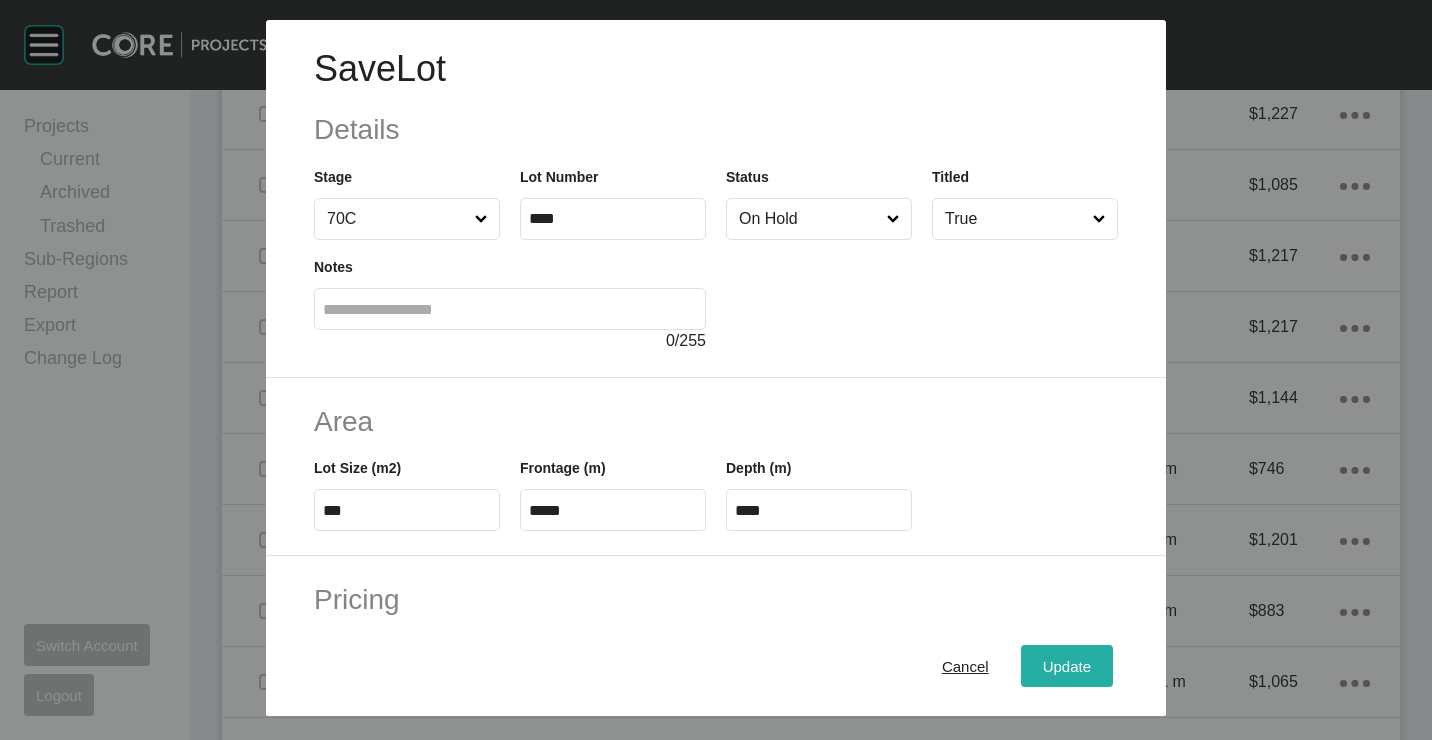 click on "Update" at bounding box center (1067, 665) 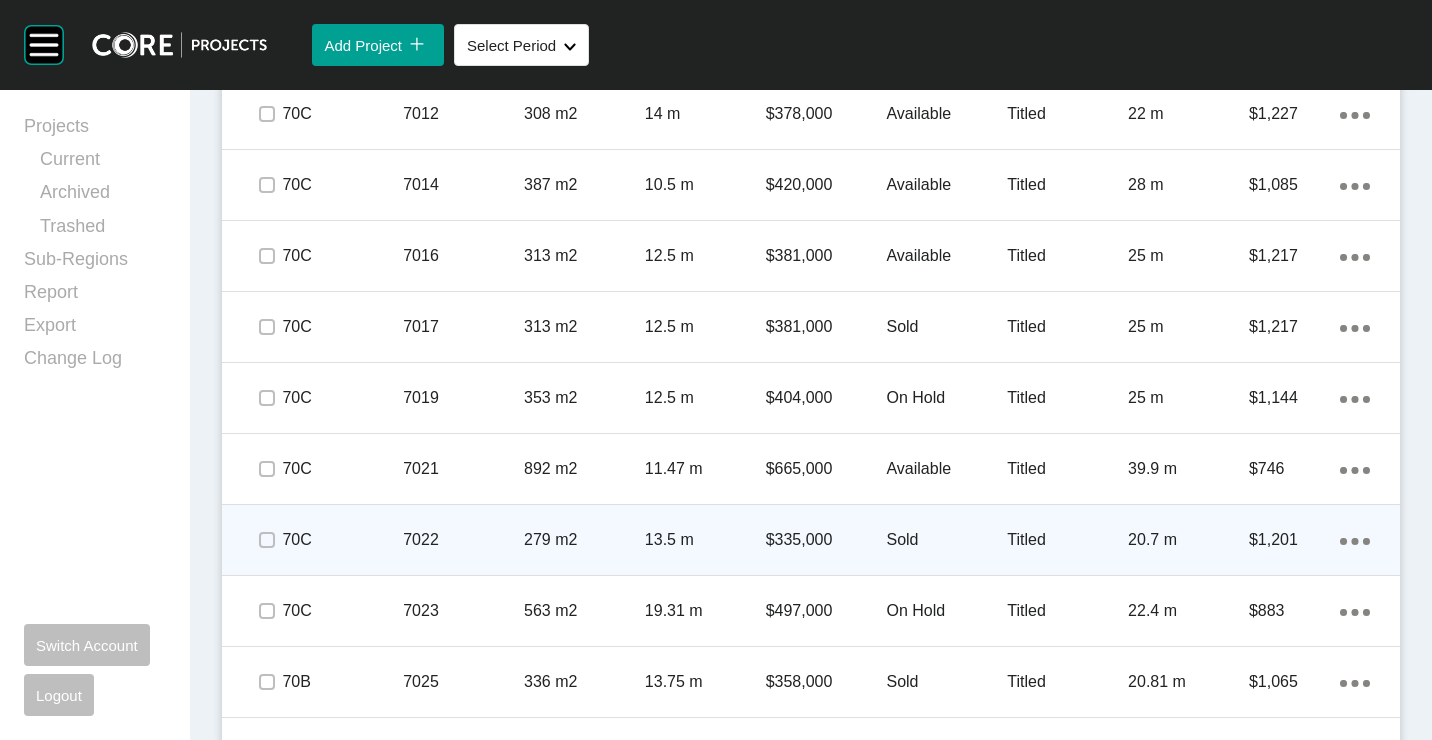 scroll, scrollTop: 4030, scrollLeft: 0, axis: vertical 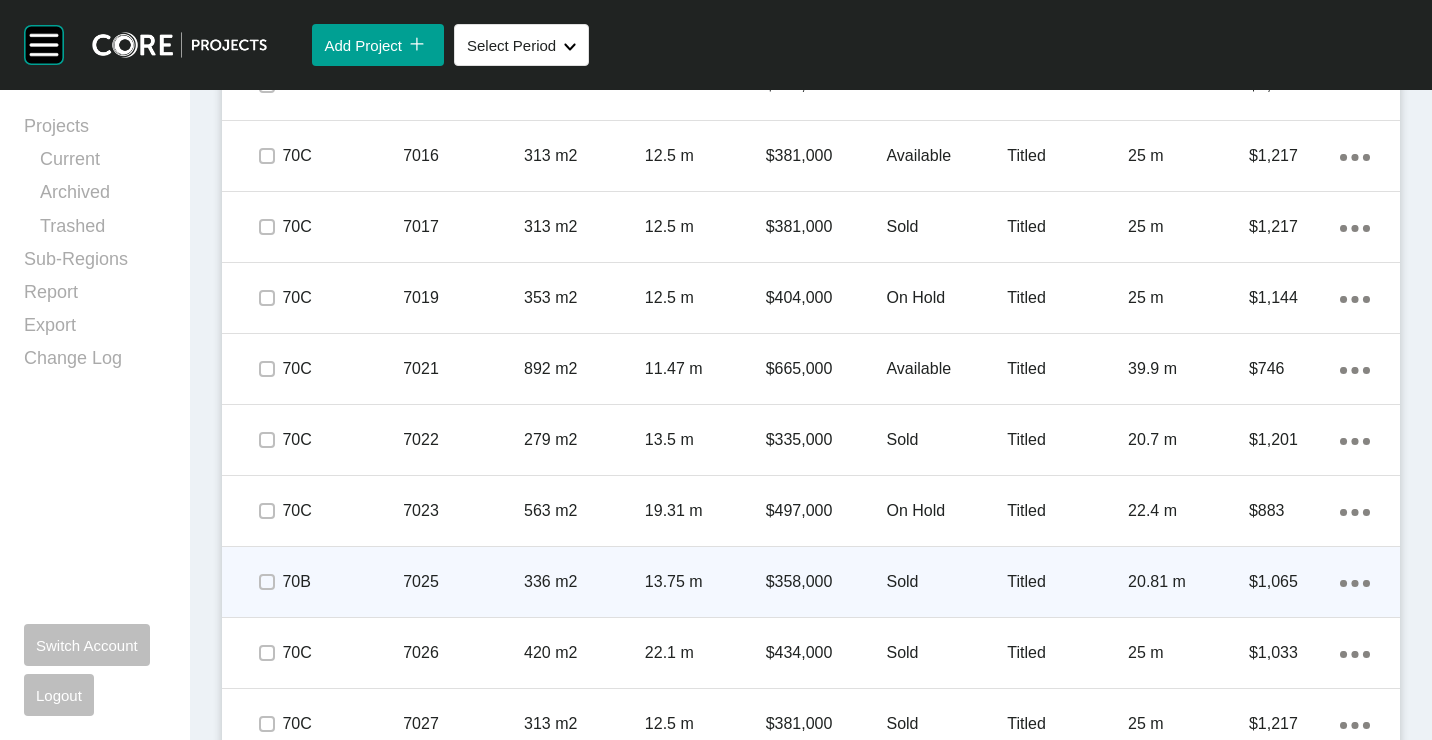 click on "336 m2" at bounding box center [584, 582] 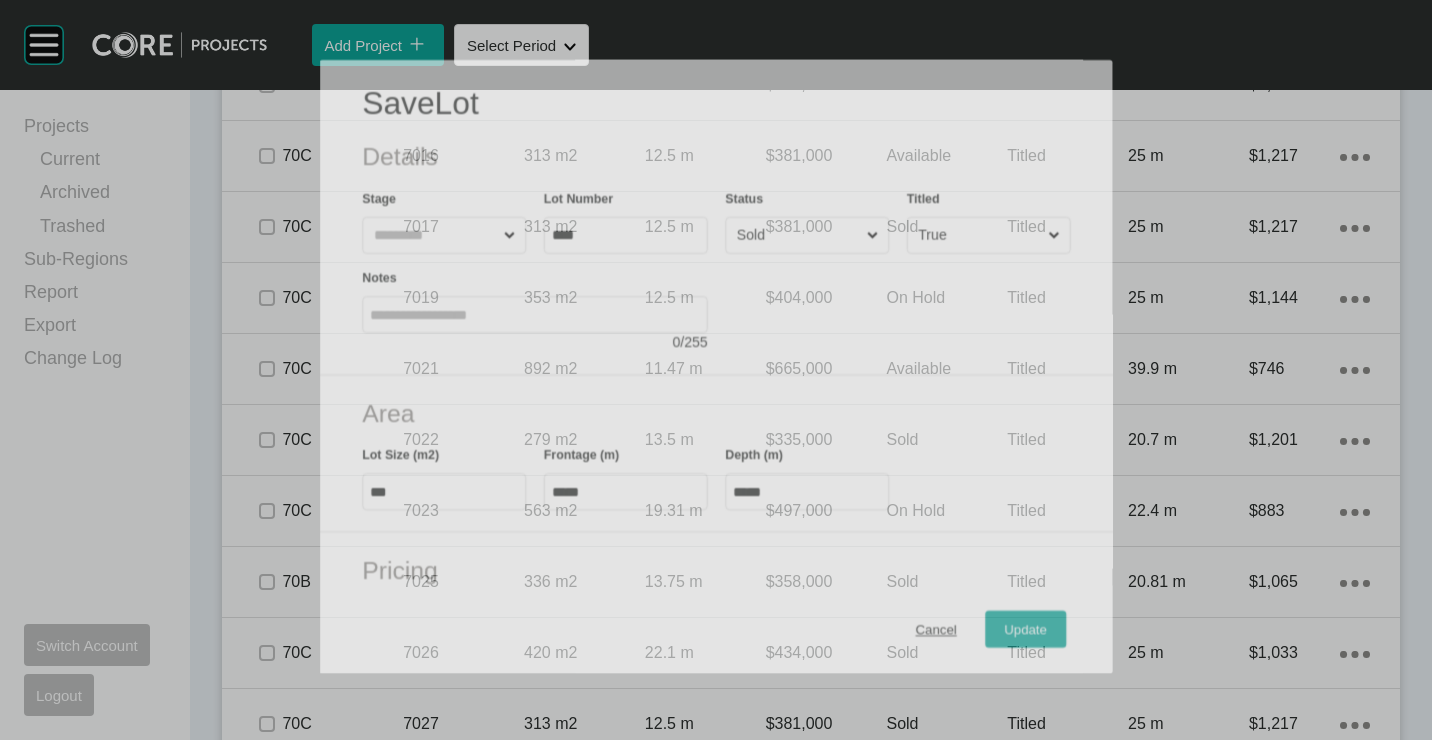 scroll, scrollTop: 3968, scrollLeft: 0, axis: vertical 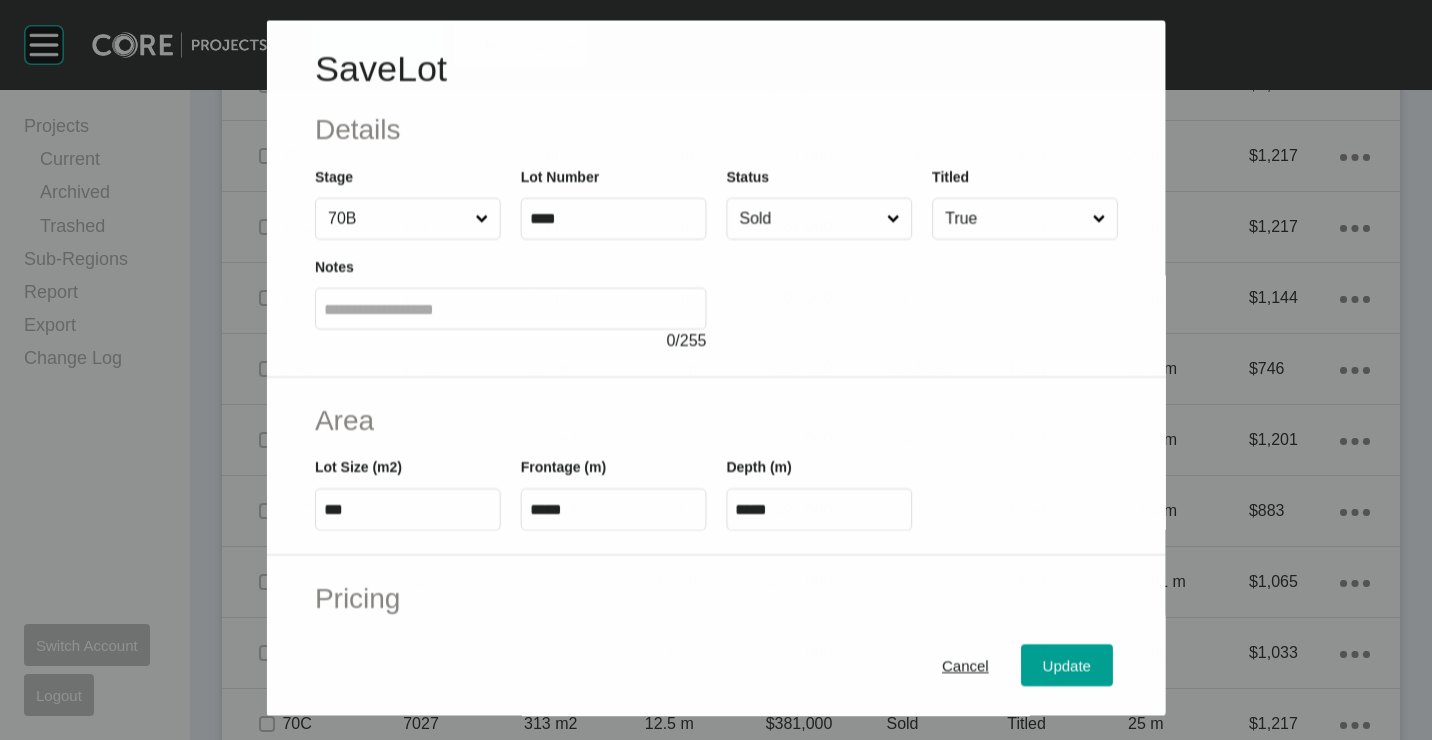 click on "Sold" at bounding box center (808, 219) 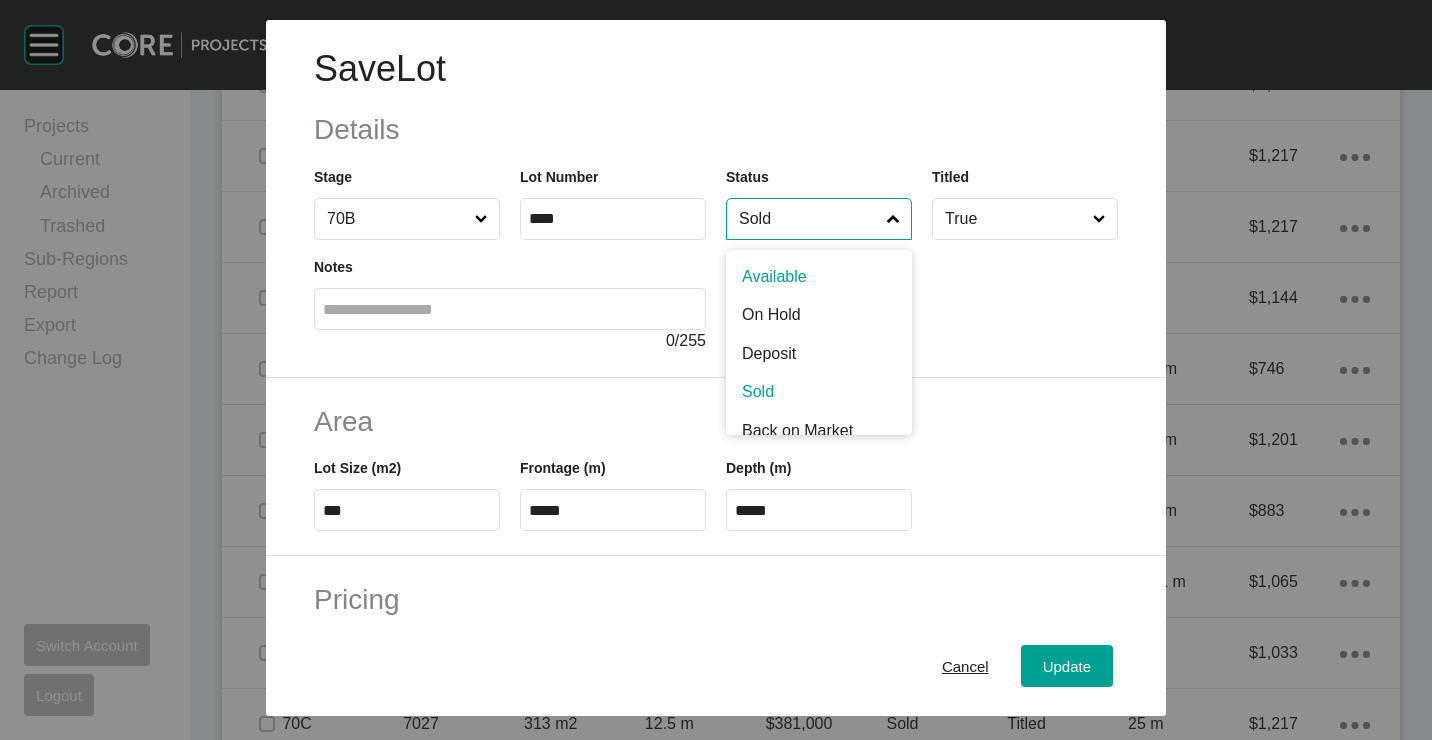 drag, startPoint x: 772, startPoint y: 275, endPoint x: 827, endPoint y: 354, distance: 96.26006 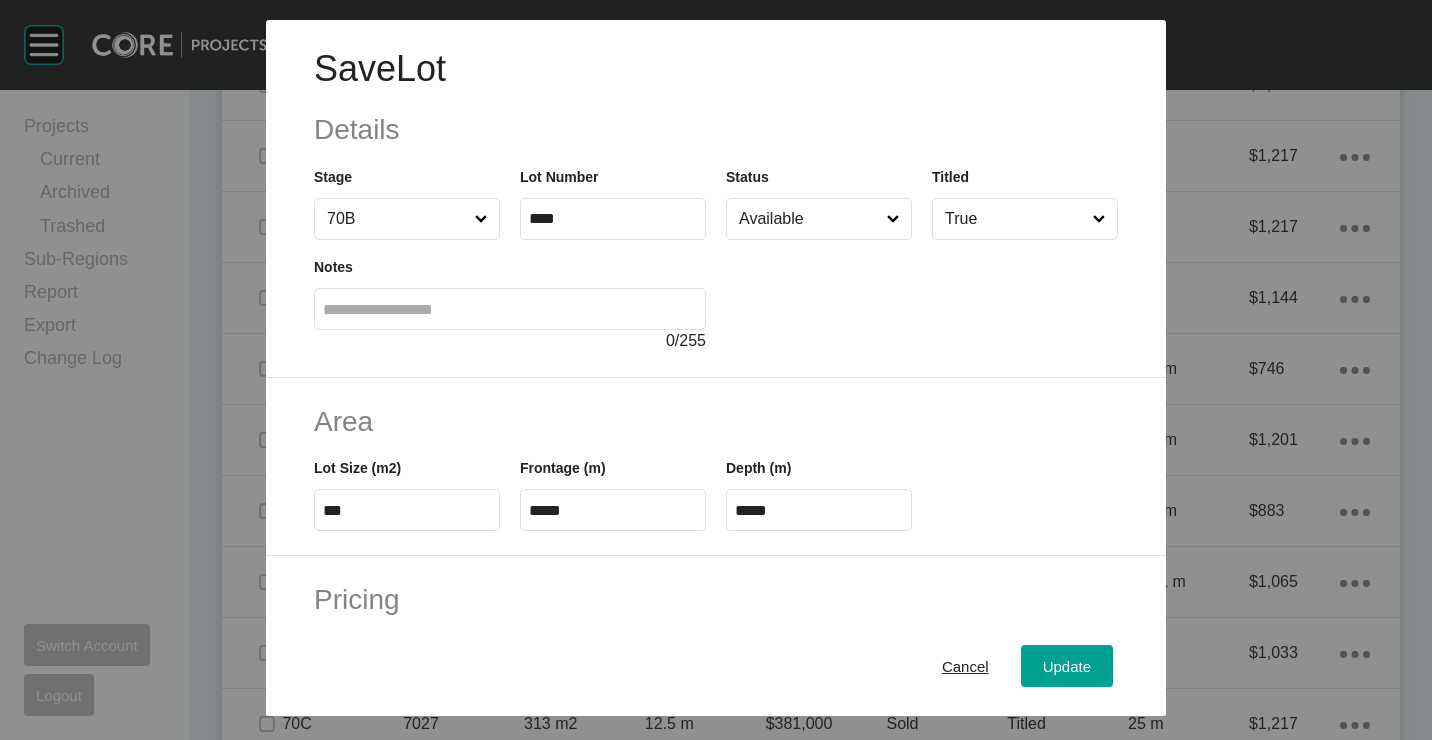 drag, startPoint x: 1036, startPoint y: 648, endPoint x: 1037, endPoint y: 631, distance: 17.029387 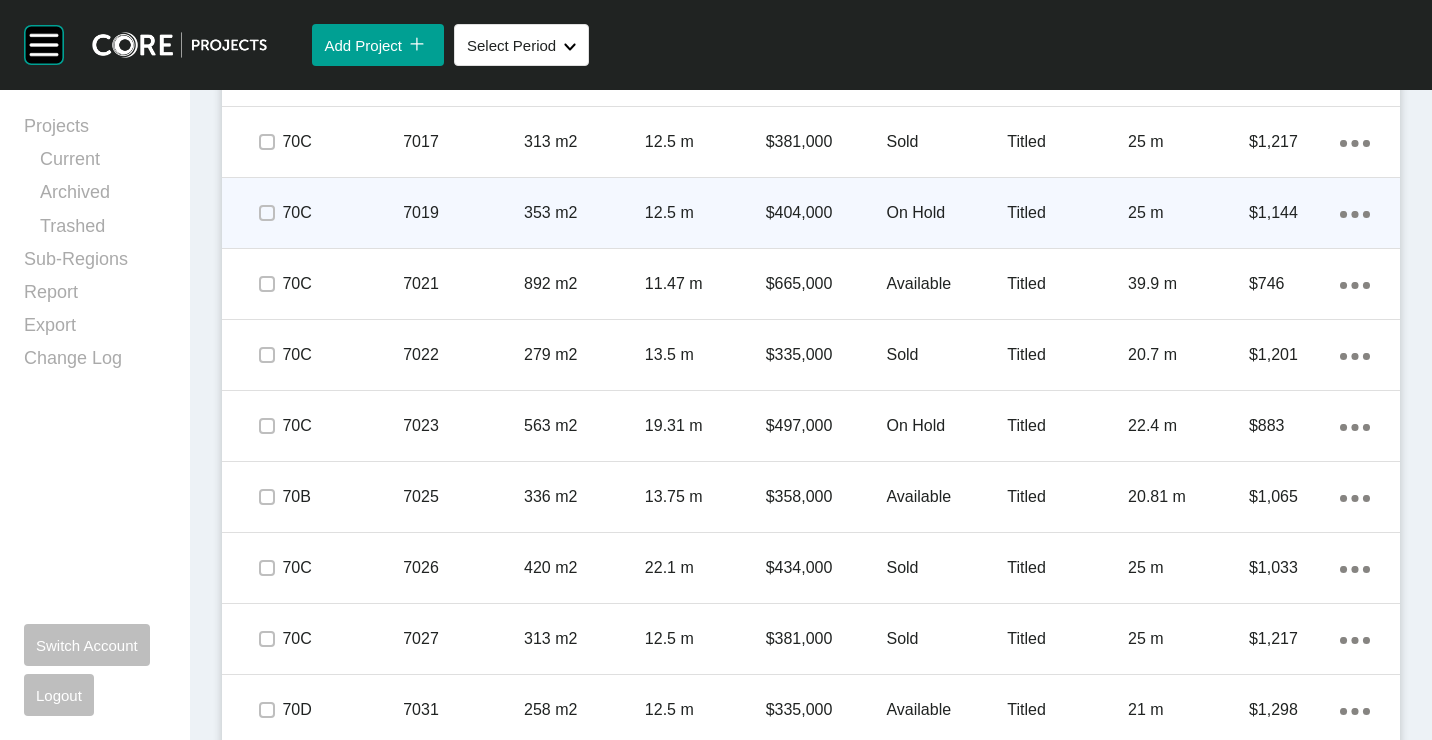 scroll, scrollTop: 4230, scrollLeft: 0, axis: vertical 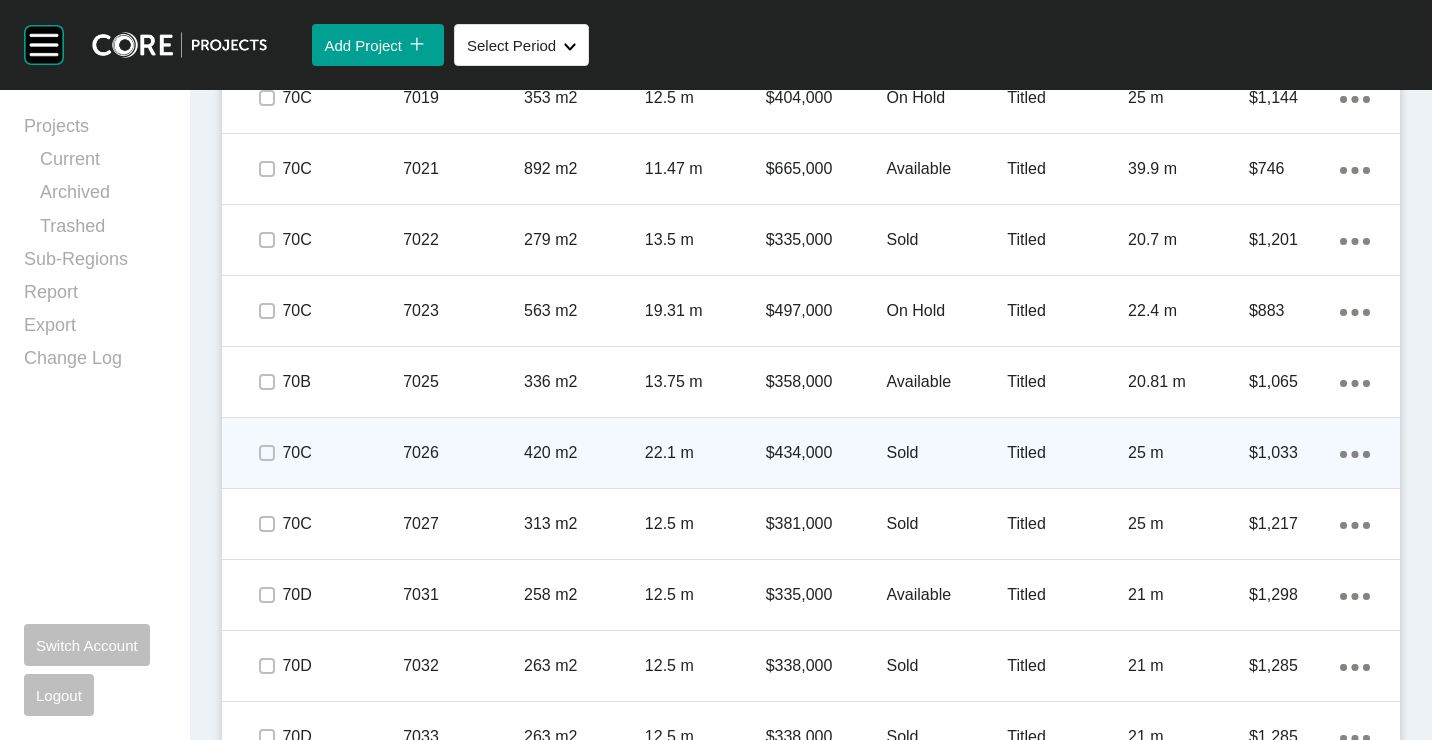 click on "7026" at bounding box center (463, 453) 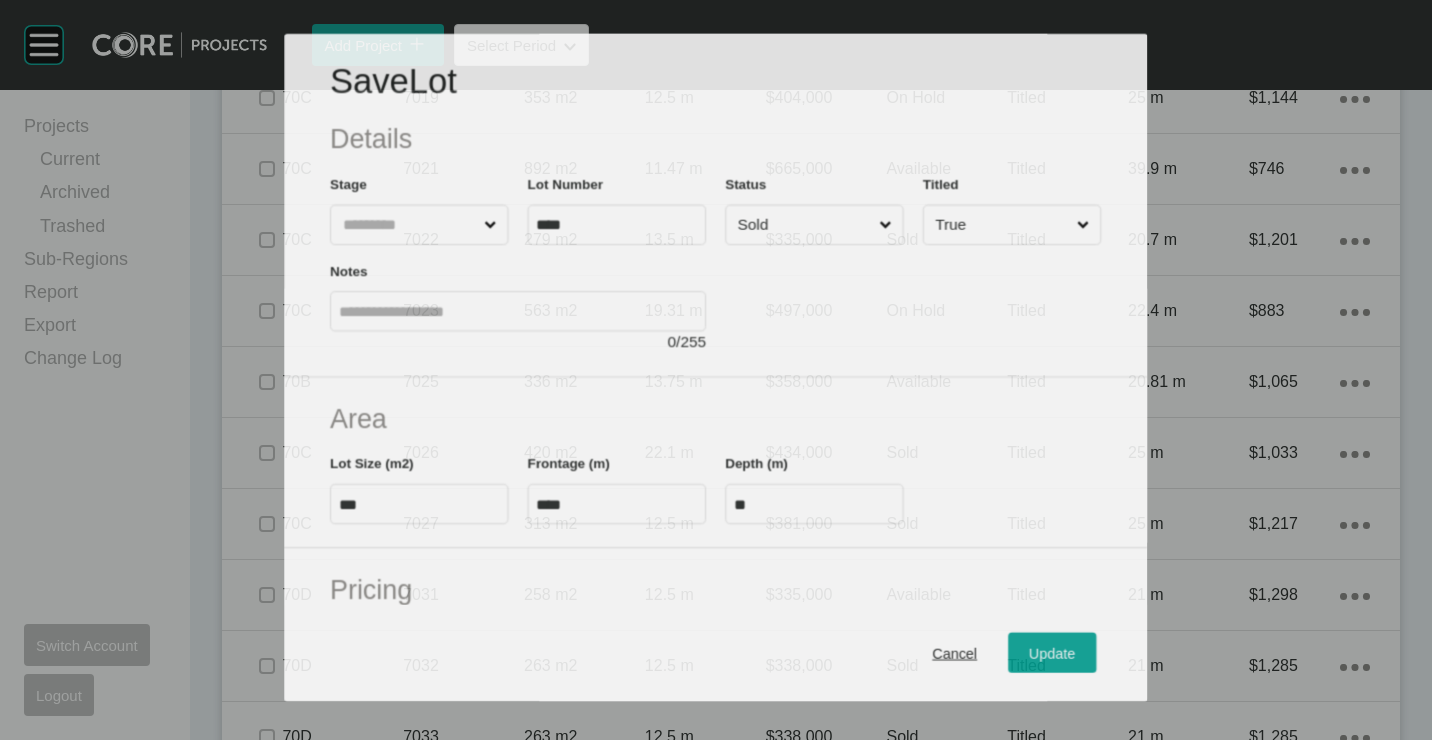 scroll, scrollTop: 4168, scrollLeft: 0, axis: vertical 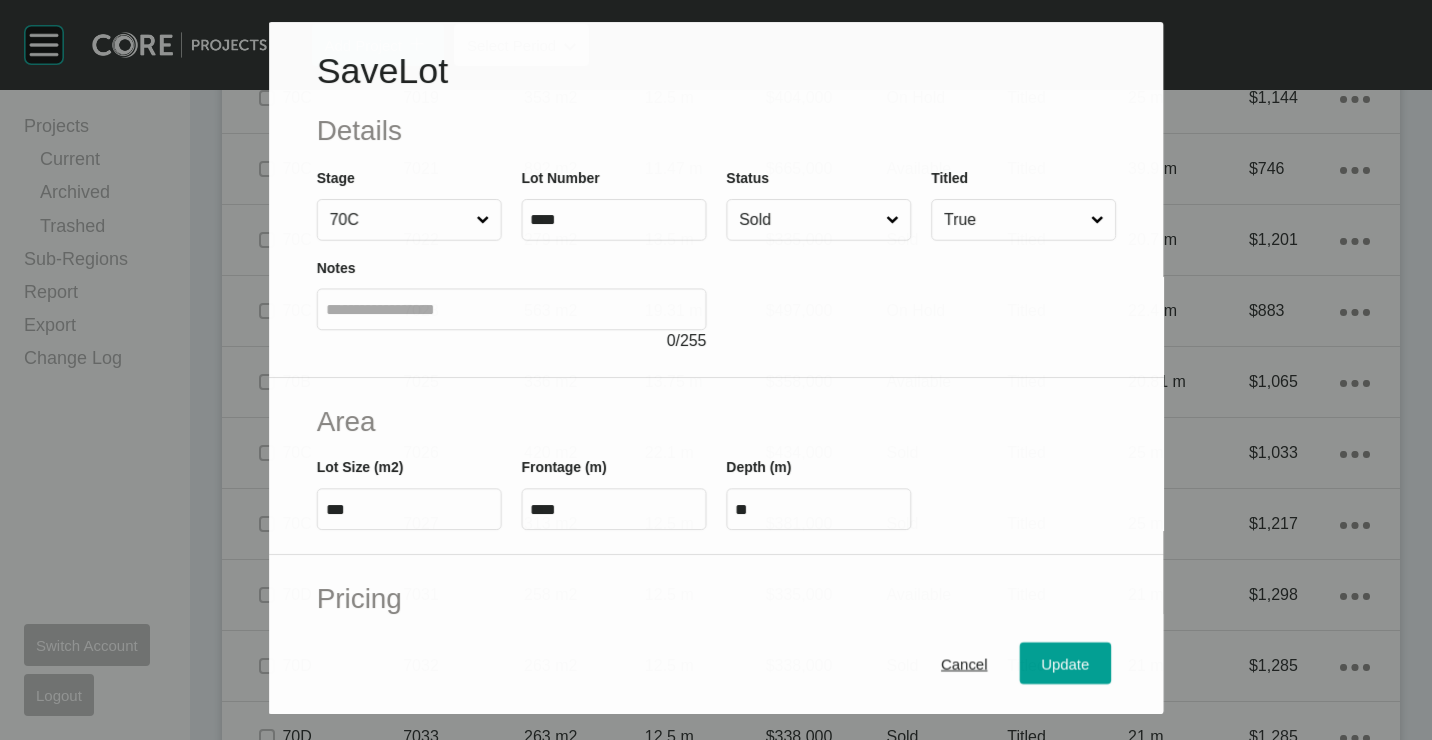click on "Sold" at bounding box center (808, 220) 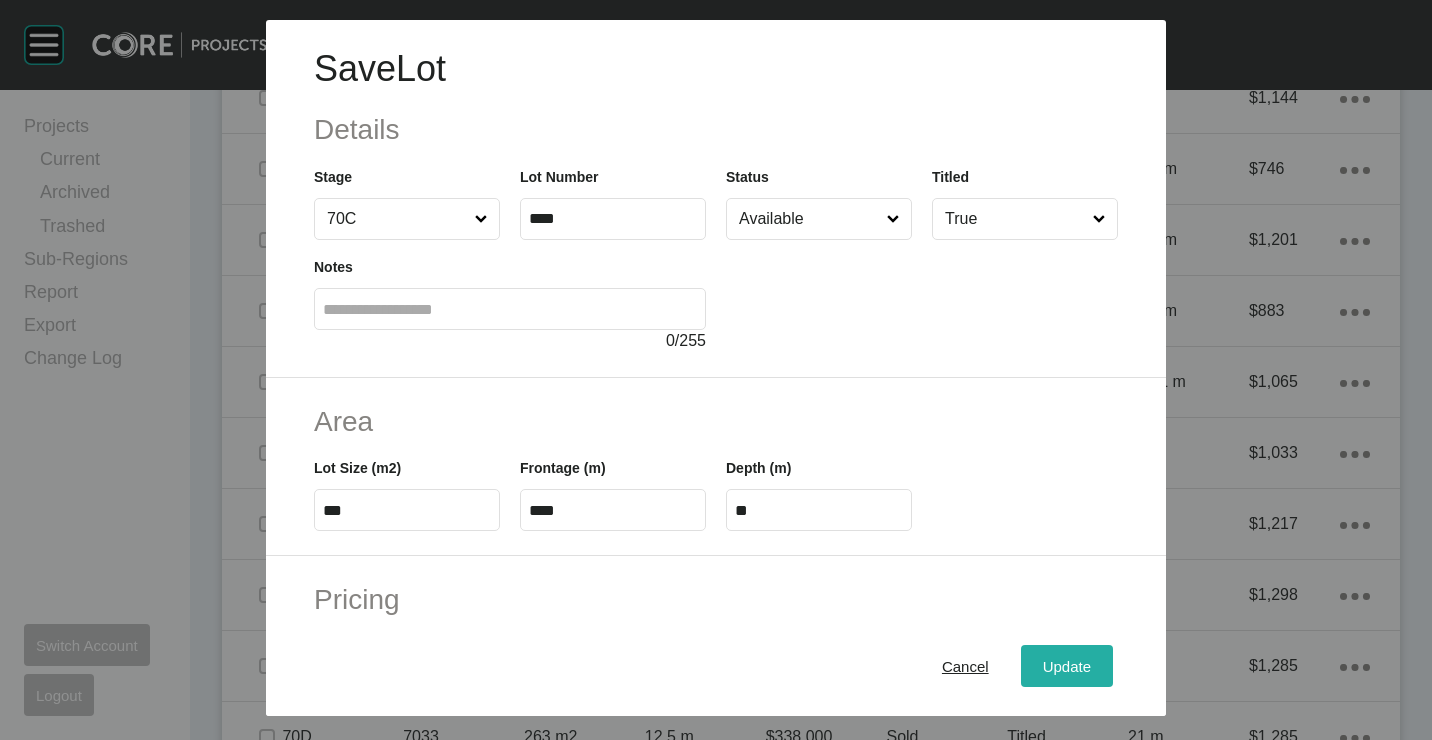 click on "Update" at bounding box center [1067, 665] 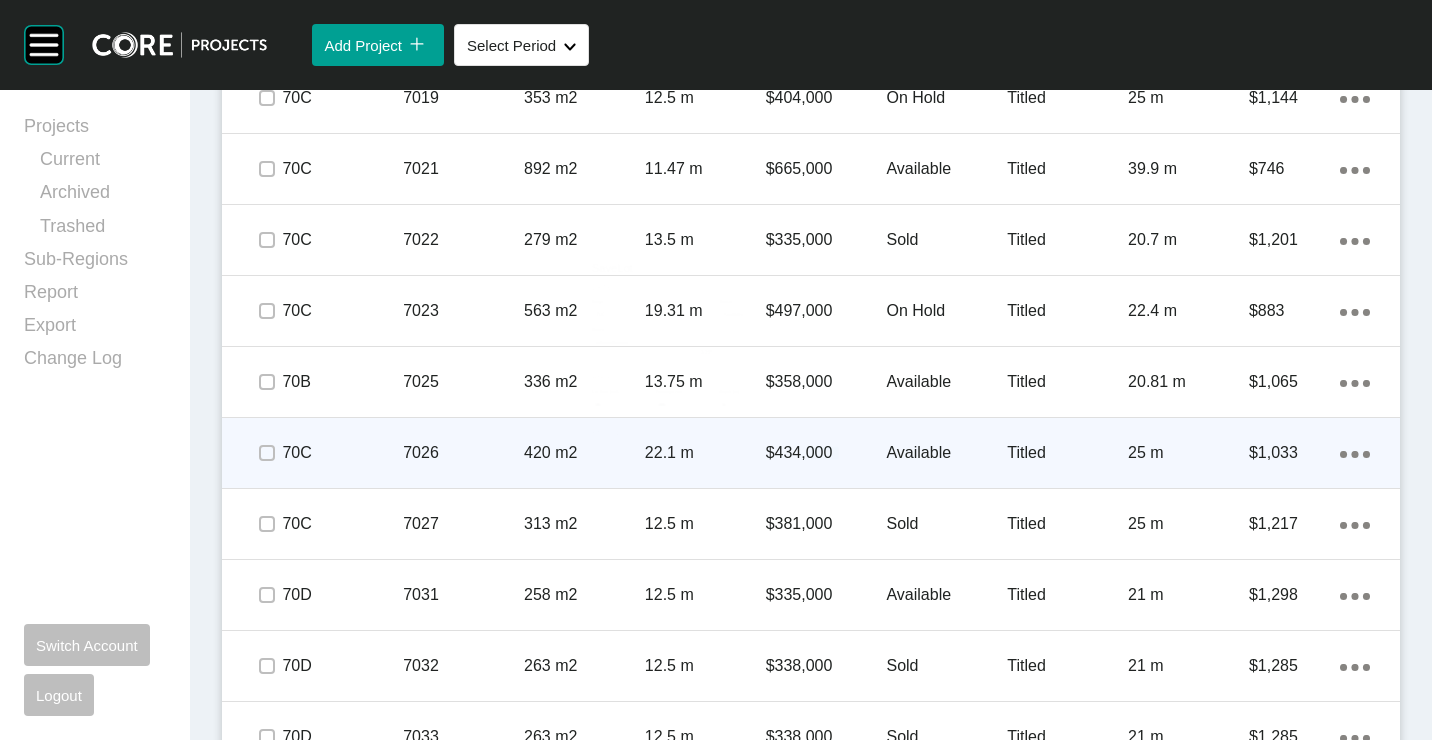 scroll, scrollTop: 4330, scrollLeft: 0, axis: vertical 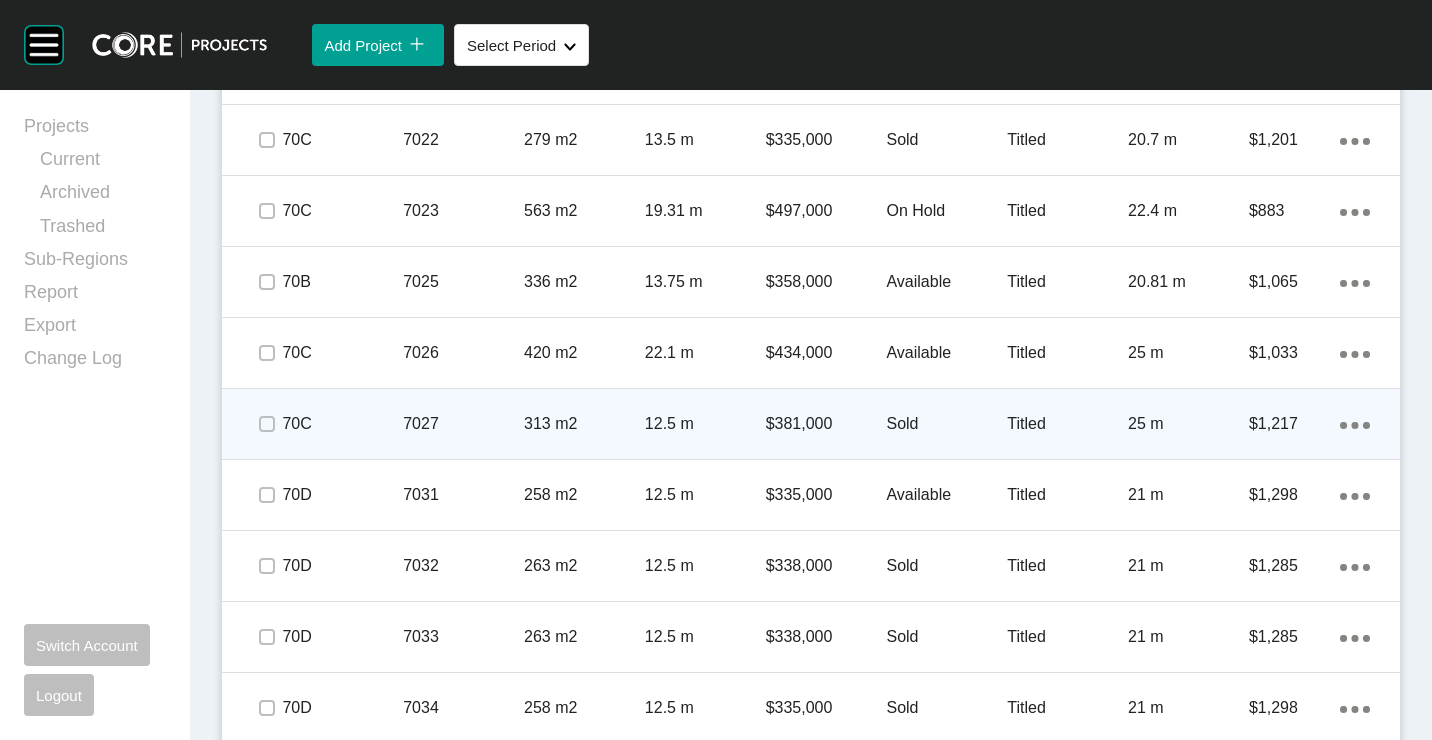 click on "7027" at bounding box center (463, 424) 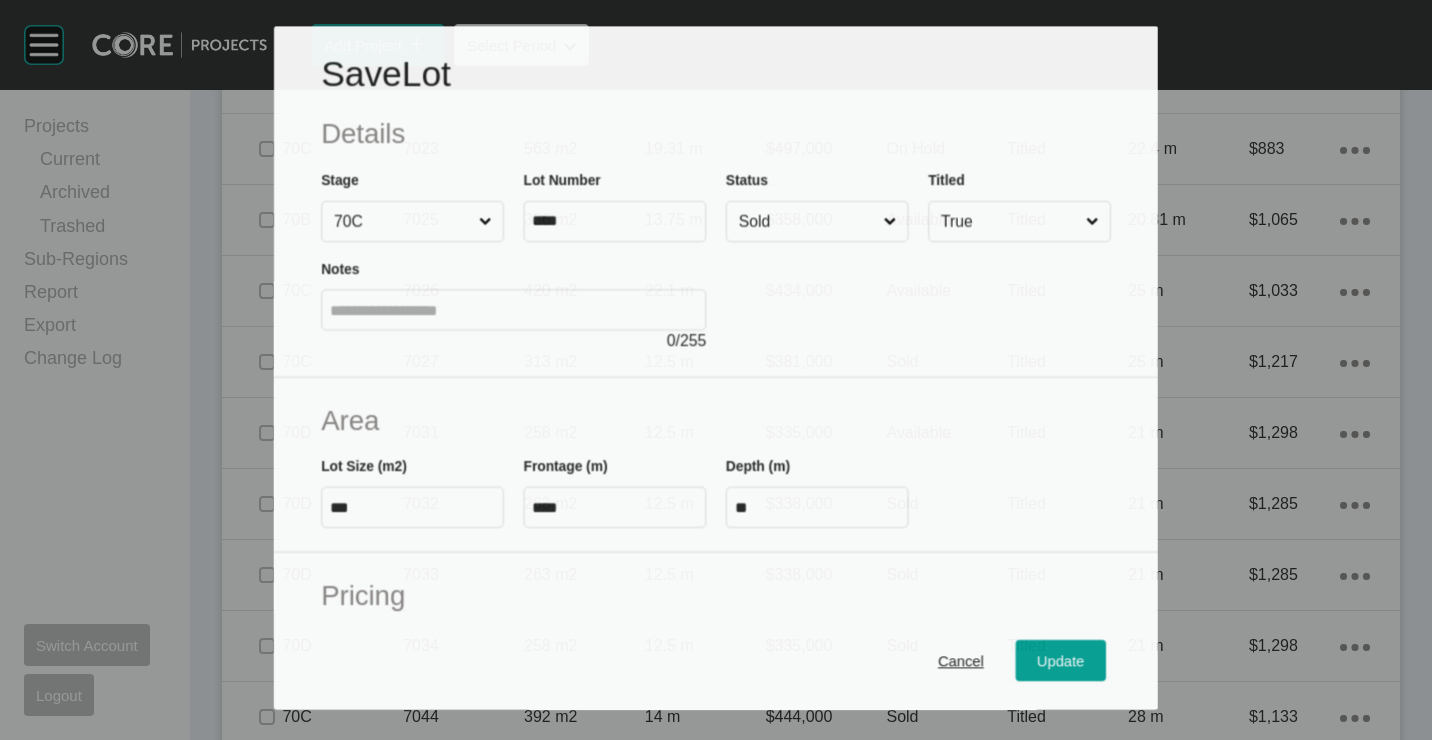 scroll, scrollTop: 4268, scrollLeft: 0, axis: vertical 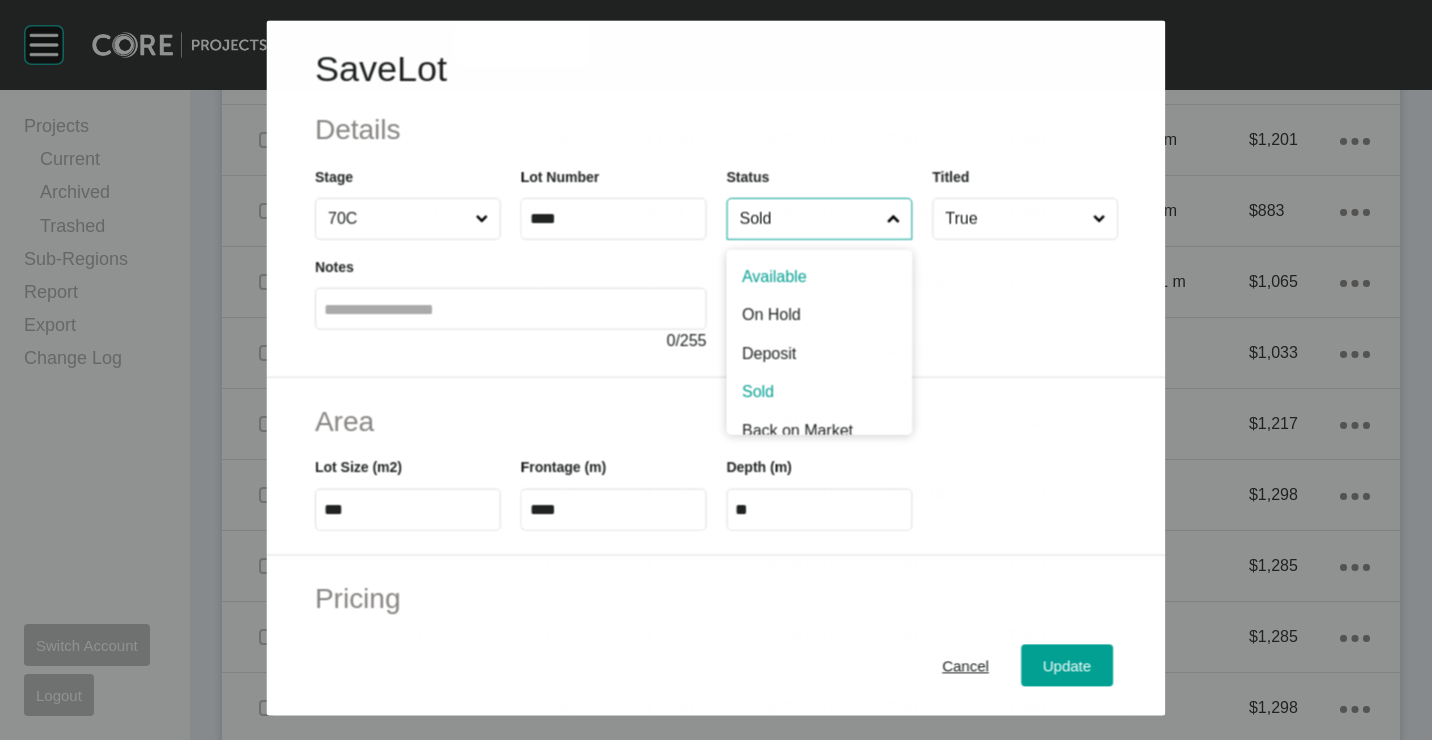 click on "Sold" at bounding box center (808, 219) 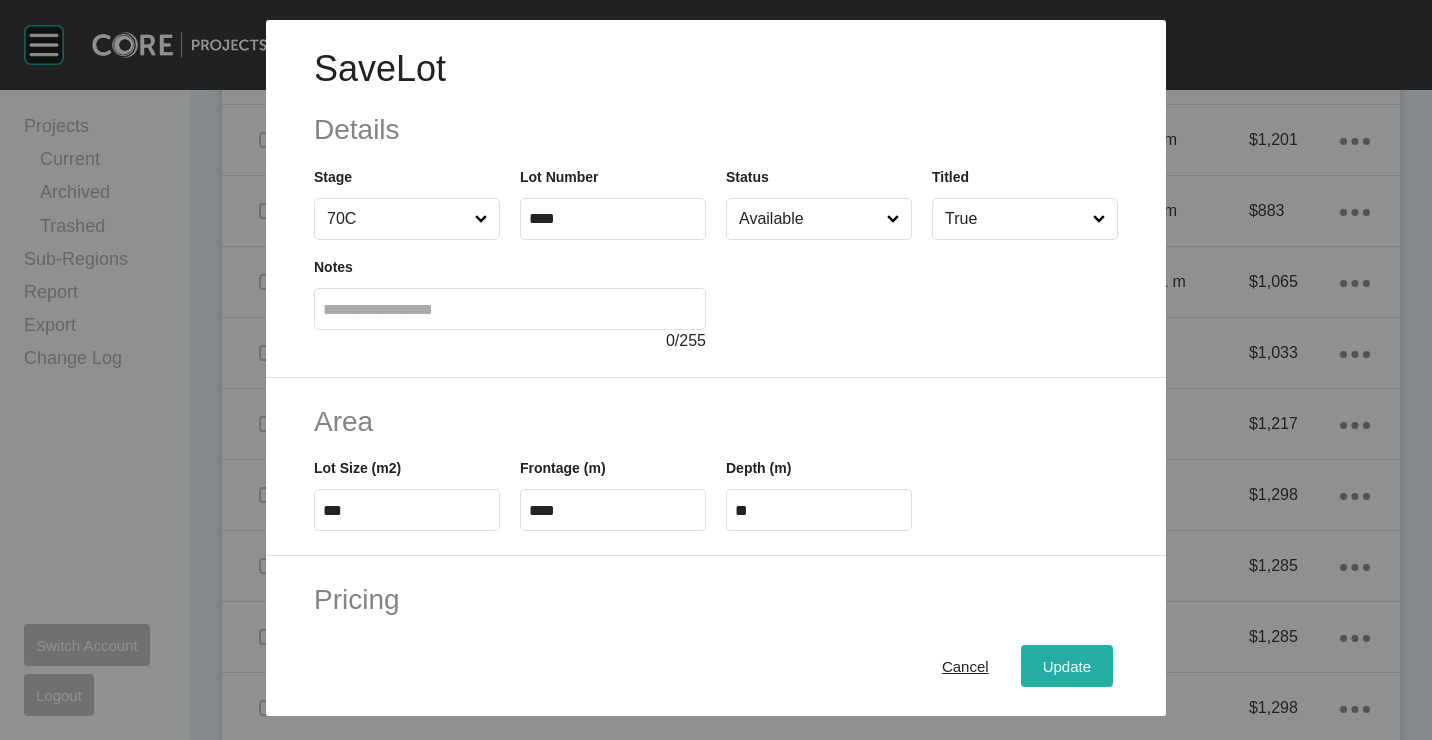 click on "Update" at bounding box center [1067, 665] 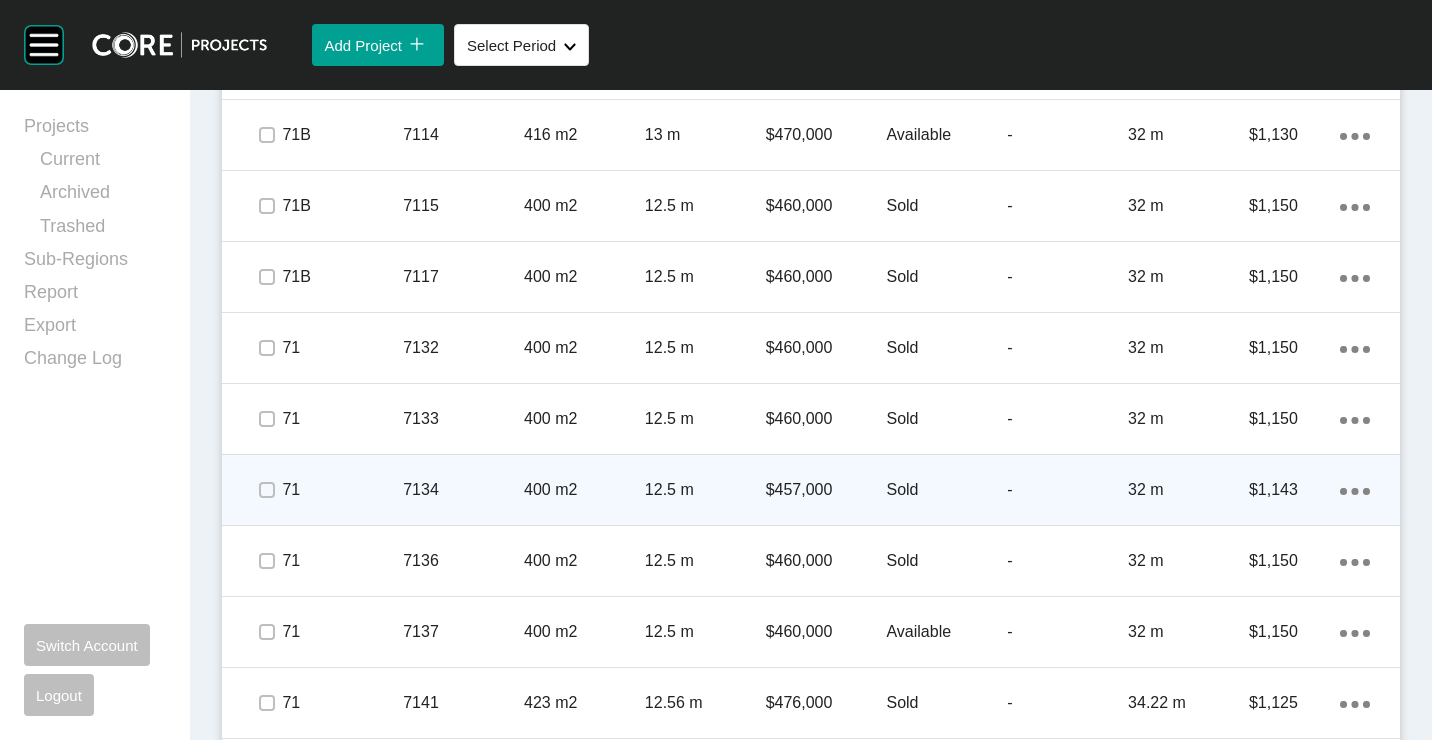 scroll, scrollTop: 5330, scrollLeft: 0, axis: vertical 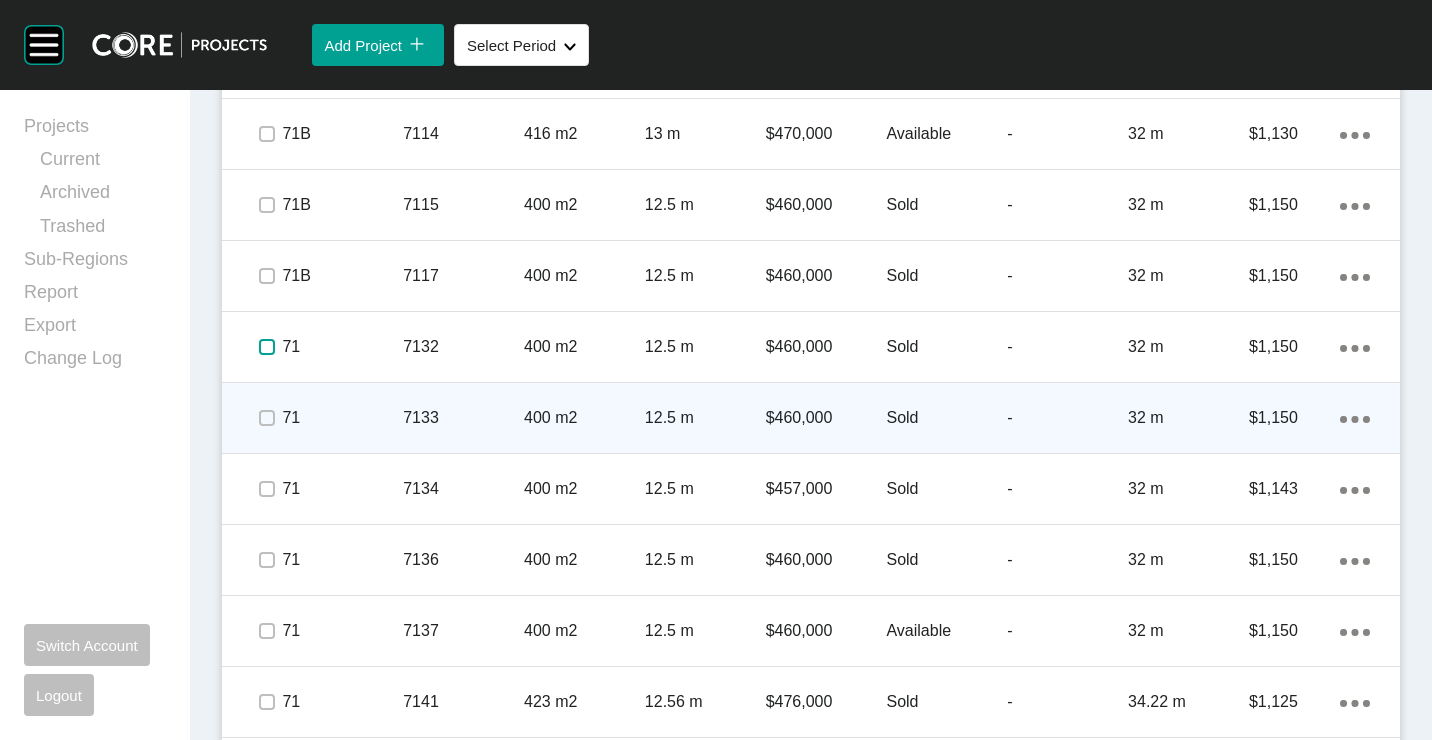 drag, startPoint x: 270, startPoint y: 340, endPoint x: 260, endPoint y: 414, distance: 74.672615 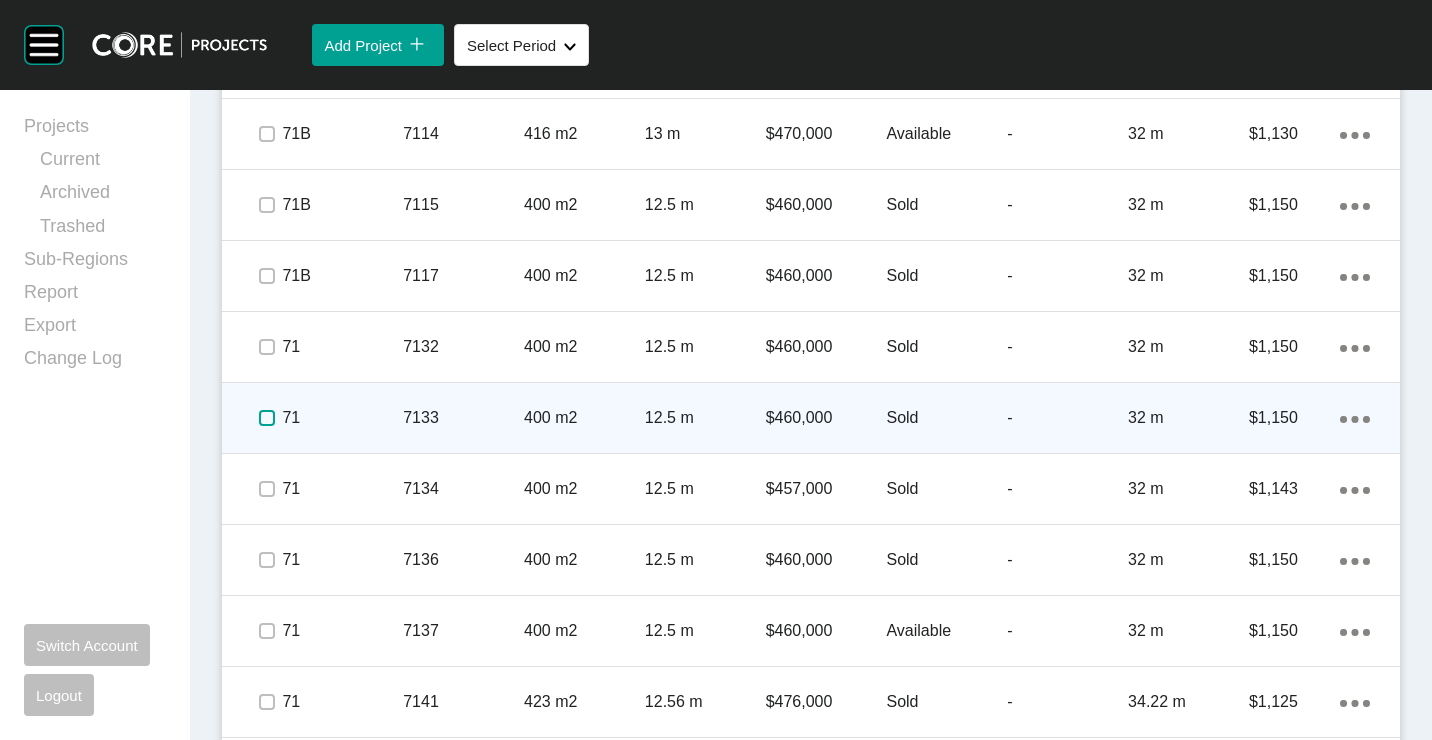 click at bounding box center [267, 418] 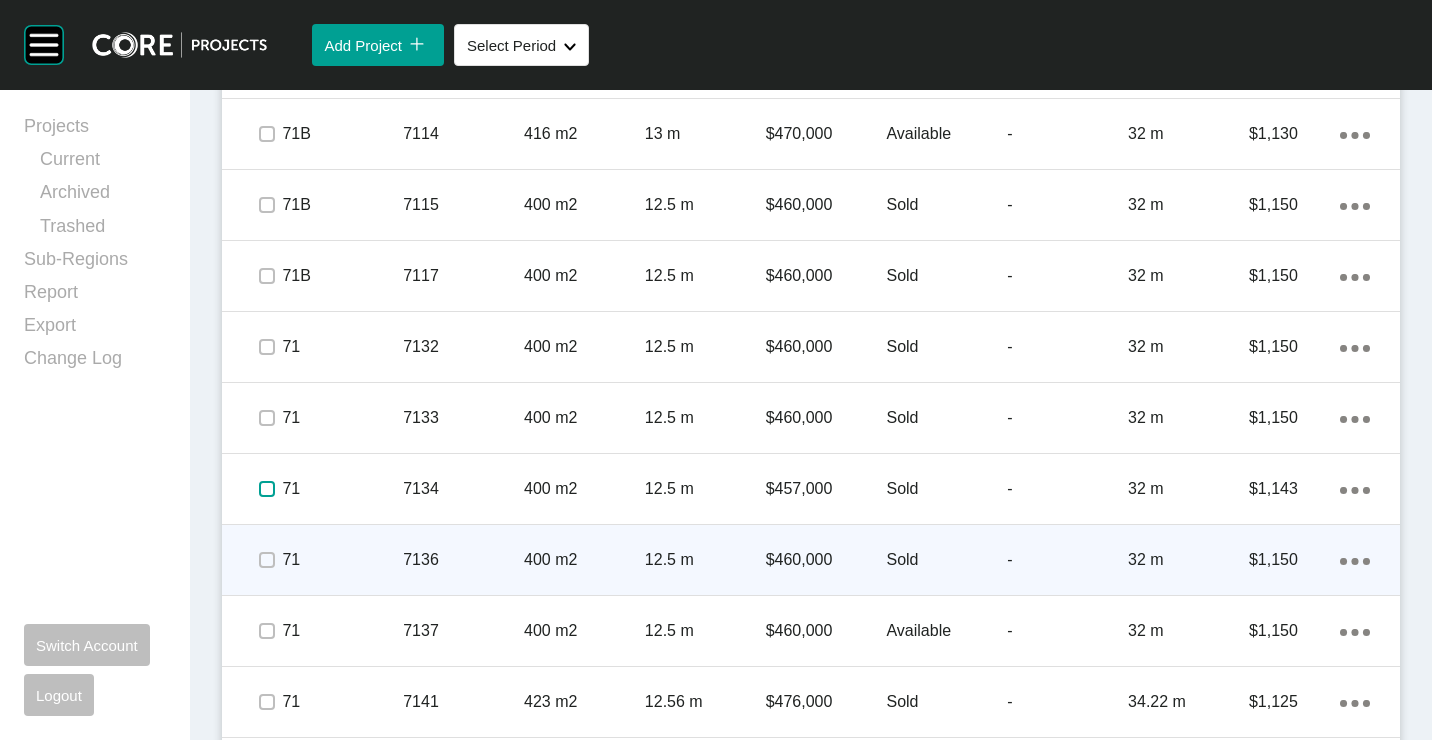 drag, startPoint x: 265, startPoint y: 481, endPoint x: 265, endPoint y: 531, distance: 50 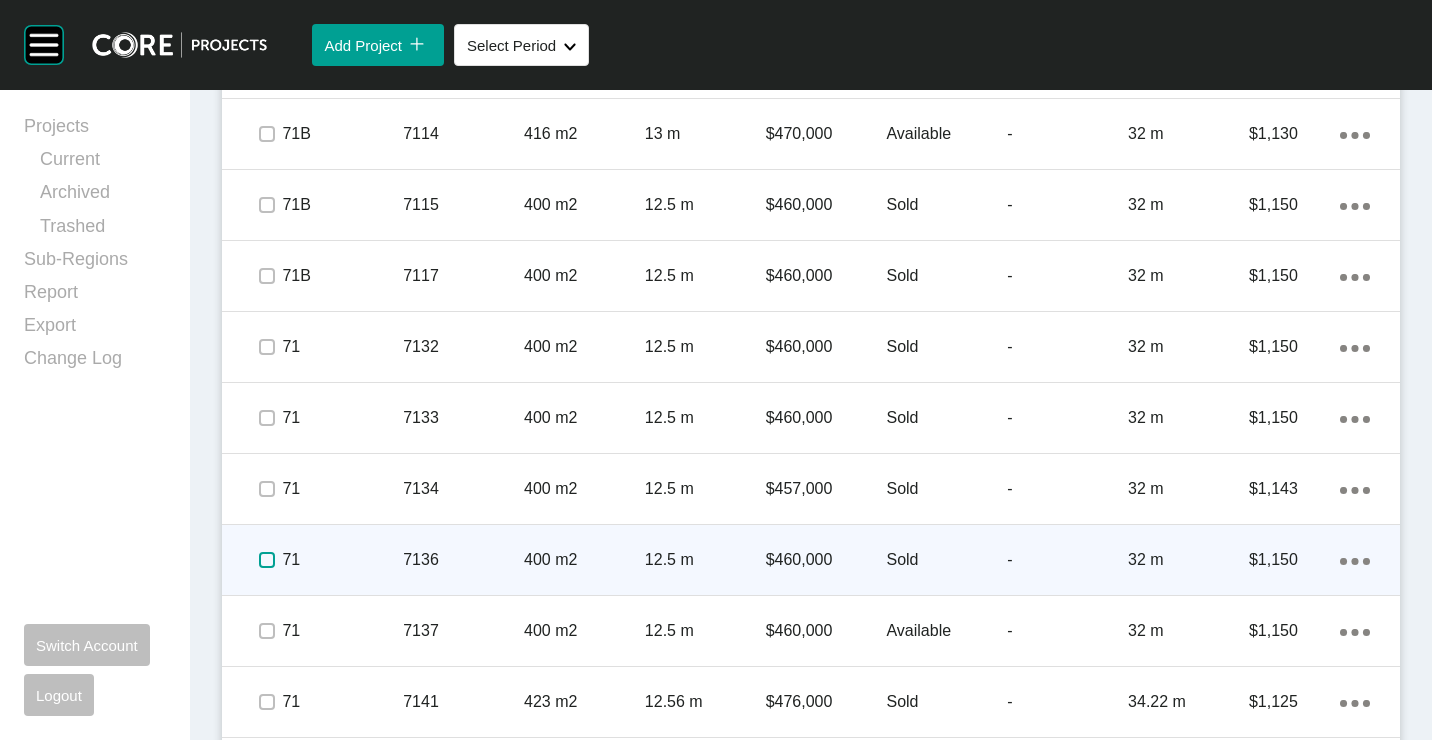 click at bounding box center (267, 560) 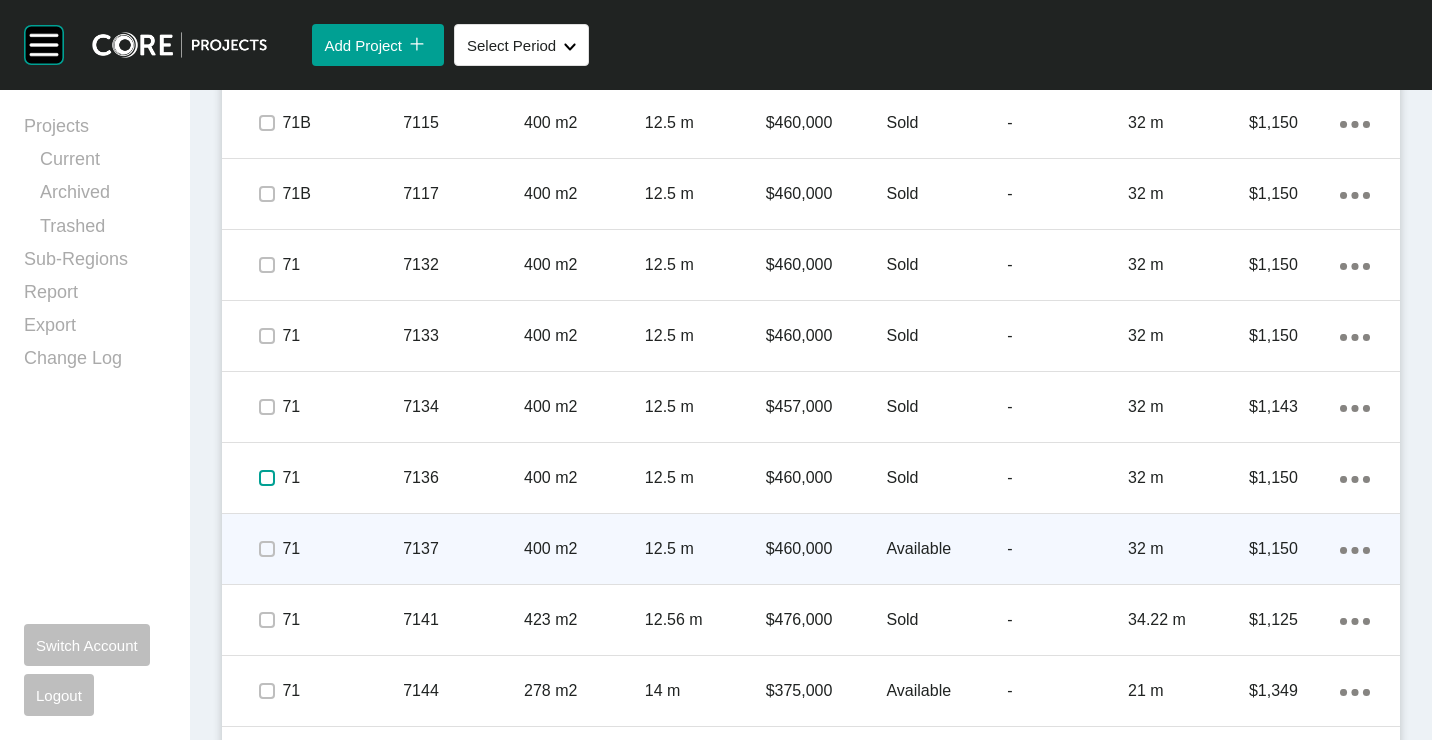 scroll, scrollTop: 5430, scrollLeft: 0, axis: vertical 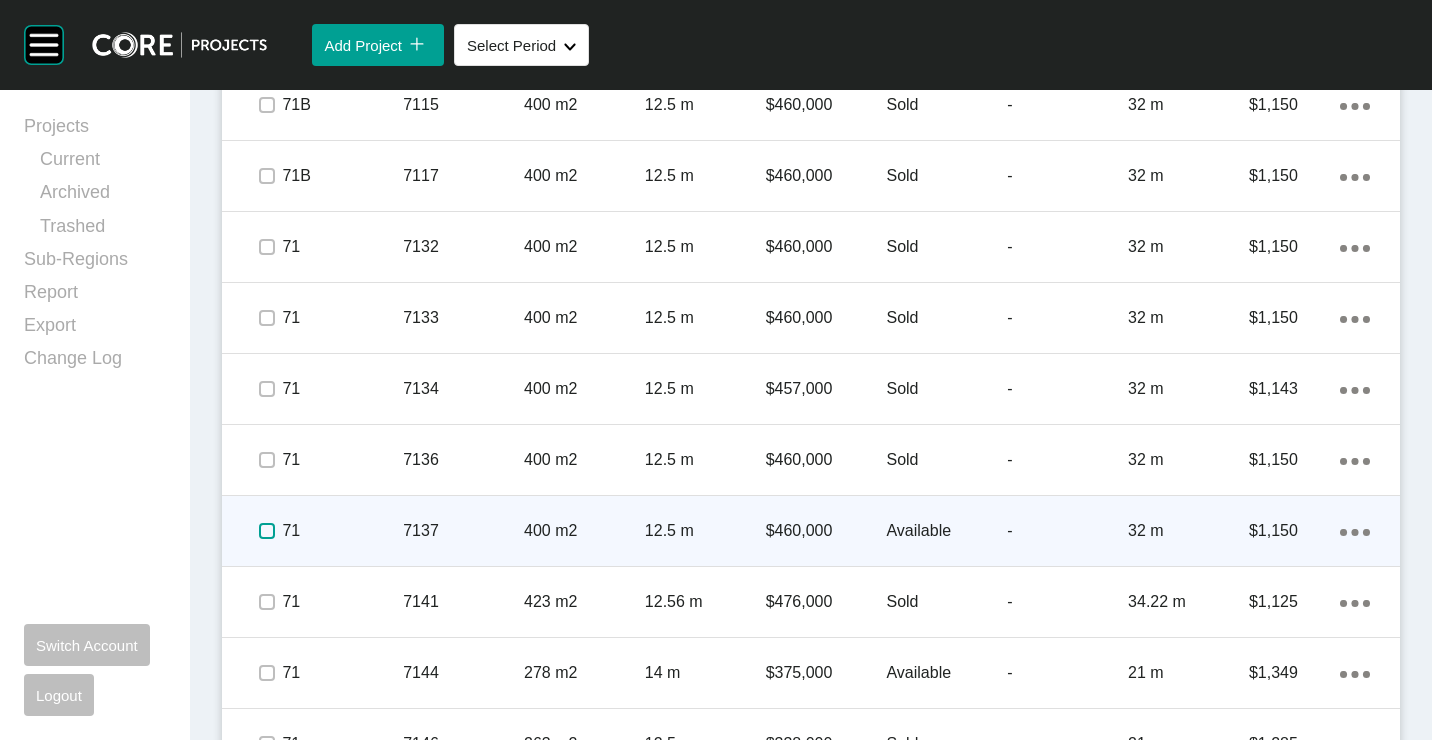 click at bounding box center (267, 531) 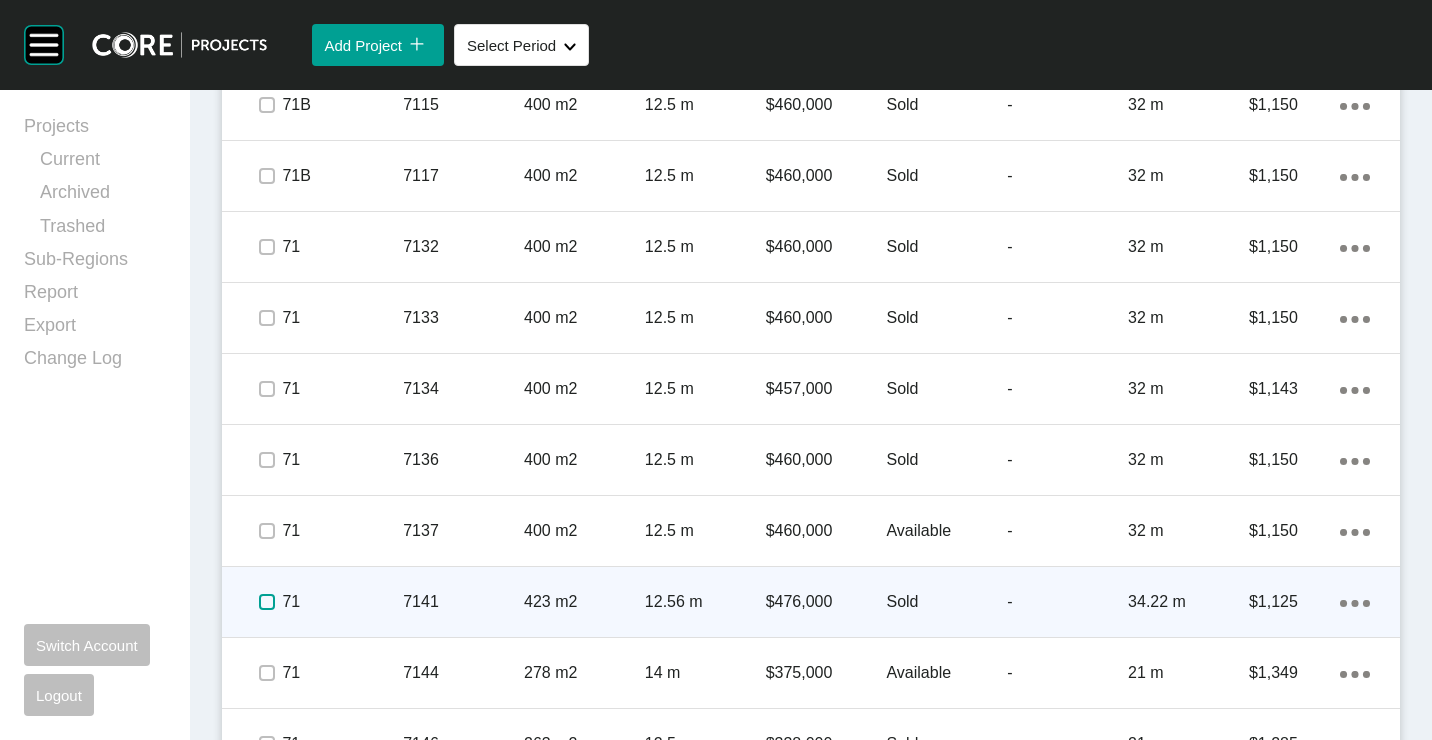 drag, startPoint x: 265, startPoint y: 596, endPoint x: 316, endPoint y: 577, distance: 54.42426 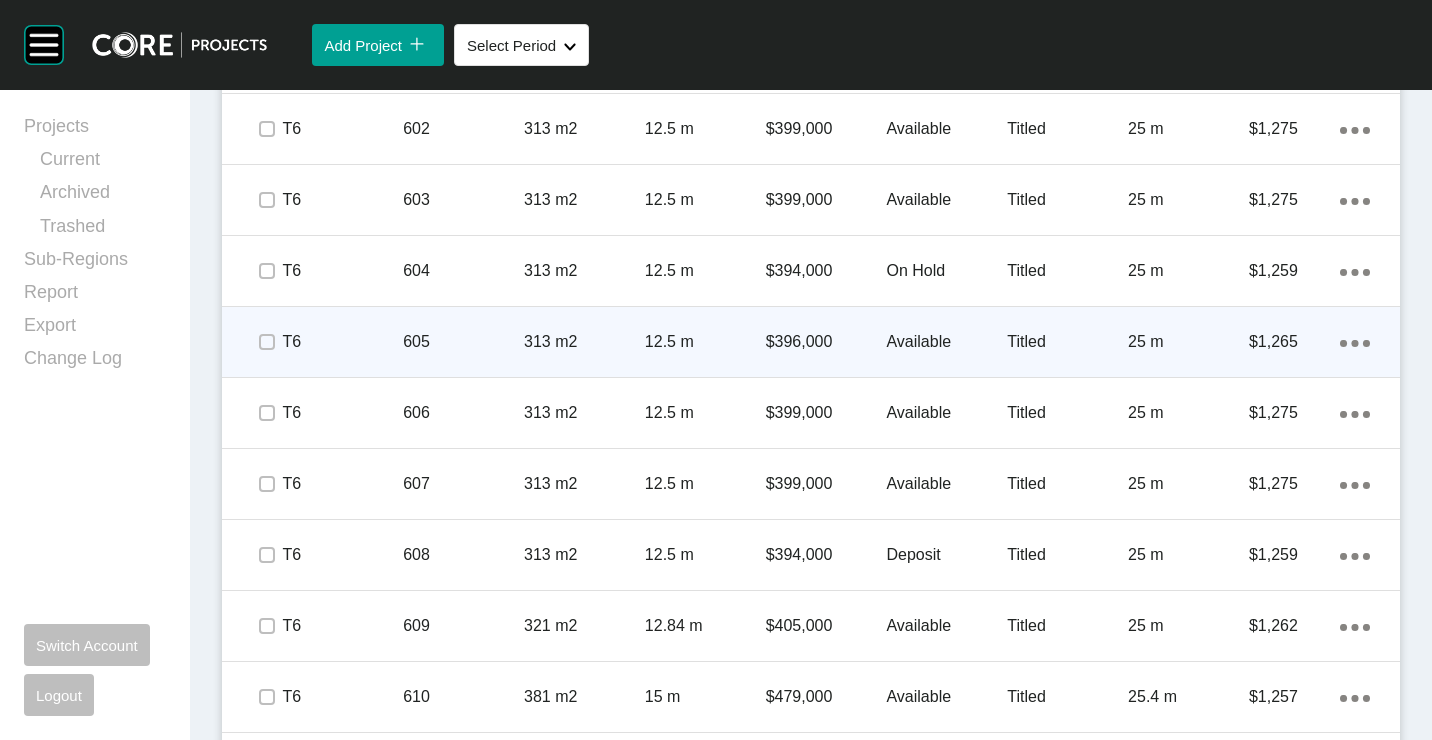 scroll, scrollTop: 1030, scrollLeft: 0, axis: vertical 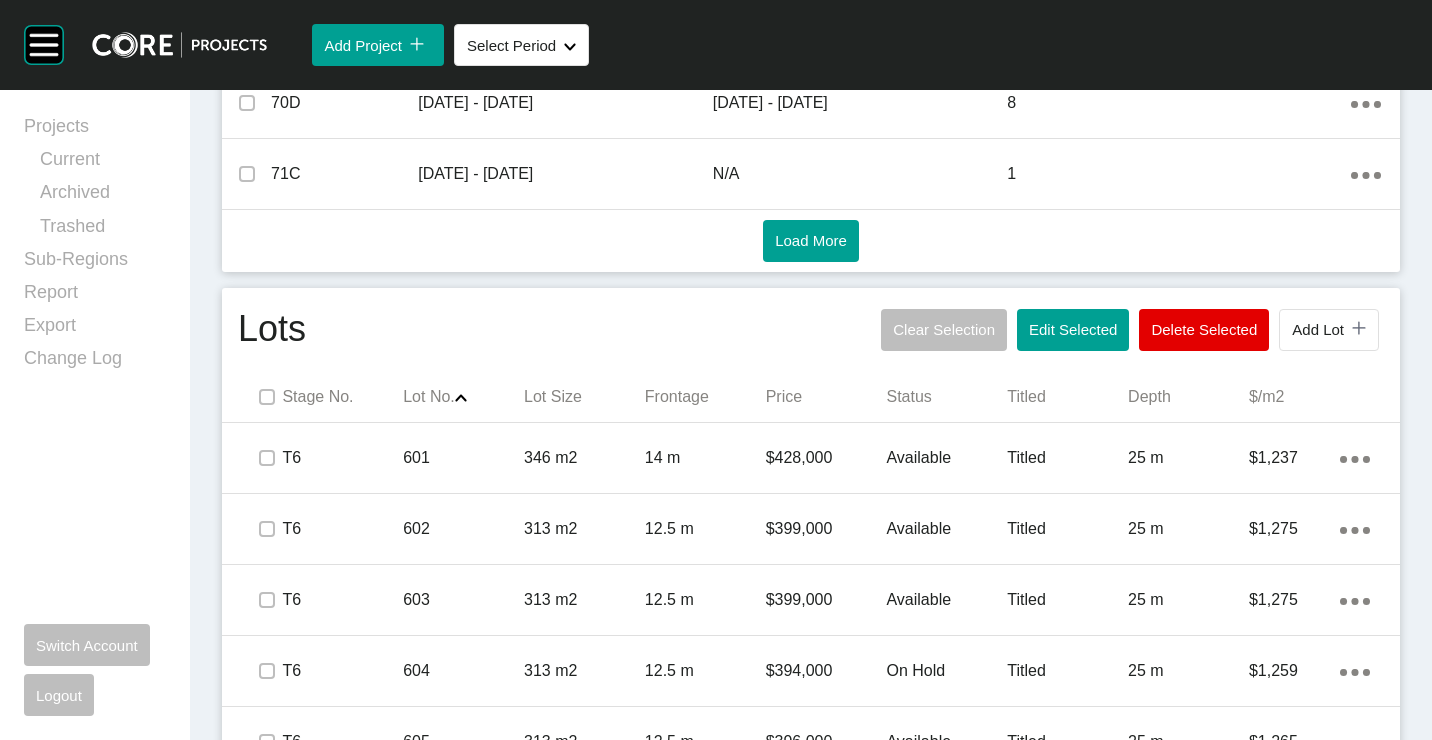 click on "Edit Selected" at bounding box center [1073, 329] 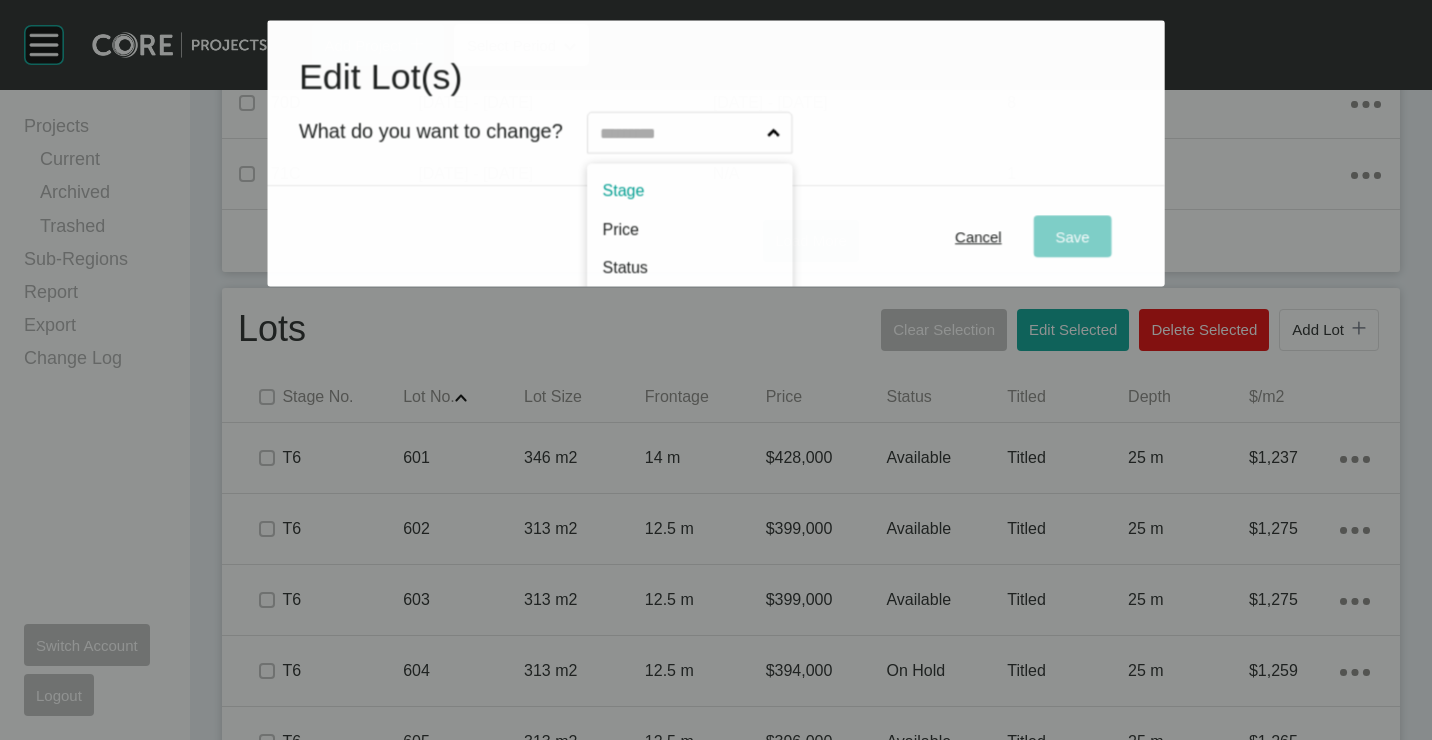 click at bounding box center [680, 133] 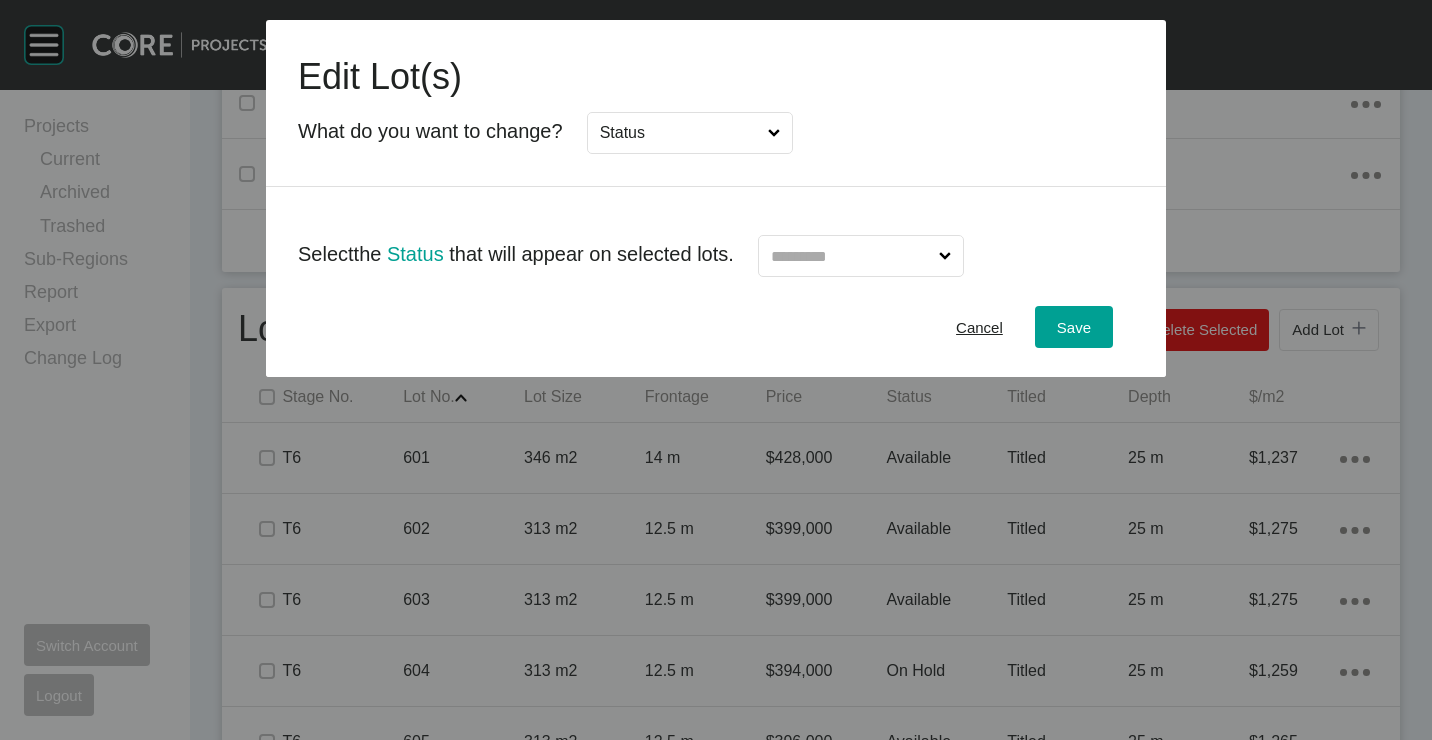 drag, startPoint x: 863, startPoint y: 240, endPoint x: 862, endPoint y: 273, distance: 33.01515 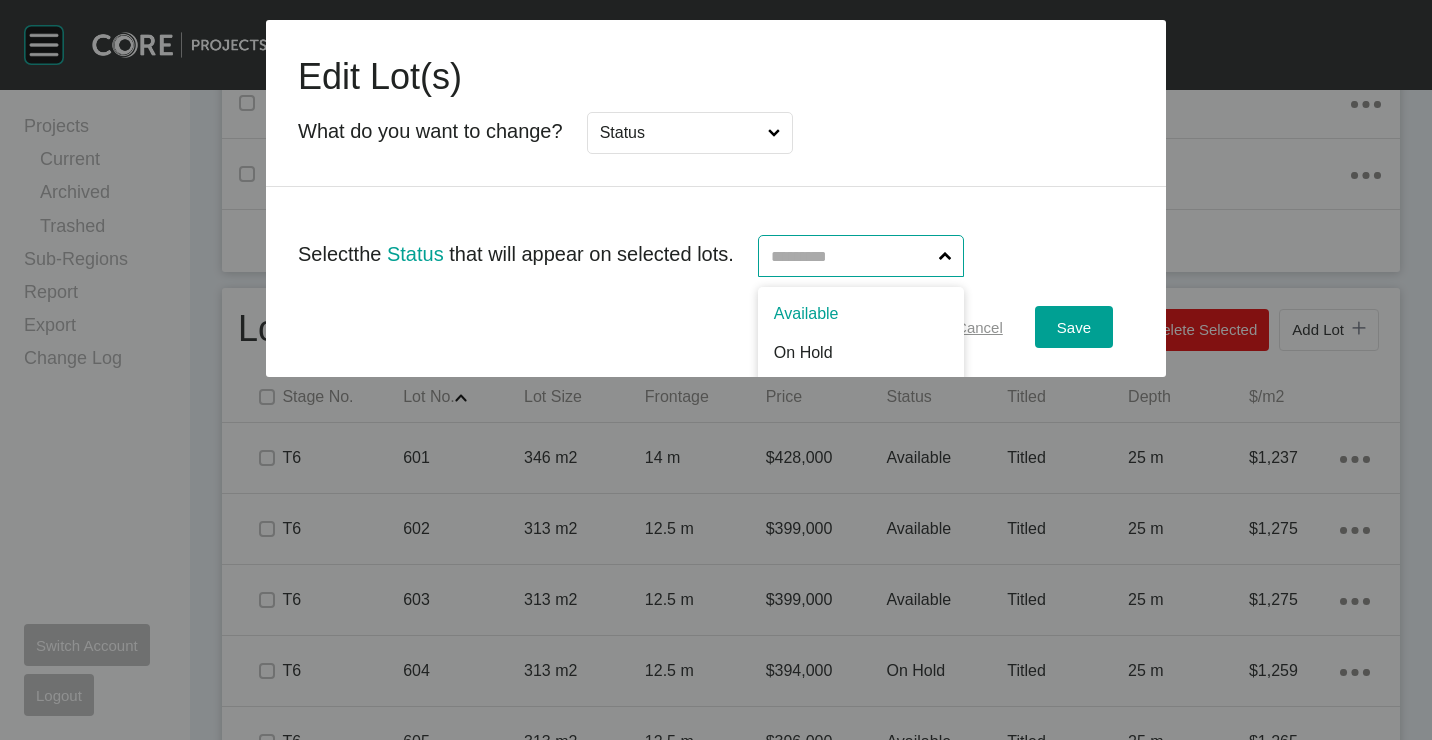 drag, startPoint x: 847, startPoint y: 308, endPoint x: 939, endPoint y: 311, distance: 92.0489 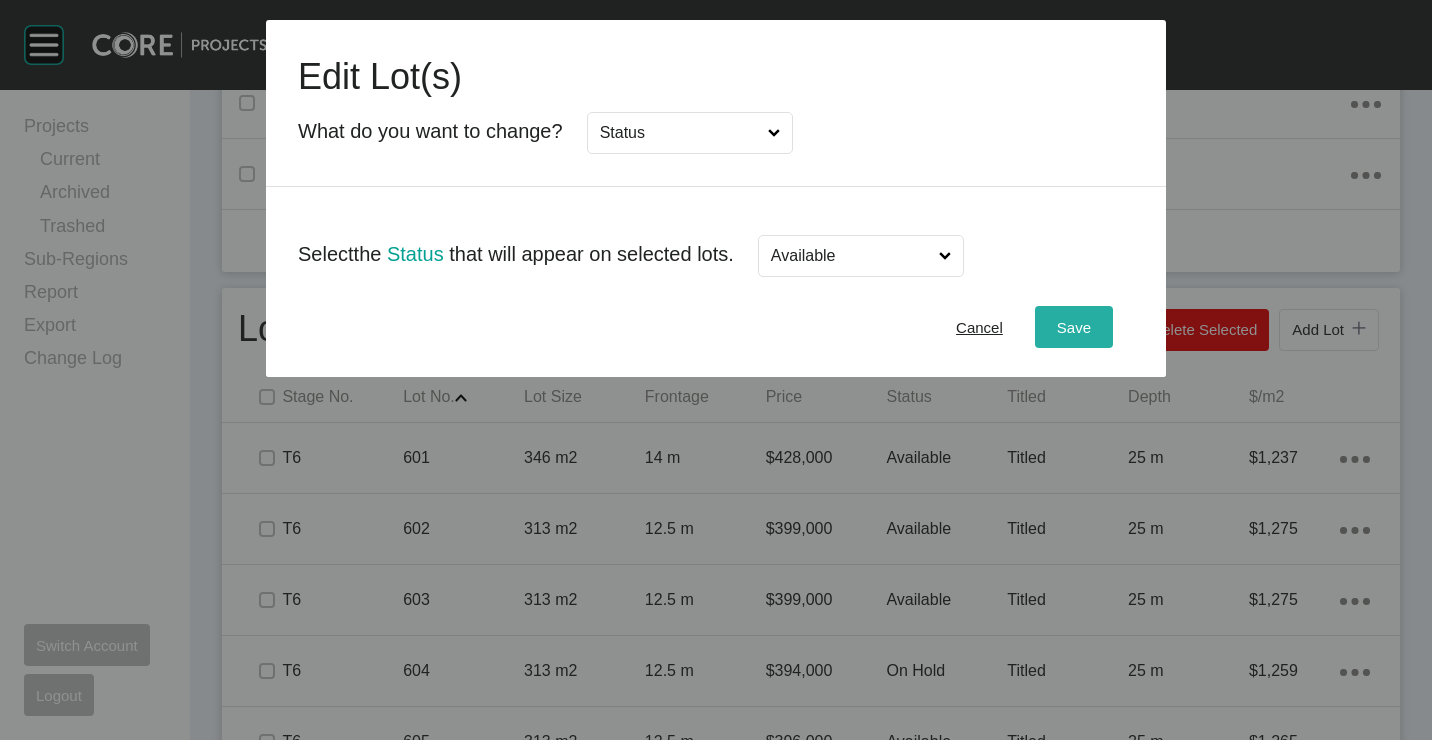 click on "Save" at bounding box center [1074, 327] 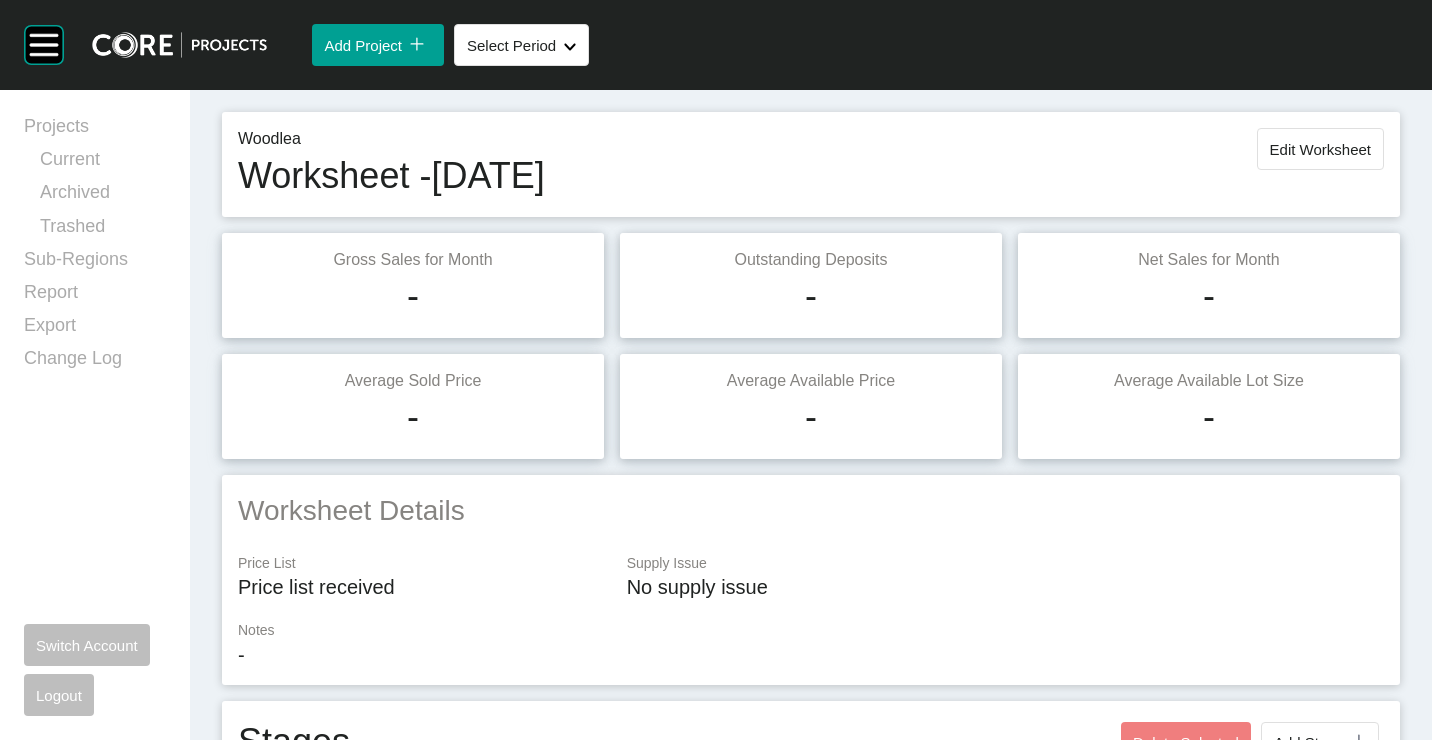 scroll, scrollTop: 0, scrollLeft: 0, axis: both 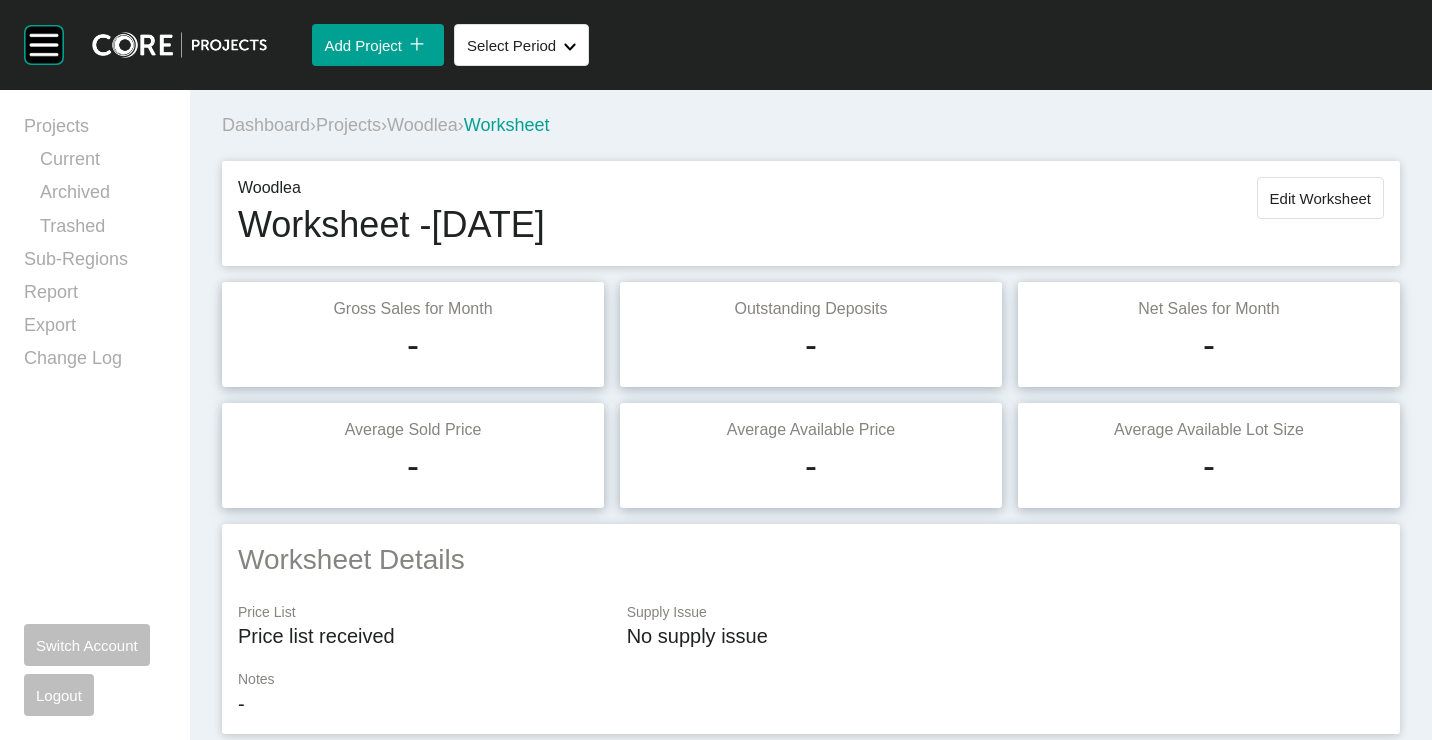 click on "Edit Worksheet" at bounding box center [1320, 198] 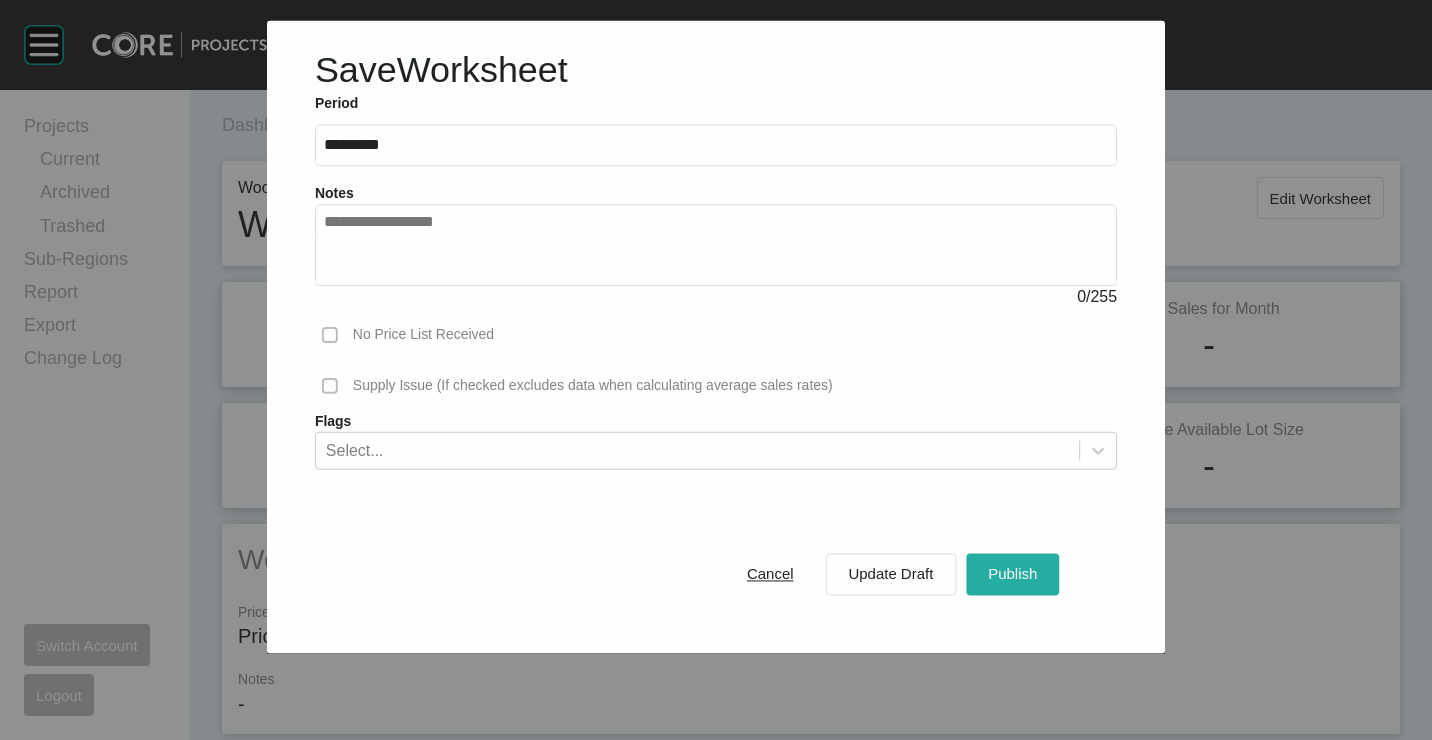 click on "Publish" at bounding box center (1012, 574) 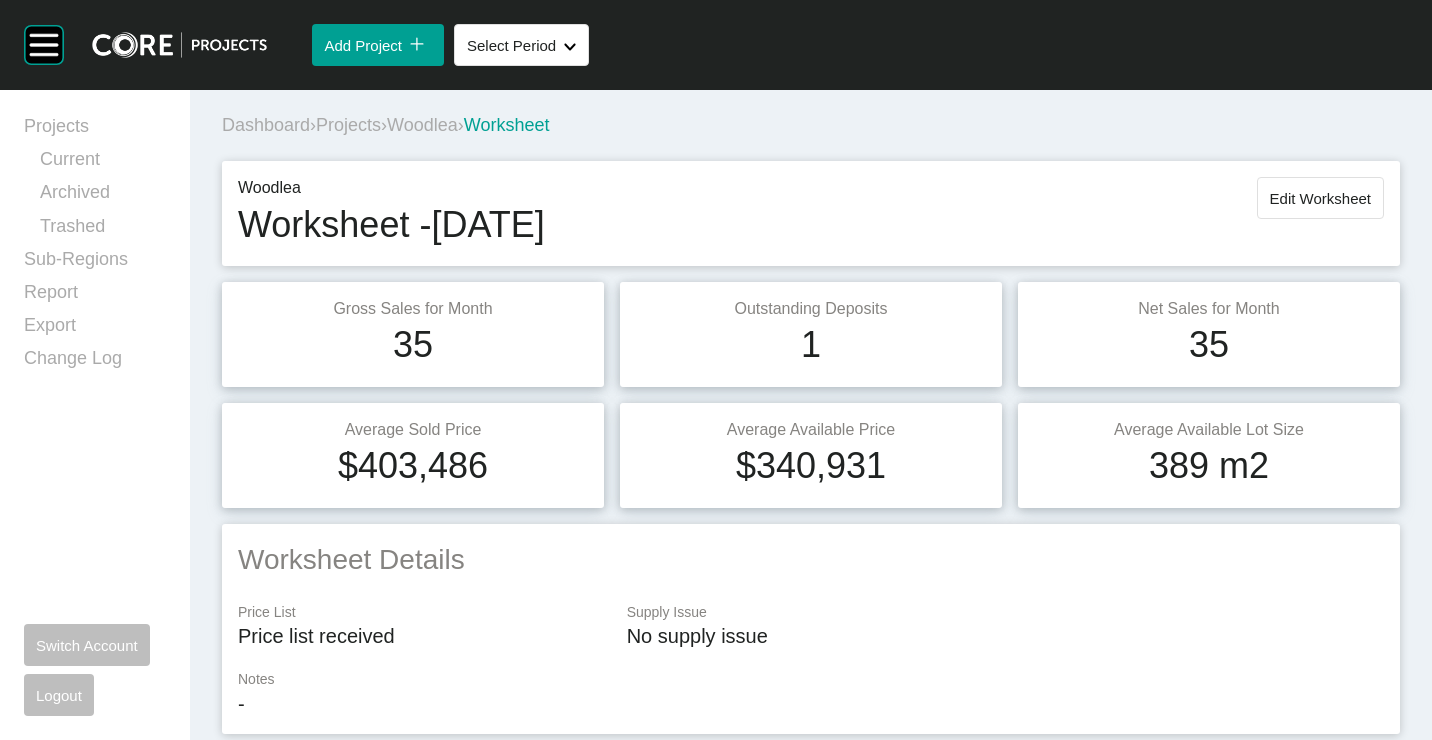 click on "Woodlea" at bounding box center [422, 125] 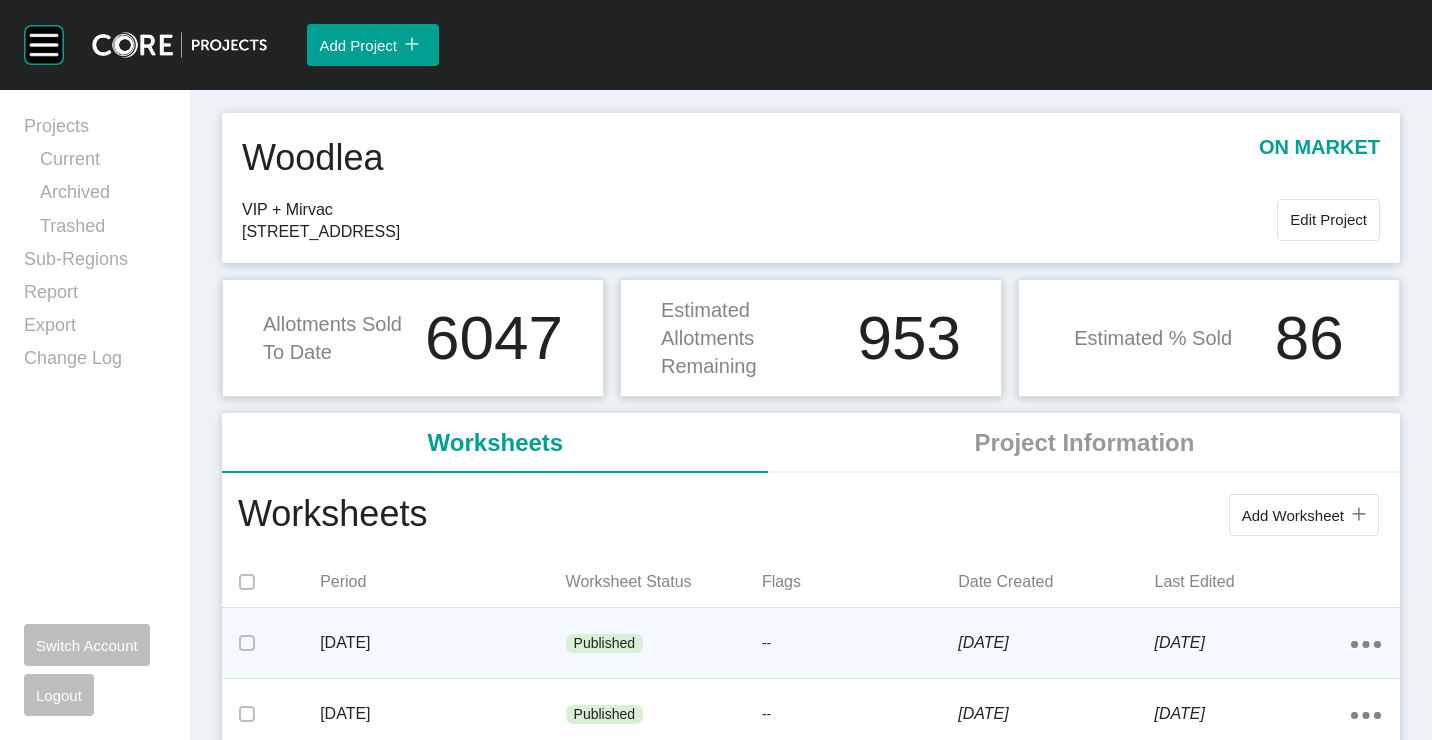 scroll, scrollTop: 200, scrollLeft: 0, axis: vertical 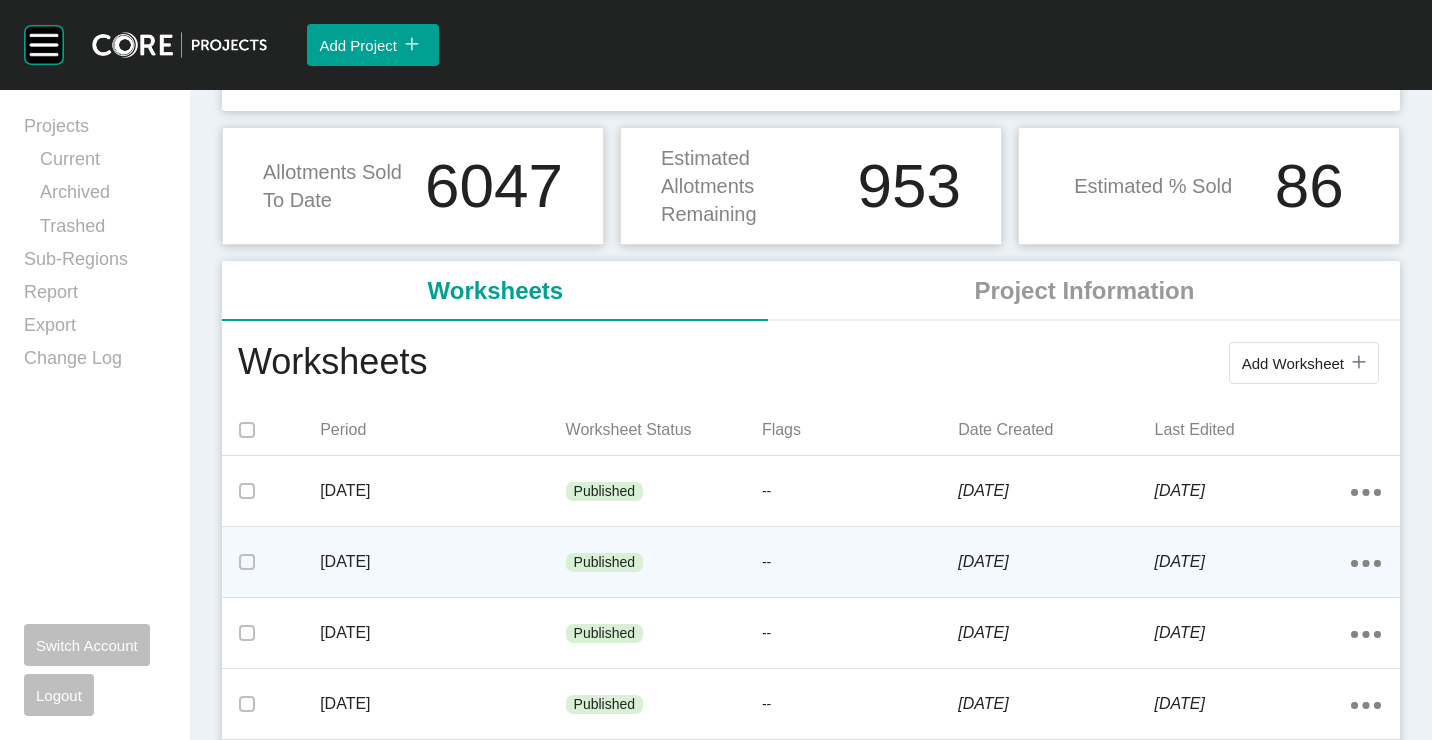 click on "[DATE]" at bounding box center [442, 562] 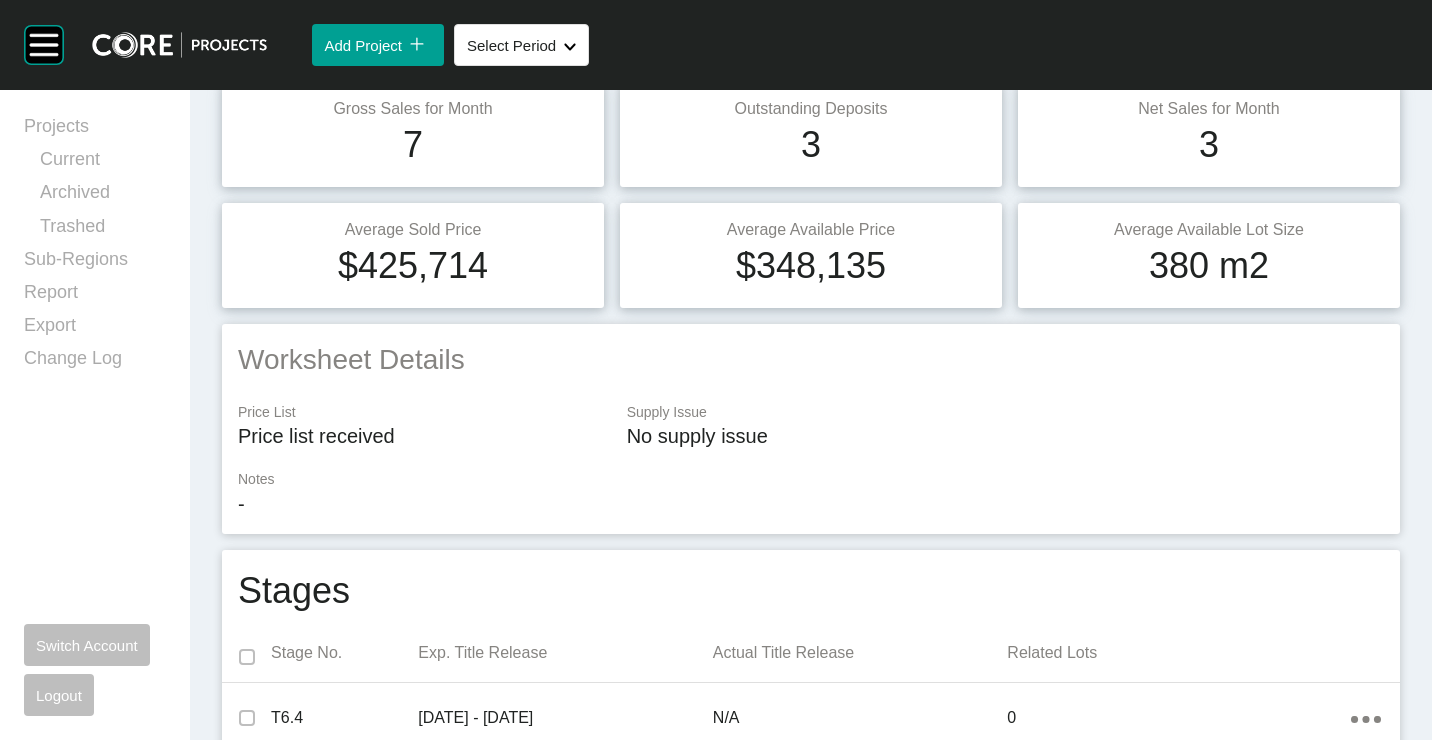 scroll, scrollTop: 0, scrollLeft: 0, axis: both 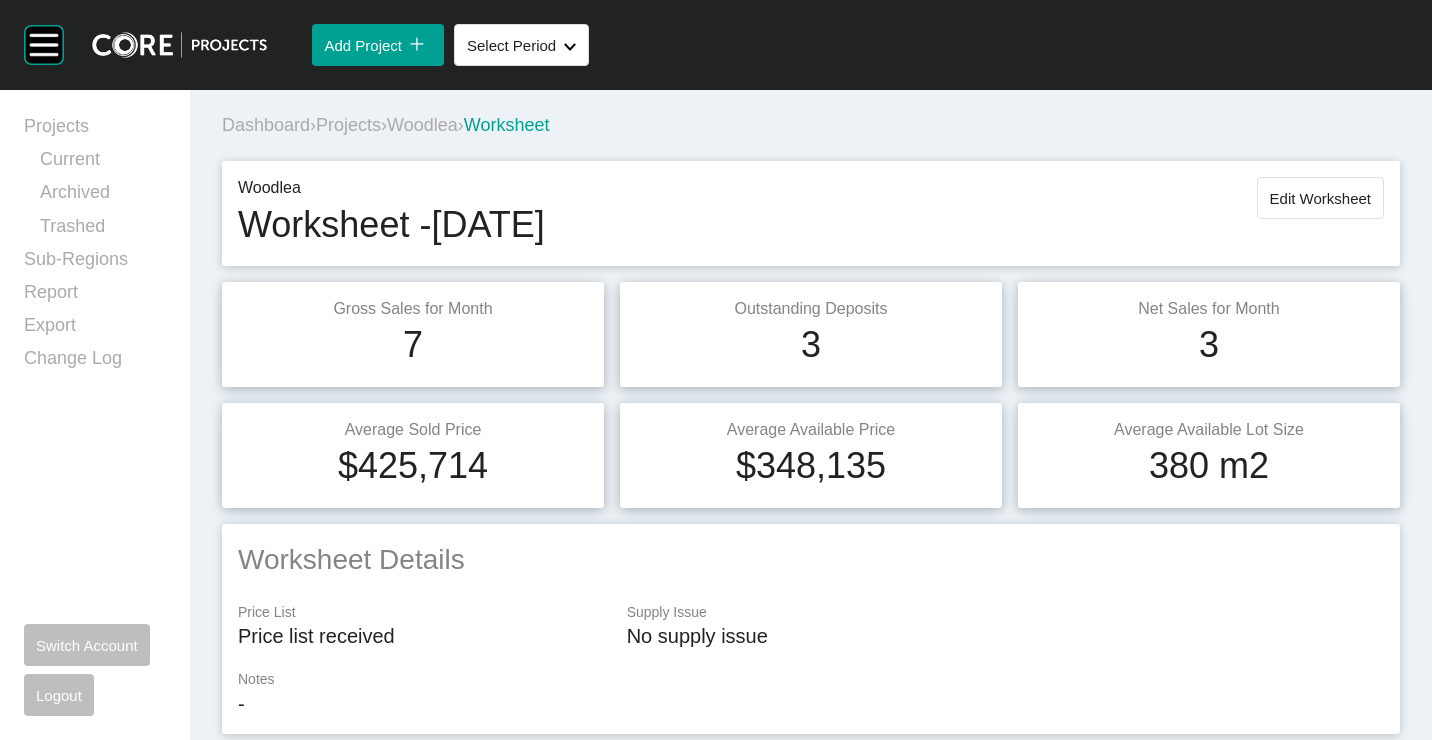 click on "Woodlea" at bounding box center (422, 125) 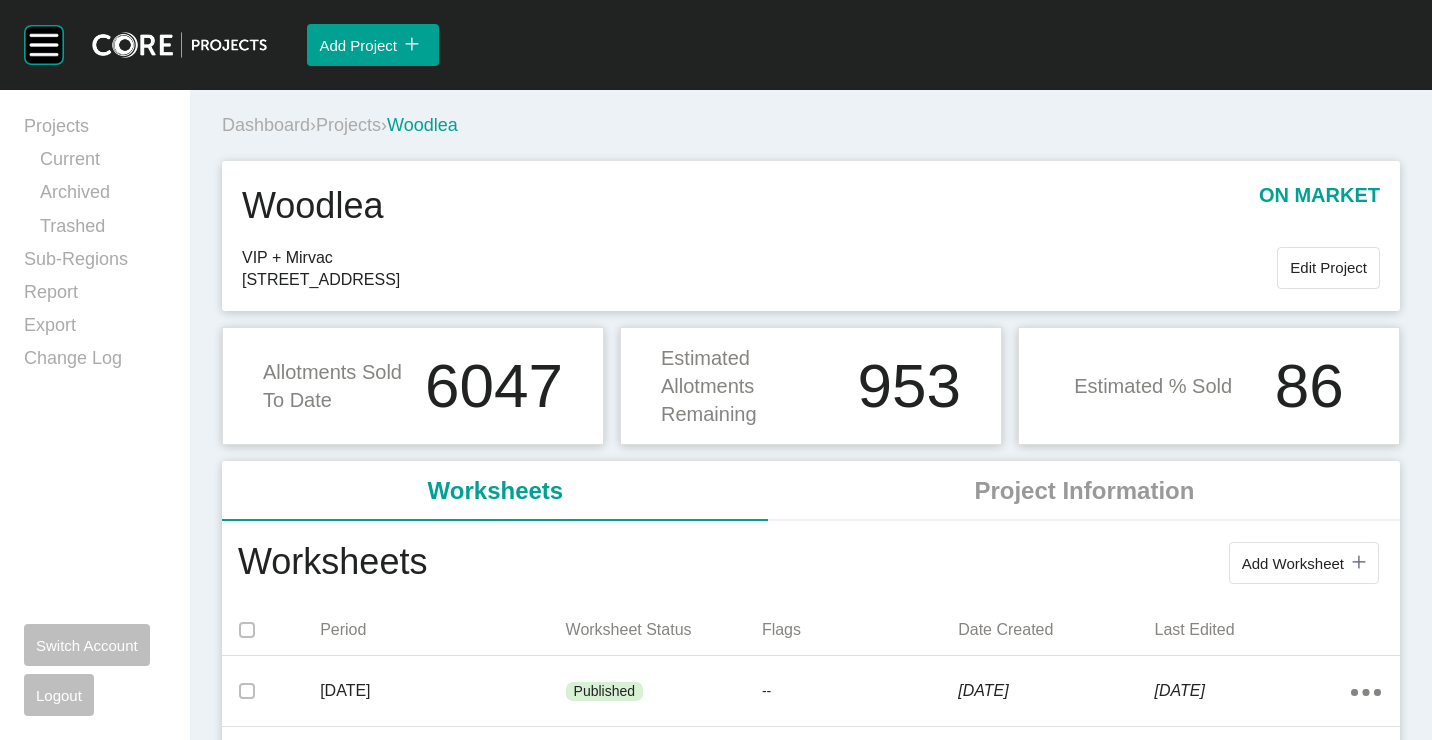 scroll, scrollTop: 200, scrollLeft: 0, axis: vertical 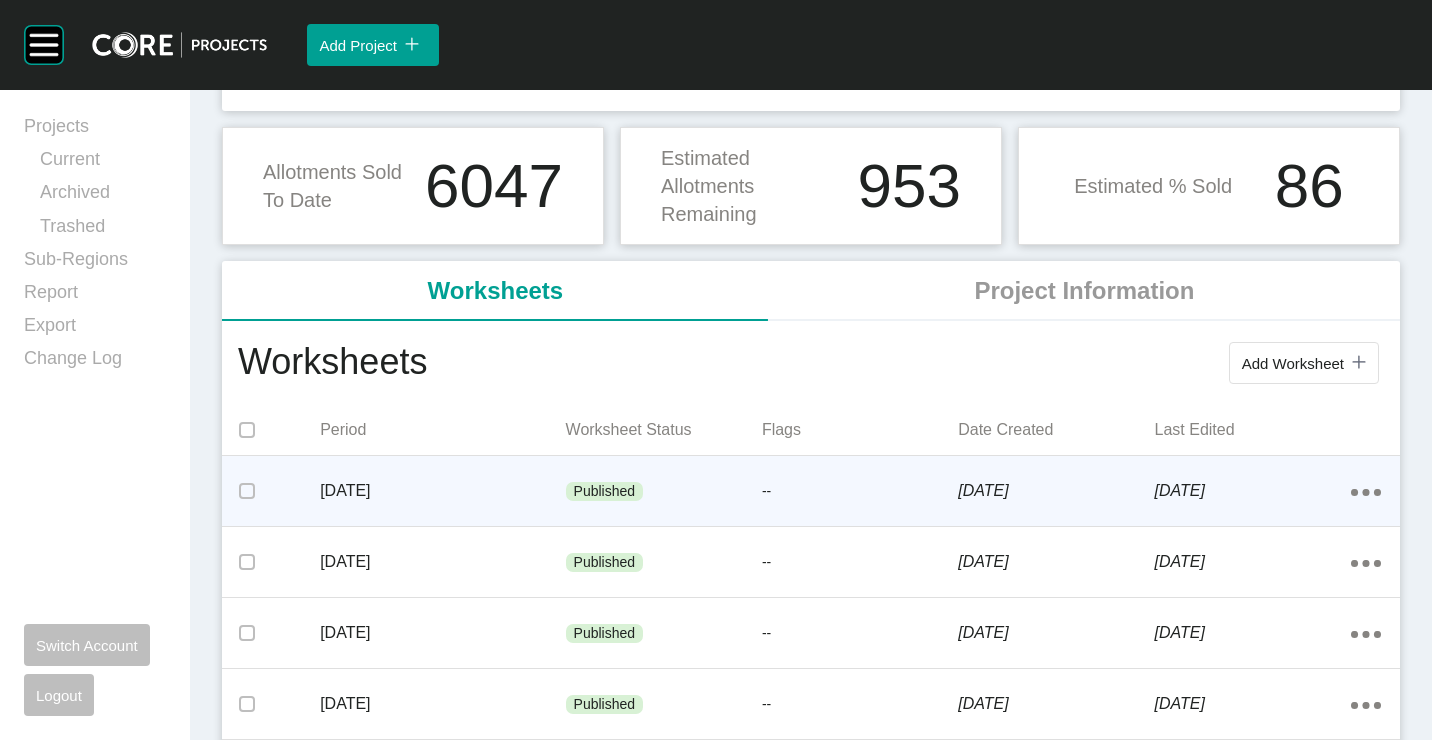 click on "[DATE]" at bounding box center (442, 491) 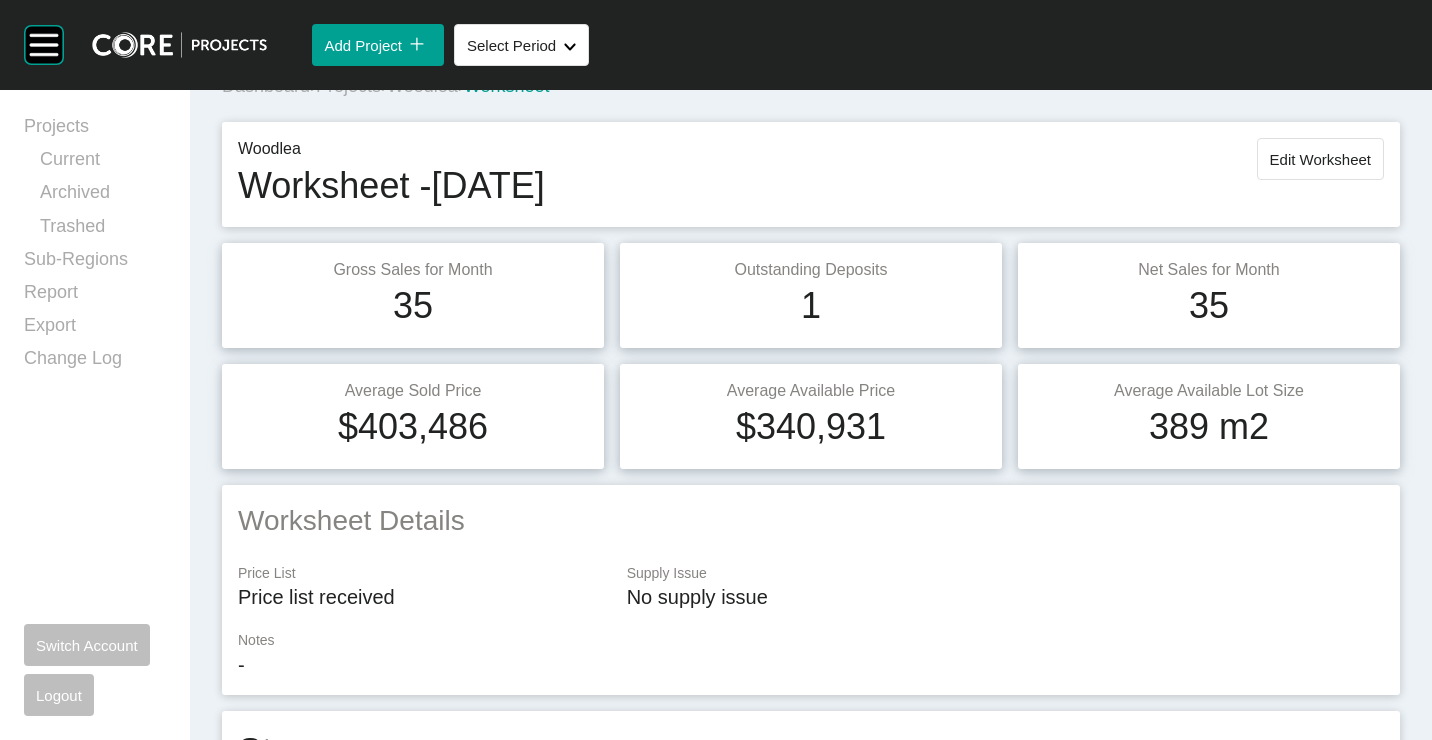 scroll, scrollTop: 0, scrollLeft: 0, axis: both 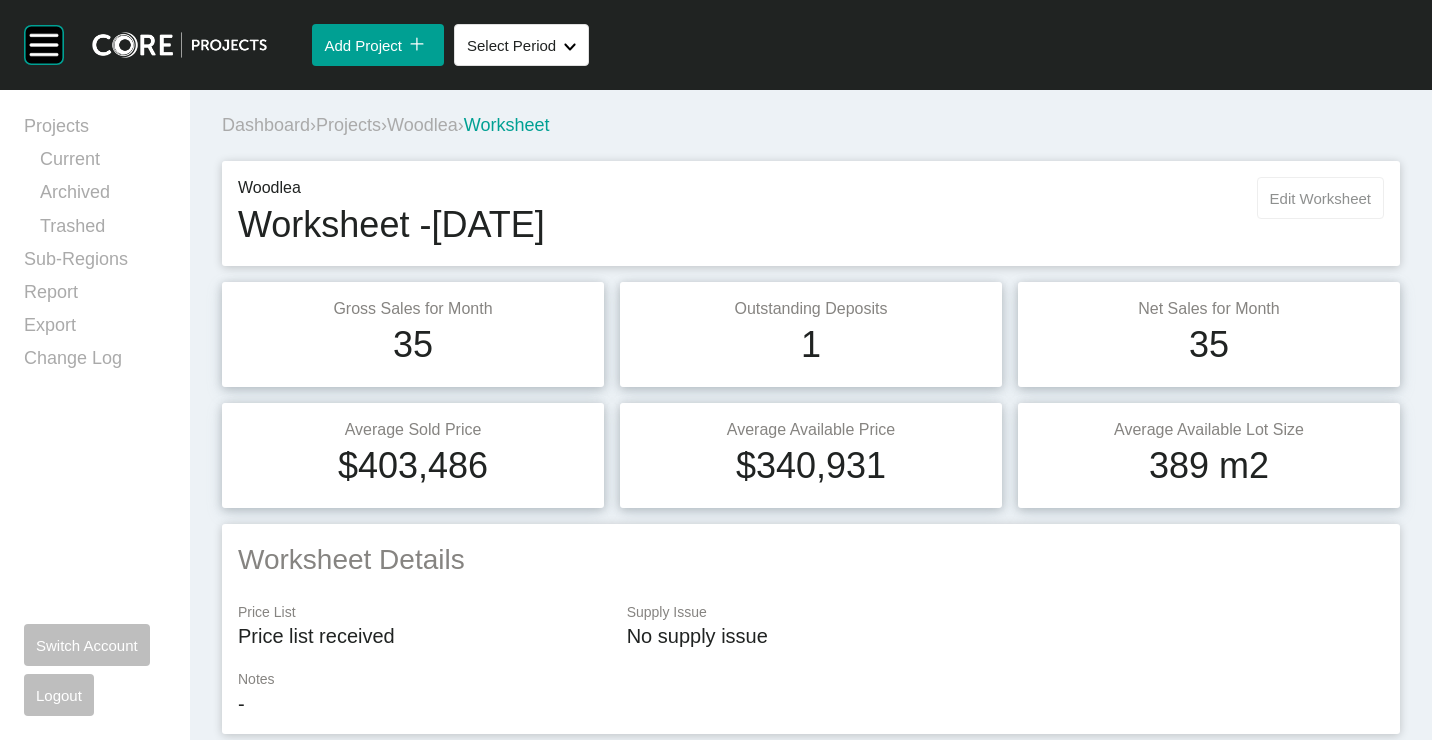 click on "Edit Worksheet" at bounding box center (1320, 198) 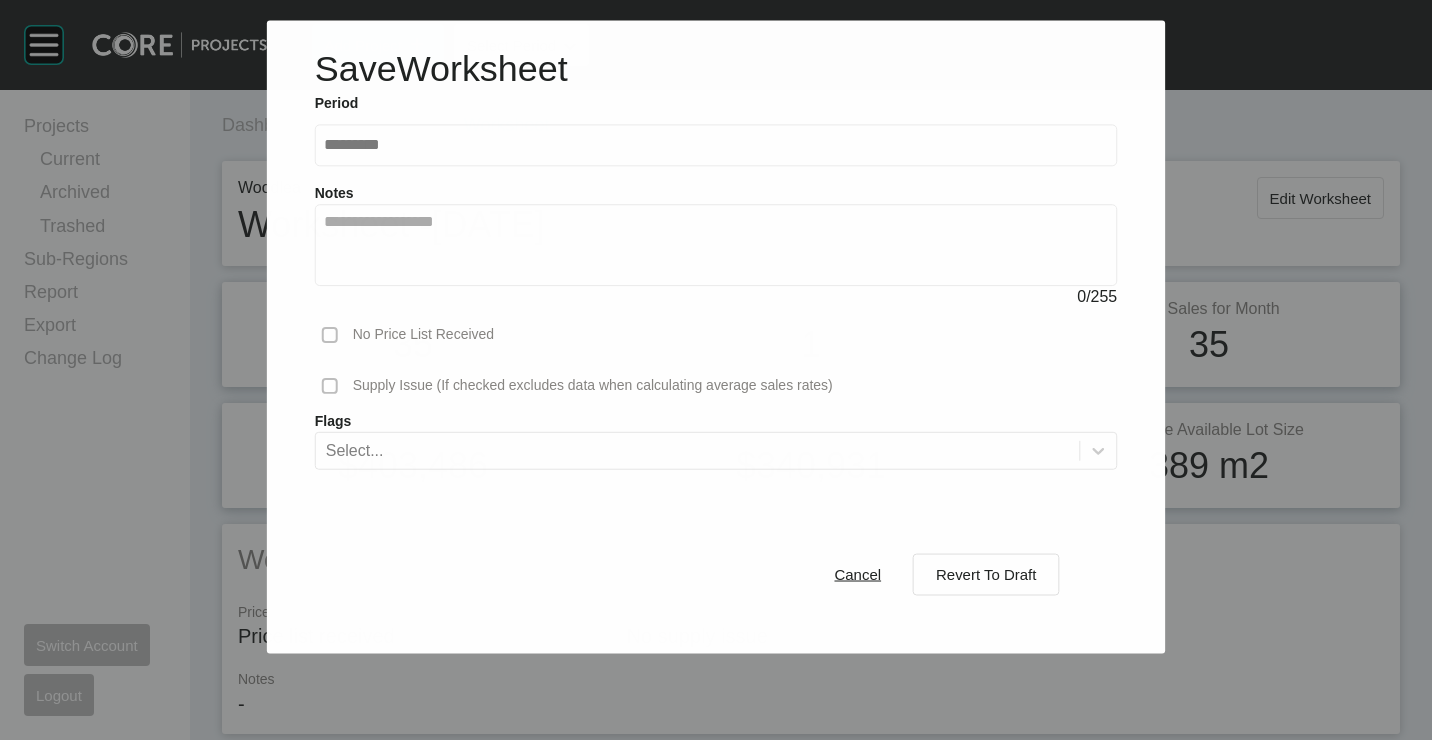 drag, startPoint x: 966, startPoint y: 568, endPoint x: 401, endPoint y: 38, distance: 774.67737 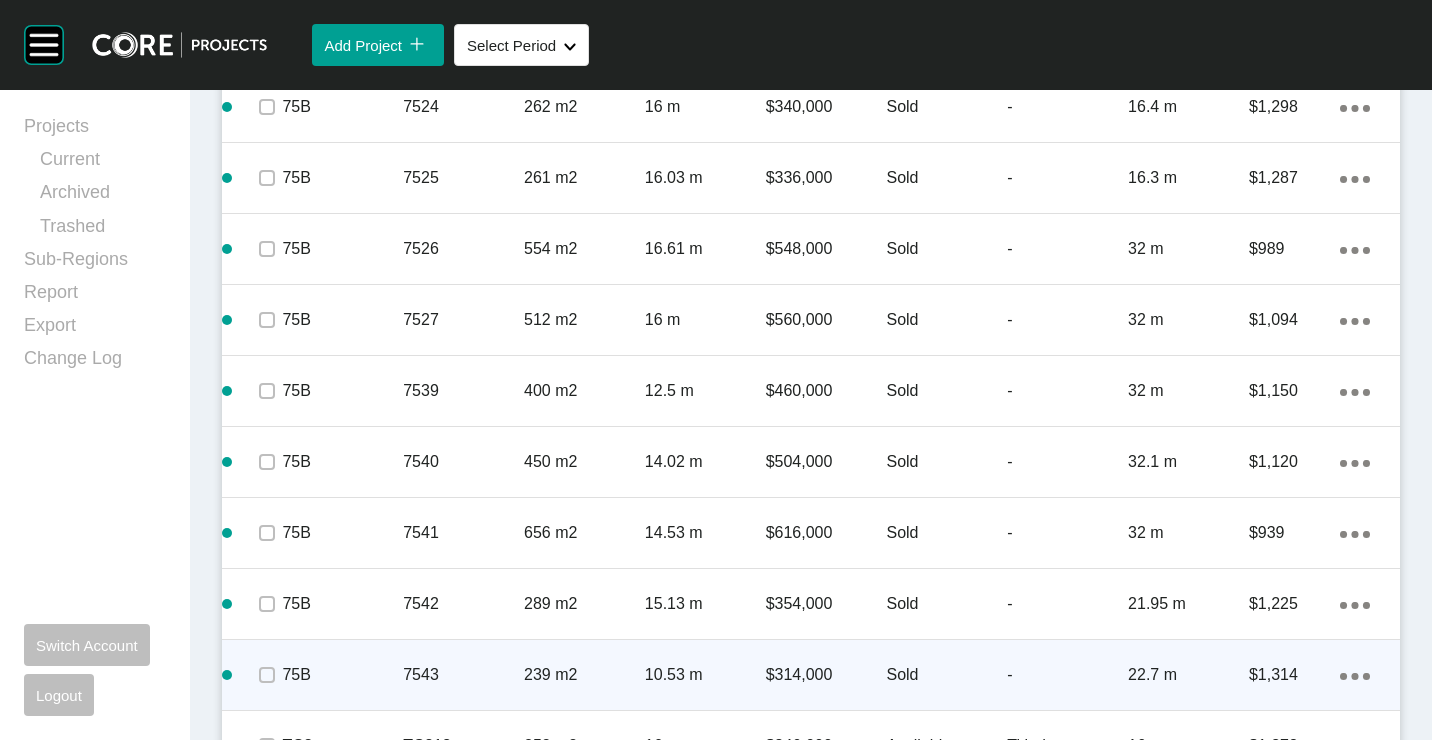 scroll, scrollTop: 6030, scrollLeft: 0, axis: vertical 